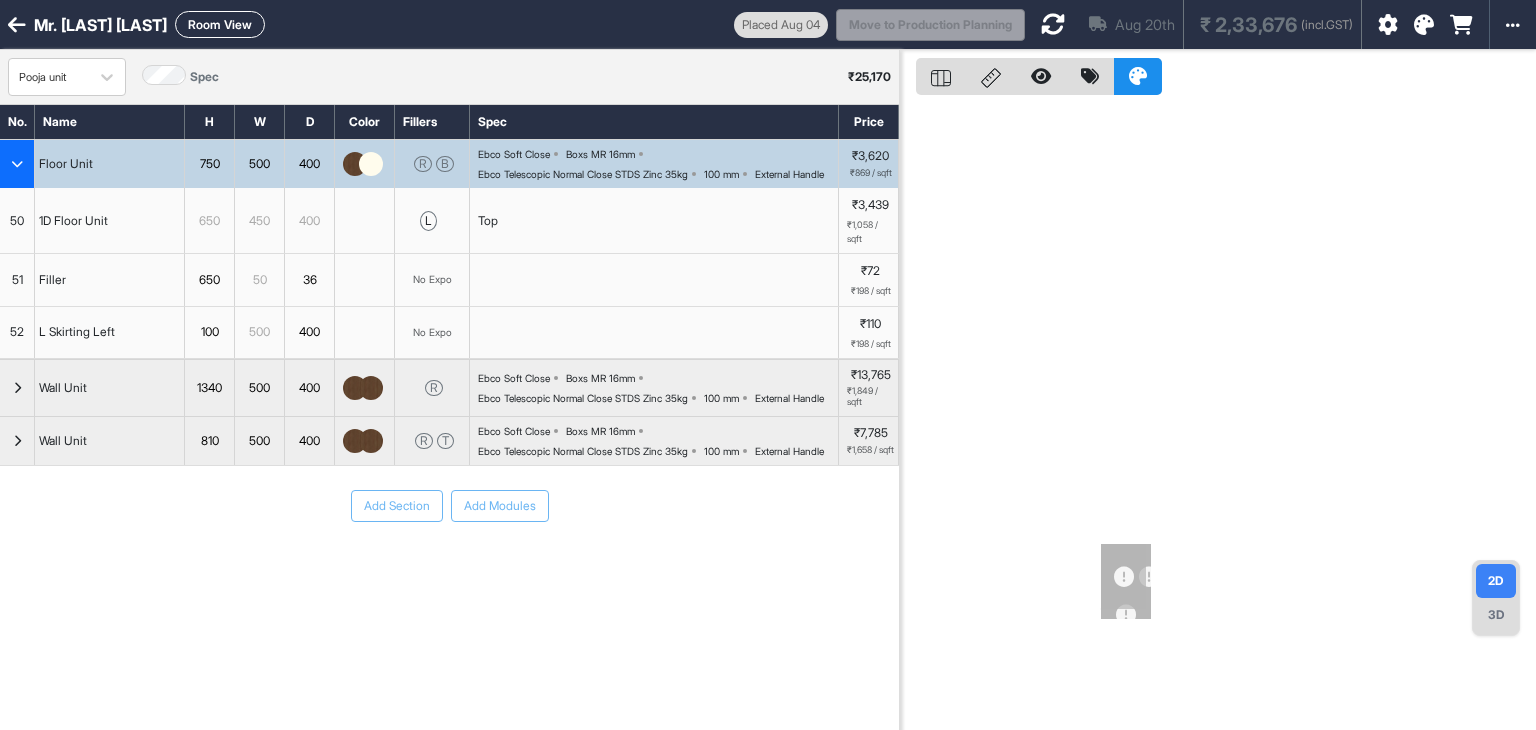 scroll, scrollTop: 0, scrollLeft: 0, axis: both 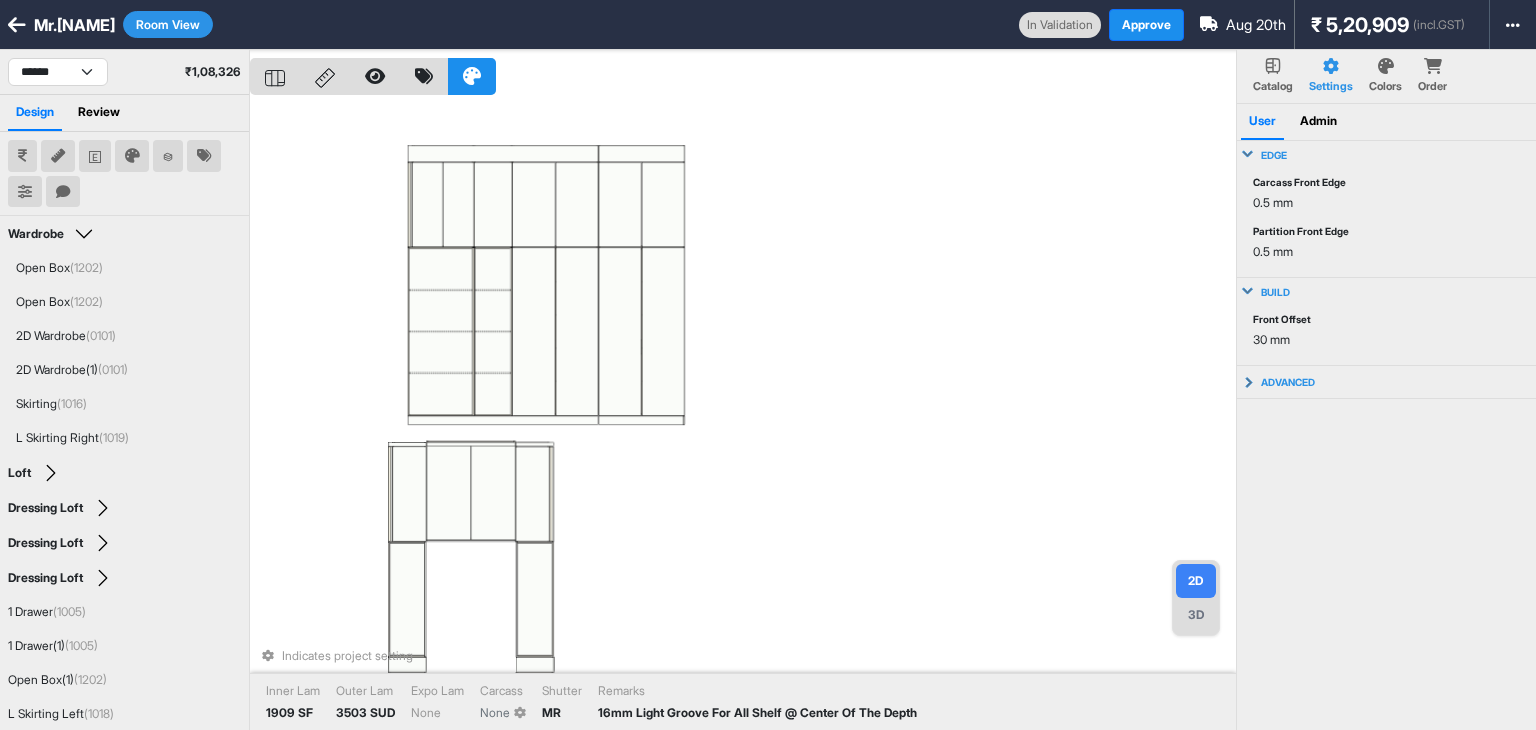 select on "****" 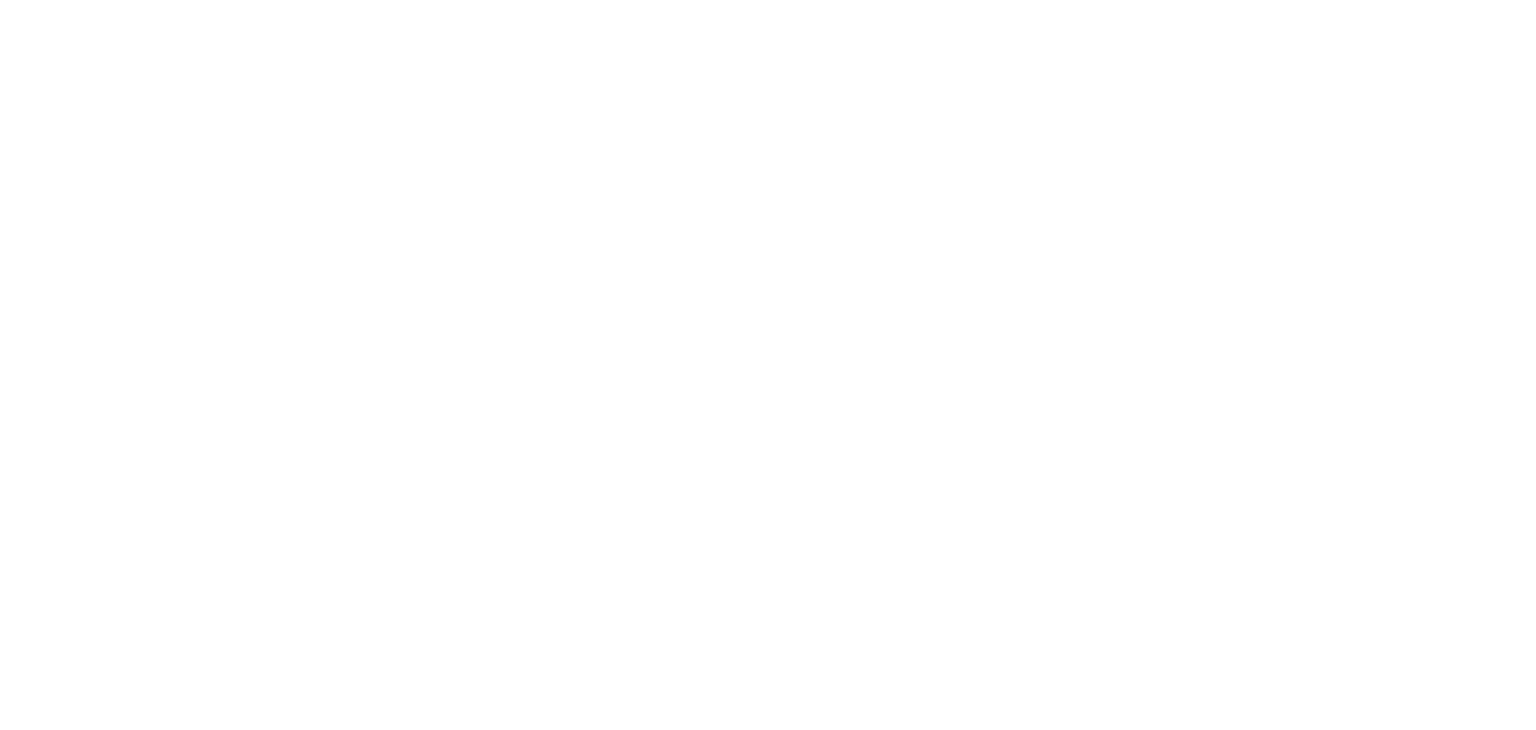 scroll, scrollTop: 0, scrollLeft: 0, axis: both 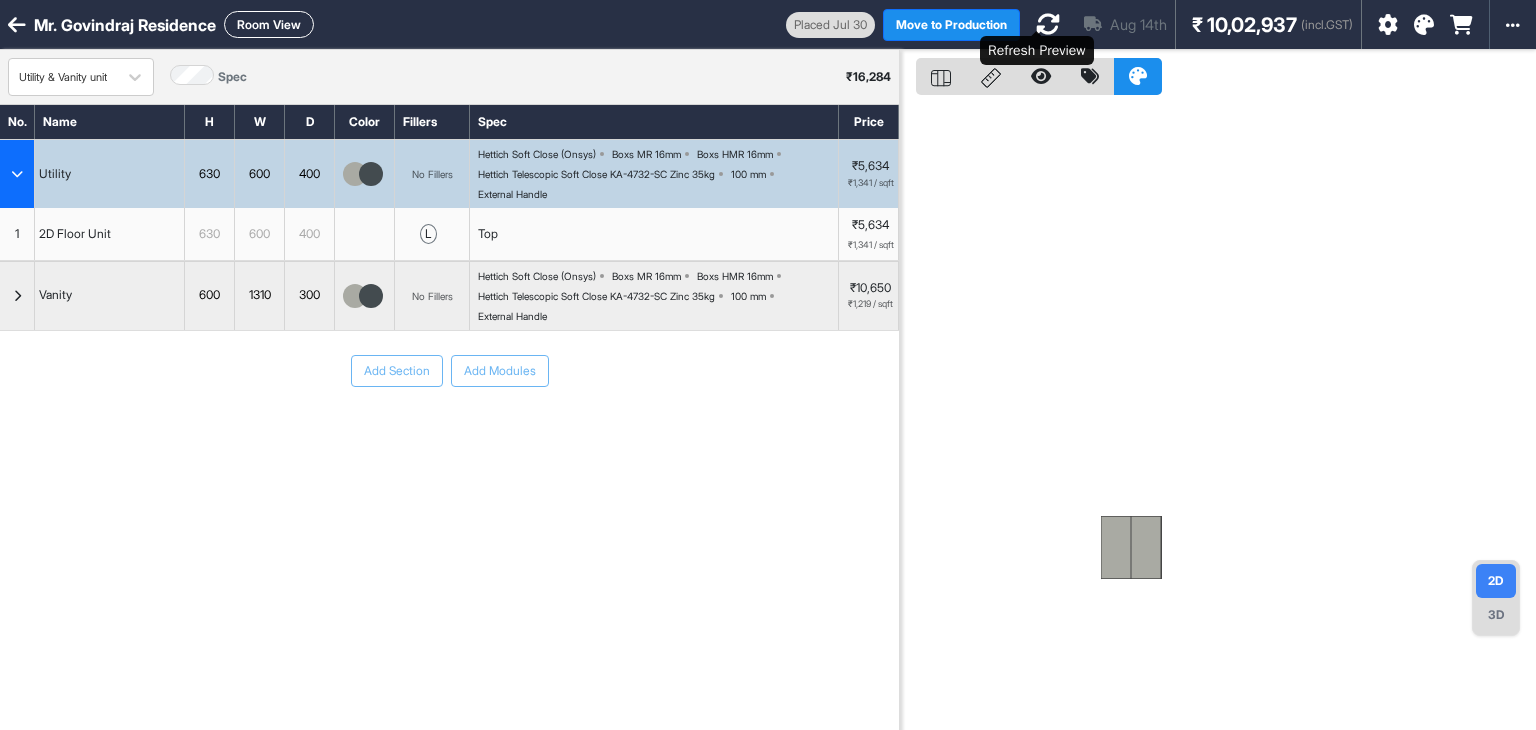 click at bounding box center [1048, 24] 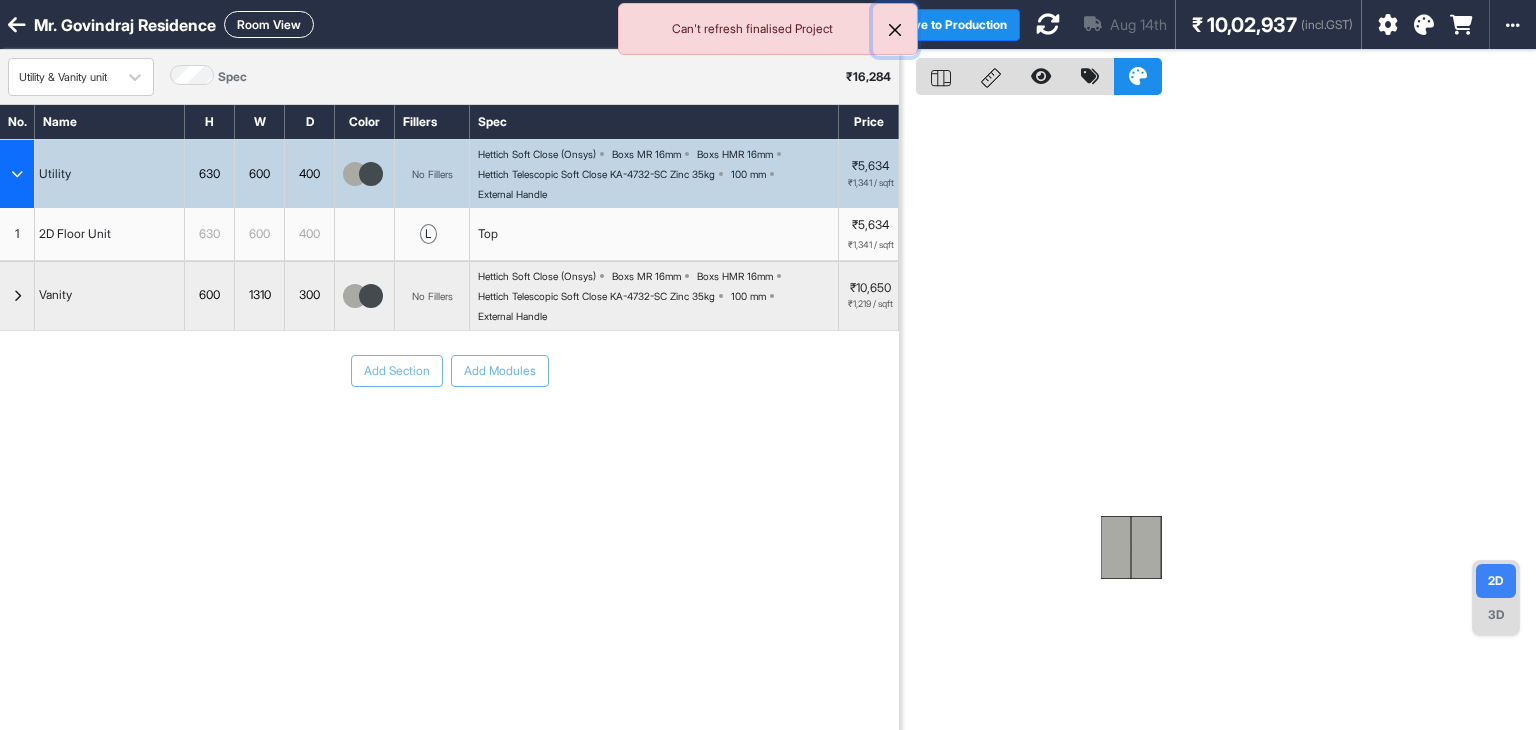 click at bounding box center (895, 30) 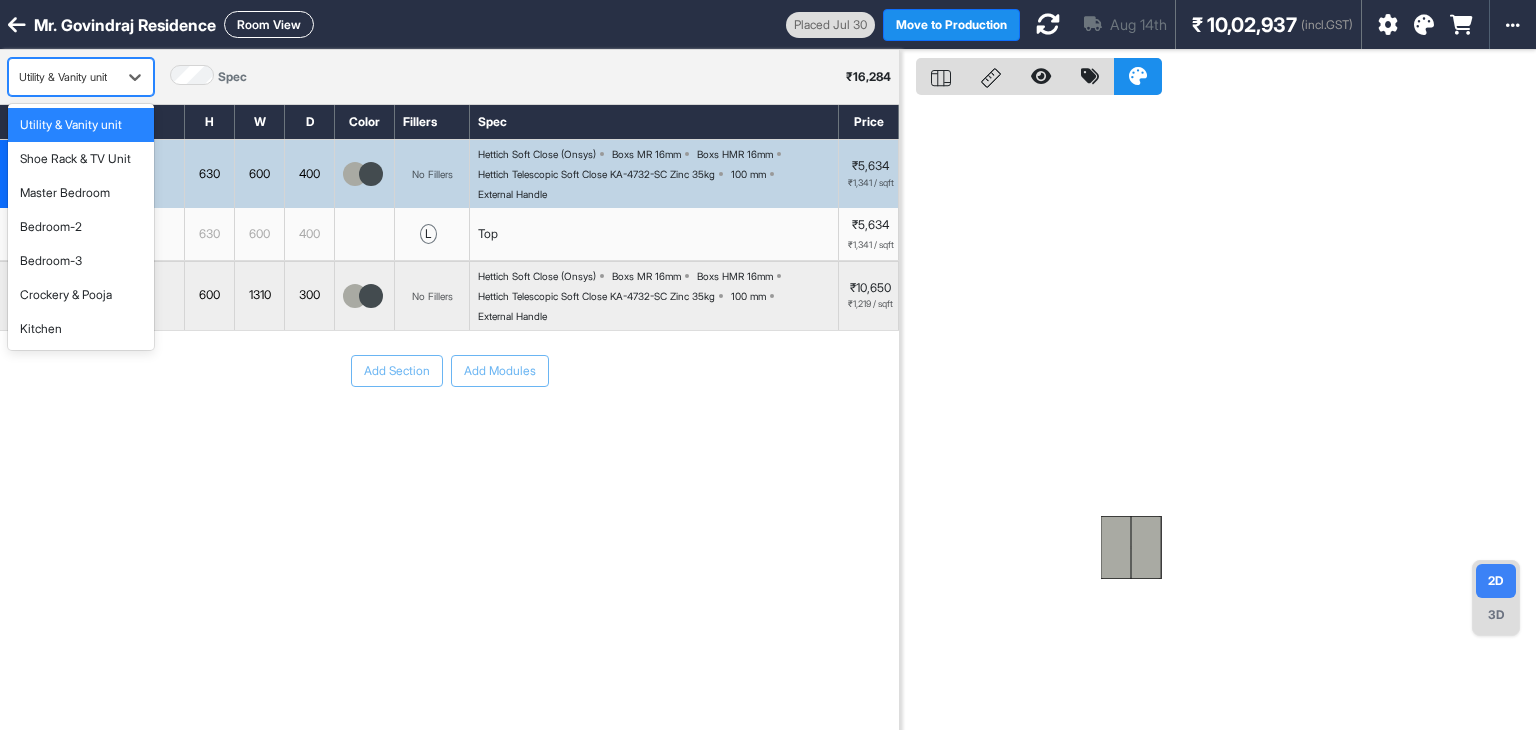 click on "Utility & Vanity unit" at bounding box center (63, 77) 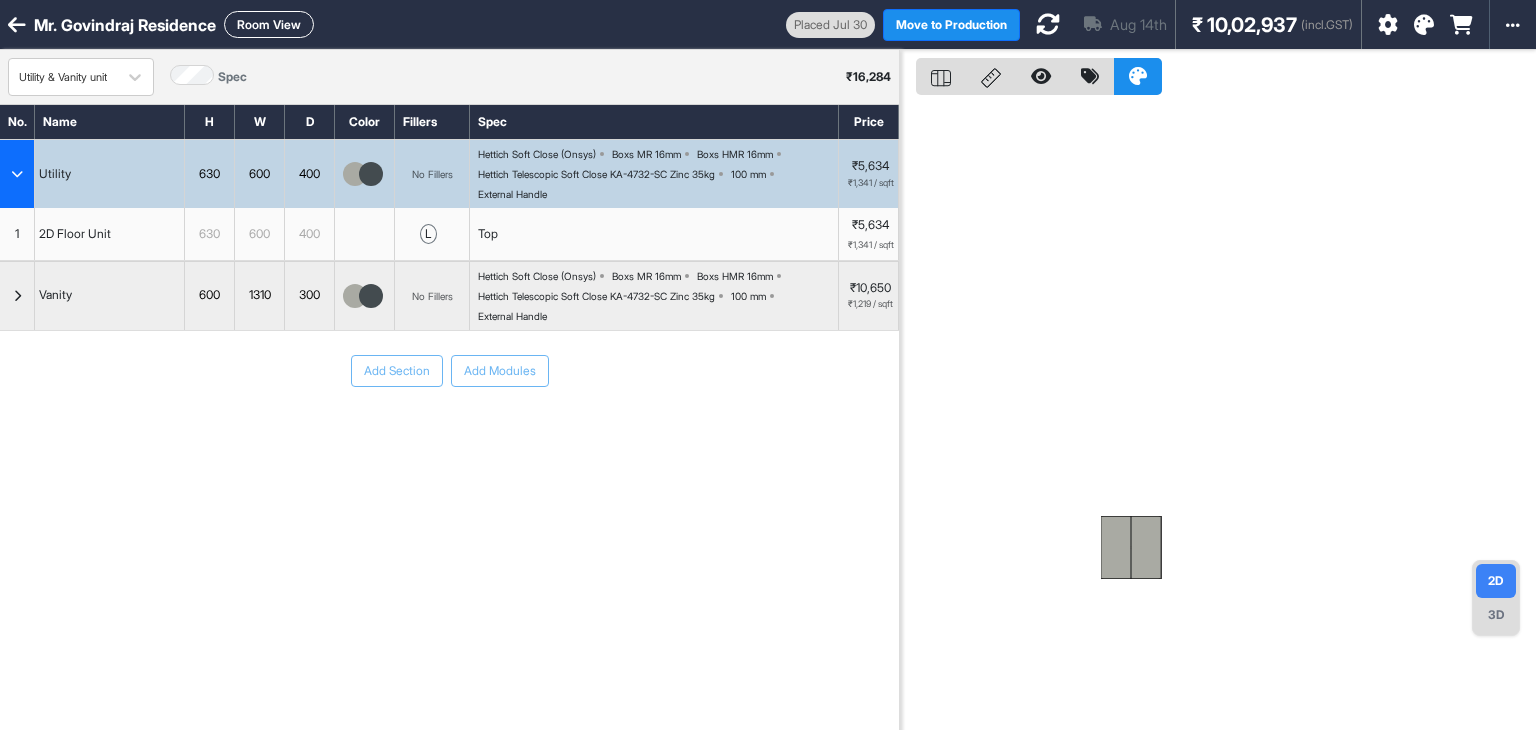 click on "Room View" at bounding box center (269, 24) 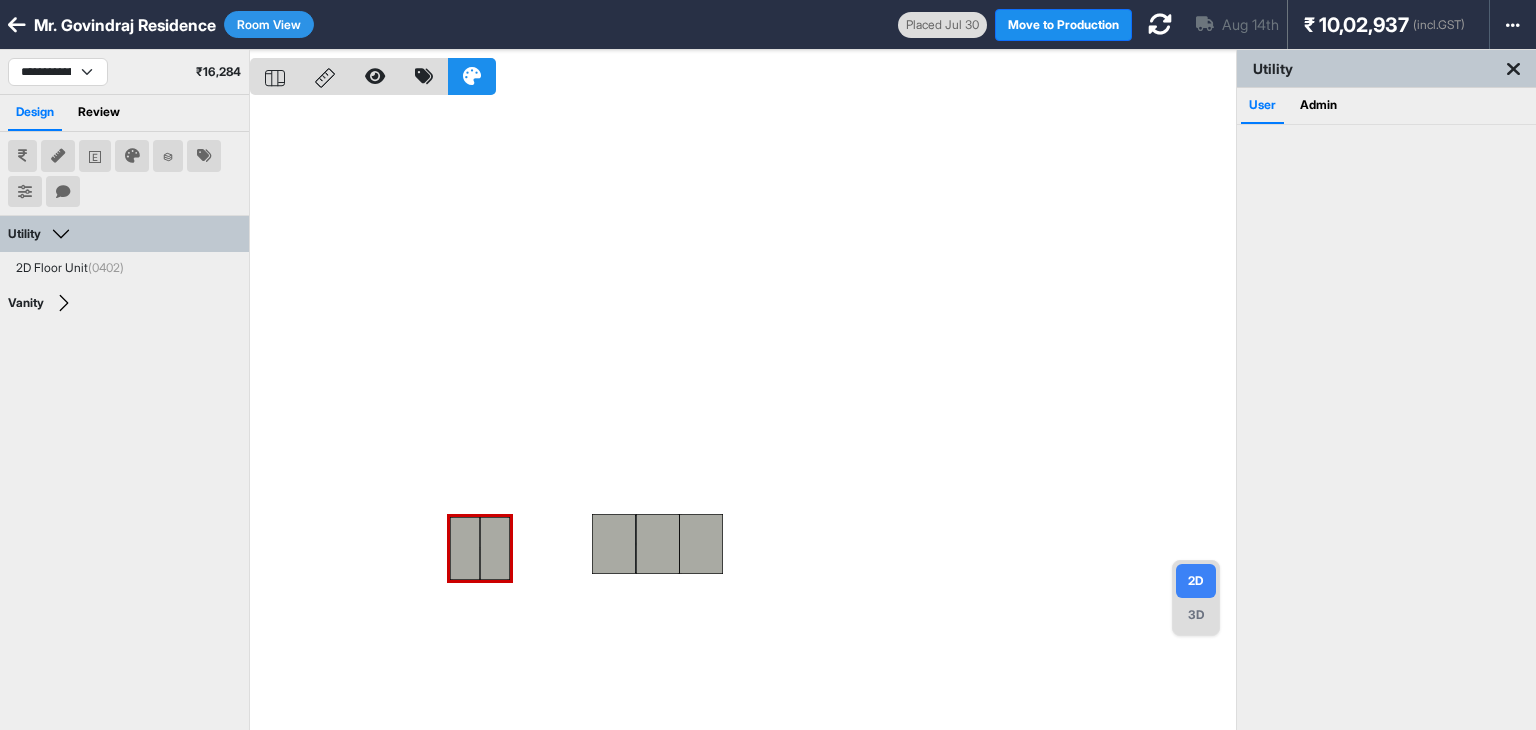 click on "Room View" at bounding box center (269, 24) 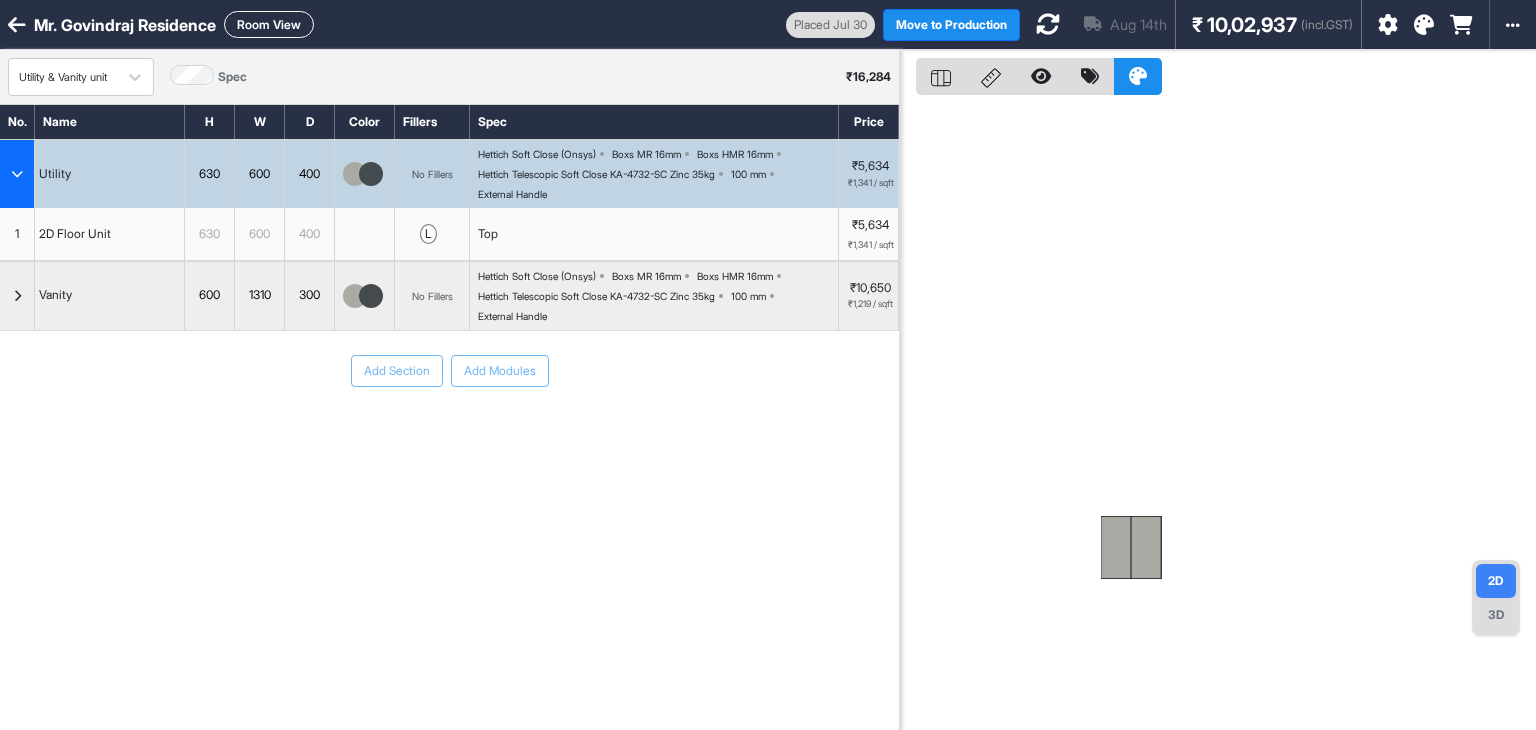 click at bounding box center [17, 174] 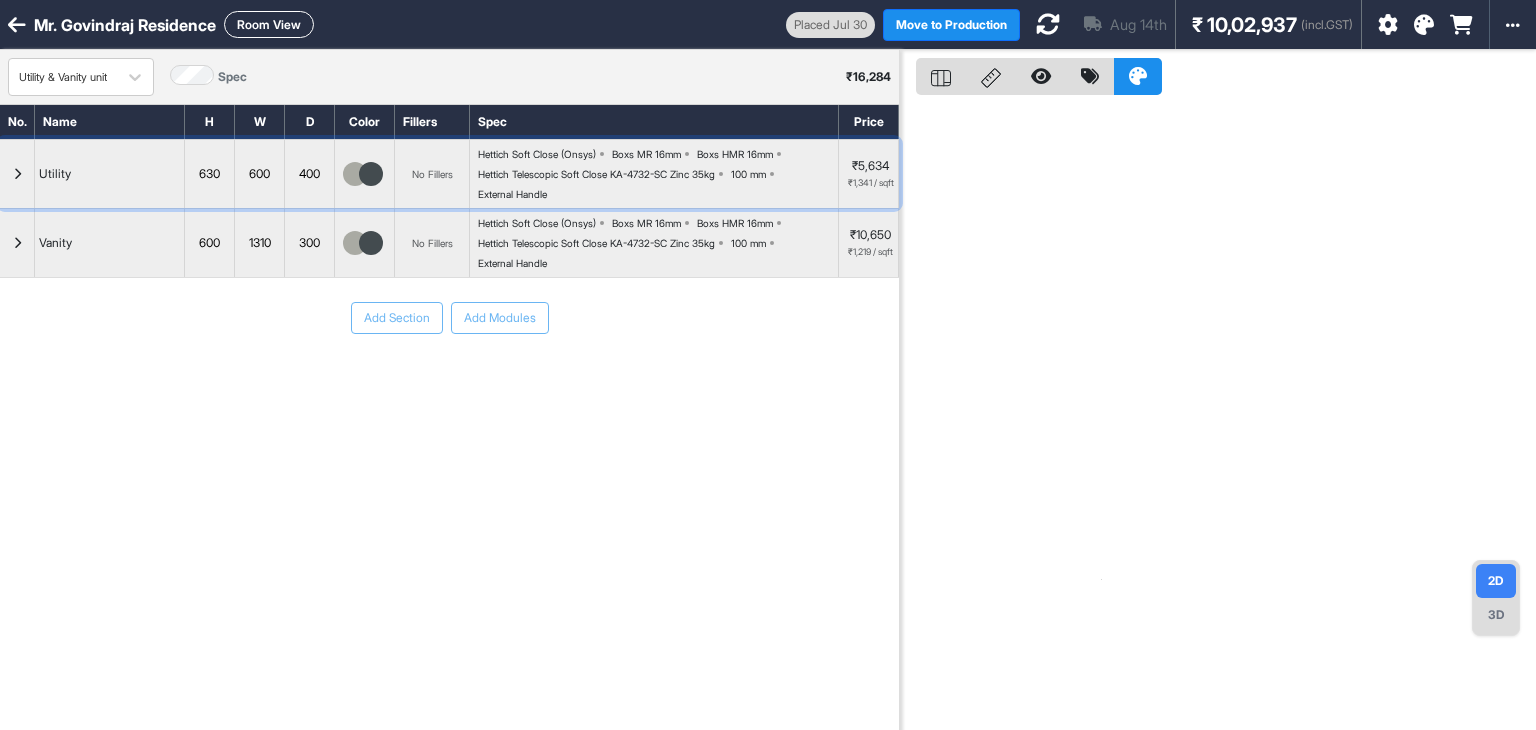 click at bounding box center (17, 174) 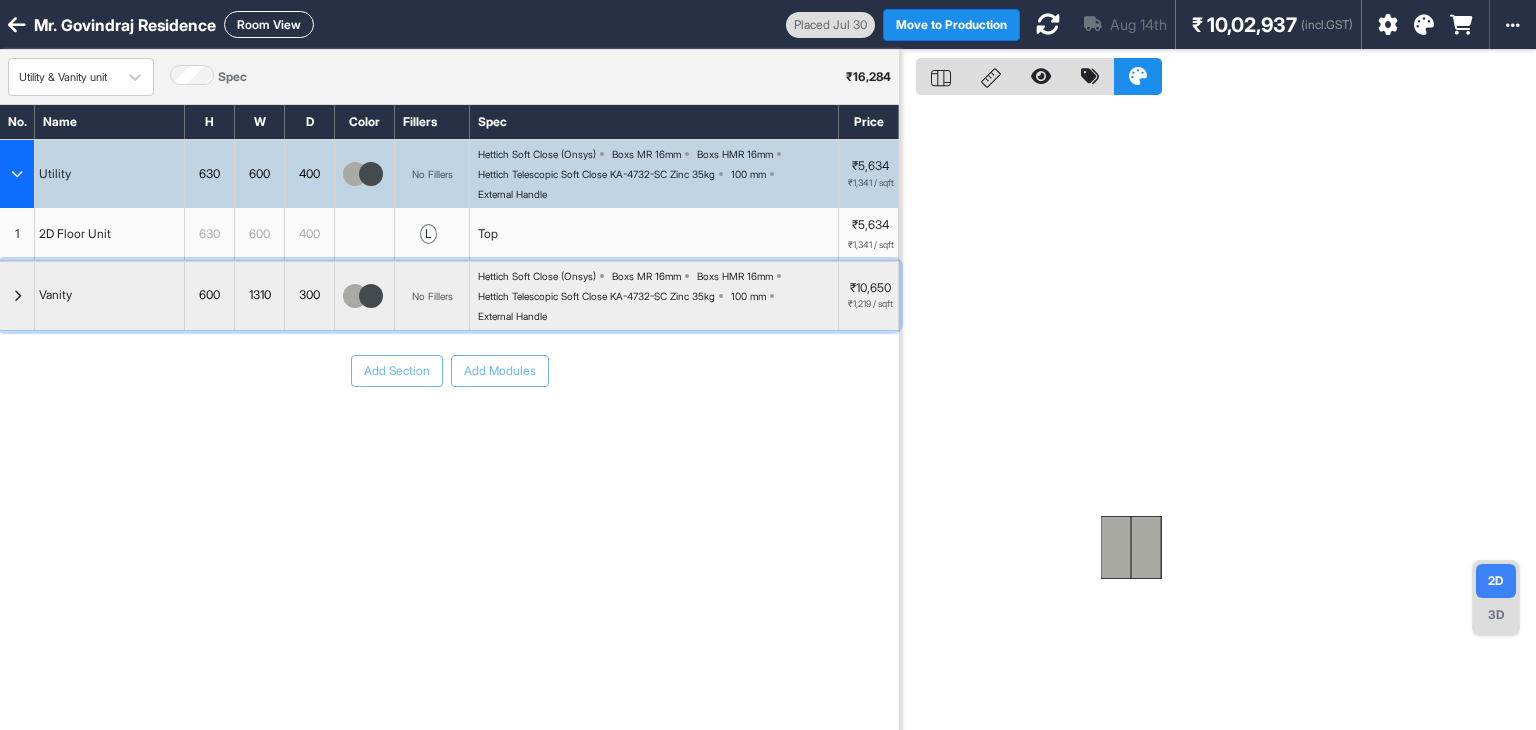click at bounding box center (17, 296) 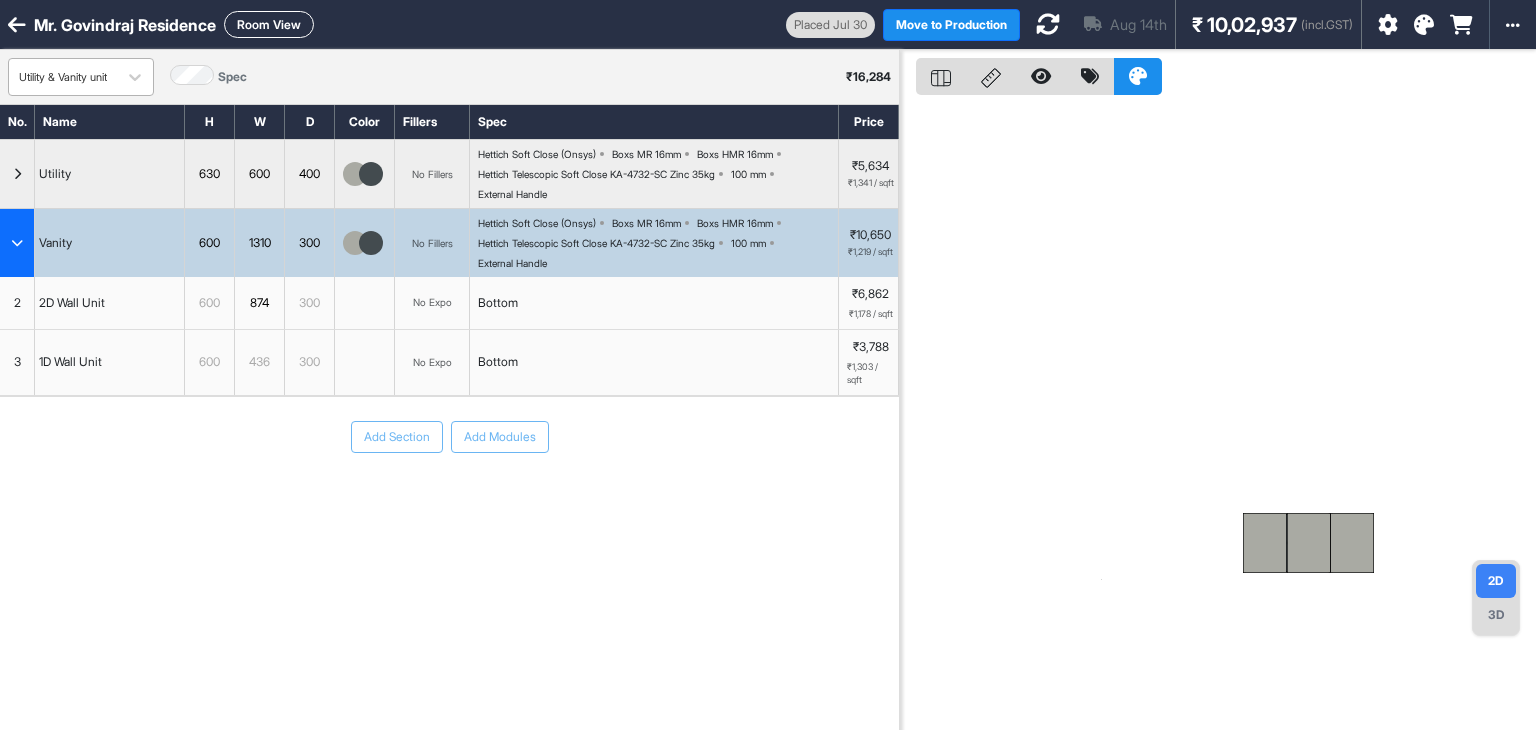 click on "Utility & Vanity unit" at bounding box center (63, 77) 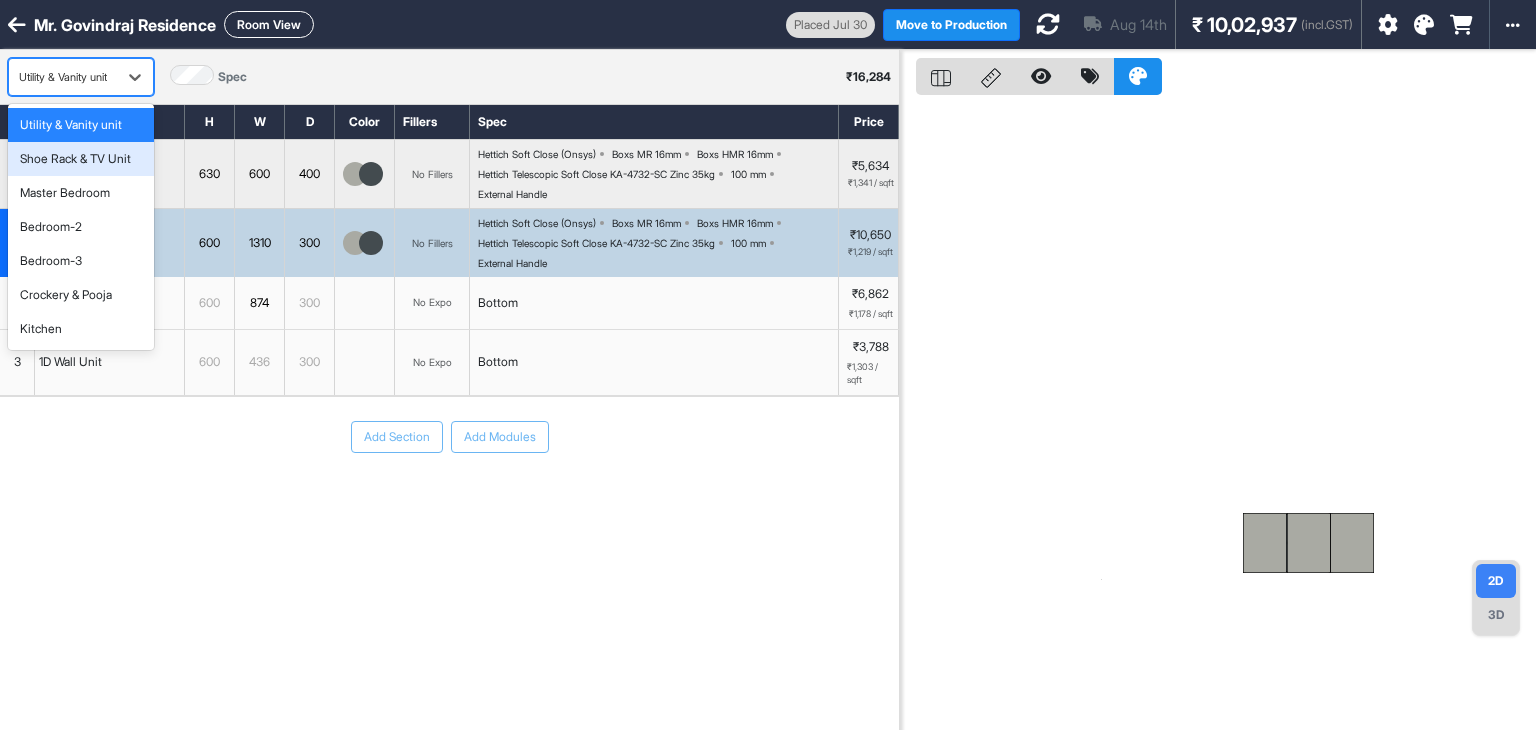 click on "Shoe Rack & TV Unit" at bounding box center [81, 159] 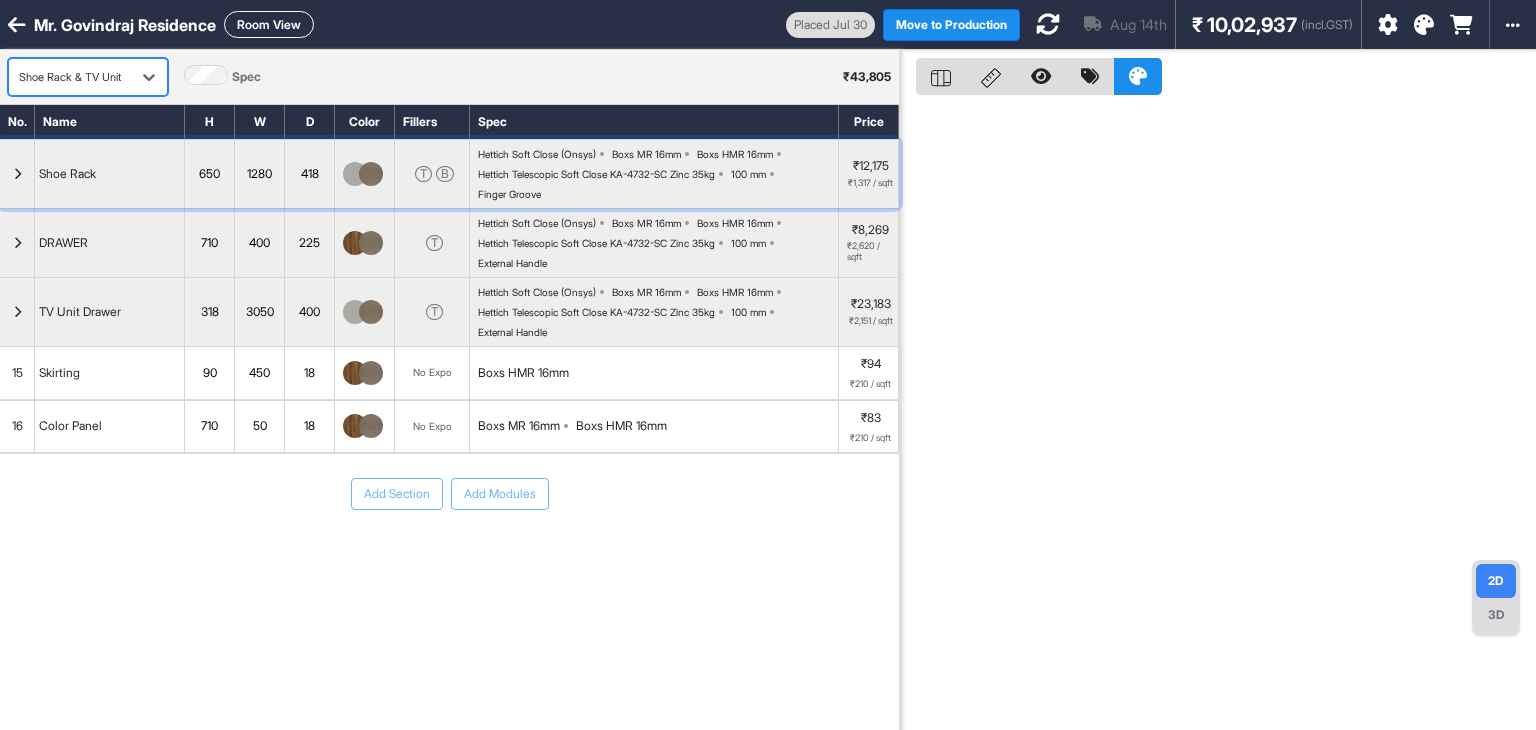 click at bounding box center [17, 174] 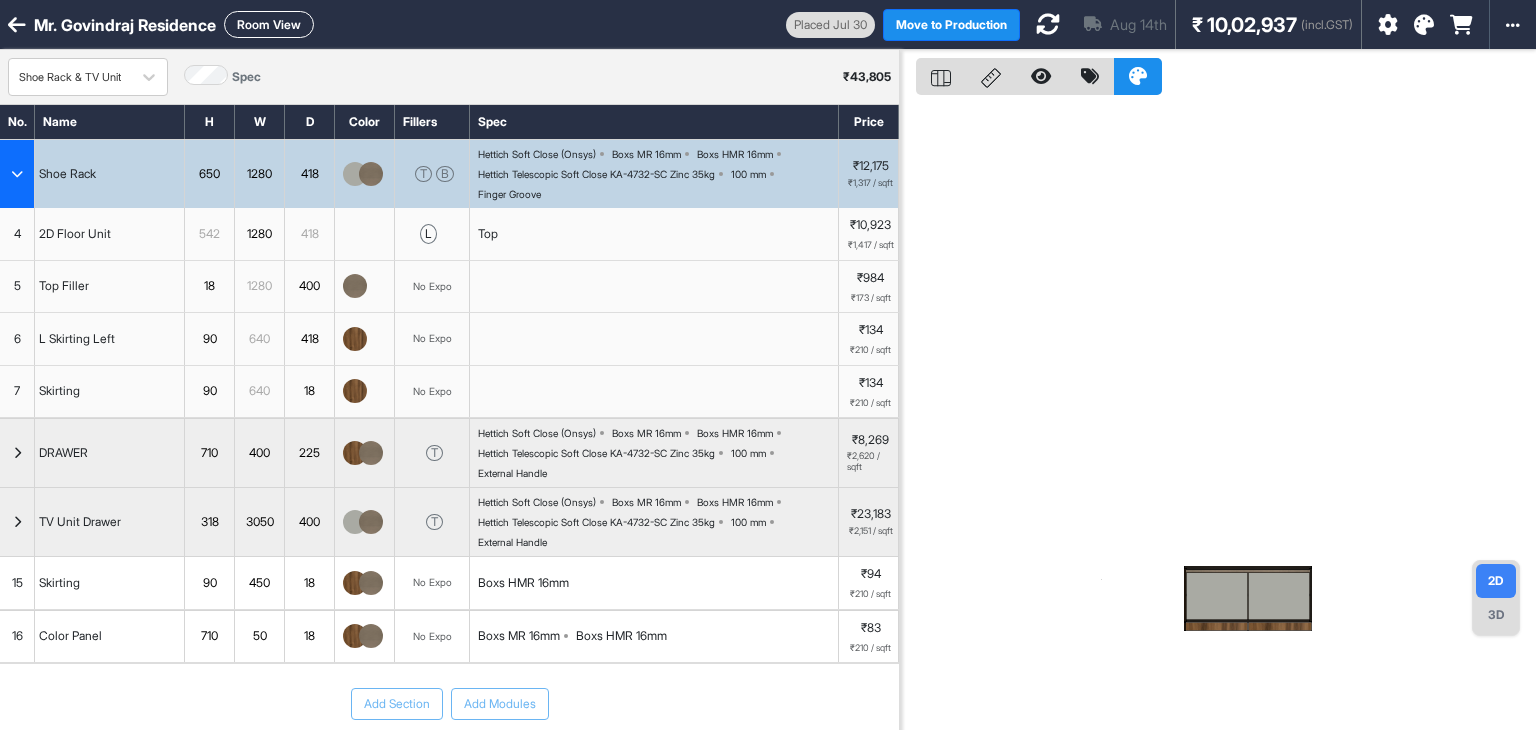 click at bounding box center [17, 174] 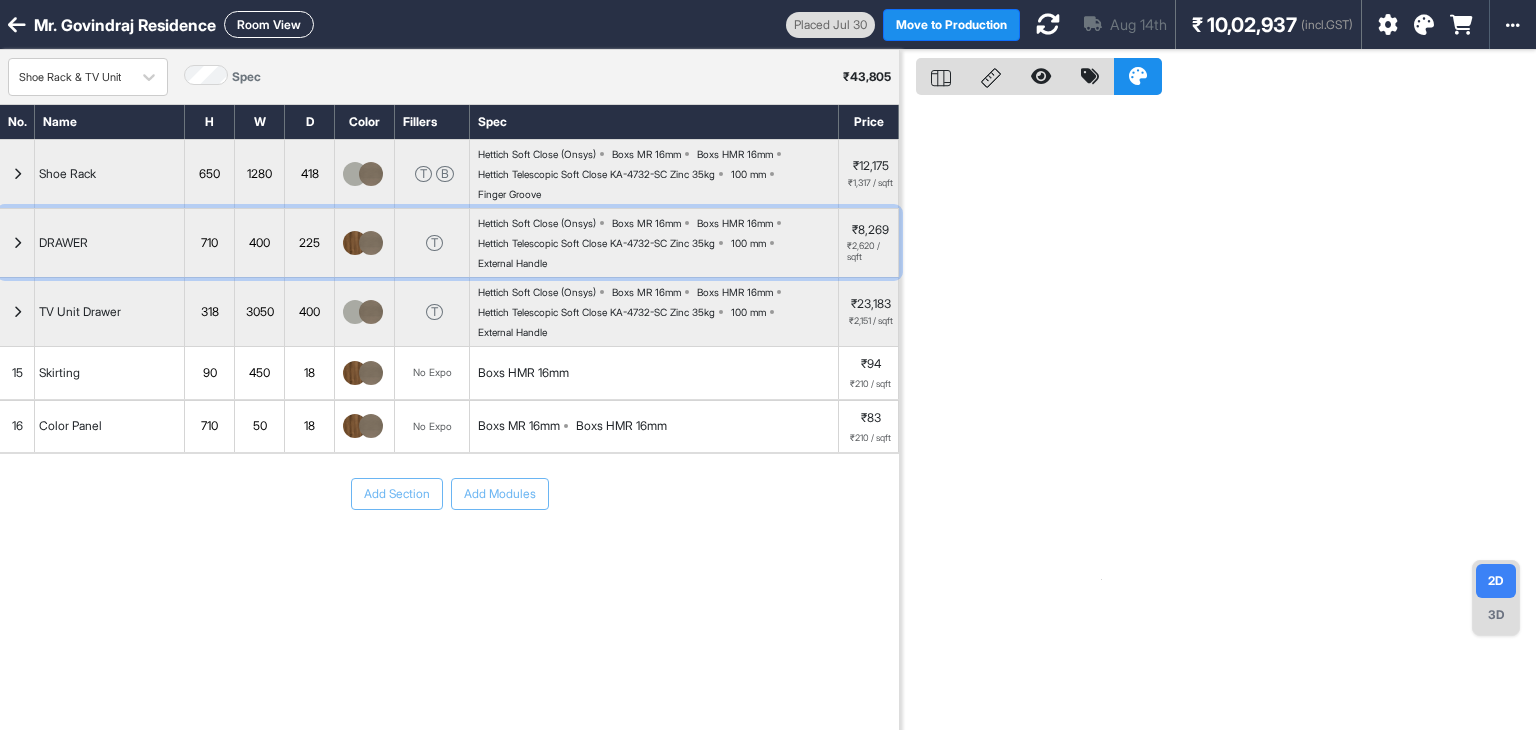 click at bounding box center (17, 243) 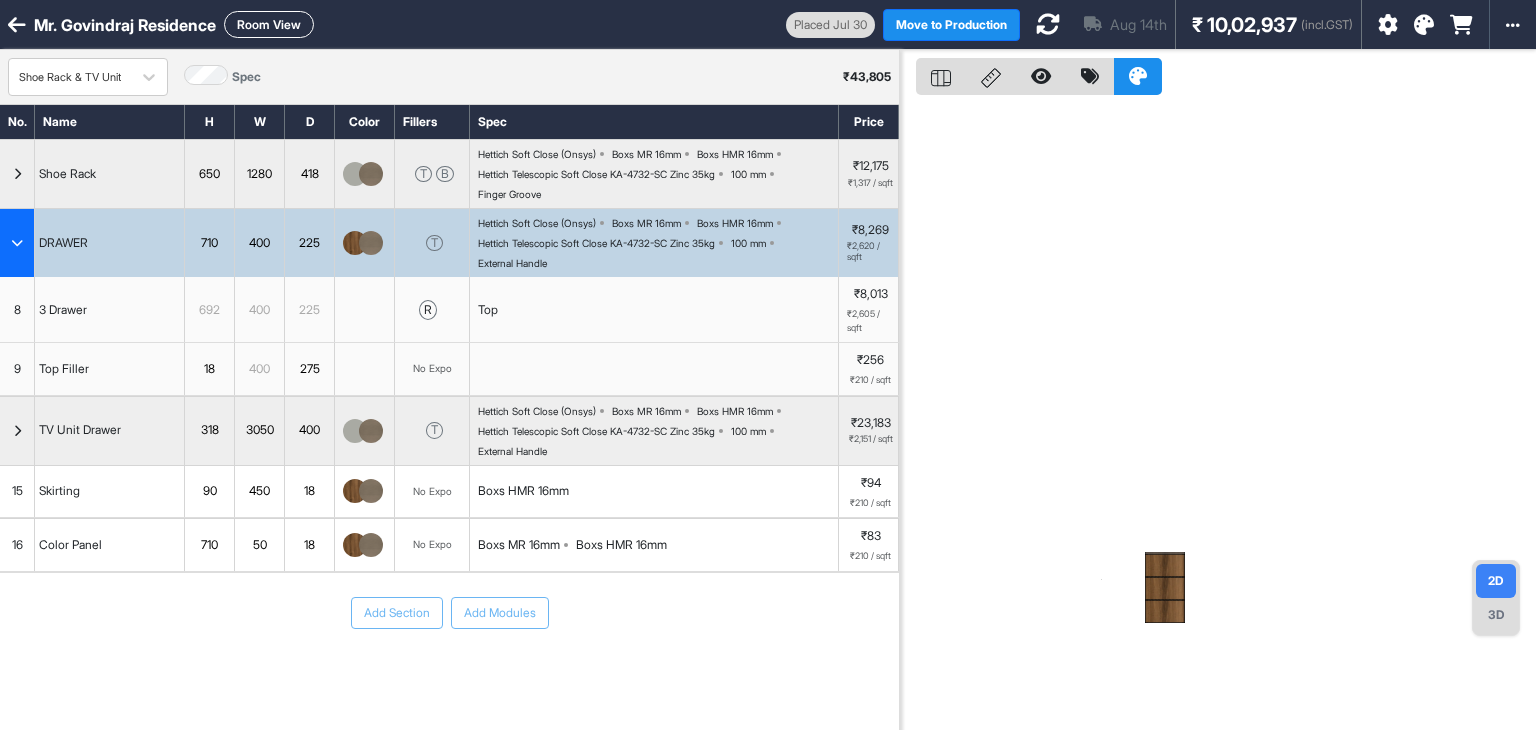 click at bounding box center [17, 243] 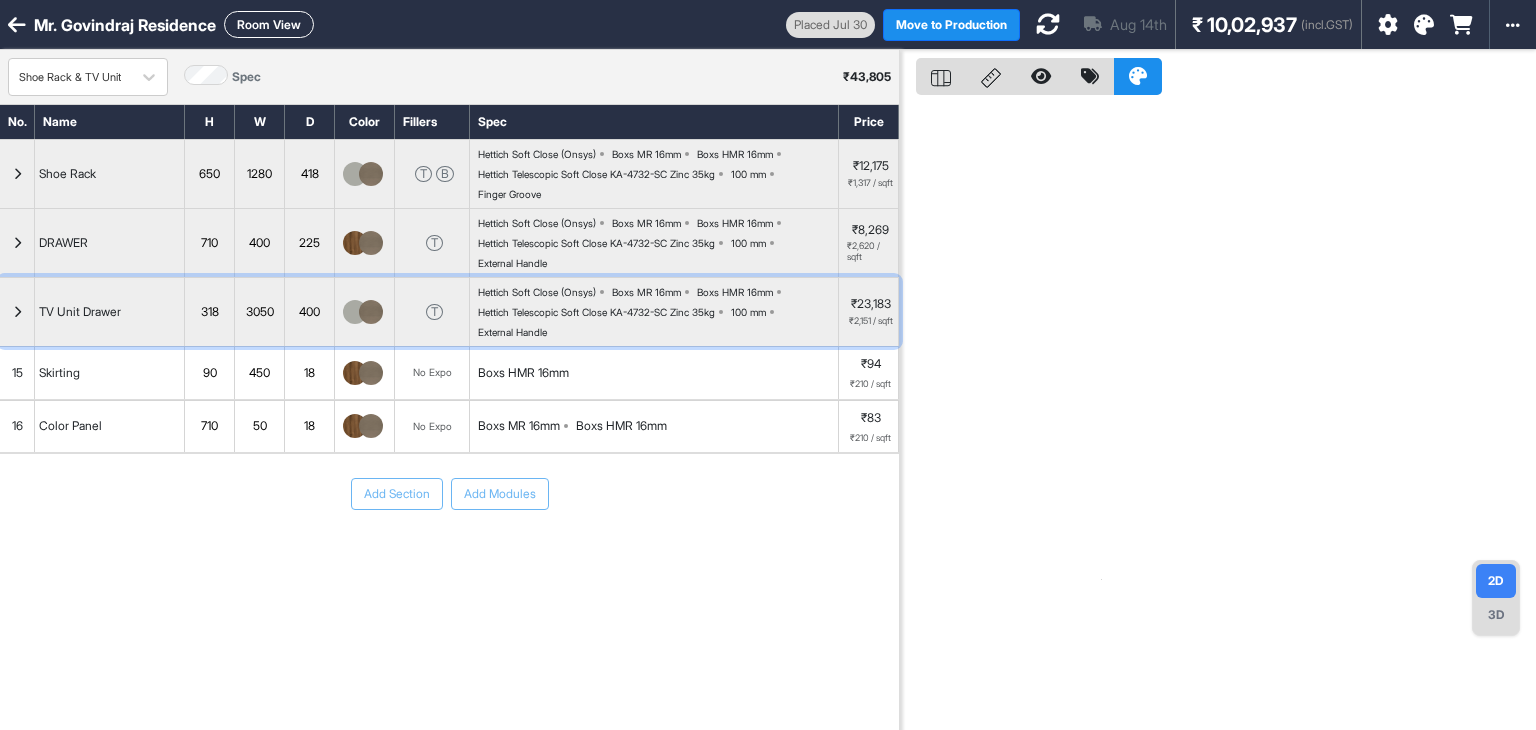 click at bounding box center (17, 312) 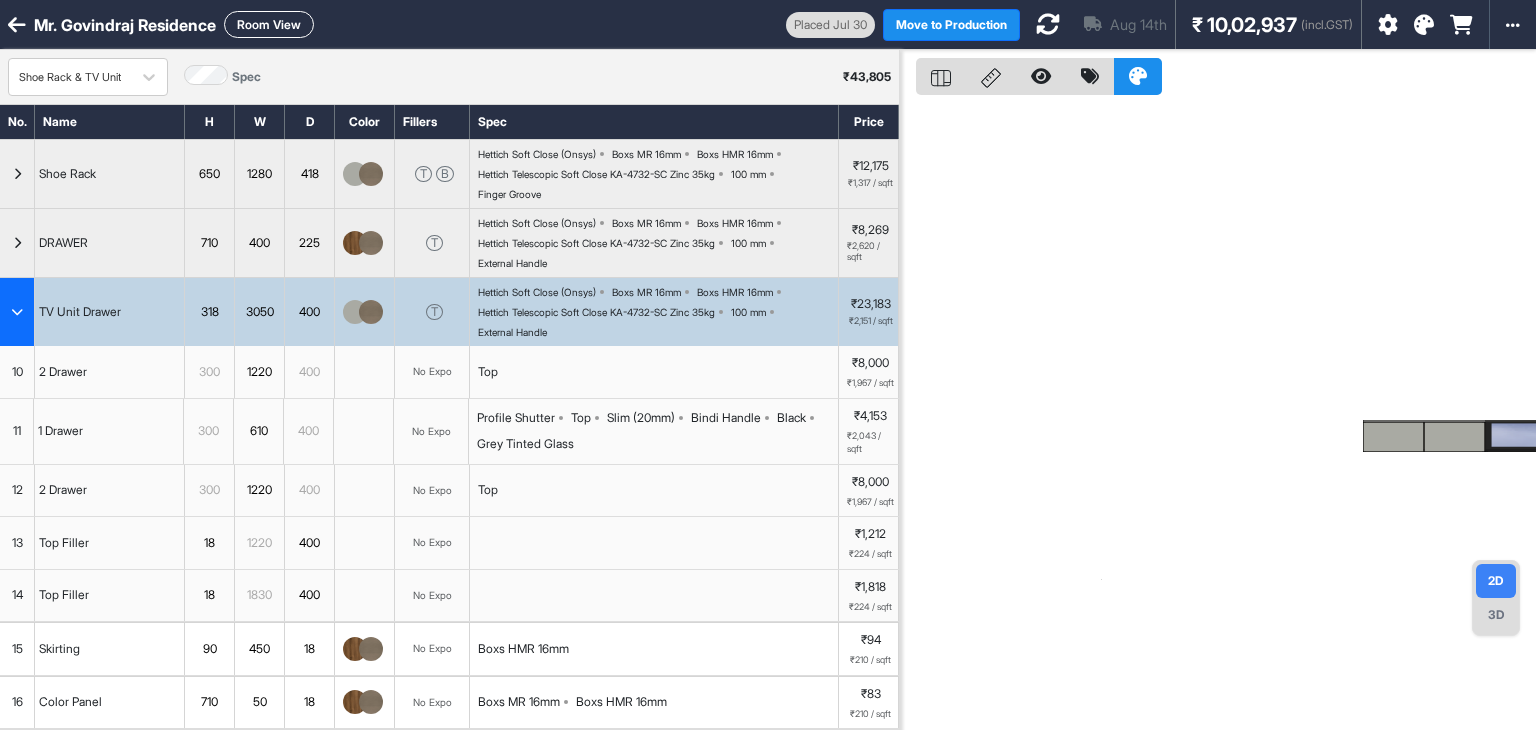 click at bounding box center [17, 312] 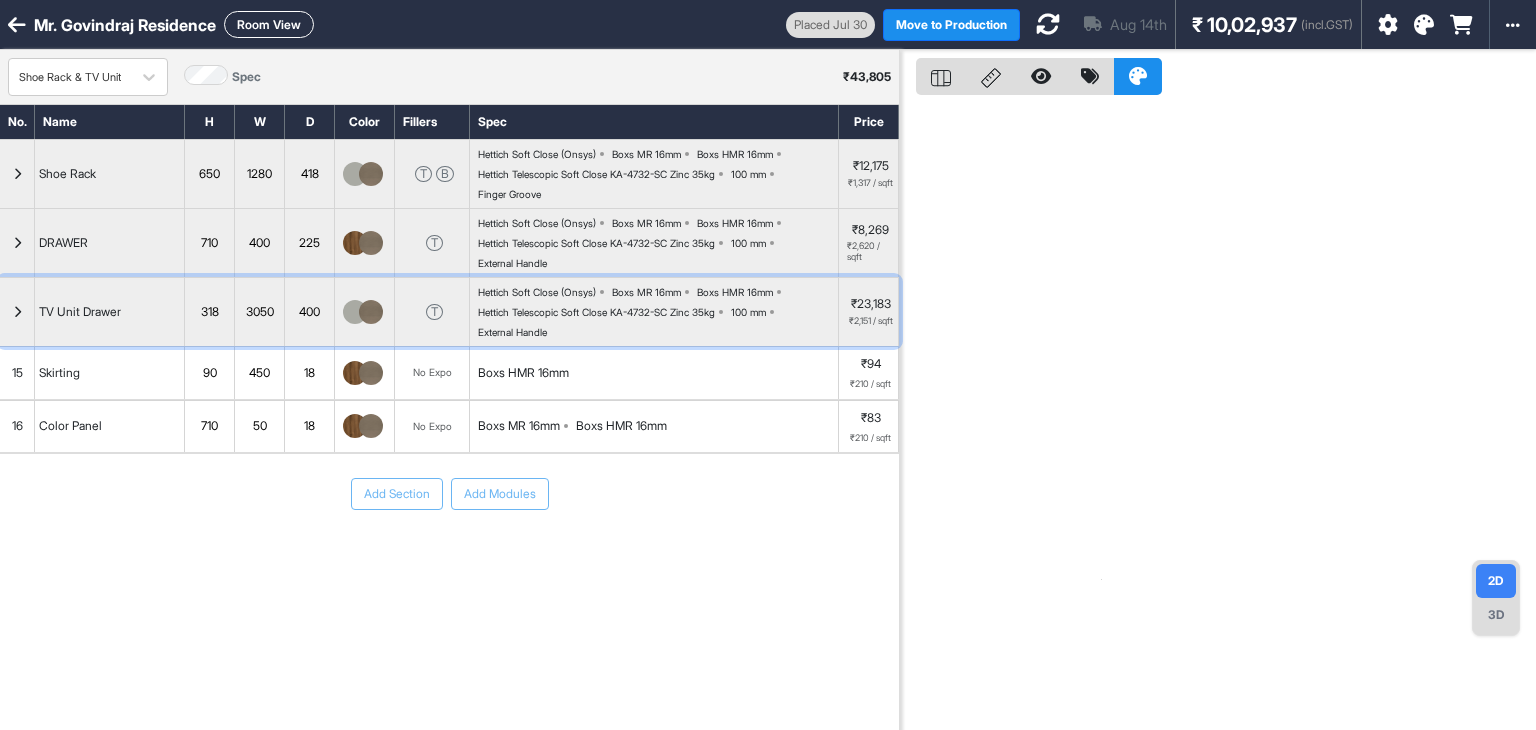 click at bounding box center [17, 312] 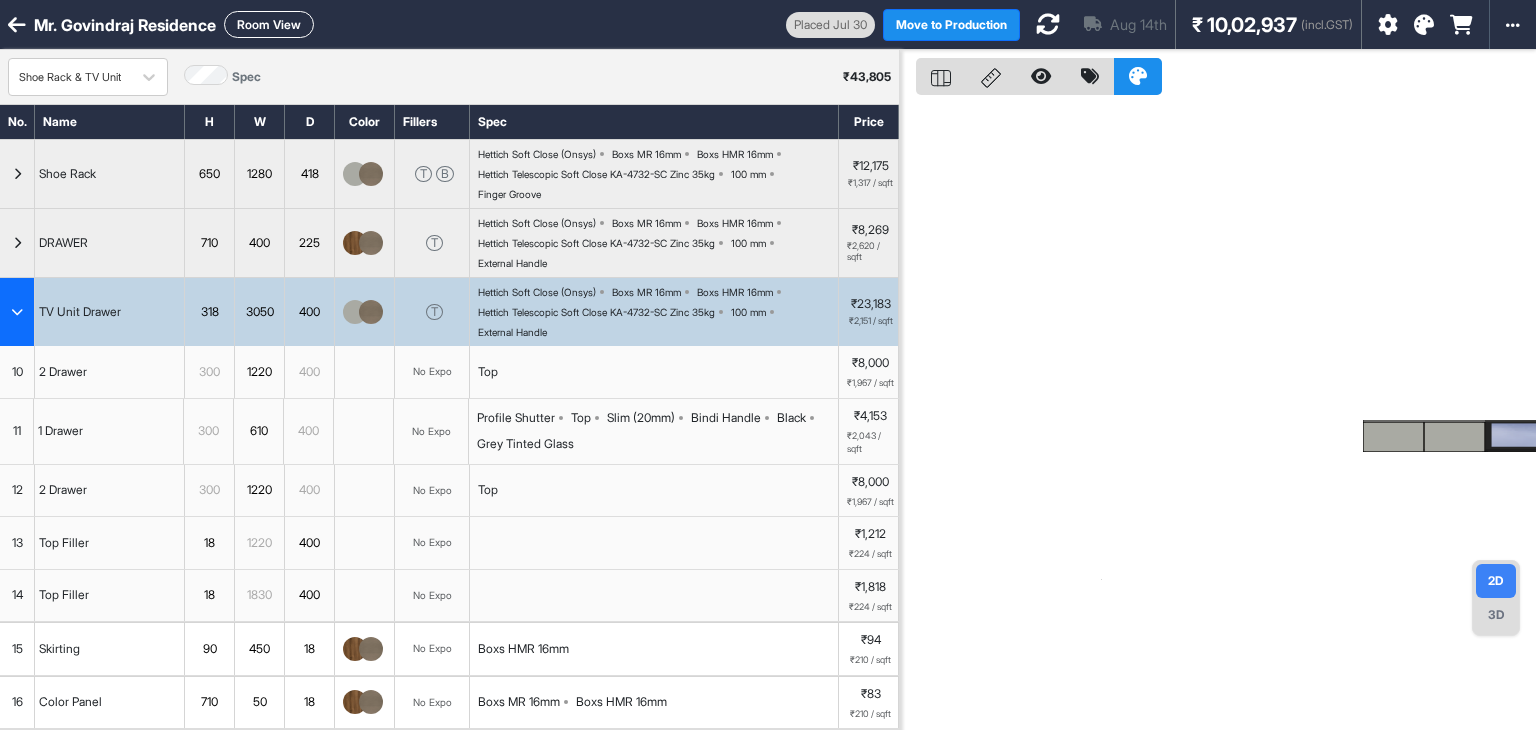 click at bounding box center (17, 312) 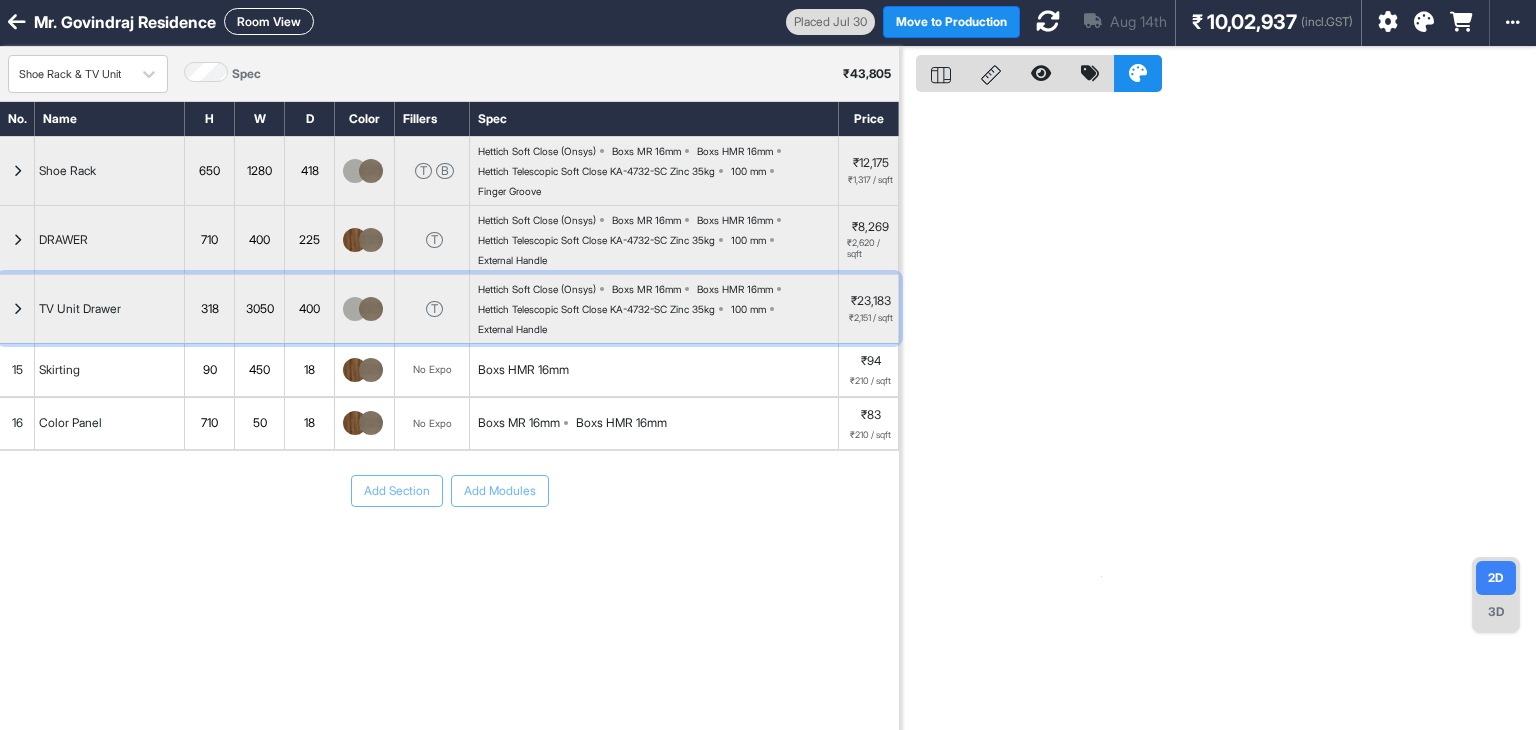 scroll, scrollTop: 0, scrollLeft: 0, axis: both 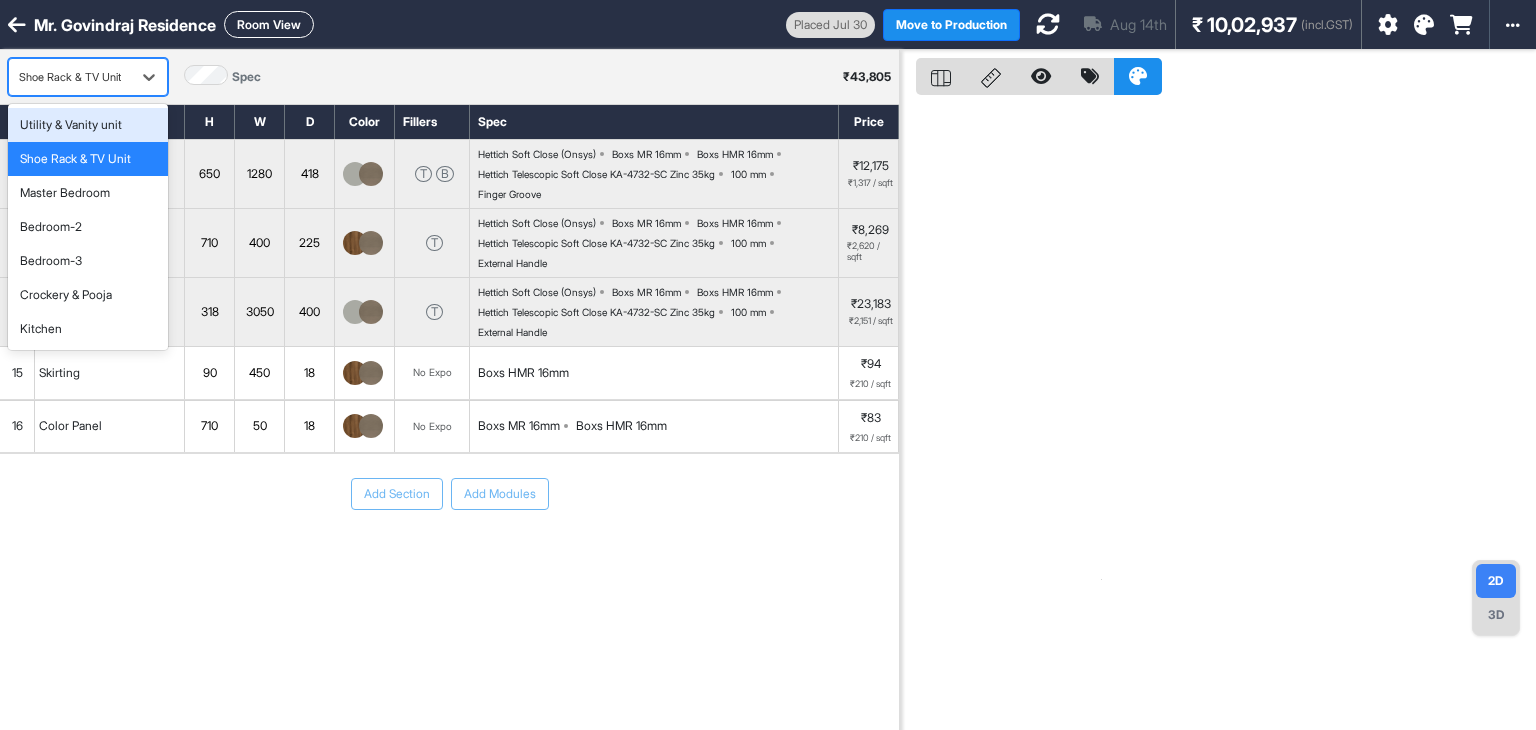 click on "Shoe Rack & TV Unit" at bounding box center [70, 77] 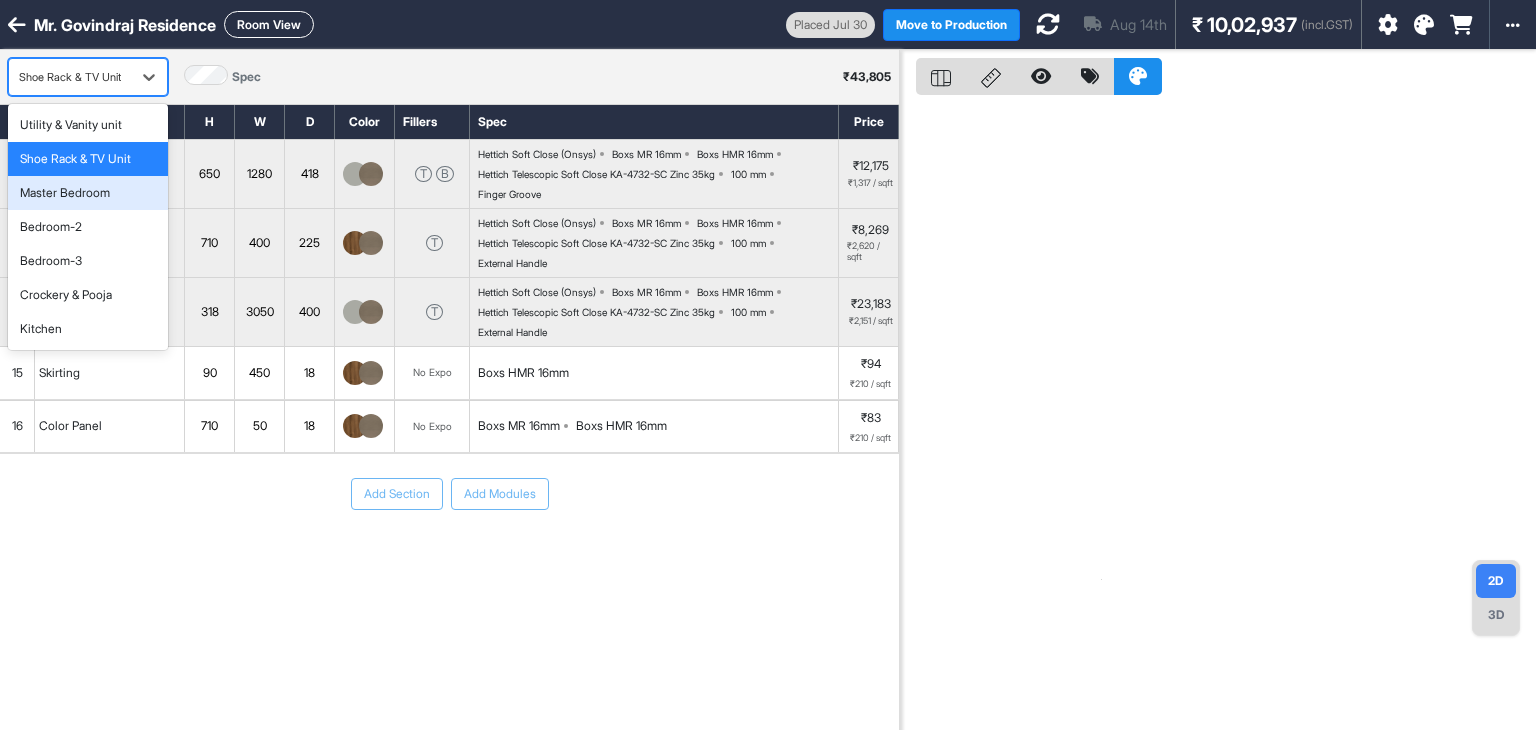 click on "Master Bedroom" at bounding box center [65, 193] 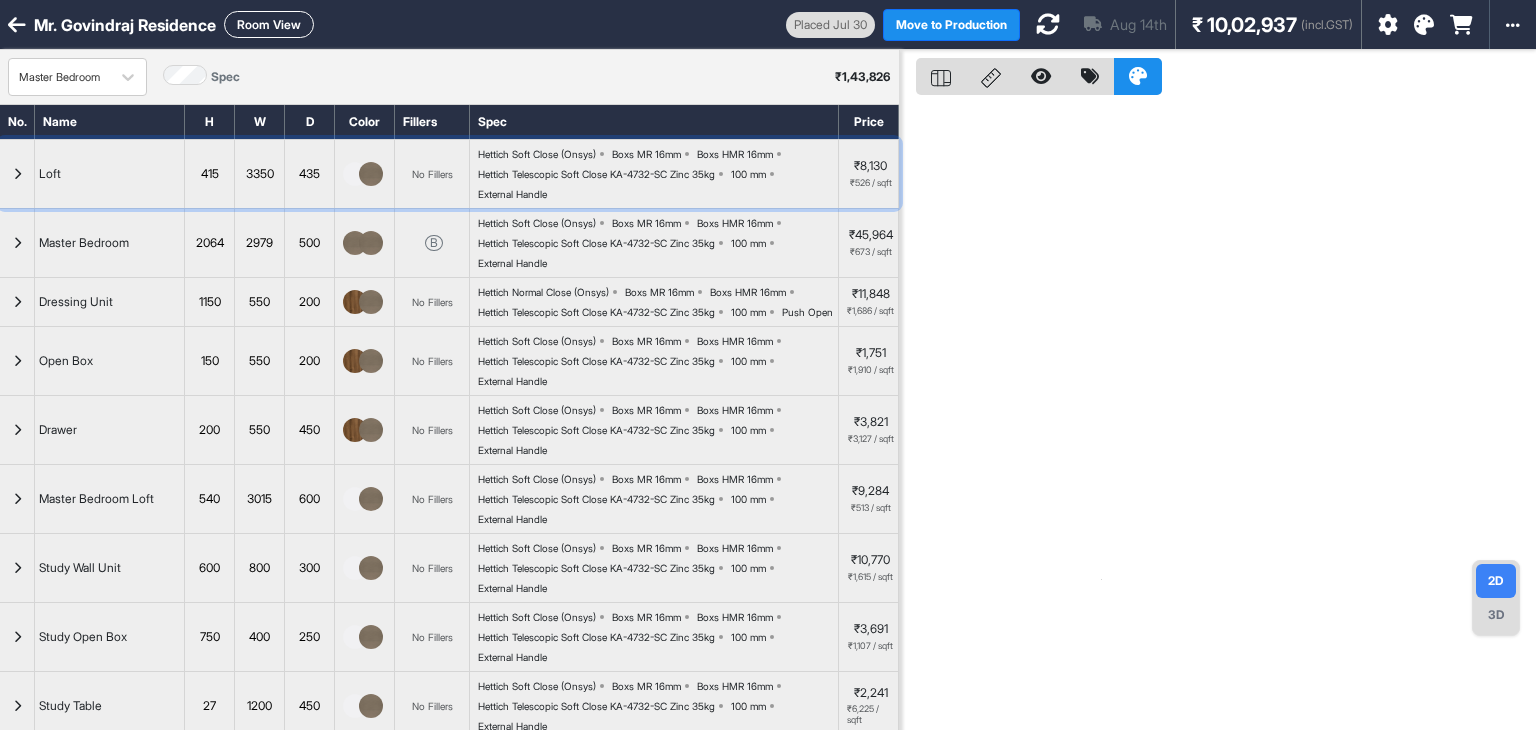 click at bounding box center [17, 174] 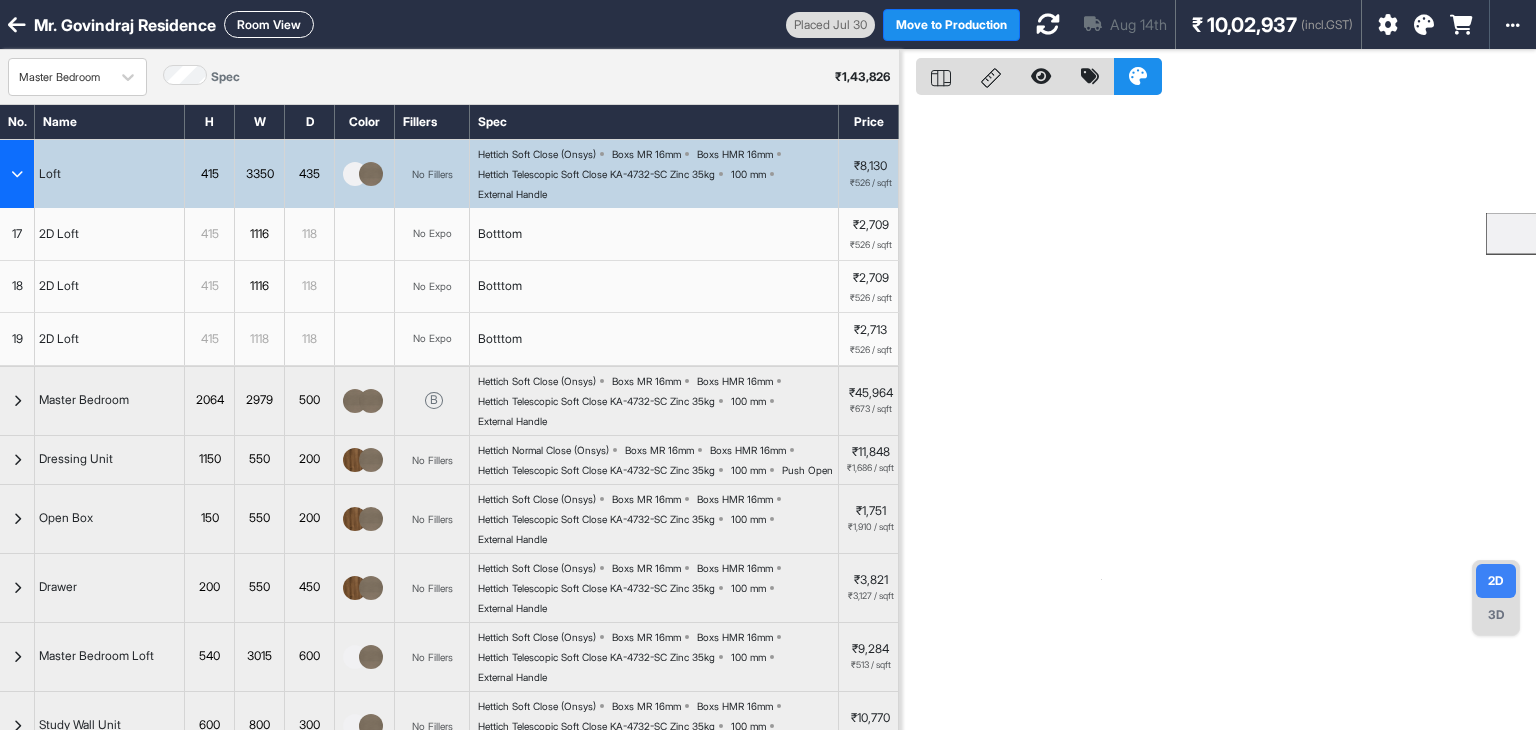 click at bounding box center [17, 174] 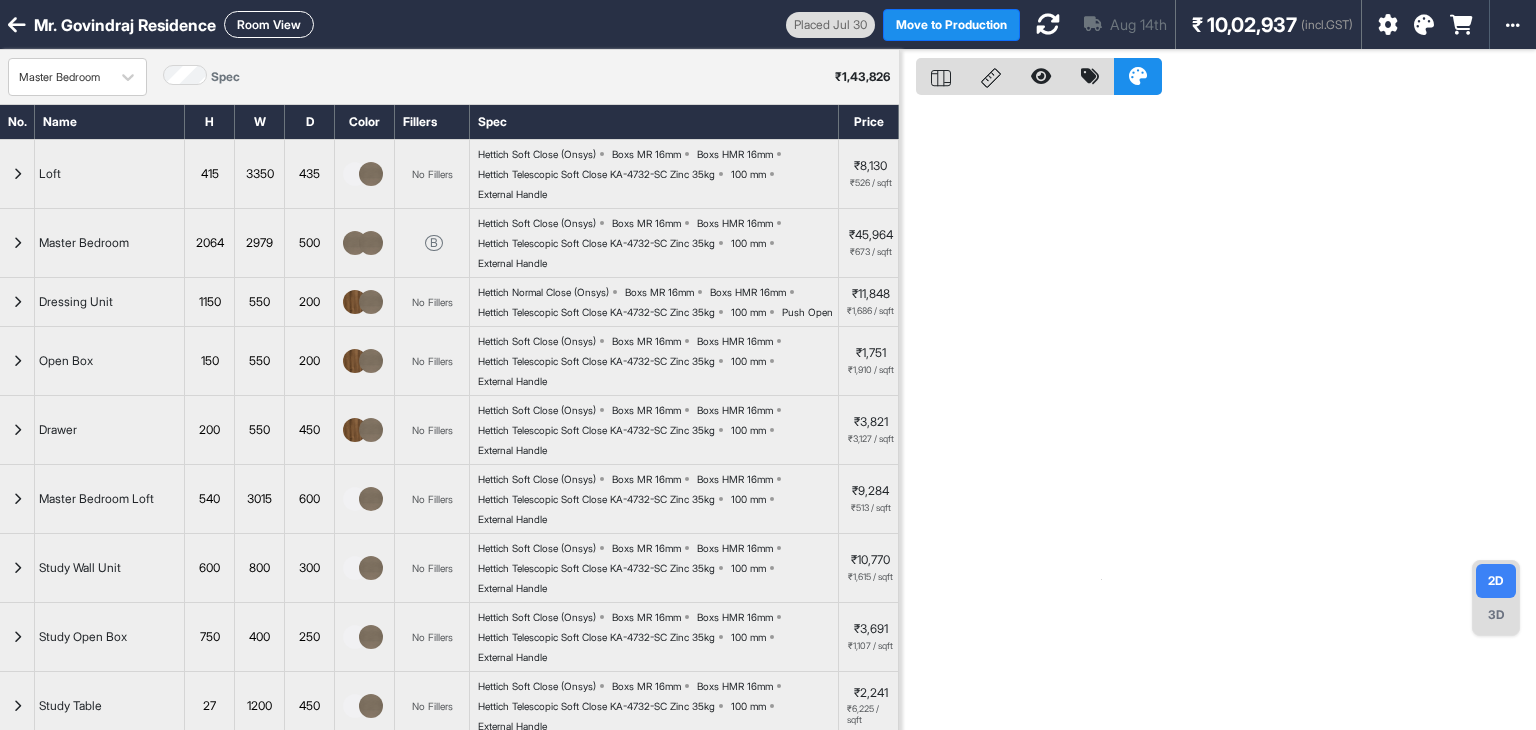 click on "Room View" at bounding box center [269, 24] 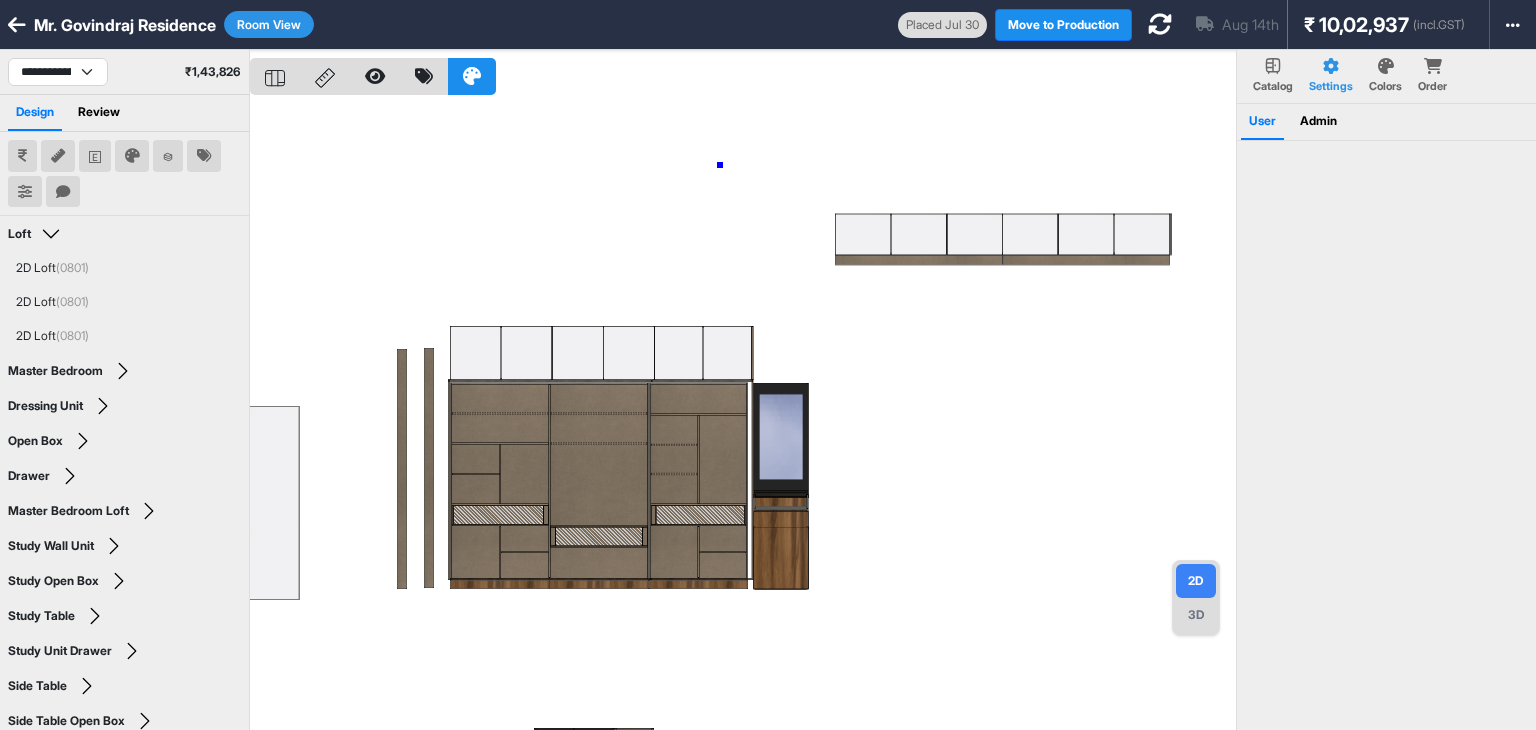 click at bounding box center [743, 415] 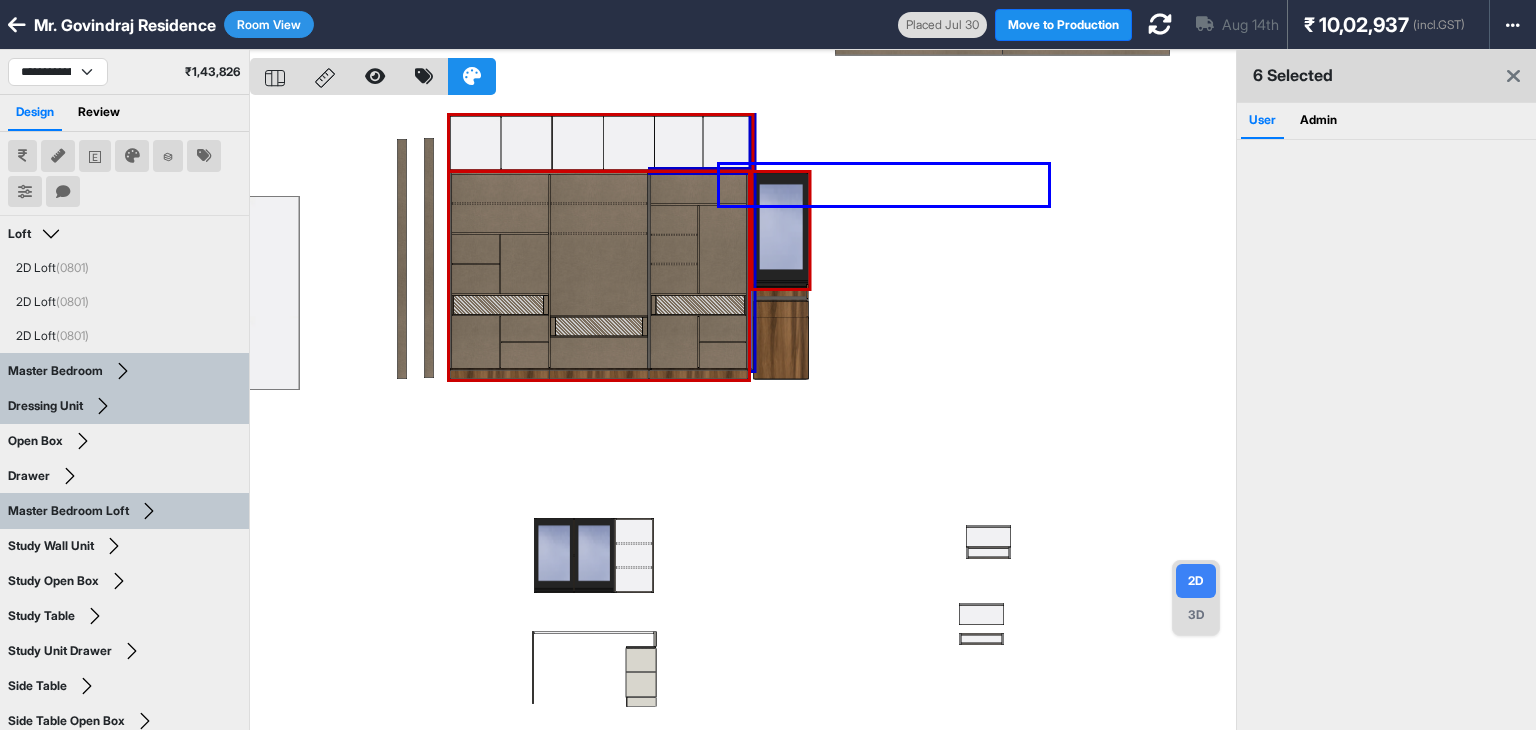 click at bounding box center [743, 415] 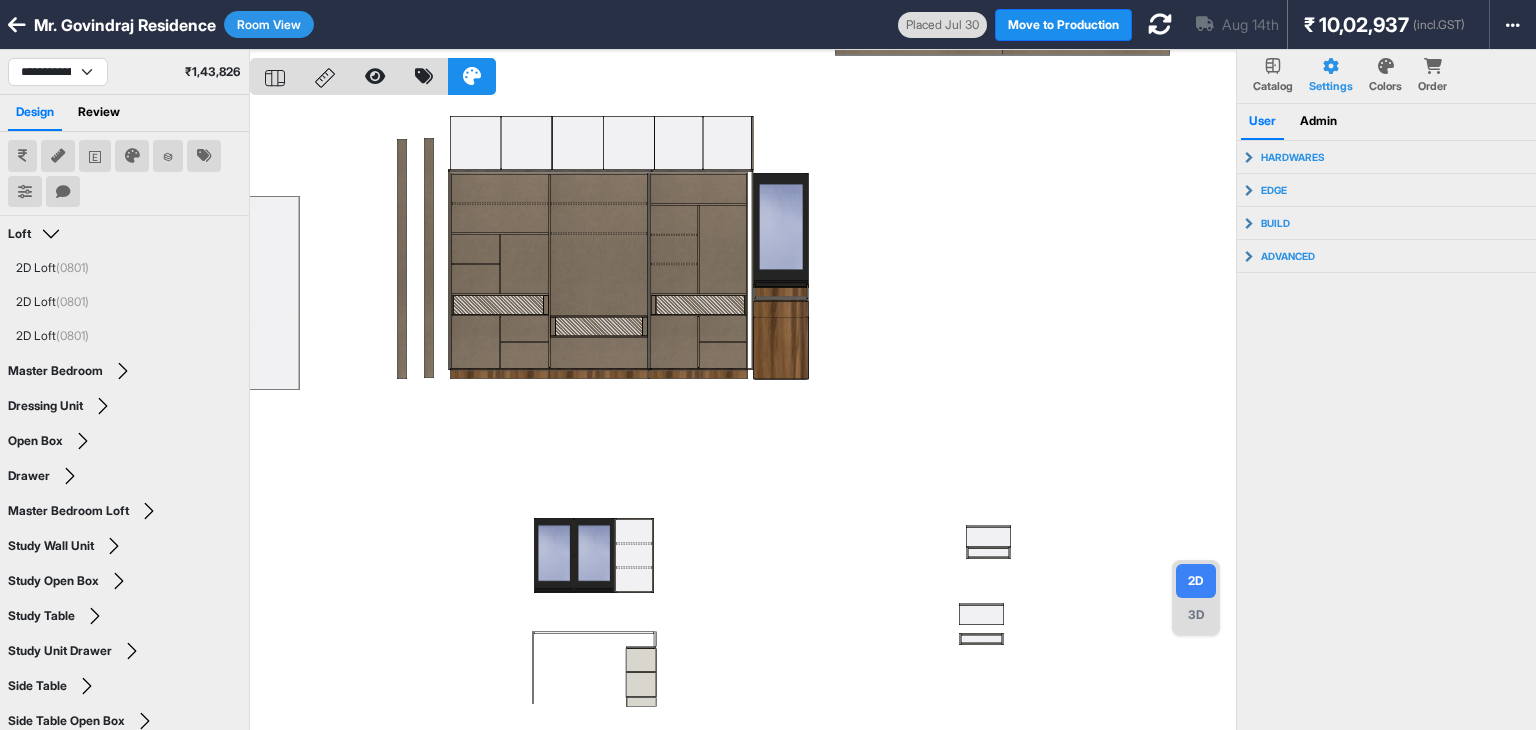 drag, startPoint x: 757, startPoint y: 610, endPoint x: 758, endPoint y: 561, distance: 49.010204 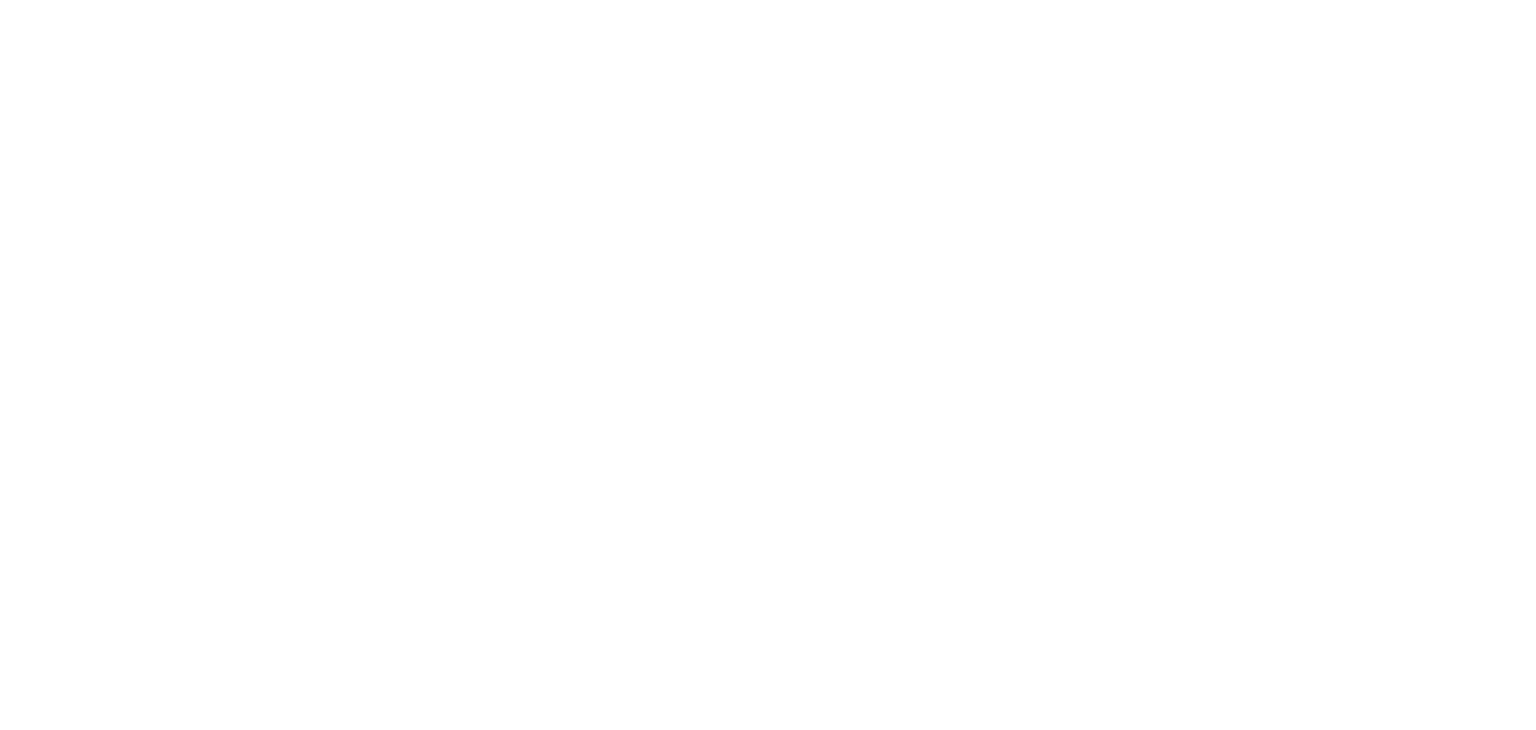 scroll, scrollTop: 0, scrollLeft: 0, axis: both 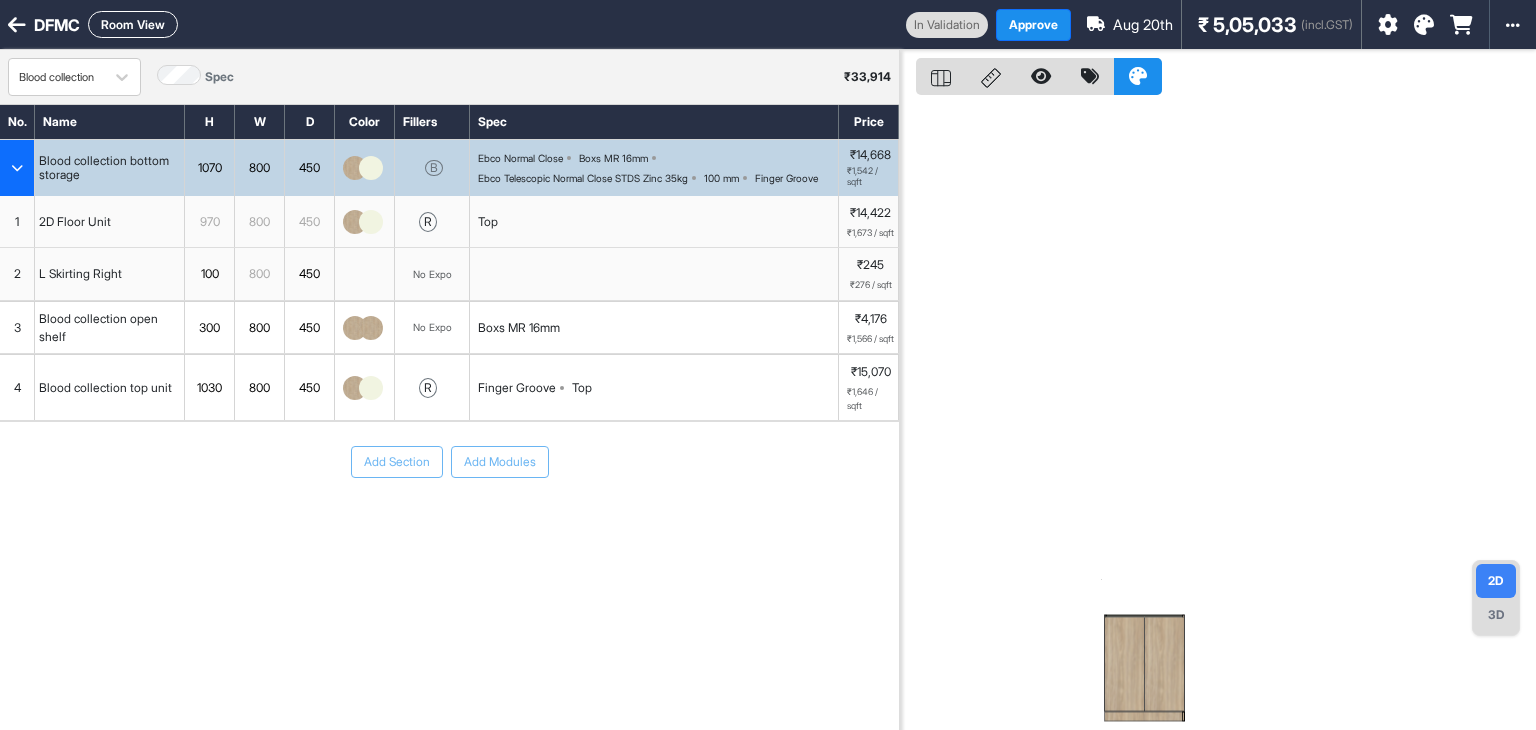 click on "Room View" at bounding box center [133, 24] 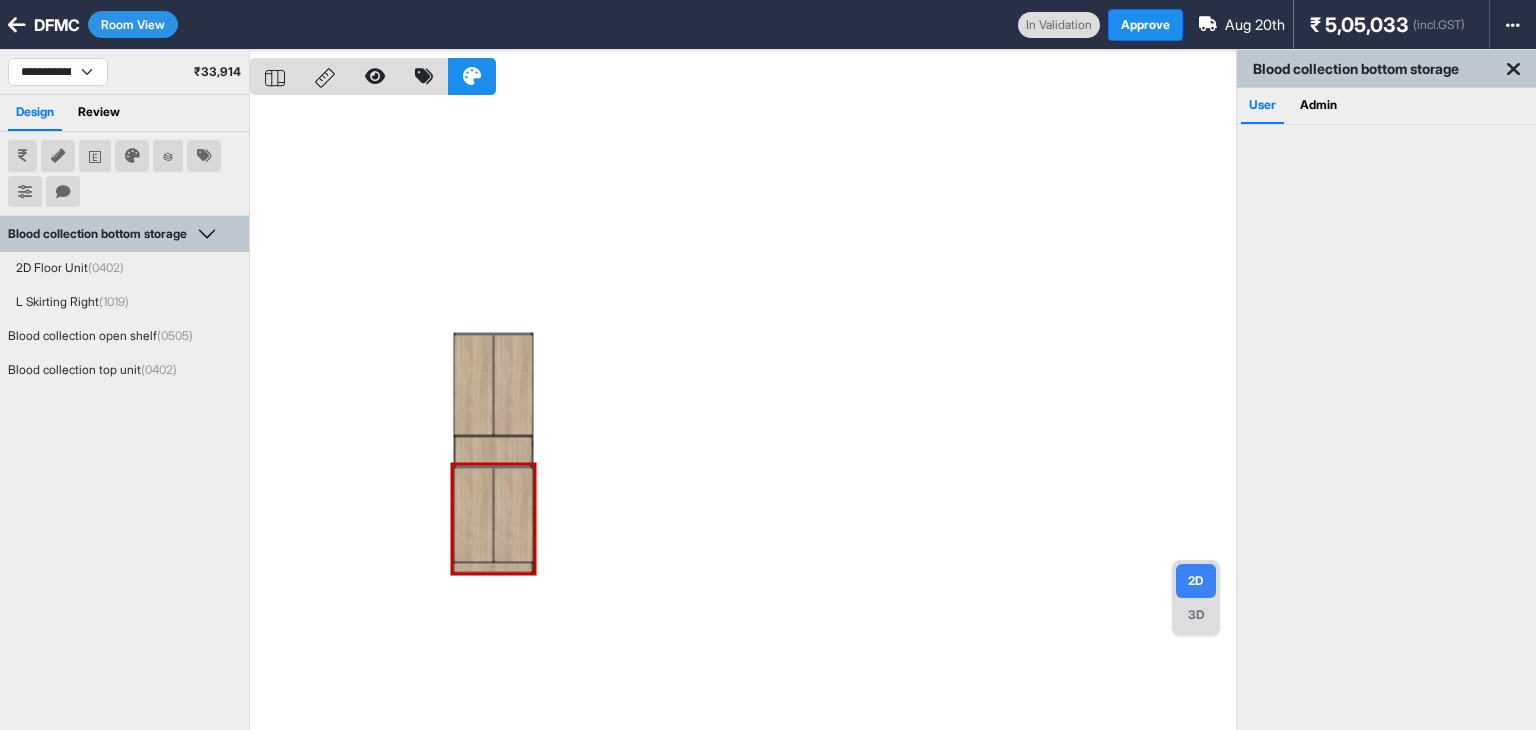 click at bounding box center (743, 415) 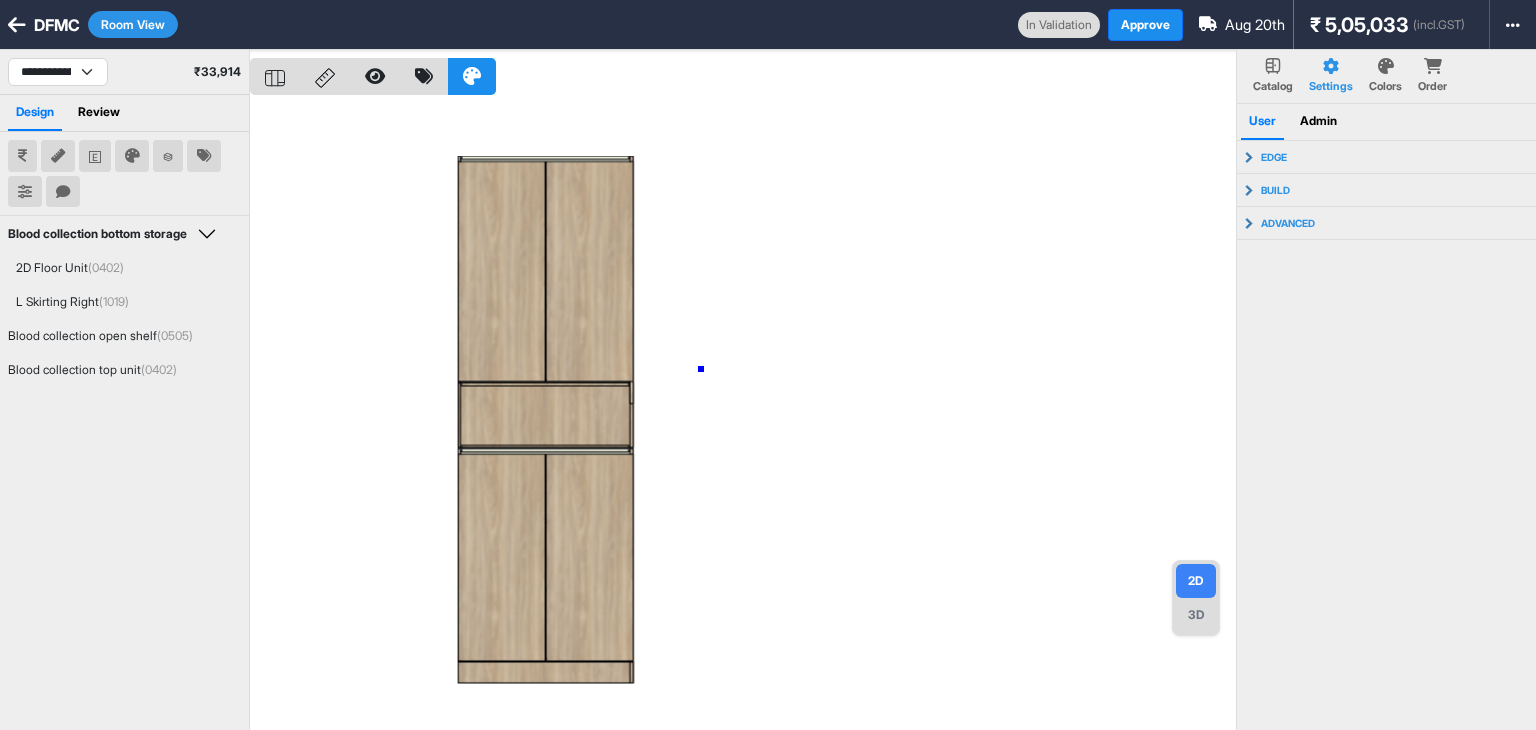 click at bounding box center (743, 415) 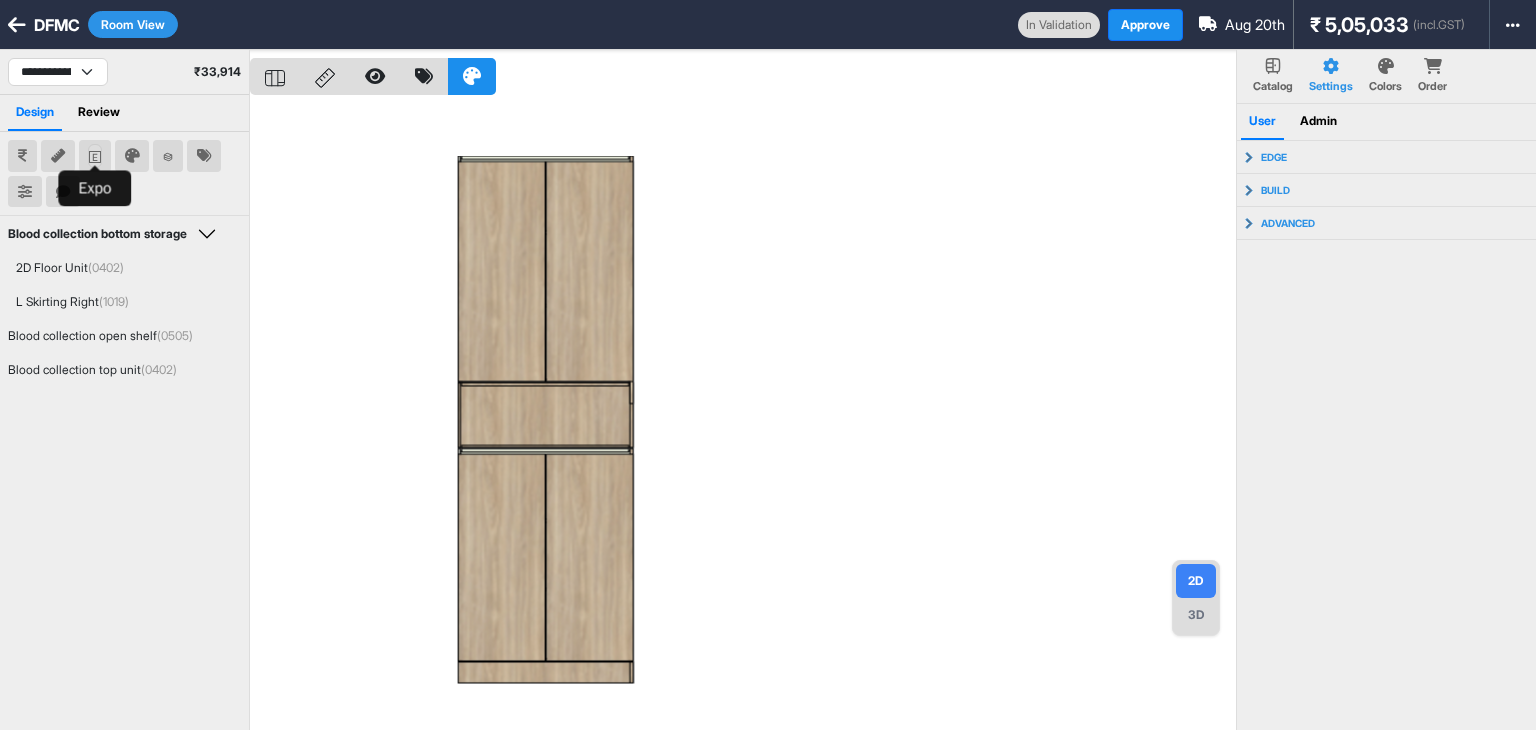 click 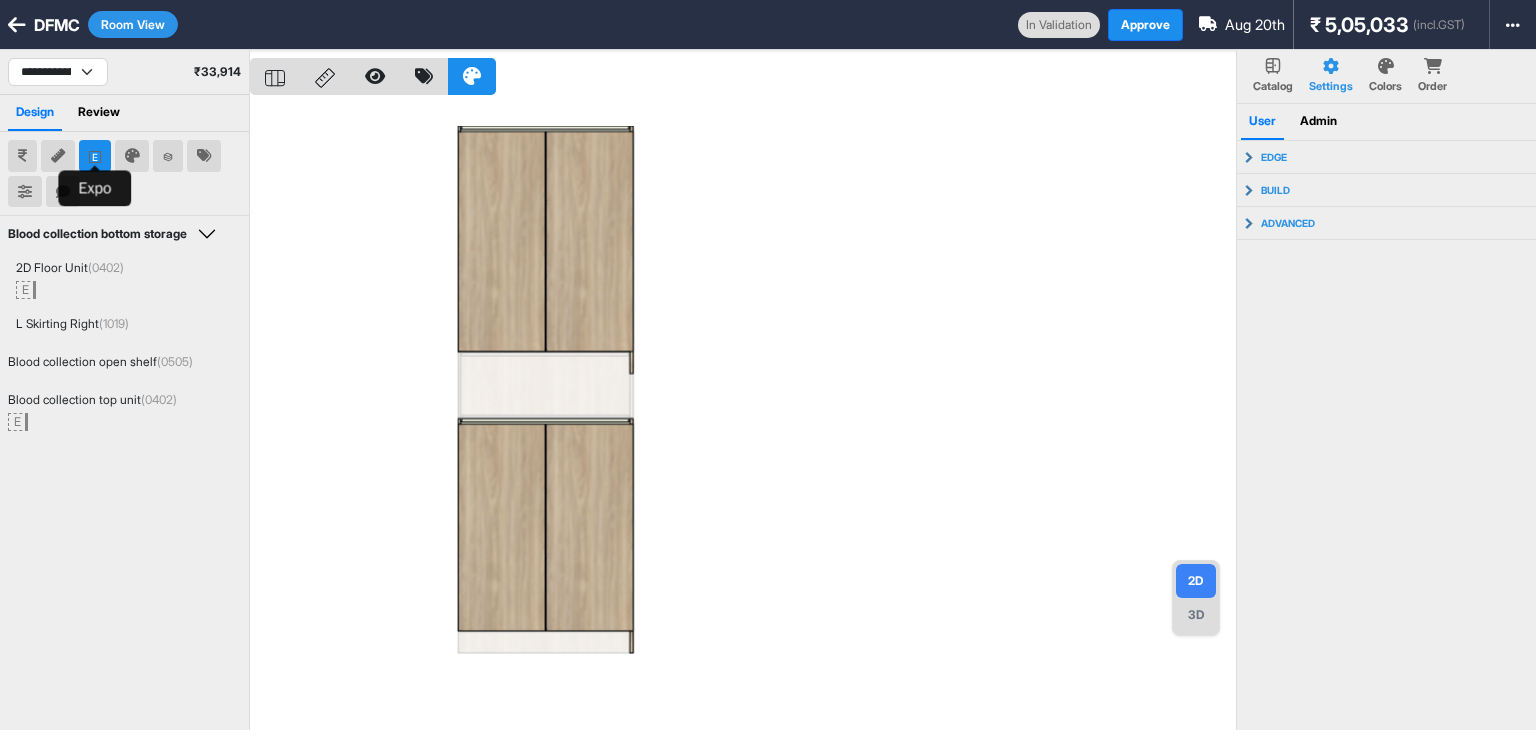 click at bounding box center [95, 156] 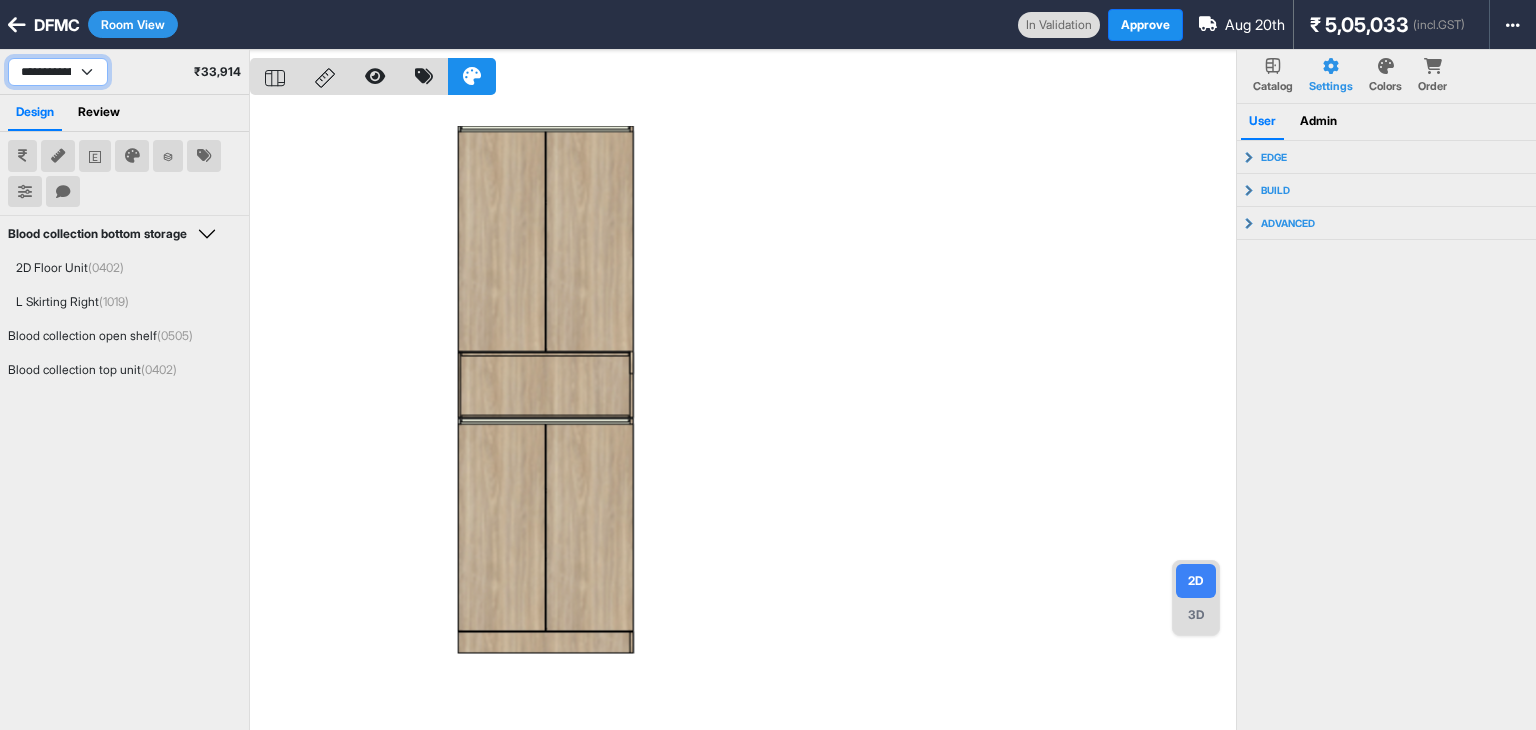 click on "**********" at bounding box center [58, 72] 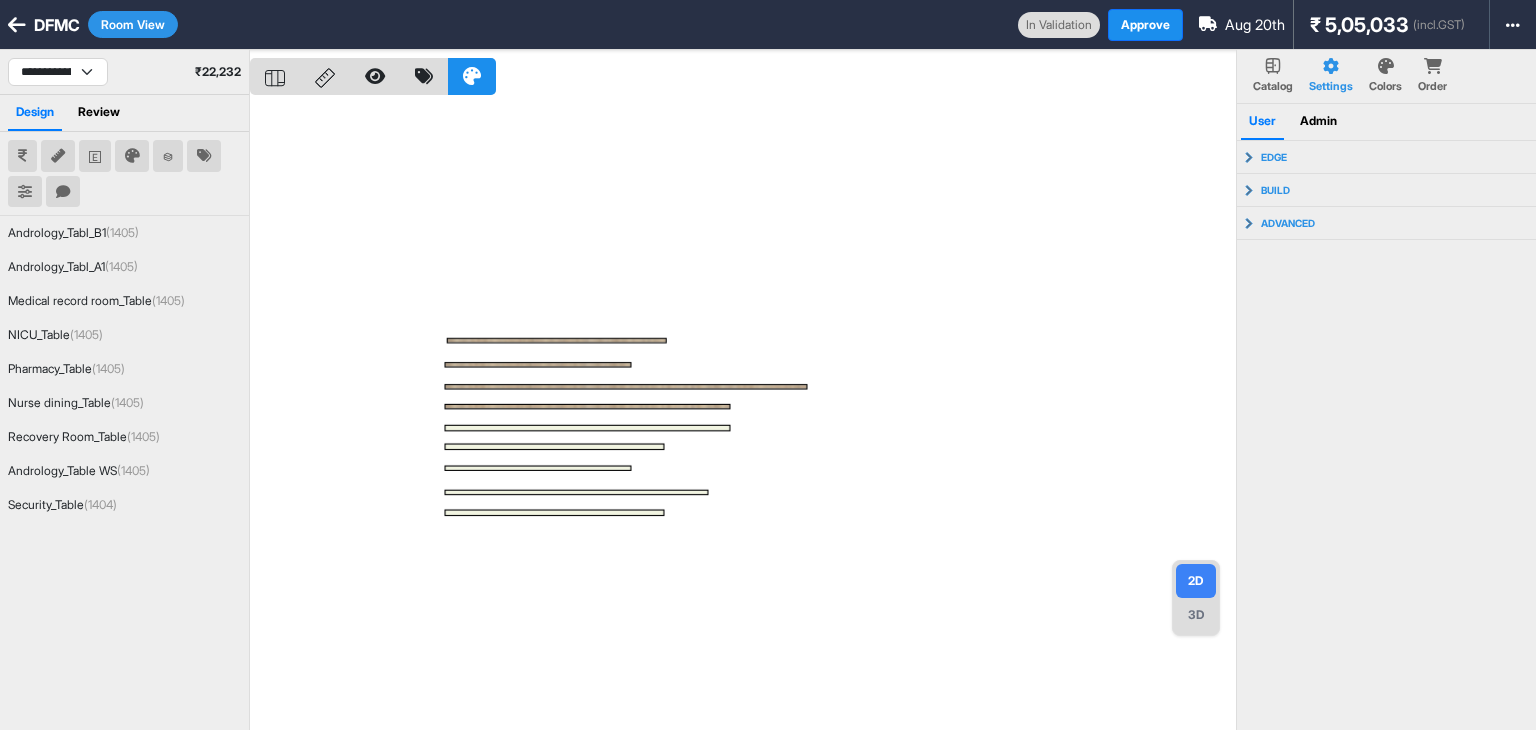 click at bounding box center (743, 415) 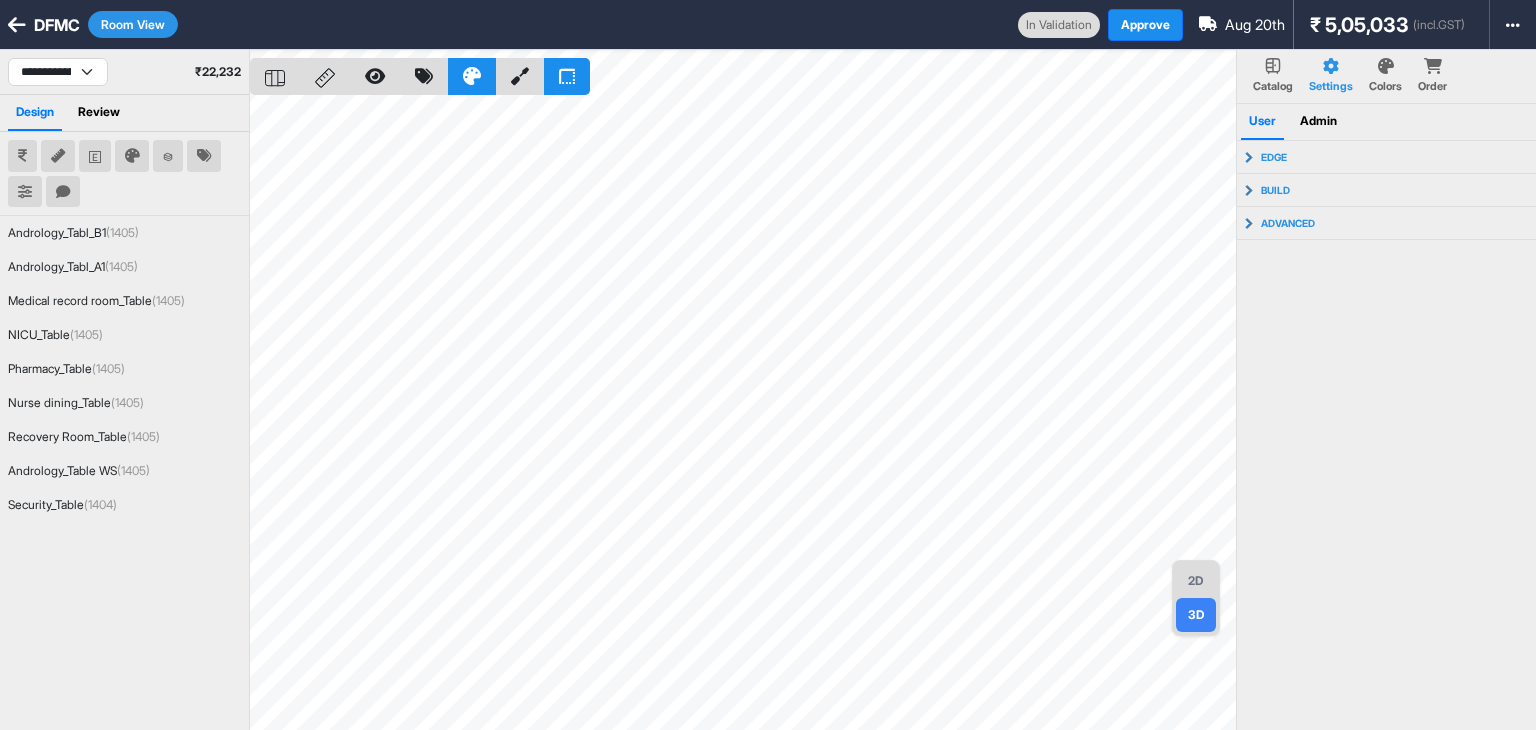 click on "2D" at bounding box center [1196, 581] 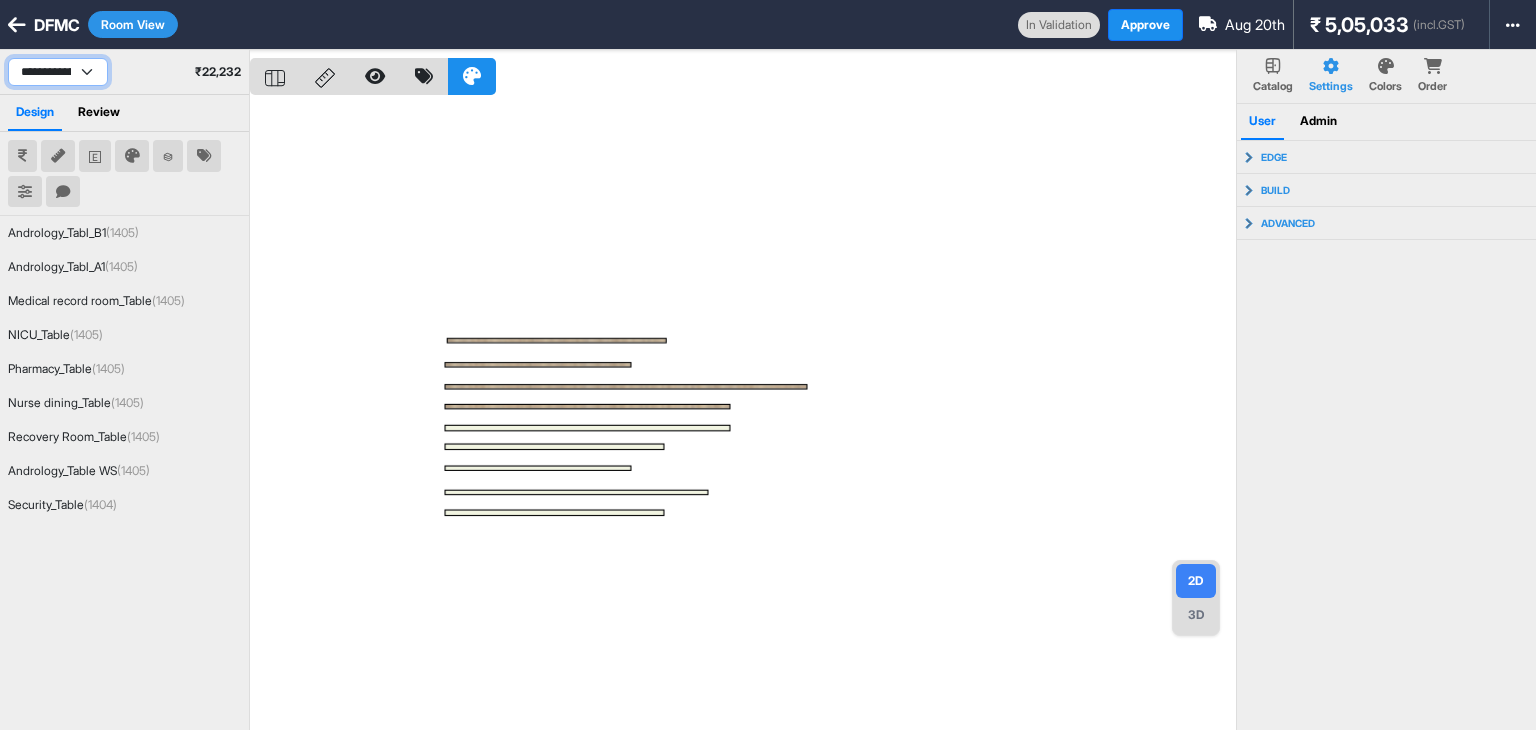 click on "**********" at bounding box center (58, 72) 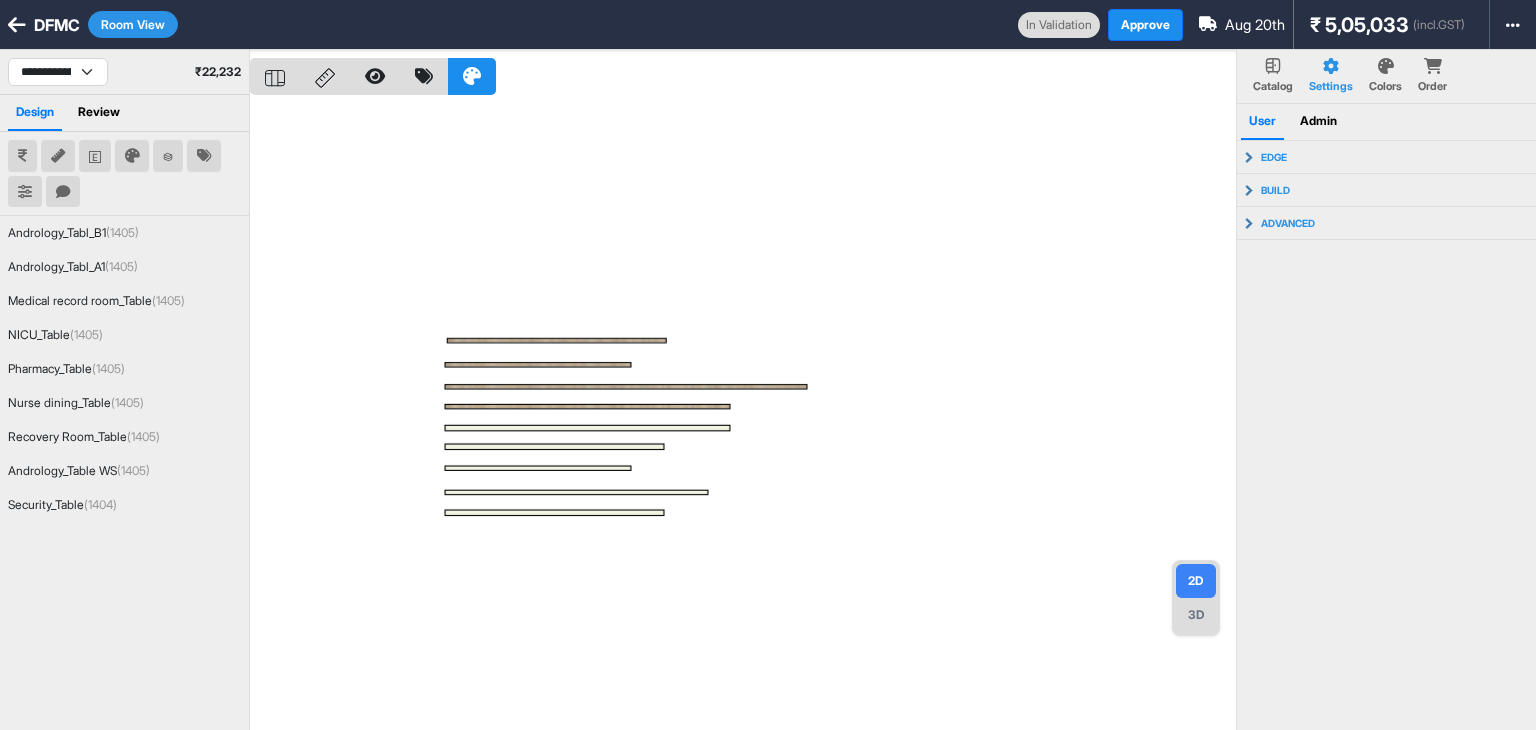 click at bounding box center [63, 192] 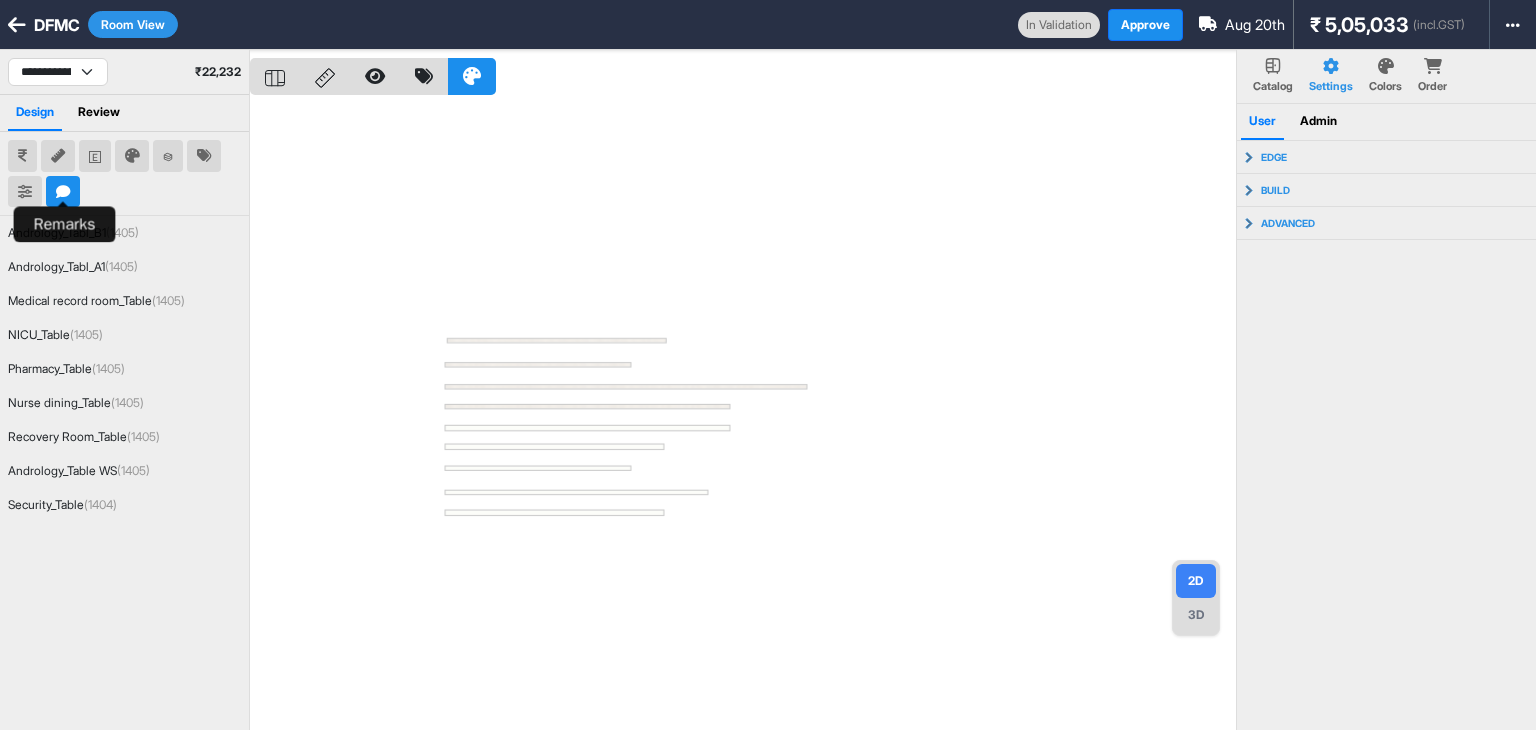 click at bounding box center (63, 192) 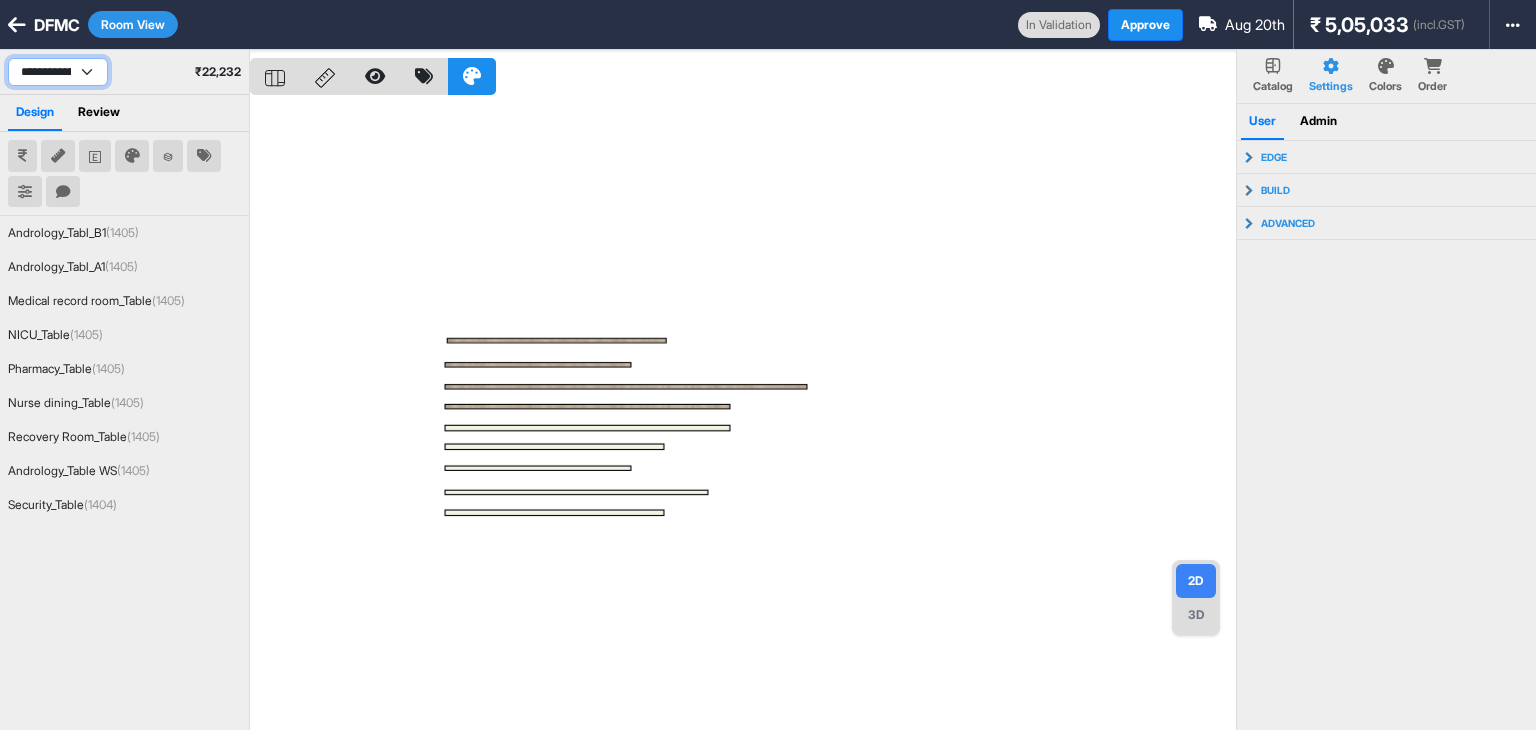 click on "**********" at bounding box center (58, 72) 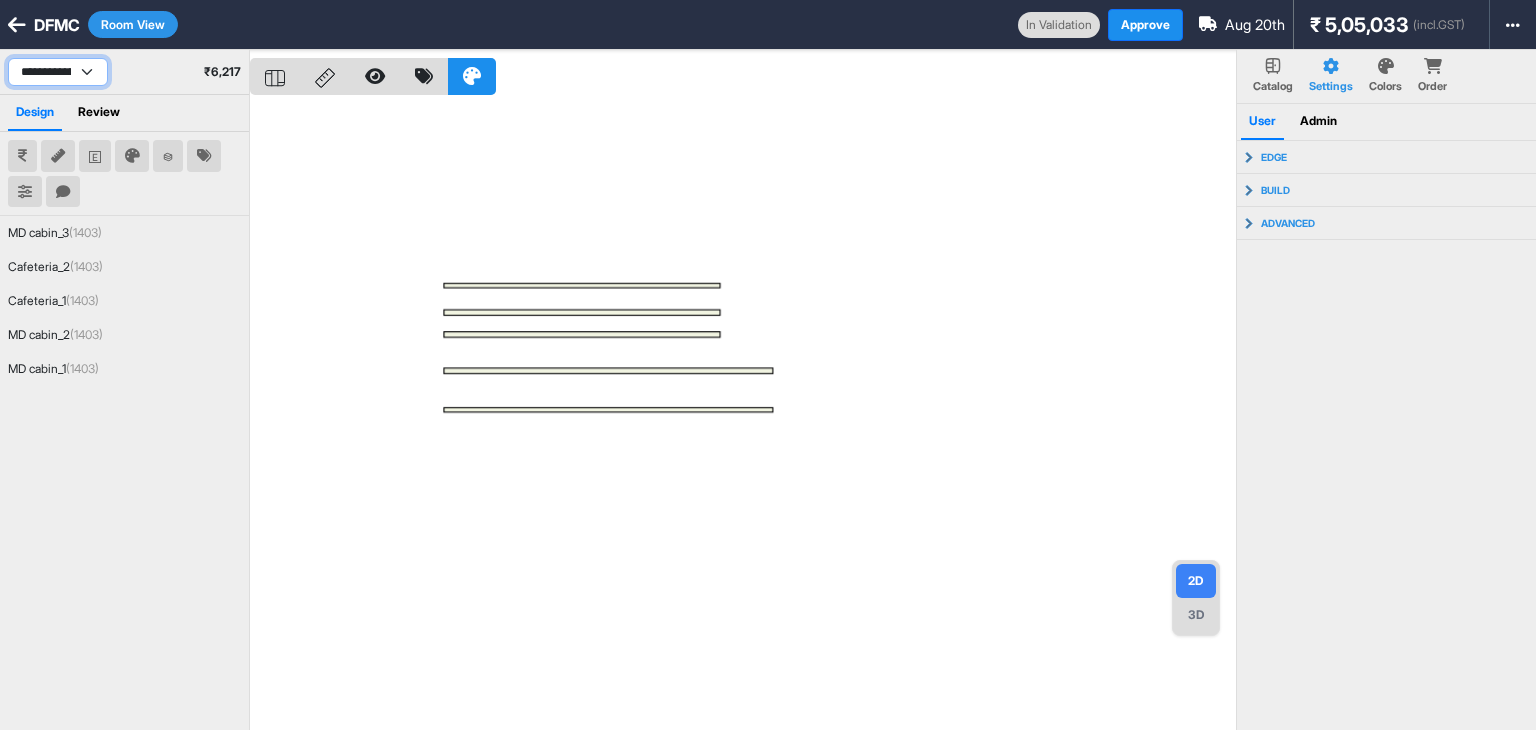 click on "**********" at bounding box center [58, 72] 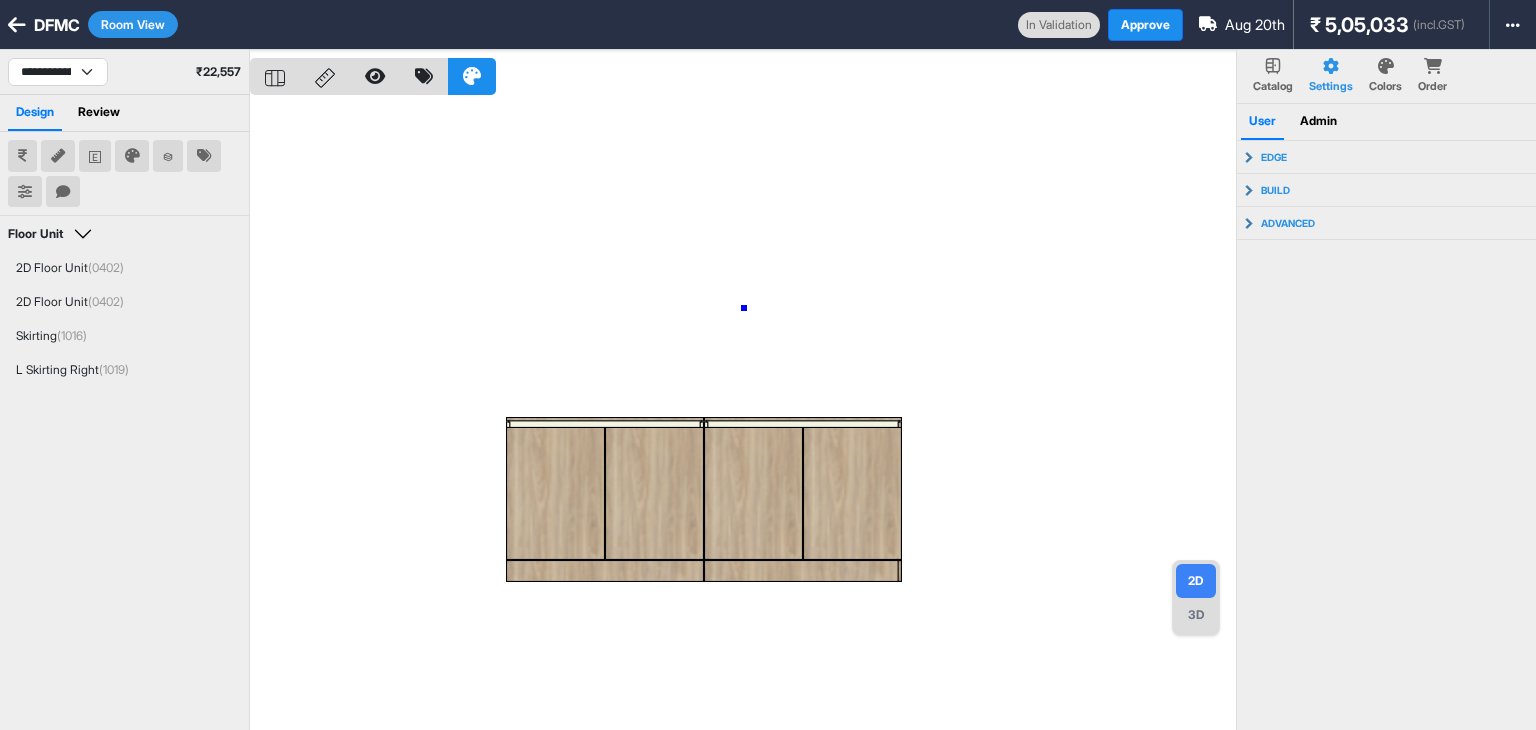 click at bounding box center (743, 415) 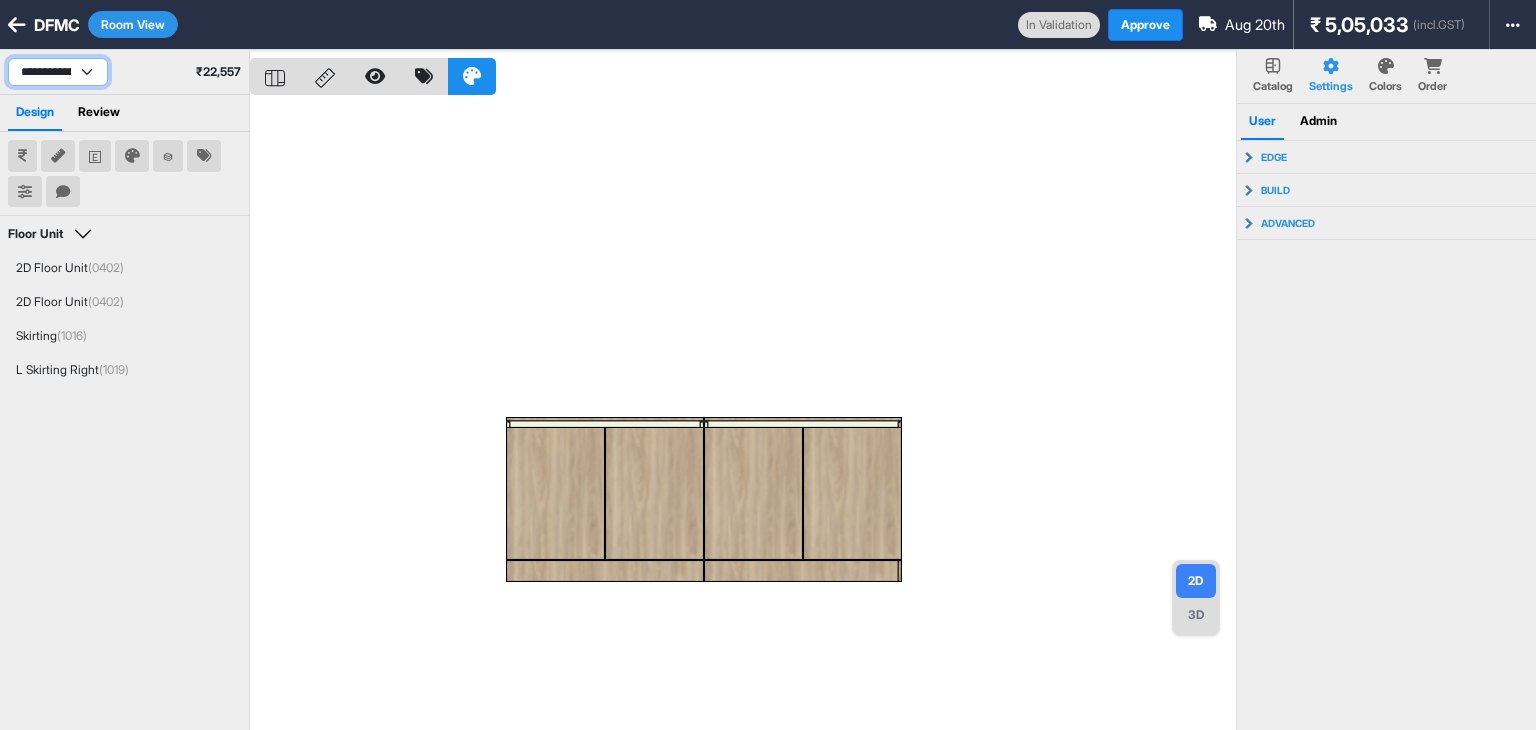 click on "**********" at bounding box center [58, 72] 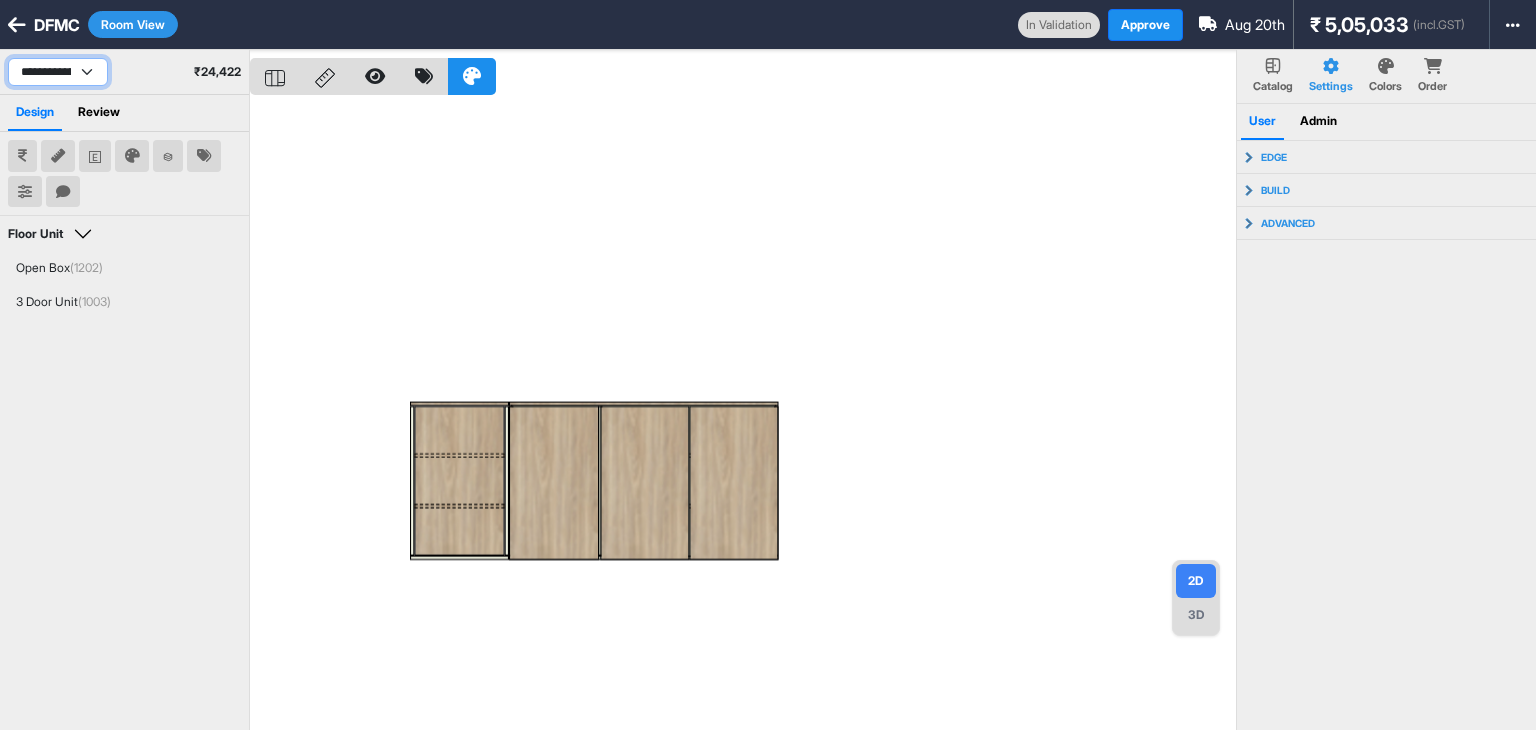 click on "**********" at bounding box center [58, 72] 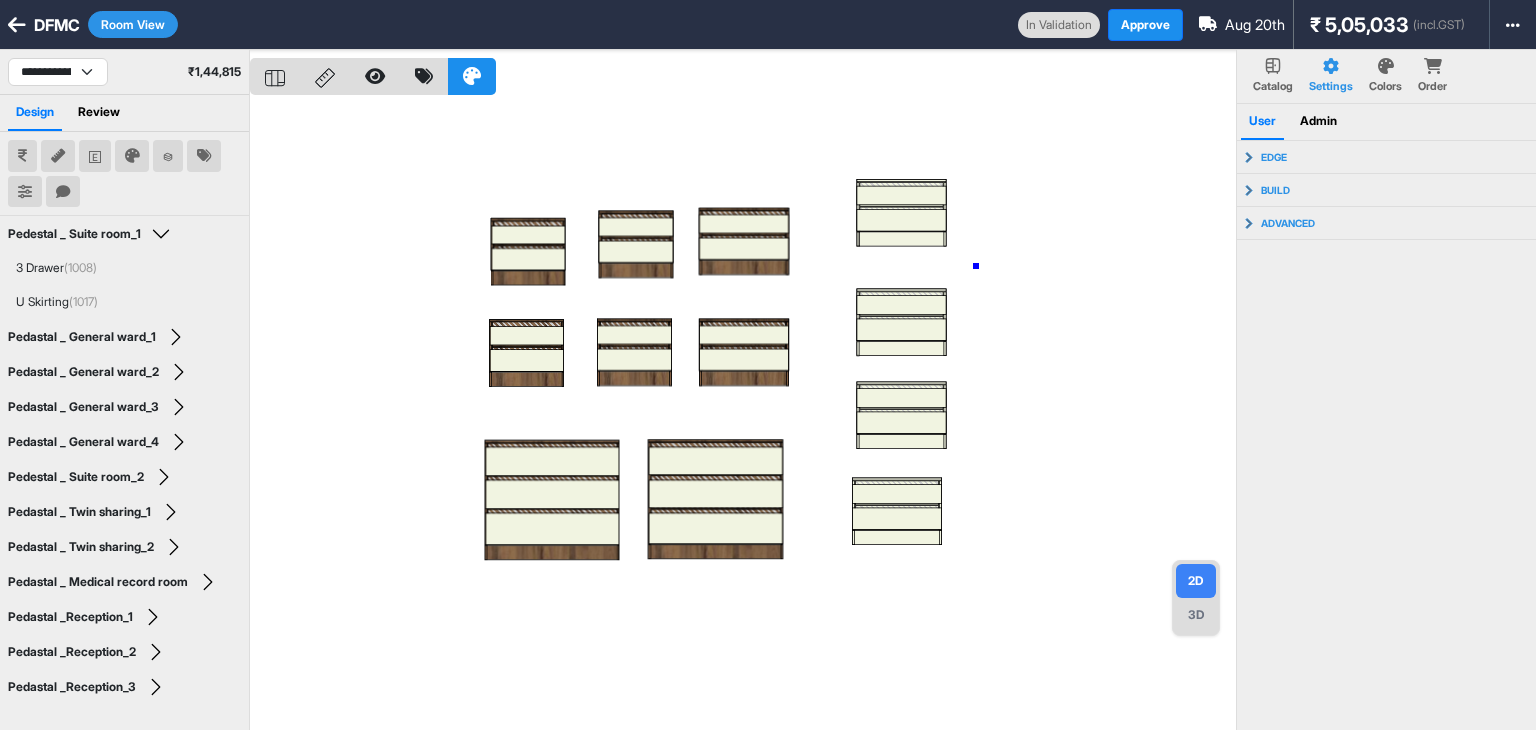 click at bounding box center (743, 415) 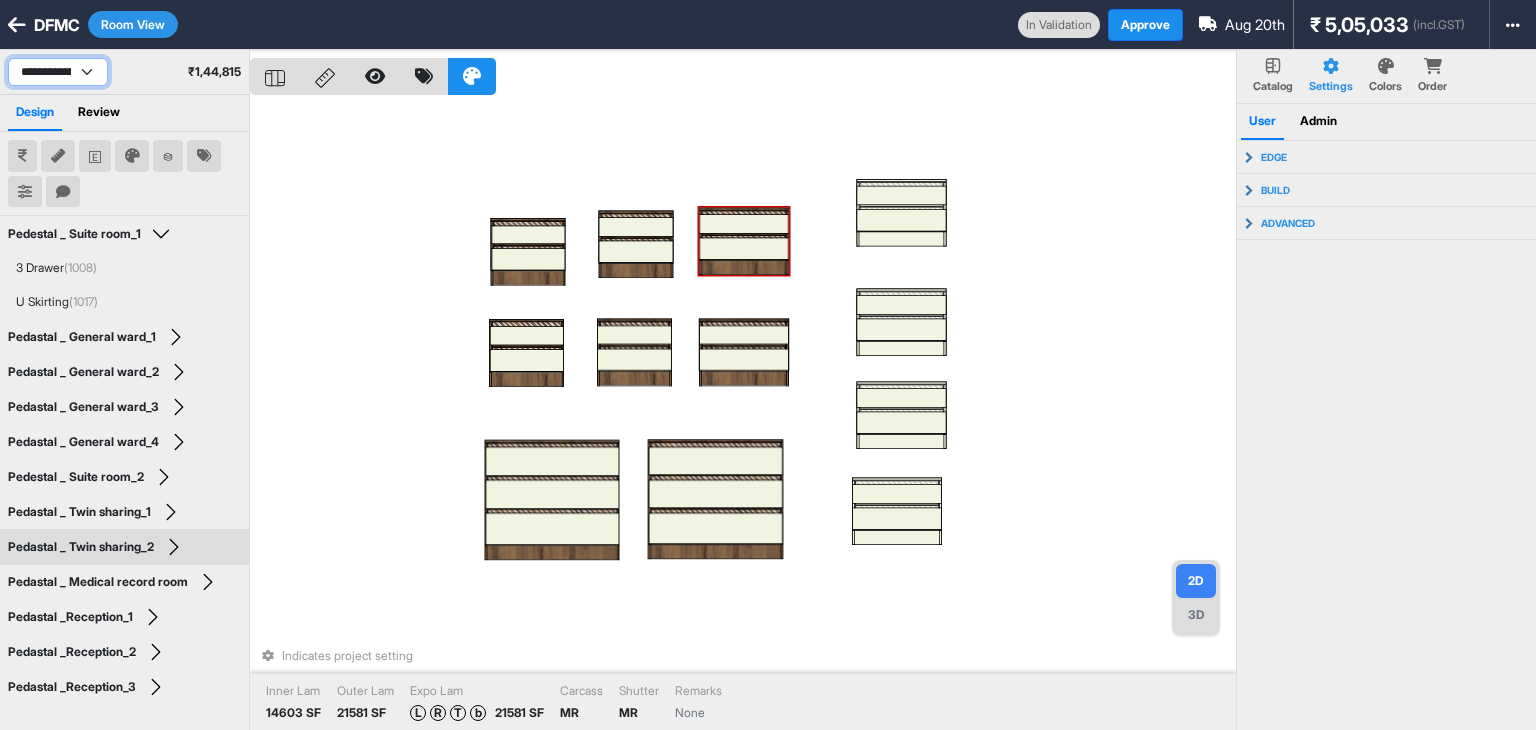 click on "**********" at bounding box center [58, 72] 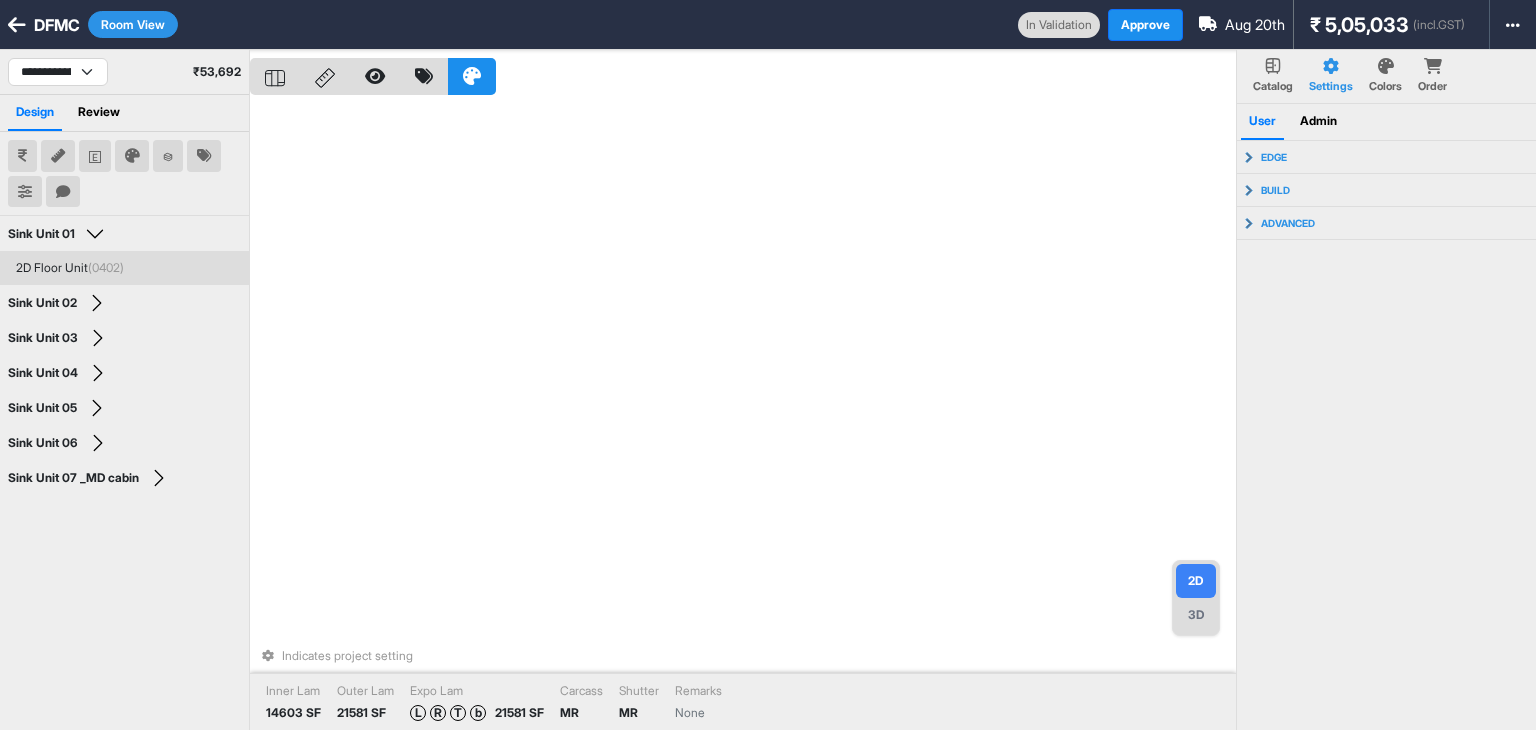 drag, startPoint x: 147, startPoint y: 281, endPoint x: 137, endPoint y: 265, distance: 18.867962 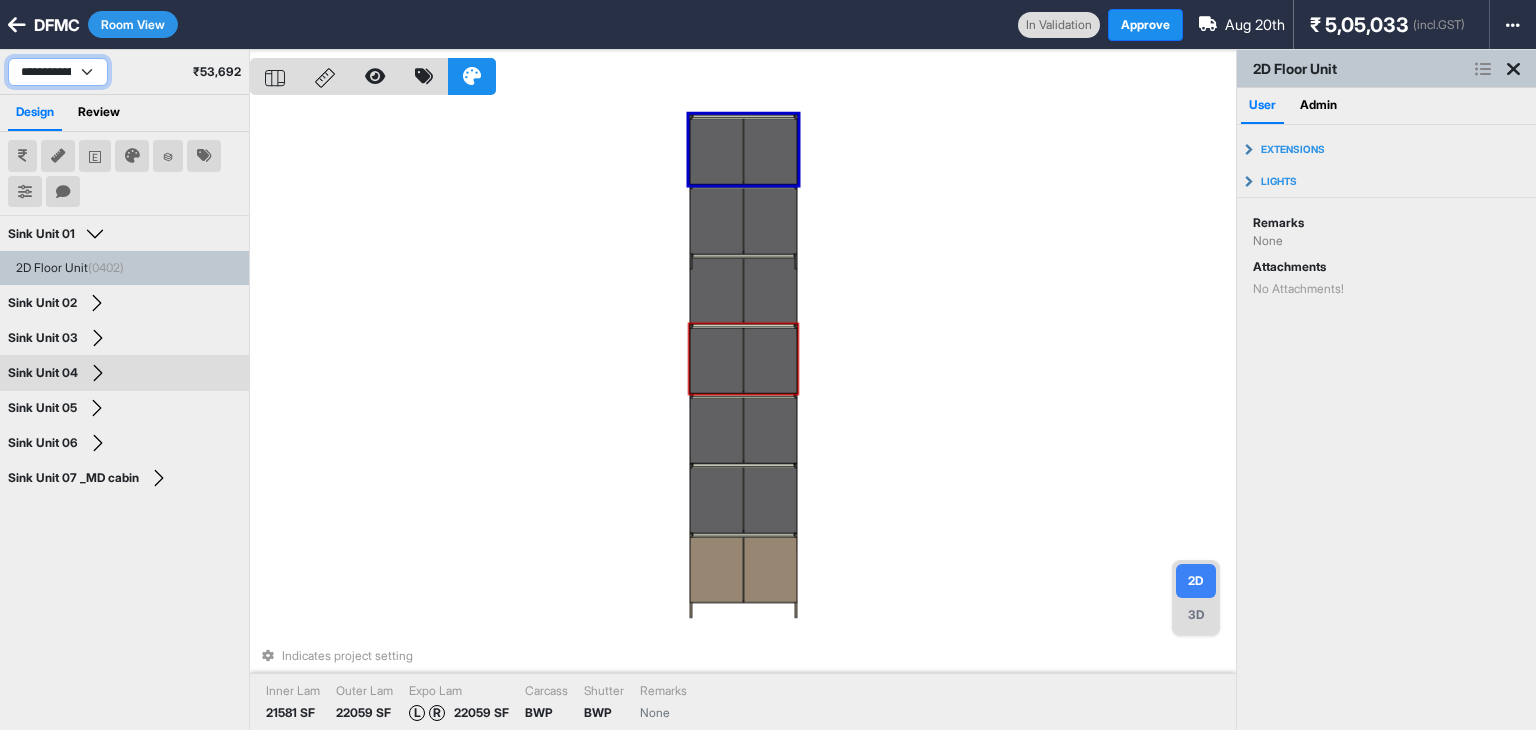 click on "**********" at bounding box center (58, 72) 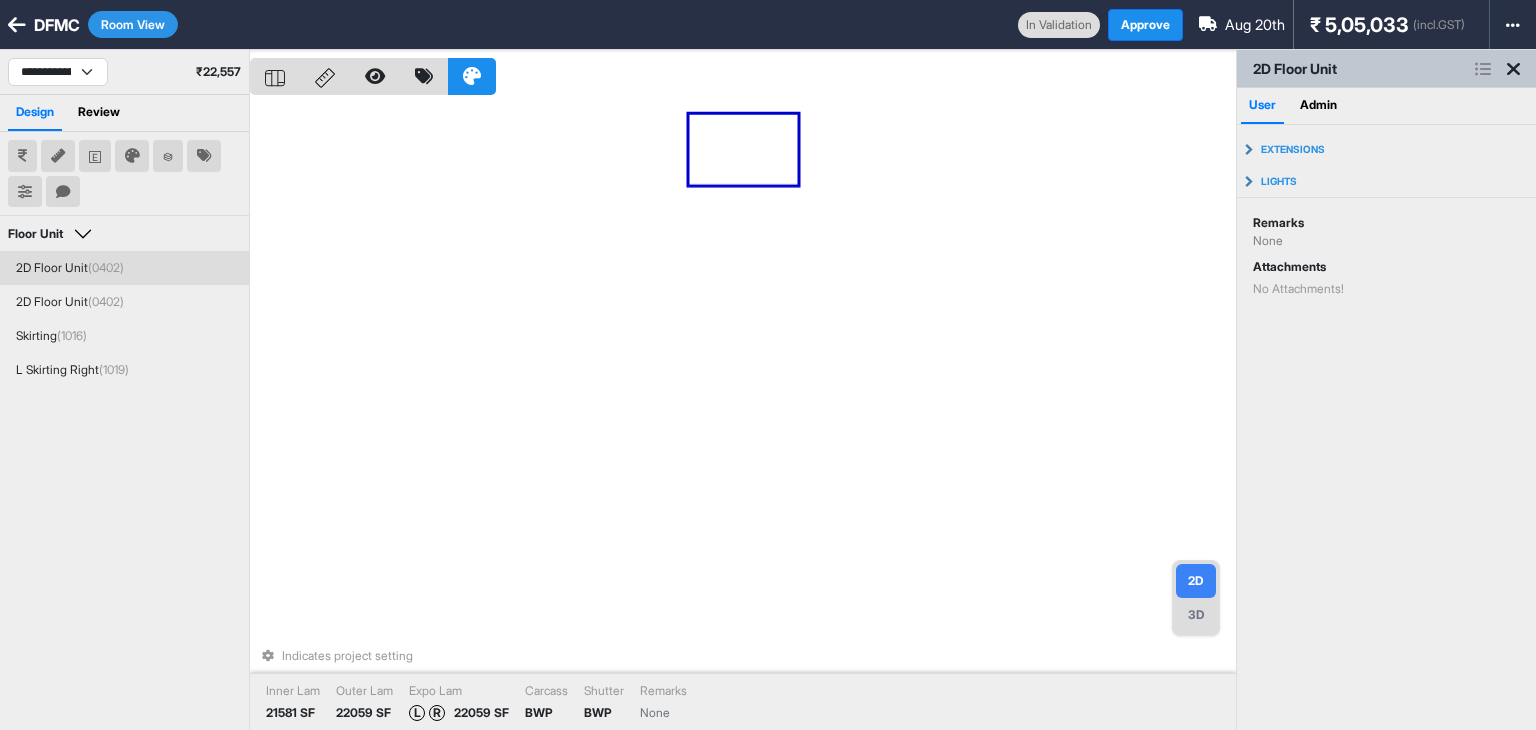 click on "2D Floor Unit  (0402)" at bounding box center [124, 268] 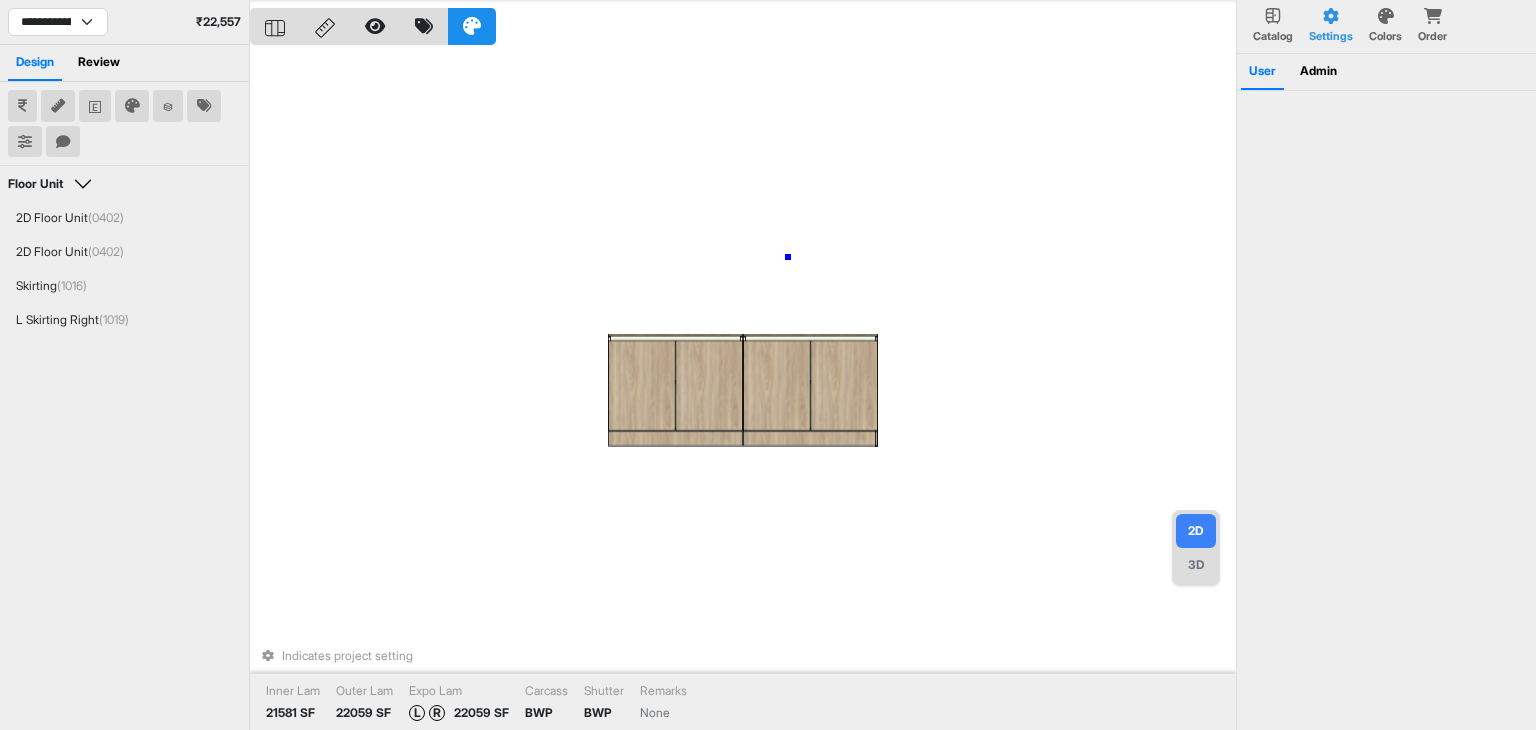 click on "Indicates project setting Inner Lam 21581 SF Outer Lam 22059 SF Expo Lam L R 22059 SF Carcass BWP Shutter BWP Remarks None" at bounding box center [743, 365] 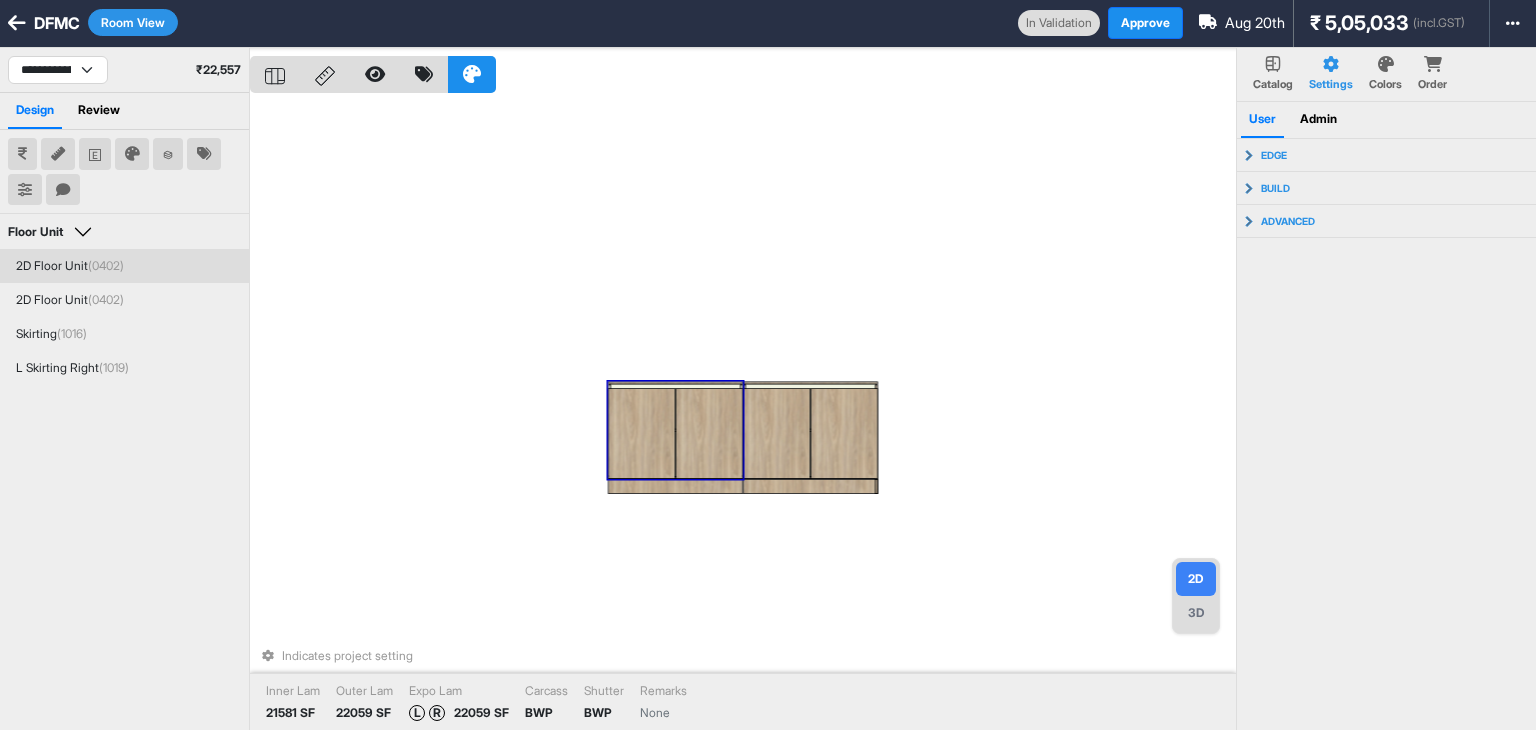 scroll, scrollTop: 0, scrollLeft: 0, axis: both 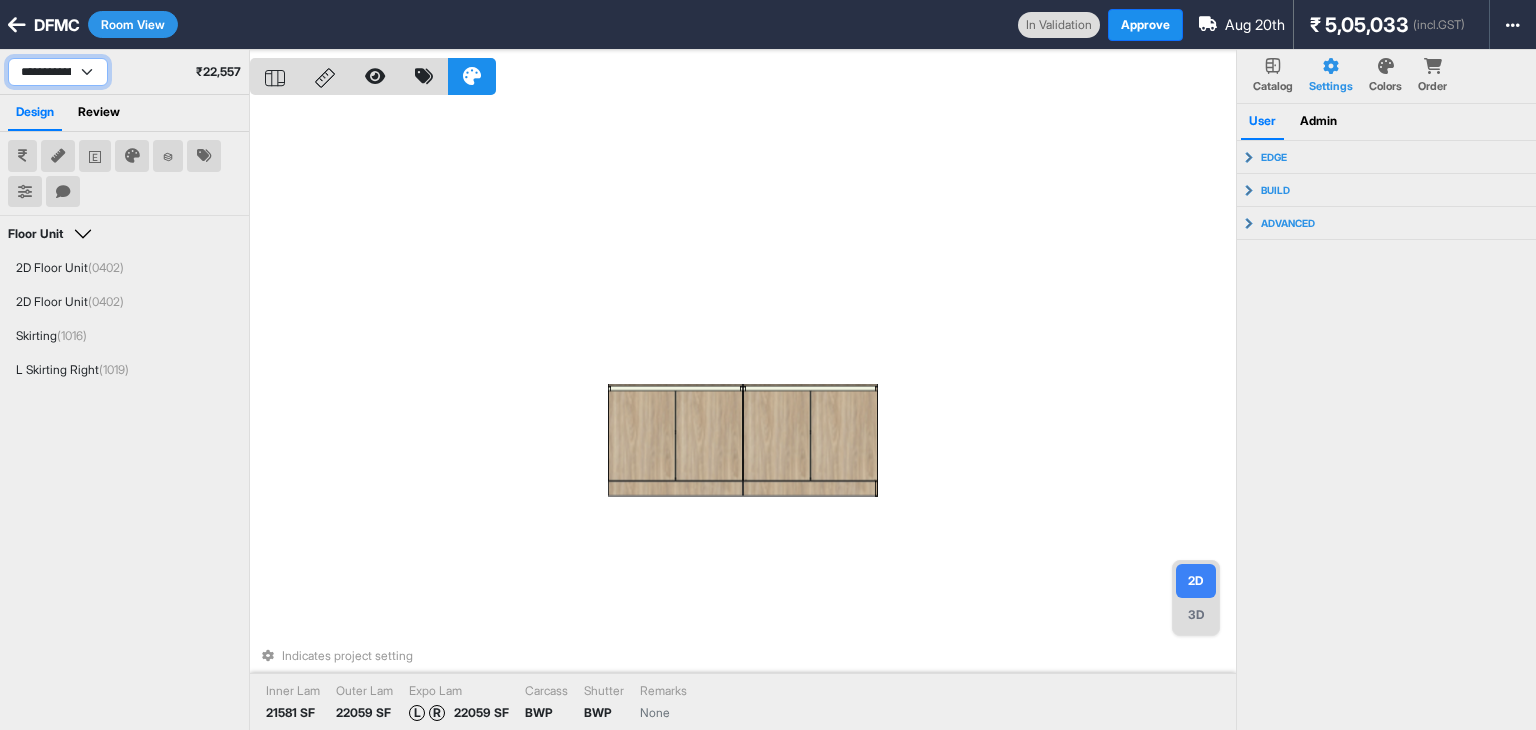click on "**********" at bounding box center [58, 72] 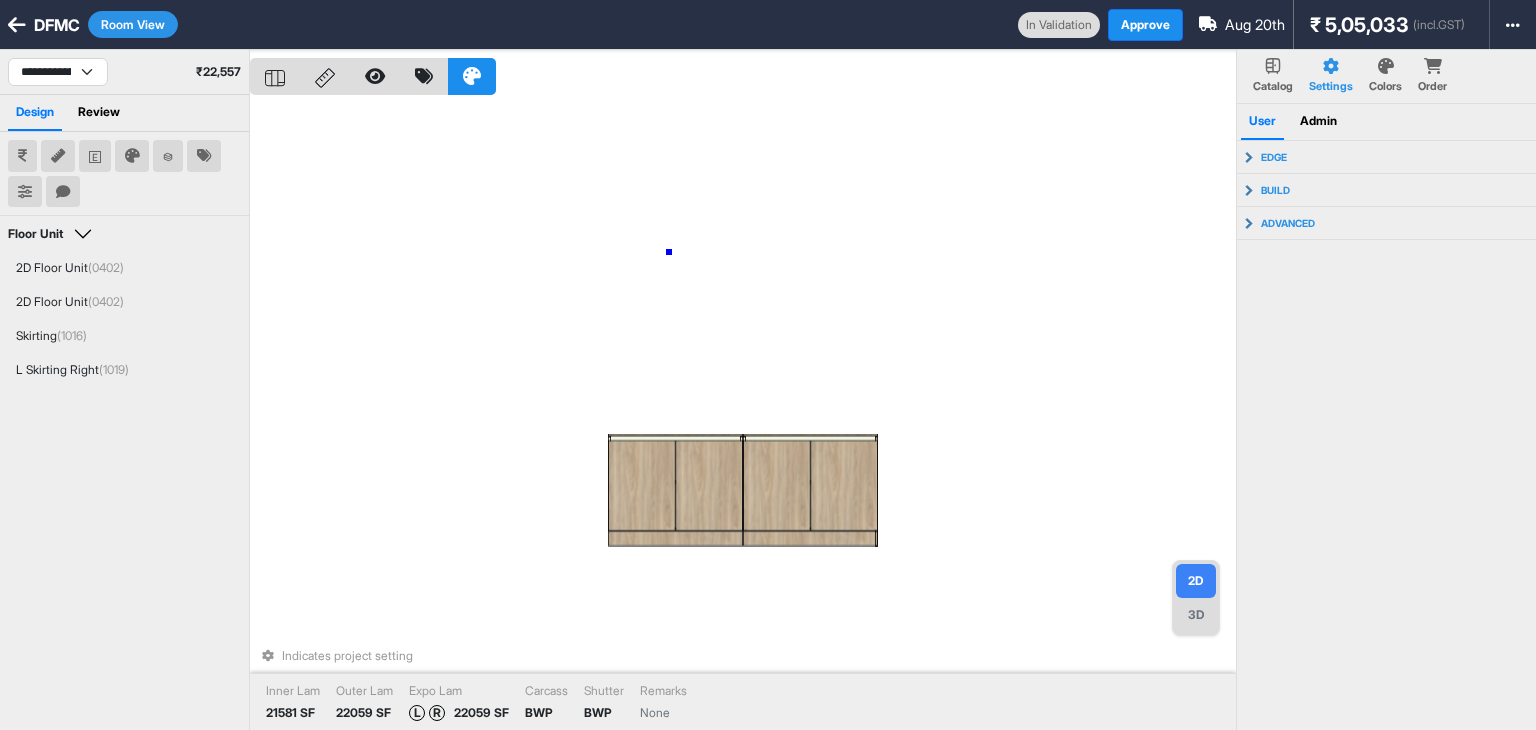 click on "Indicates project setting Inner Lam 21581 SF Outer Lam 22059 SF Expo Lam L R 22059 SF Carcass BWP Shutter BWP Remarks None" at bounding box center (743, 415) 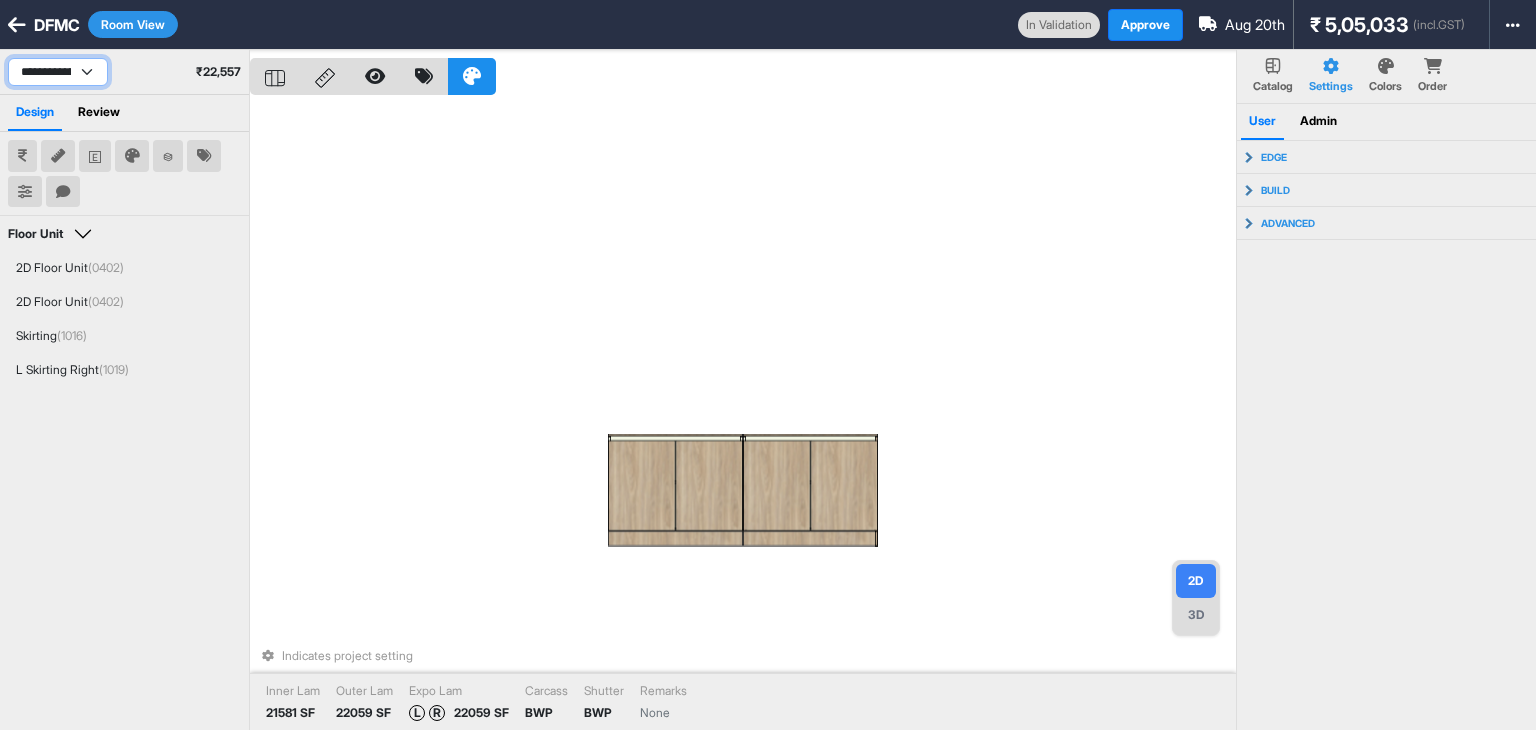 click on "**********" at bounding box center (58, 72) 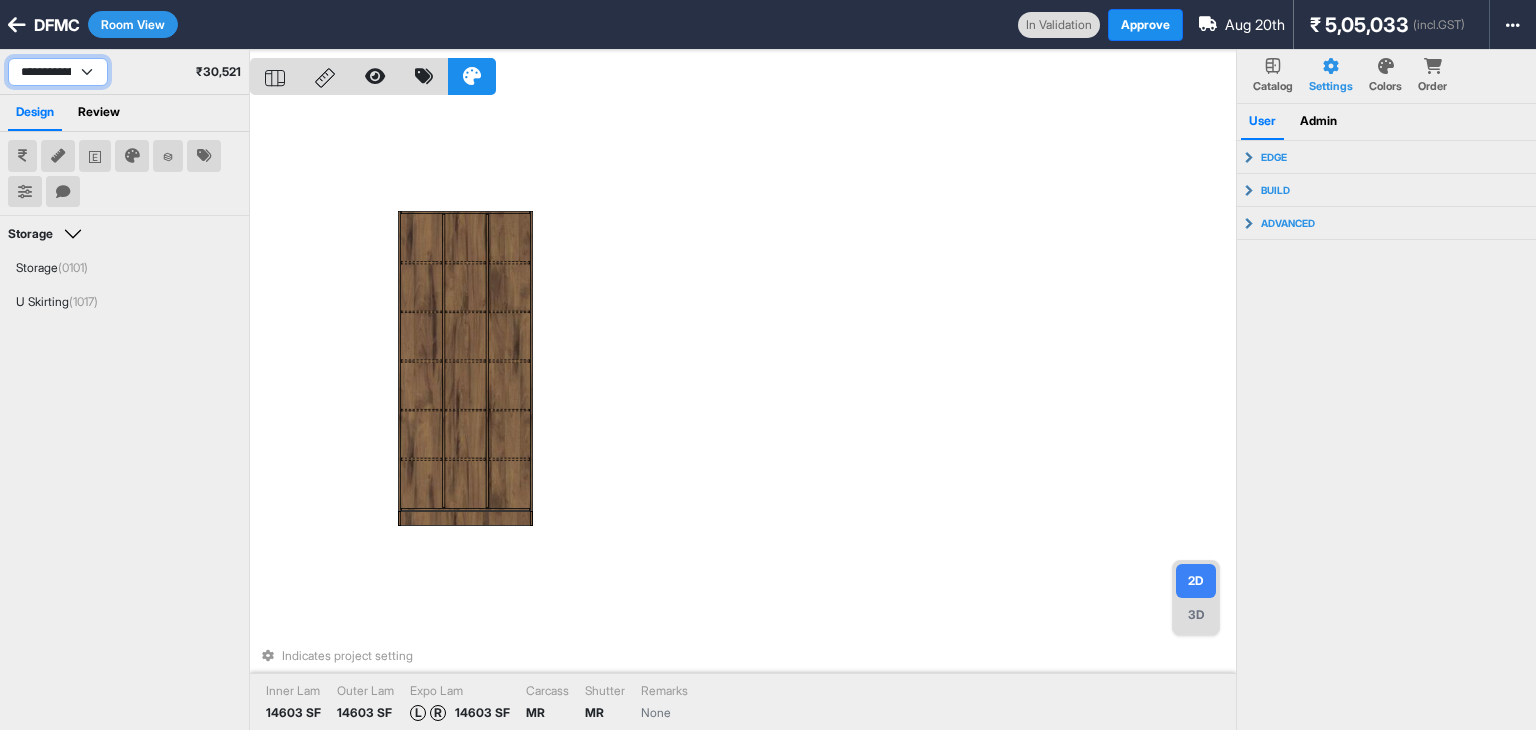 click on "**********" at bounding box center (58, 72) 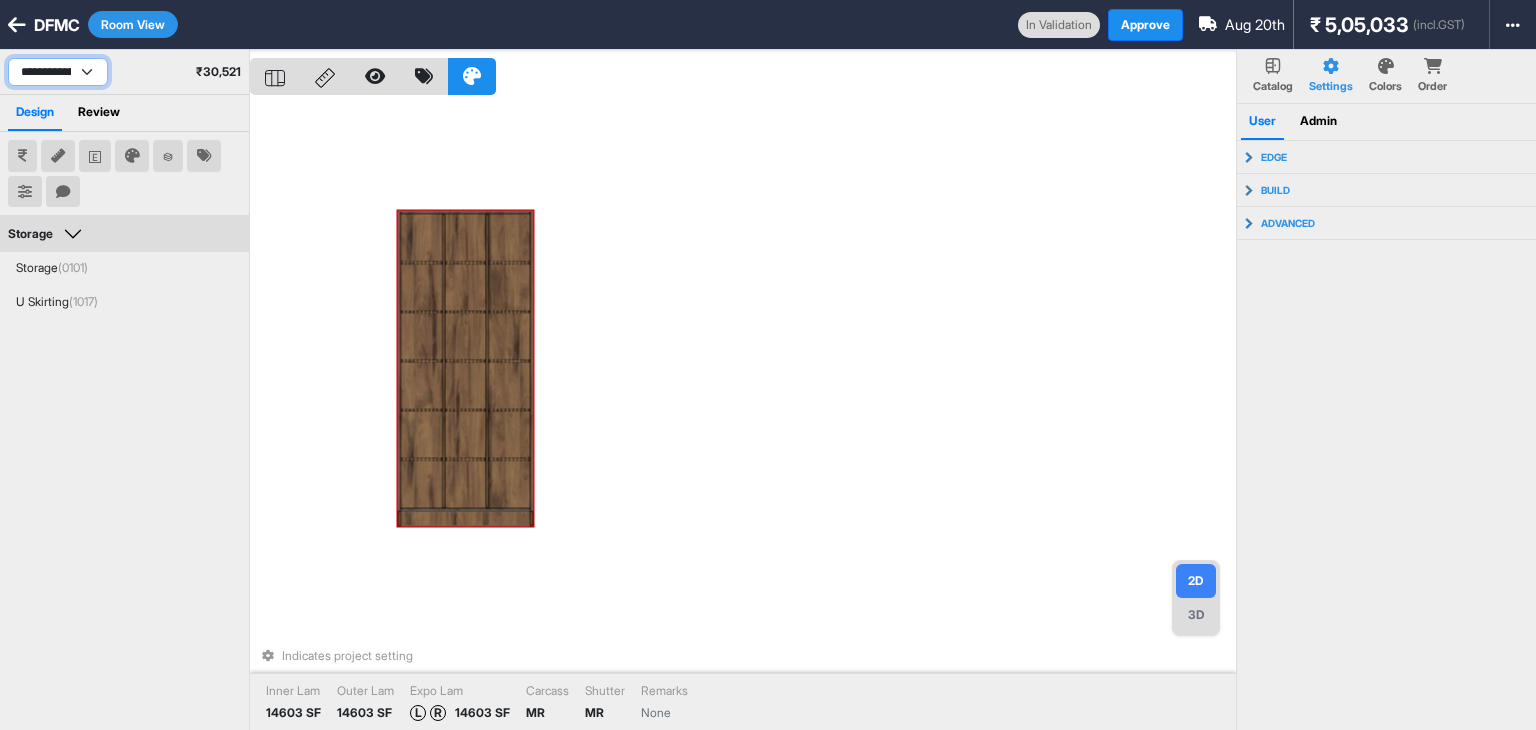 select on "****" 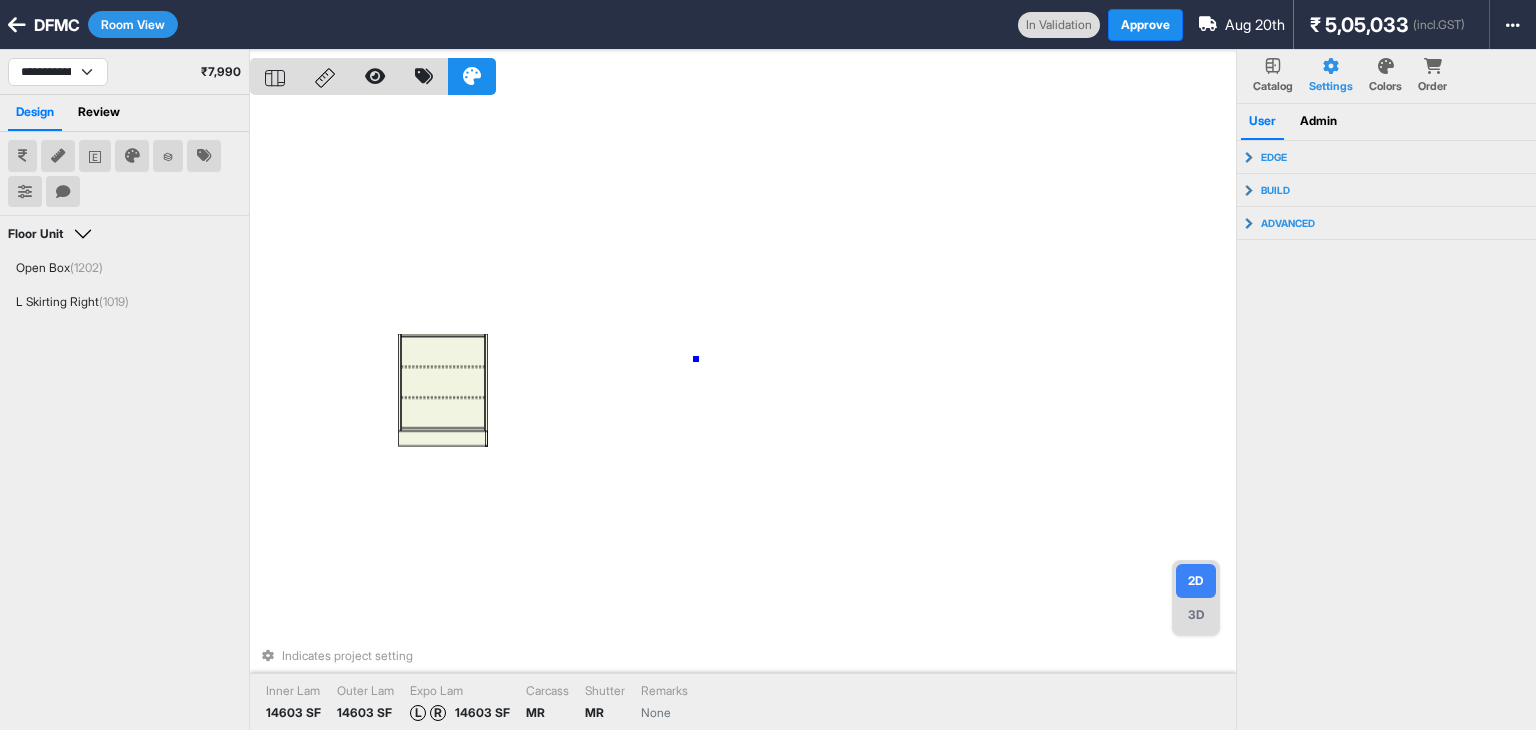 click on "Indicates project setting Inner Lam 14603 SF Outer Lam 14603 SF Expo Lam L R 14603 SF Carcass MR Shutter MR Remarks None" at bounding box center (743, 415) 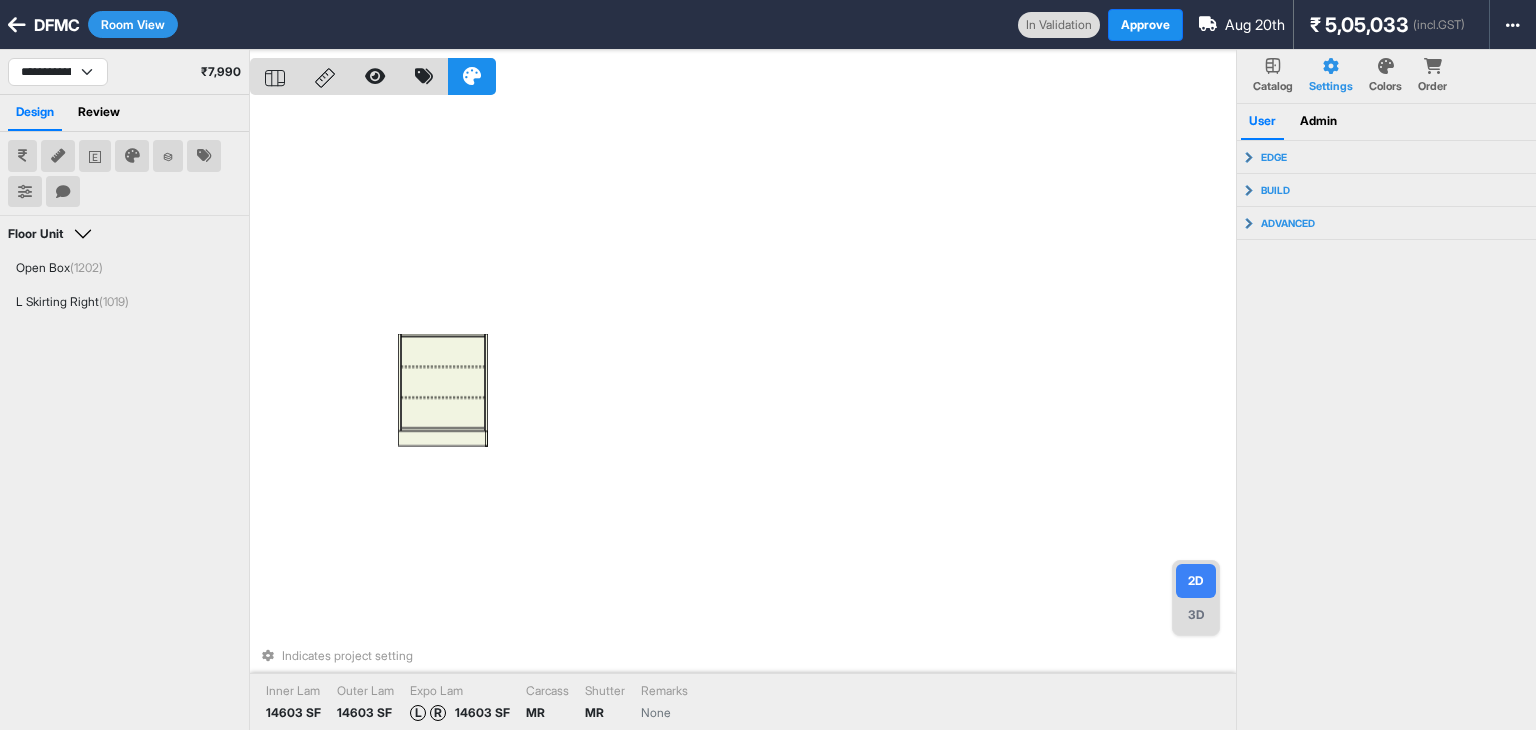 click on "Indicates project setting Inner Lam 14603 SF Outer Lam 14603 SF Expo Lam L R 14603 SF Carcass MR Shutter MR Remarks None" at bounding box center [743, 415] 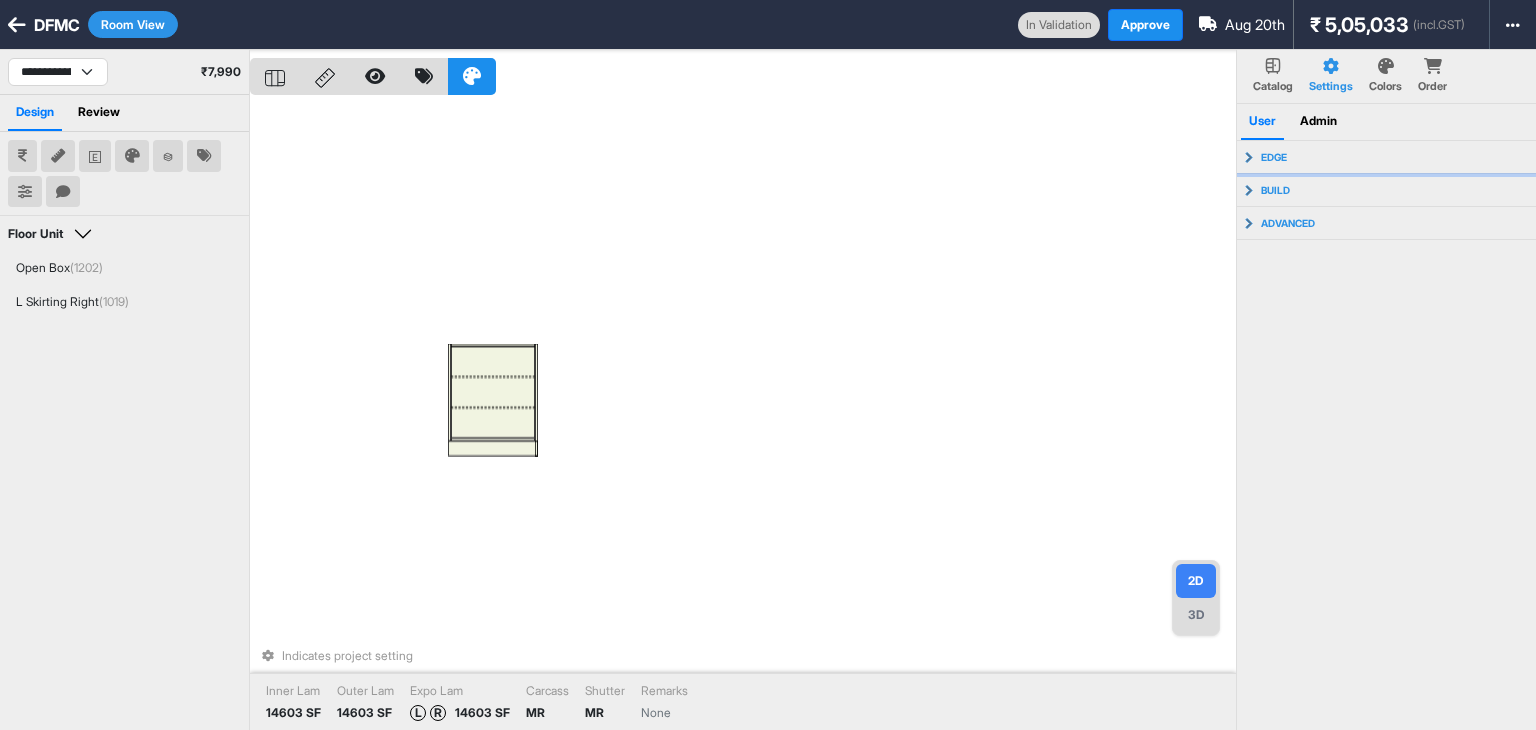click on "edge" at bounding box center (1387, 157) 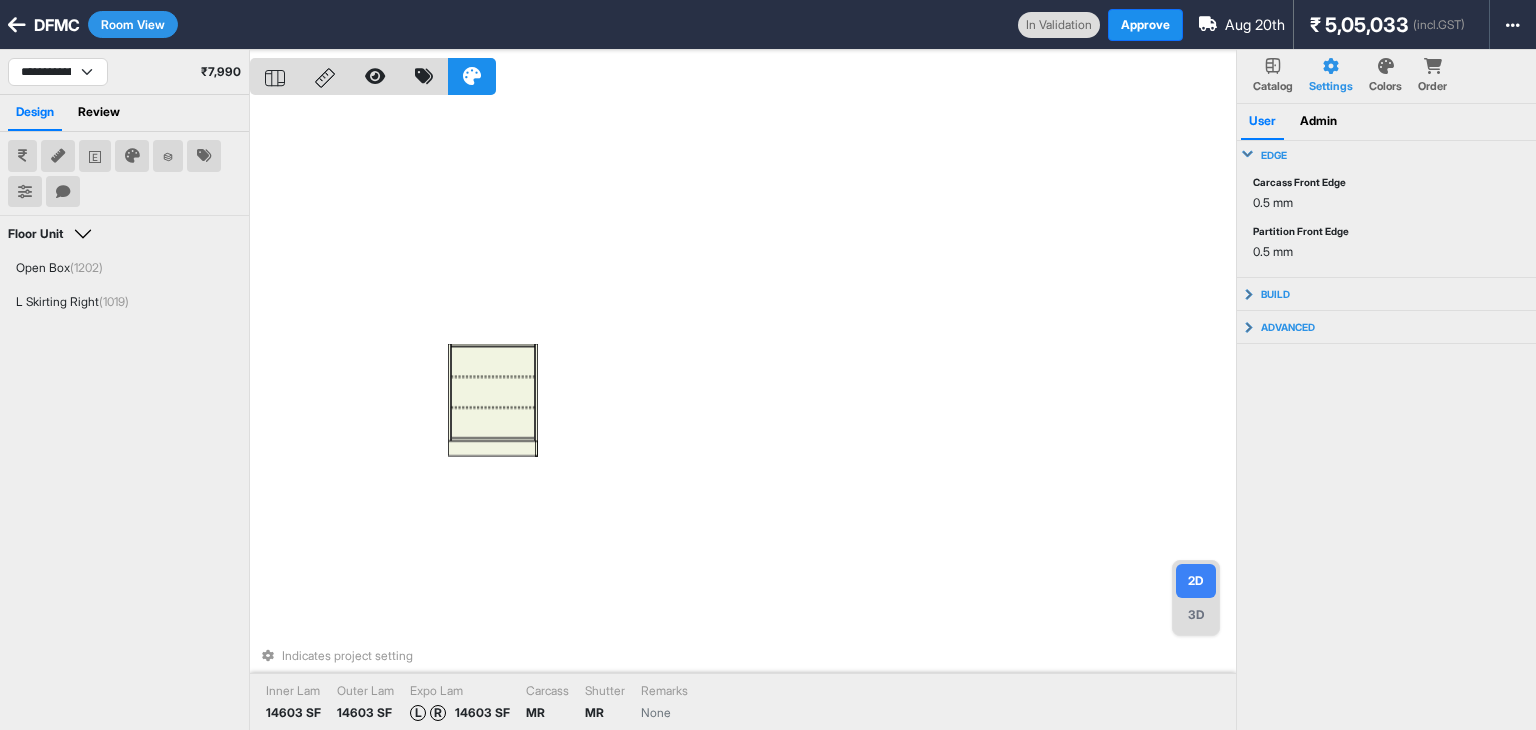 click on "edge" at bounding box center (1387, 155) 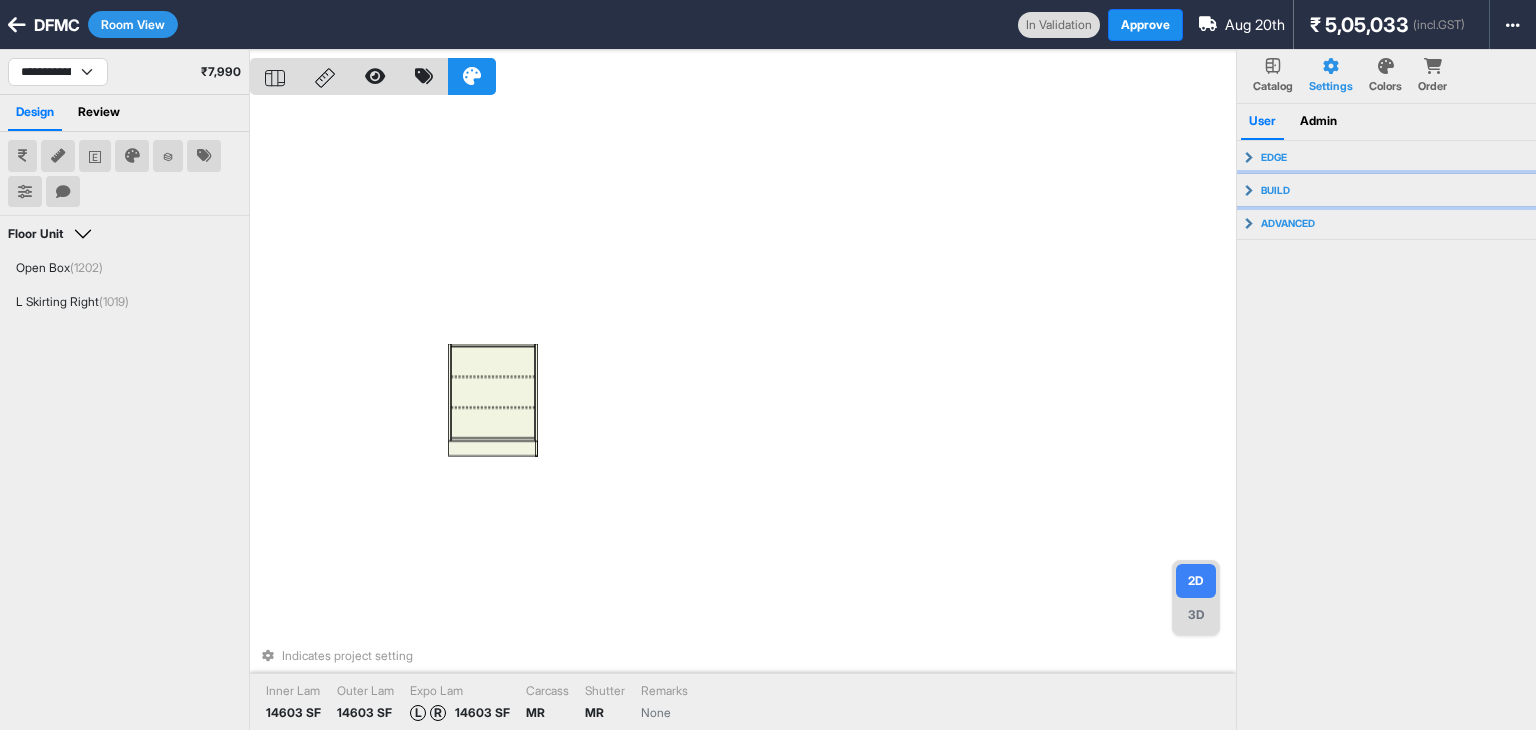 click on "build" at bounding box center (1387, 190) 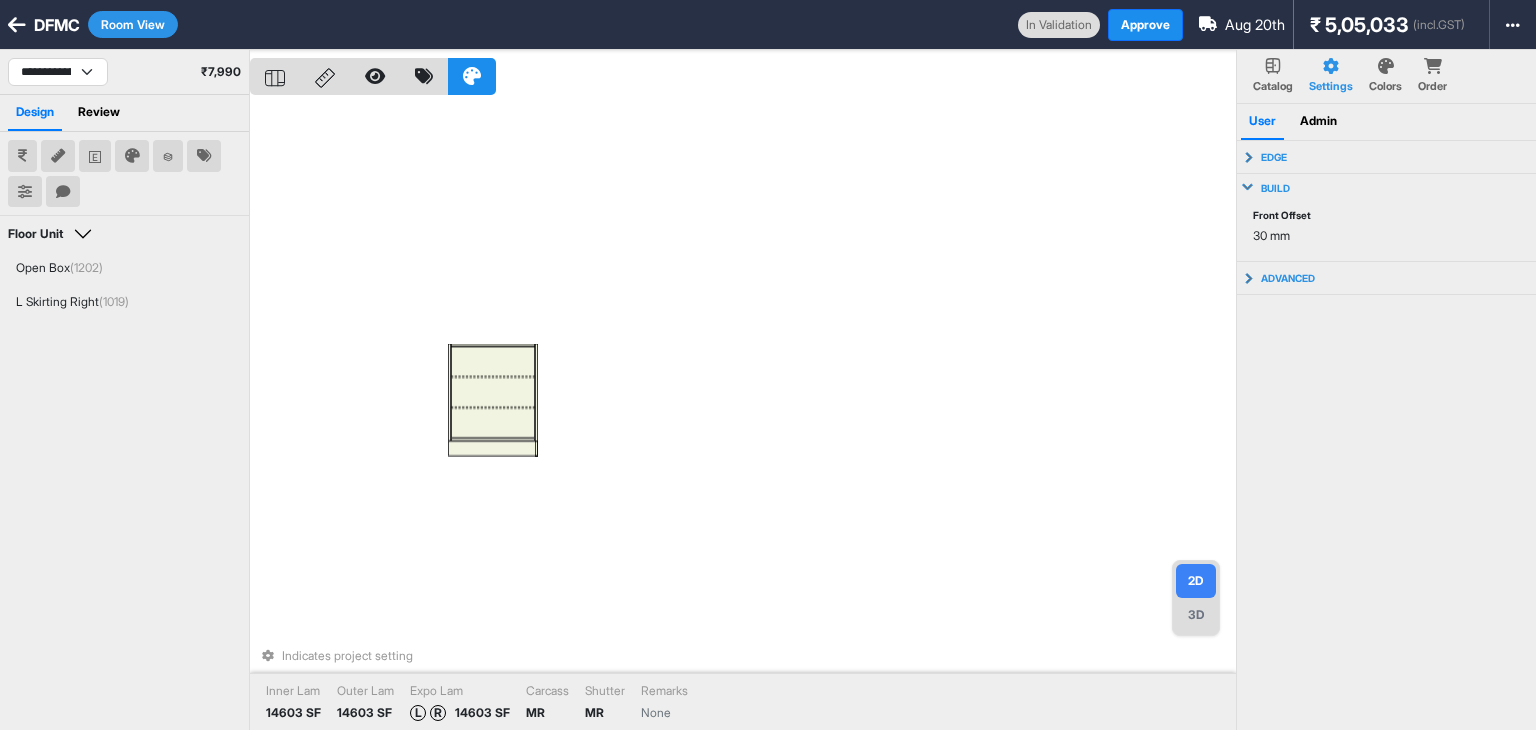click on "Front Offset 30 mm" at bounding box center [1387, 231] 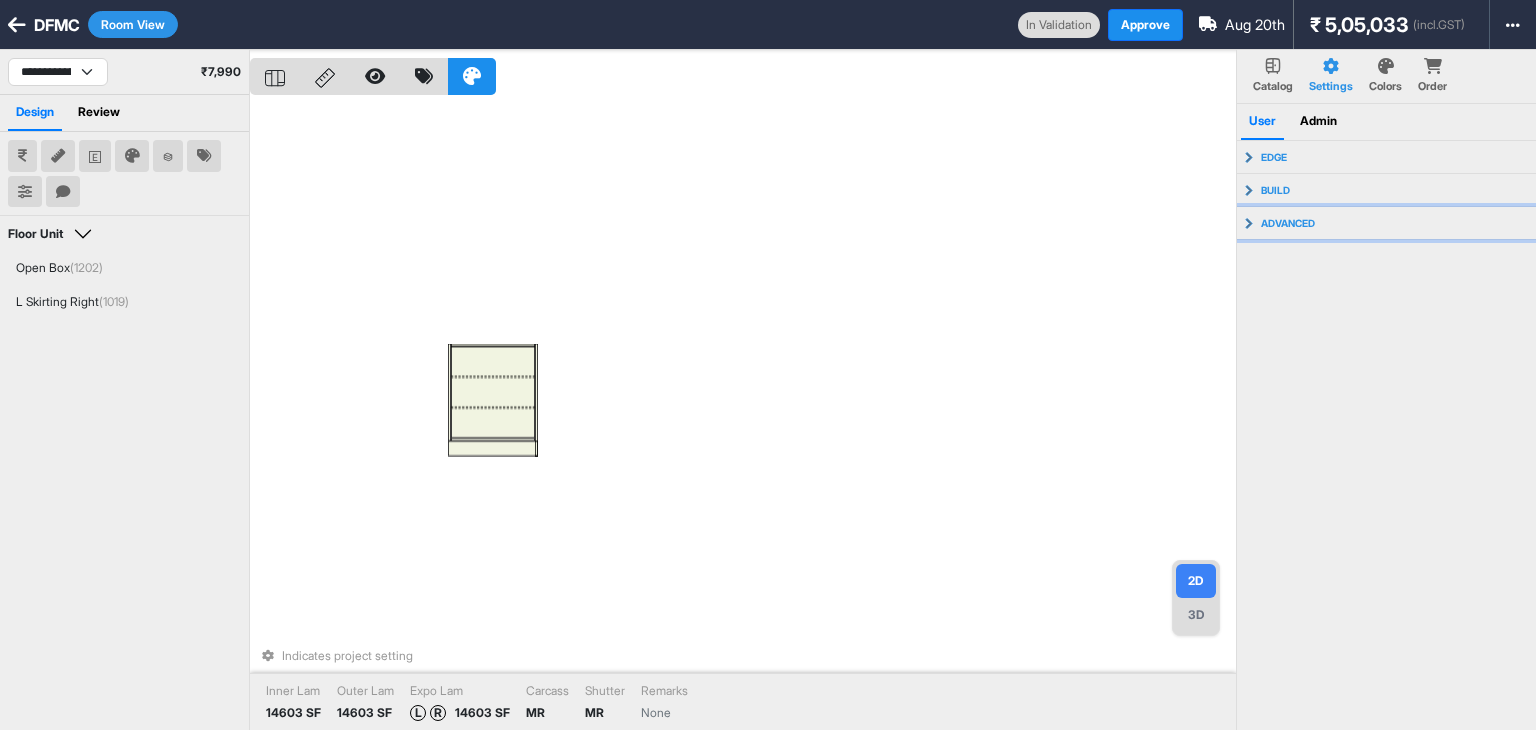 click on "advanced" at bounding box center (1387, 223) 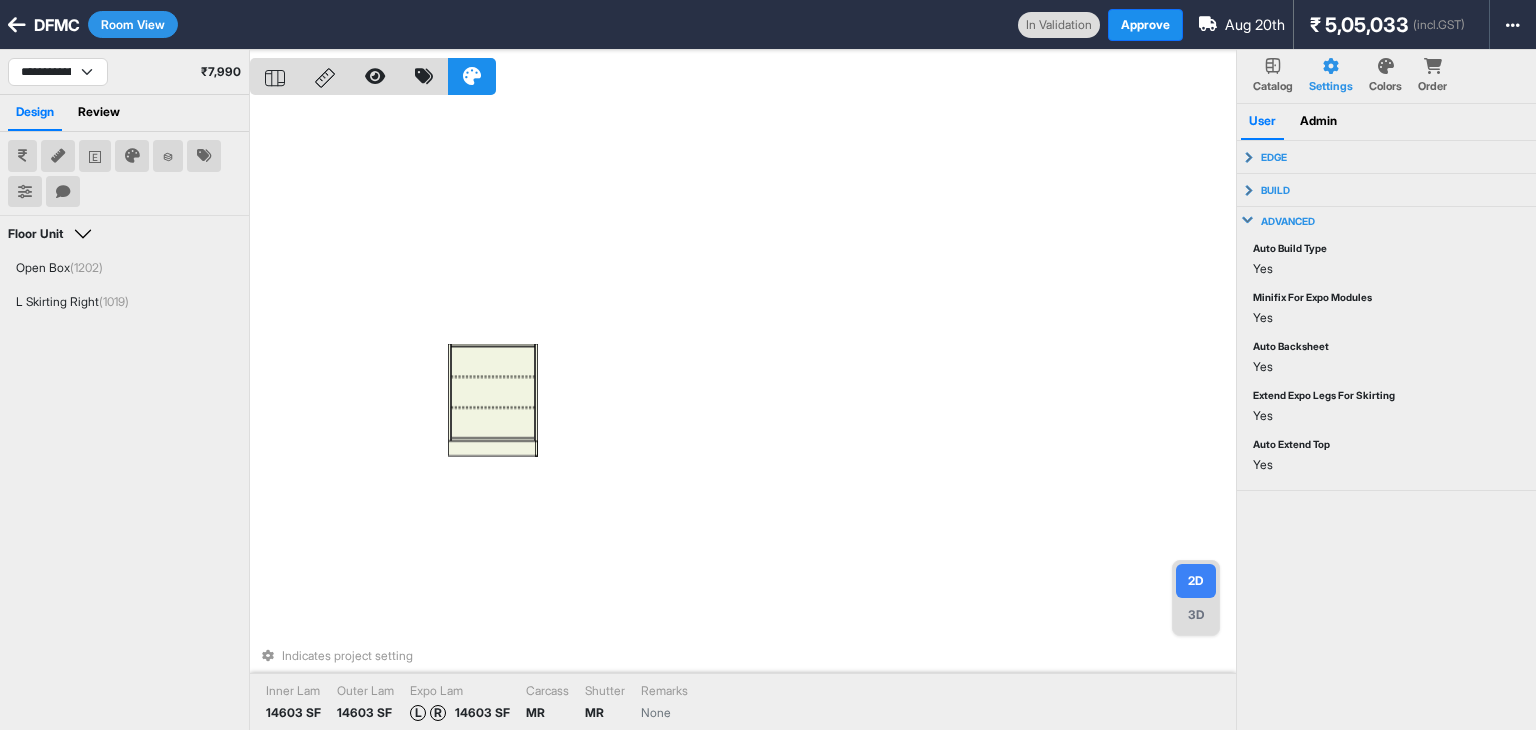 click on "advanced" at bounding box center [1387, 221] 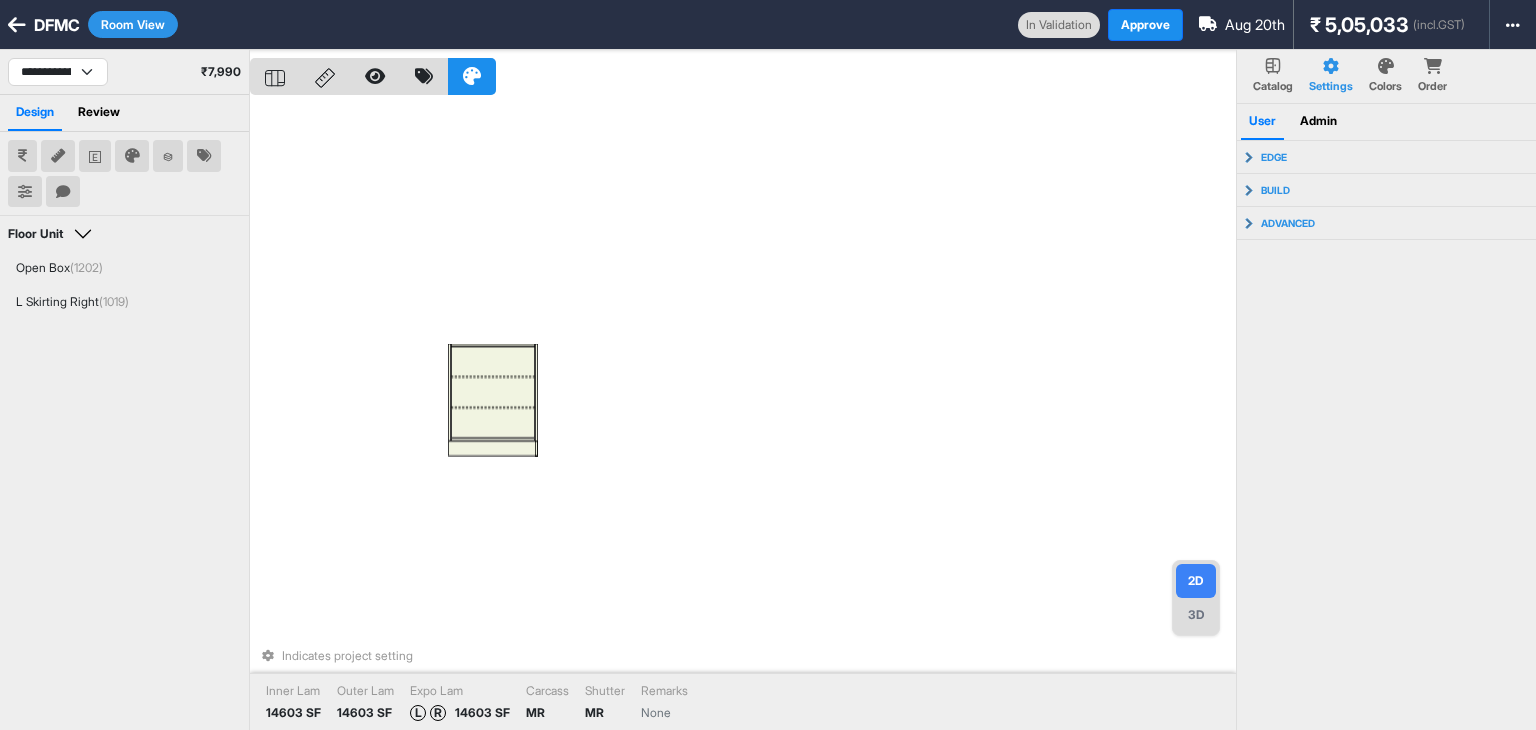 click on "Admin" at bounding box center (1318, 122) 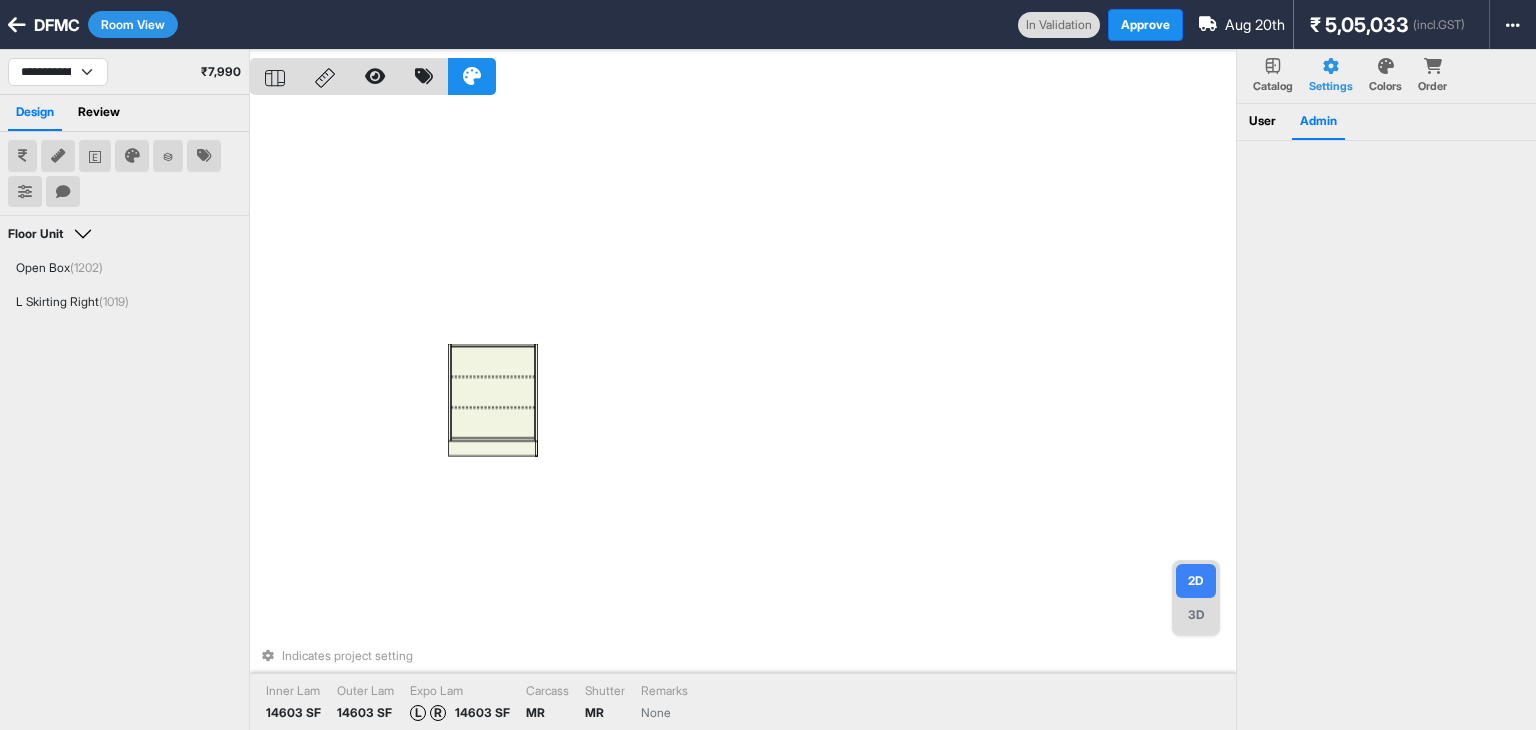 click on "User" at bounding box center (1262, 122) 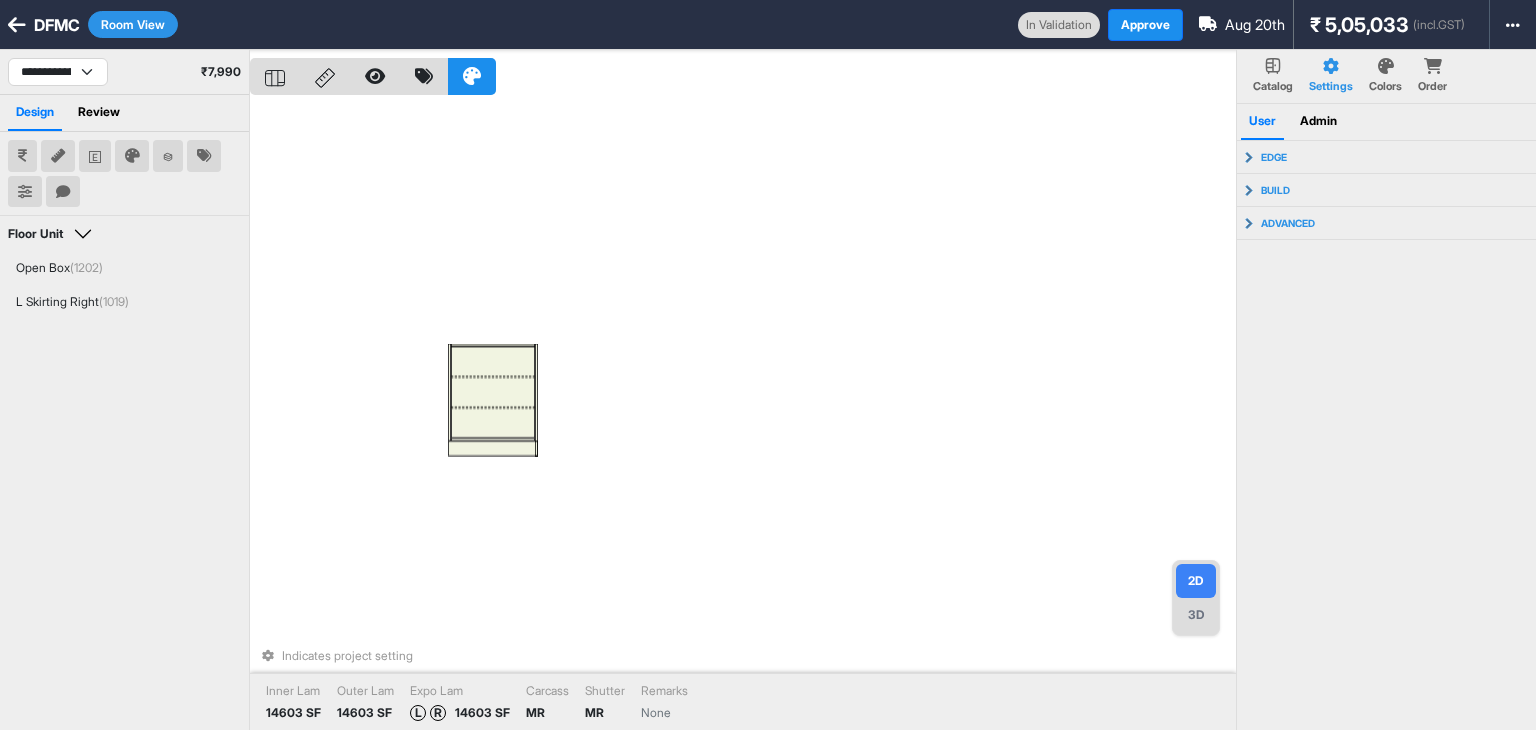 drag, startPoint x: 1073, startPoint y: 132, endPoint x: 1106, endPoint y: 132, distance: 33 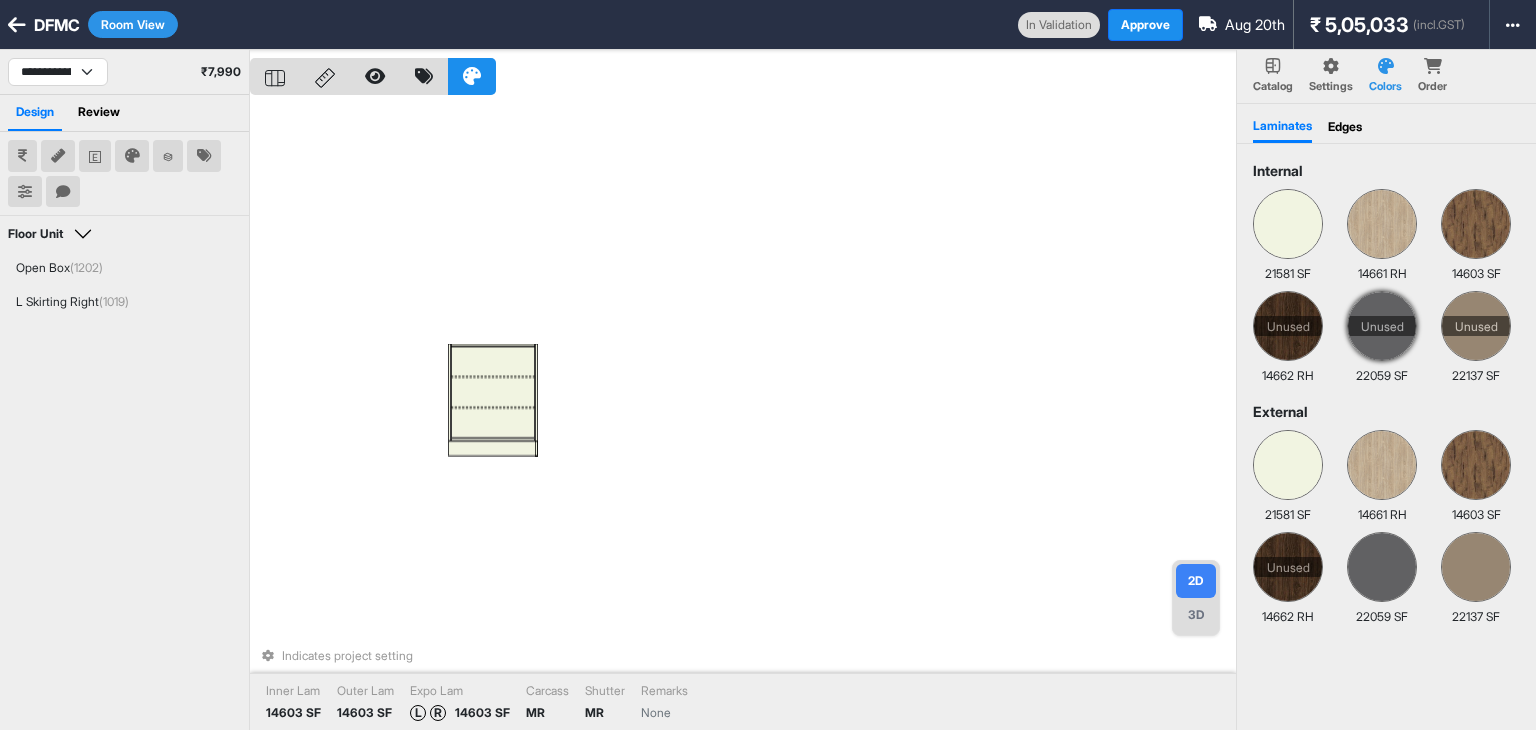 scroll, scrollTop: 0, scrollLeft: 0, axis: both 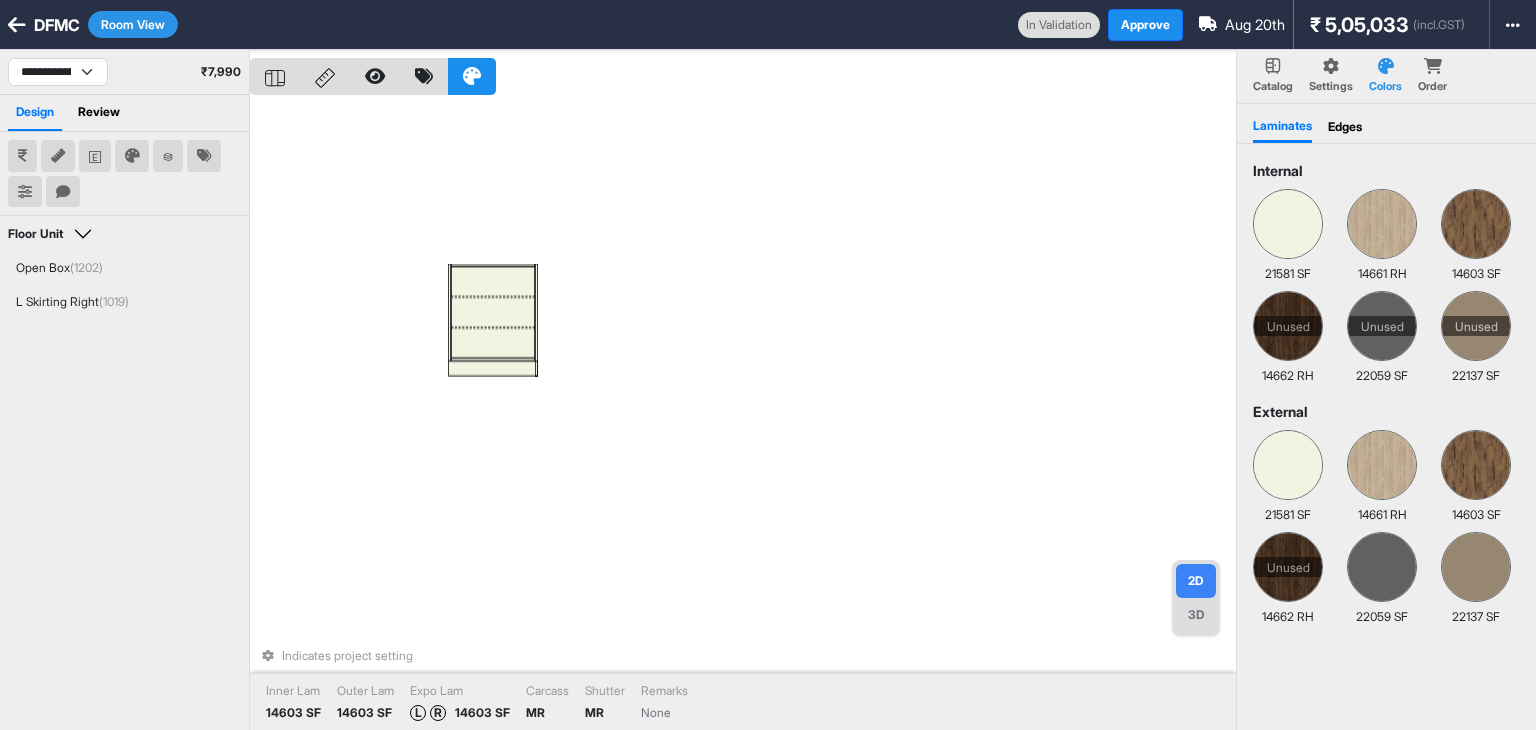 click on "Indicates project setting Inner Lam 14603 SF Outer Lam 14603 SF Expo Lam L R 14603 SF Carcass MR Shutter MR Remarks None" at bounding box center [743, 415] 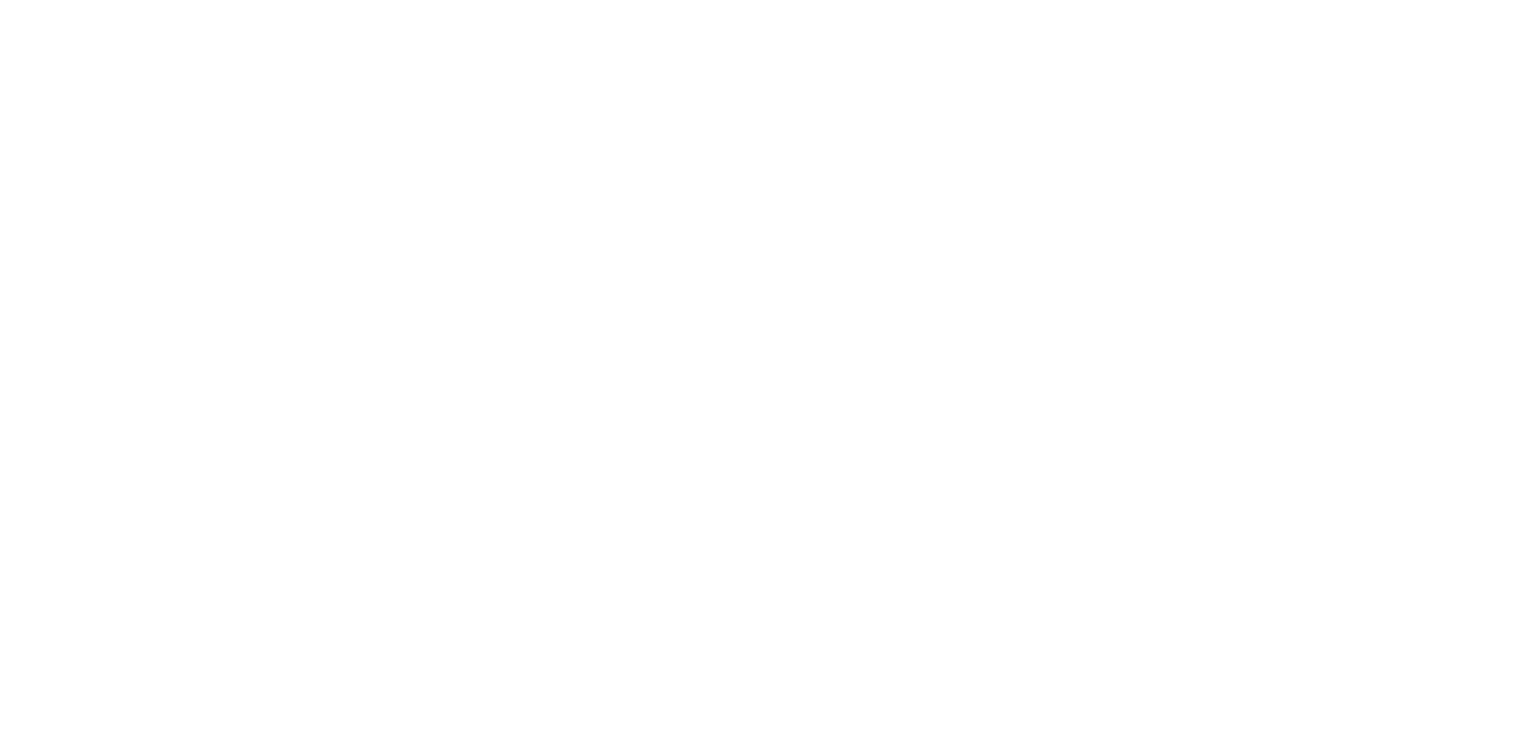 scroll, scrollTop: 0, scrollLeft: 0, axis: both 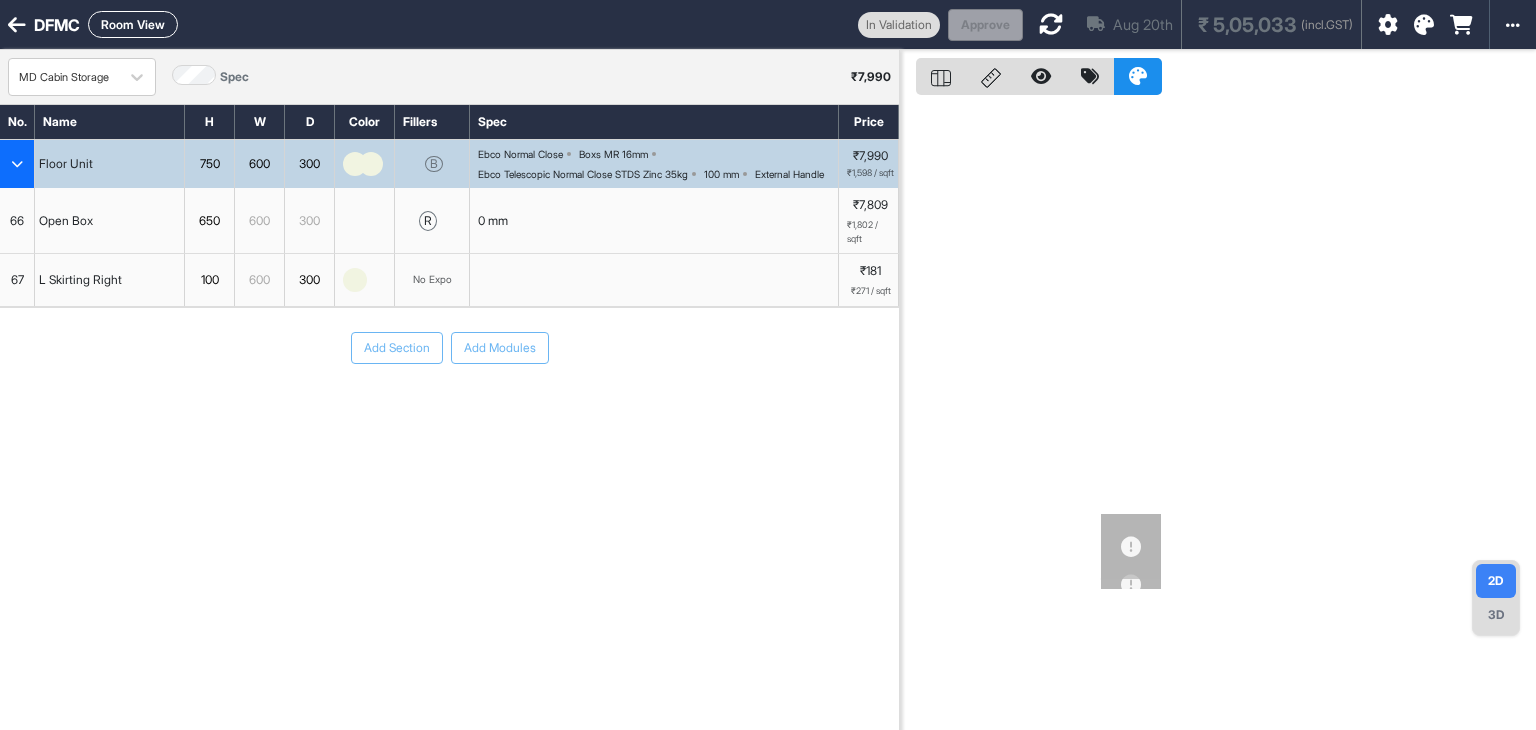 click at bounding box center [17, 25] 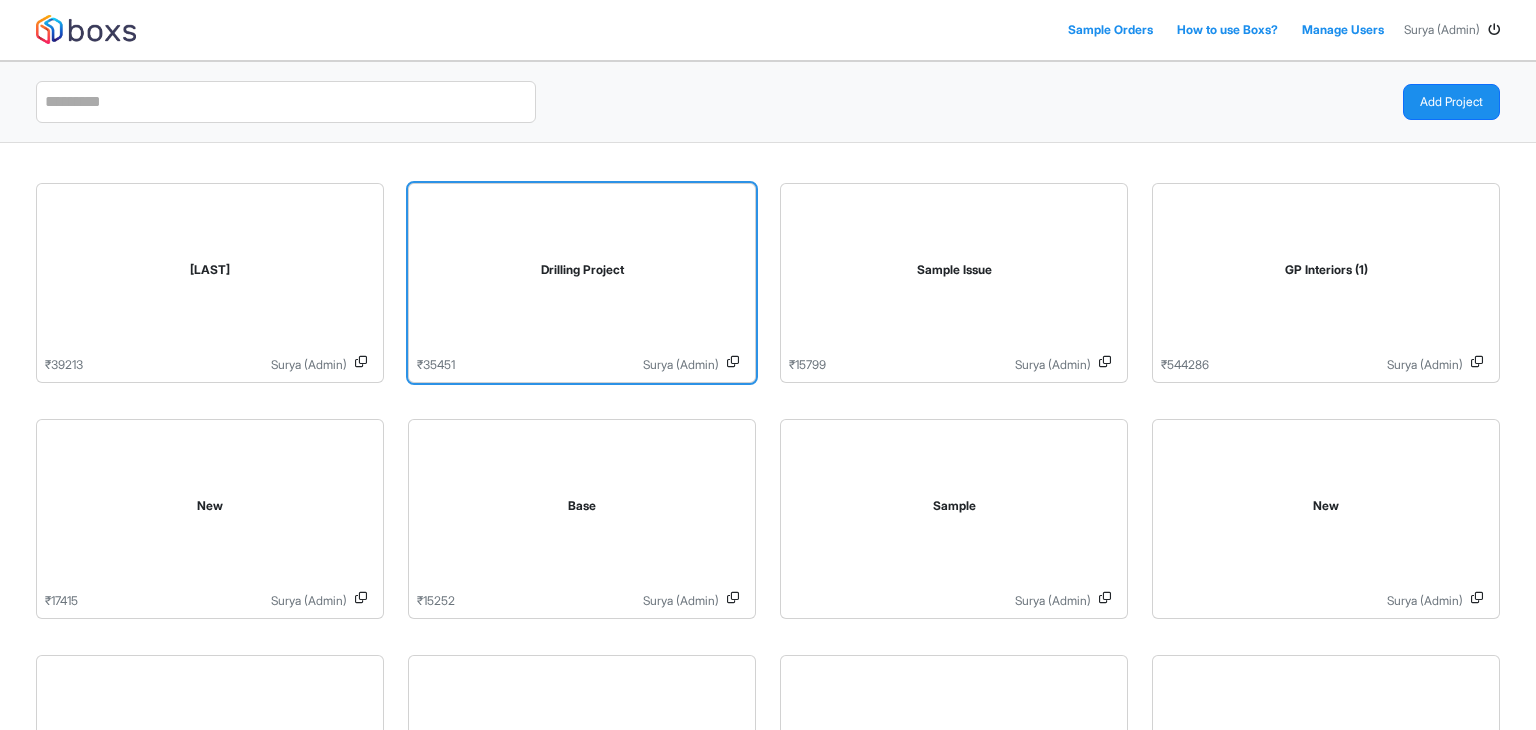 click on "Drilling Project" at bounding box center (582, 270) 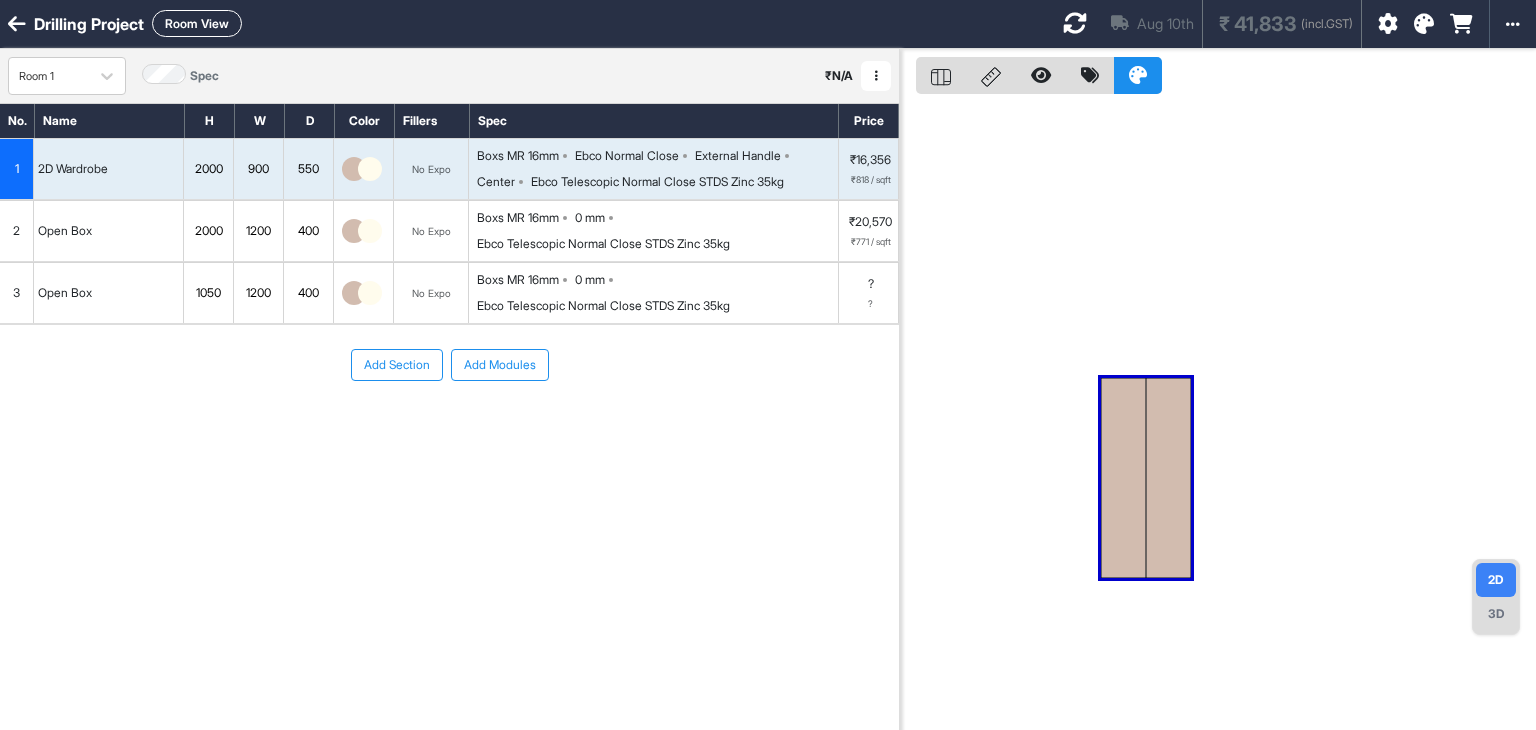 scroll, scrollTop: 0, scrollLeft: 0, axis: both 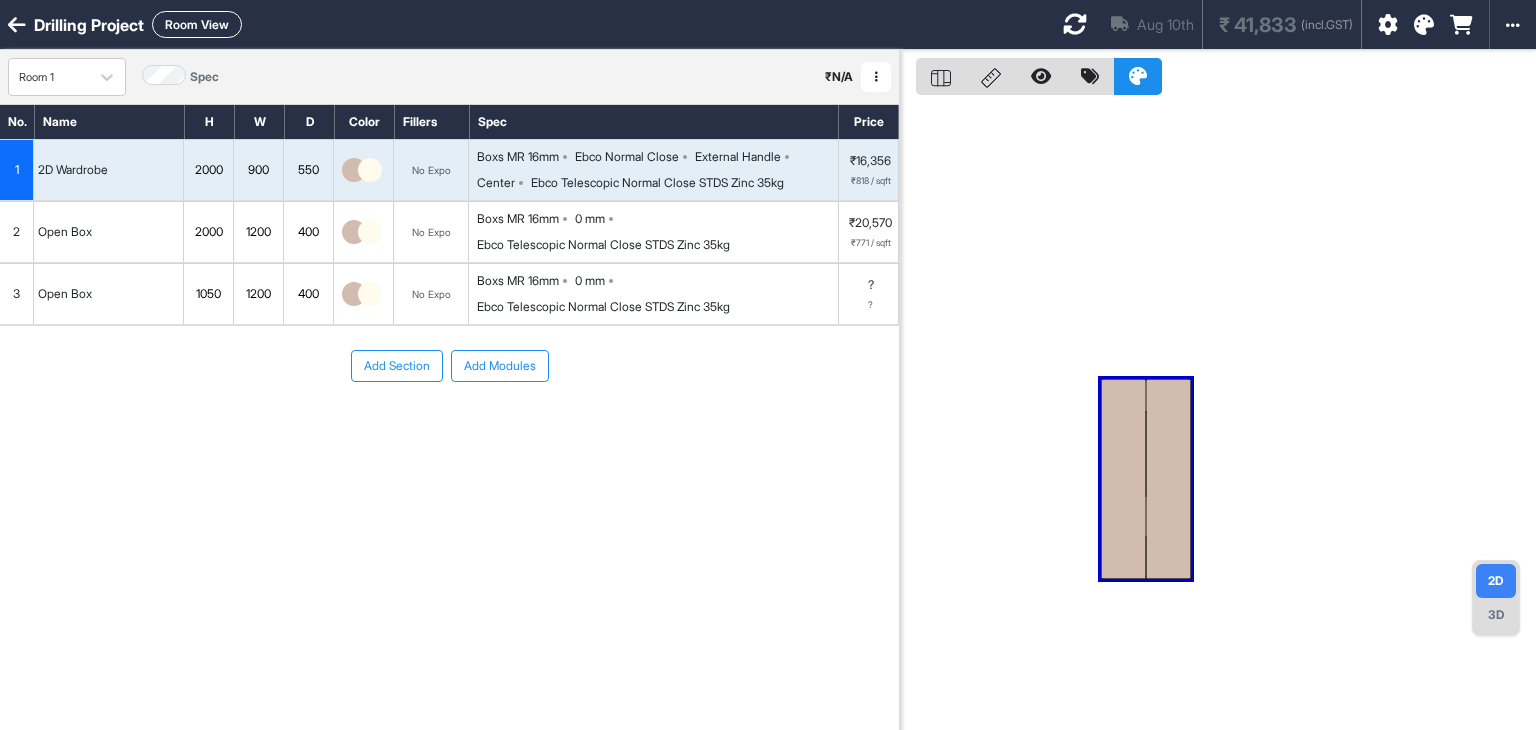 click at bounding box center [17, 25] 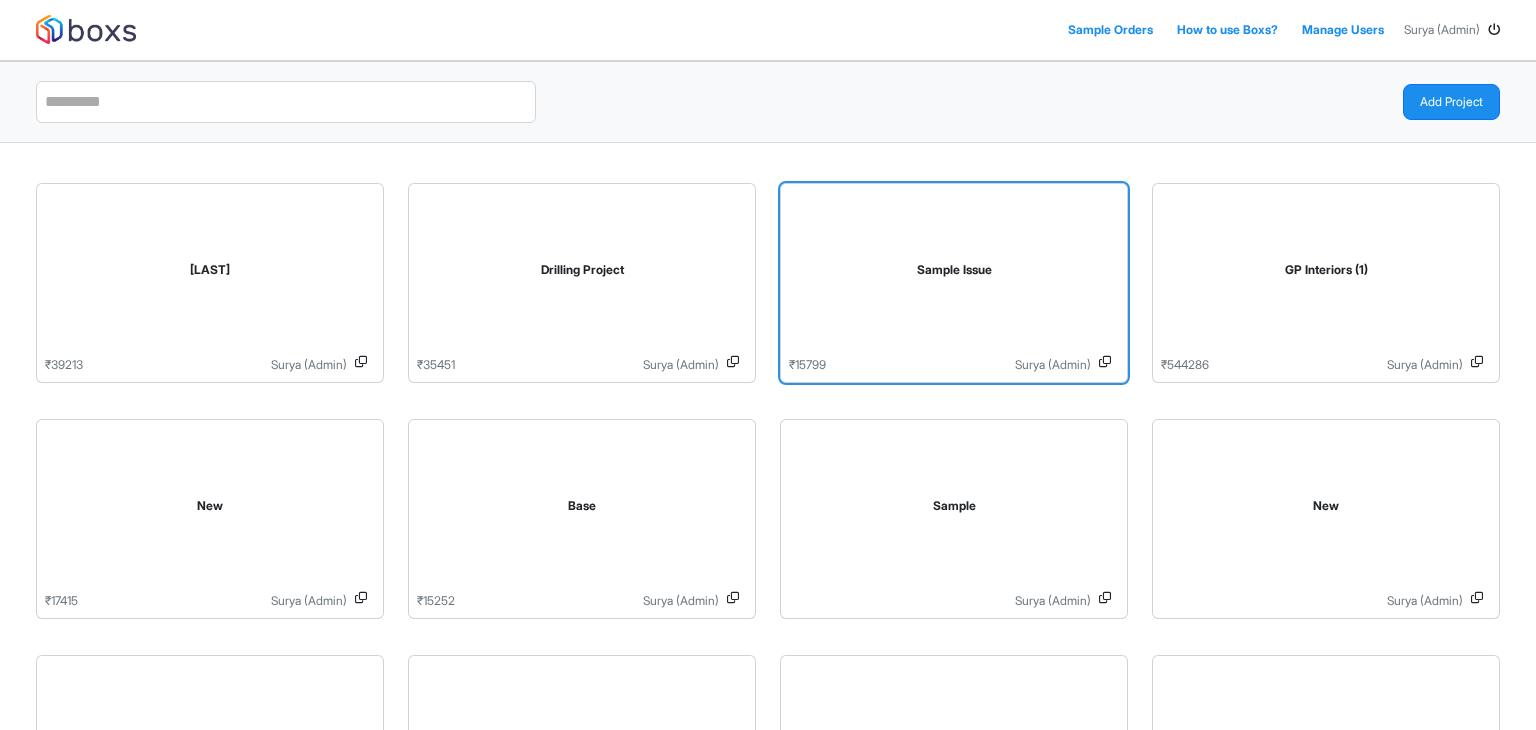 click on "Sample Issue" at bounding box center (954, 274) 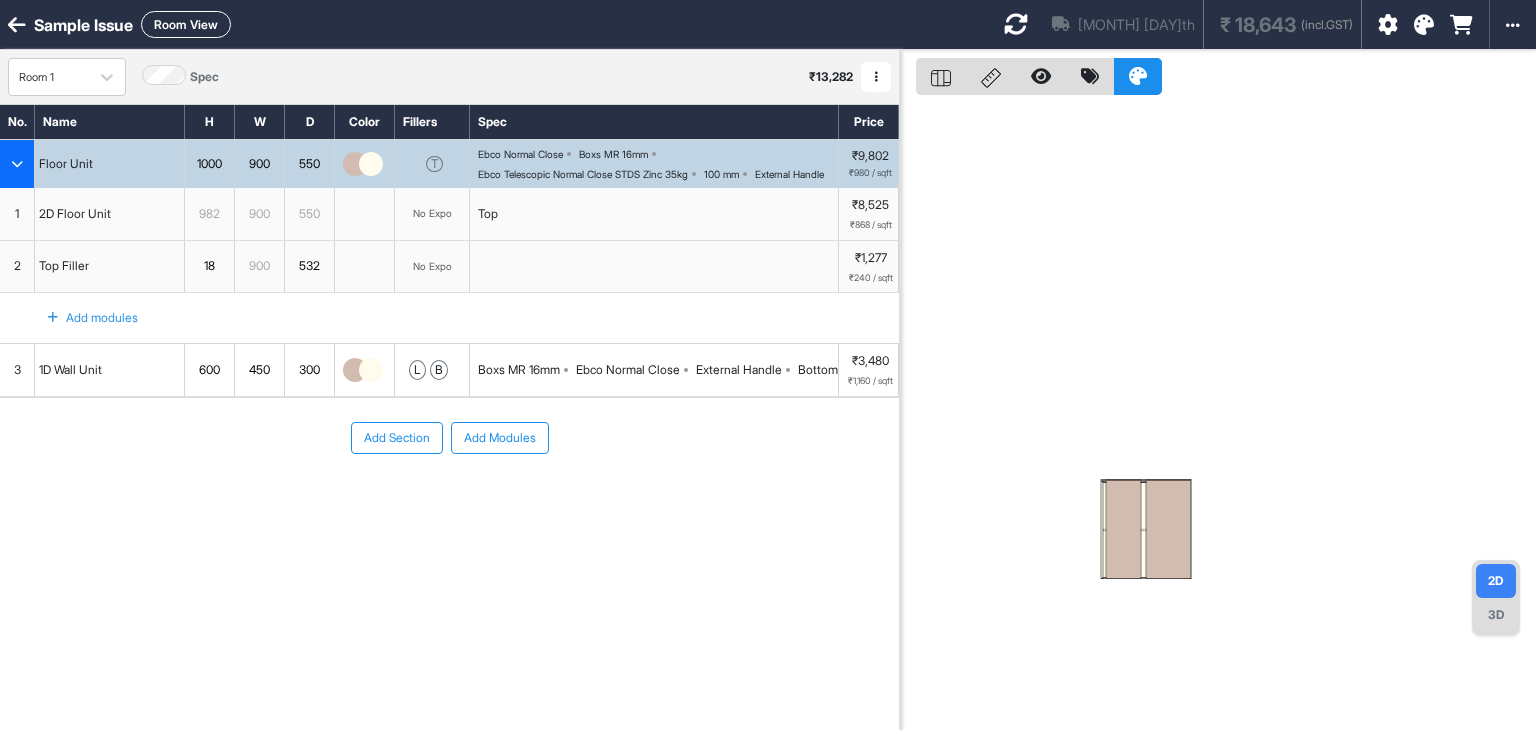 click at bounding box center (17, 25) 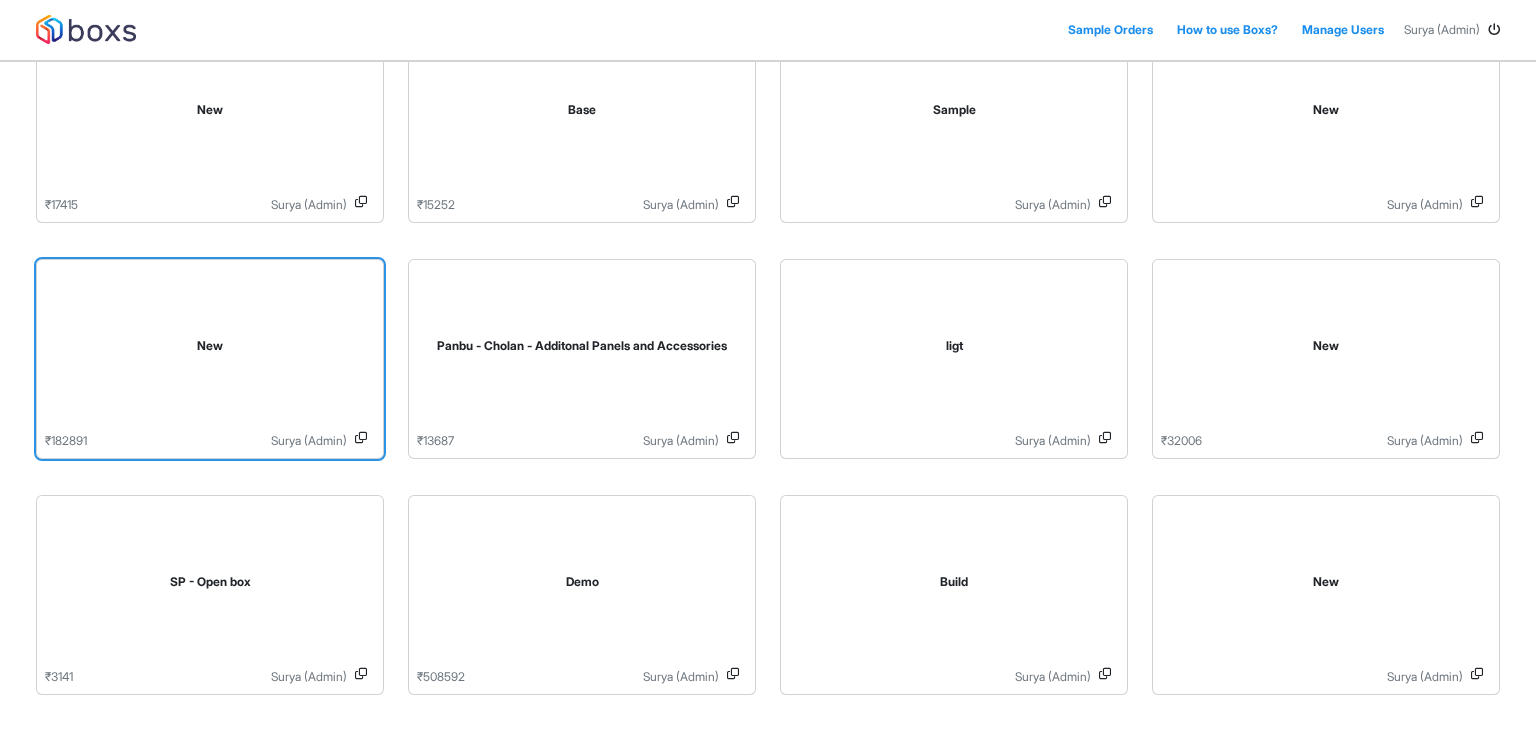 scroll, scrollTop: 400, scrollLeft: 0, axis: vertical 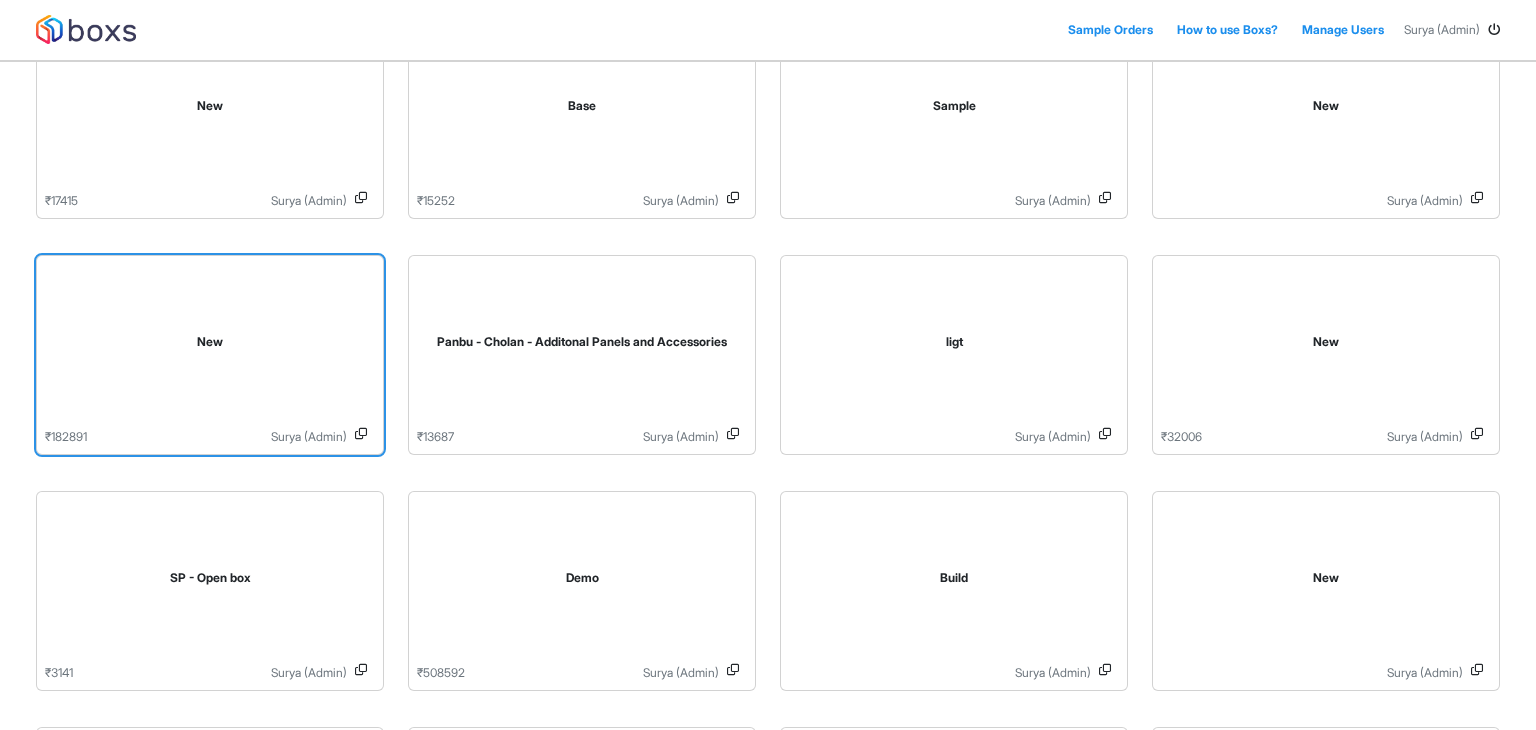 click on "New" at bounding box center [210, 346] 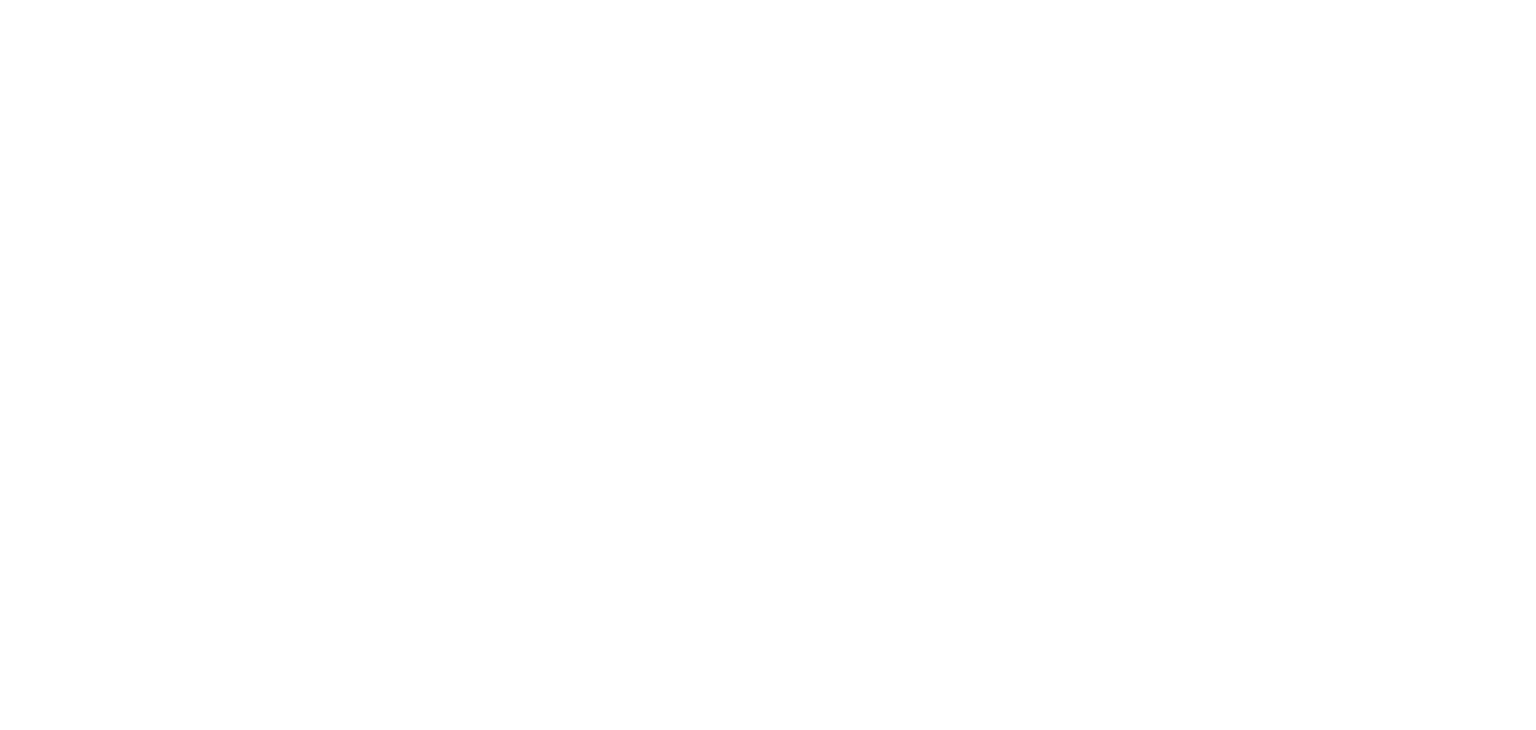 scroll, scrollTop: 0, scrollLeft: 0, axis: both 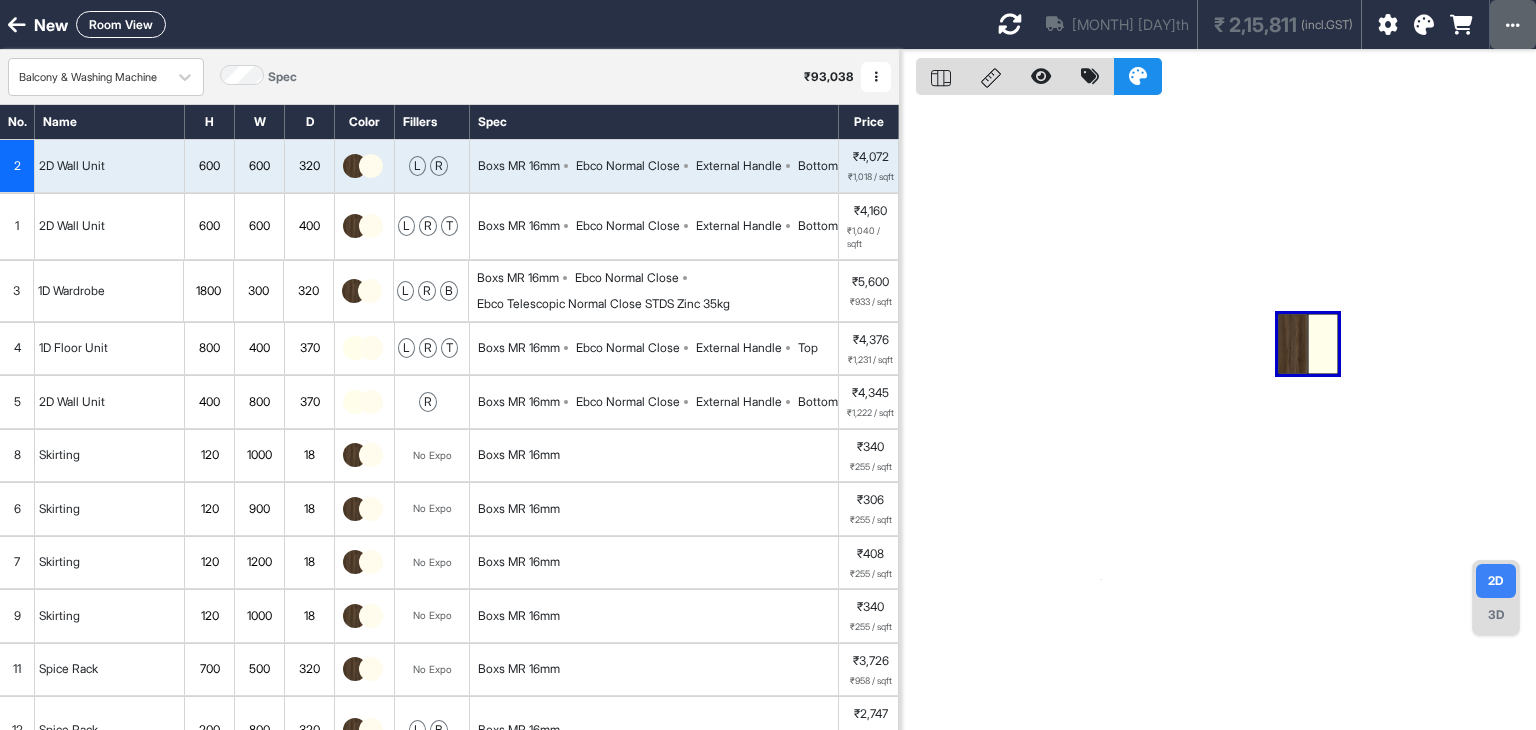 click at bounding box center (1513, 24) 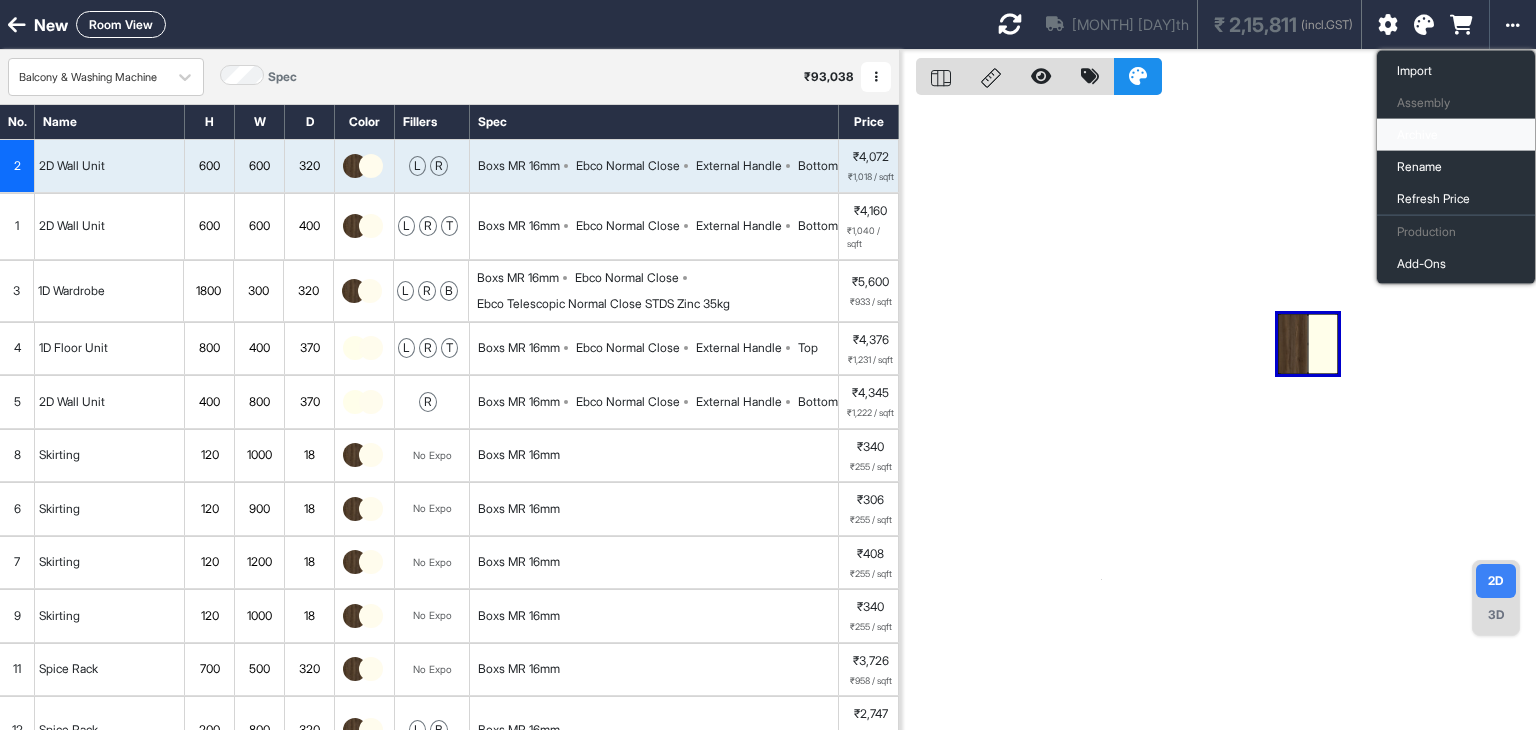 click on "Archive" at bounding box center [1456, 135] 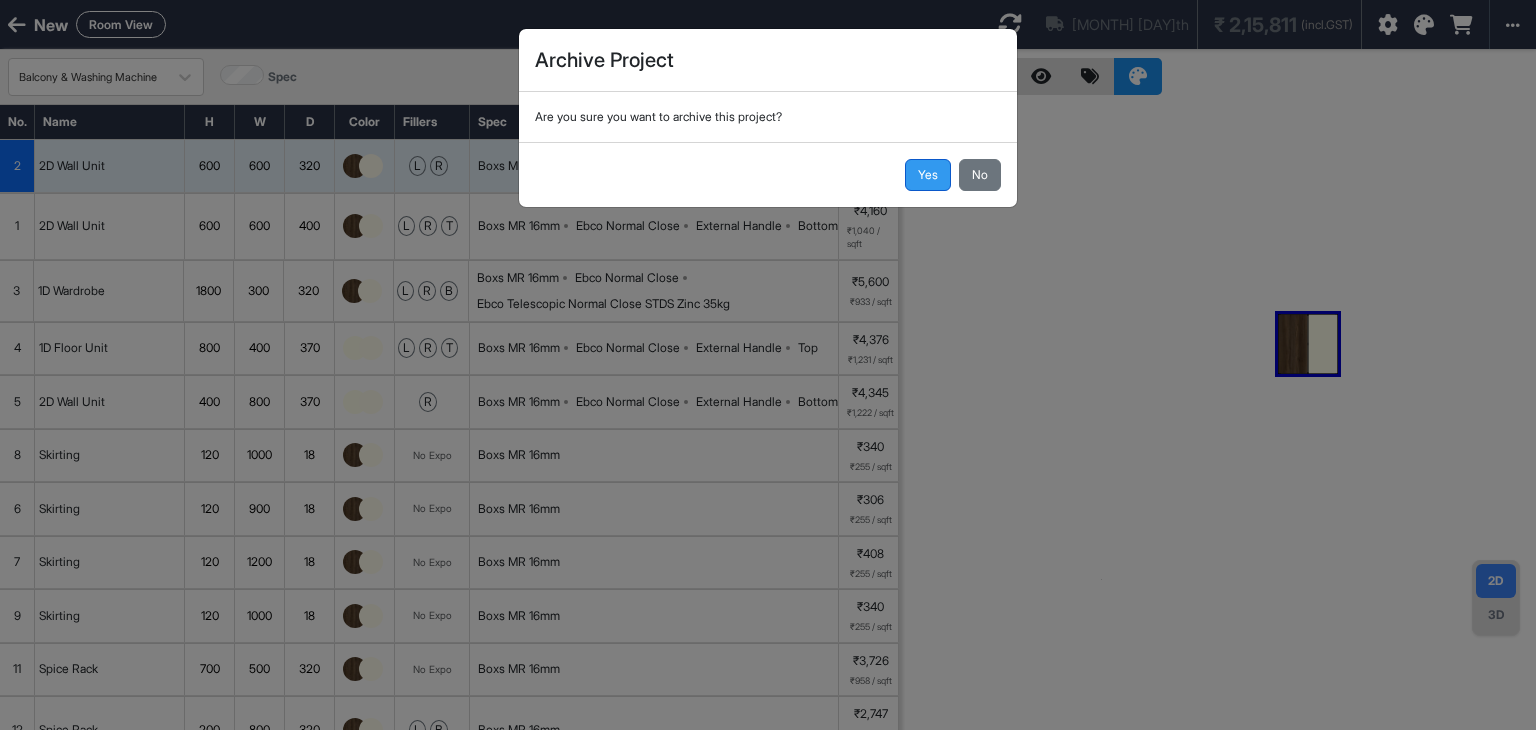 click on "Yes" at bounding box center [928, 175] 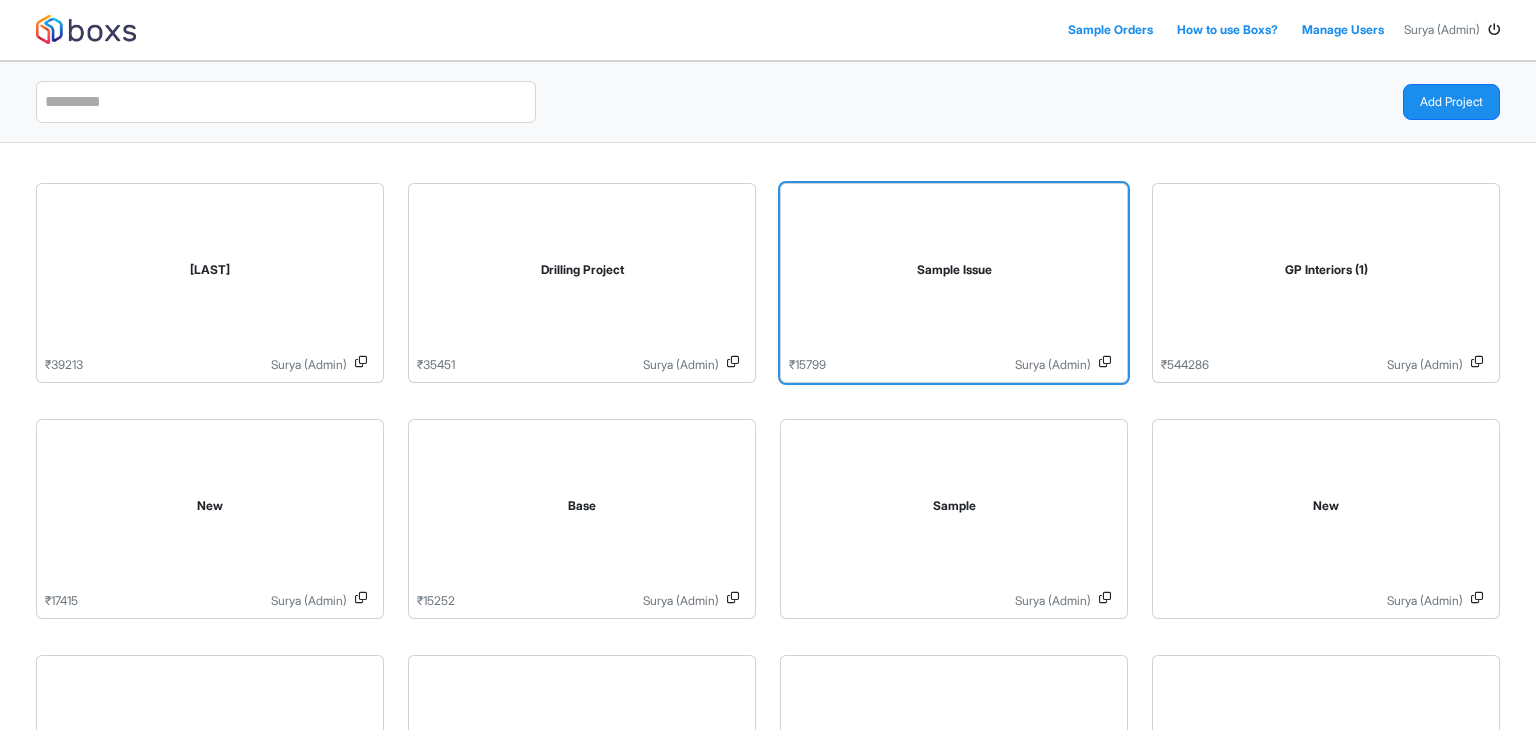 click on "Sample Issue" at bounding box center [954, 270] 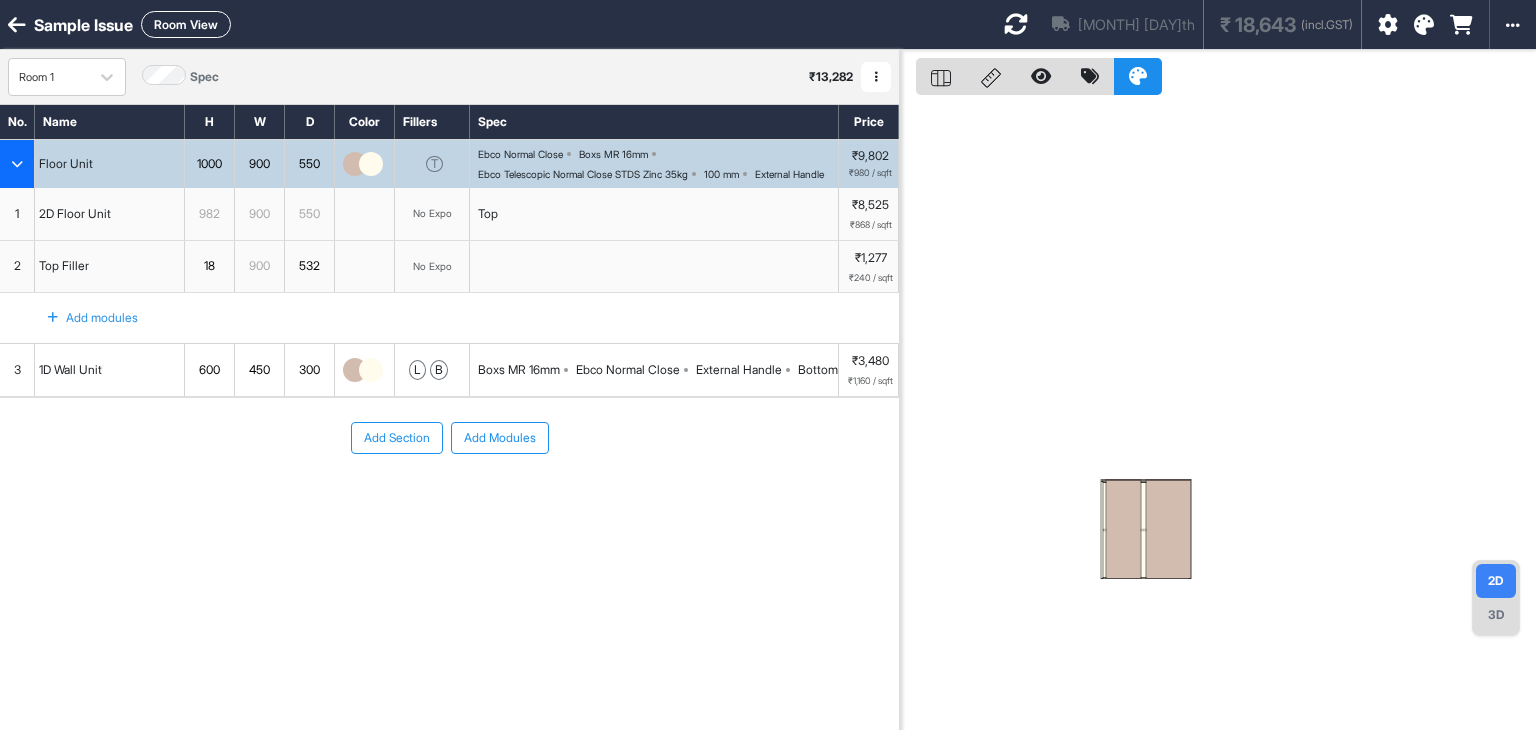 click at bounding box center (17, 25) 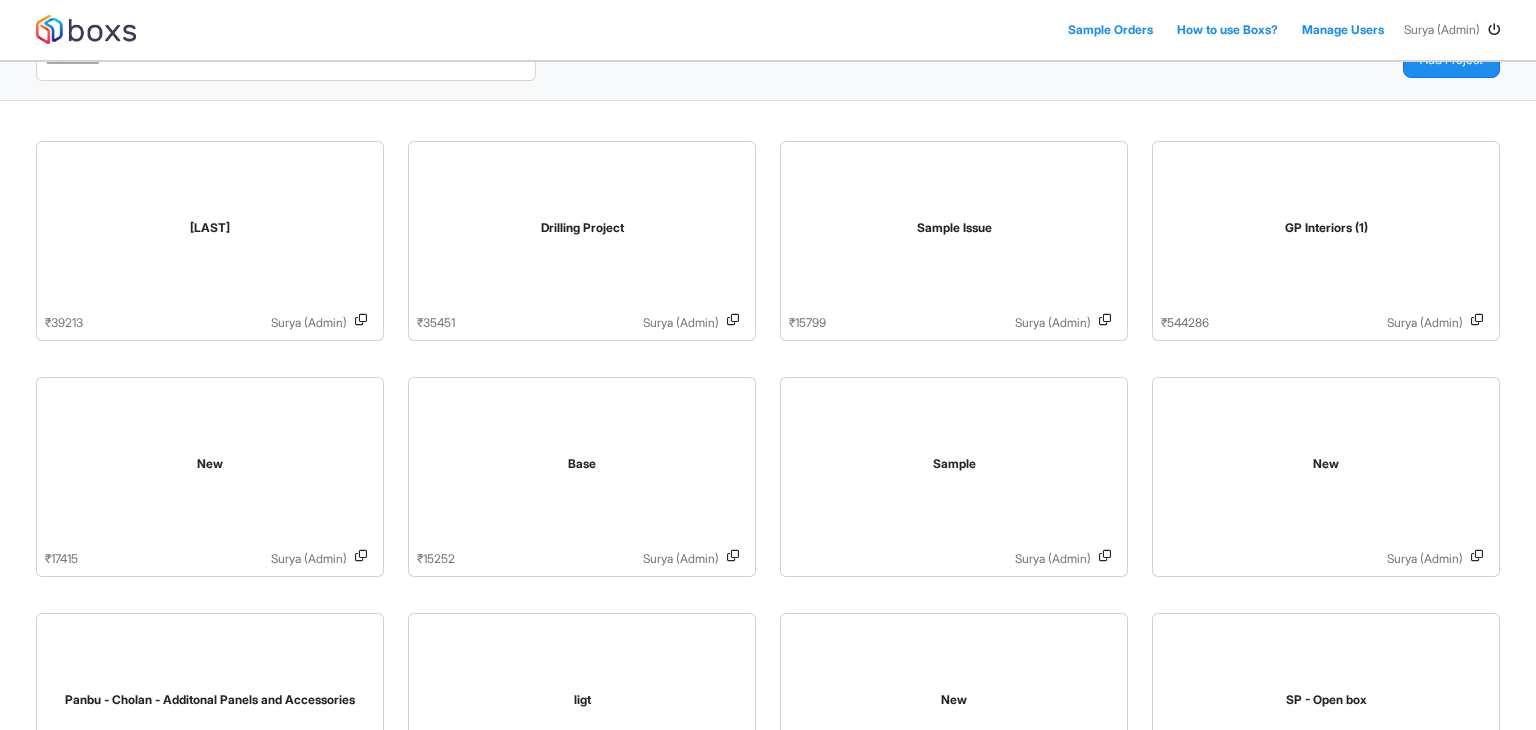 scroll, scrollTop: 100, scrollLeft: 0, axis: vertical 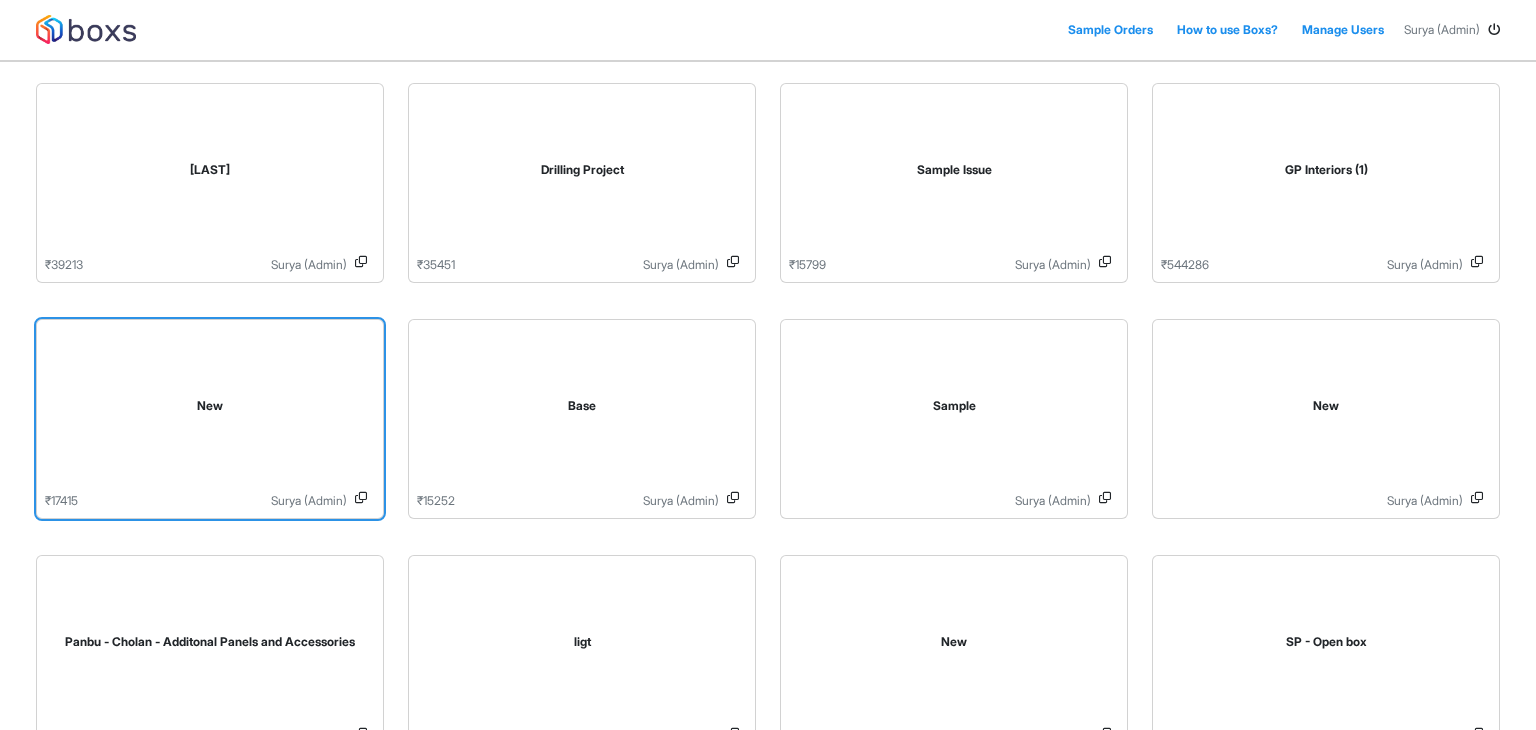 click on "New" at bounding box center (210, 410) 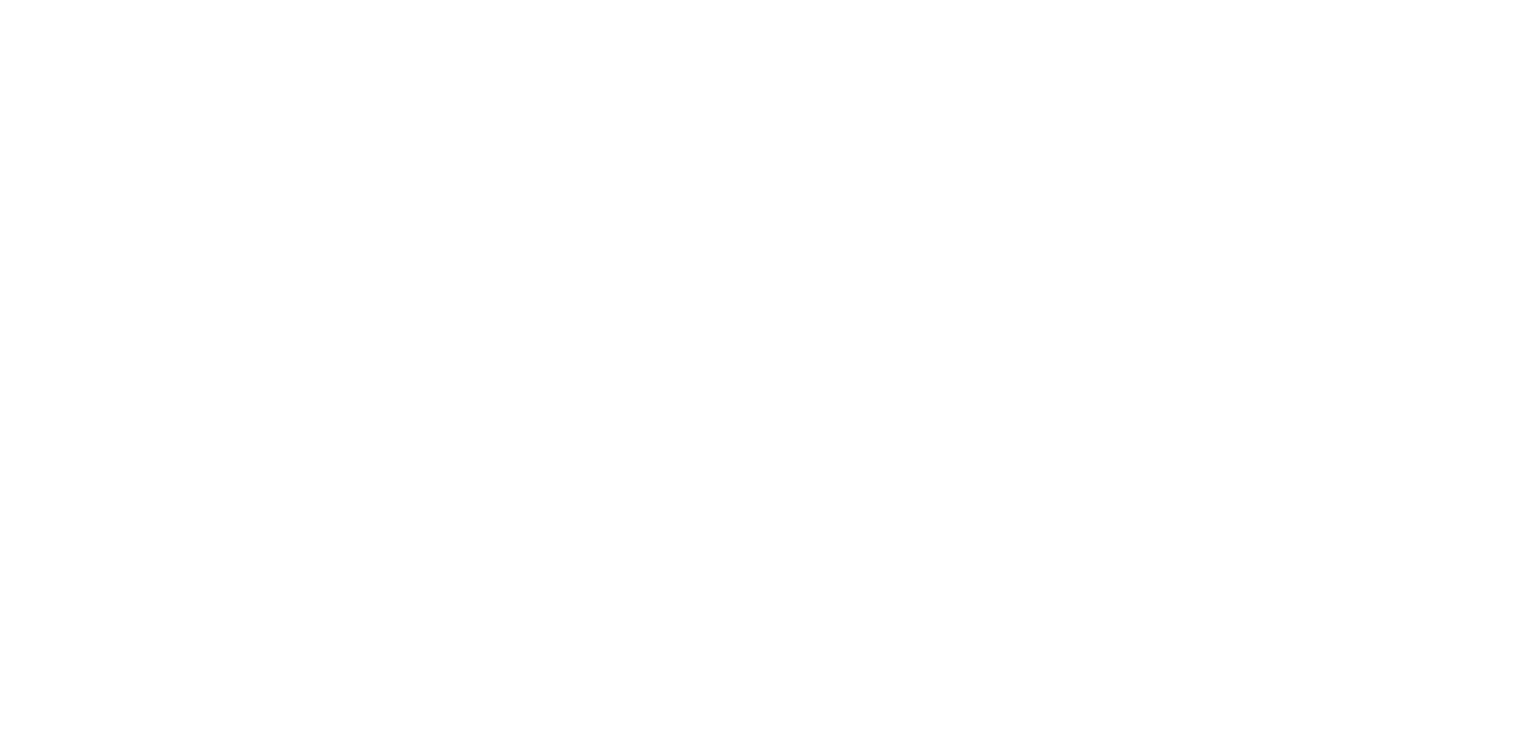 scroll, scrollTop: 0, scrollLeft: 0, axis: both 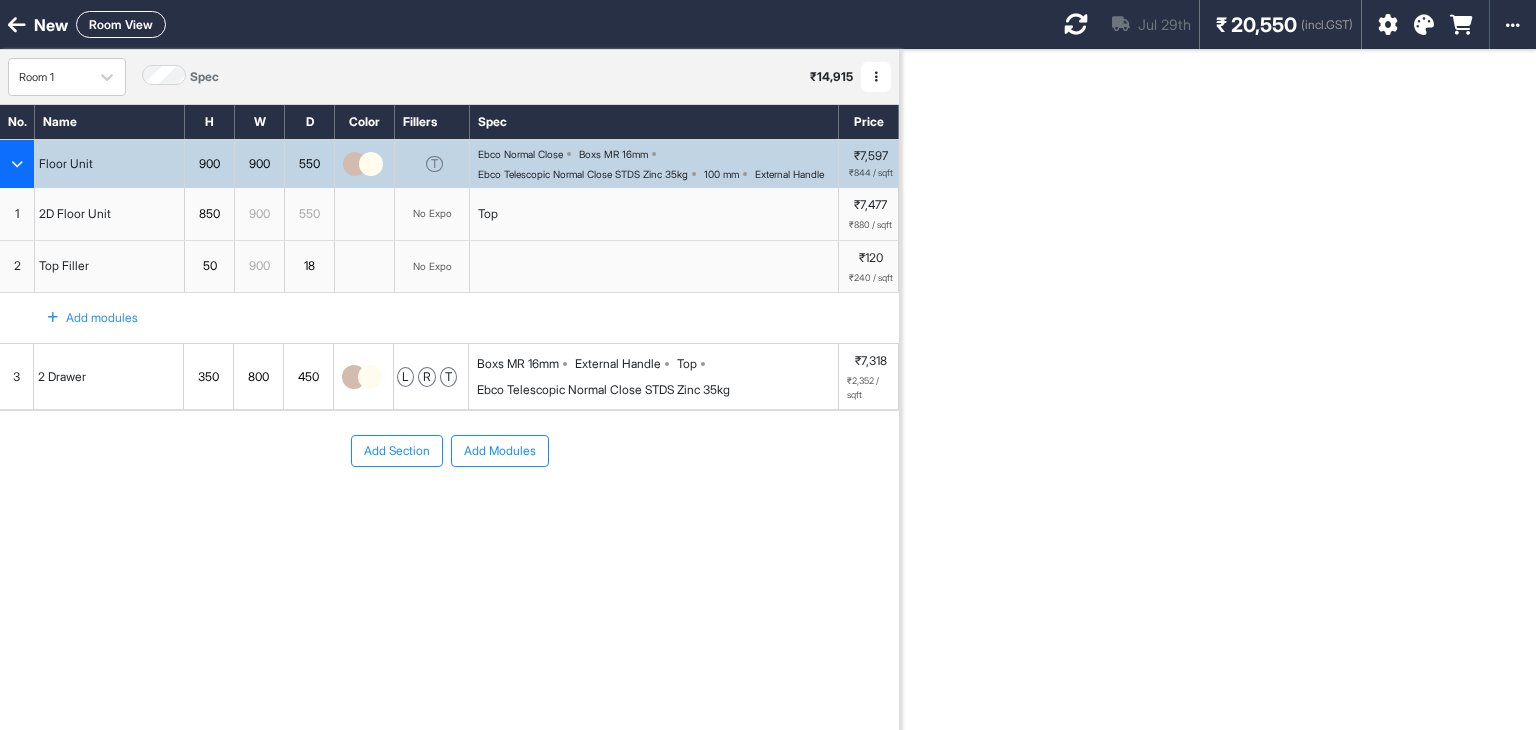 click at bounding box center (17, 25) 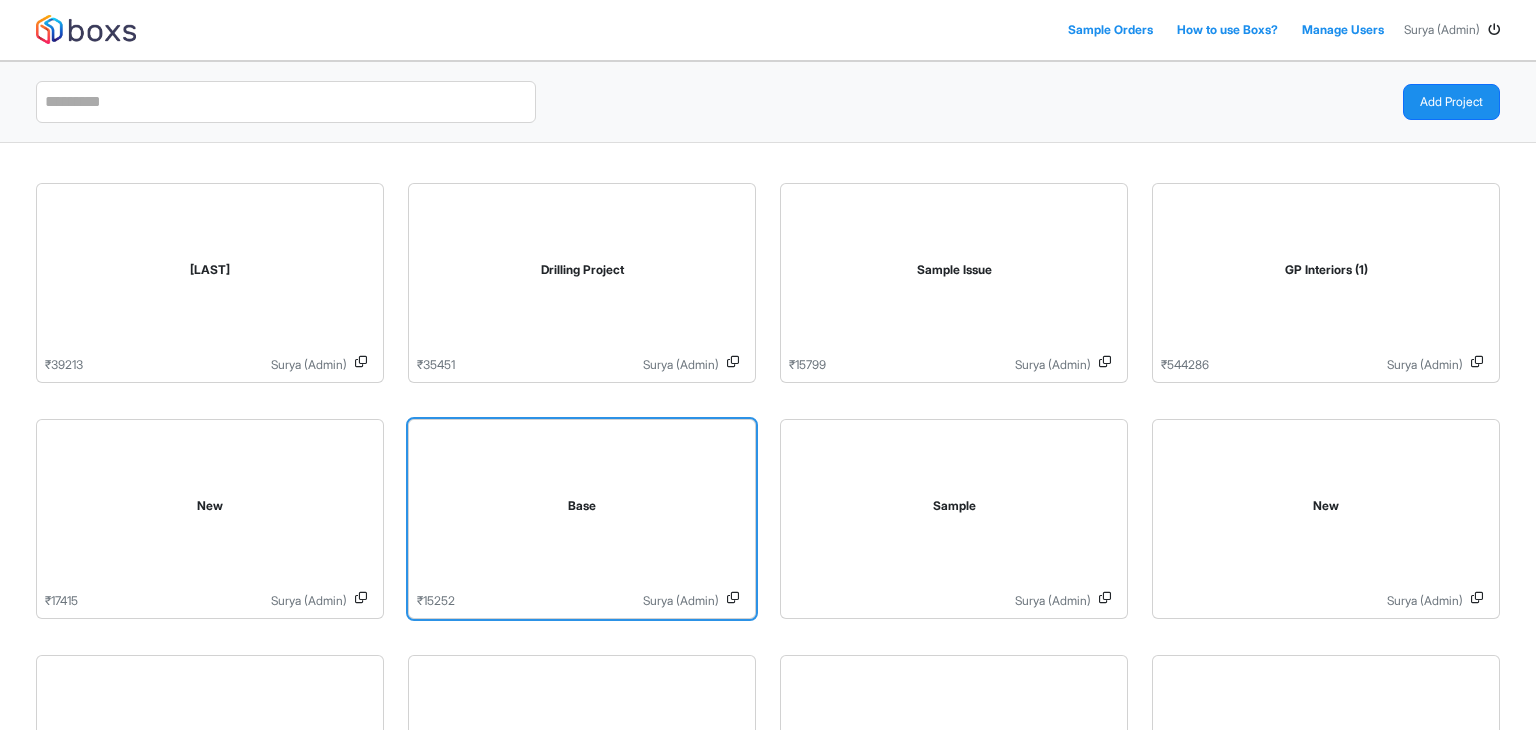 click on "Base" at bounding box center [582, 510] 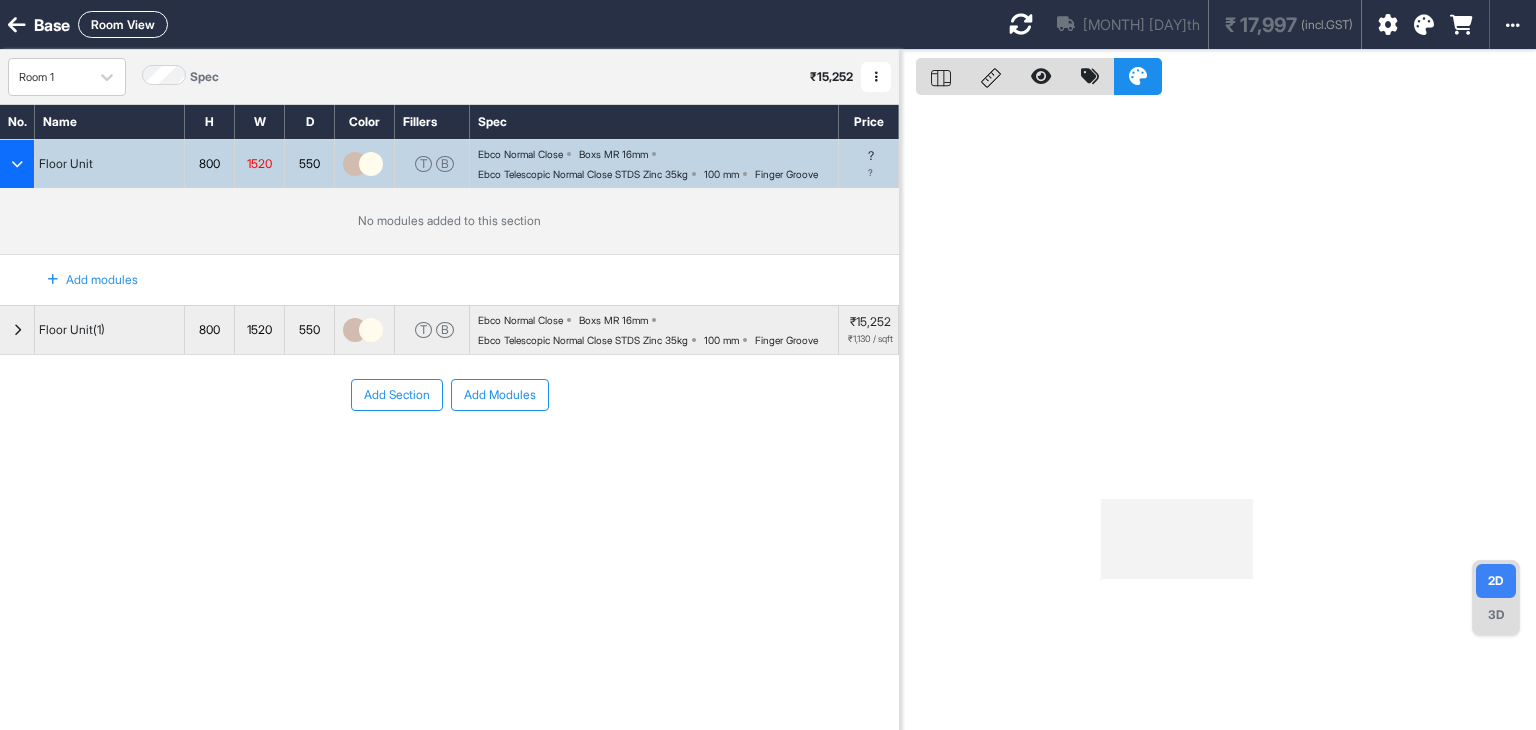 click at bounding box center [17, 25] 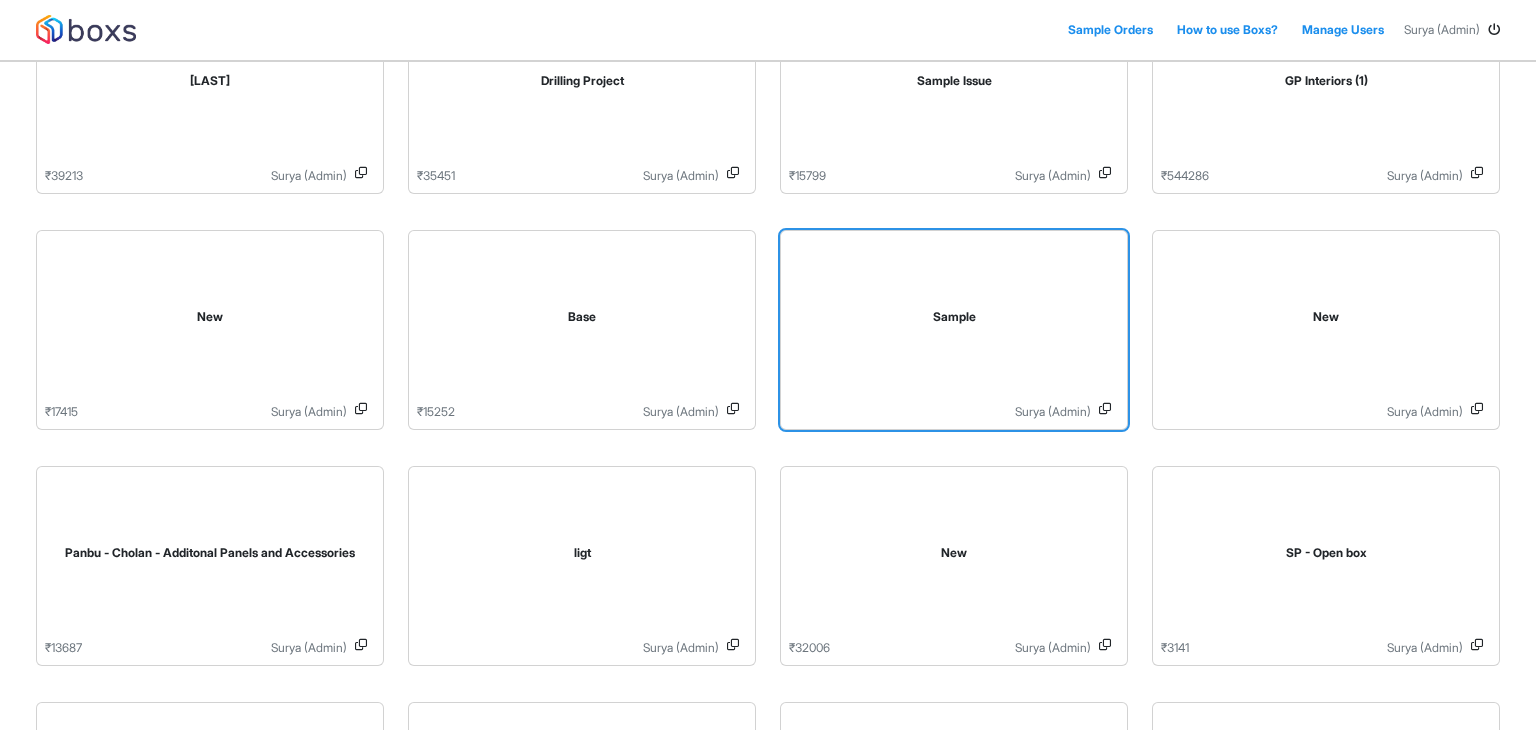 scroll, scrollTop: 200, scrollLeft: 0, axis: vertical 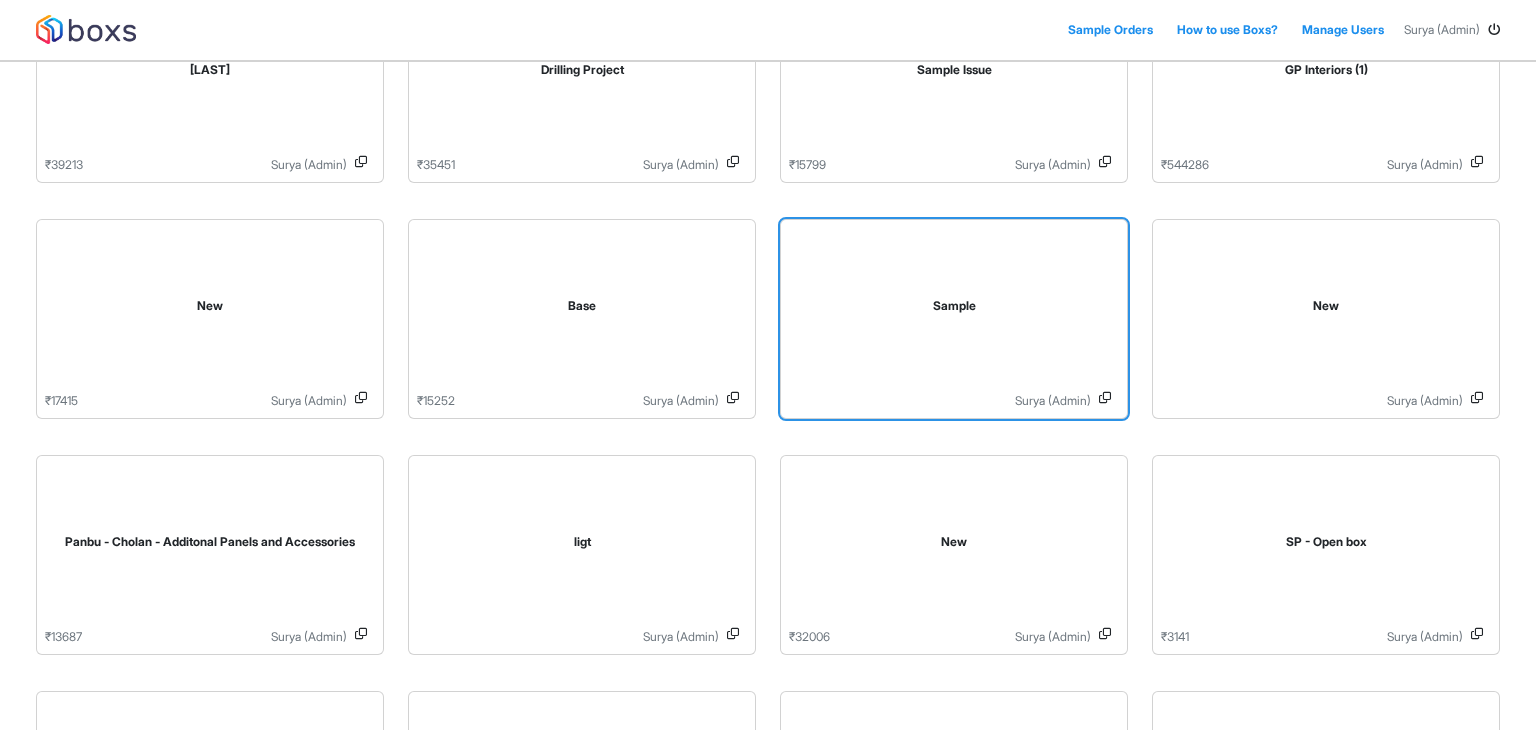 click on "Sample" at bounding box center (954, 310) 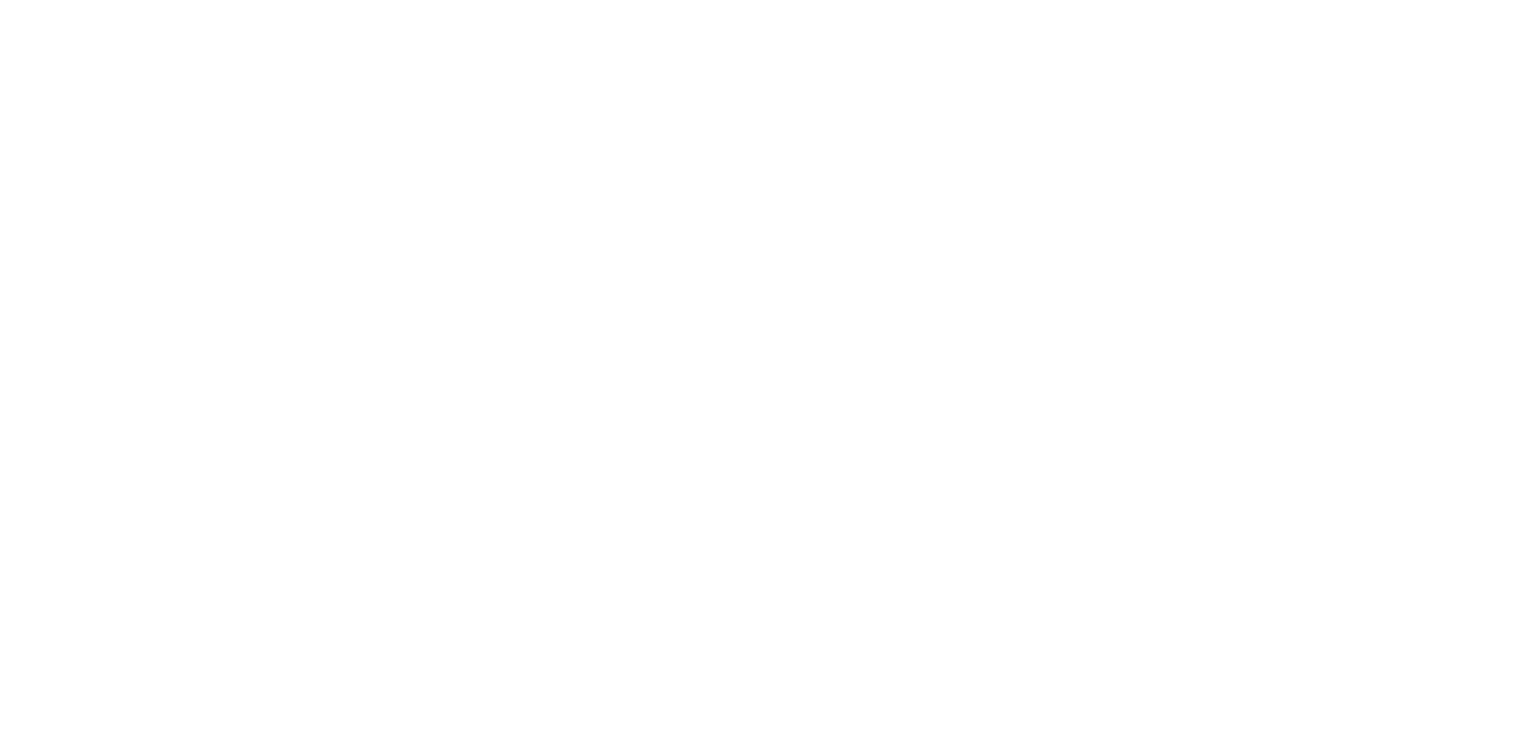 scroll, scrollTop: 0, scrollLeft: 0, axis: both 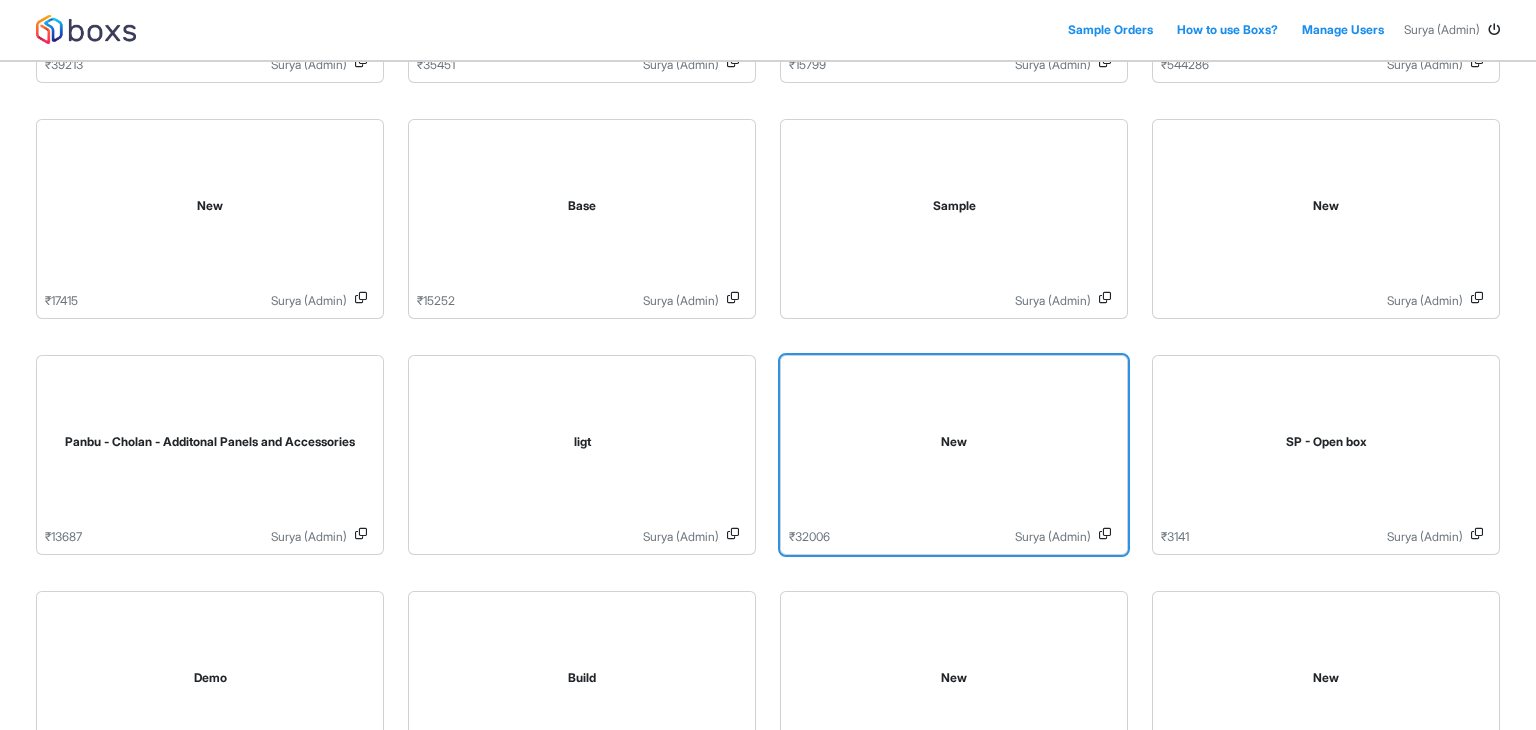 click on "New" at bounding box center (954, 446) 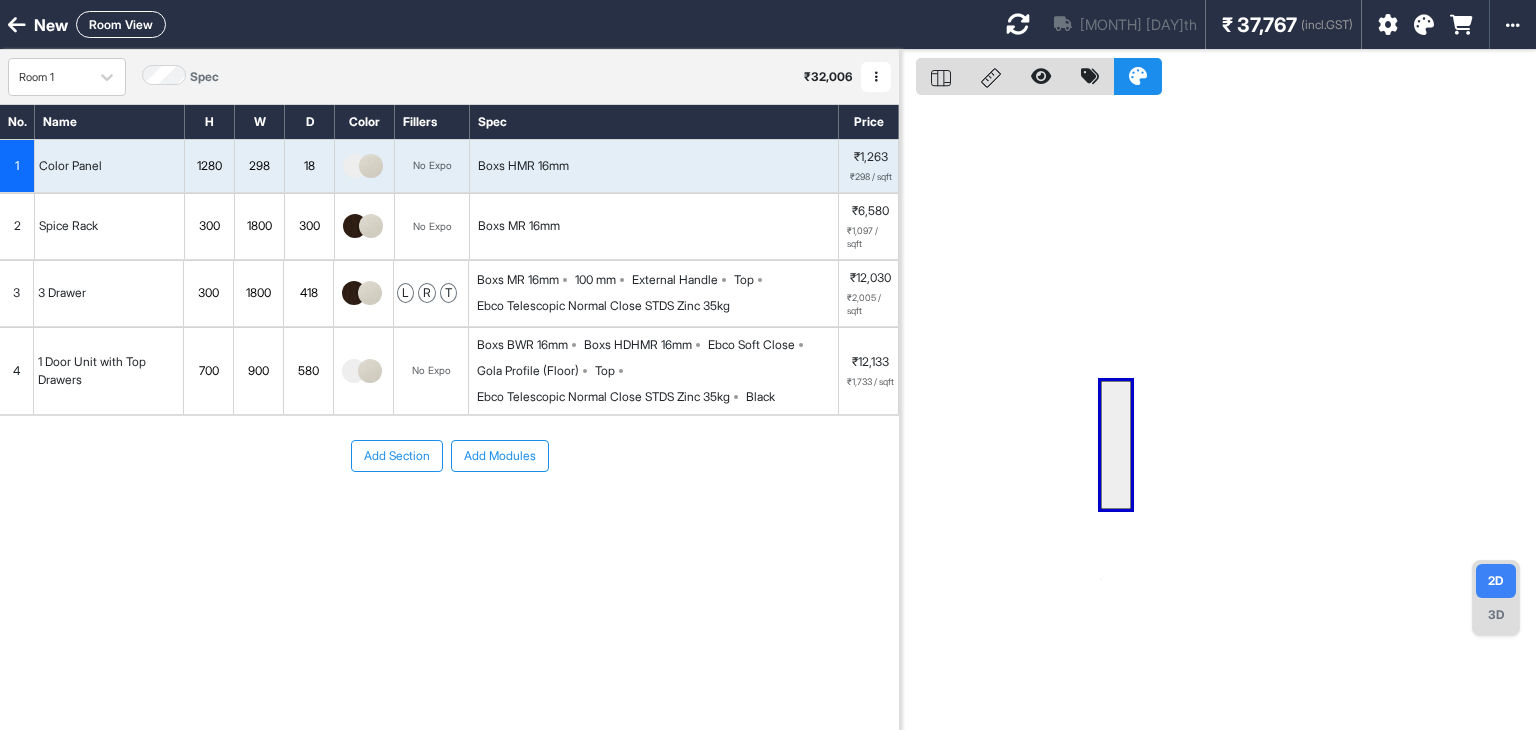 click on "Spice Rack" at bounding box center (110, 226) 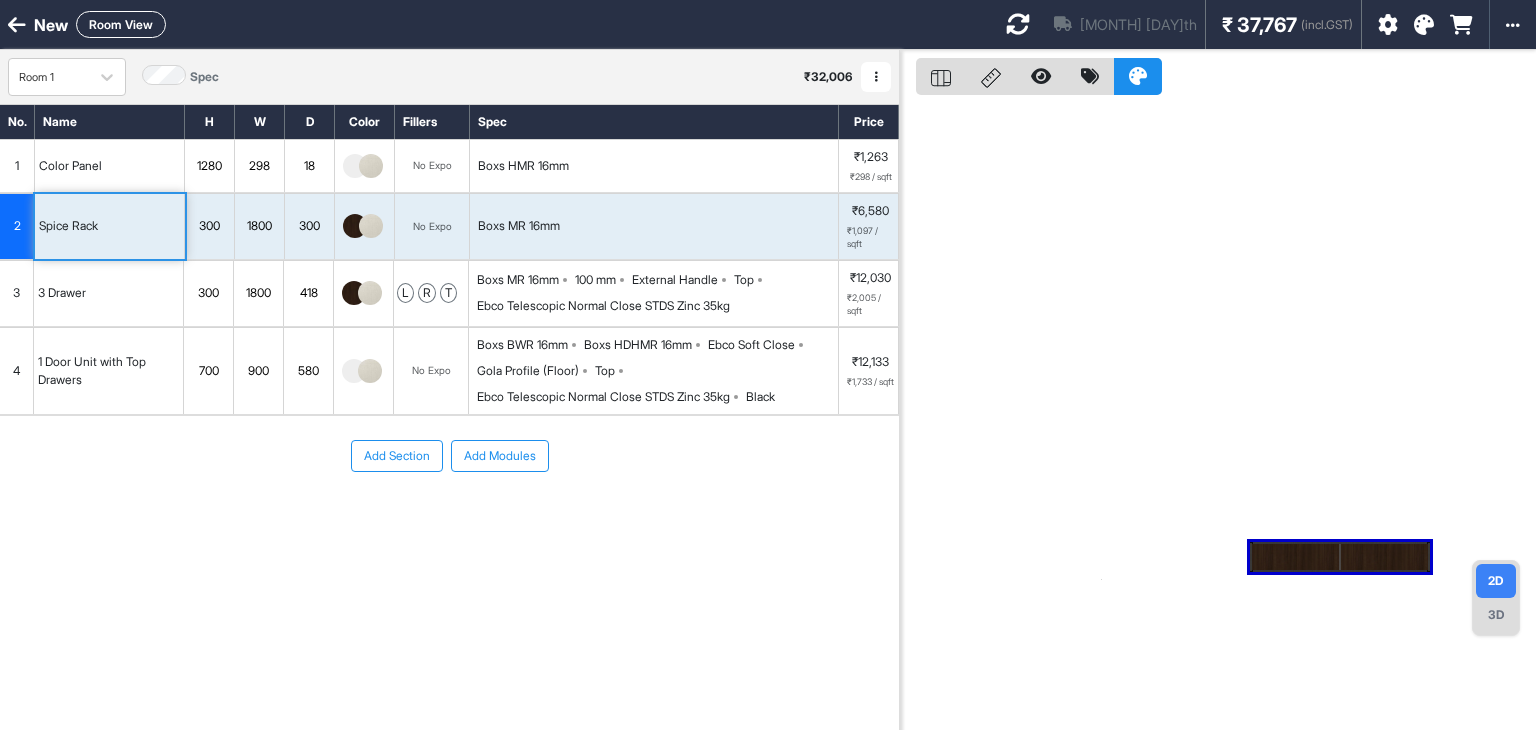click on "3" at bounding box center (17, 293) 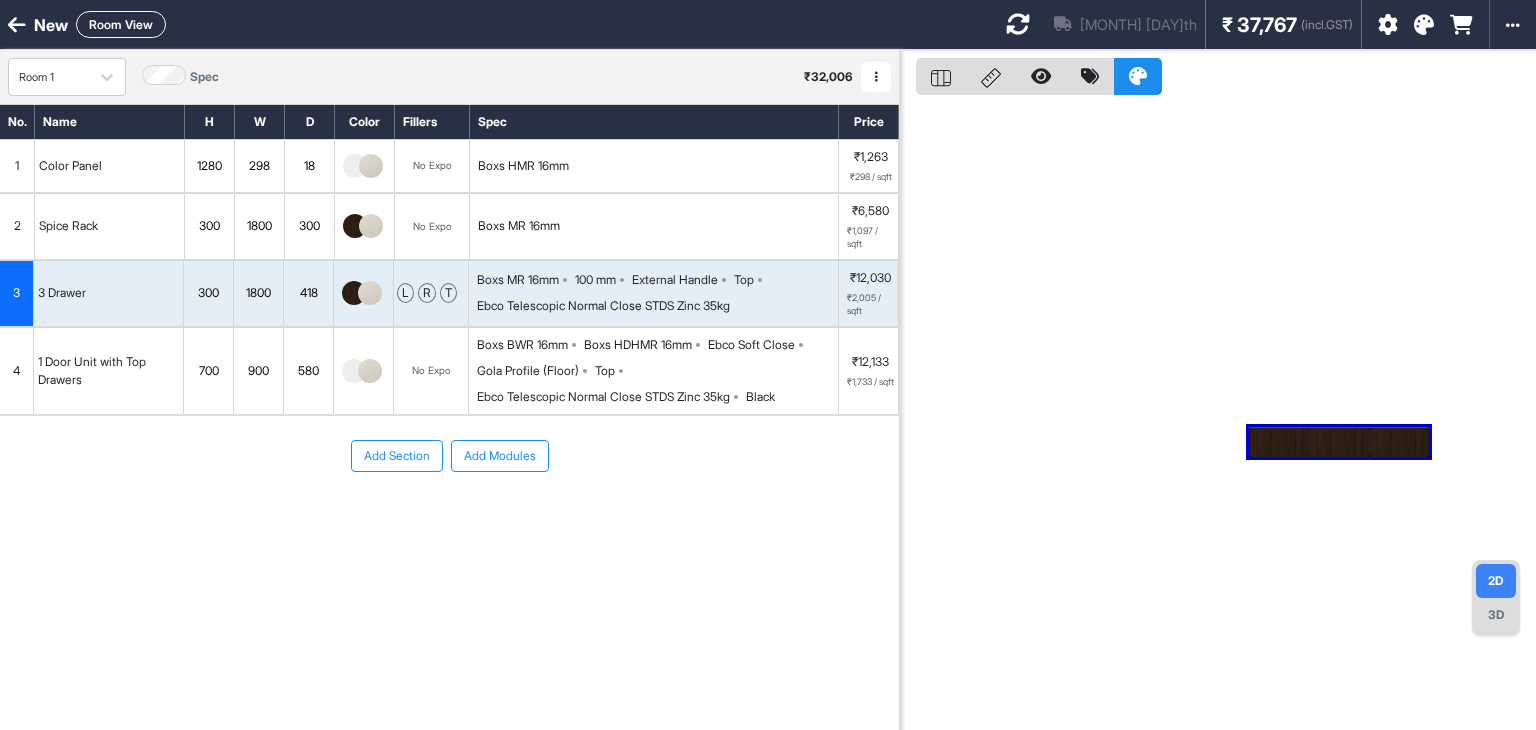 click on "4" at bounding box center [17, 371] 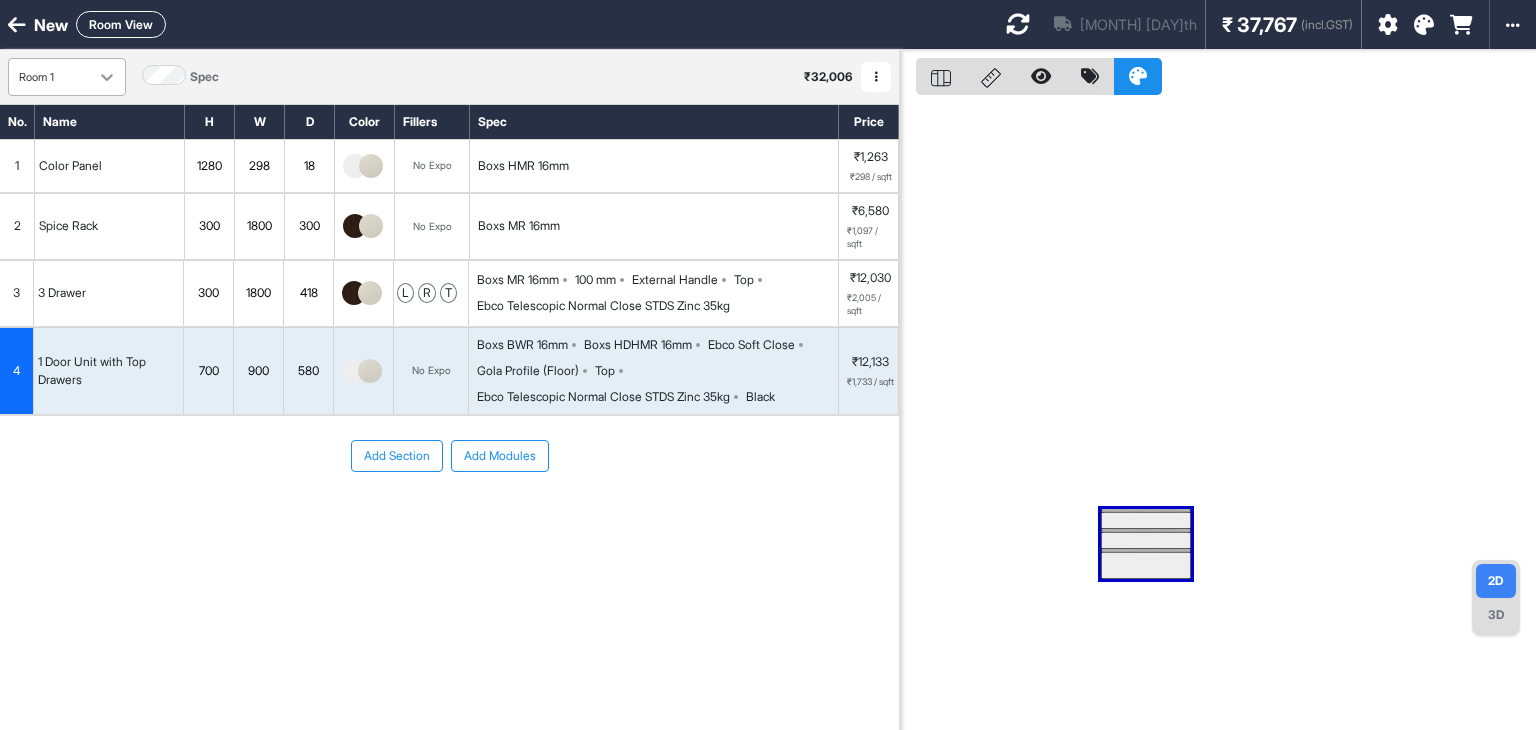 click 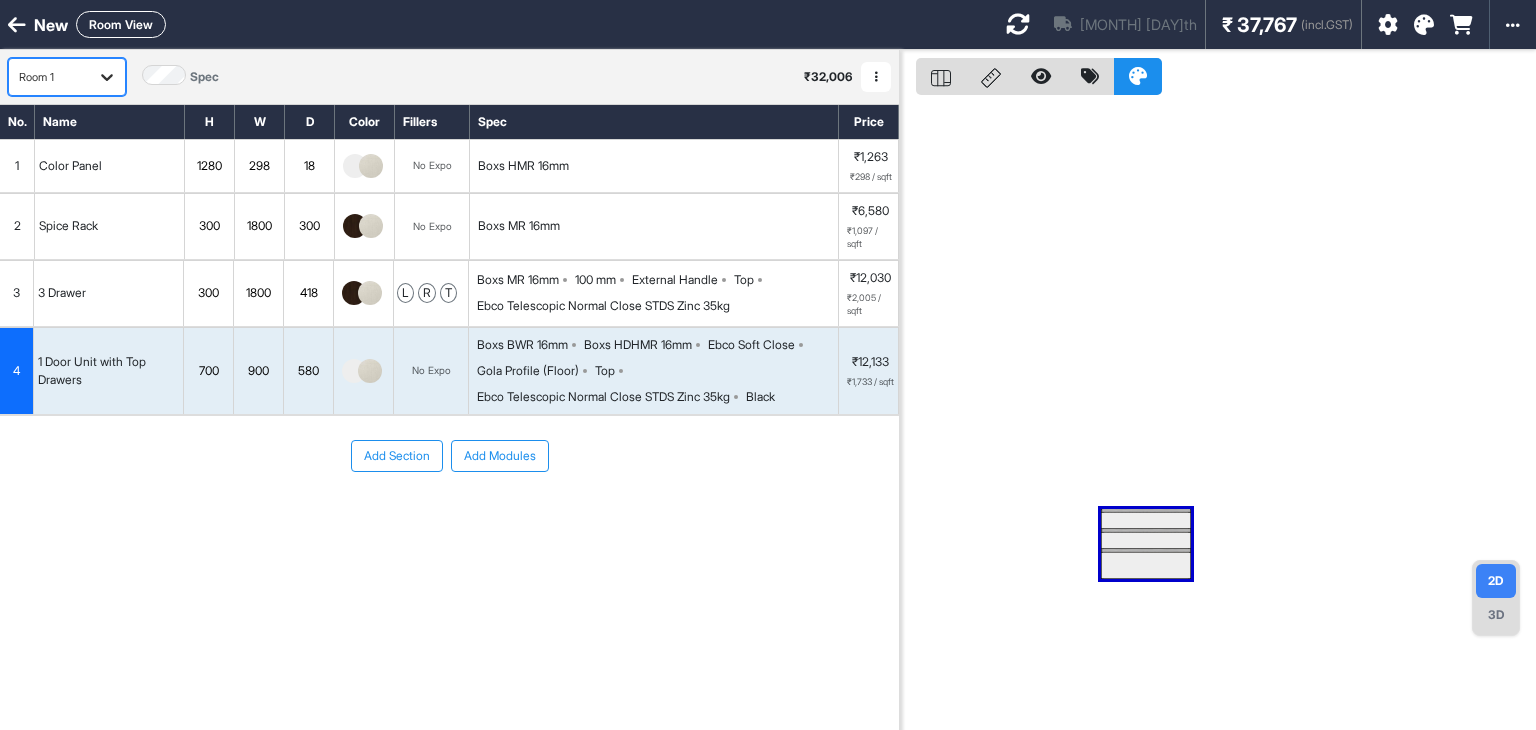 click 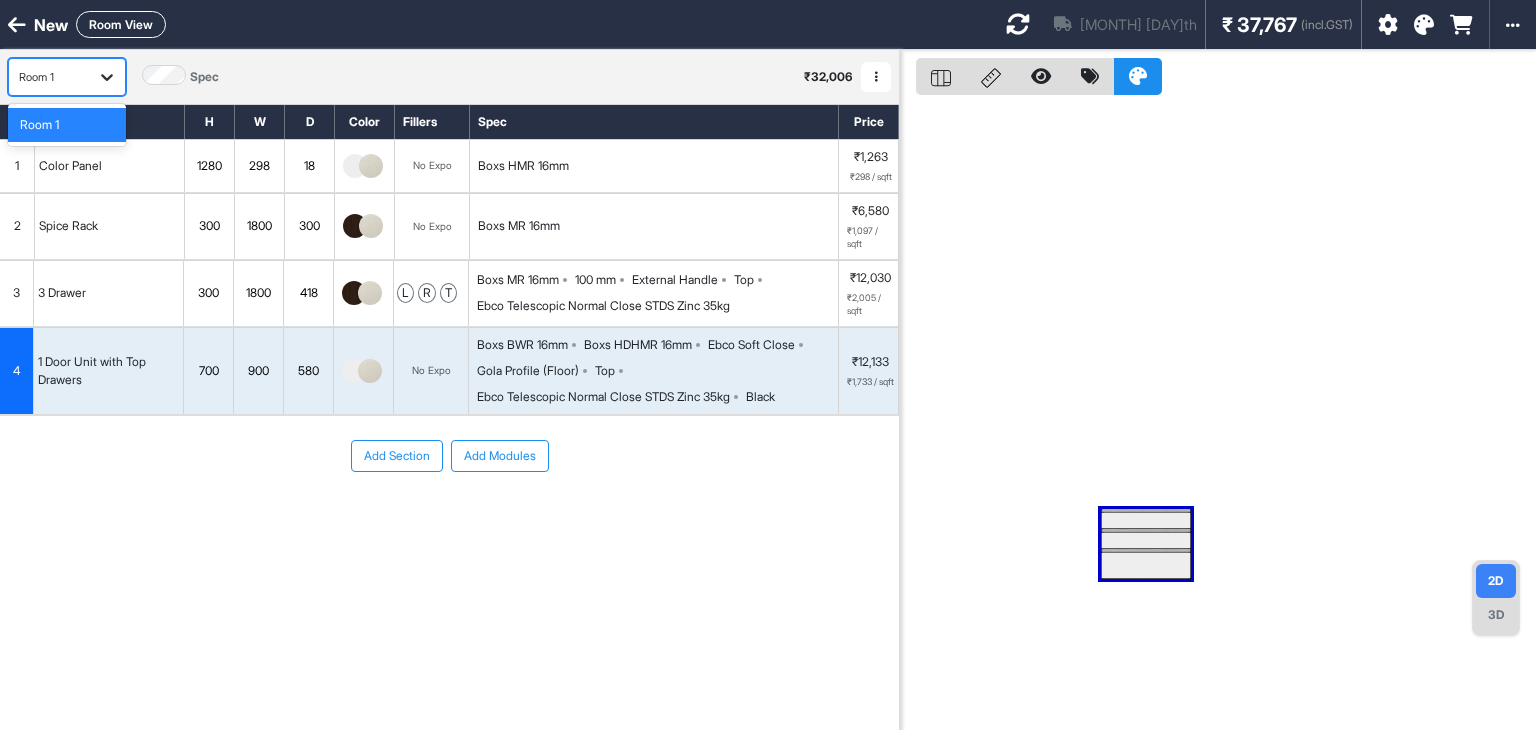 click 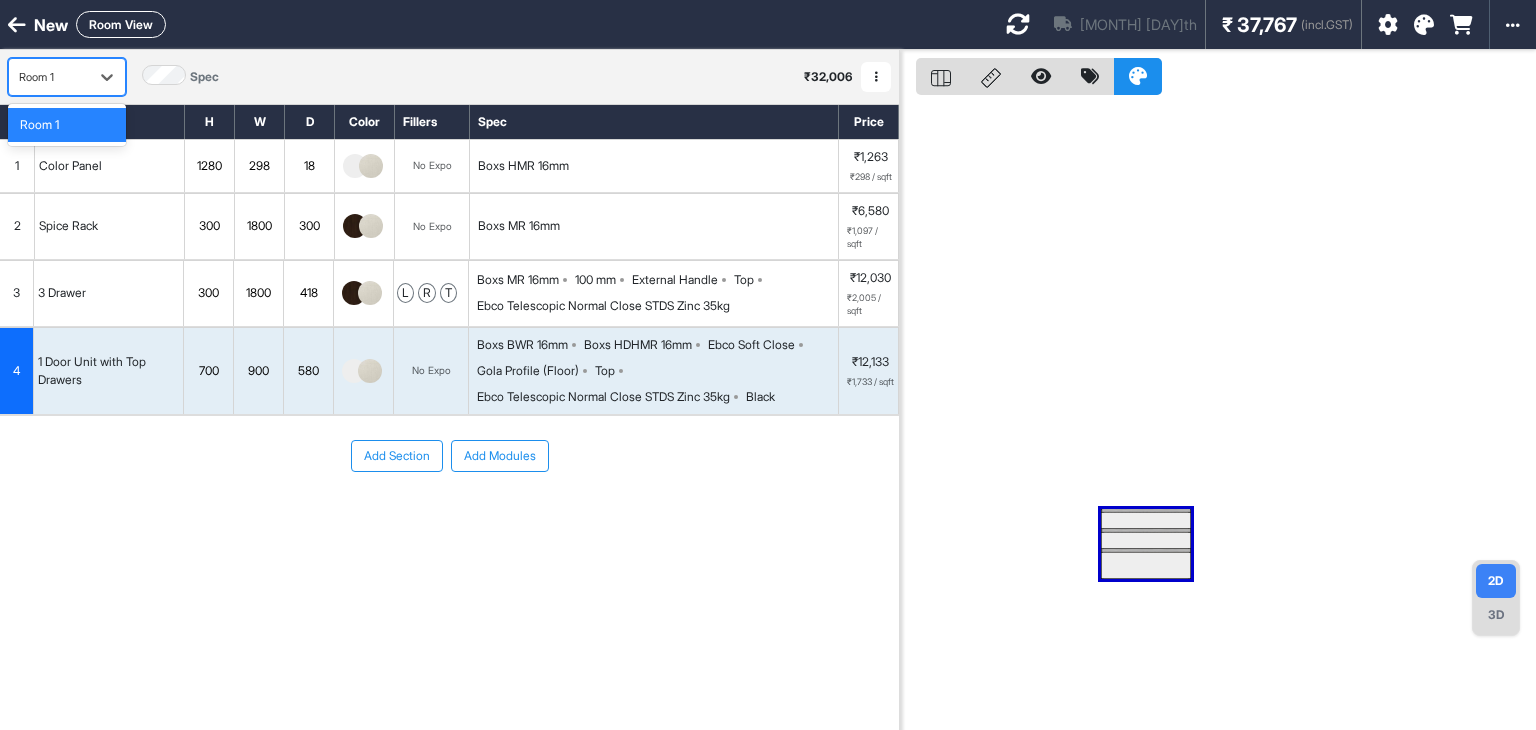 click on "1 result available. Use Up and Down to choose options, press Enter to select the currently focused option, press Escape to exit the menu, press Tab to select the option and exit the menu. Room 1 Room 1 Spec ₹ 32,006 Add  Room Edit  Room  Name Delete  Room Duplicate Room" at bounding box center (449, 77) 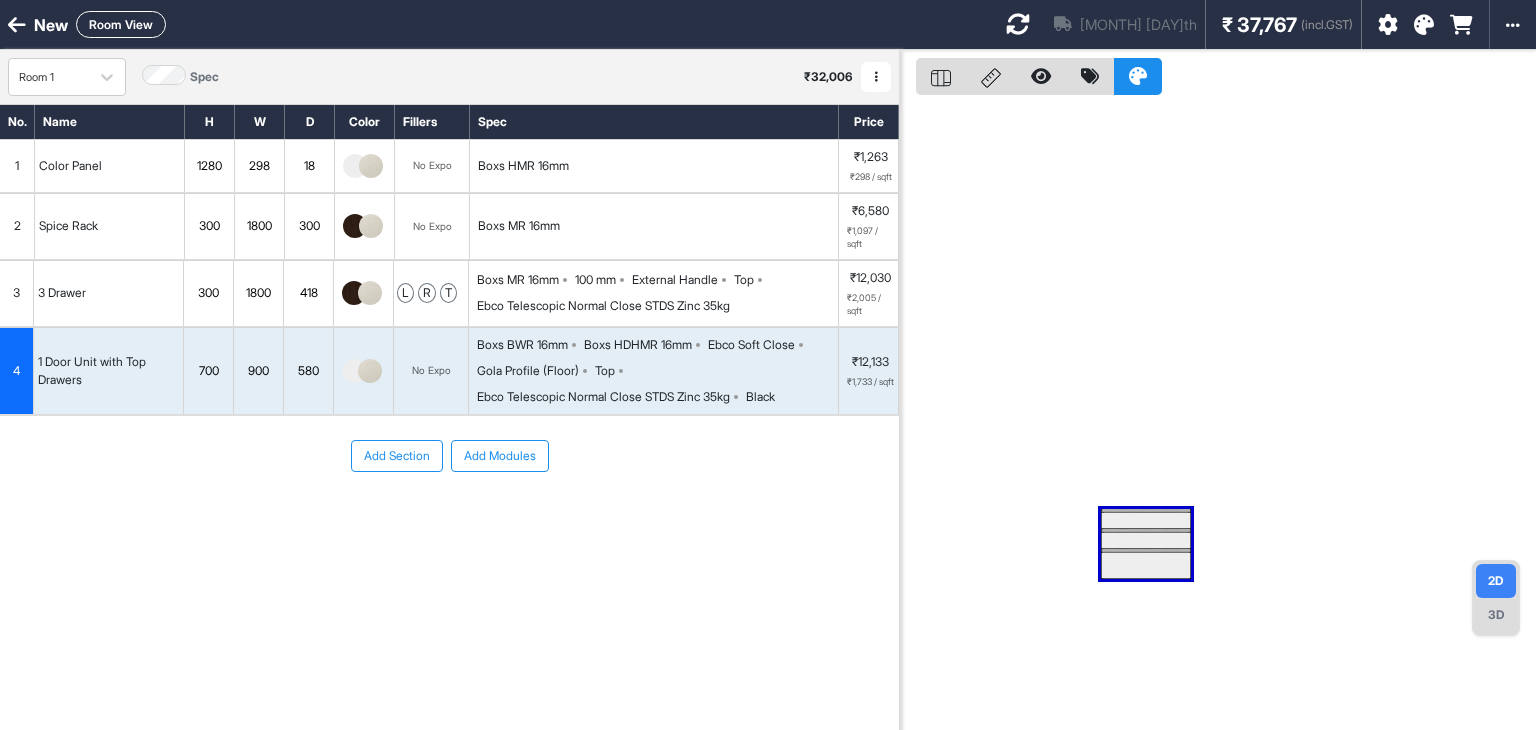 click on "1" at bounding box center [17, 166] 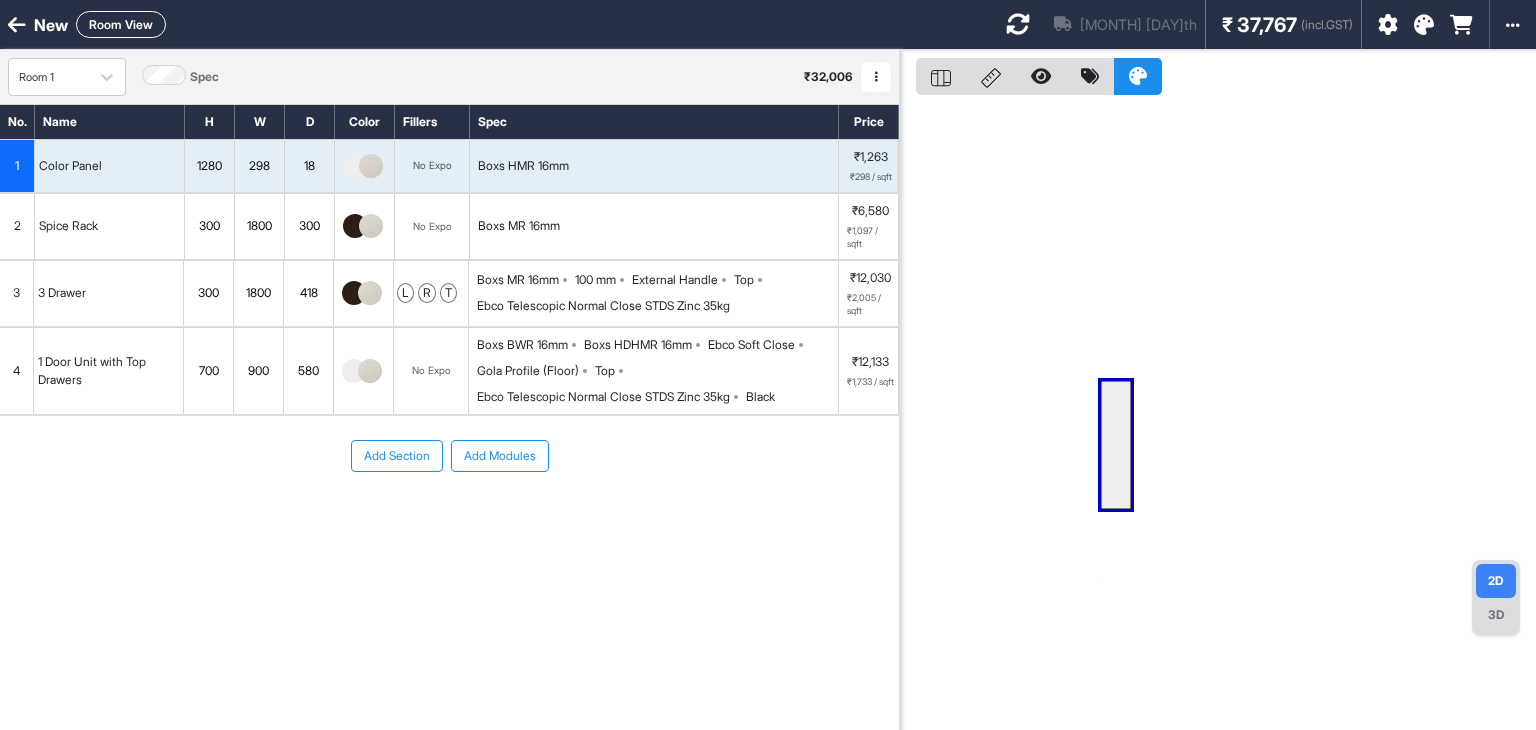 click at bounding box center (17, 25) 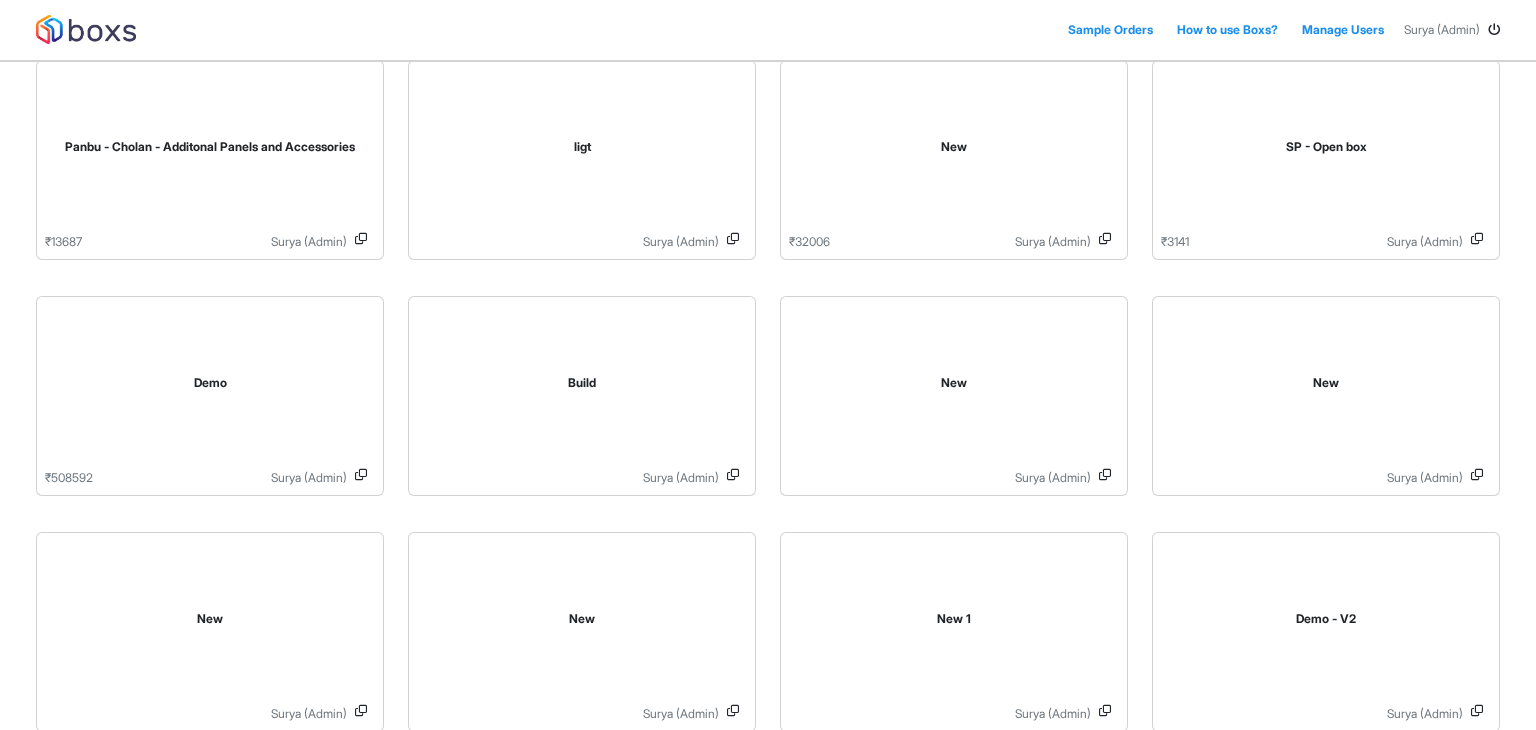 scroll, scrollTop: 600, scrollLeft: 0, axis: vertical 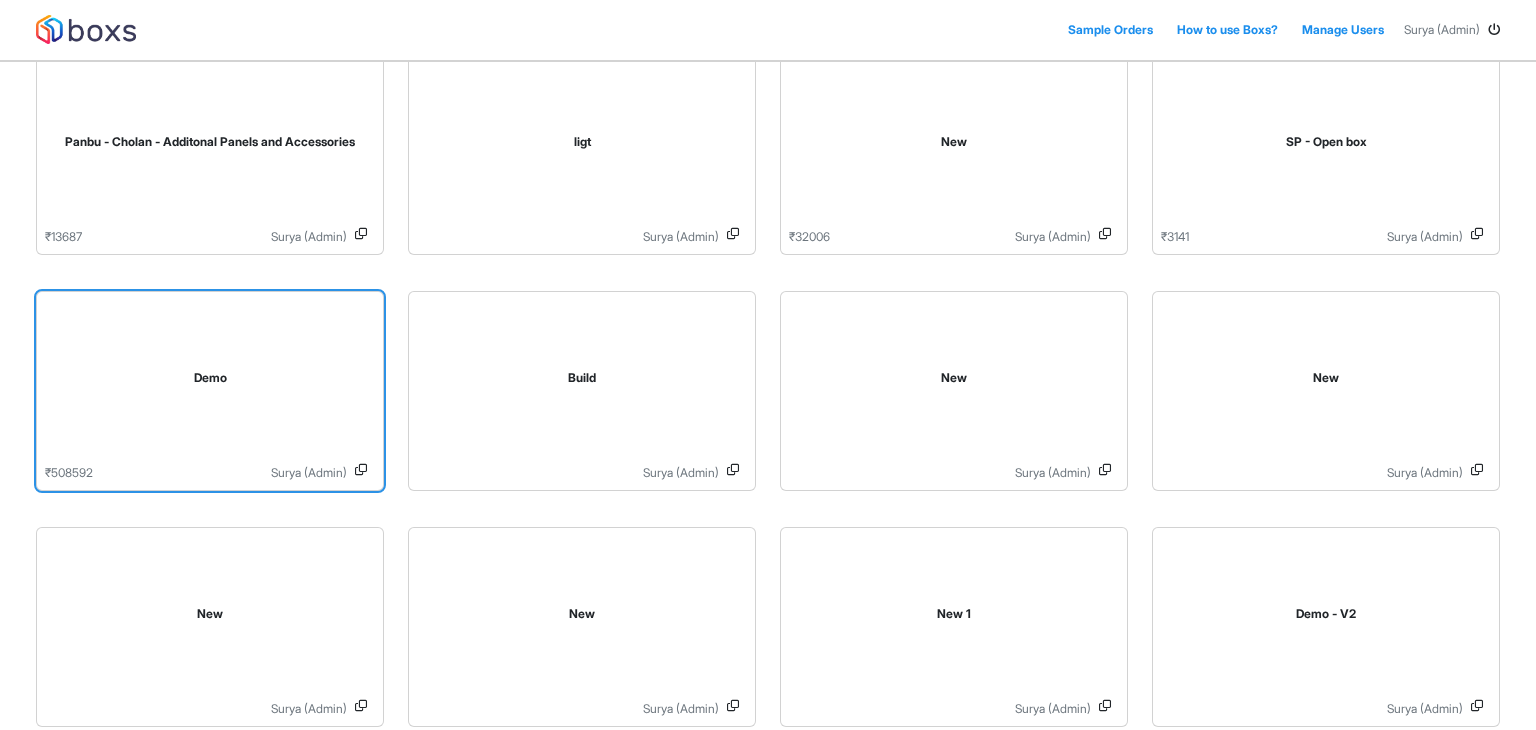 click on "Demo" at bounding box center (210, 382) 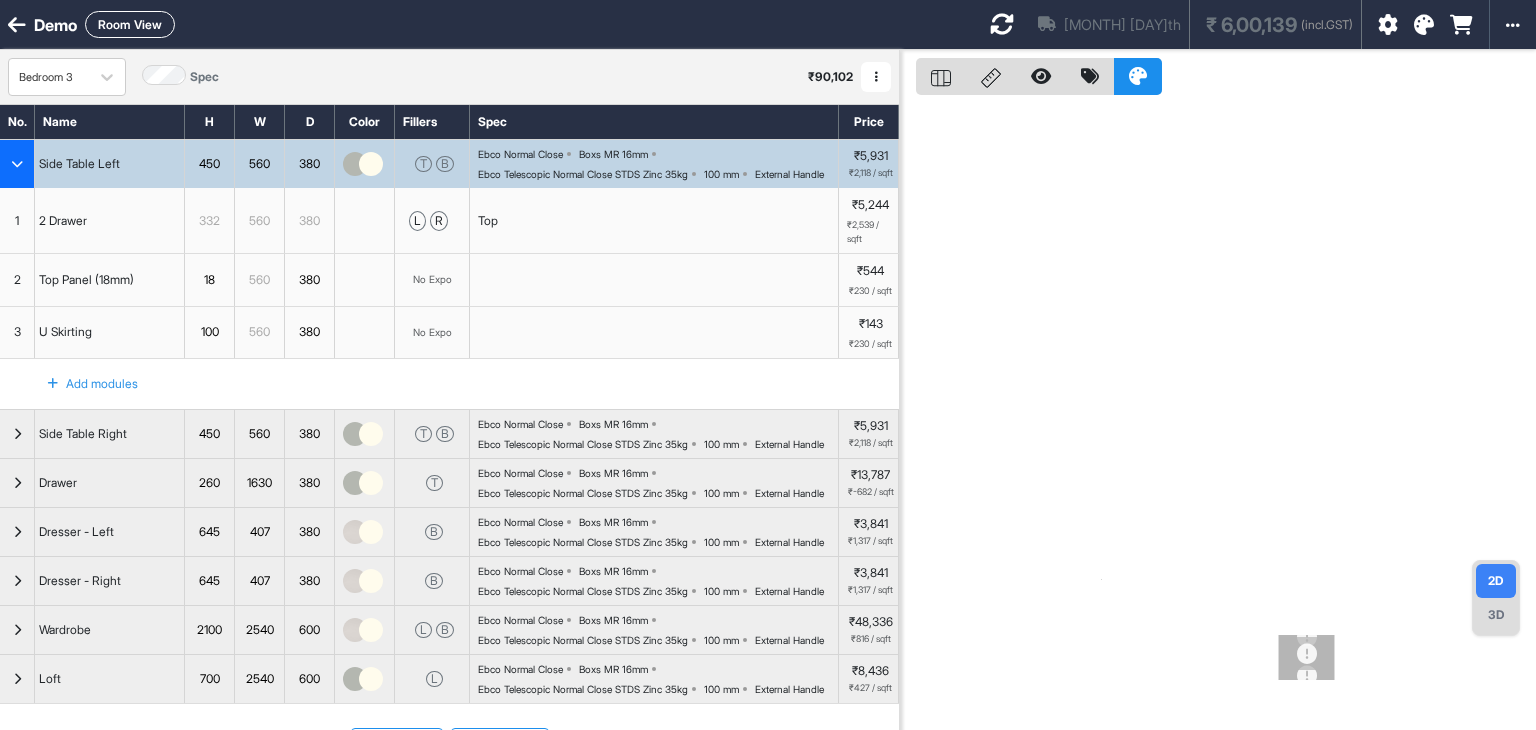 click on "Room View" at bounding box center (130, 24) 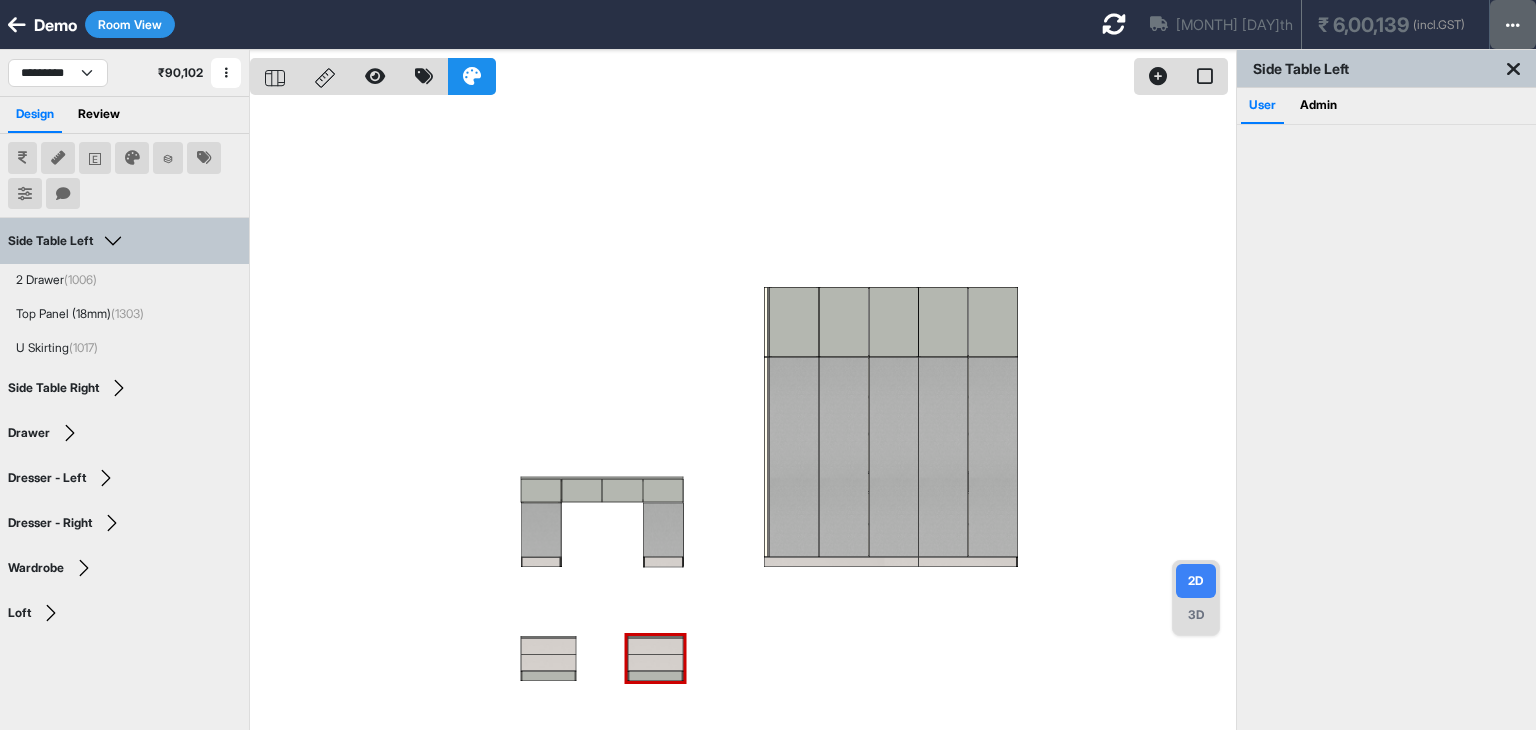 click at bounding box center (1513, 24) 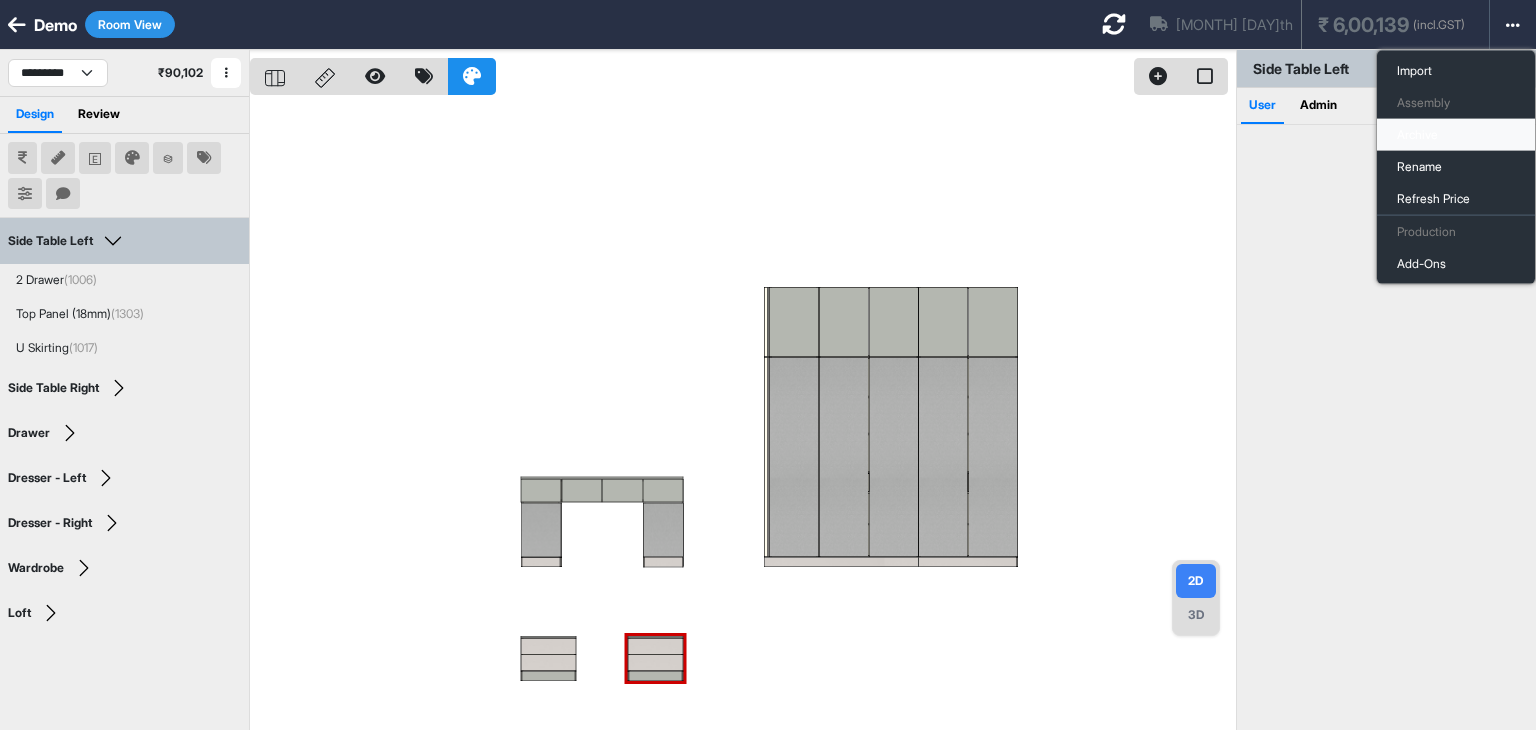 click on "Archive" at bounding box center (1456, 135) 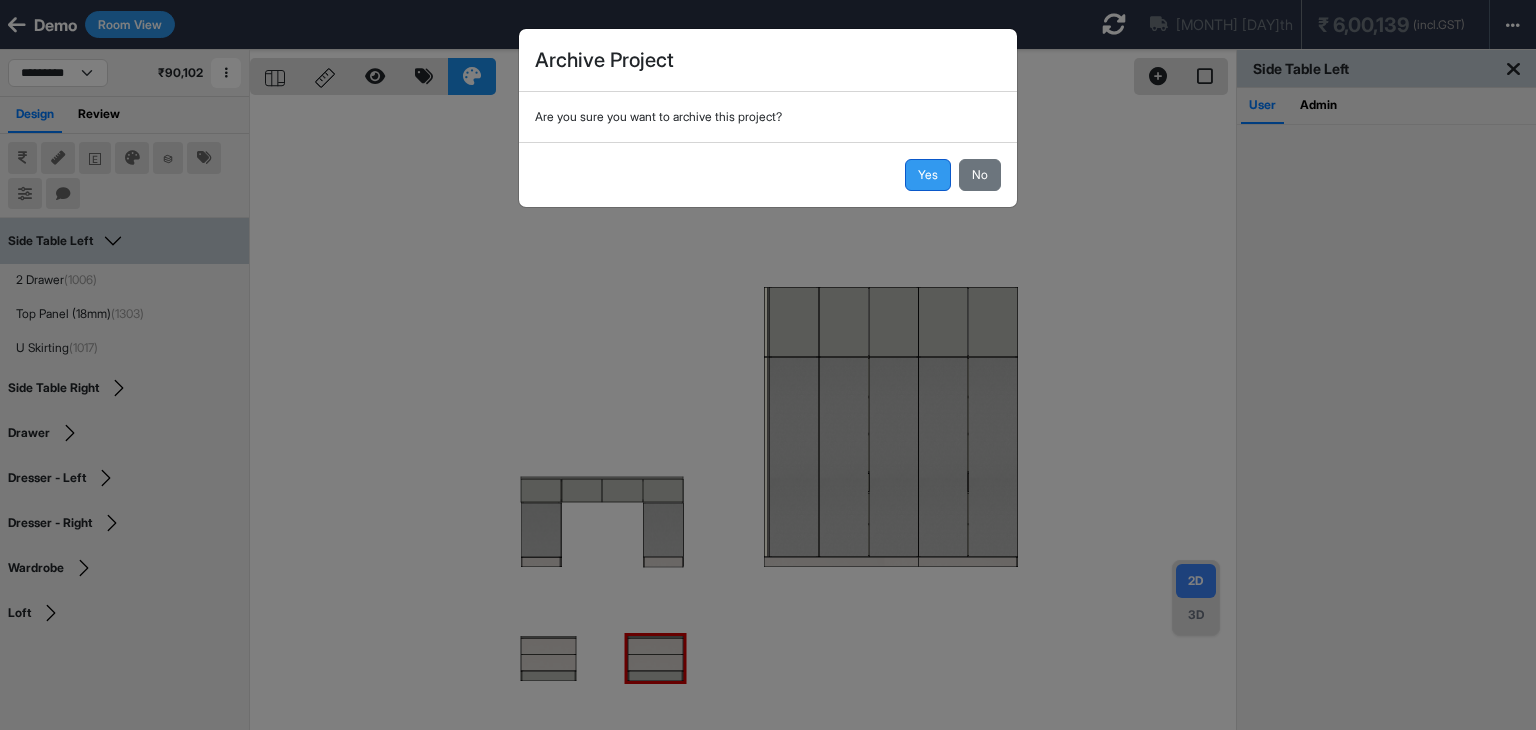 click on "Yes" at bounding box center (928, 175) 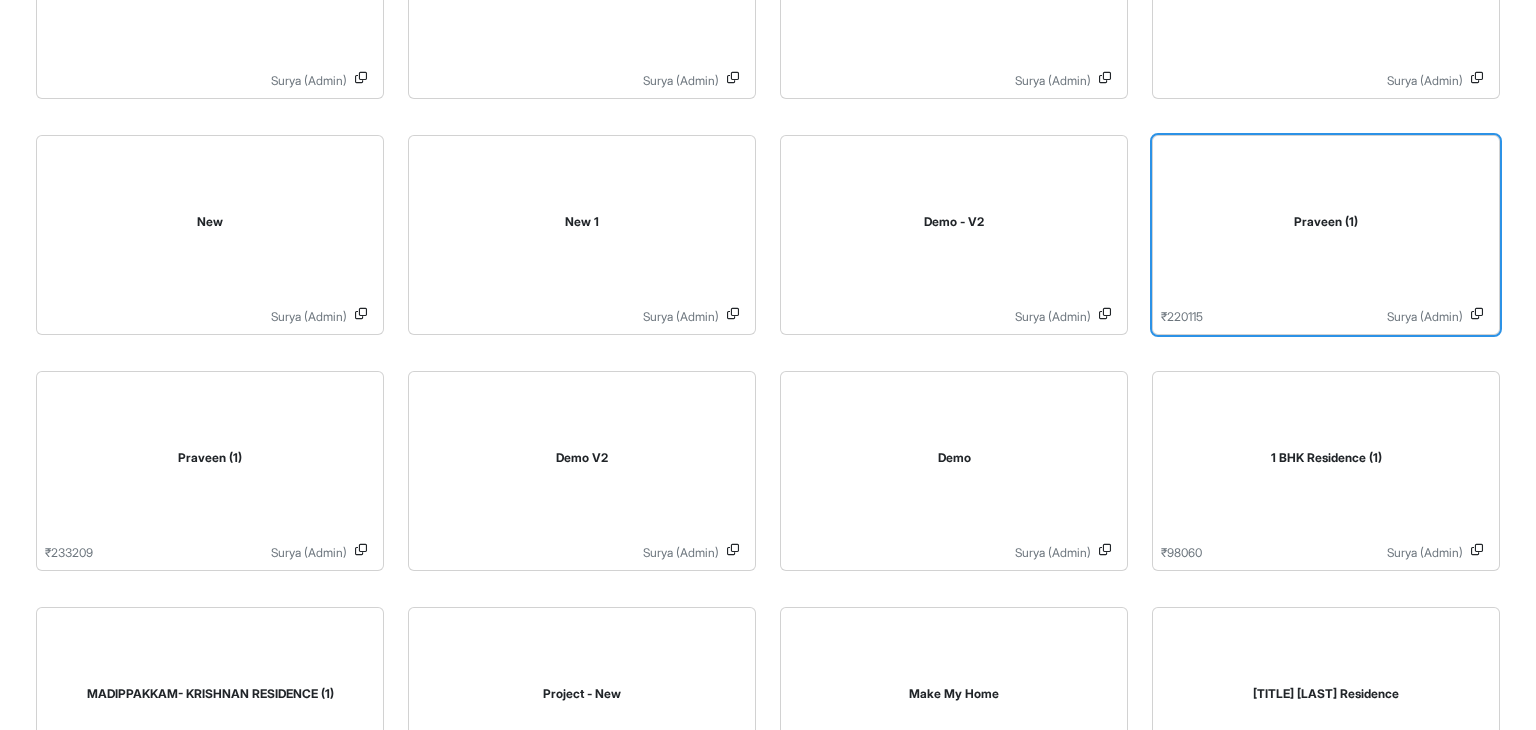 scroll, scrollTop: 1000, scrollLeft: 0, axis: vertical 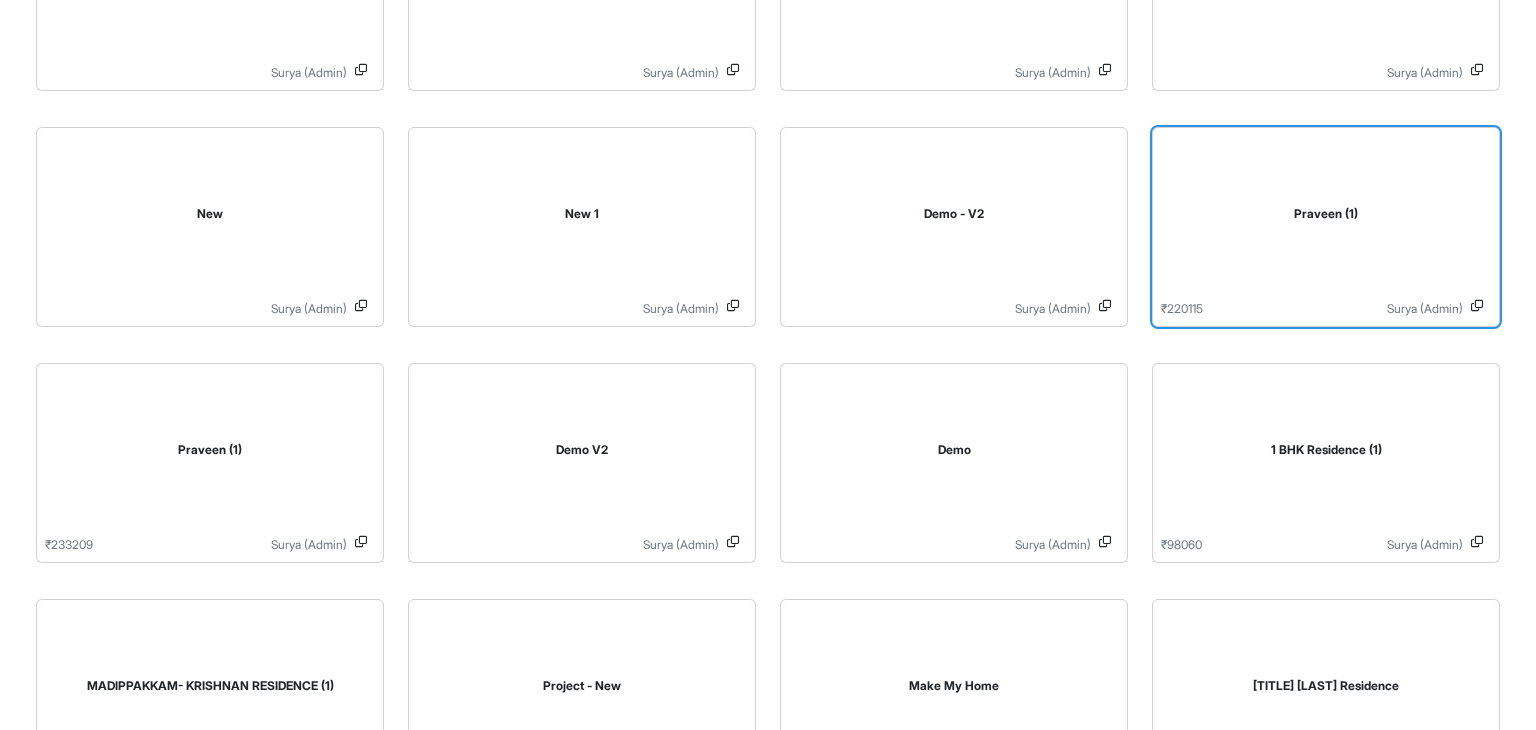 click on "Surya (Admin)" at bounding box center [1333, 309] 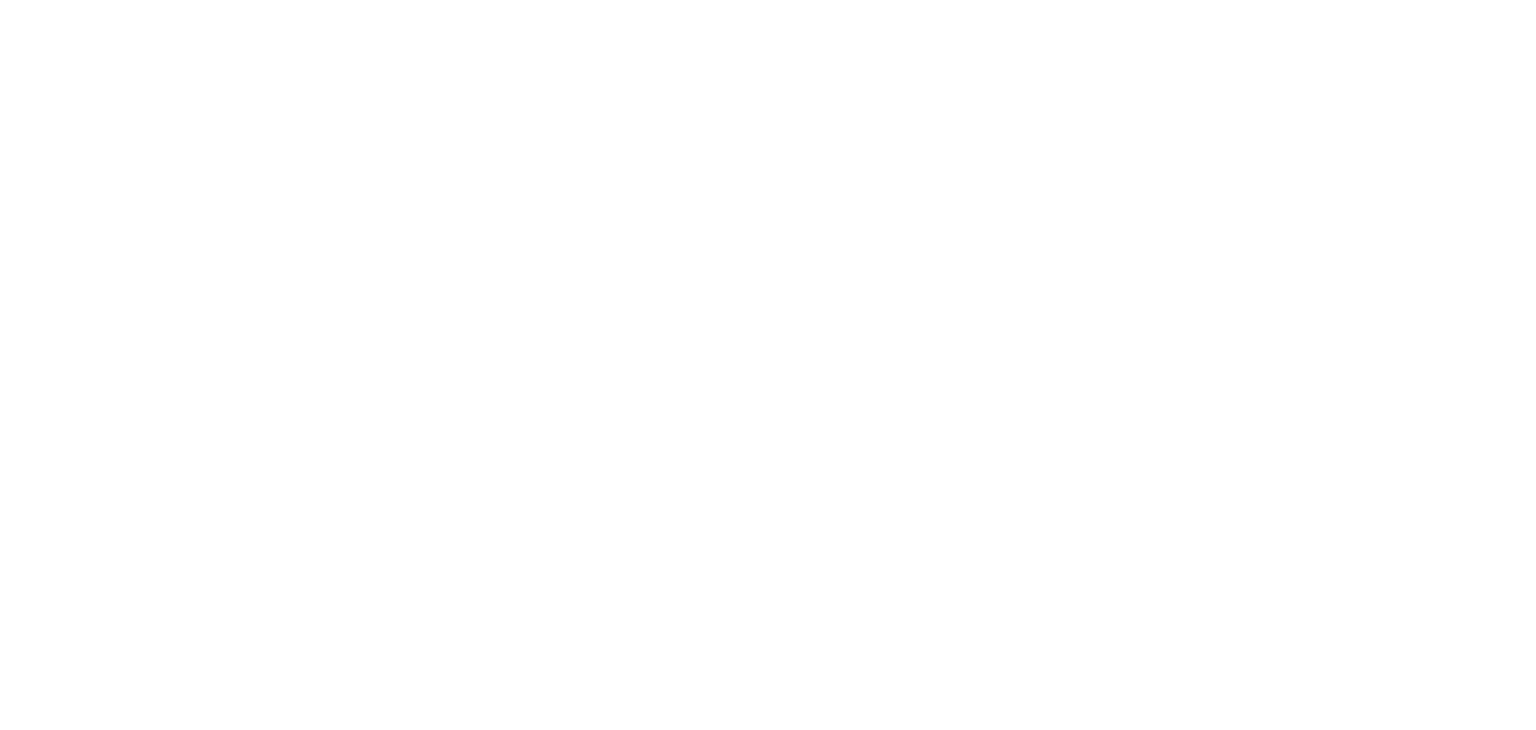 scroll, scrollTop: 0, scrollLeft: 0, axis: both 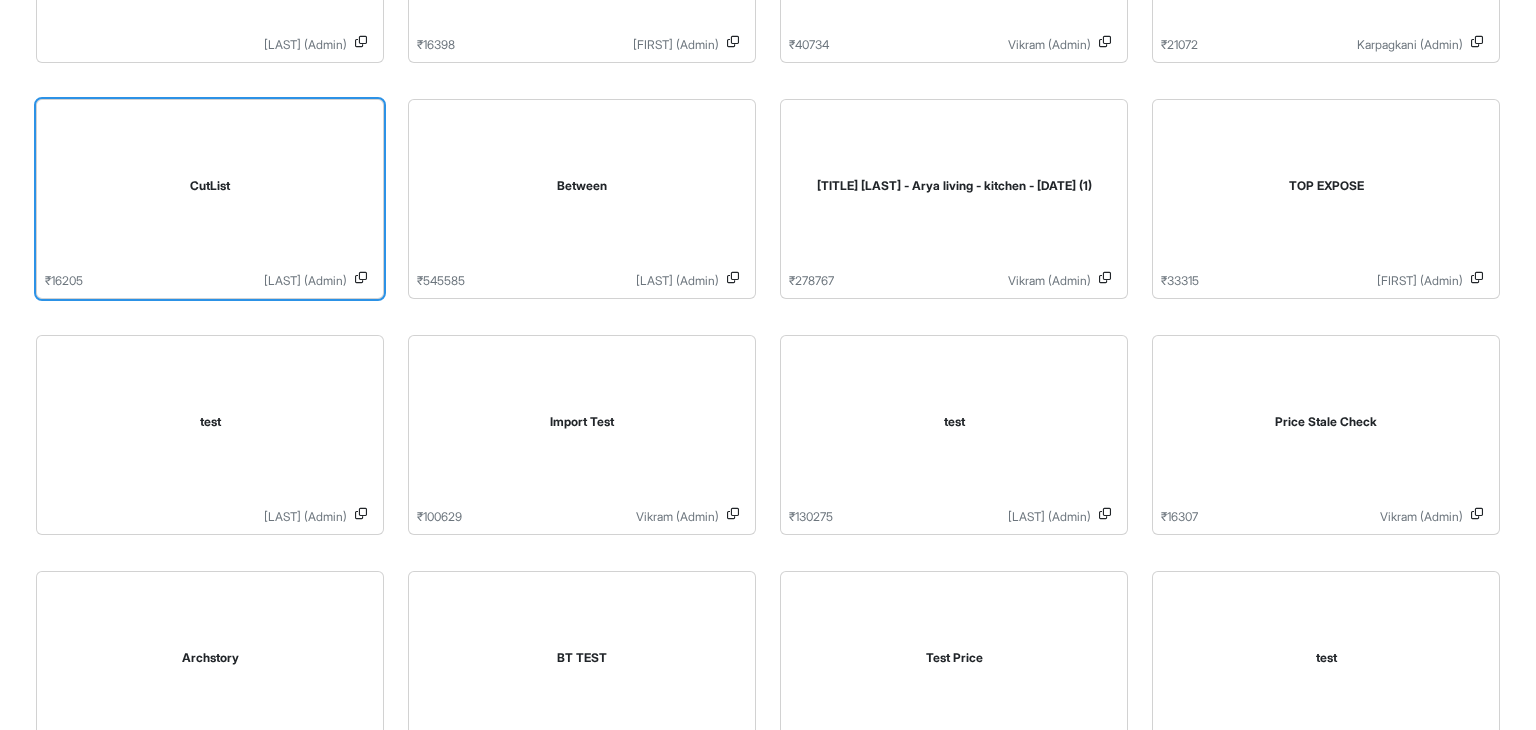 click on "CutList" at bounding box center [210, 190] 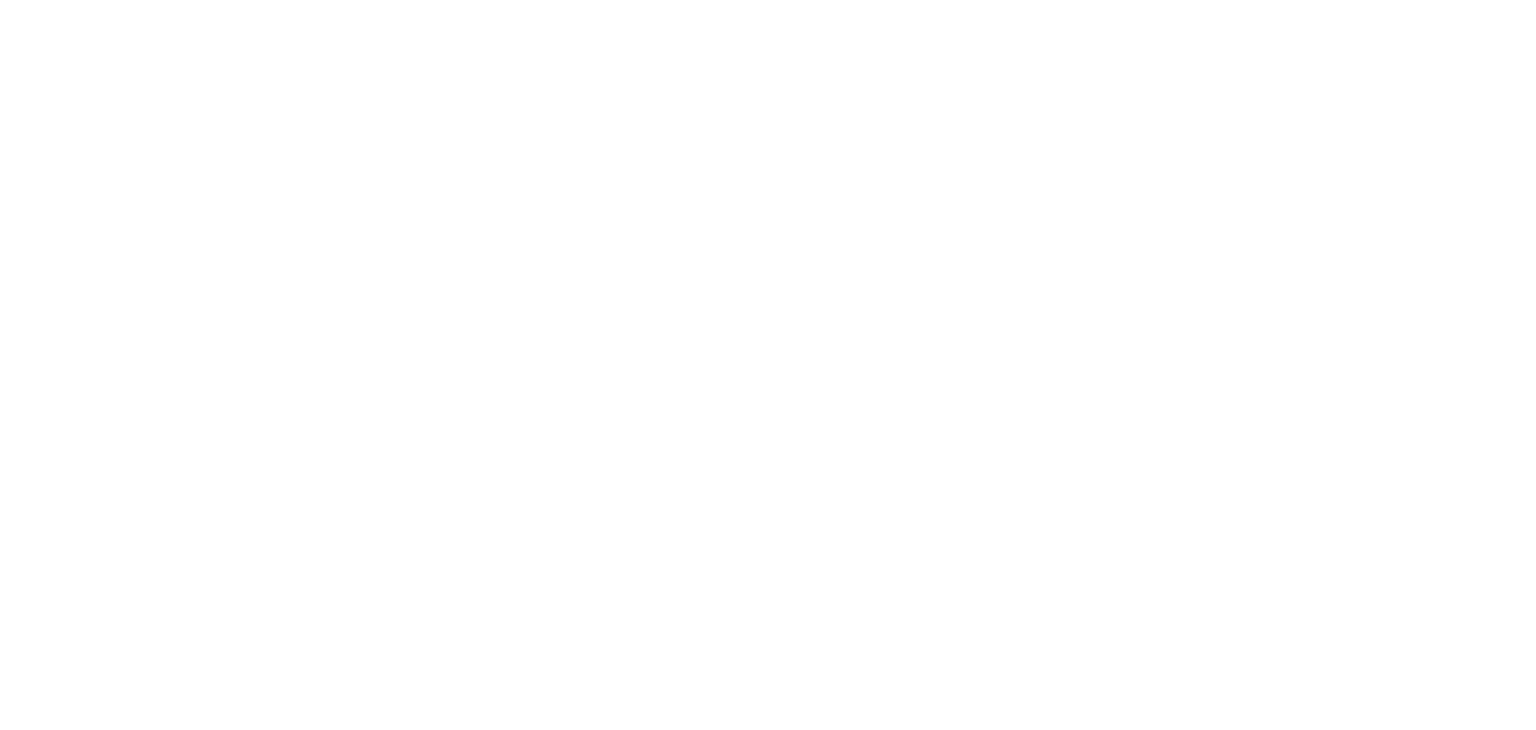 scroll, scrollTop: 0, scrollLeft: 0, axis: both 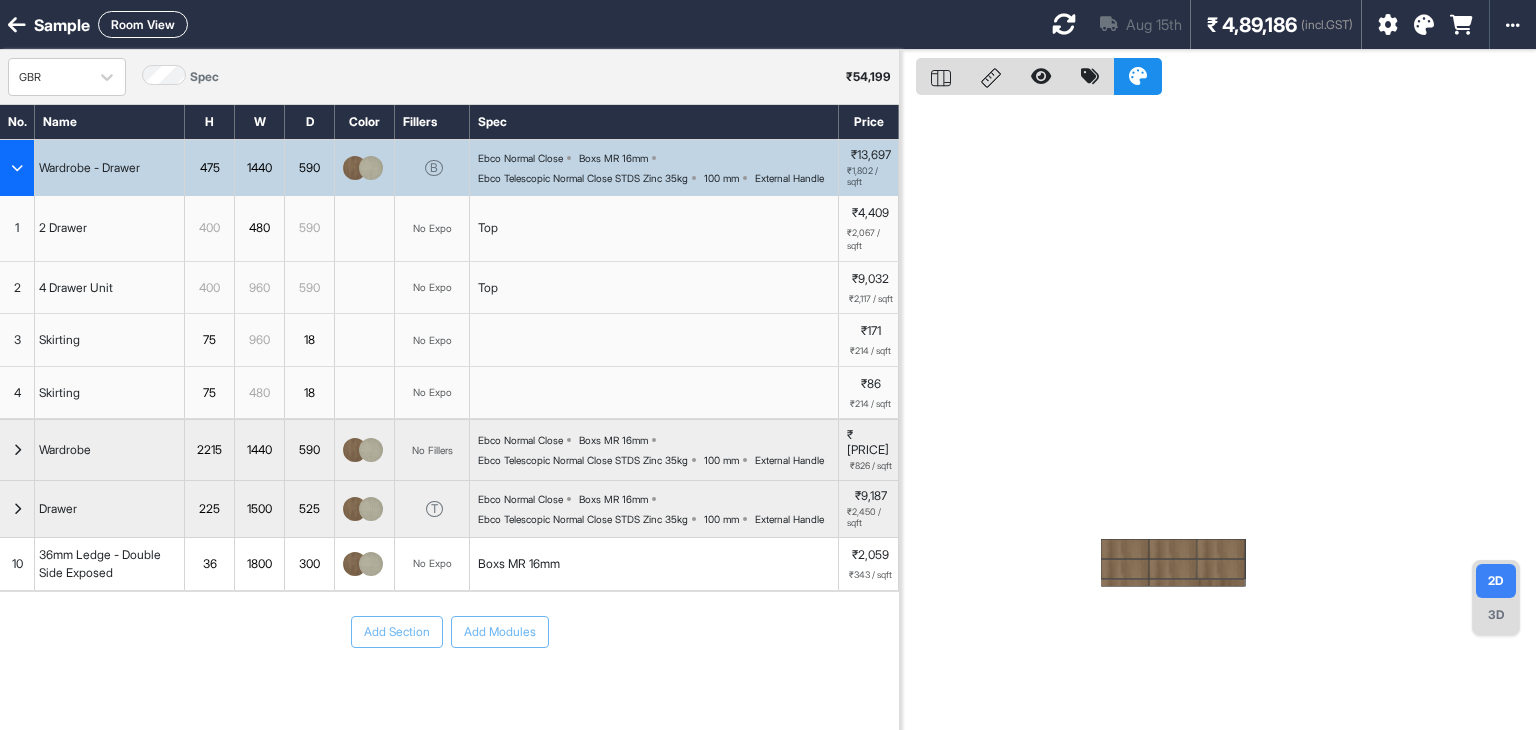 click on "Room View" at bounding box center [143, 24] 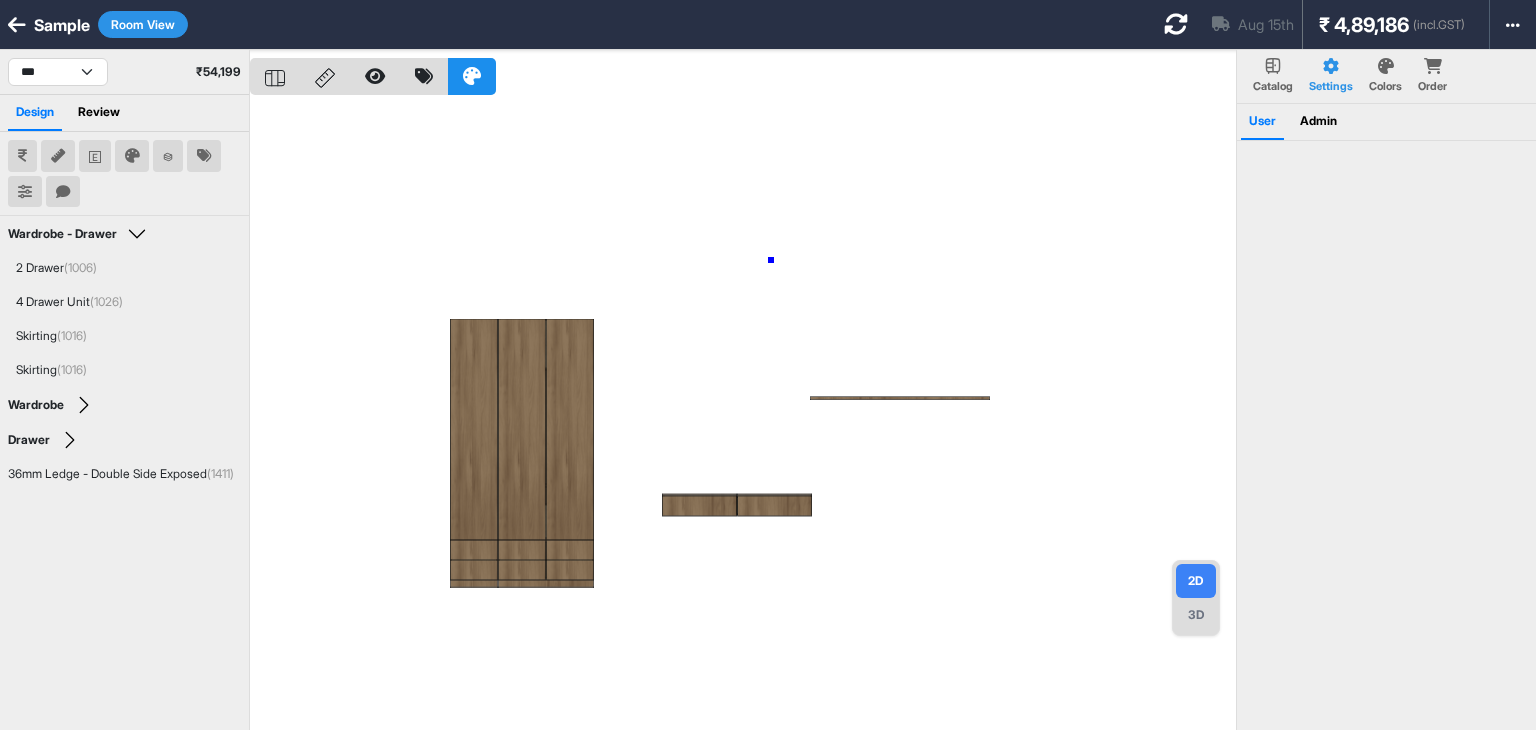 click at bounding box center (743, 415) 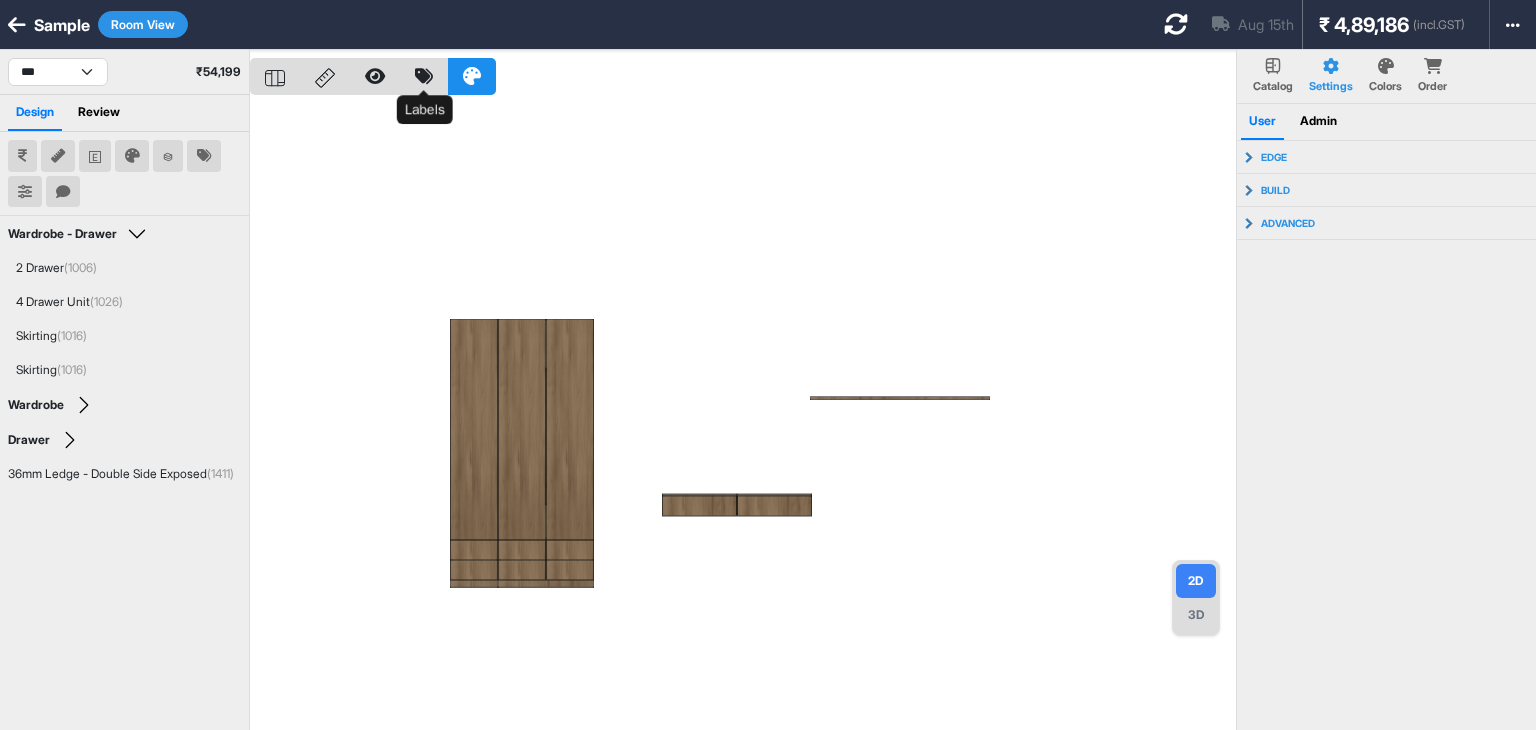 click at bounding box center (424, 76) 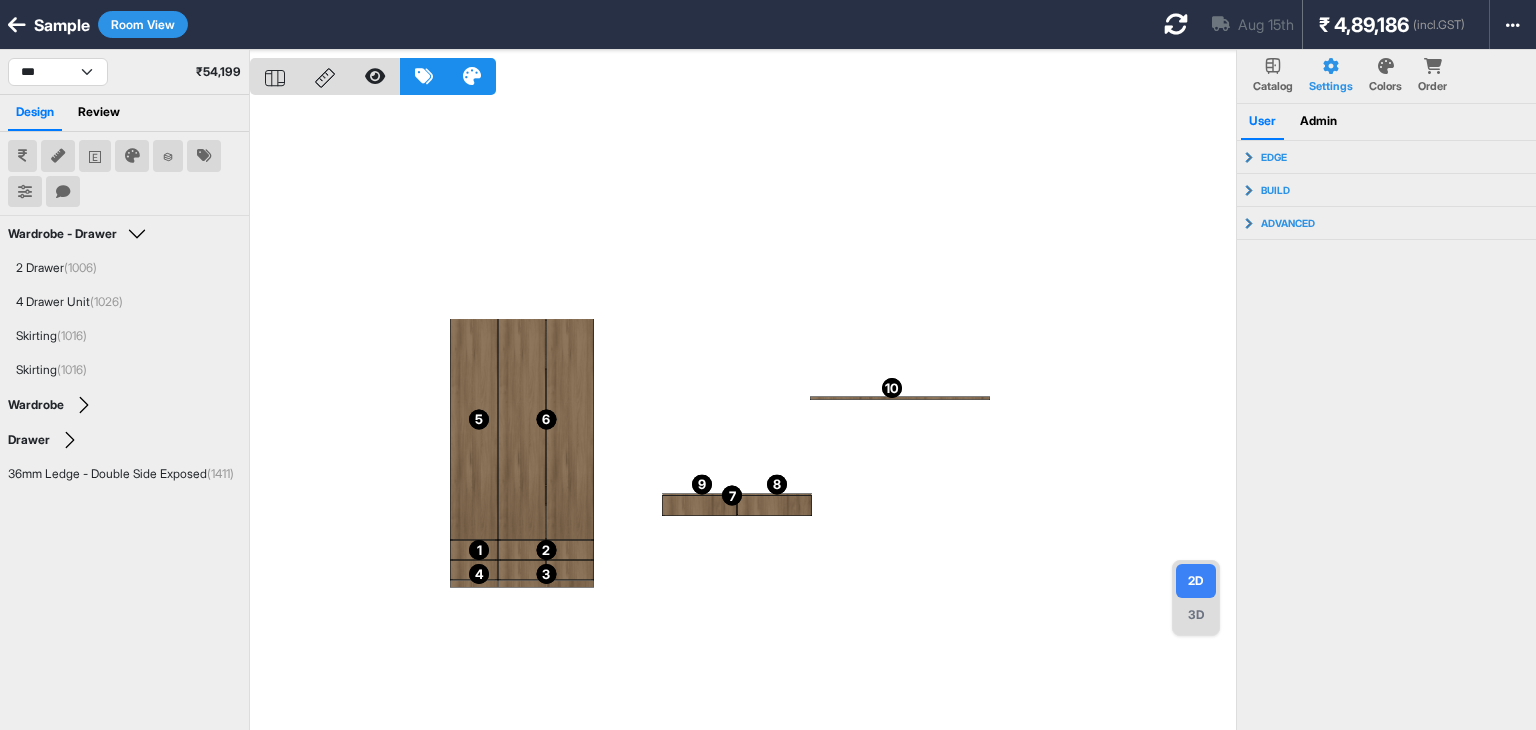 click on "1 1 2 2 3 3 4 4 5 5 6 6 7 7 8 8 9 9 10 10" at bounding box center (743, 415) 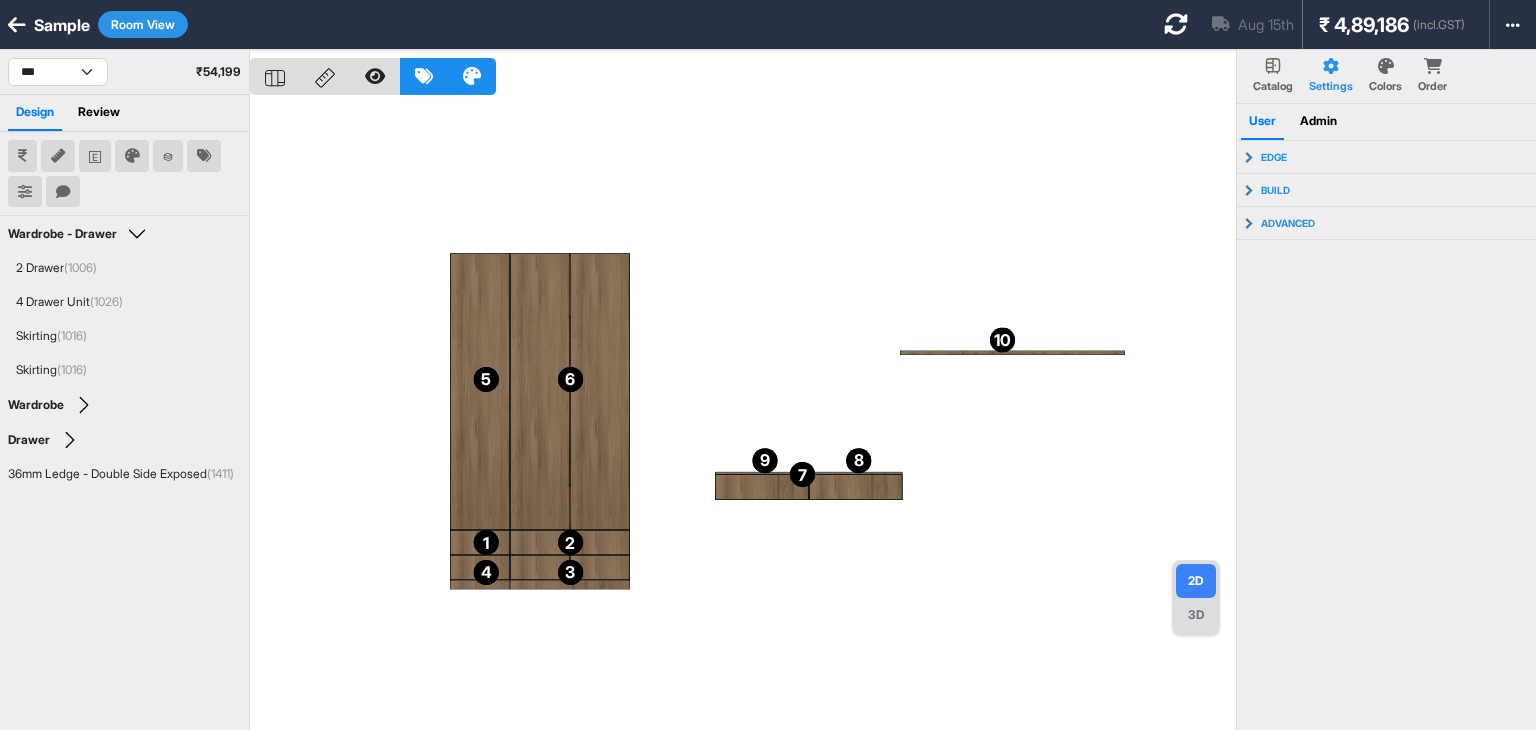 drag, startPoint x: 1154, startPoint y: 241, endPoint x: 1155, endPoint y: 231, distance: 10.049875 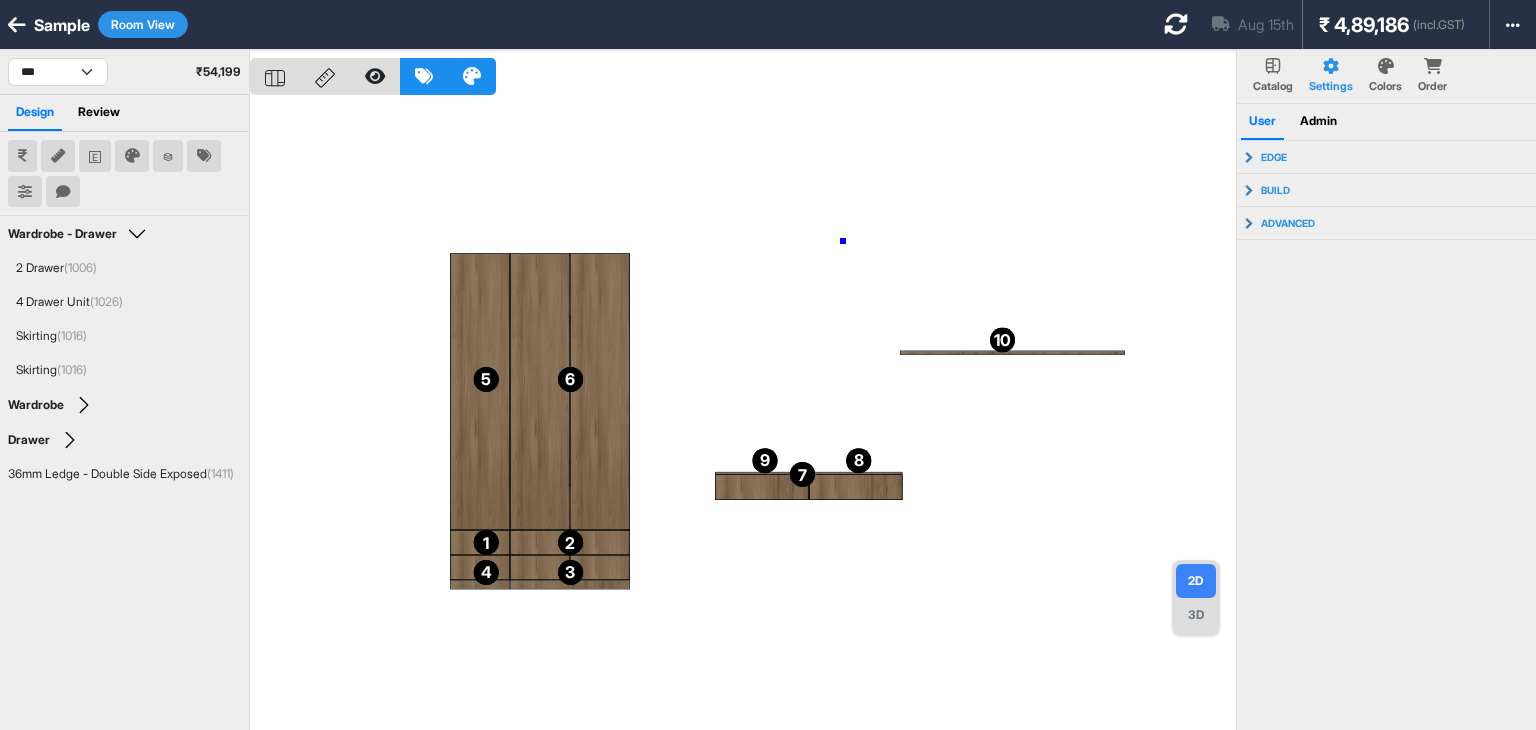 click on "1 1 2 2 3 3 4 4 5 5 6 6 7 7 8 8 9 9 10 10" at bounding box center [743, 415] 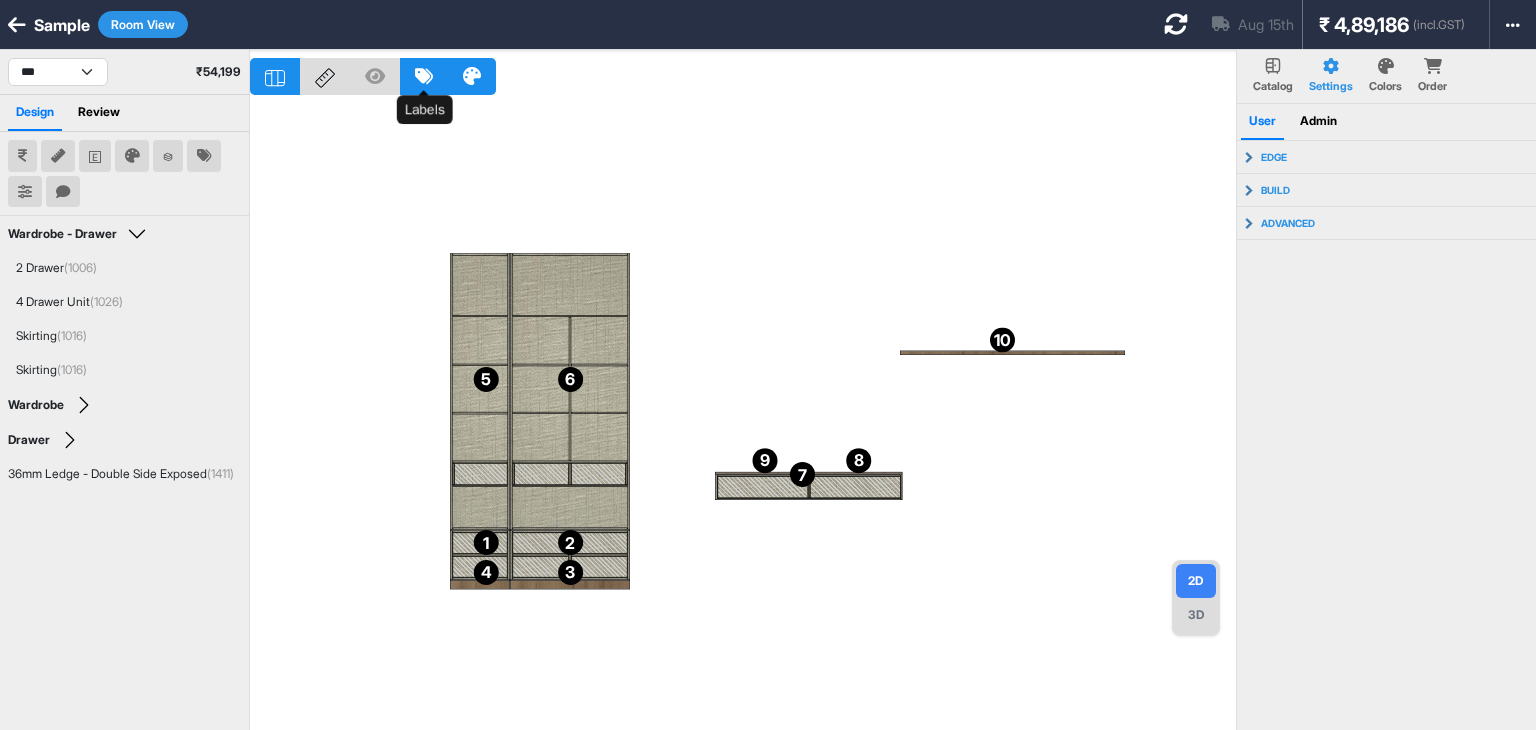click at bounding box center [424, 76] 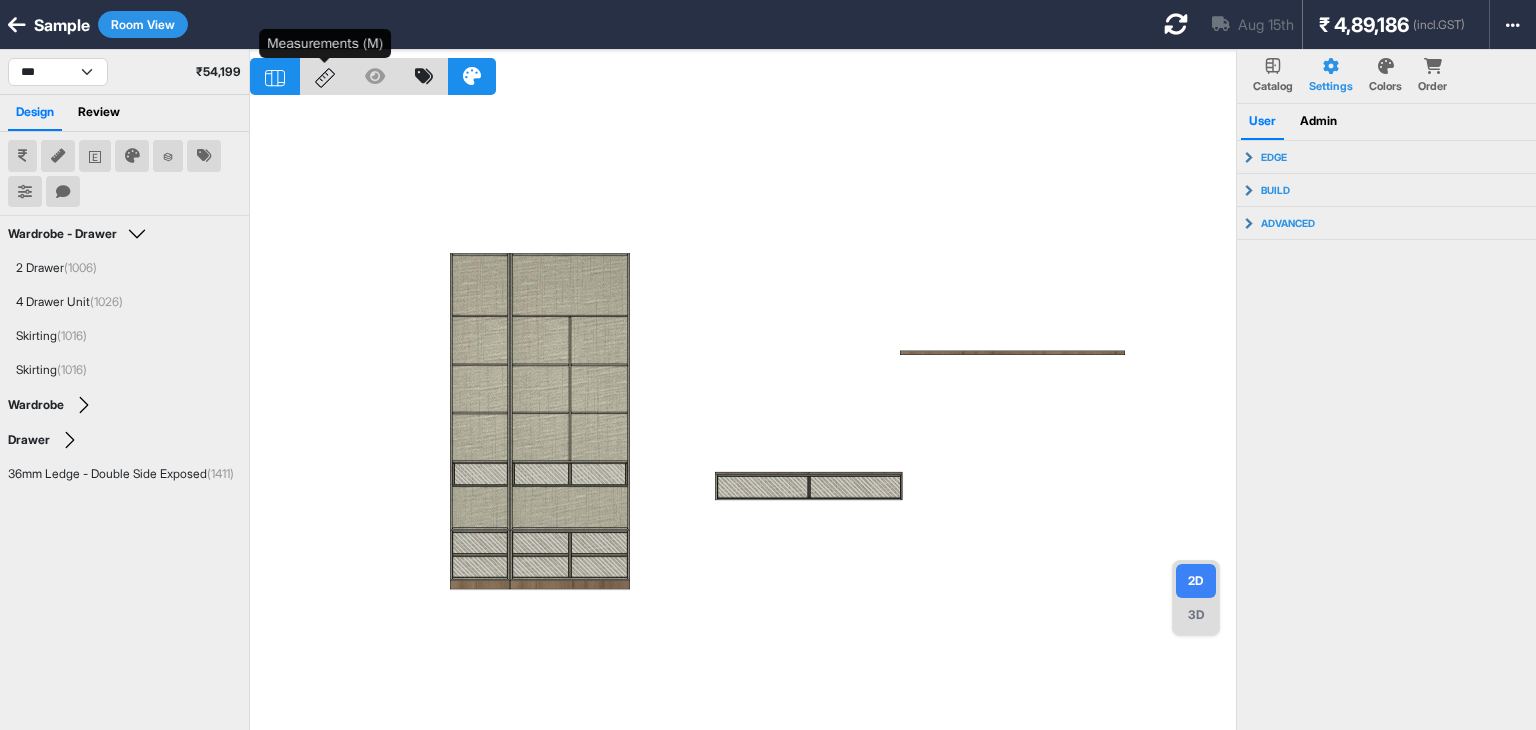 click at bounding box center (325, 76) 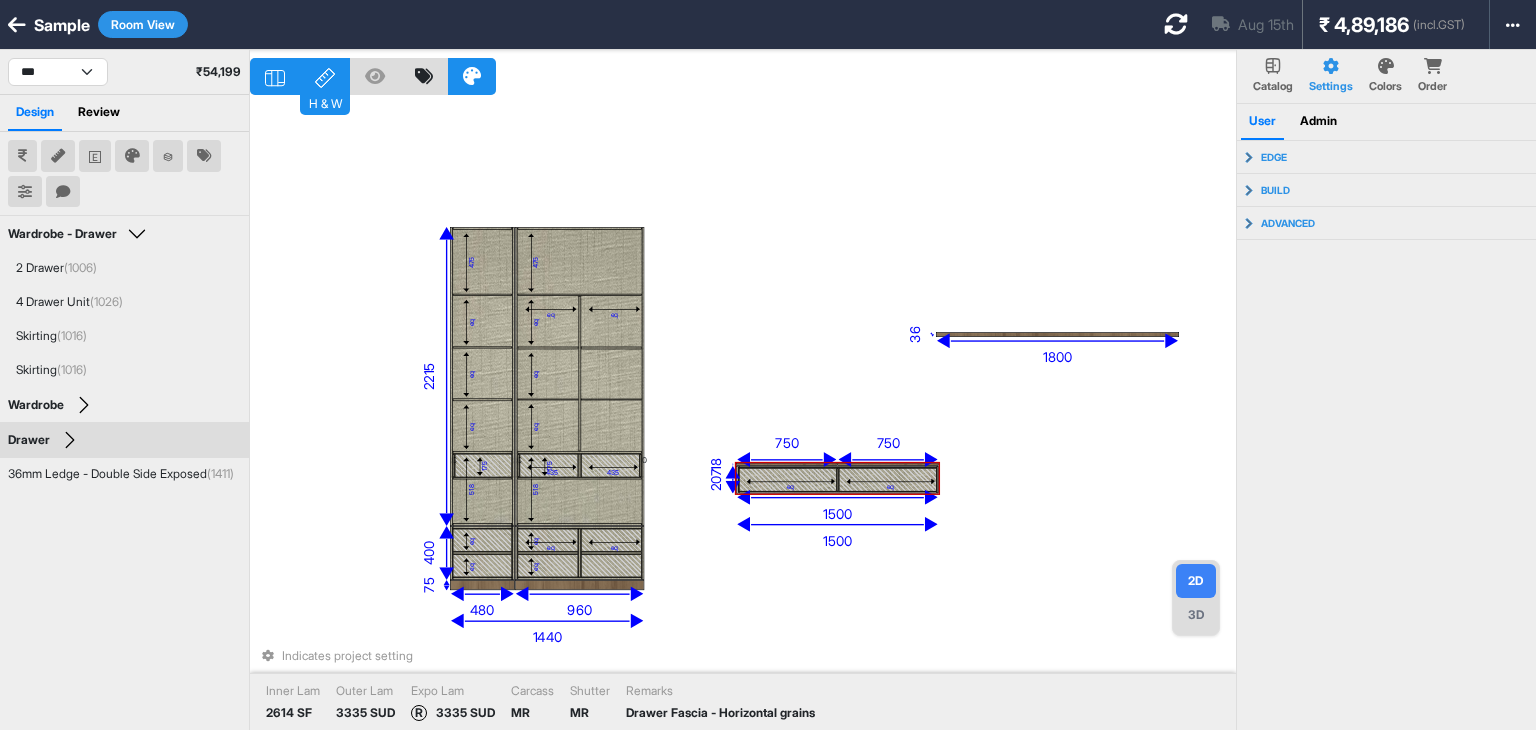 click on "eq eq eq eq eq eq 475 eq eq eq 0 175 518 475 eq eq eq eq eq 0 435 435 0 175 518 eq eq 36 1800 1440 1500 400 960 75 480 2215 207 1500 750 18 750 Indicates project setting Inner Lam 2614 SF Outer Lam 3335 SUD Expo Lam R 3335 SUD Carcass MR Shutter MR Remarks Drawer Fascia  - Horizontal grains" at bounding box center (743, 415) 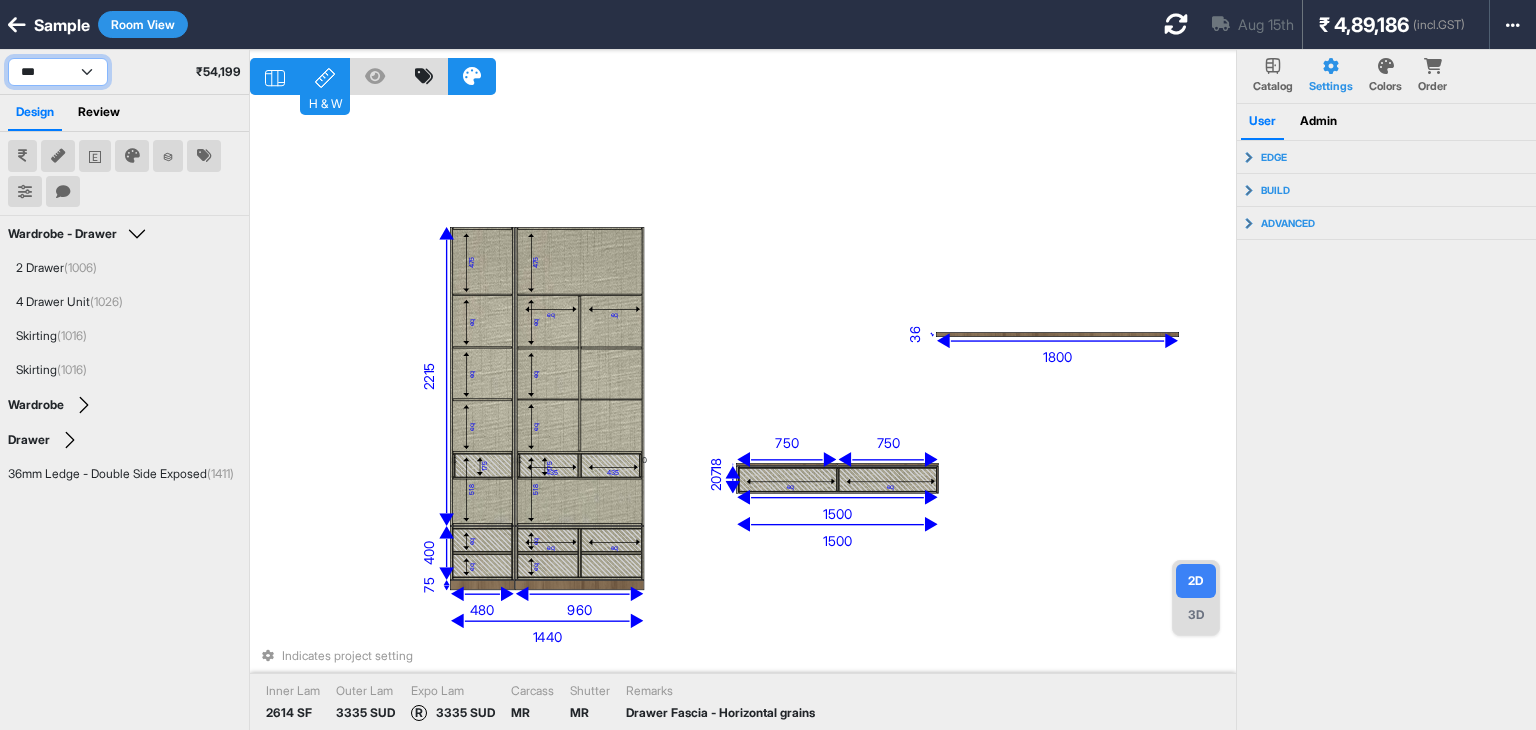 click on "**********" at bounding box center [58, 72] 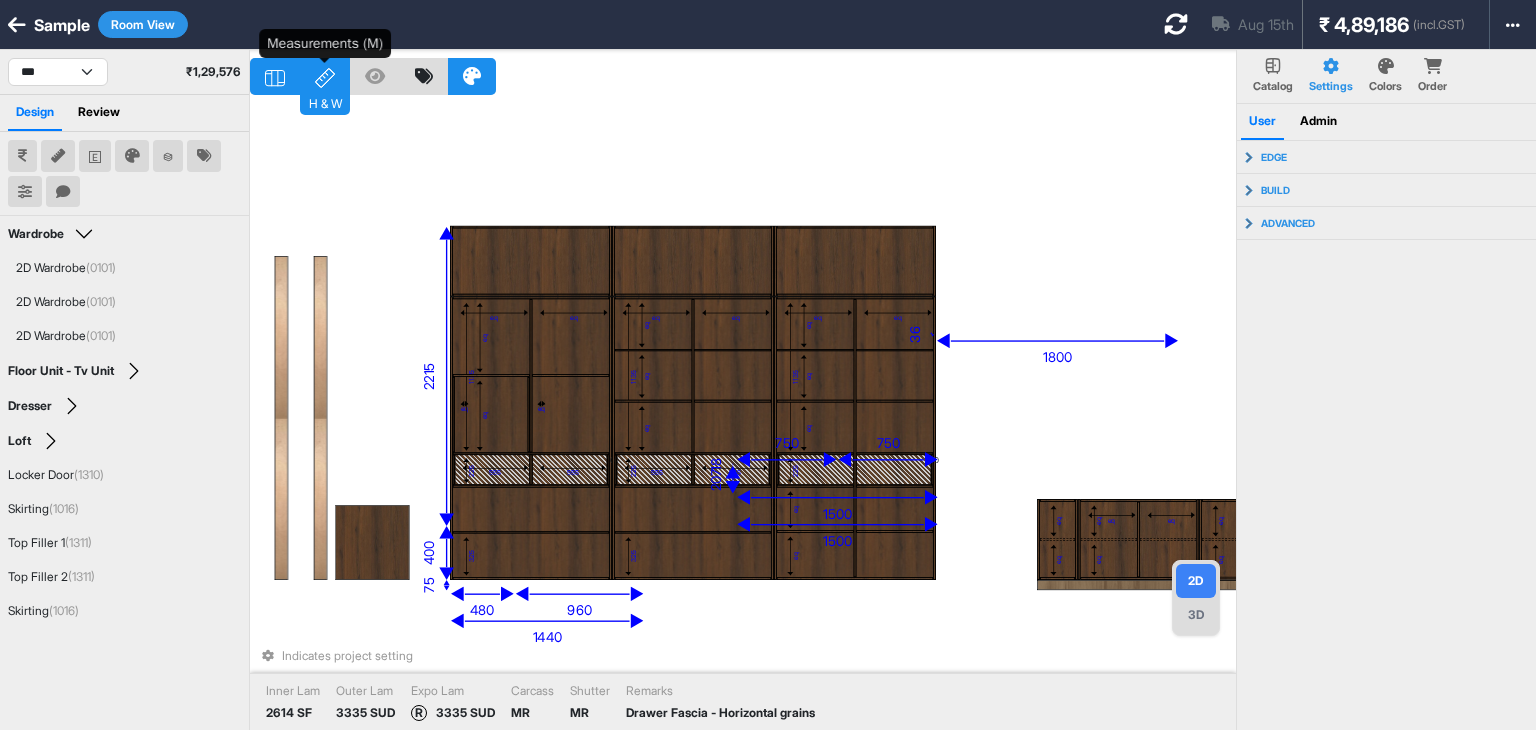 click on "H & W" at bounding box center (325, 76) 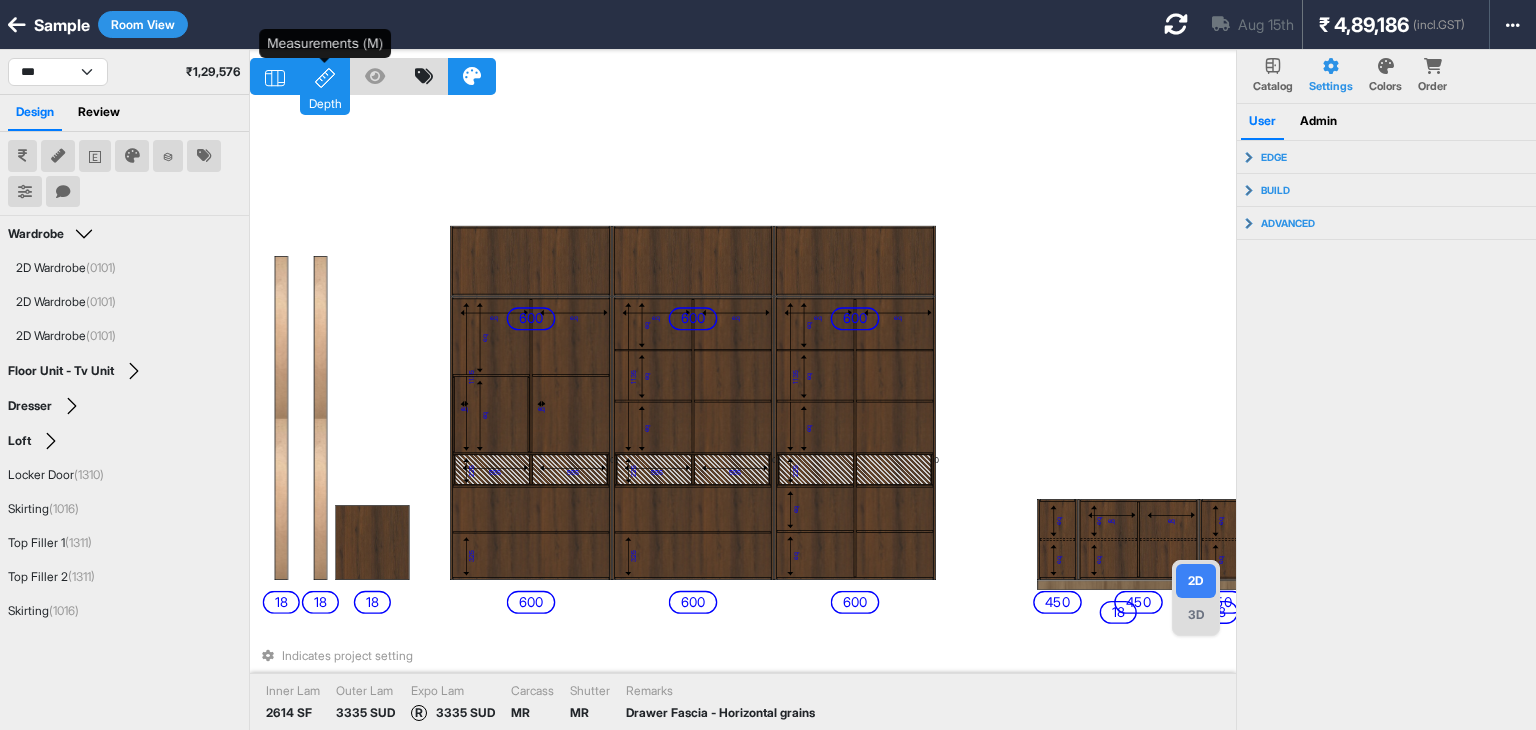 click on "Depth" at bounding box center [325, 76] 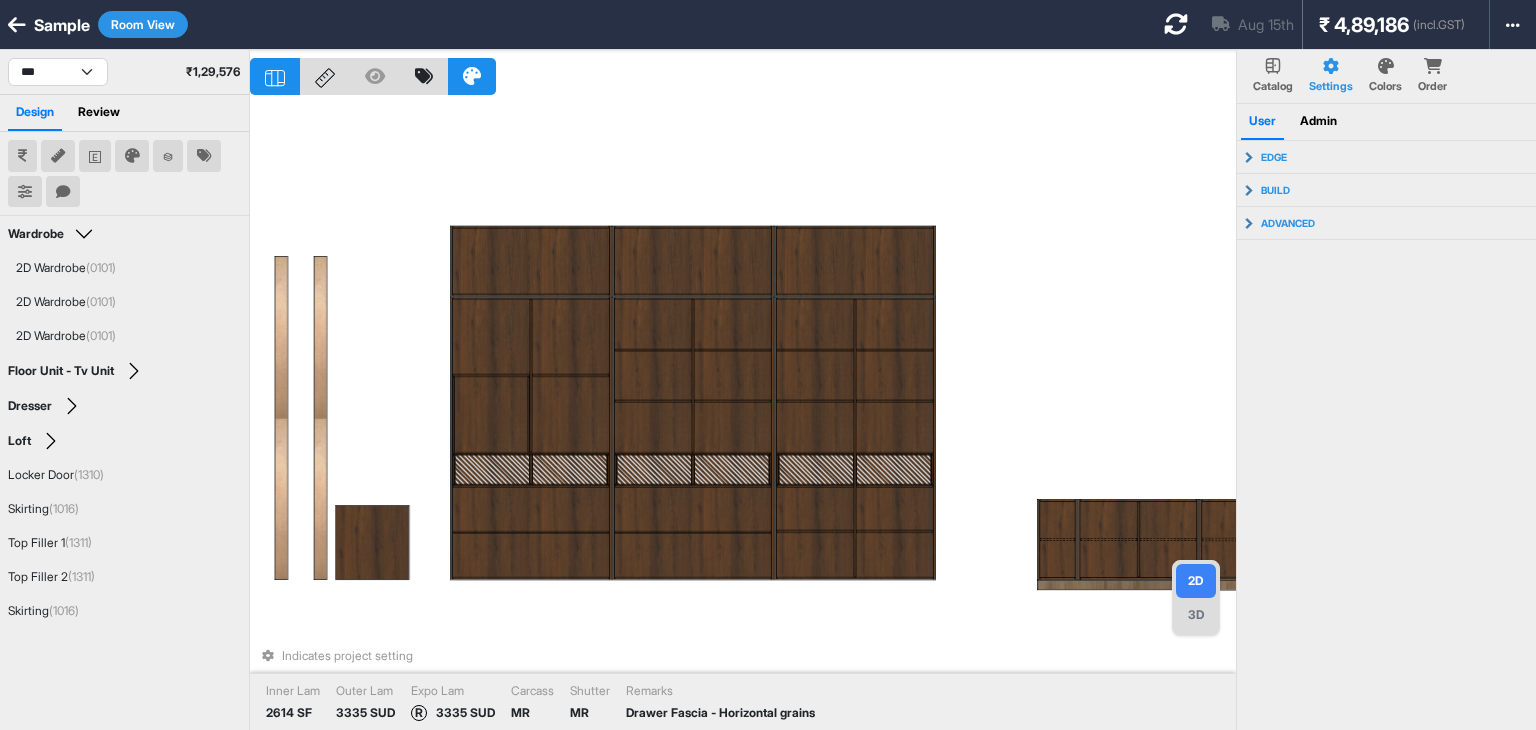 click on "Indicates project setting Inner Lam 2614 SF Outer Lam 3335 SUD Expo Lam R 3335 SUD Carcass MR Shutter MR Remarks Drawer Fascia  - Horizontal grains" at bounding box center (743, 415) 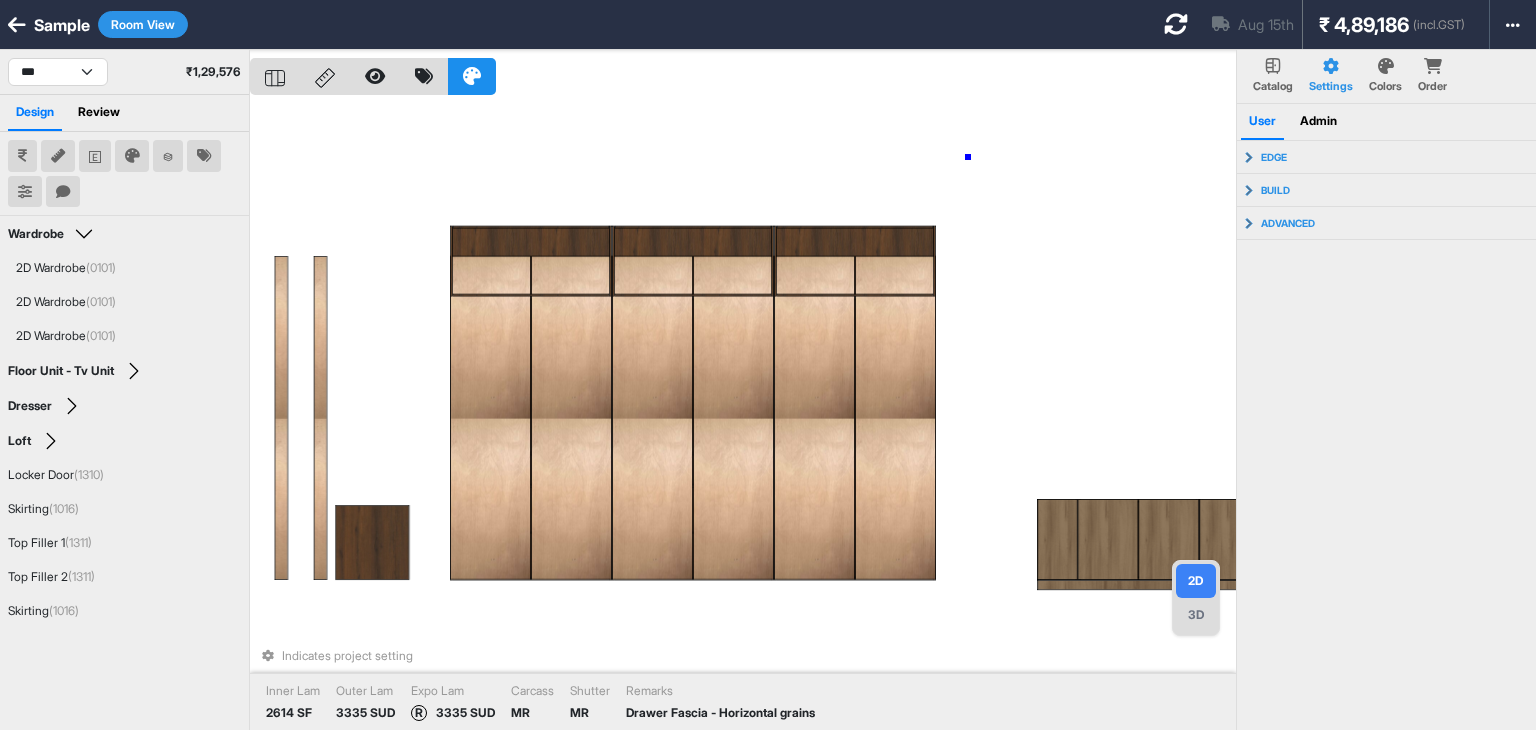 click on "Indicates project setting Inner Lam 2614 SF Outer Lam 3335 SUD Expo Lam R 3335 SUD Carcass MR Shutter MR Remarks Drawer Fascia  - Horizontal grains" at bounding box center [743, 415] 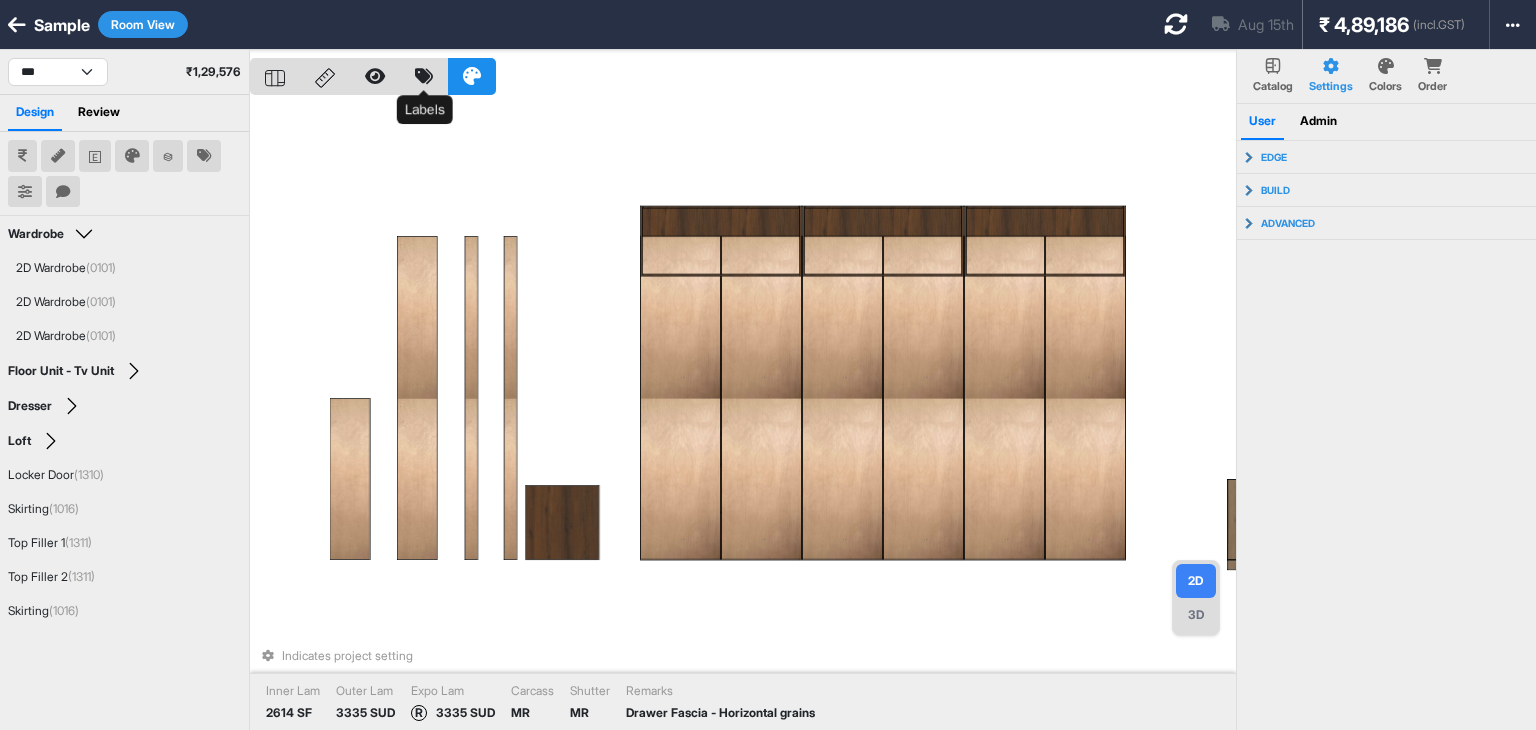 click at bounding box center [424, 76] 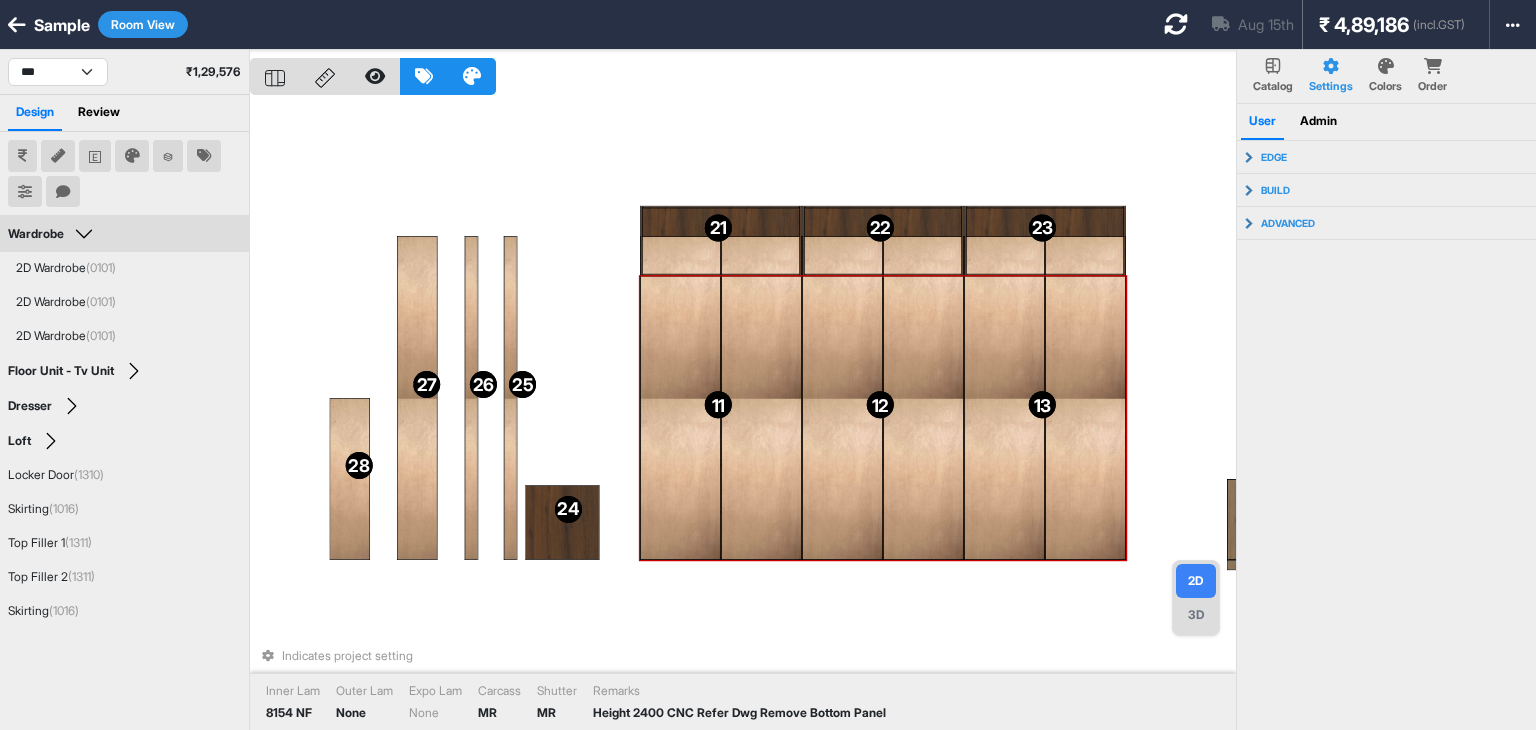 click on "11 11 12 12 13 13 14 14 15 15 16 16 17 17 18 18 19 19 20 20 21 21 22 22 23 23 24 24 26 26 27 27 28 28 25 25 Indicates project setting Inner Lam 8154 NF Outer Lam None Expo Lam None Carcass MR Shutter MR Remarks Height 2400
CNC Refer Dwg
Remove Bottom Panel" at bounding box center (743, 415) 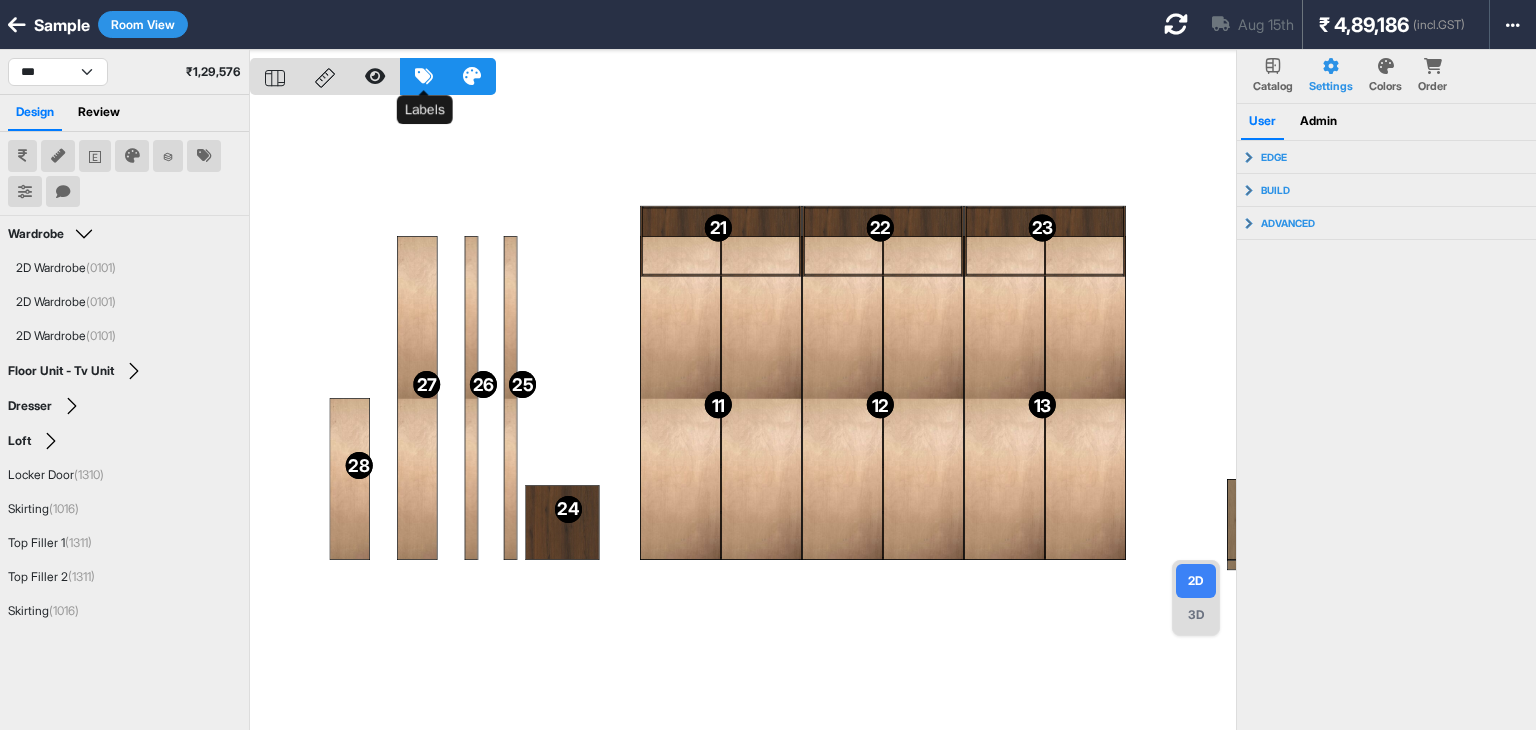 click at bounding box center (424, 76) 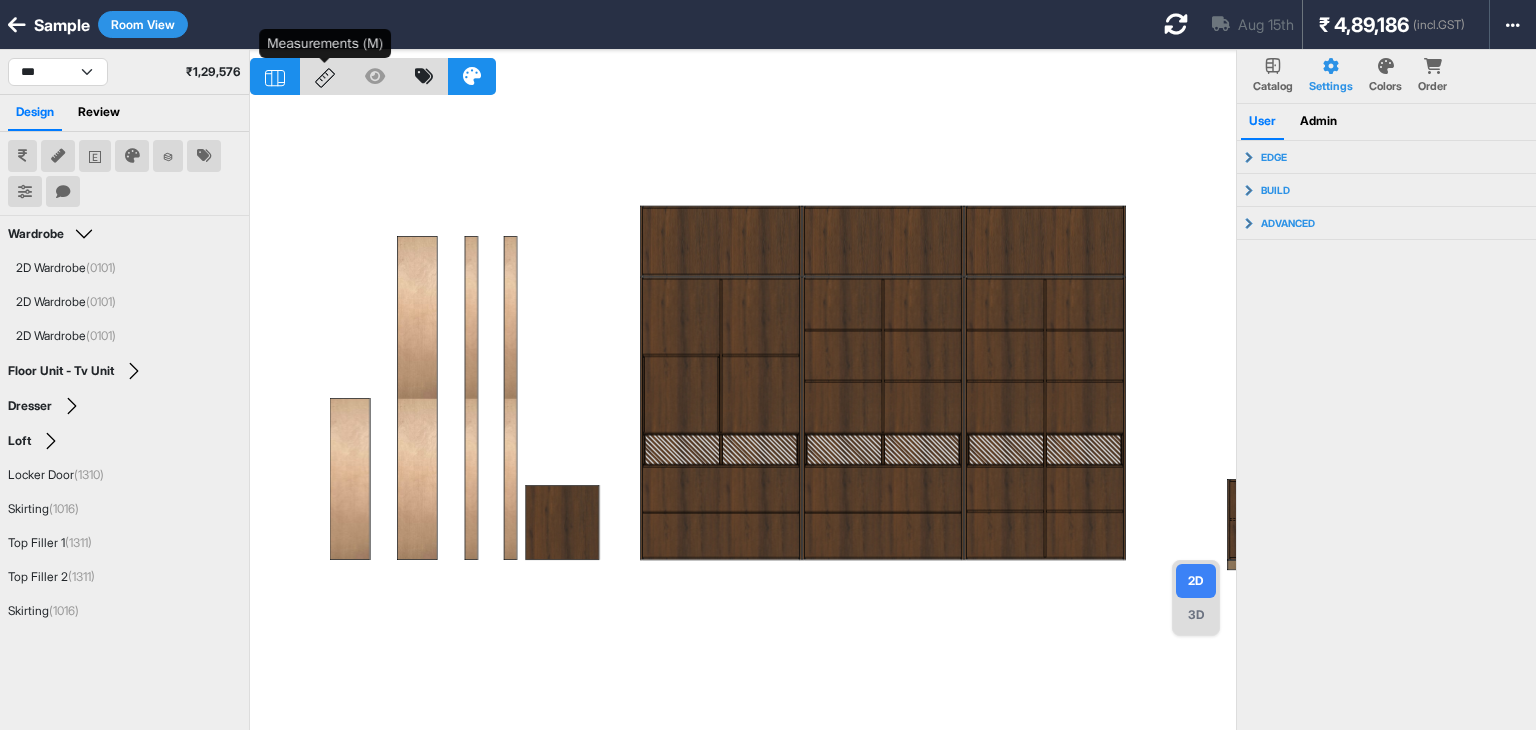 click 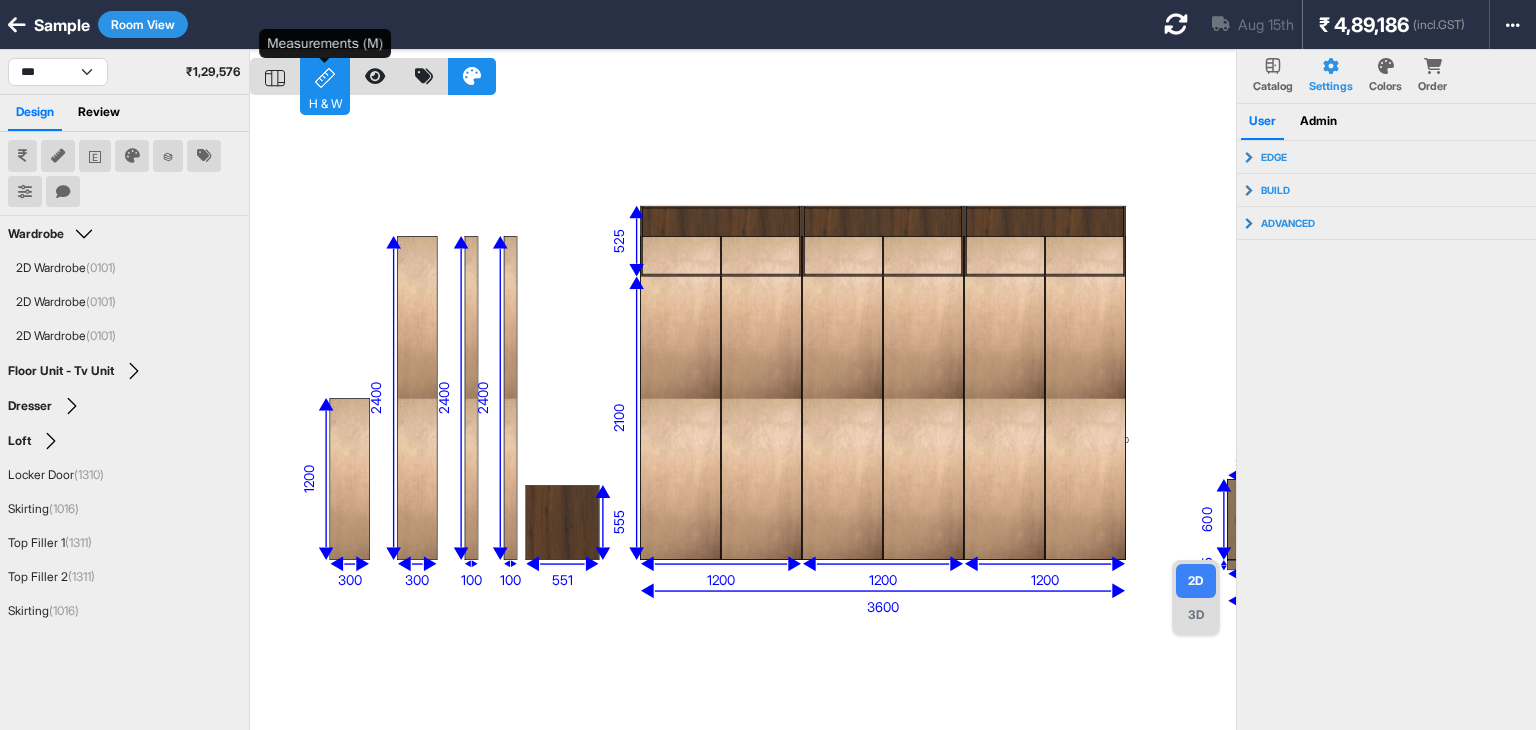 click on "H & W" at bounding box center [325, 76] 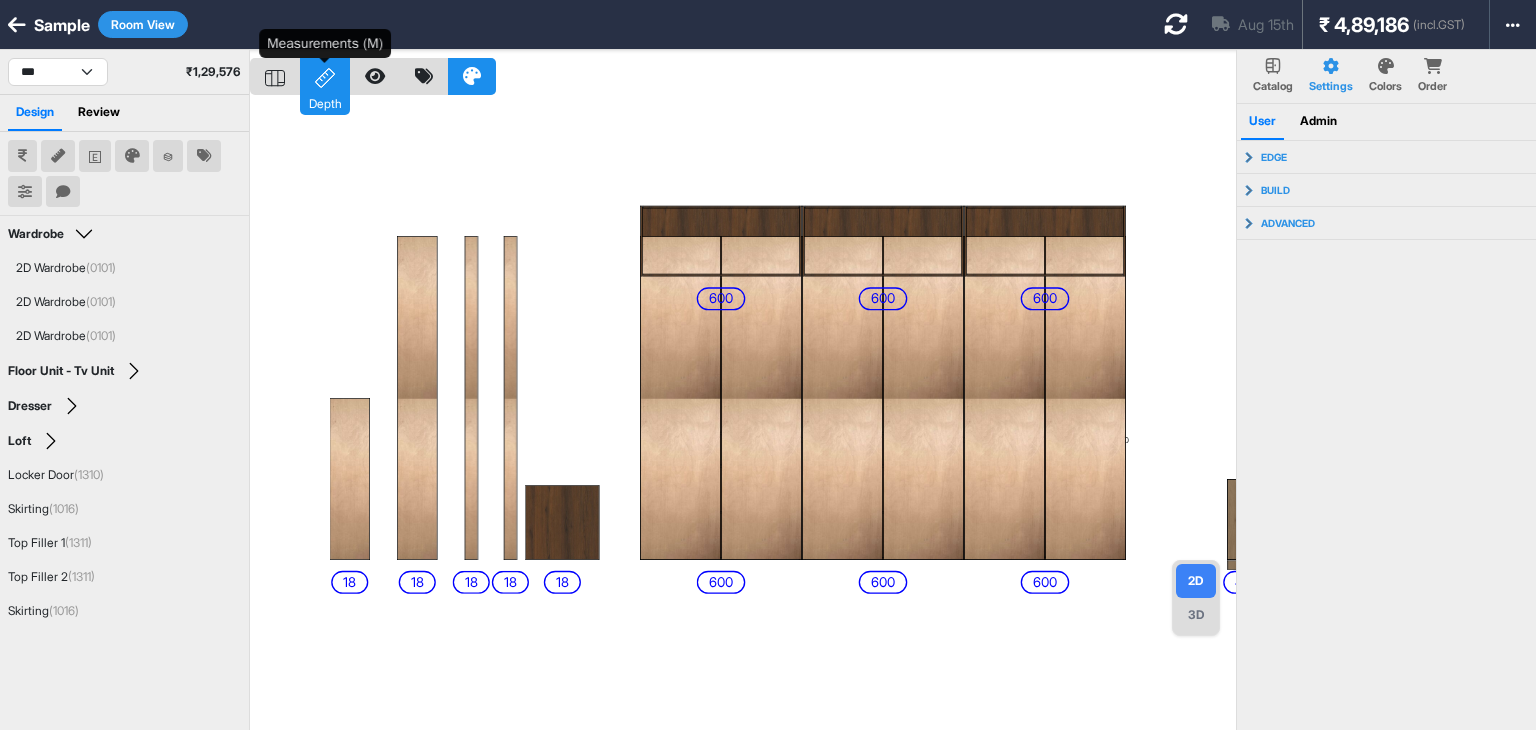click on "Depth" at bounding box center (325, 76) 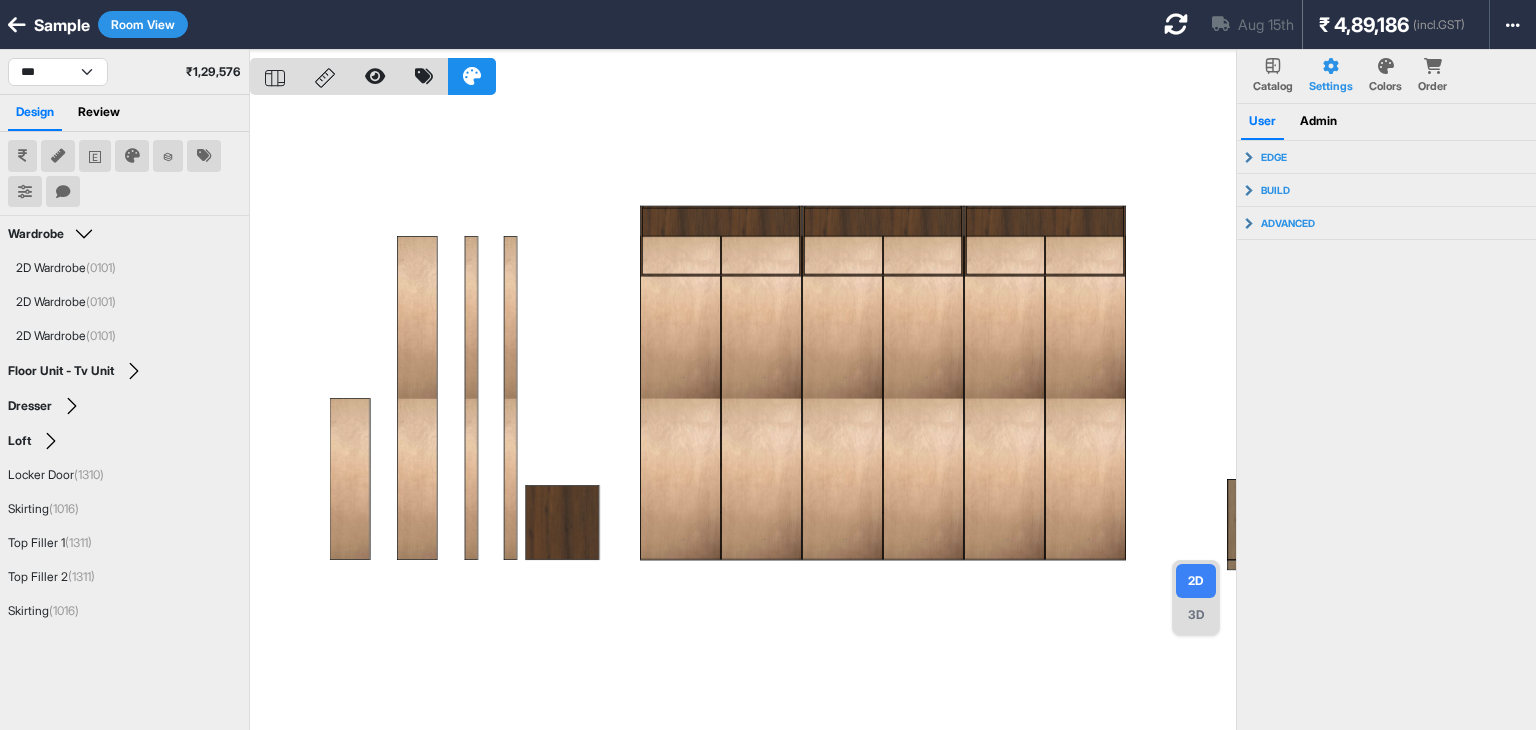 click at bounding box center [424, 76] 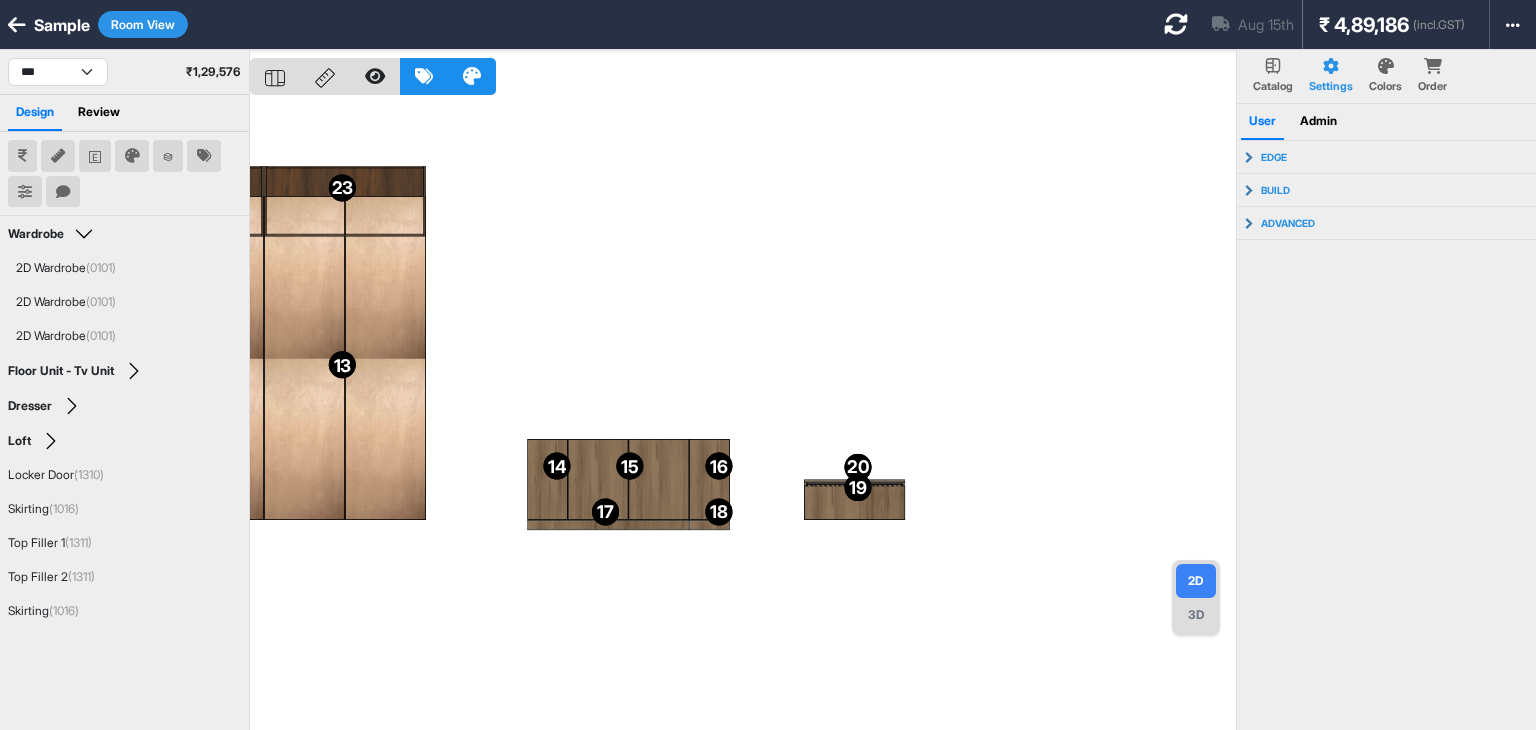 drag, startPoint x: 1083, startPoint y: 307, endPoint x: 1084, endPoint y: 160, distance: 147.0034 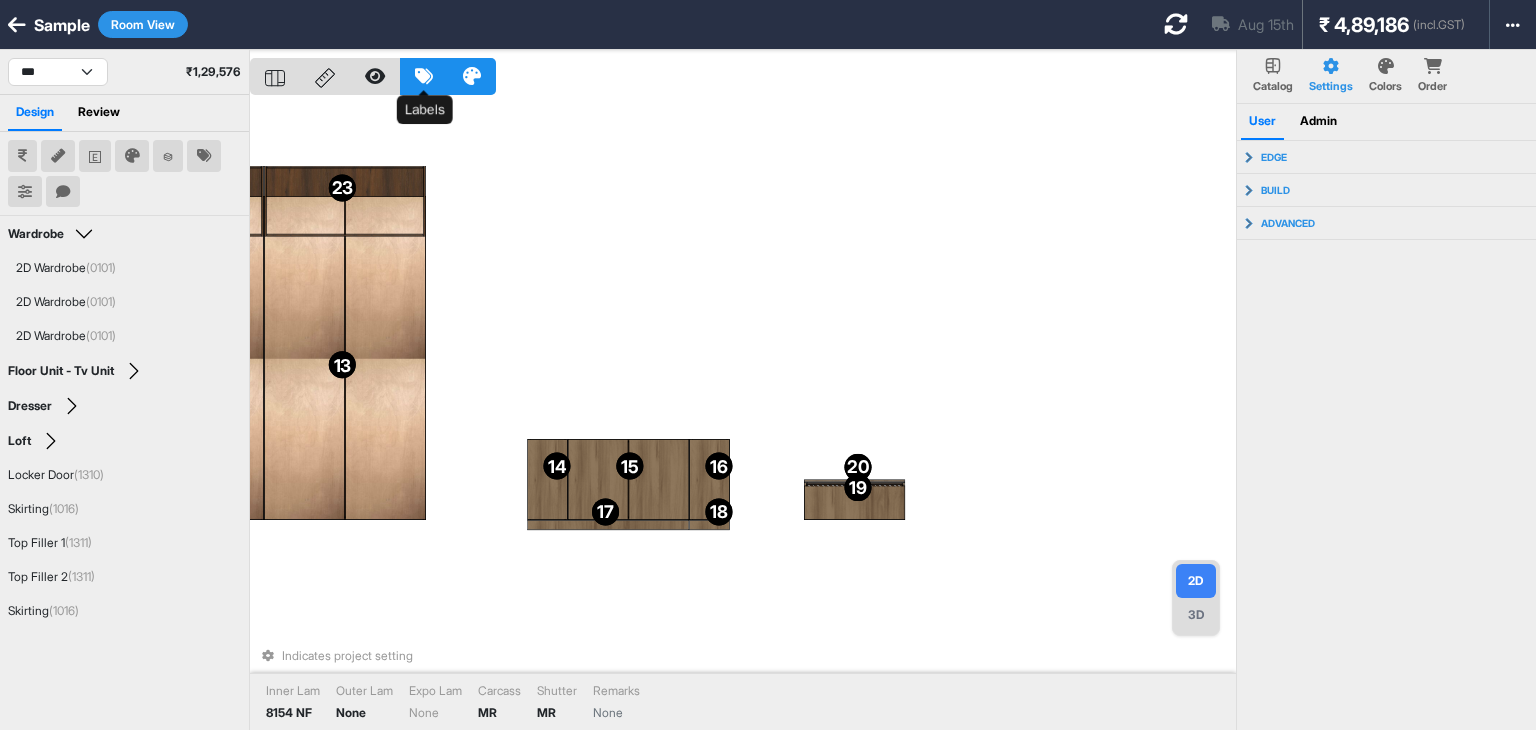 click at bounding box center (424, 76) 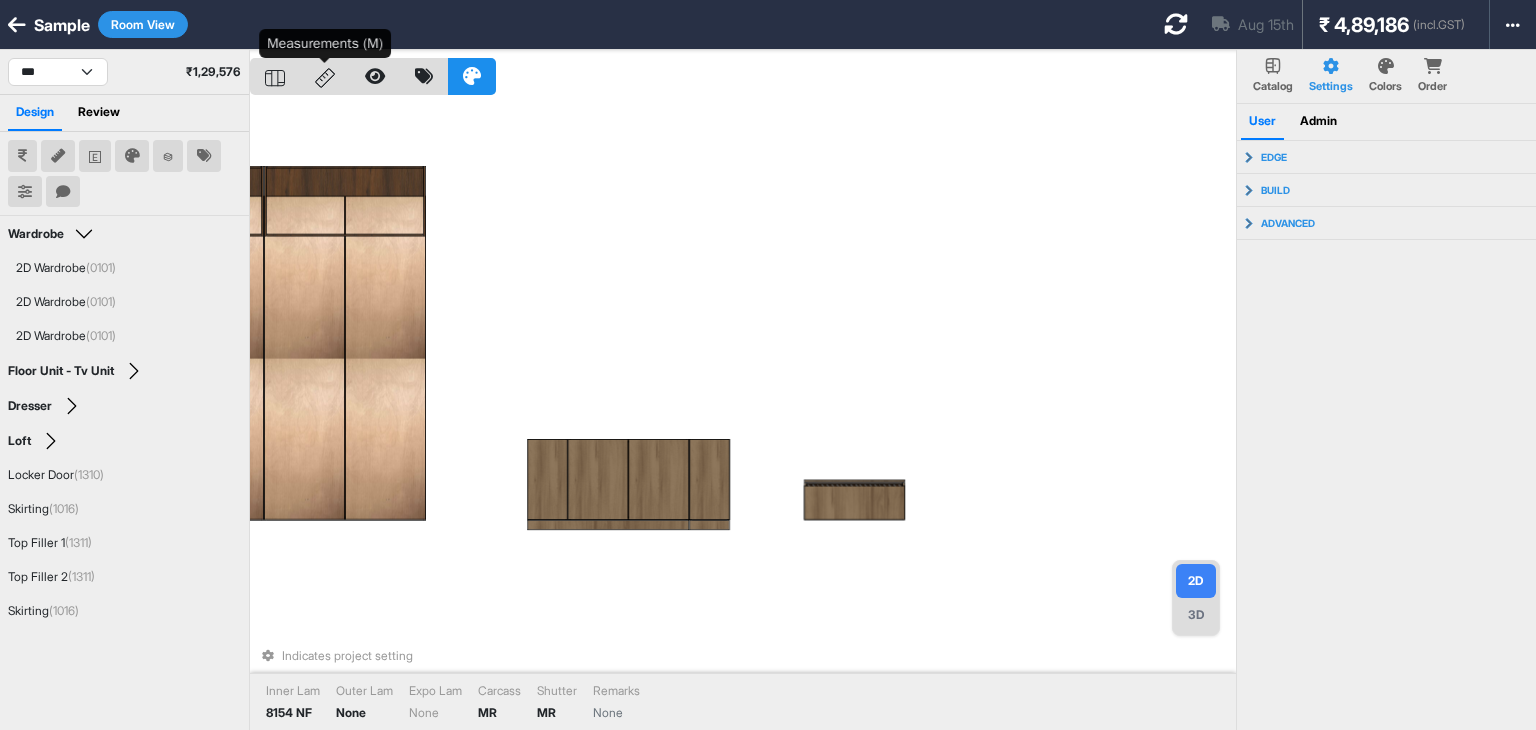 click at bounding box center [325, 76] 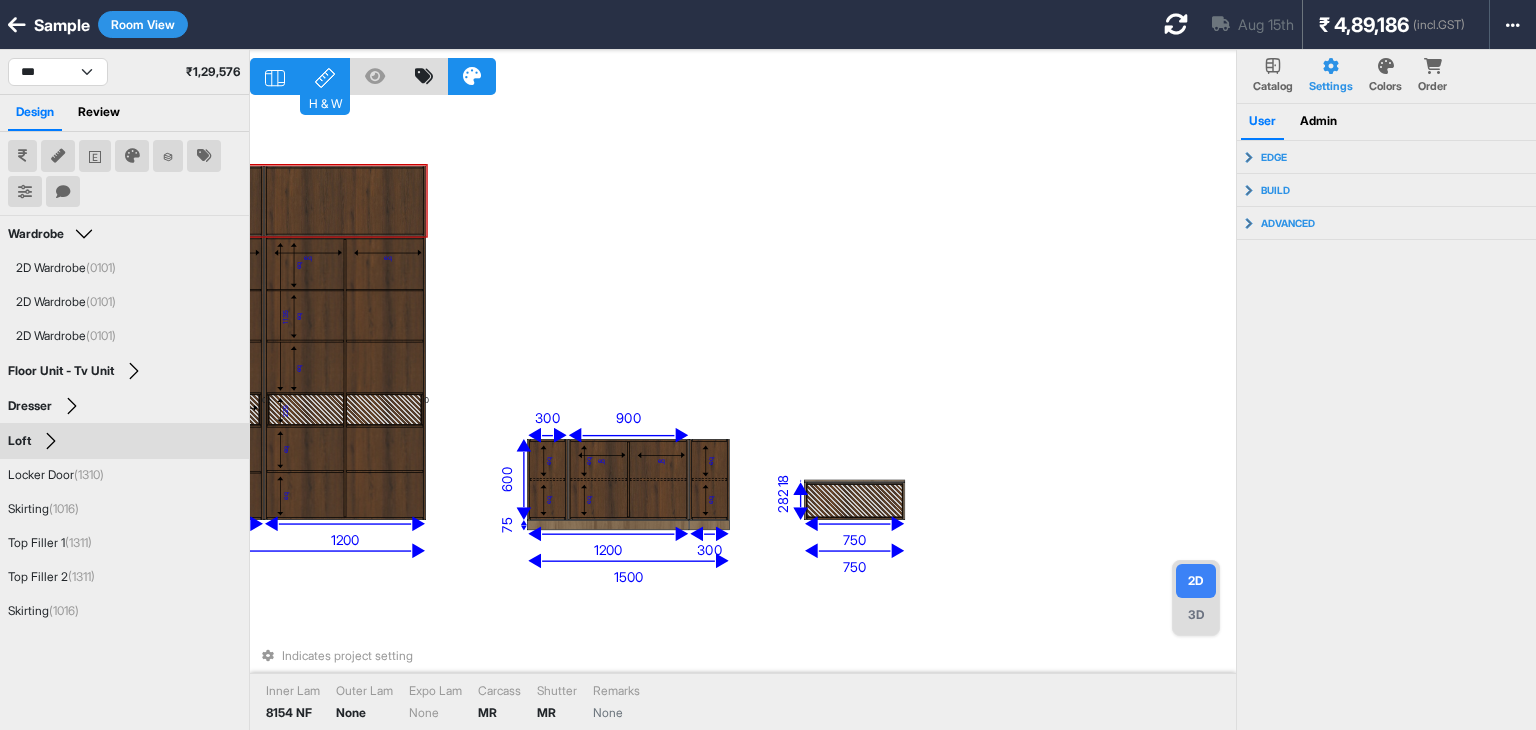 drag, startPoint x: 1073, startPoint y: 221, endPoint x: 1145, endPoint y: 1, distance: 231.48218 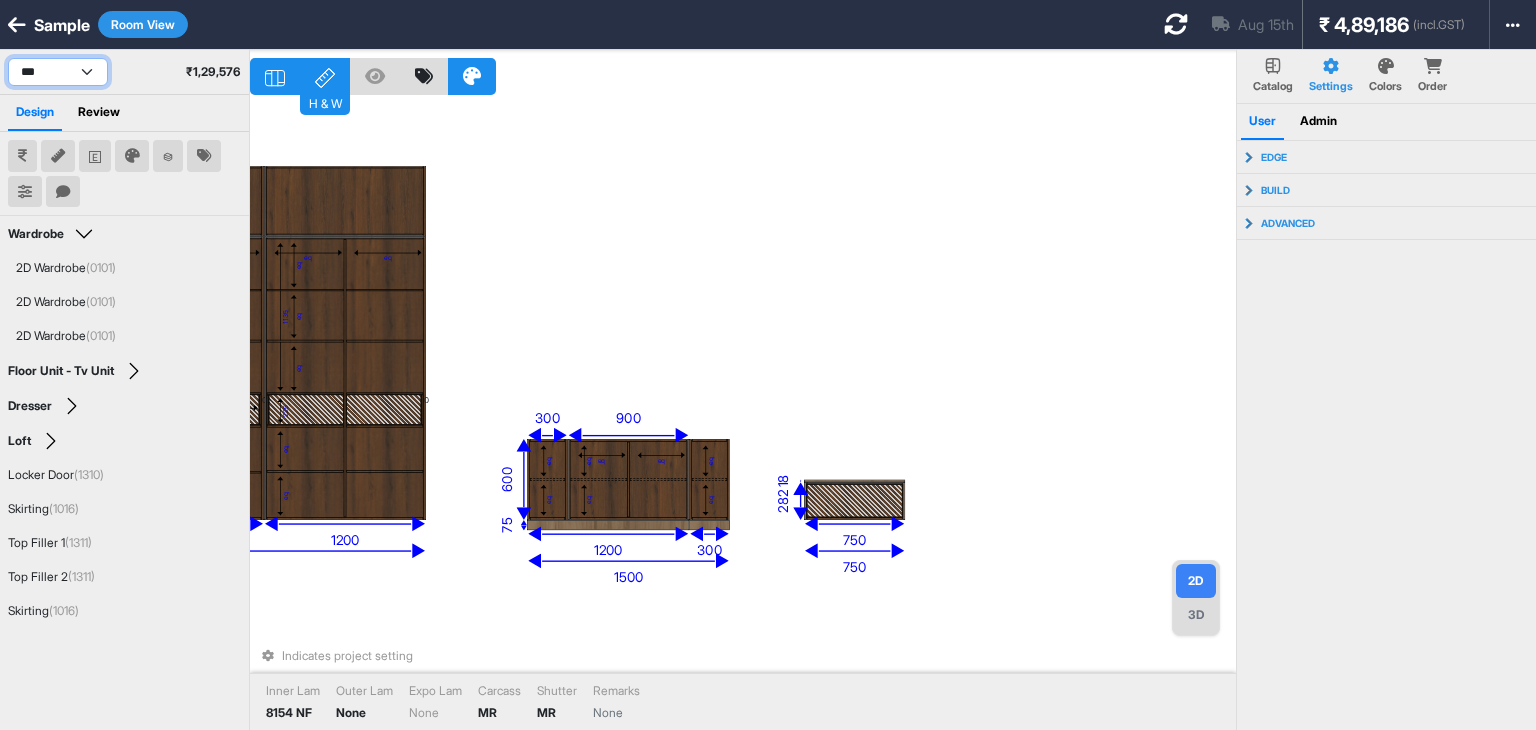 click on "**********" at bounding box center [58, 72] 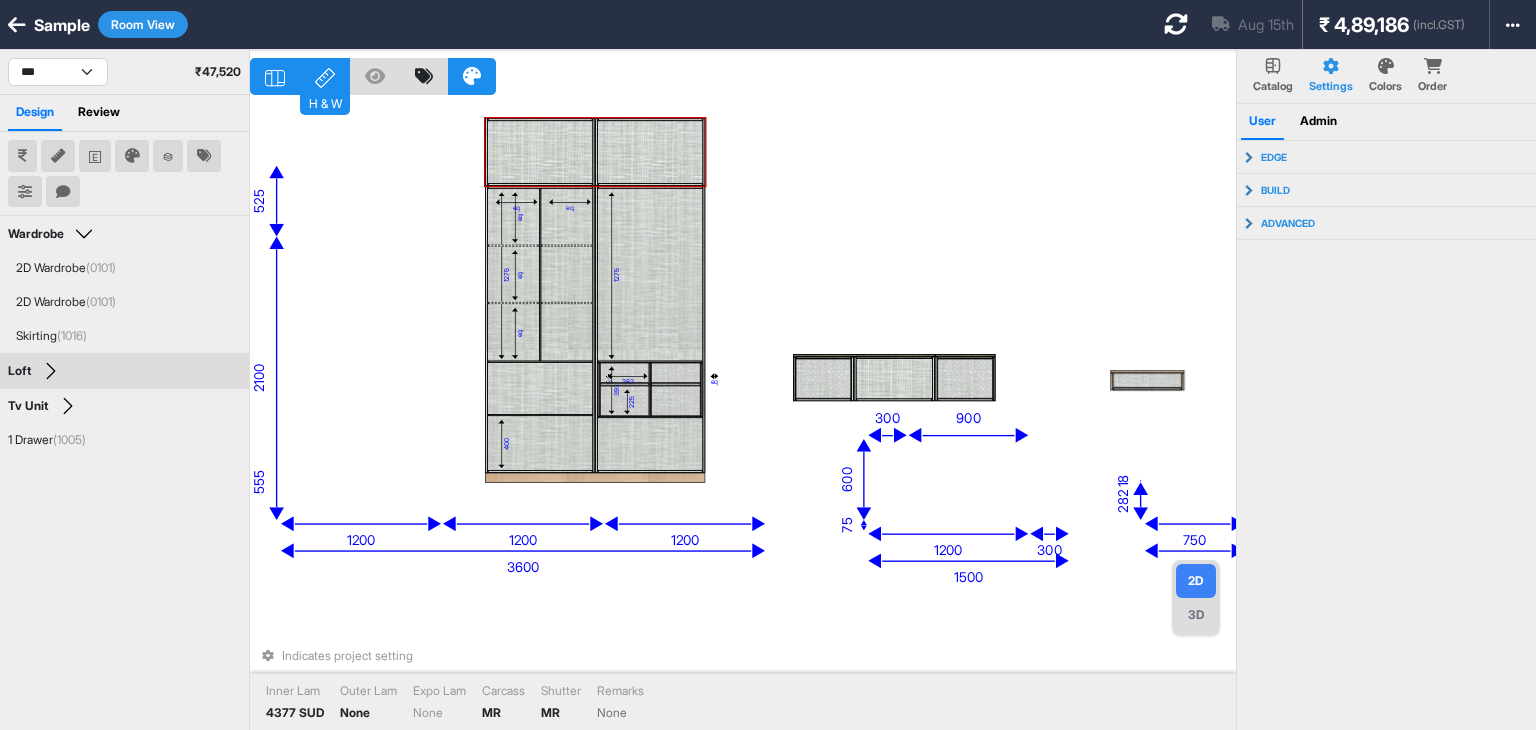 click on "H & W" at bounding box center (325, 76) 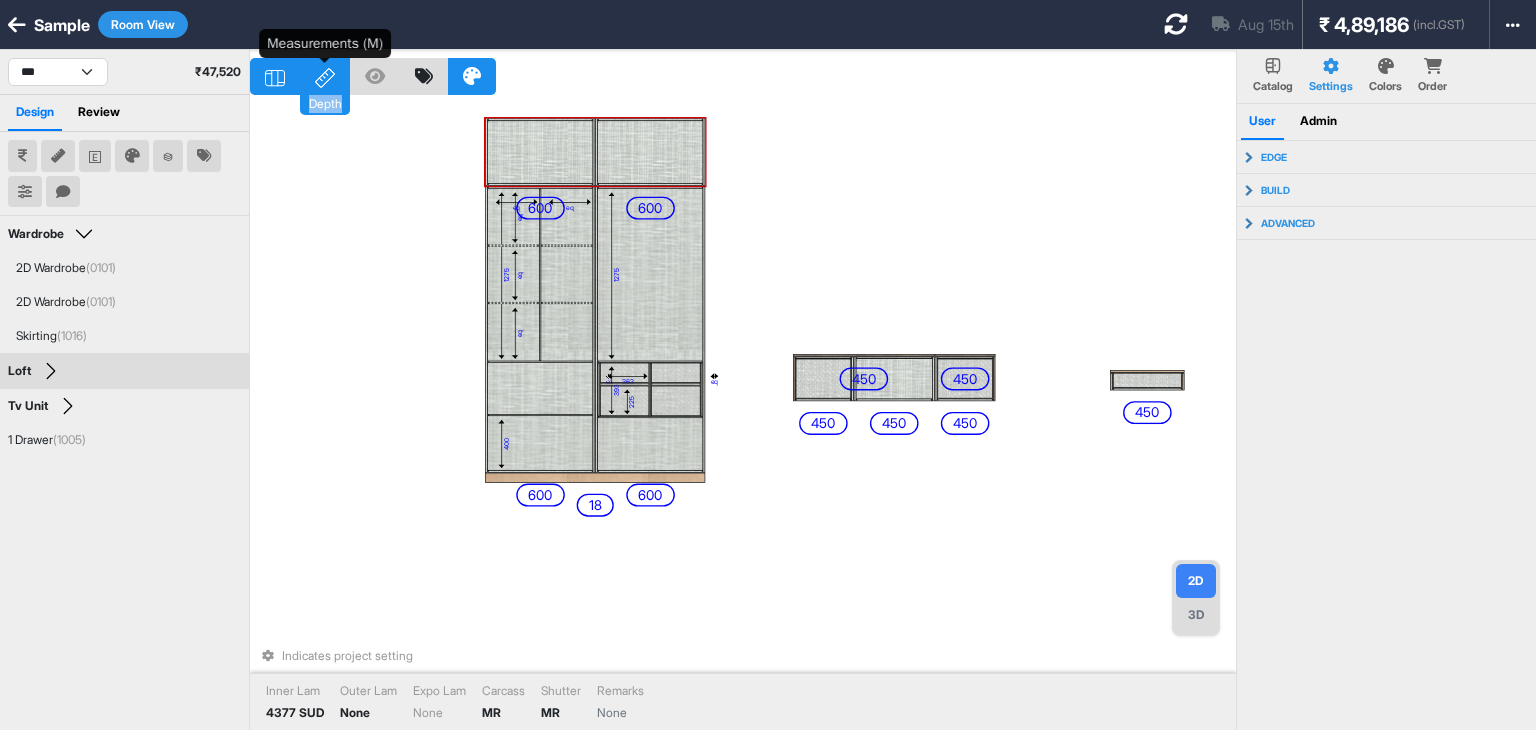 click on "Depth" at bounding box center [325, 76] 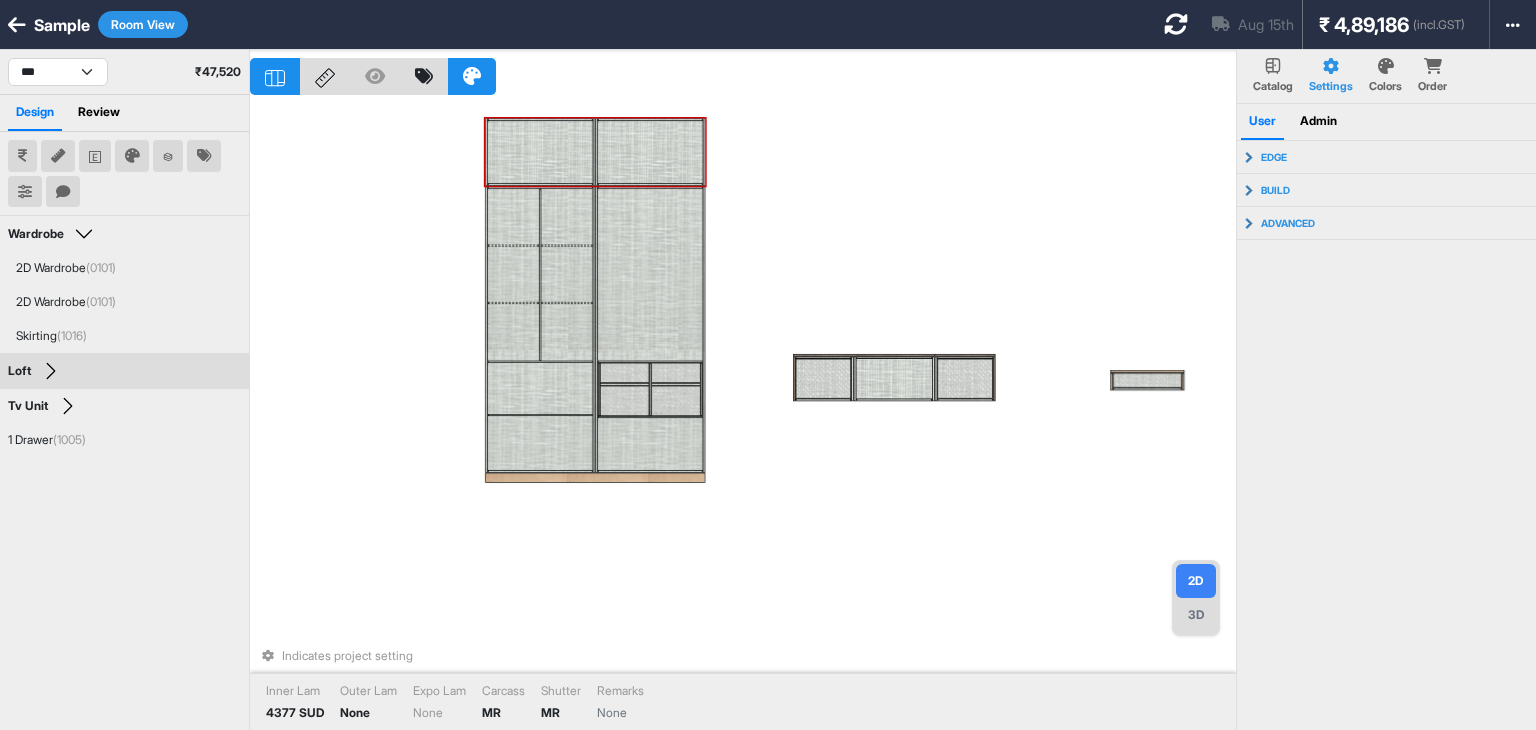 click on "Indicates project setting Inner Lam 4377 SUD Outer Lam None Expo Lam None Carcass MR Shutter MR Remarks None" at bounding box center (743, 415) 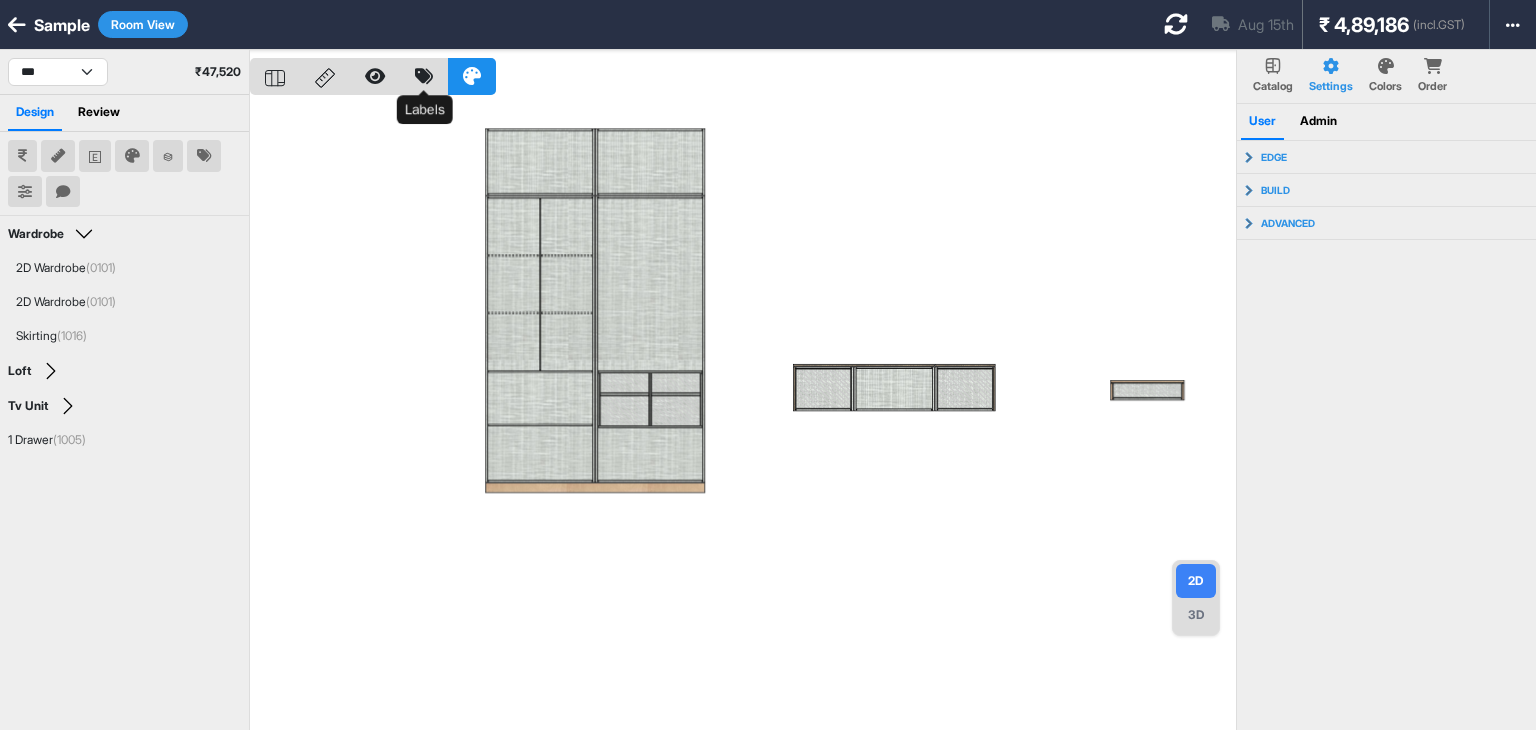 click at bounding box center (424, 76) 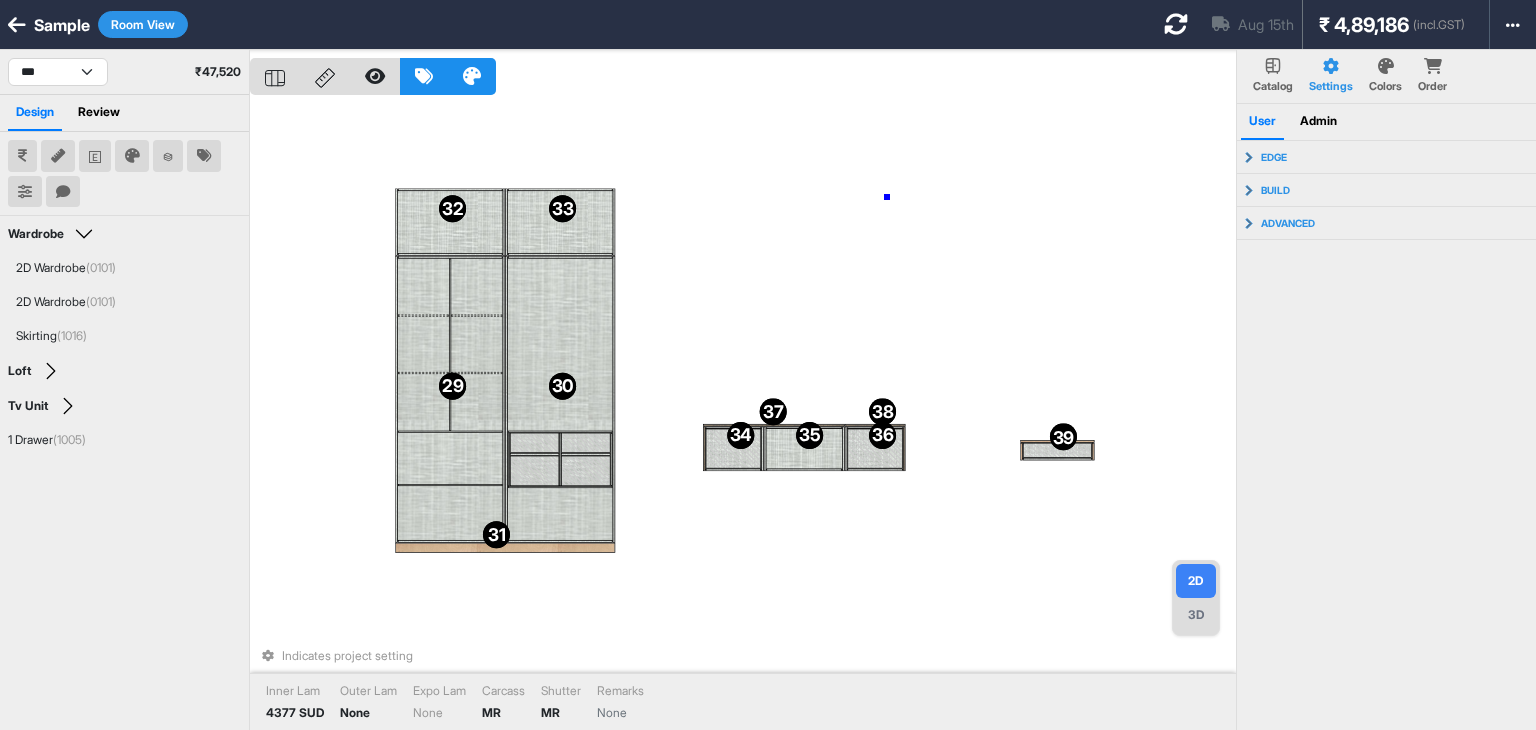 click on "29 29 30 30 31 31 32 32 33 33 34 34 35 35 36 36 37 37 38 38 39 39 Indicates project setting Inner Lam 4377 SUD Outer Lam None Expo Lam None Carcass MR Shutter MR Remarks None" at bounding box center [743, 415] 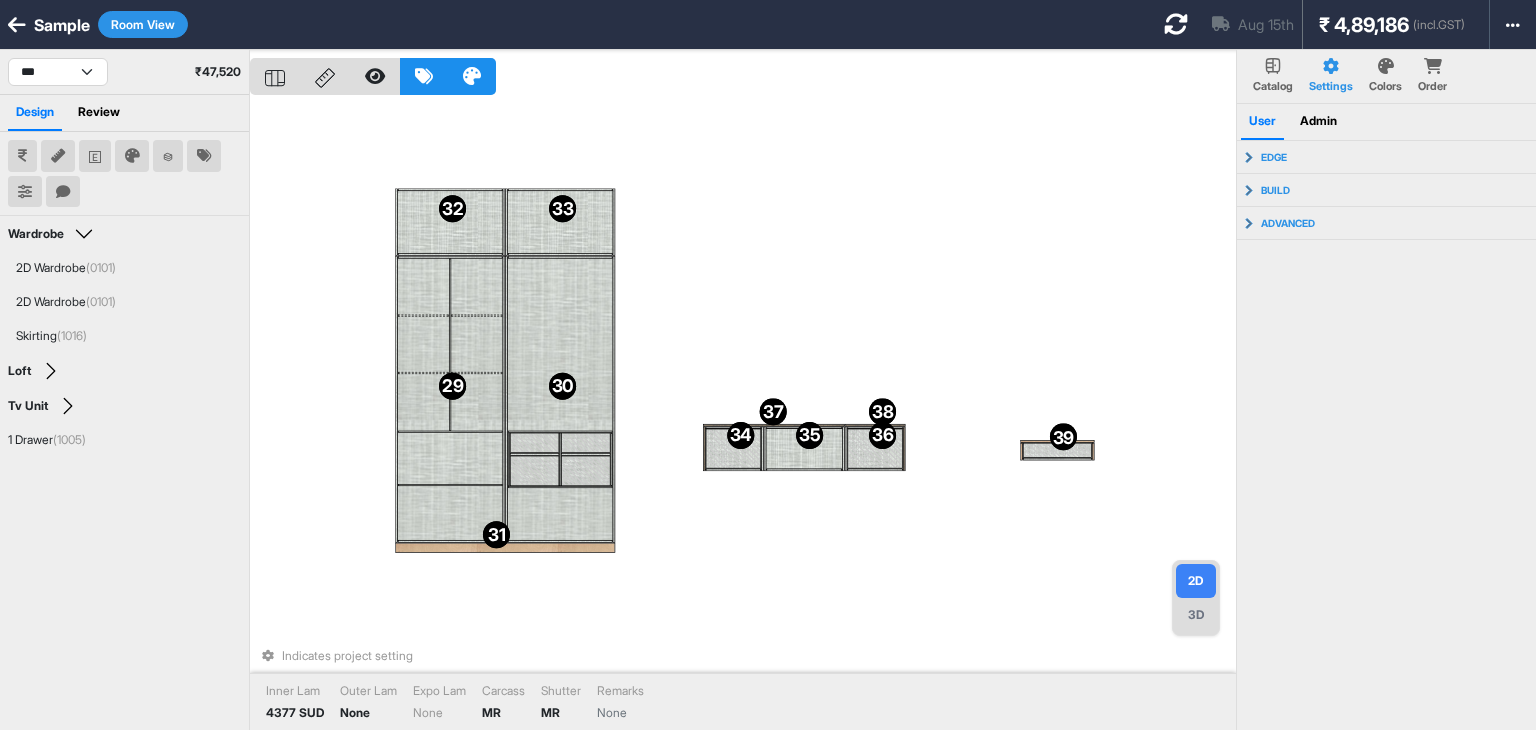 drag, startPoint x: 1076, startPoint y: 229, endPoint x: 1138, endPoint y: 56, distance: 183.77432 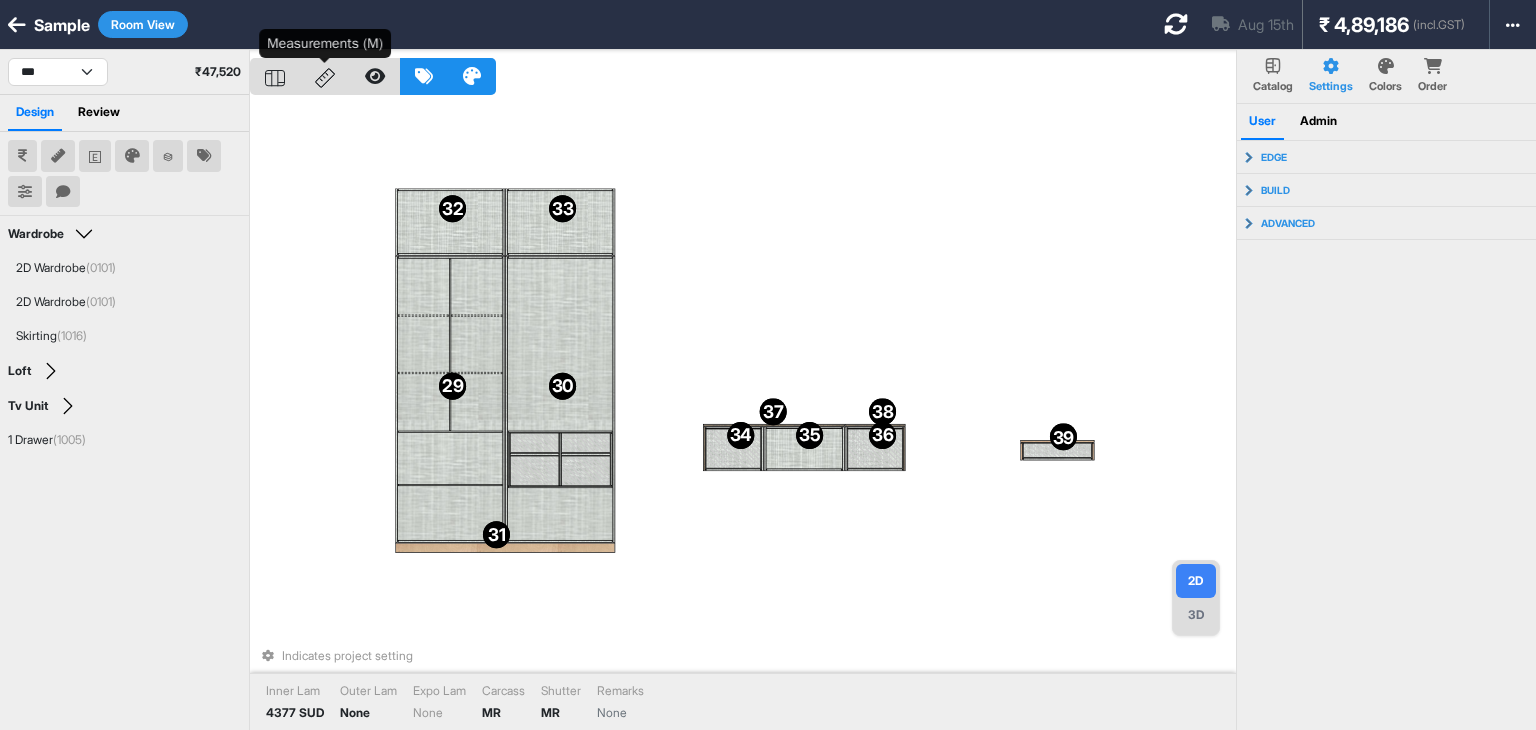 click at bounding box center [325, 76] 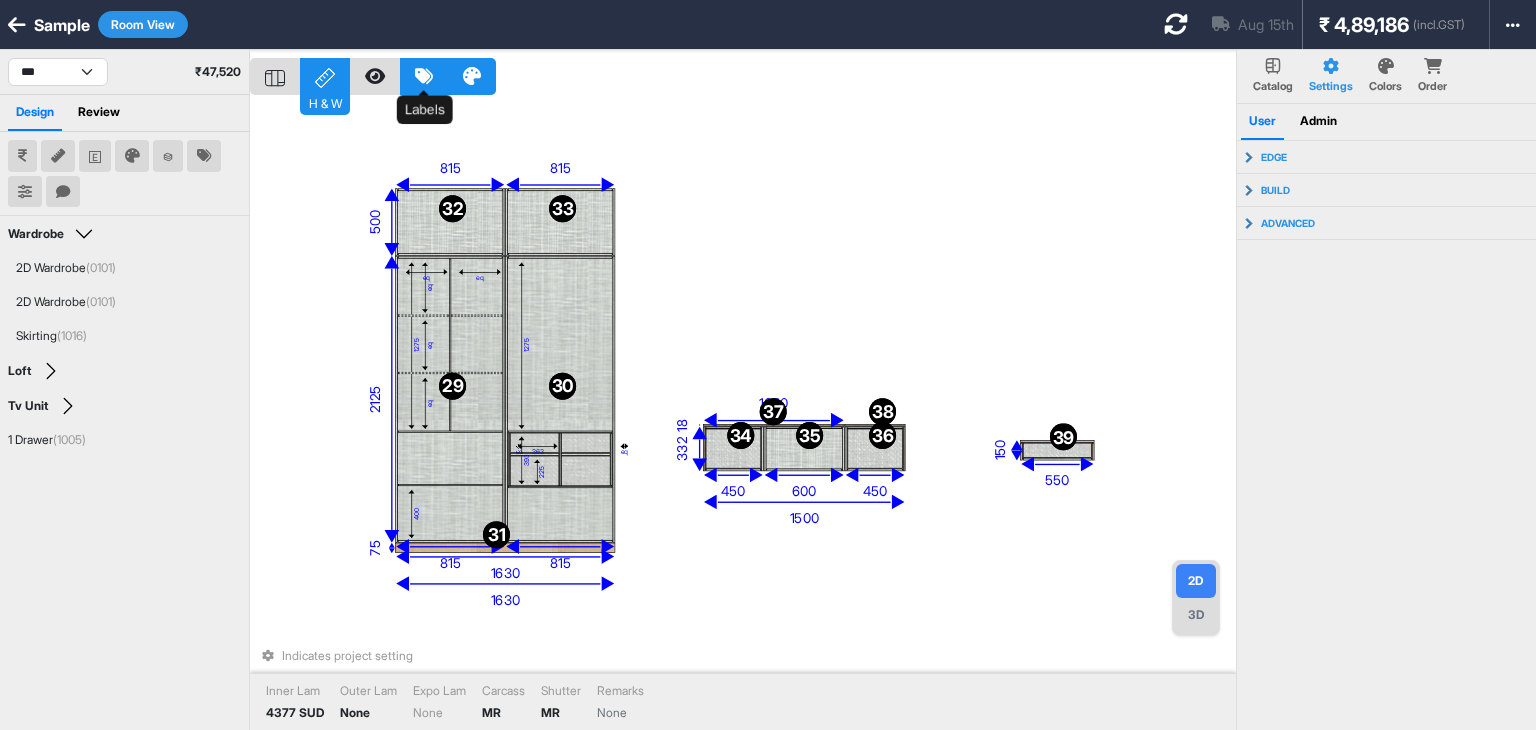 click at bounding box center (424, 76) 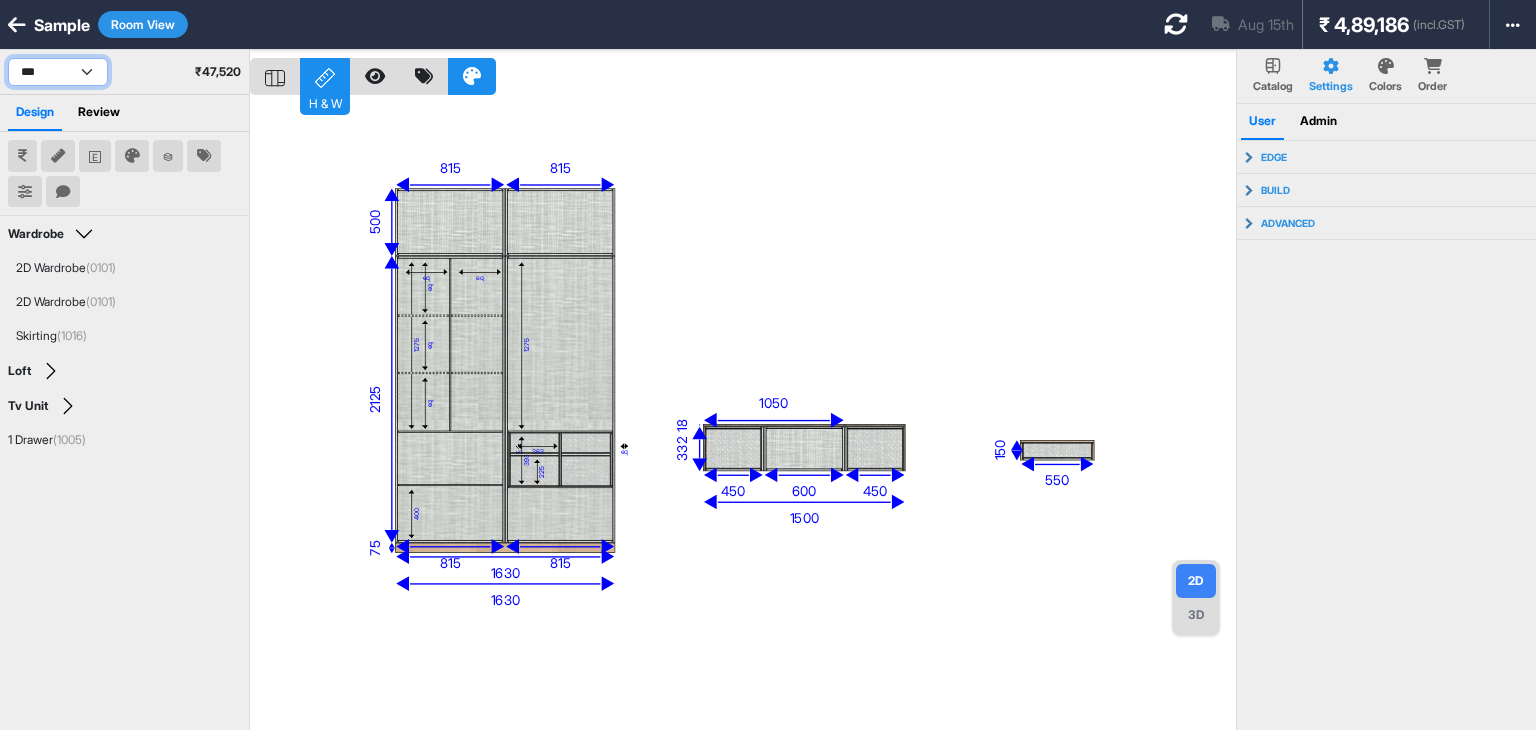 click on "**********" at bounding box center (58, 72) 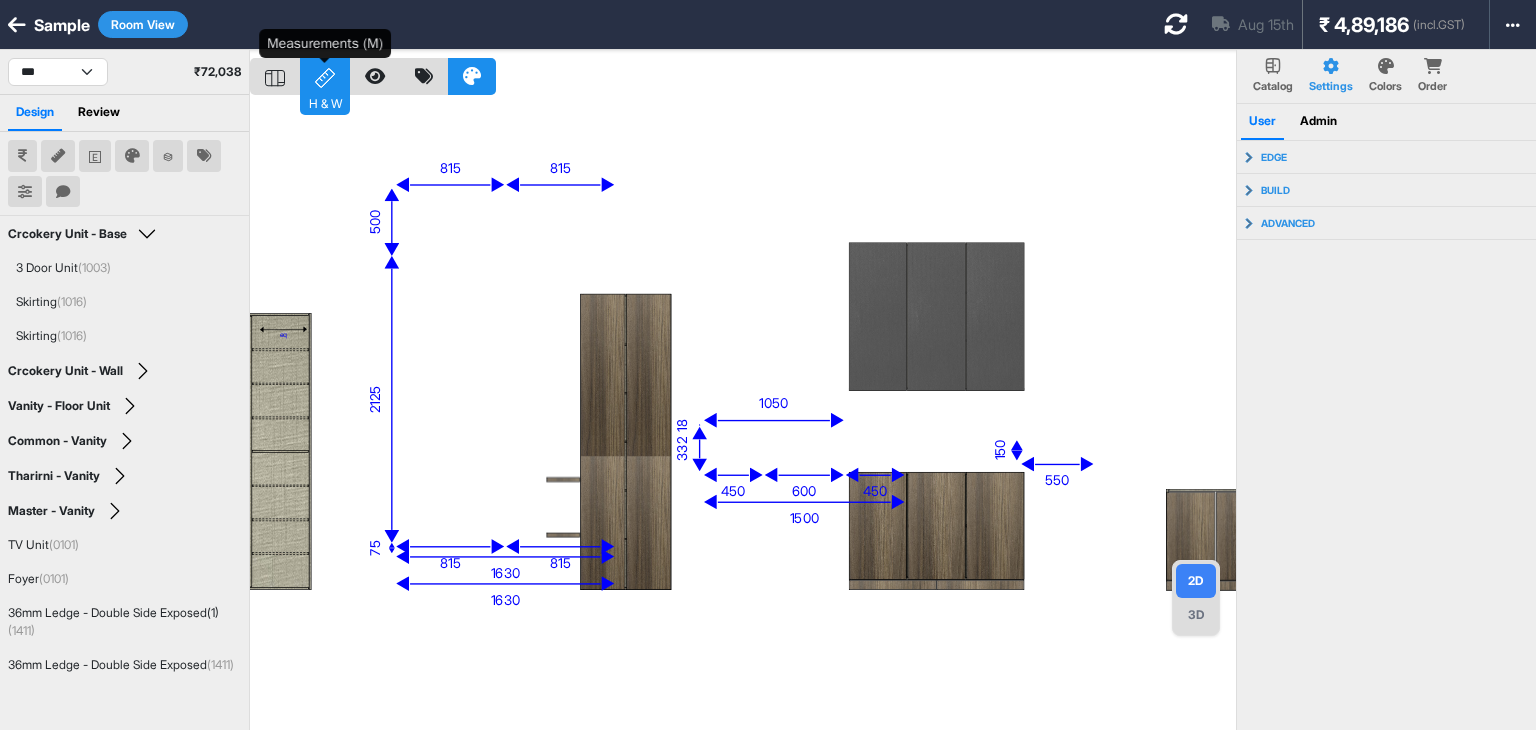click 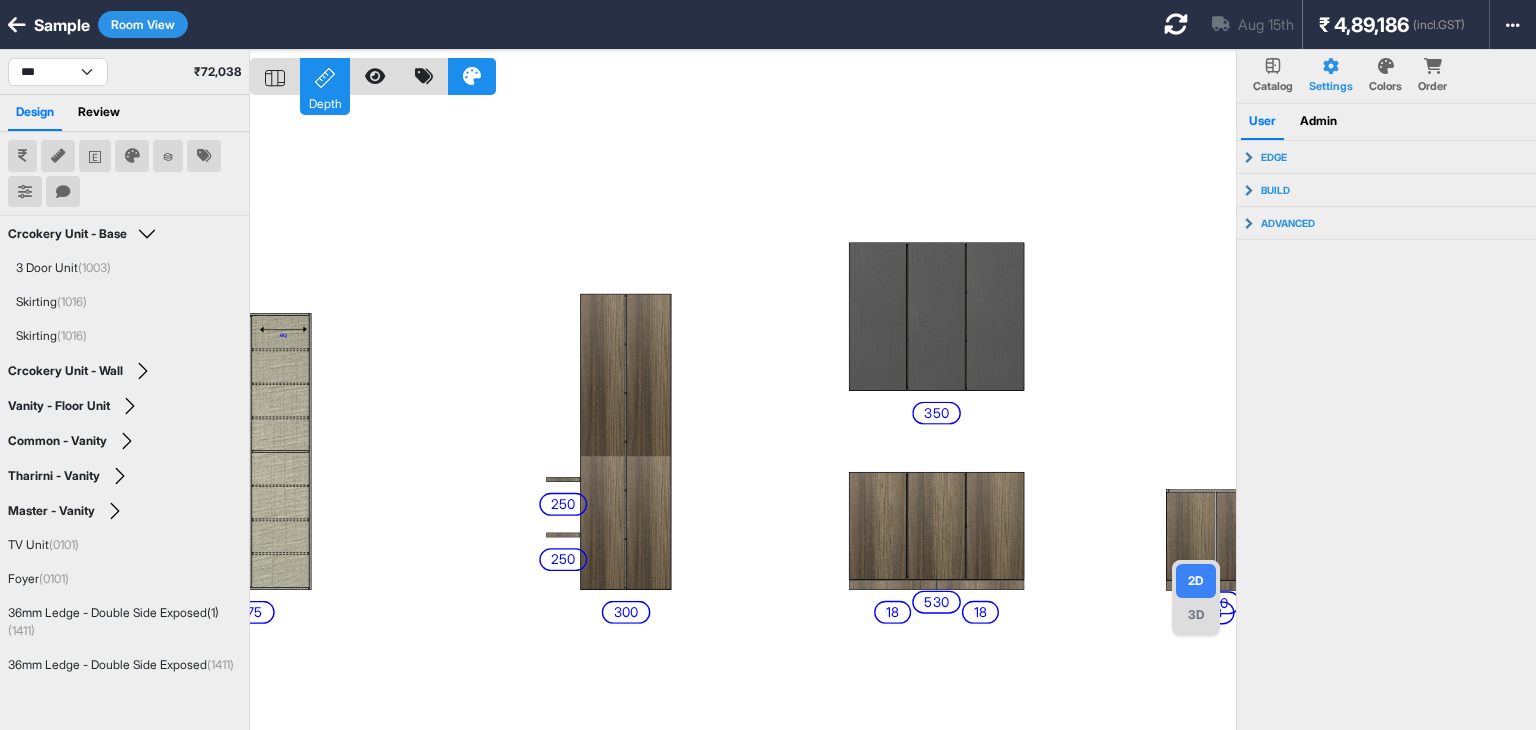click on "Depth" at bounding box center [325, 76] 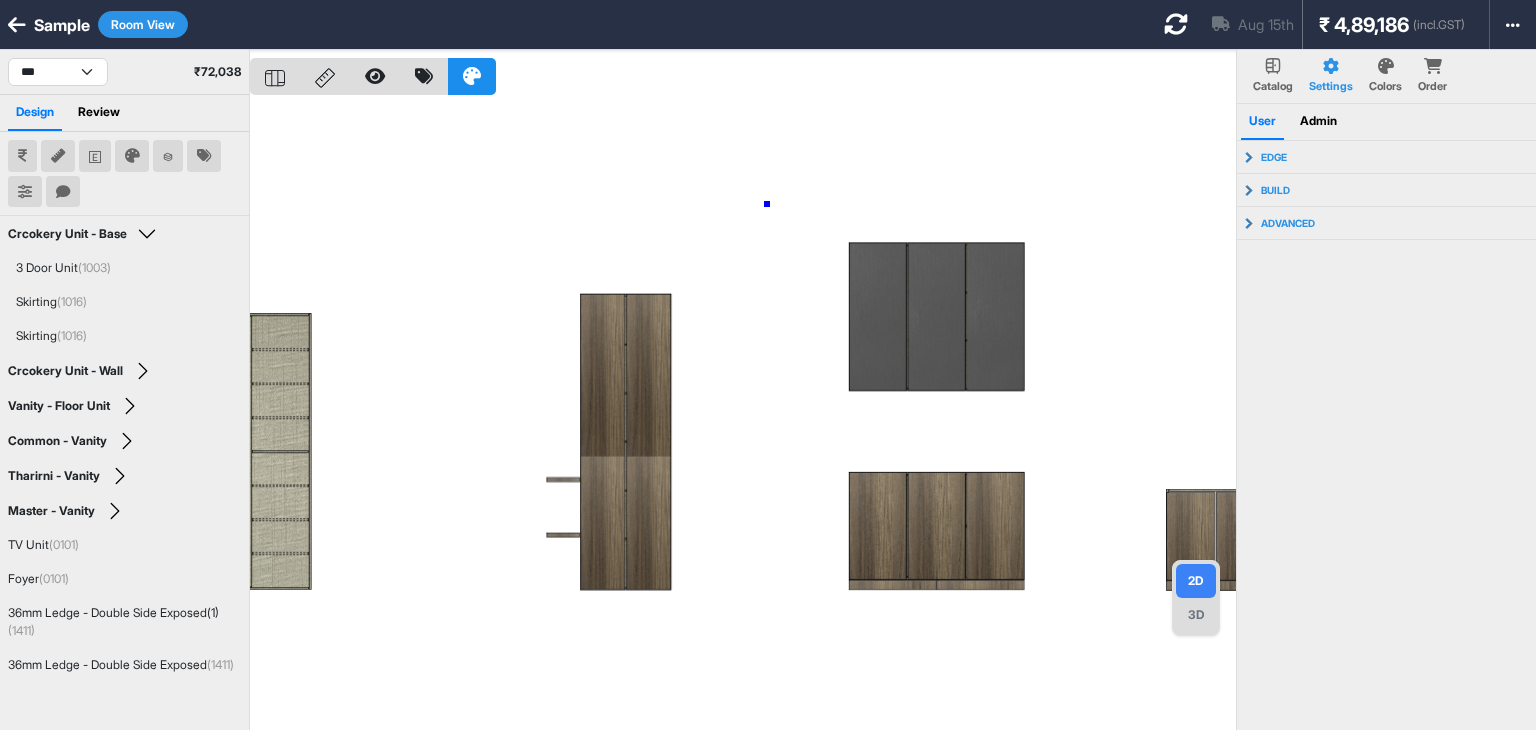 click at bounding box center [743, 415] 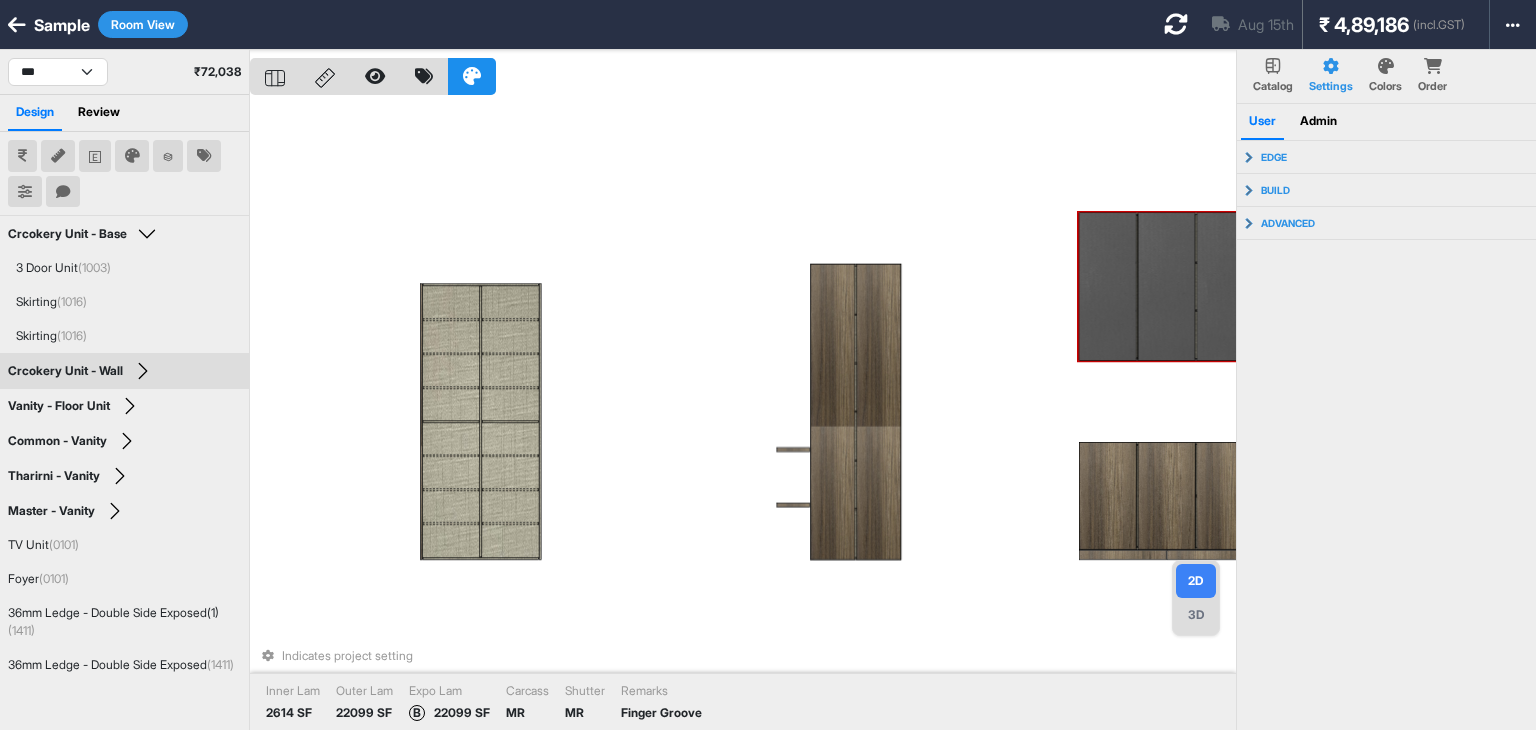 click on "Indicates project setting Inner Lam 2614 SF Outer Lam 22099 SF Expo Lam B 22099 SF Carcass MR Shutter MR Remarks Finger Groove" at bounding box center (743, 415) 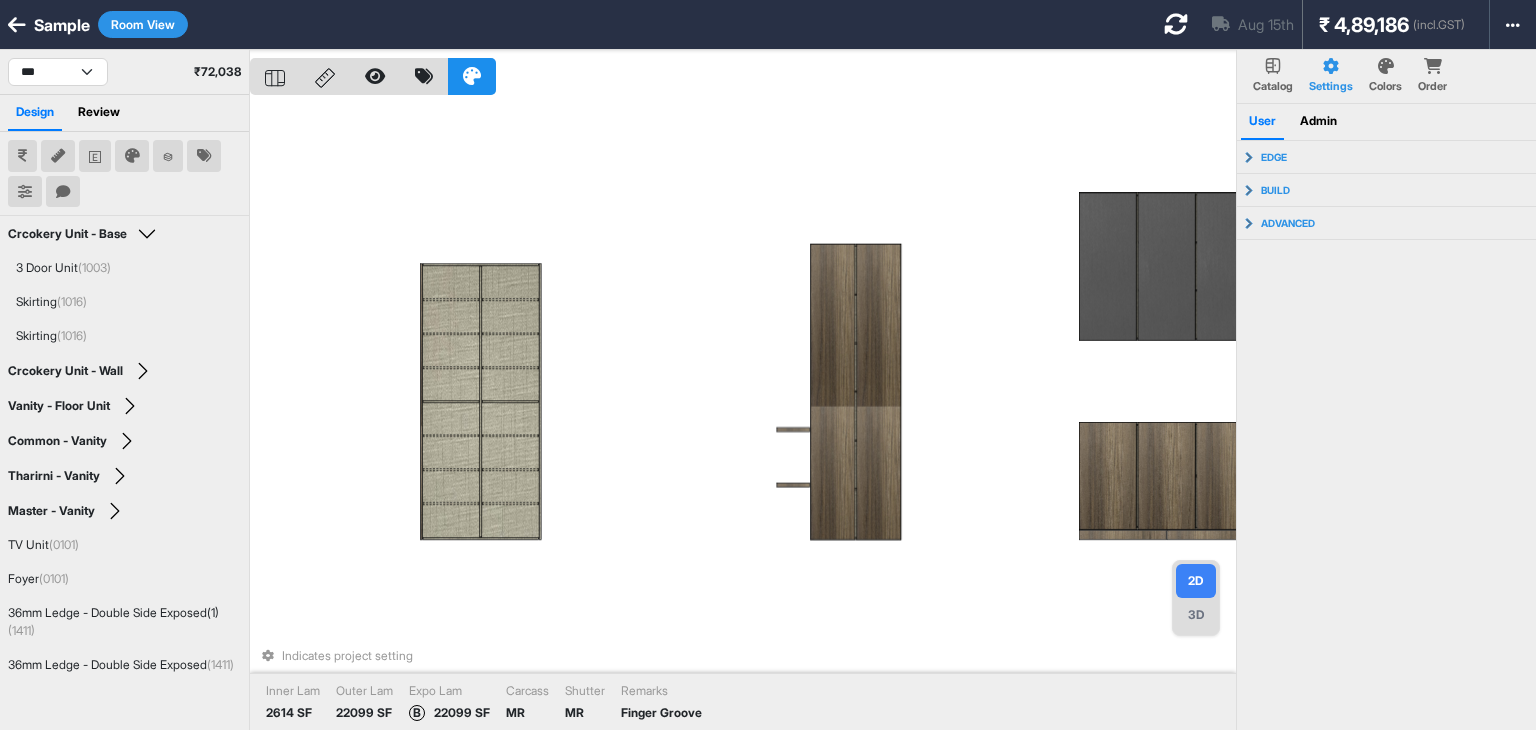 click on "Indicates project setting Inner Lam 2614 SF Outer Lam 22099 SF Expo Lam B 22099 SF Carcass MR Shutter MR Remarks Finger Groove" at bounding box center [743, 415] 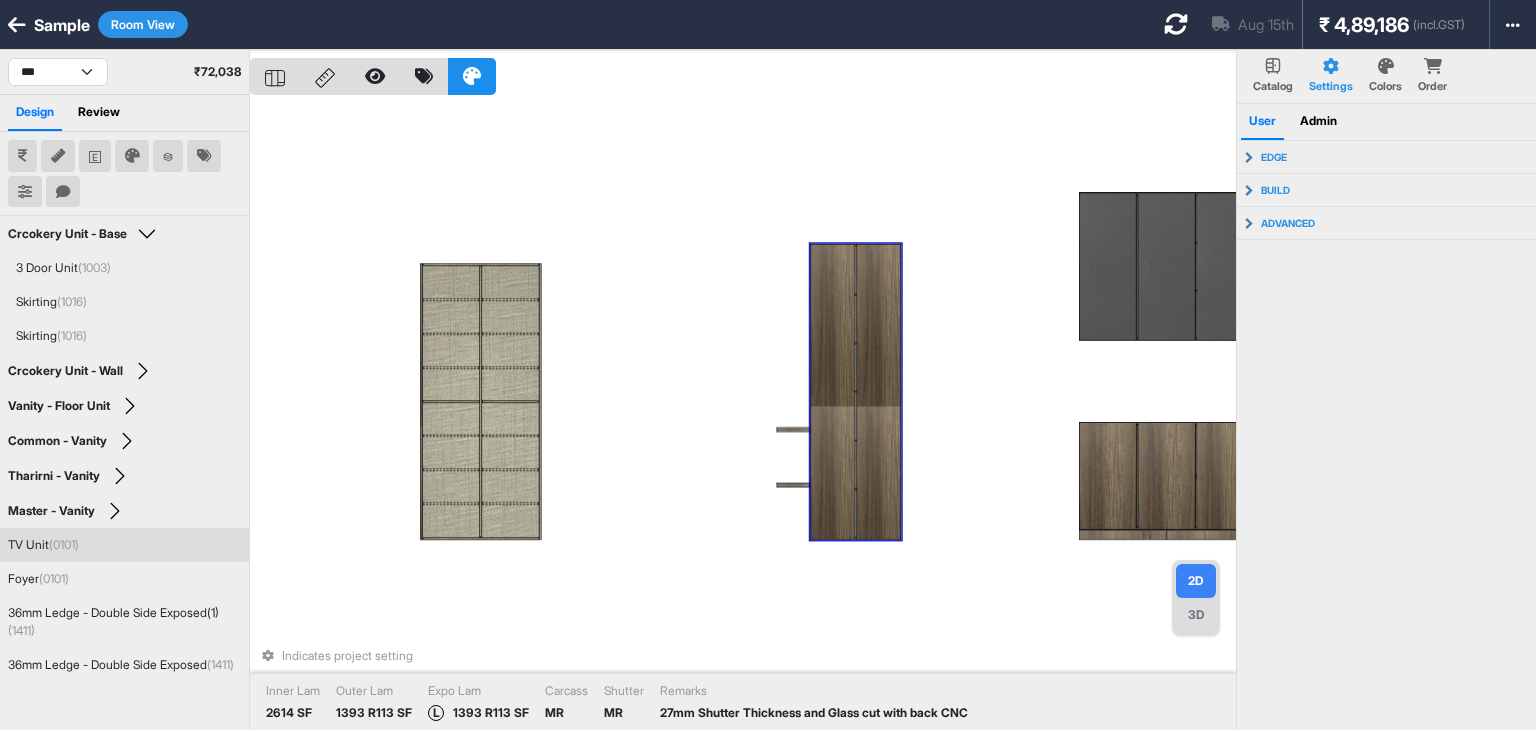 click at bounding box center [878, 392] 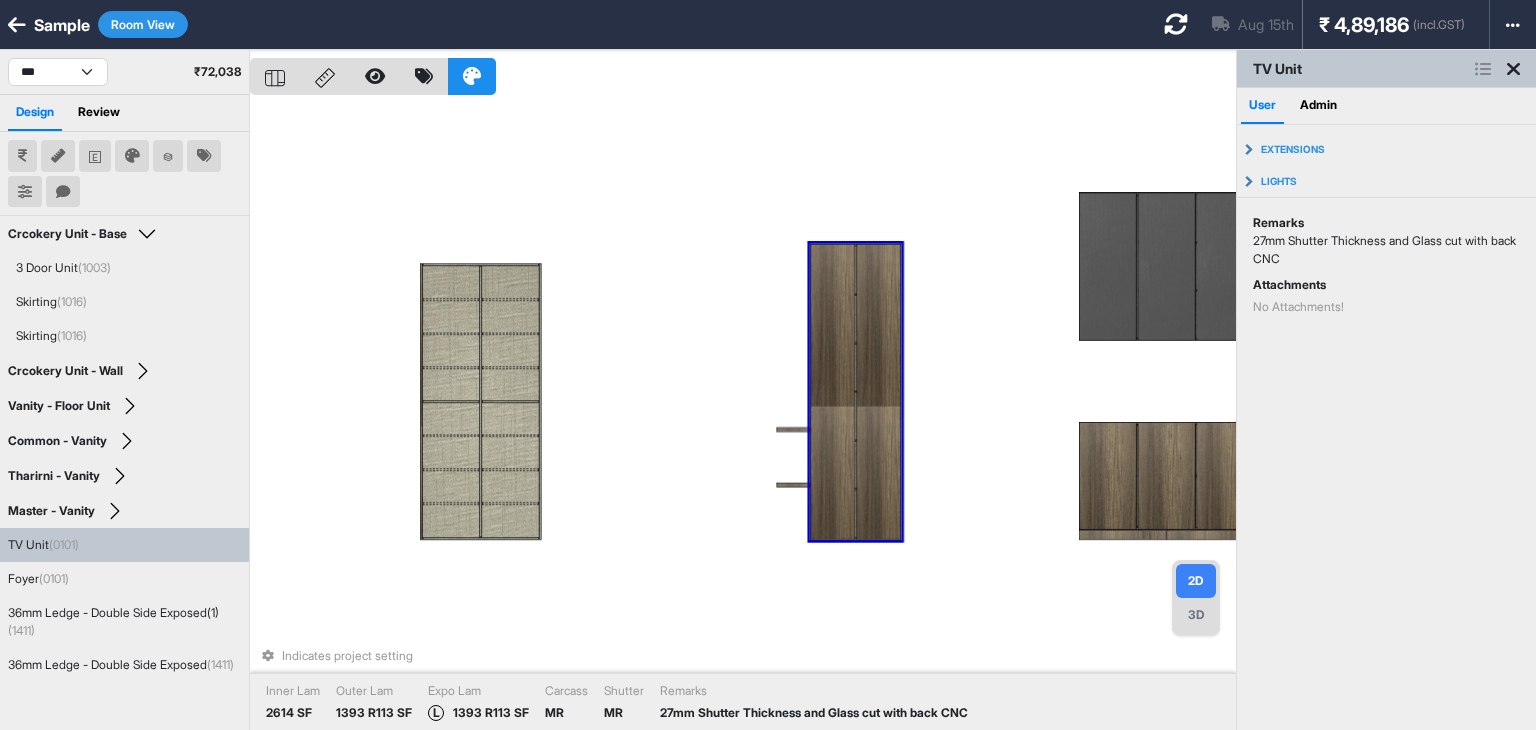 click on "Indicates project setting Inner Lam 2614 SF Outer Lam 1393 R113 SF Expo Lam L 1393 R113 SF Carcass MR Shutter MR Remarks 27mm Shutter Thickness and Glass cut with back CNC" at bounding box center (743, 415) 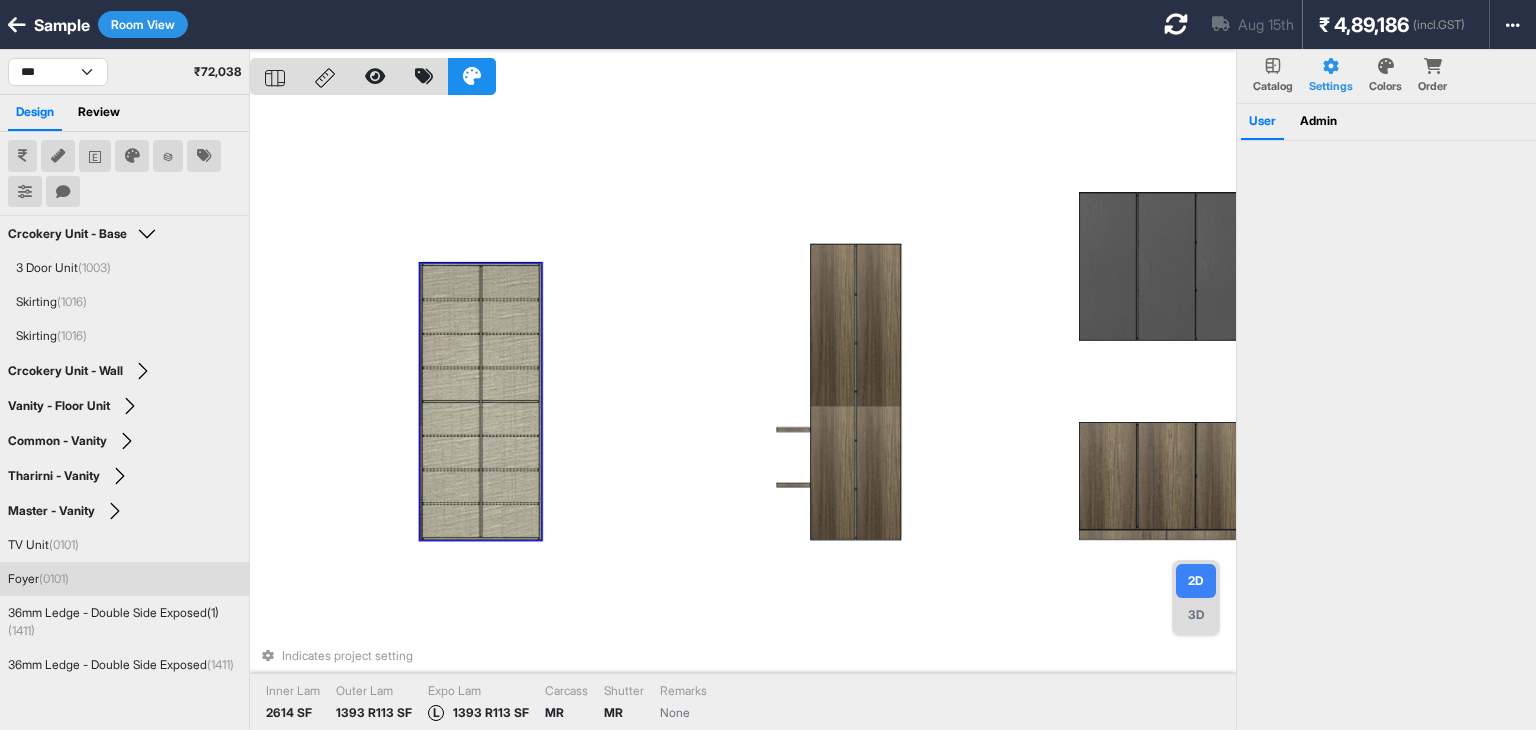 click at bounding box center [510, 351] 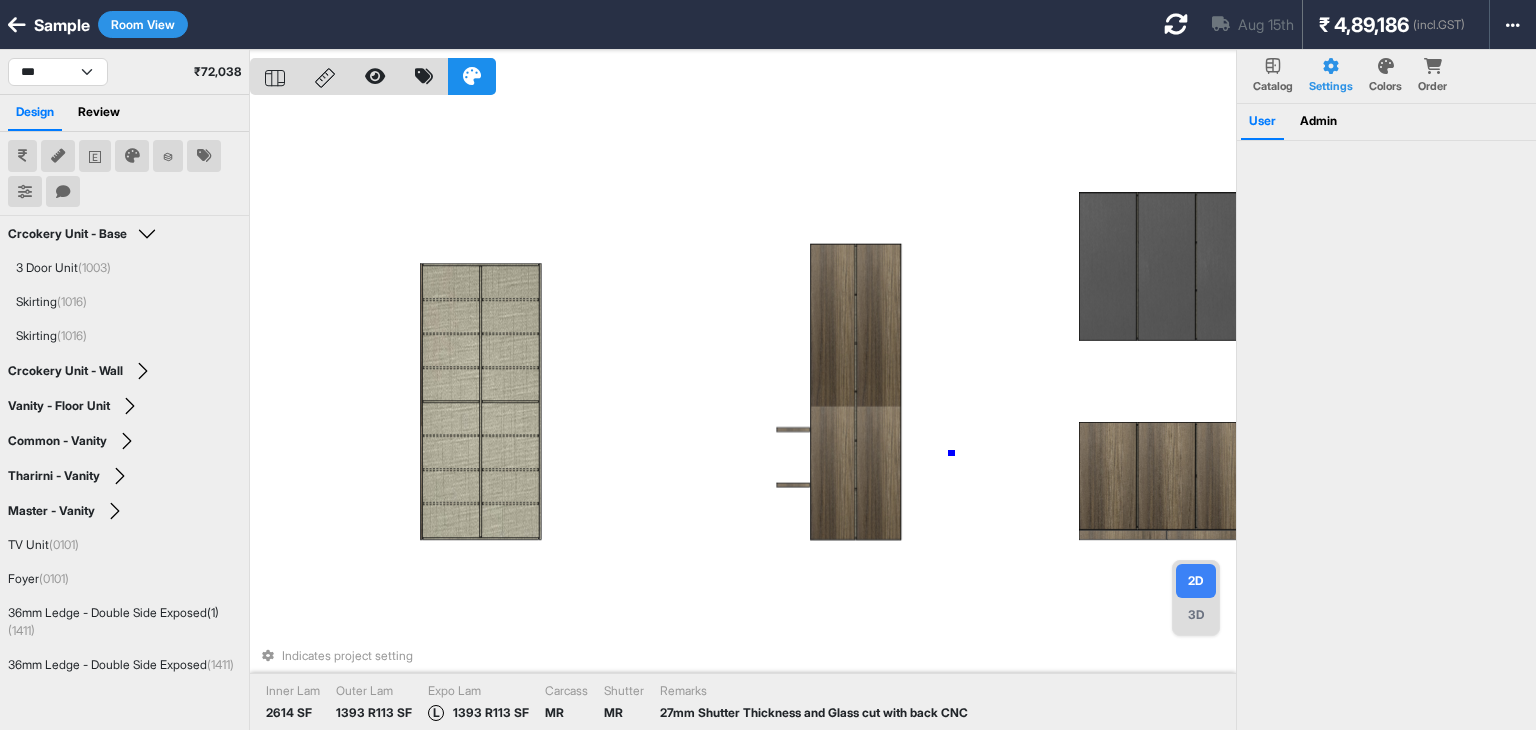 click on "Indicates project setting Inner Lam 2614 SF Outer Lam 1393 R113 SF Expo Lam L 1393 R113 SF Carcass MR Shutter MR Remarks 27mm Shutter Thickness and Glass cut with back CNC" at bounding box center (743, 415) 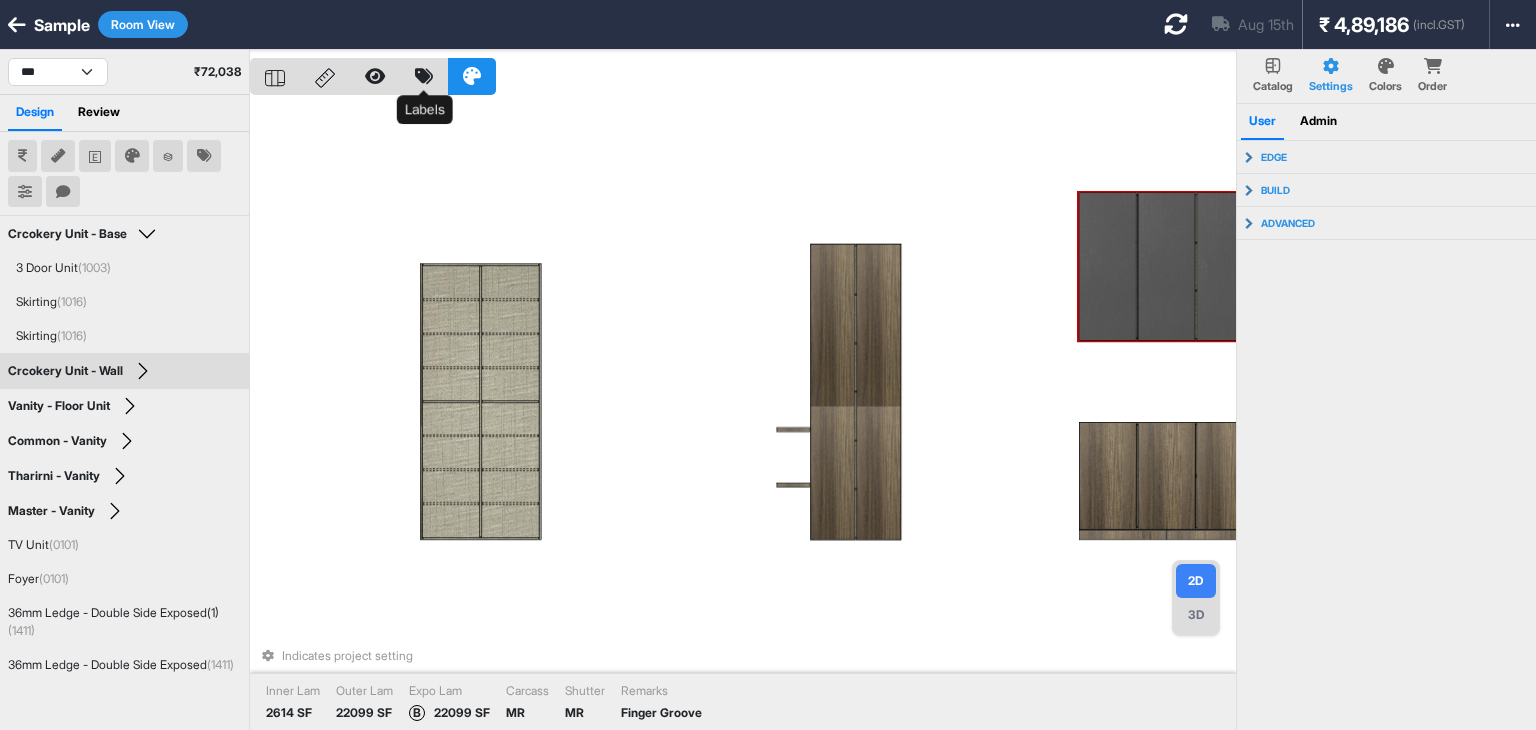click at bounding box center (424, 76) 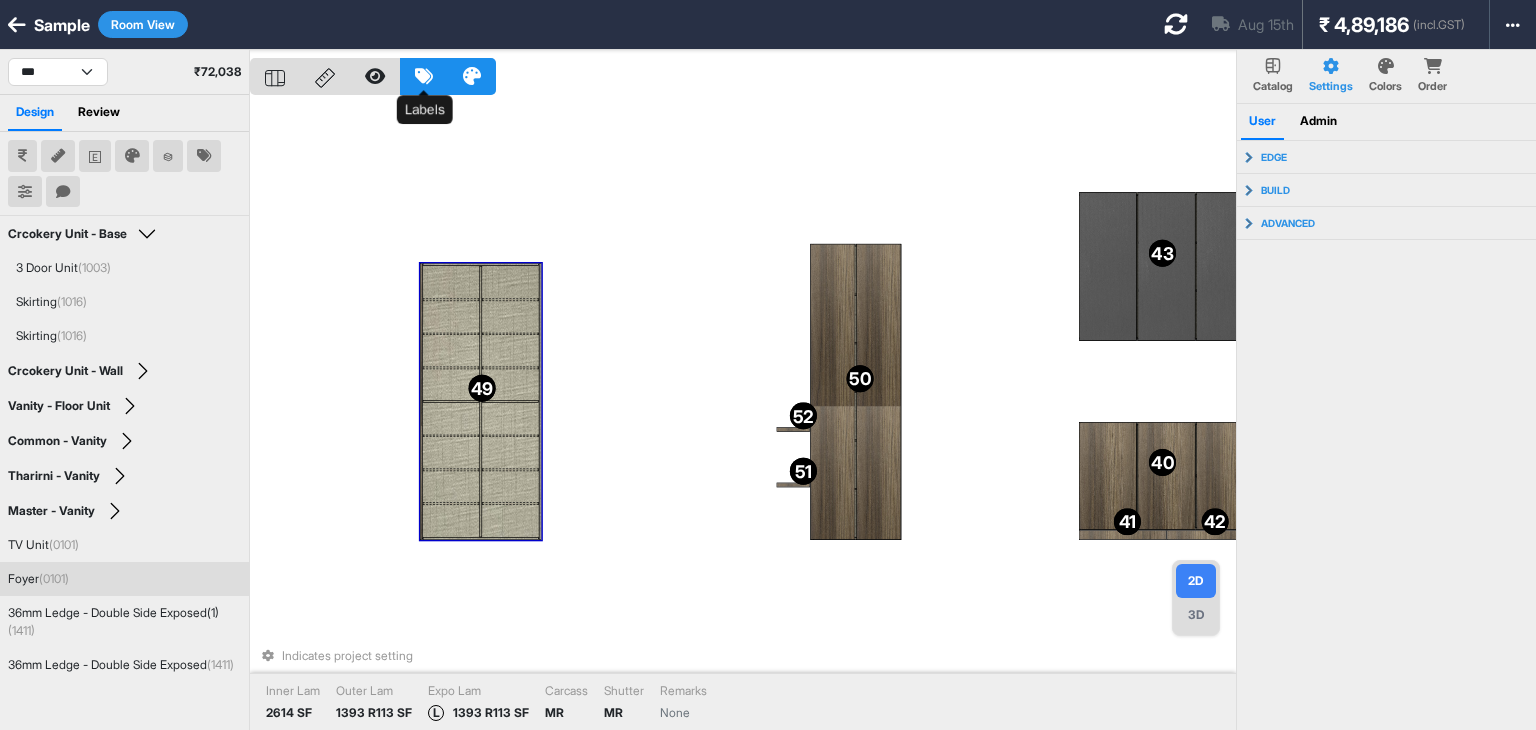 click at bounding box center [424, 76] 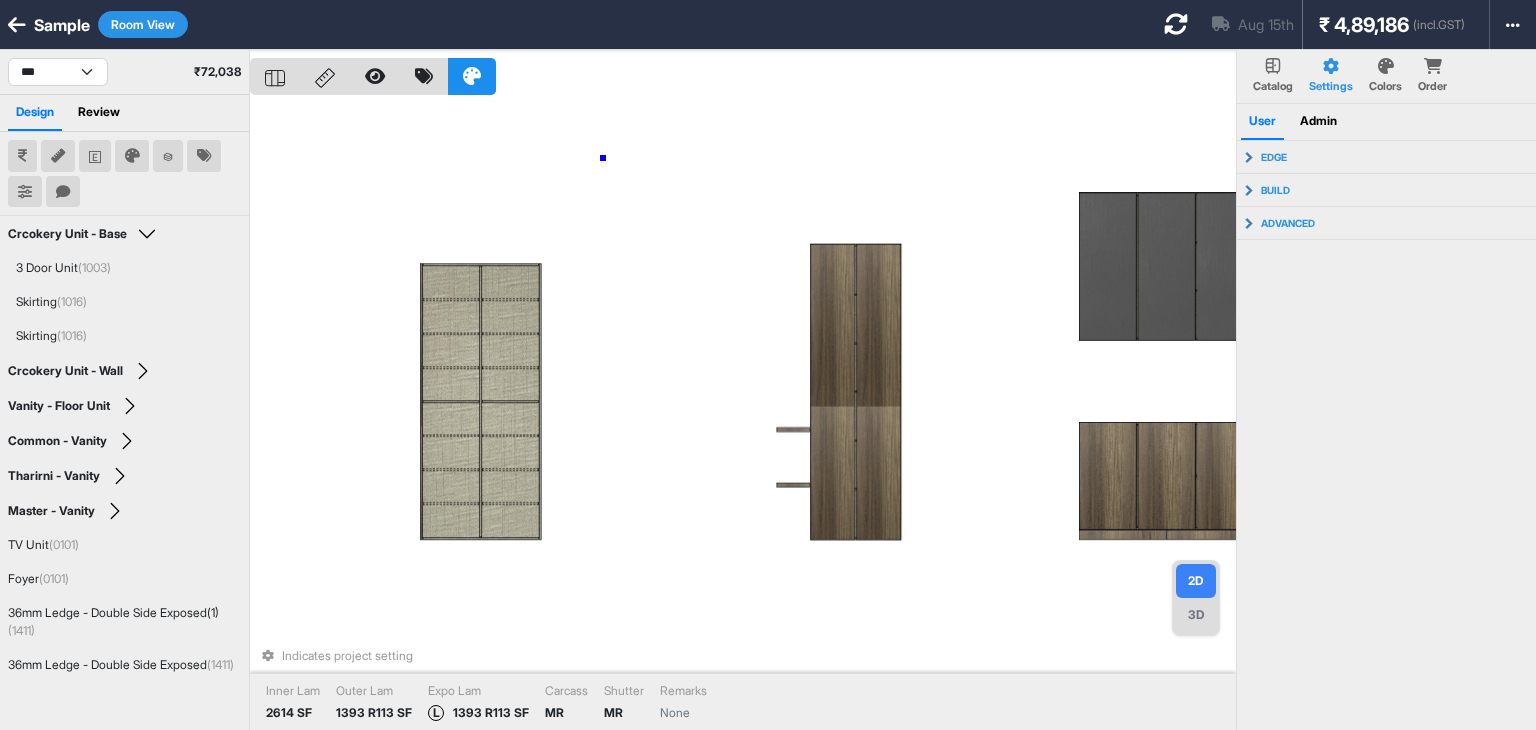 click on "Indicates project setting Inner Lam 2614 SF Outer Lam 1393 R113 SF Expo Lam L 1393 R113 SF Carcass MR Shutter MR Remarks None" at bounding box center (743, 415) 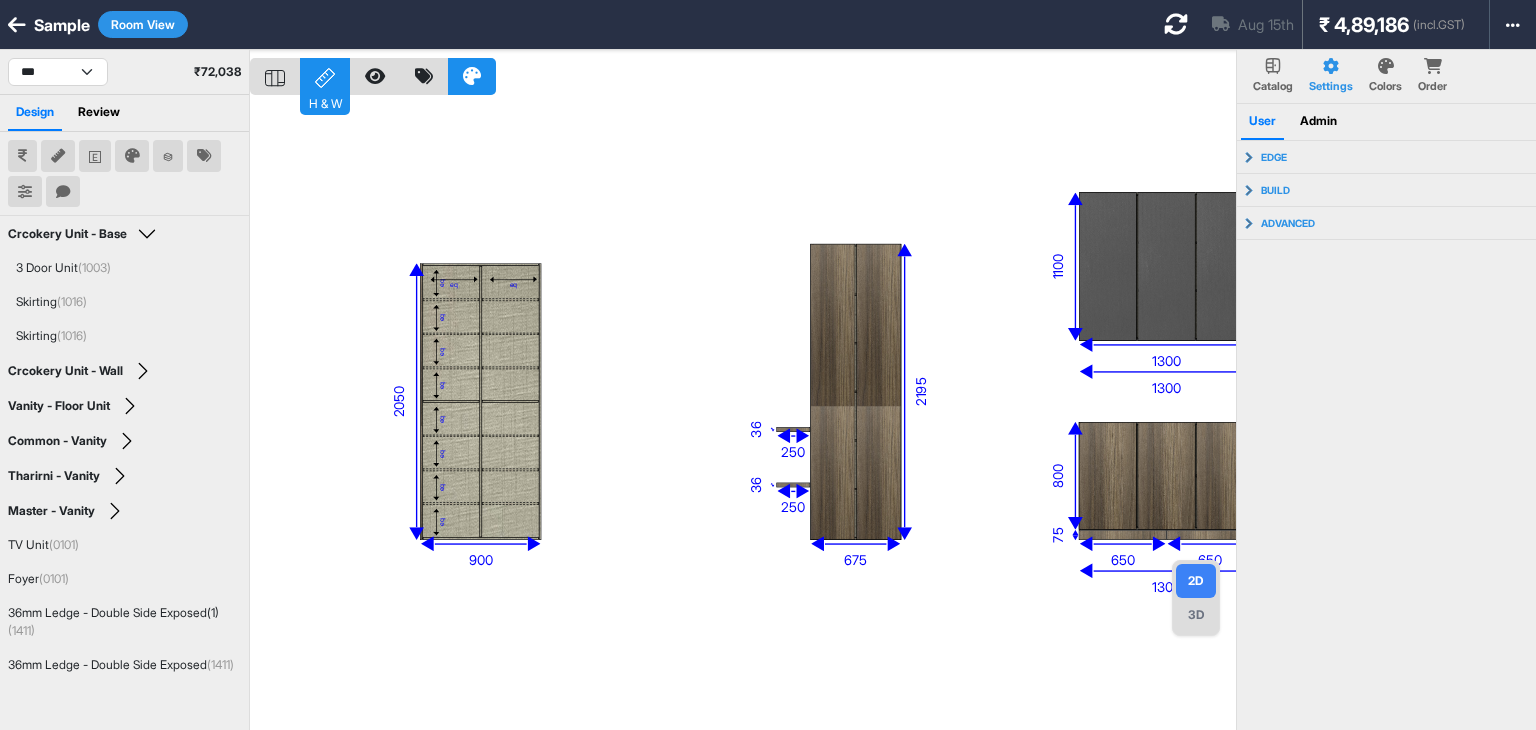 drag, startPoint x: 1014, startPoint y: 95, endPoint x: 1033, endPoint y: 27, distance: 70.60453 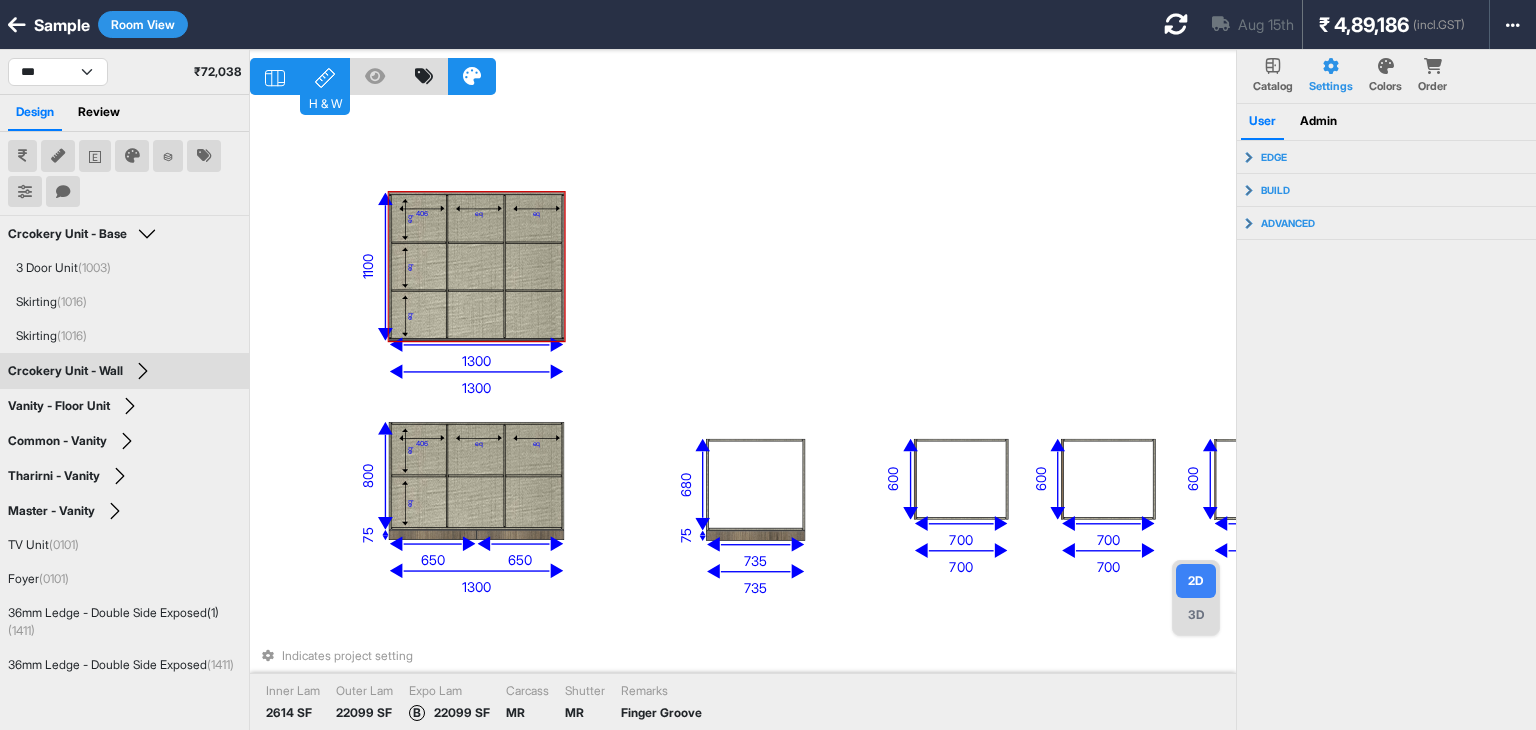 click 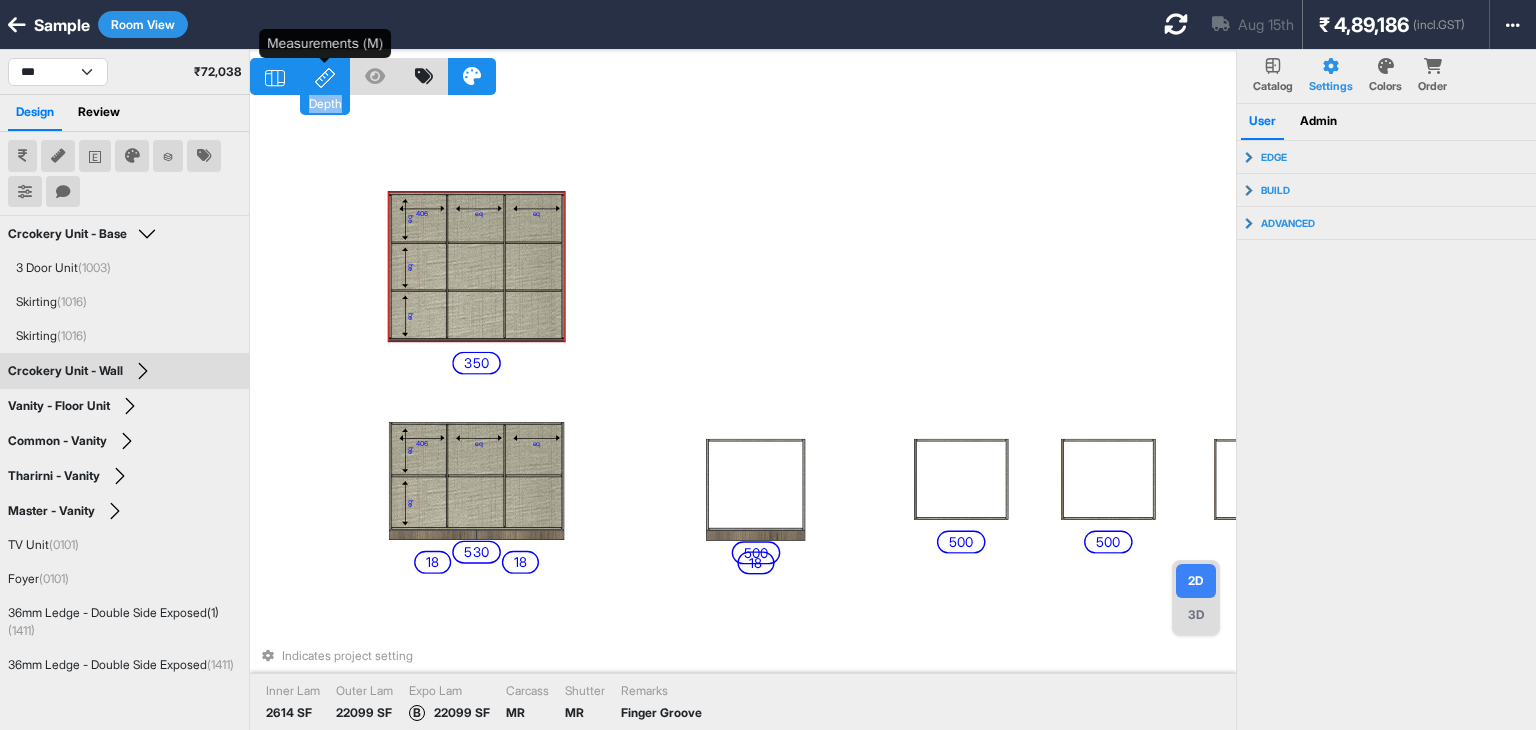 click 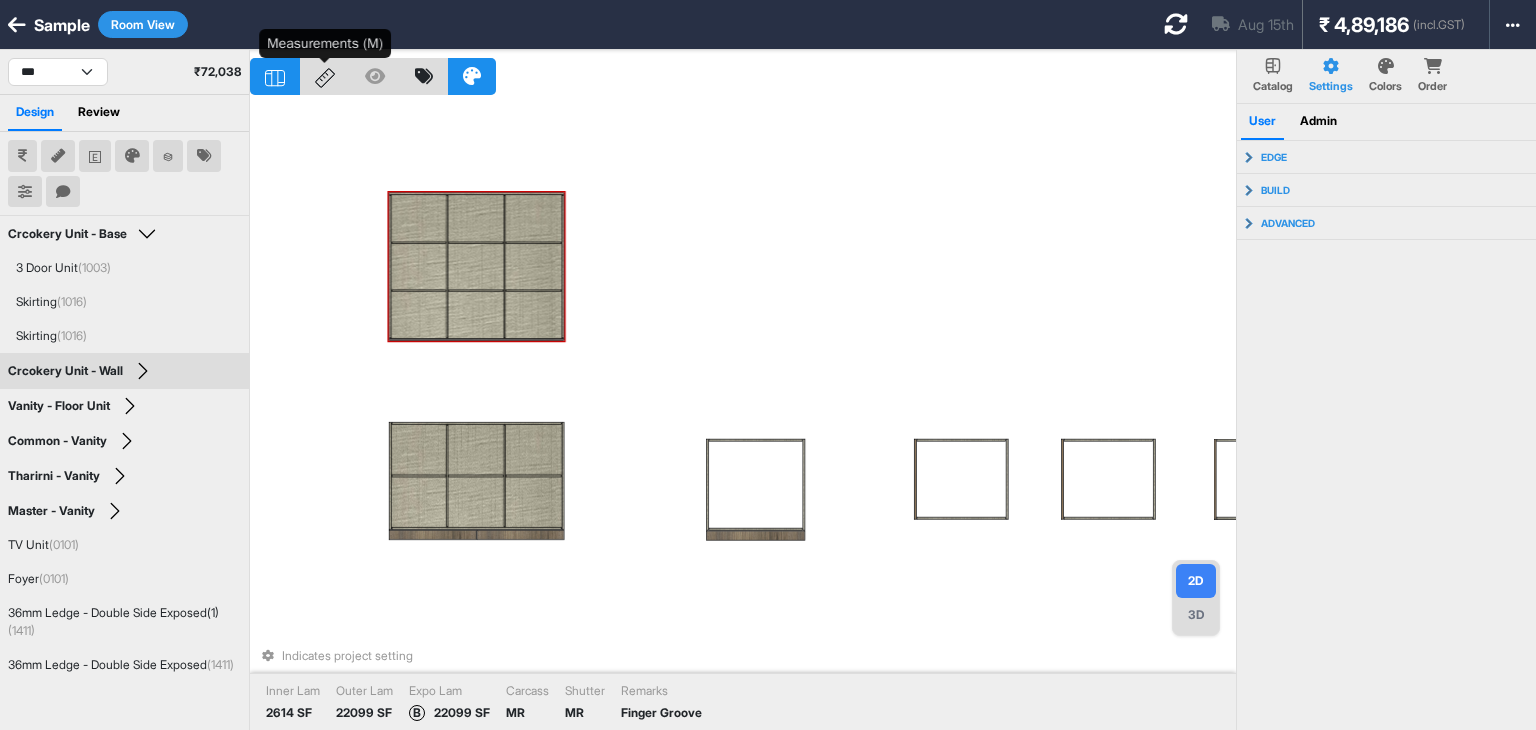 click 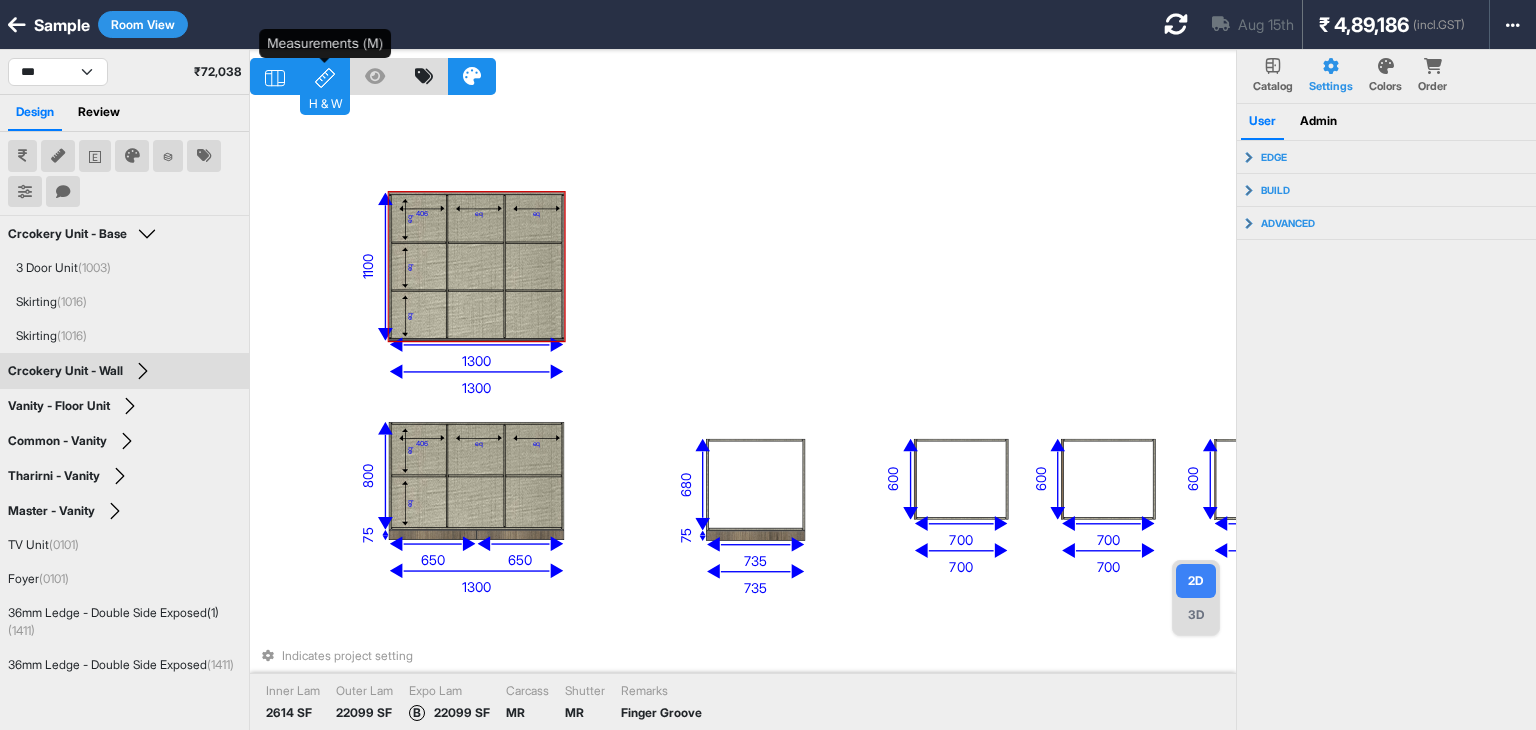 click 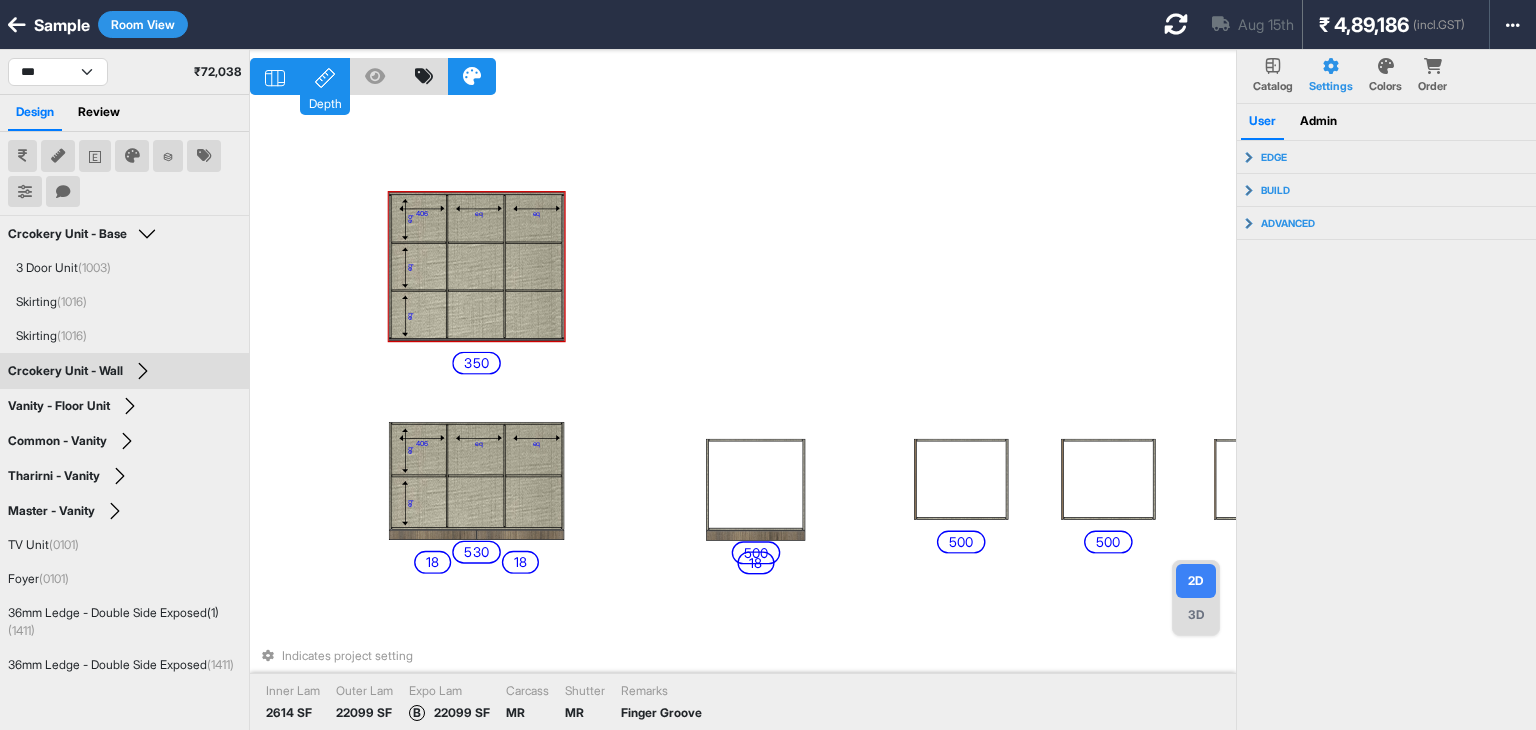 click on "eq eq 406 eq eq 530   18   18   eq eq eq 406 eq eq 350   500   18   500   500   500   eq eq eq eq eq eq 300   eq eq eq eq eq eq eq eq eq eq 375   250   250   Indicates project setting Inner Lam 2614 SF Outer Lam 22099 SF Expo Lam B 22099 SF Carcass MR Shutter MR Remarks Finger Groove" at bounding box center (743, 415) 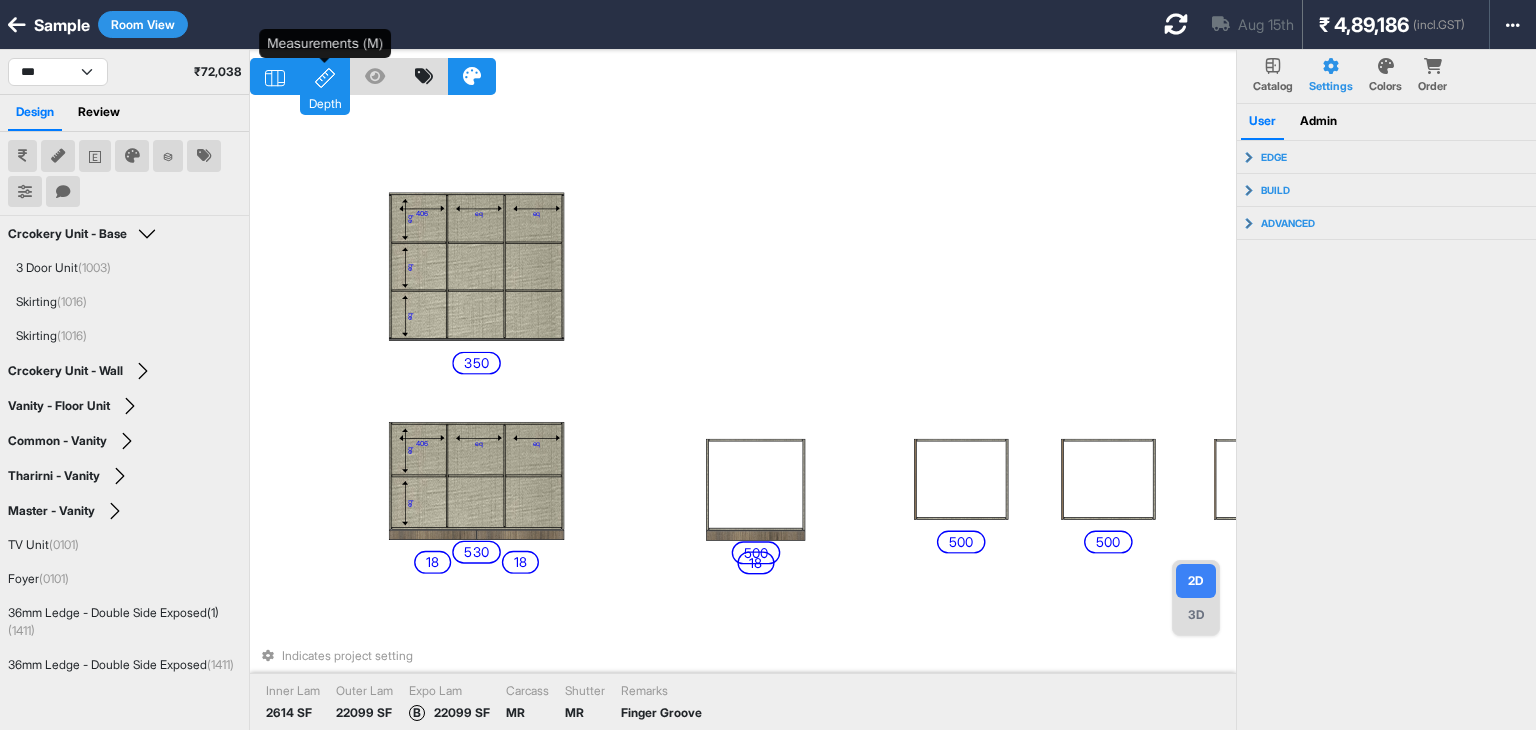 click 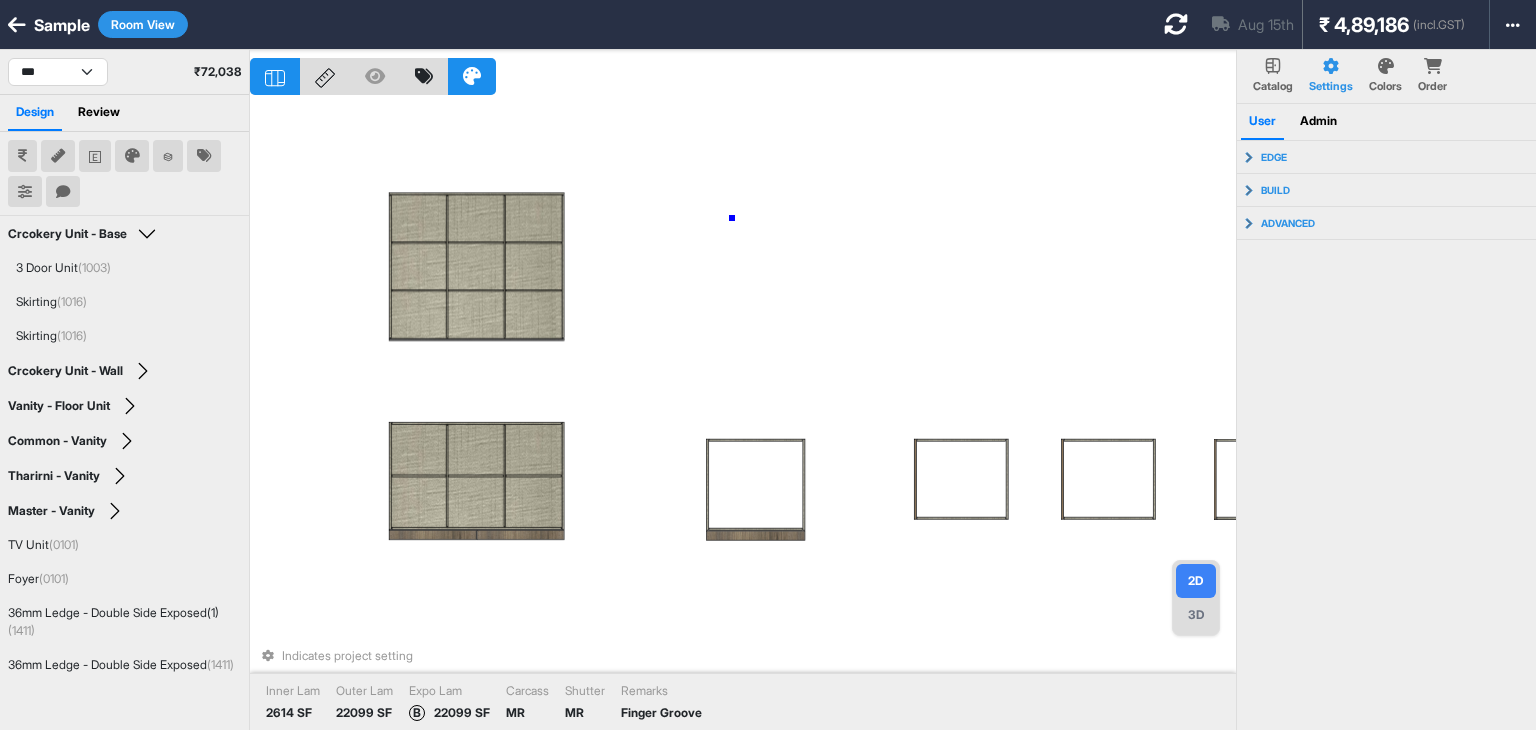 click on "Indicates project setting Inner Lam 2614 SF Outer Lam 22099 SF Expo Lam B 22099 SF Carcass MR Shutter MR Remarks Finger Groove" at bounding box center [743, 415] 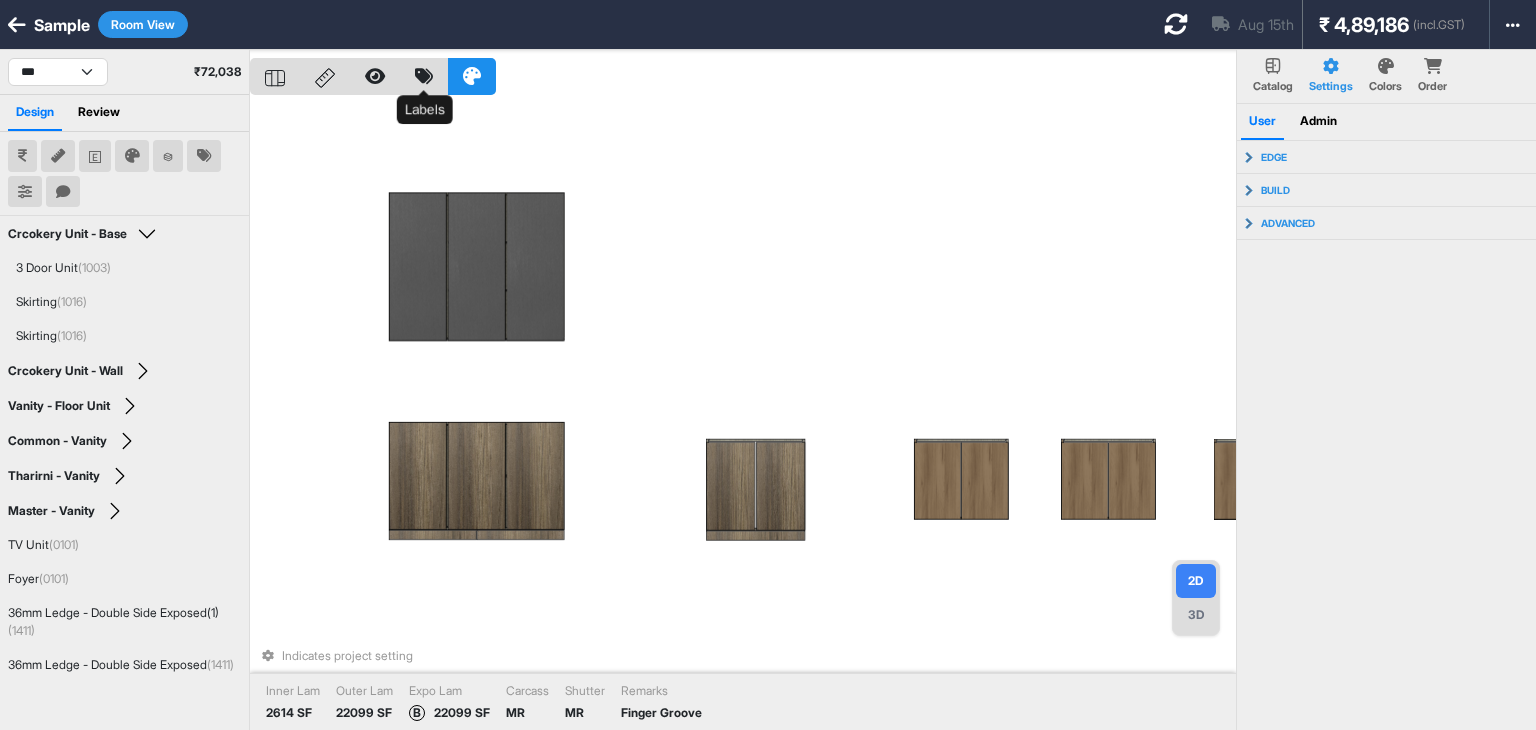 click at bounding box center [424, 76] 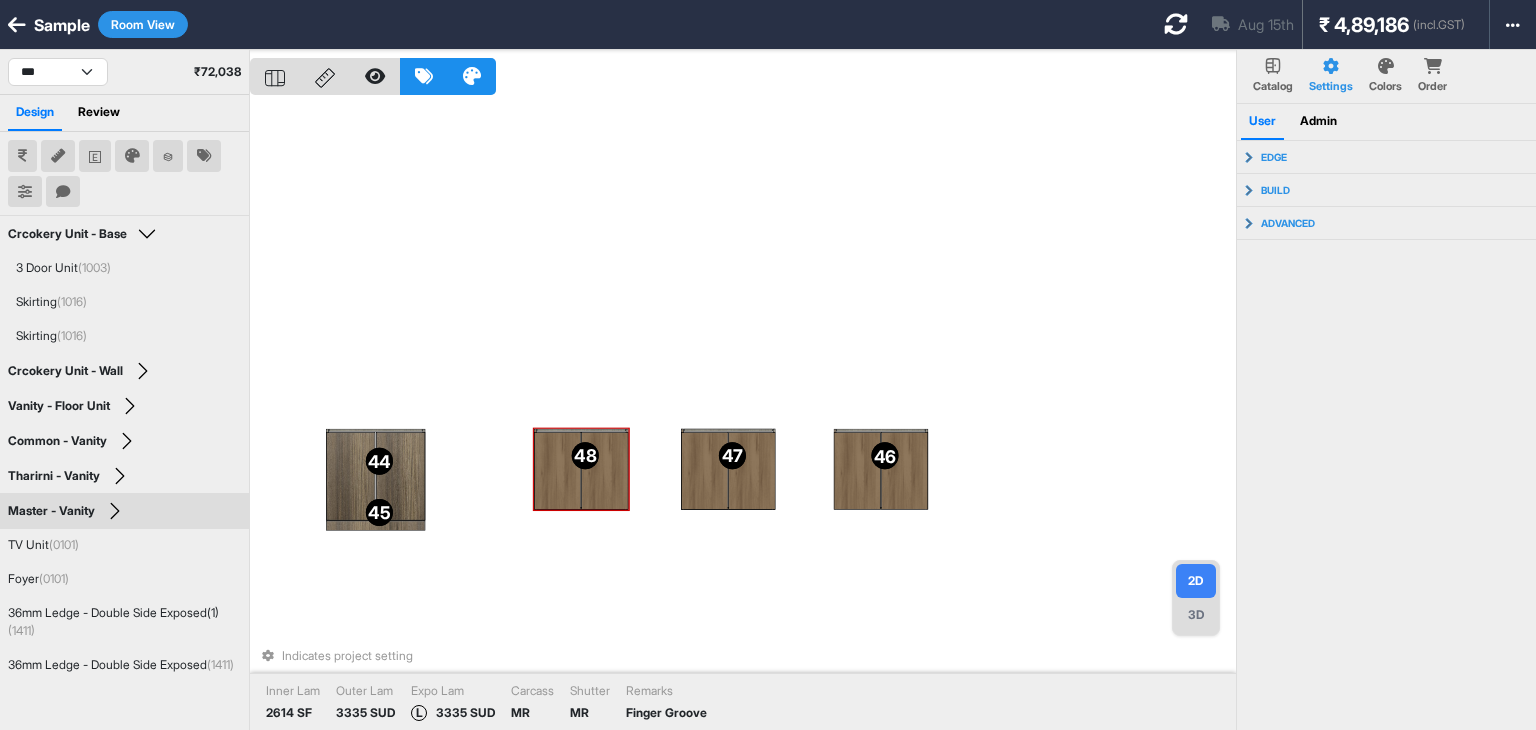 click on "40 40 41 41 42 42 43 43 44 44 45 45 46 46 47 47 48 48 50 50 49 49 52 52 51 51 Indicates project setting Inner Lam 2614 SF Outer Lam 3335 SUD Expo Lam L 3335 SUD Carcass MR Shutter MR Remarks Finger Groove" at bounding box center [743, 415] 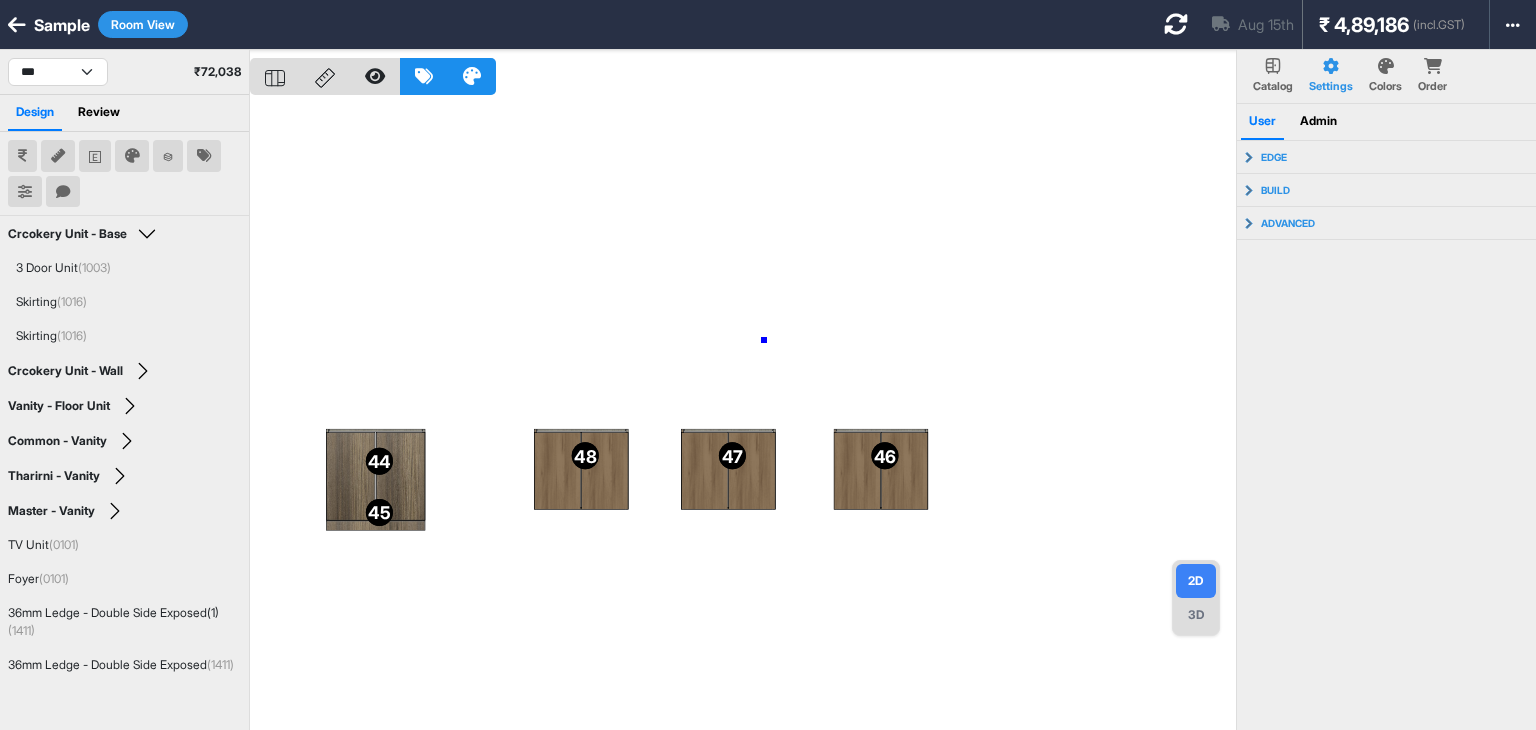 click on "40 40 41 41 42 42 43 43 44 44 45 45 46 46 47 47 48 48 50 50 49 49 52 52 51 51" at bounding box center (743, 415) 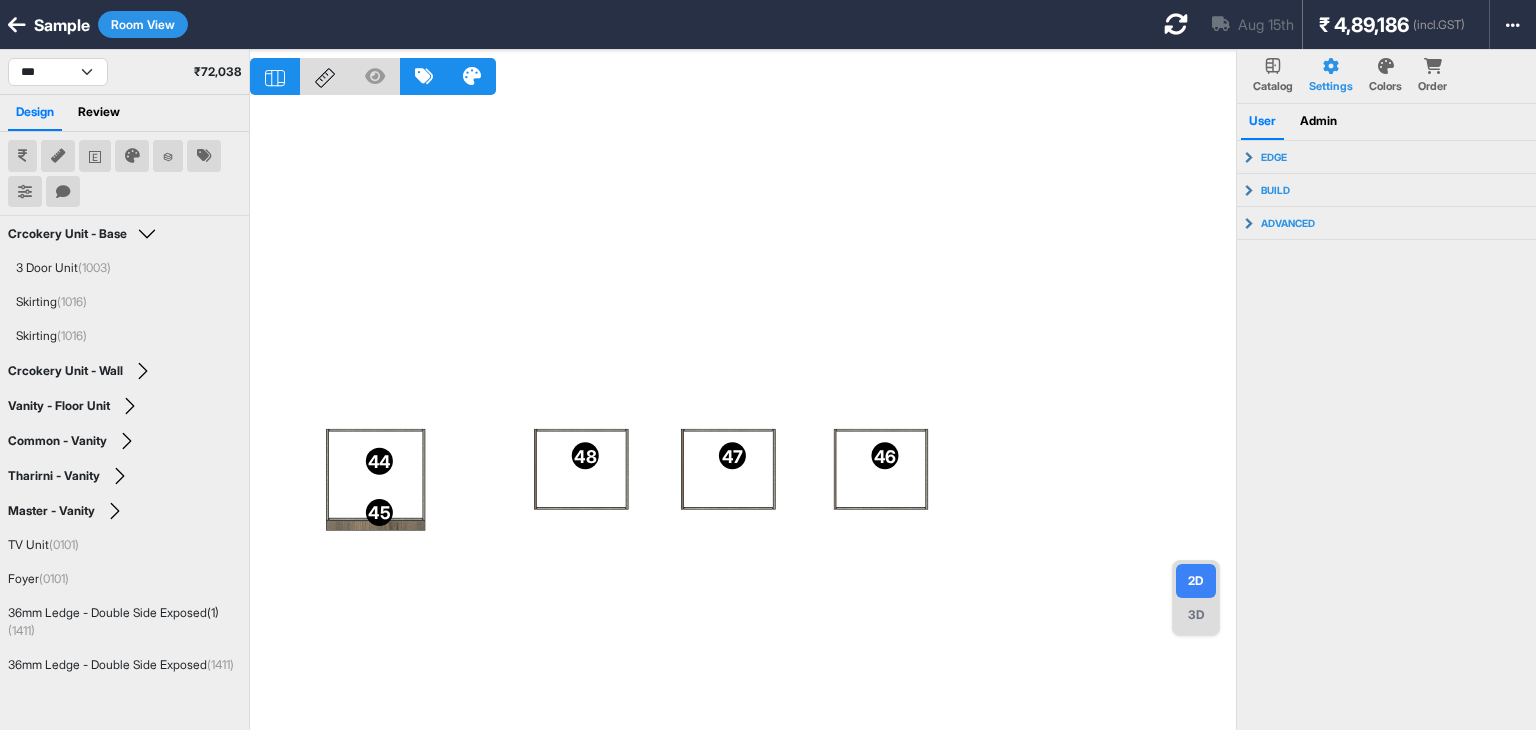 click at bounding box center (424, 76) 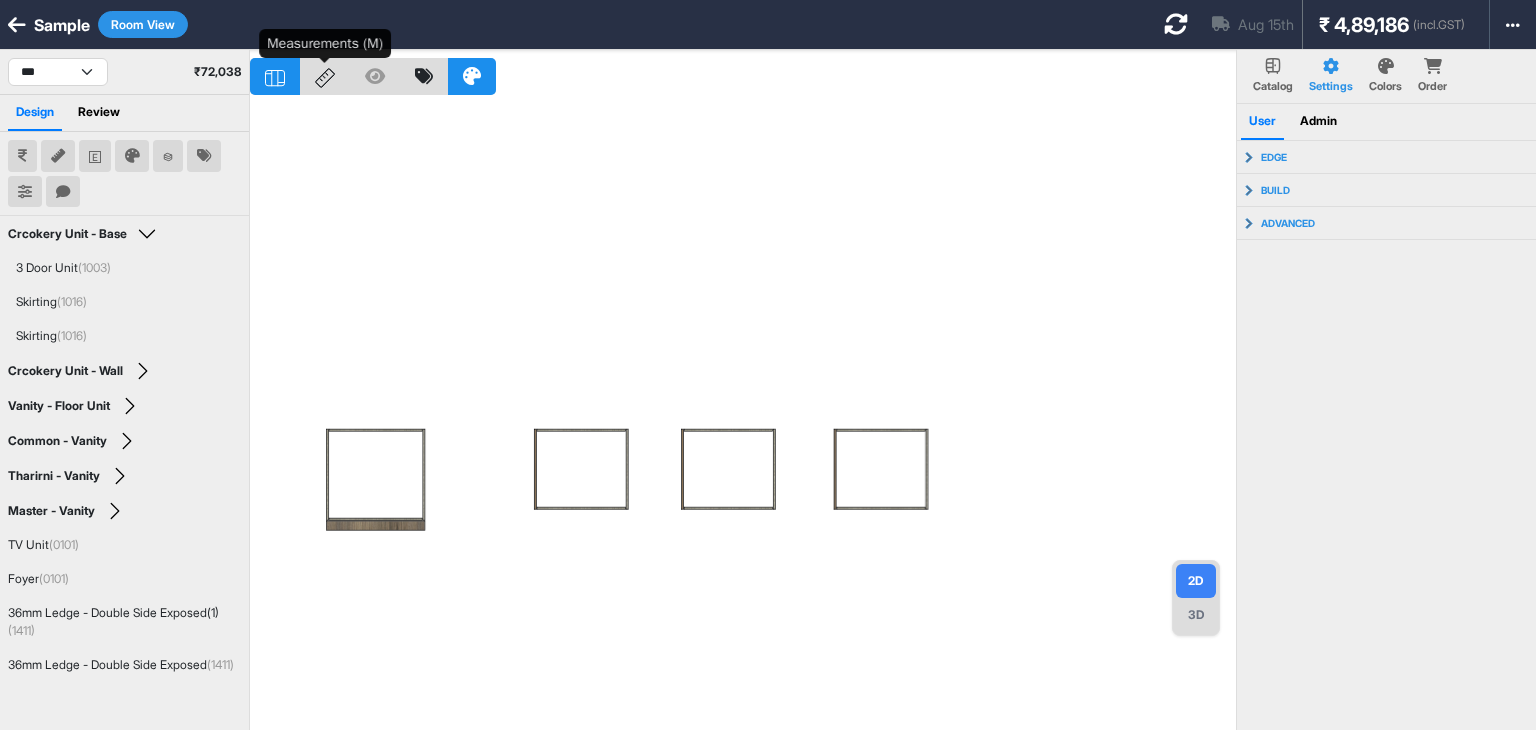 click 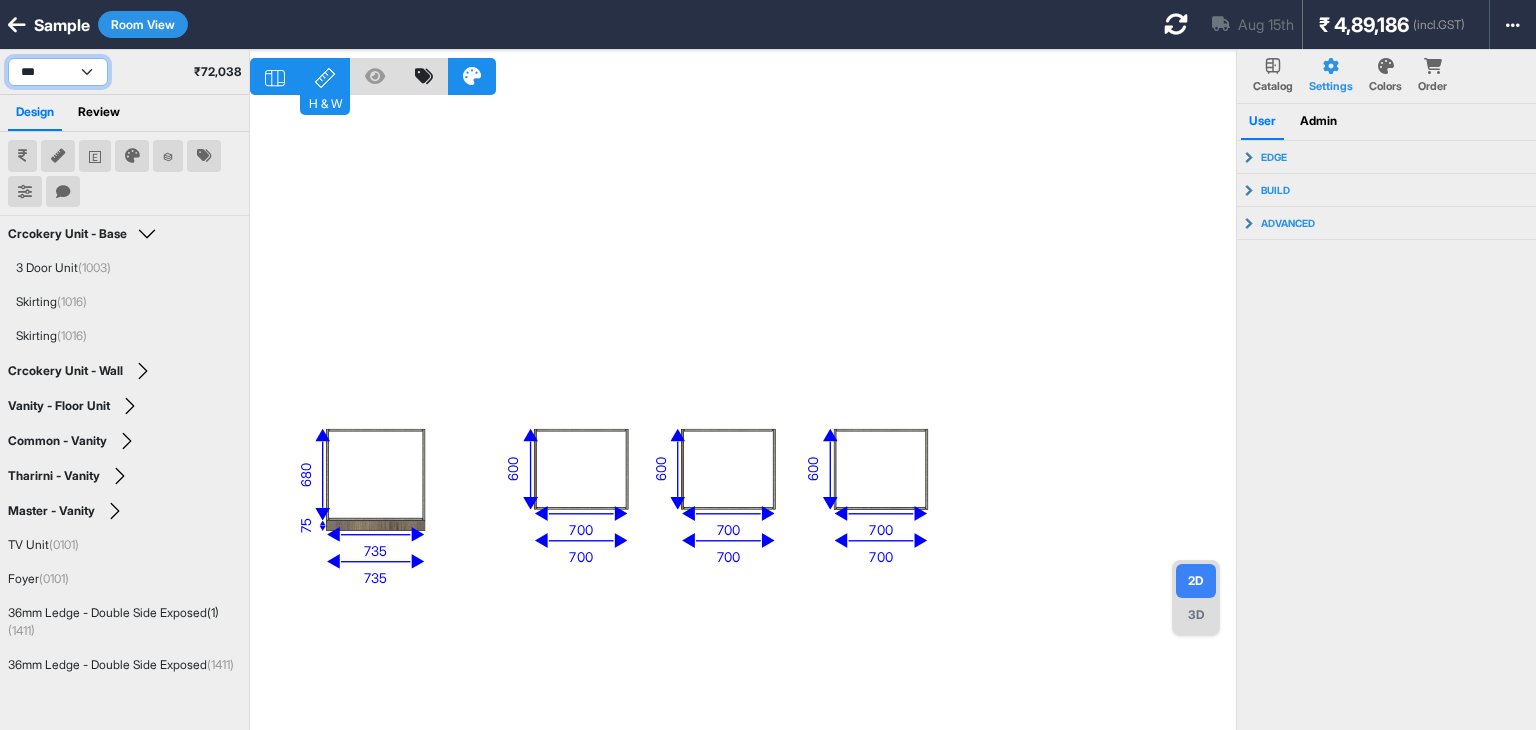 click on "**********" at bounding box center (58, 72) 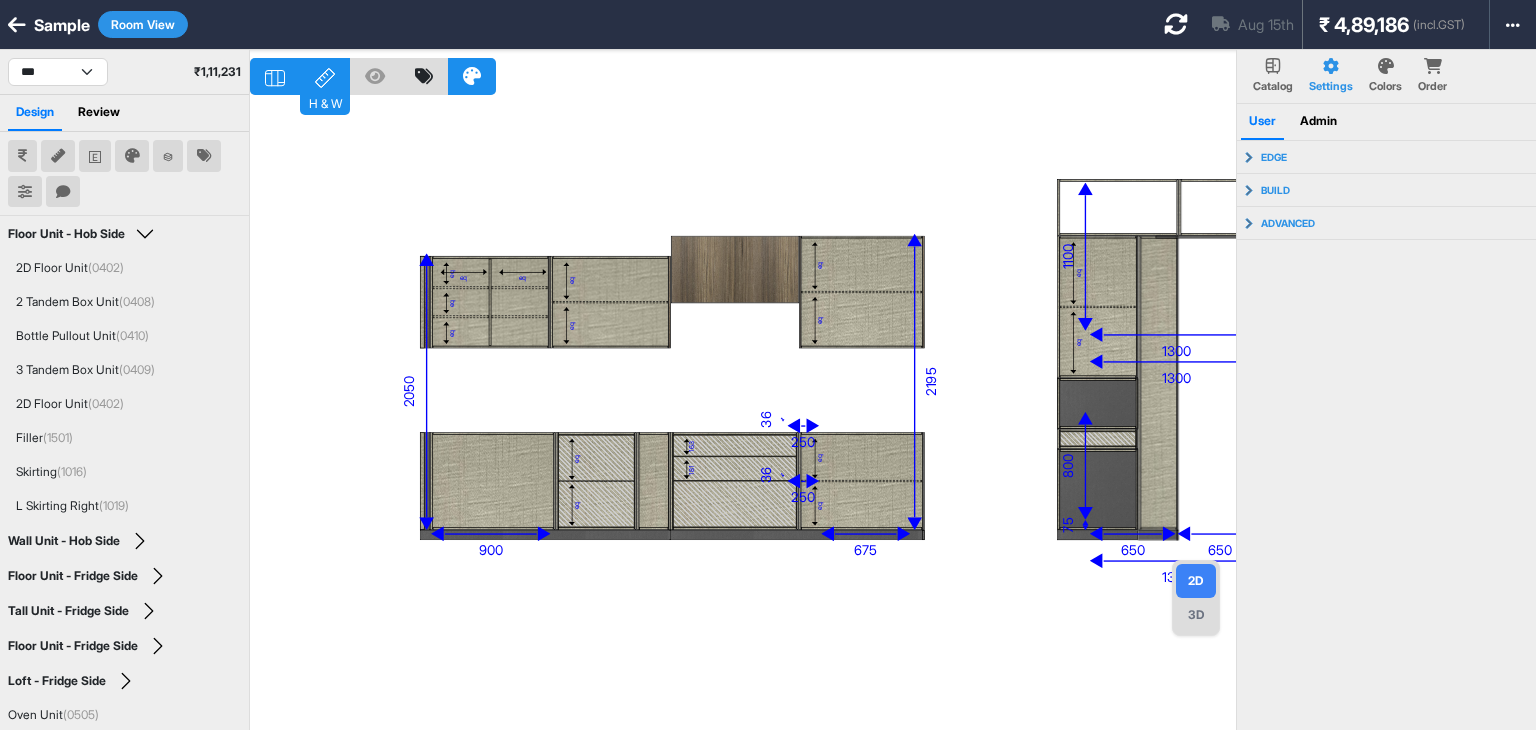 click on "eq eq 163 181 eq eq eq eq eq eq eq eq eq eq eq eq eq eq eq 2195 675 2050 900 36 250 36 250 1300 1300 735 700 700 700 800 75 650 650 1100 1300 680 75 735 600 700 600 700 600 700" at bounding box center [743, 415] 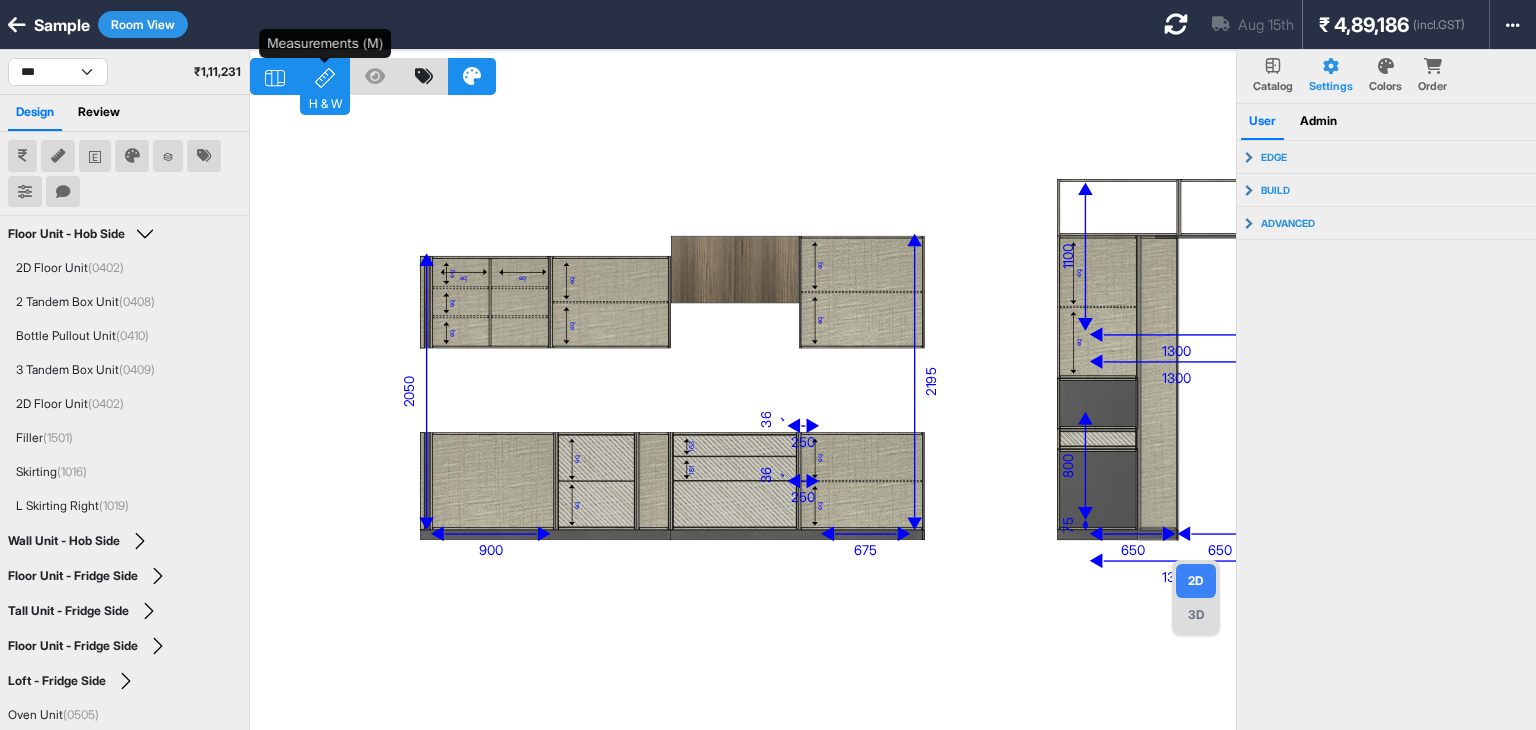 click 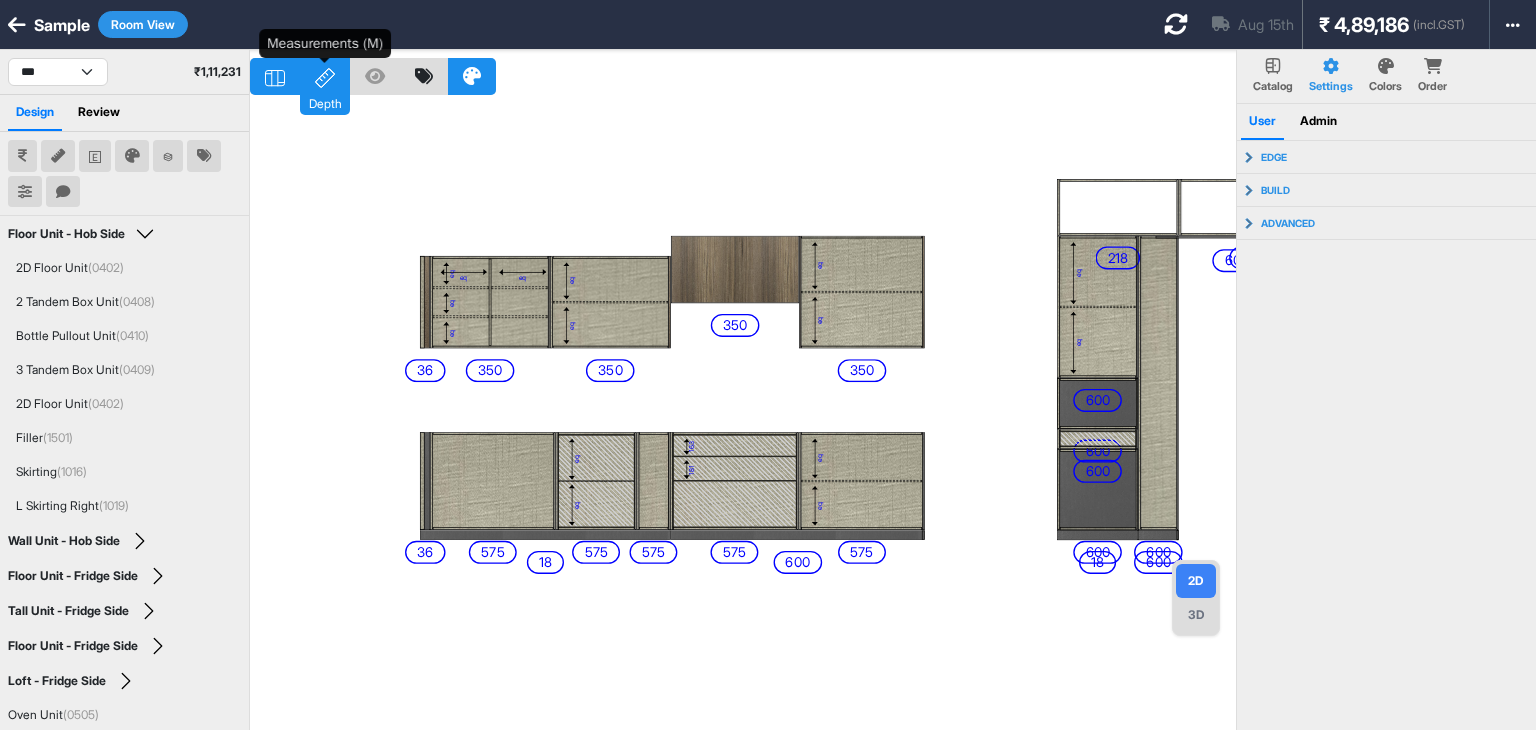 click 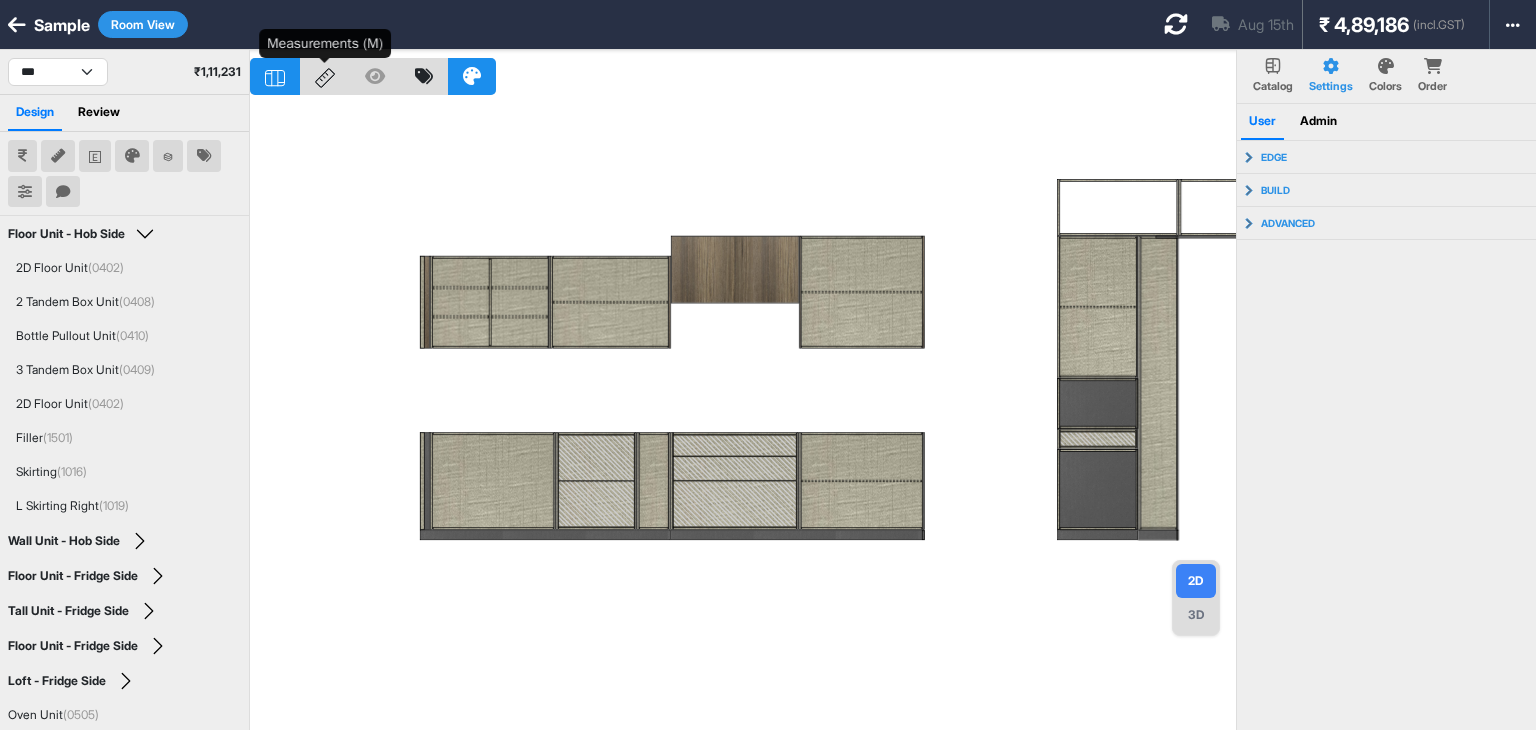 click 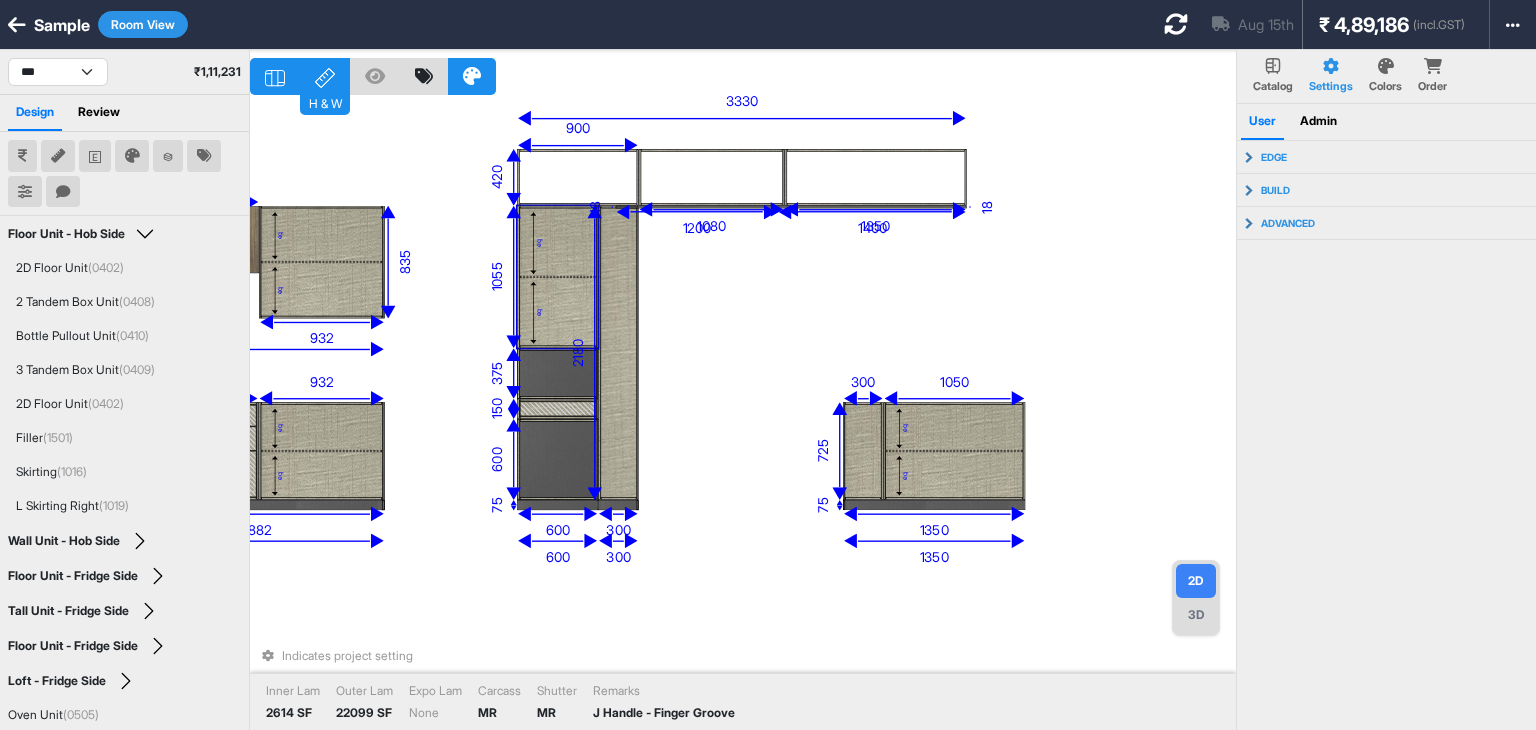 click on "eq eq 163 181 eq eq eq eq eq eq eq eq eq eq eq eq eq eq eq 375 18 1400 18 1200 1055 150 3740 3740 600 300 1350 3330 932 600 250 950 932 725 75 75 1857 1882 891 892 500 950 835 932 685 75 600 75 600 2180 300 725 300 1050 75 1350 420 900 1080 1350 Indicates project setting Inner Lam 2614 SF Outer Lam 22099 SF Expo Lam None Carcass MR Shutter MR Remarks J Handle - Finger Groove" at bounding box center [743, 415] 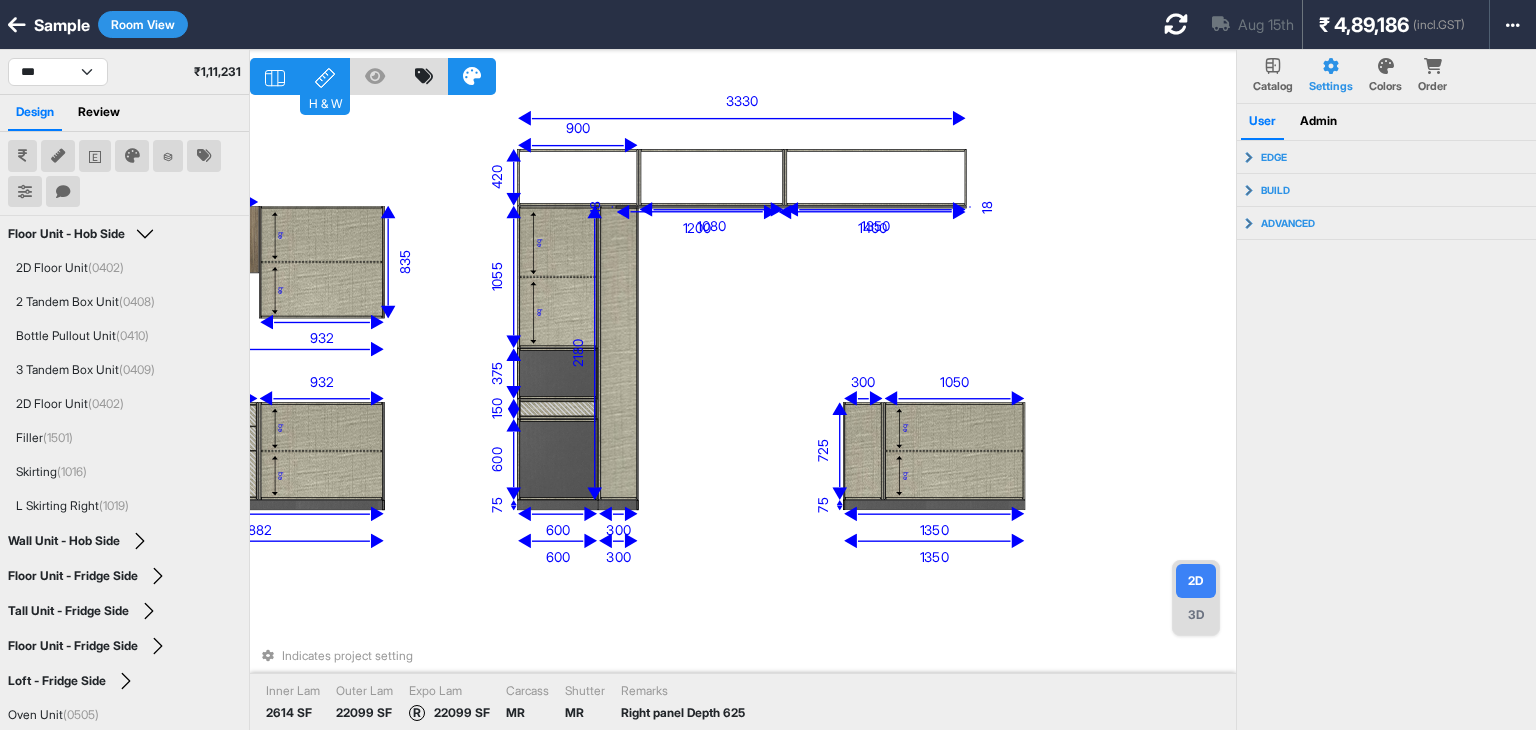 click on "eq eq 163 181 eq eq eq eq eq eq eq eq eq eq eq eq eq eq eq 375 18 1400 18 1200 1055 150 3740 3740 600 300 1350 3330 932 600 250 950 932 725 75 75 1857 1882 891 892 500 950 835 932 685 75 600 75 600 2180 300 725 300 1050 75 1350 420 900 1080 1350 Indicates project setting Inner Lam 2614 SF Outer Lam 22099 SF Expo Lam R 22099 SF Carcass MR Shutter MR Remarks Right panel Depth 625" at bounding box center [743, 415] 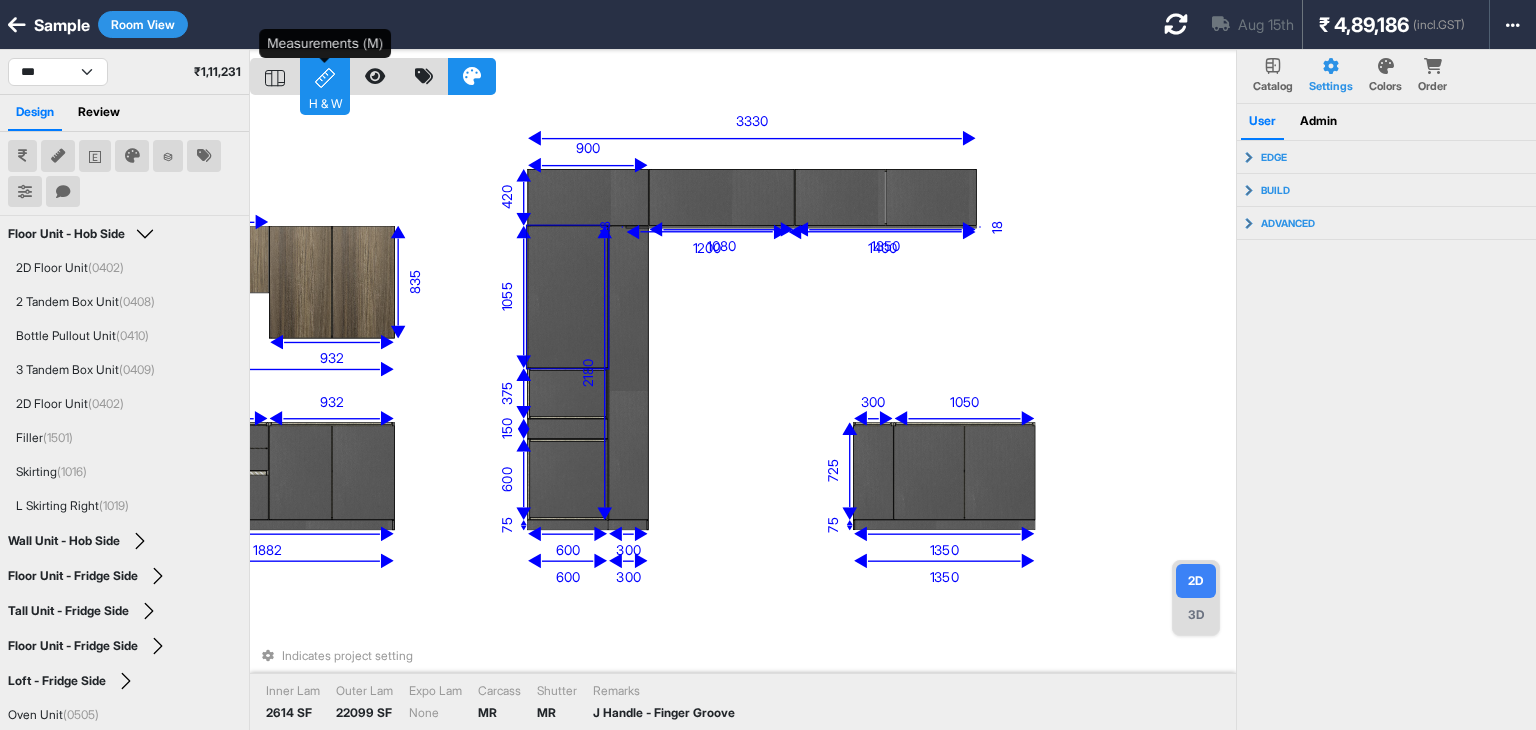 click 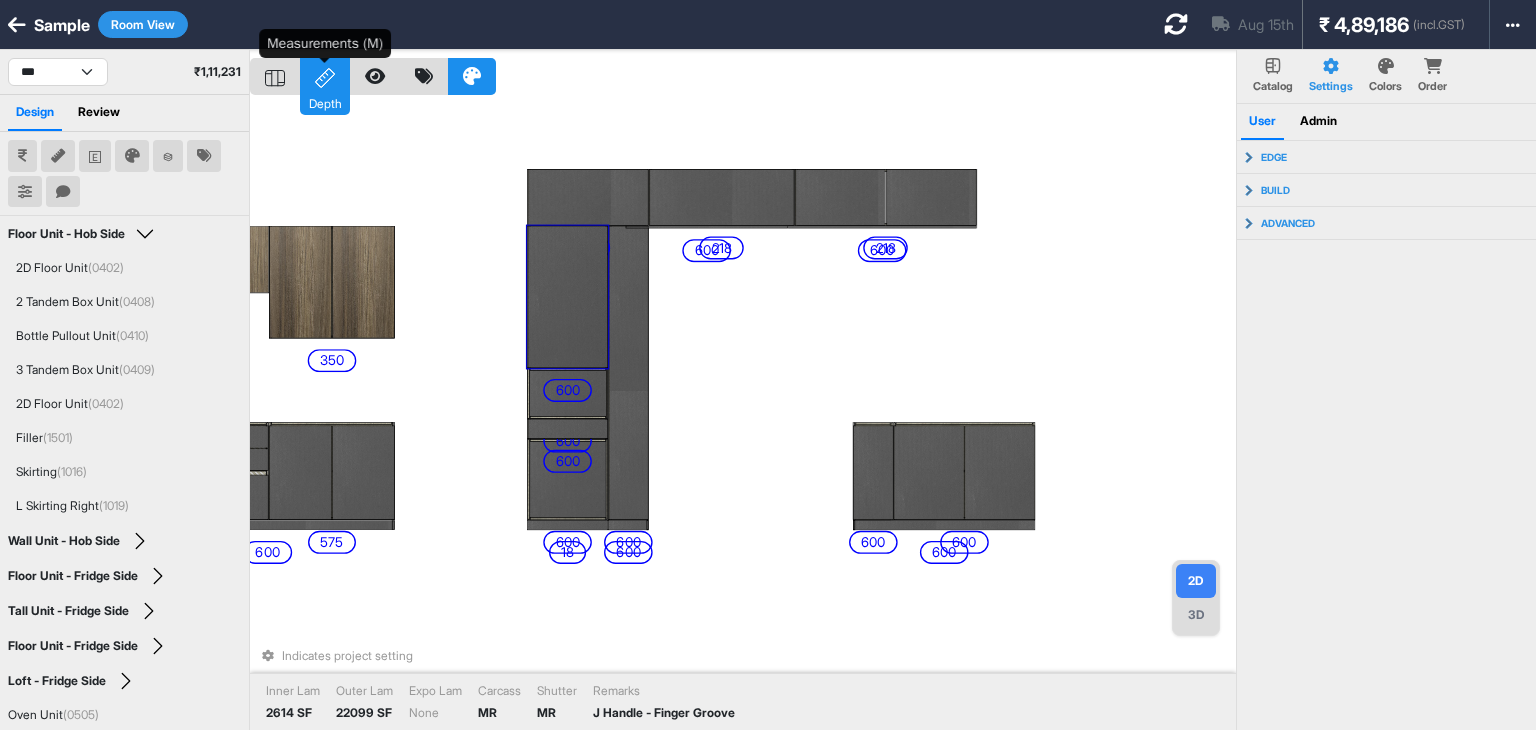 click 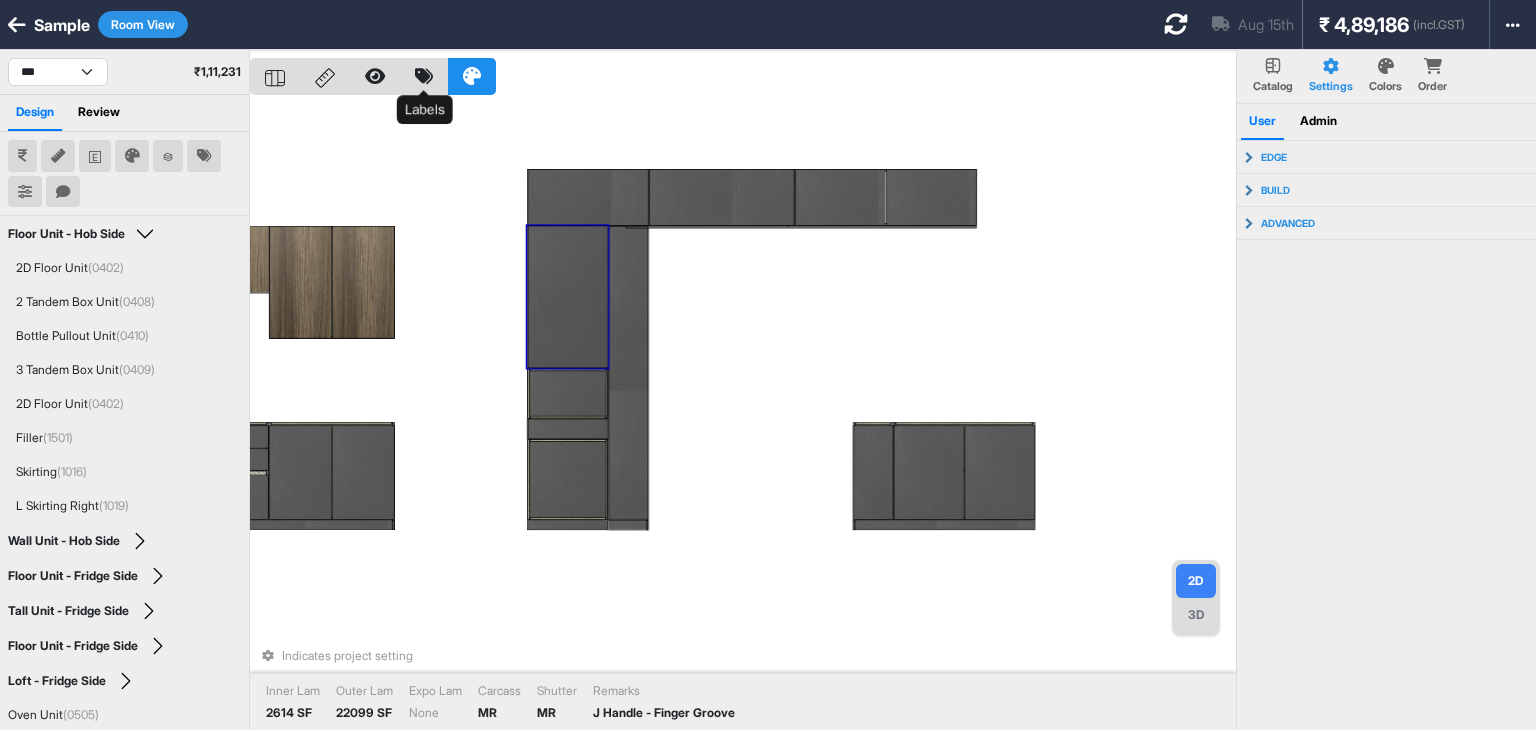 click at bounding box center [424, 76] 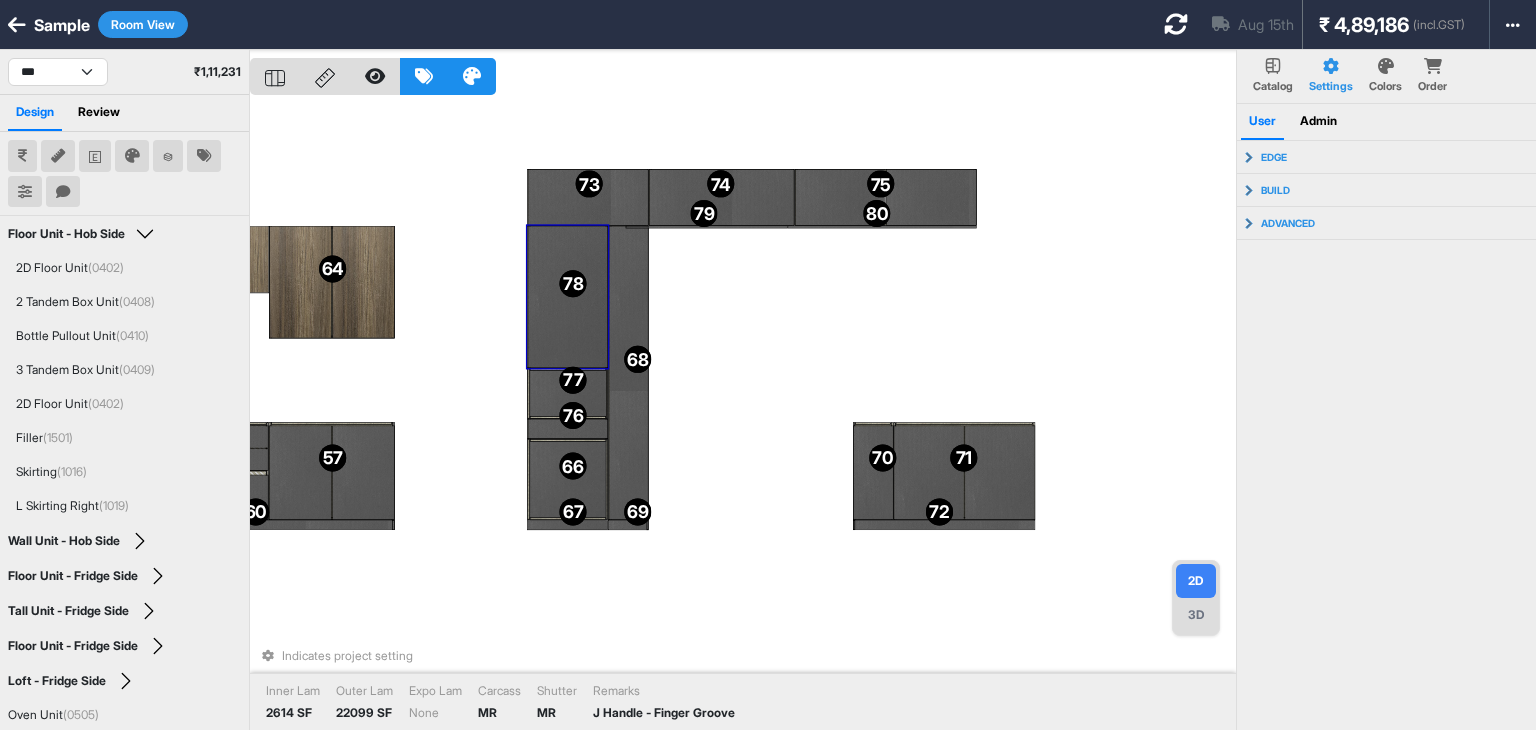 click on "53 53 54 54 55 55 56 56 57 57 58 58 59 59 60 60 61 61 62 62 63 63 64 64 65 65 66 66 67 67 68 68 69 69 70 70 71 71 72 72 73 73 74 74 75 75 77 77 80 80 79 79 78 78 76 76 Indicates project setting Inner Lam 2614 SF Outer Lam 22099 SF Expo Lam None Carcass MR Shutter MR Remarks J Handle - Finger Groove" at bounding box center [743, 415] 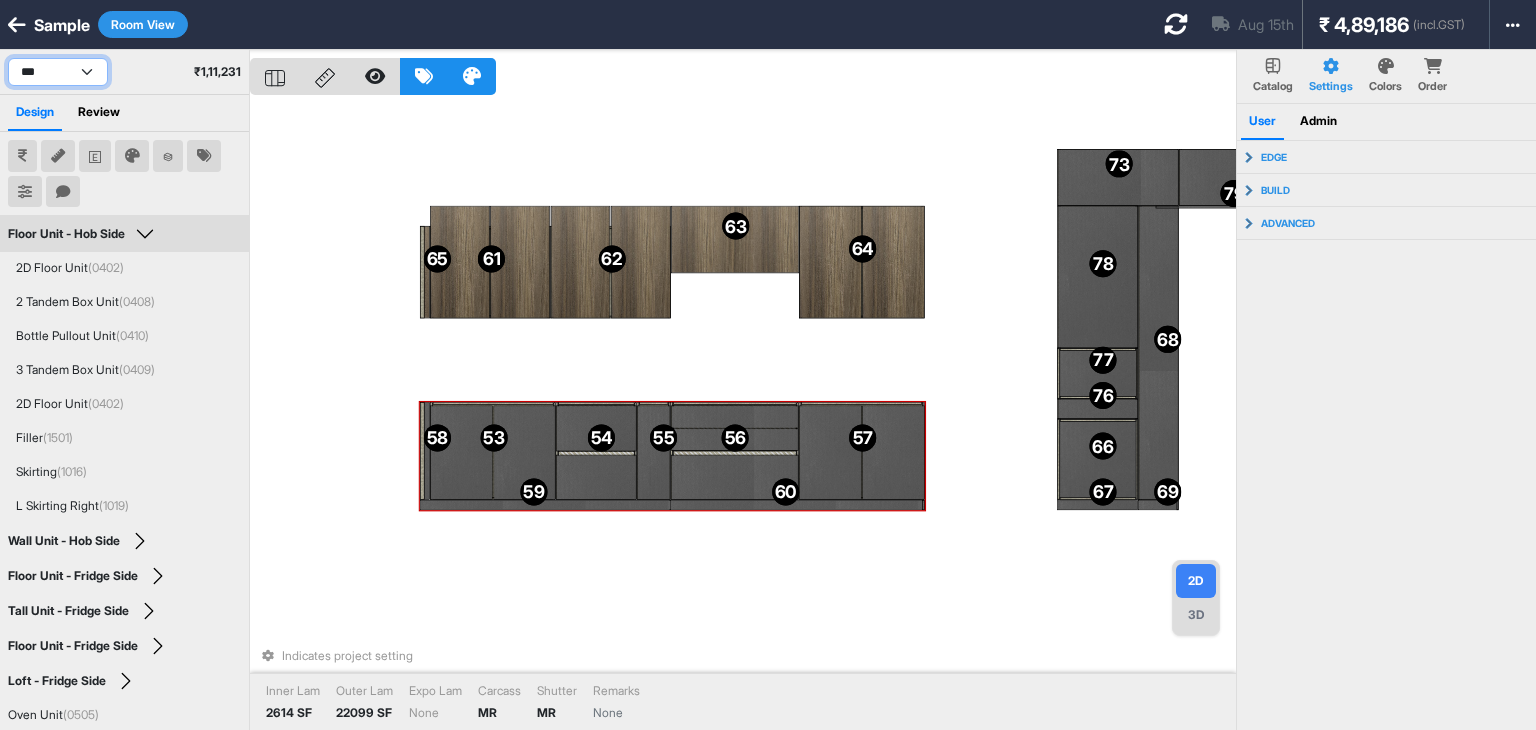 click on "**********" at bounding box center [58, 72] 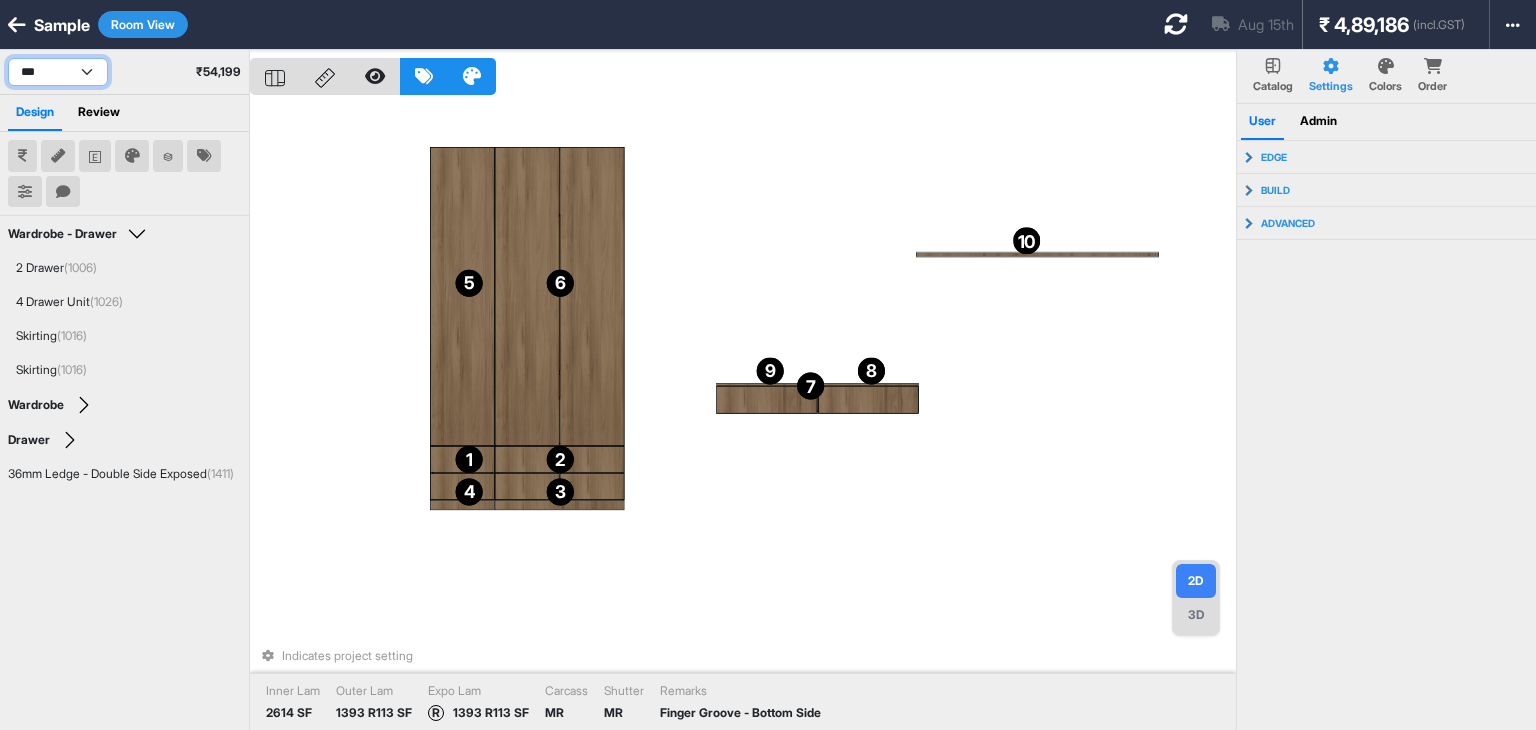 click on "**********" at bounding box center [58, 72] 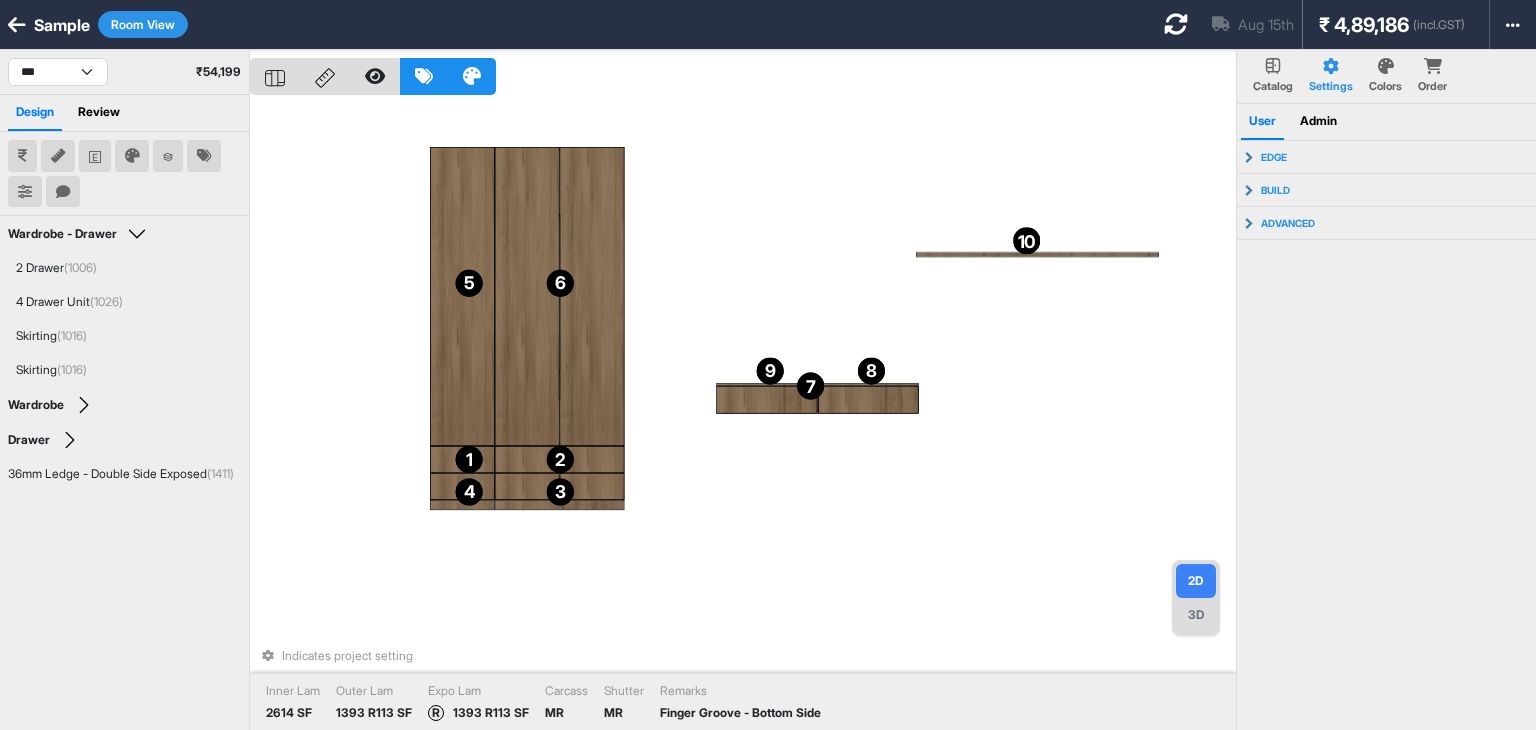 click on "1 1 2 2 3 3 4 4 5 5 6 6 7 7 8 8 9 9 10 10 Indicates project setting Inner Lam 2614 SF Outer Lam 1393 R113 SF Expo Lam R 1393 R113 SF Carcass MR Shutter MR Remarks Finger Groove - Bottom Side" at bounding box center [743, 415] 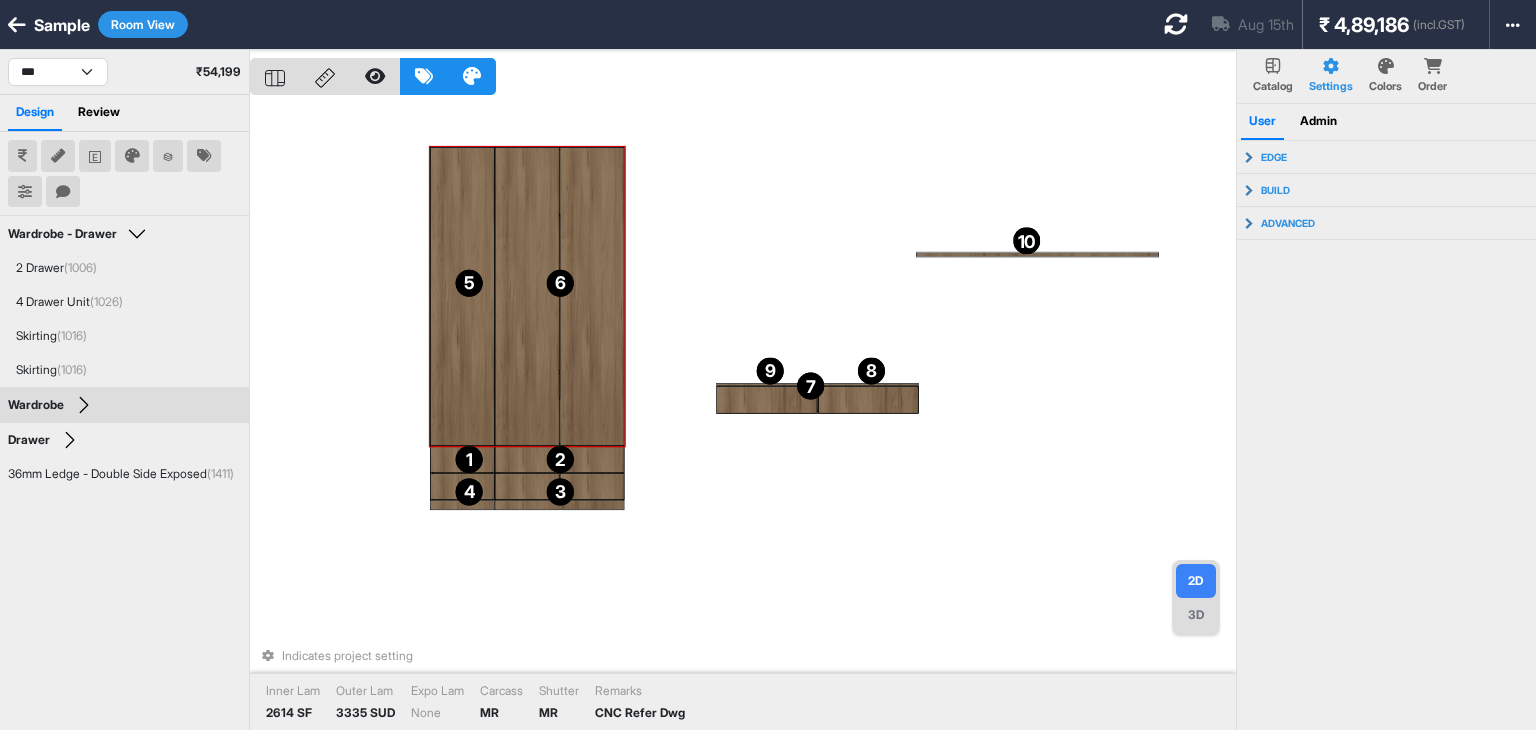 click at bounding box center (462, 296) 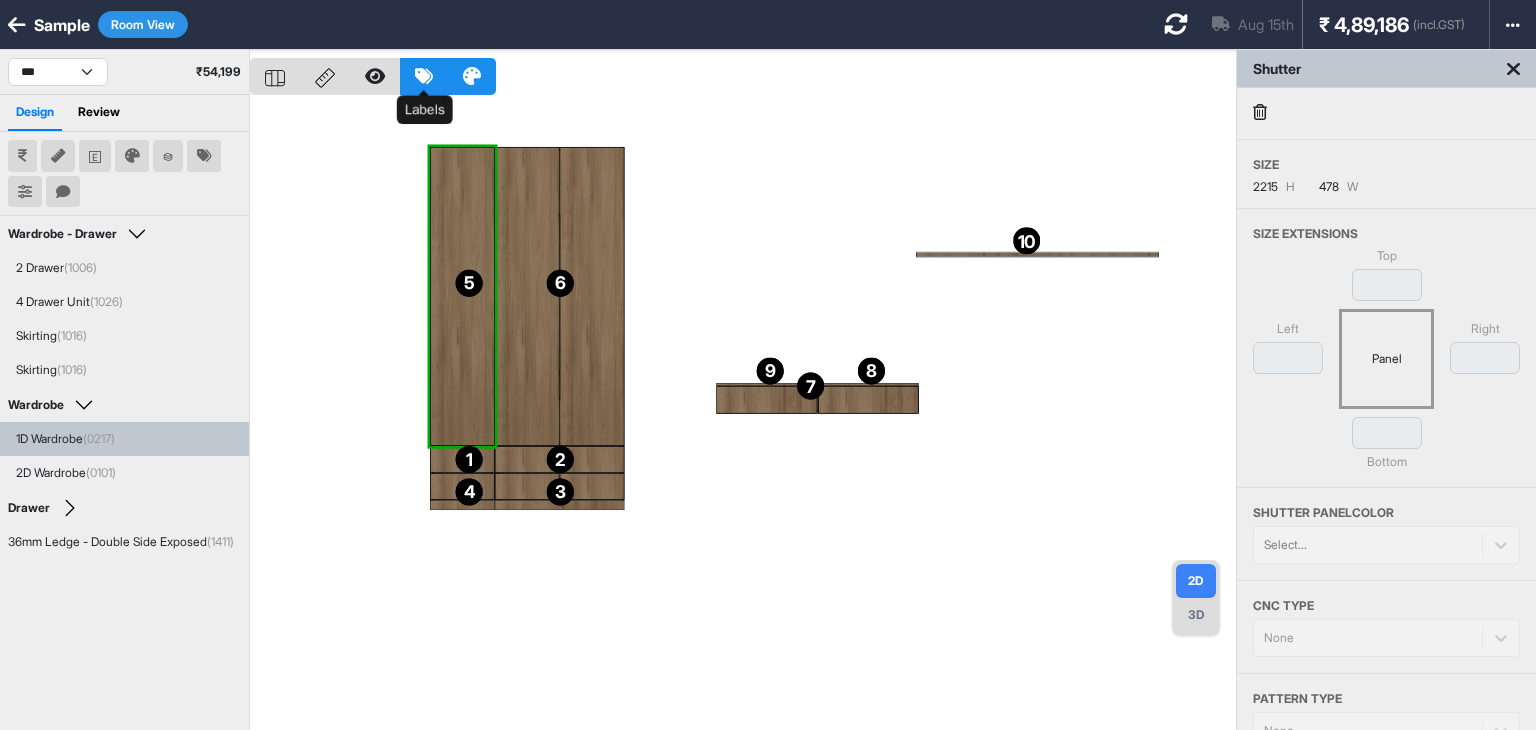 click at bounding box center (424, 76) 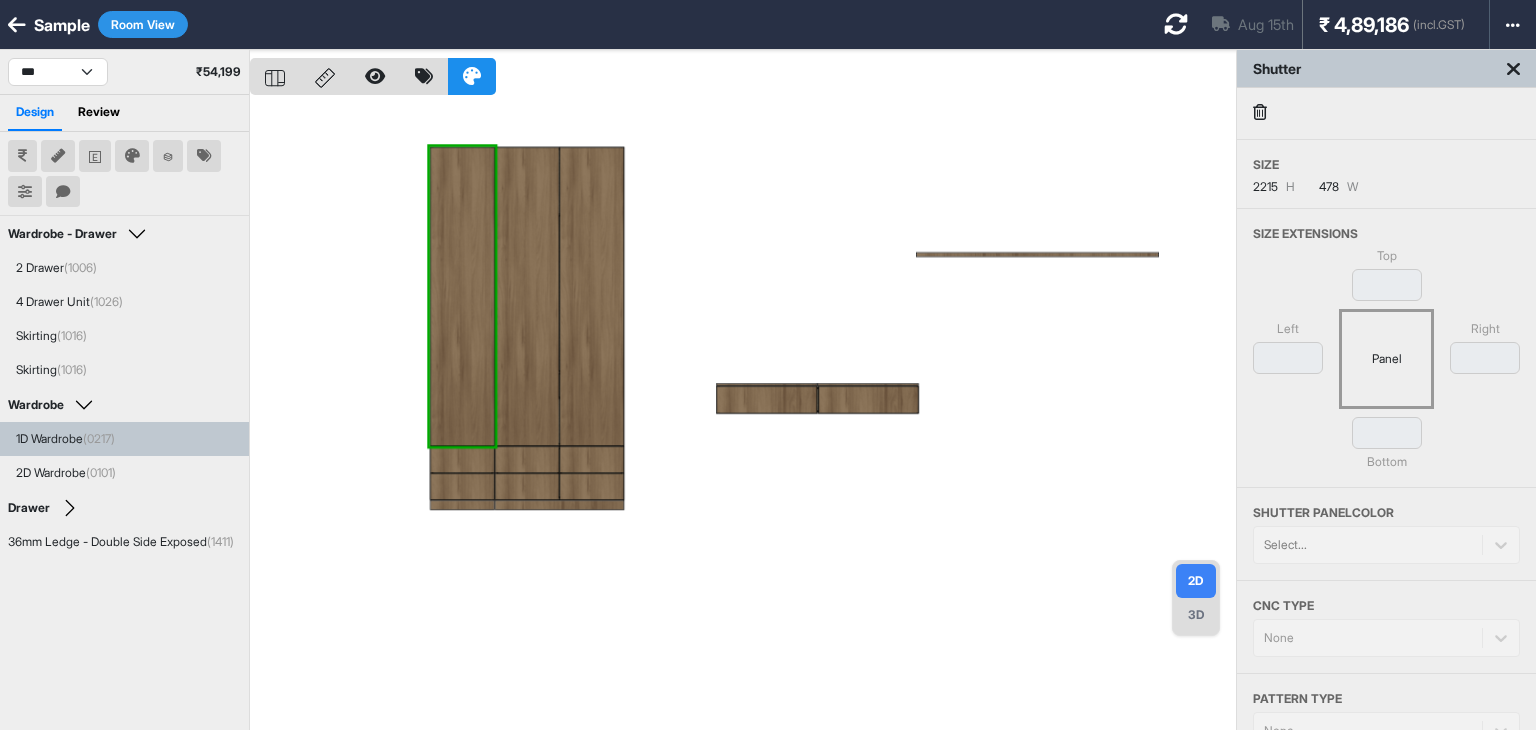 click at bounding box center [743, 415] 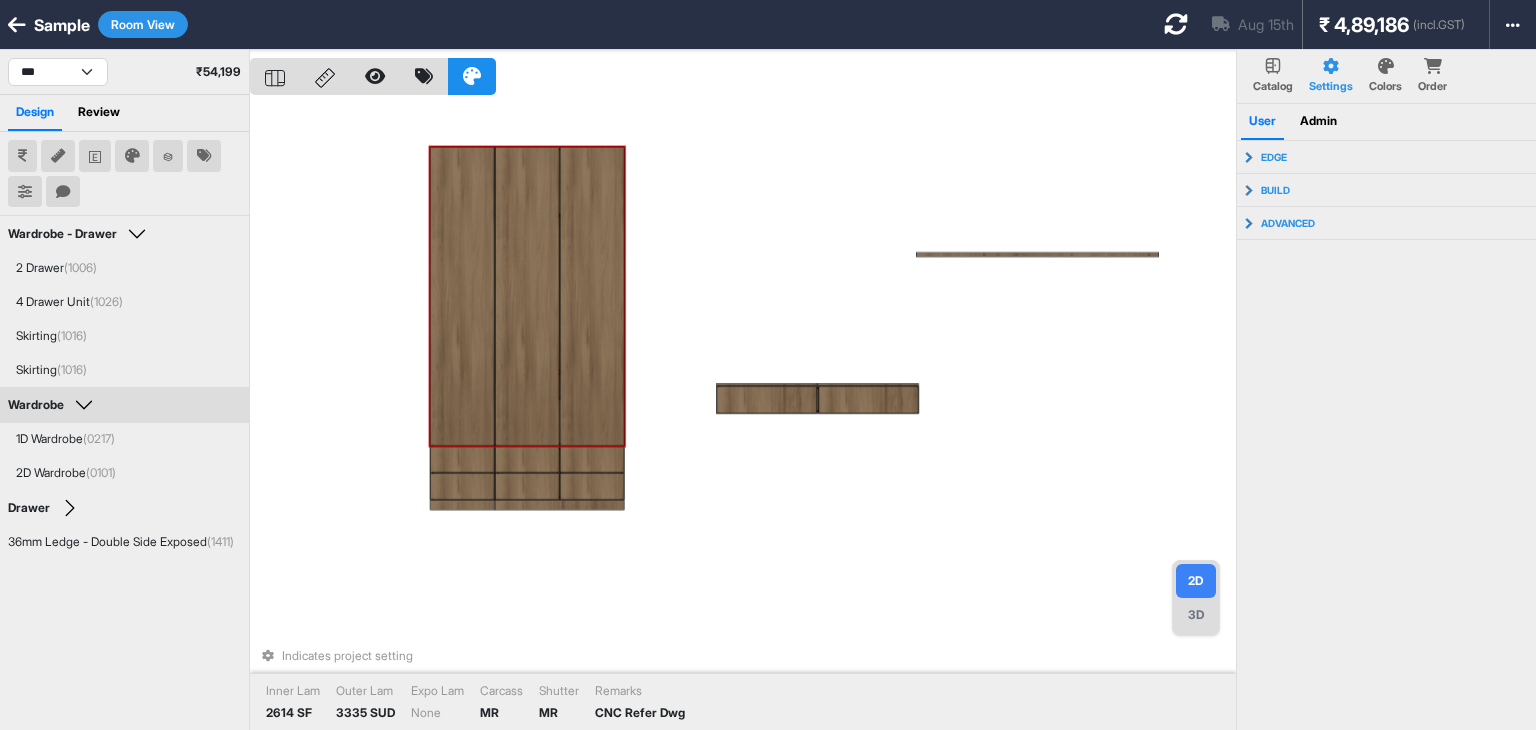 click at bounding box center [462, 296] 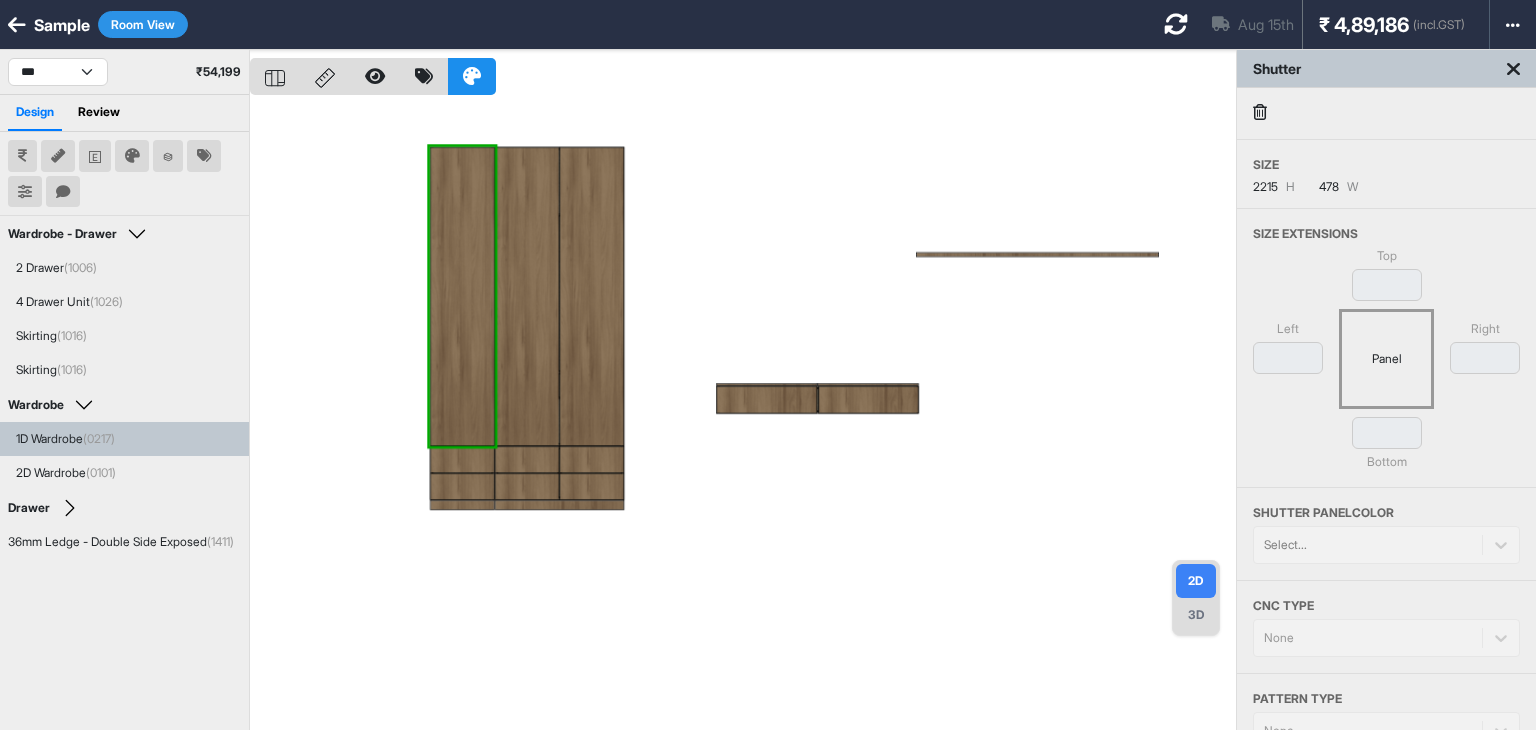drag, startPoint x: 804, startPoint y: 179, endPoint x: 643, endPoint y: 251, distance: 176.3661 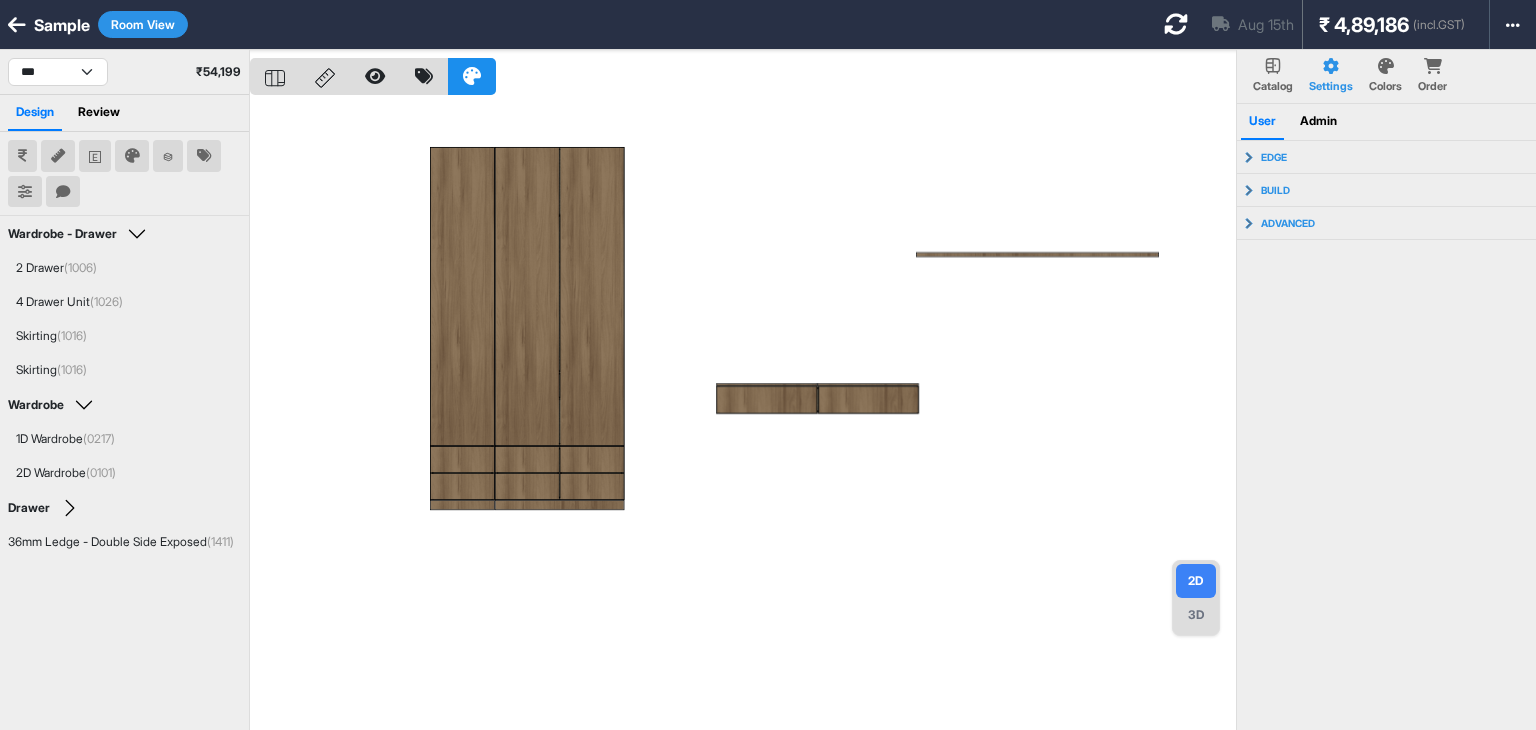 click at bounding box center (743, 415) 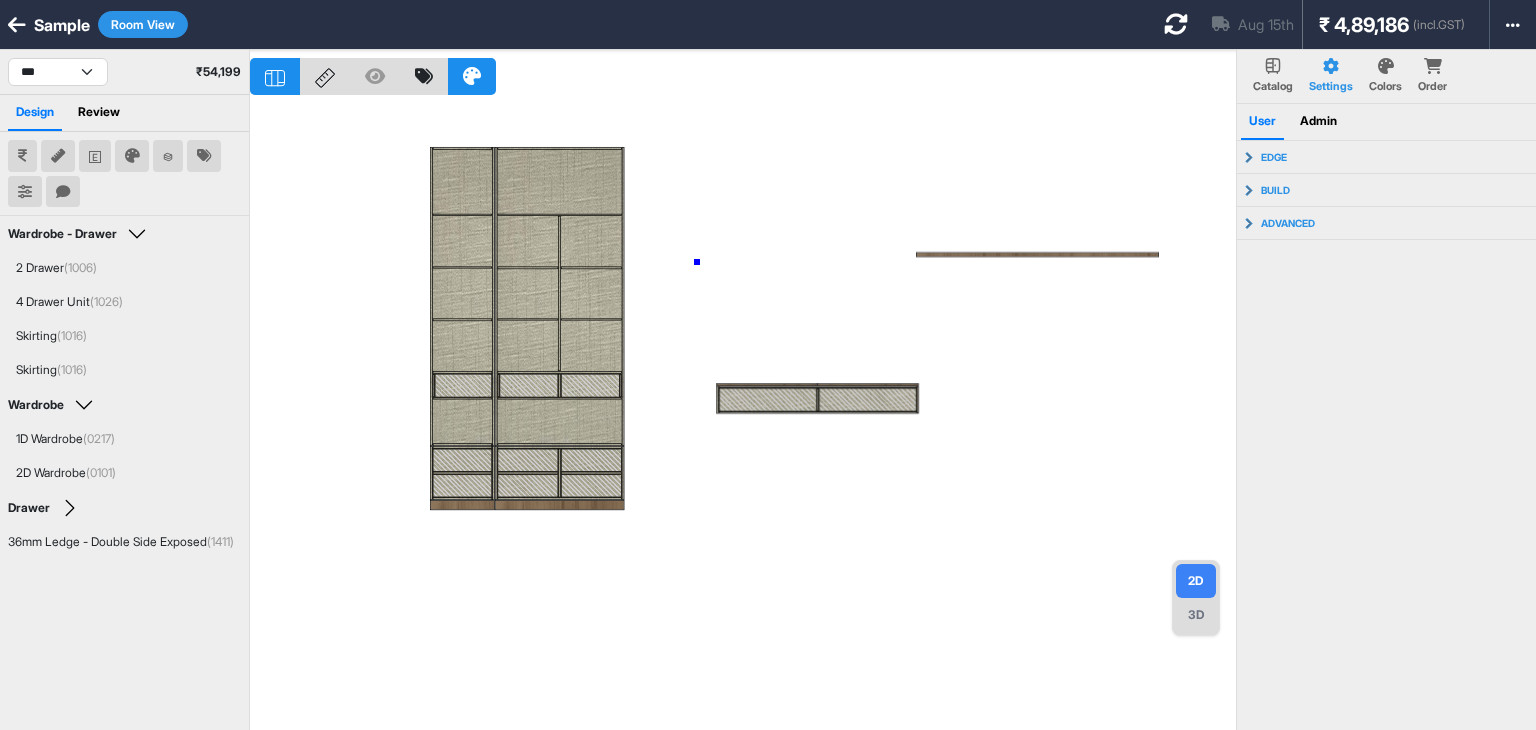click at bounding box center (743, 415) 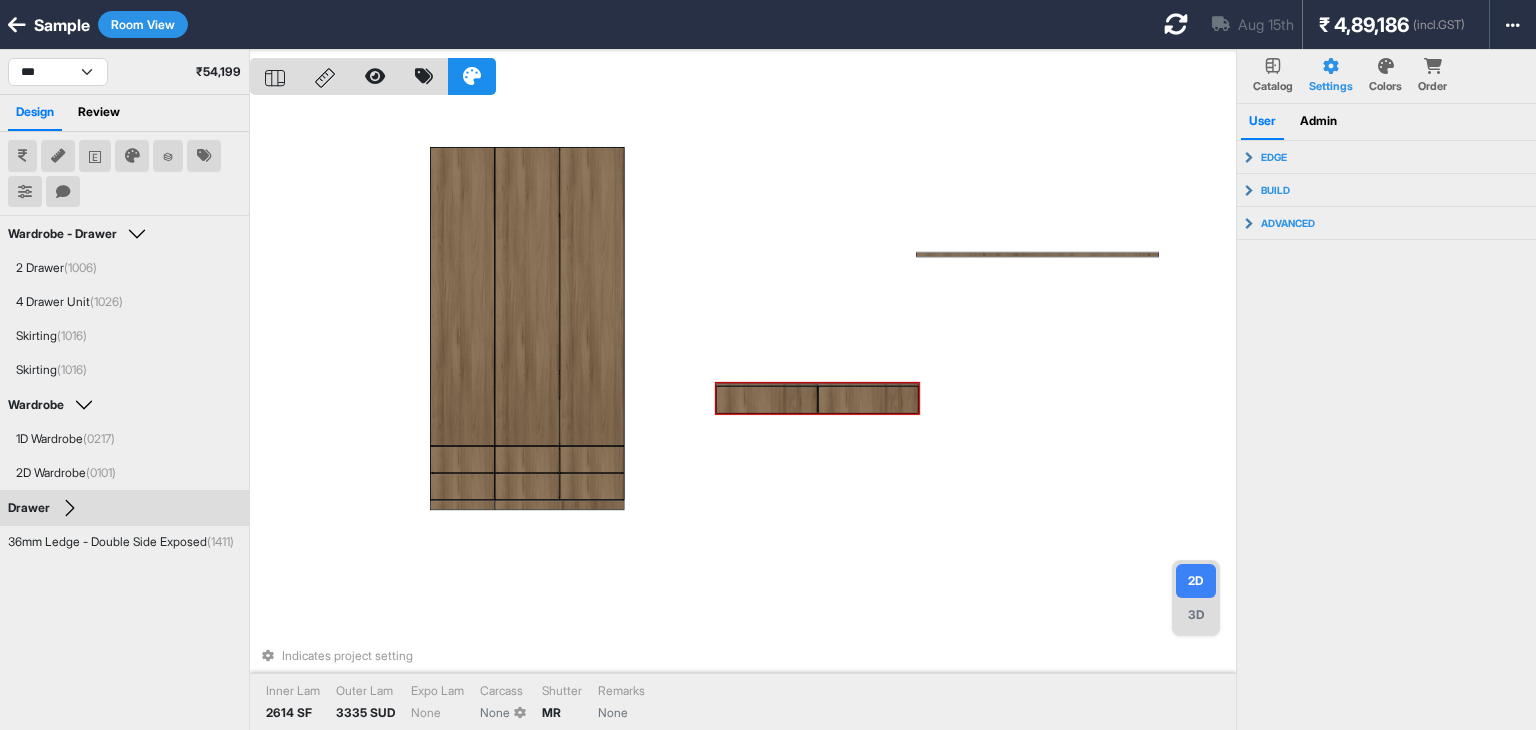 click at bounding box center (766, 384) 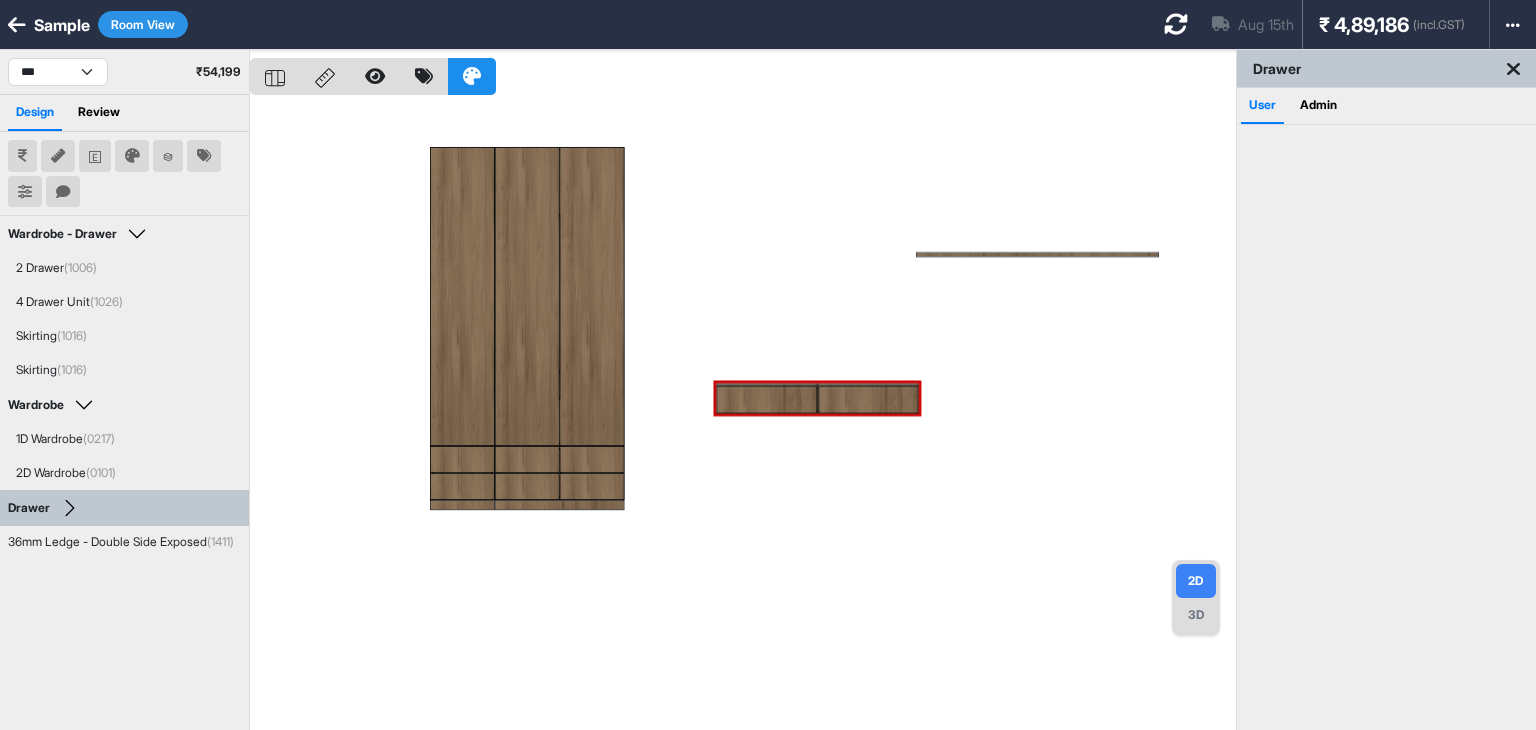 click at bounding box center (743, 415) 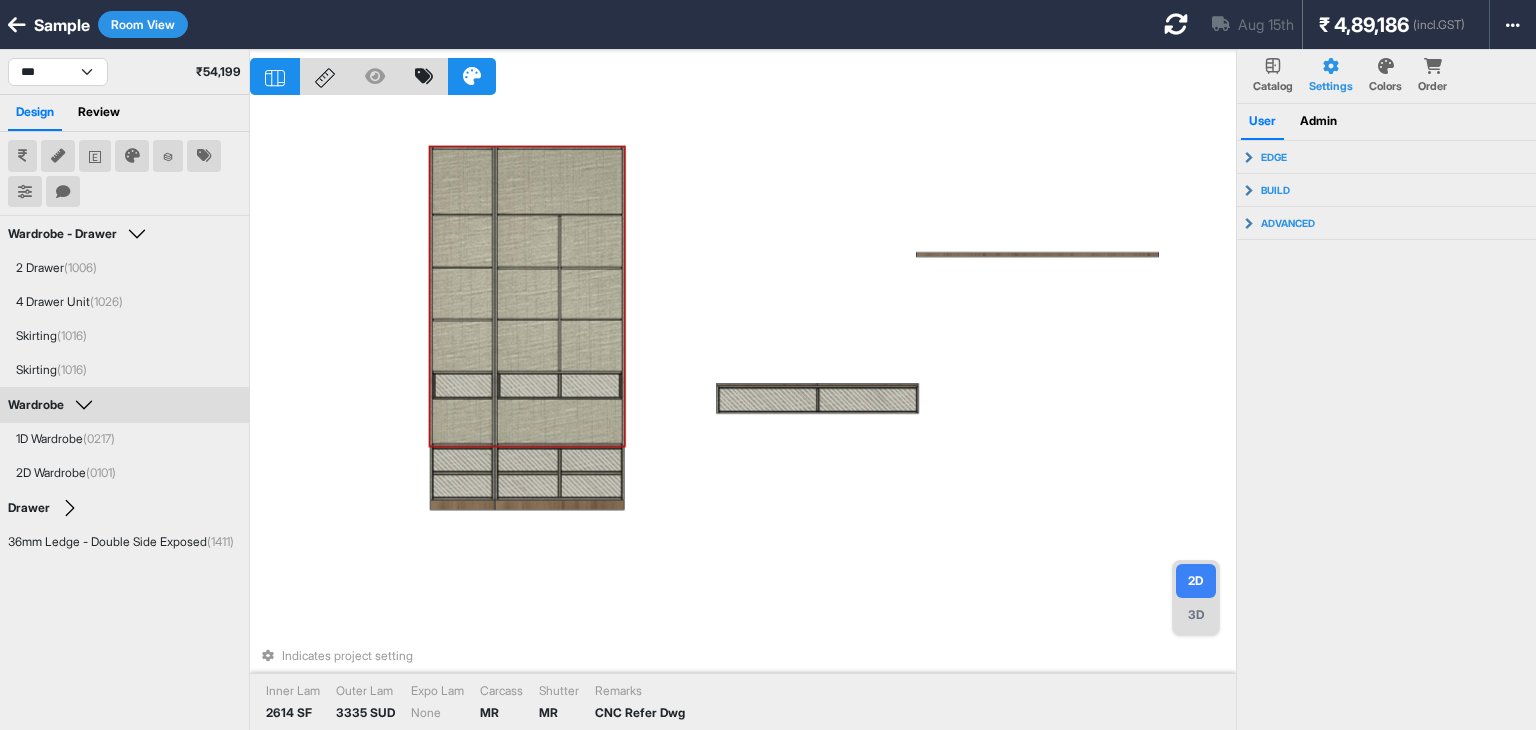 click at bounding box center (527, 346) 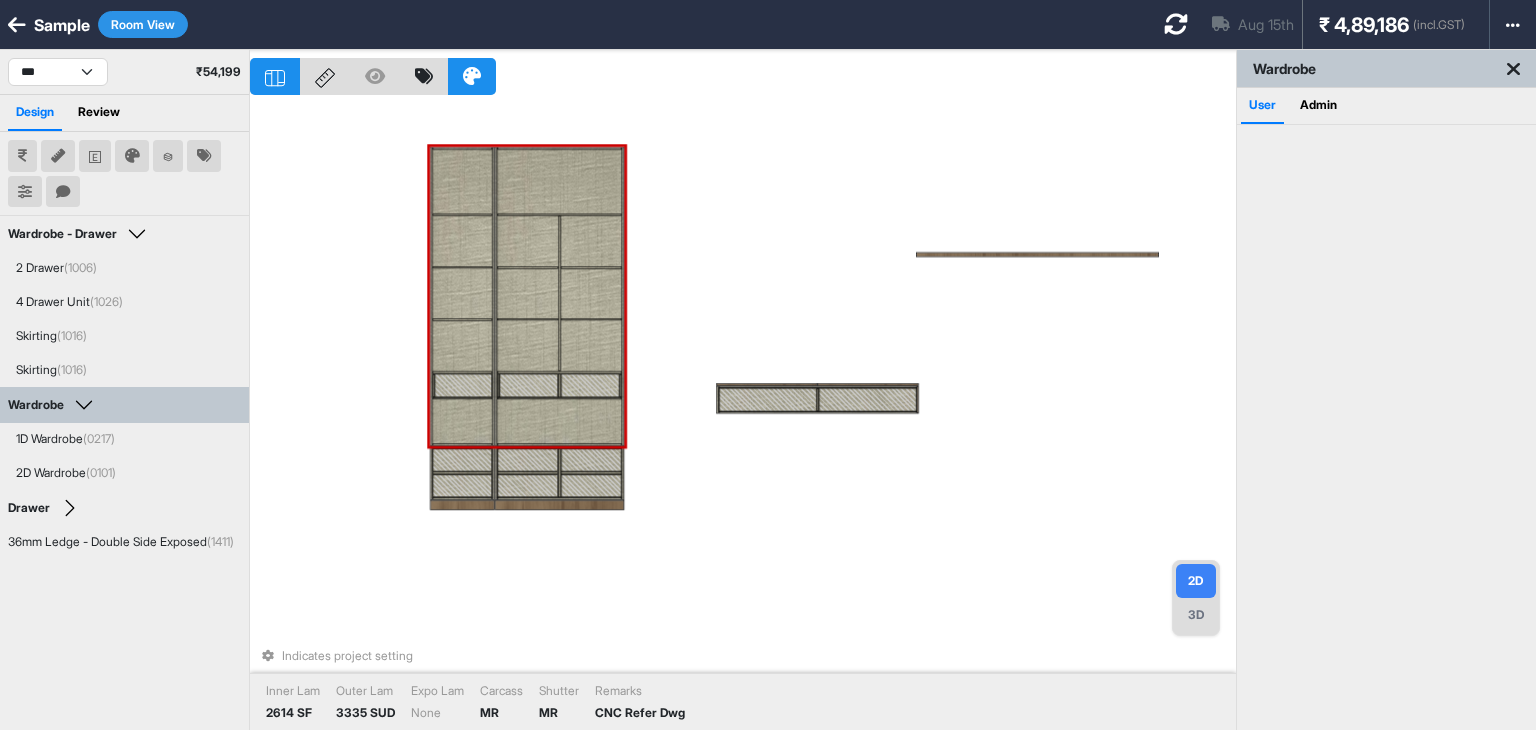 click at bounding box center [527, 293] 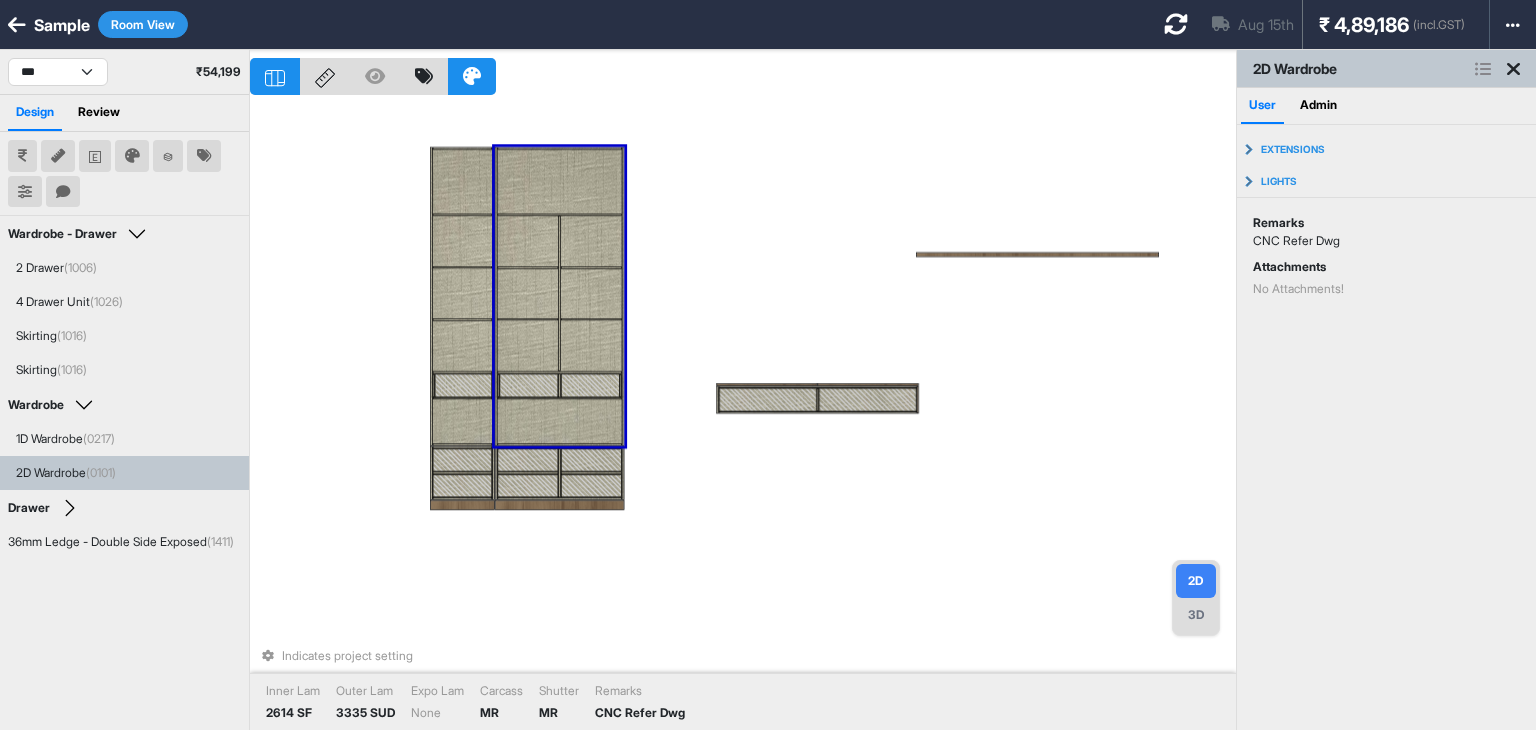 click at bounding box center [1483, 69] 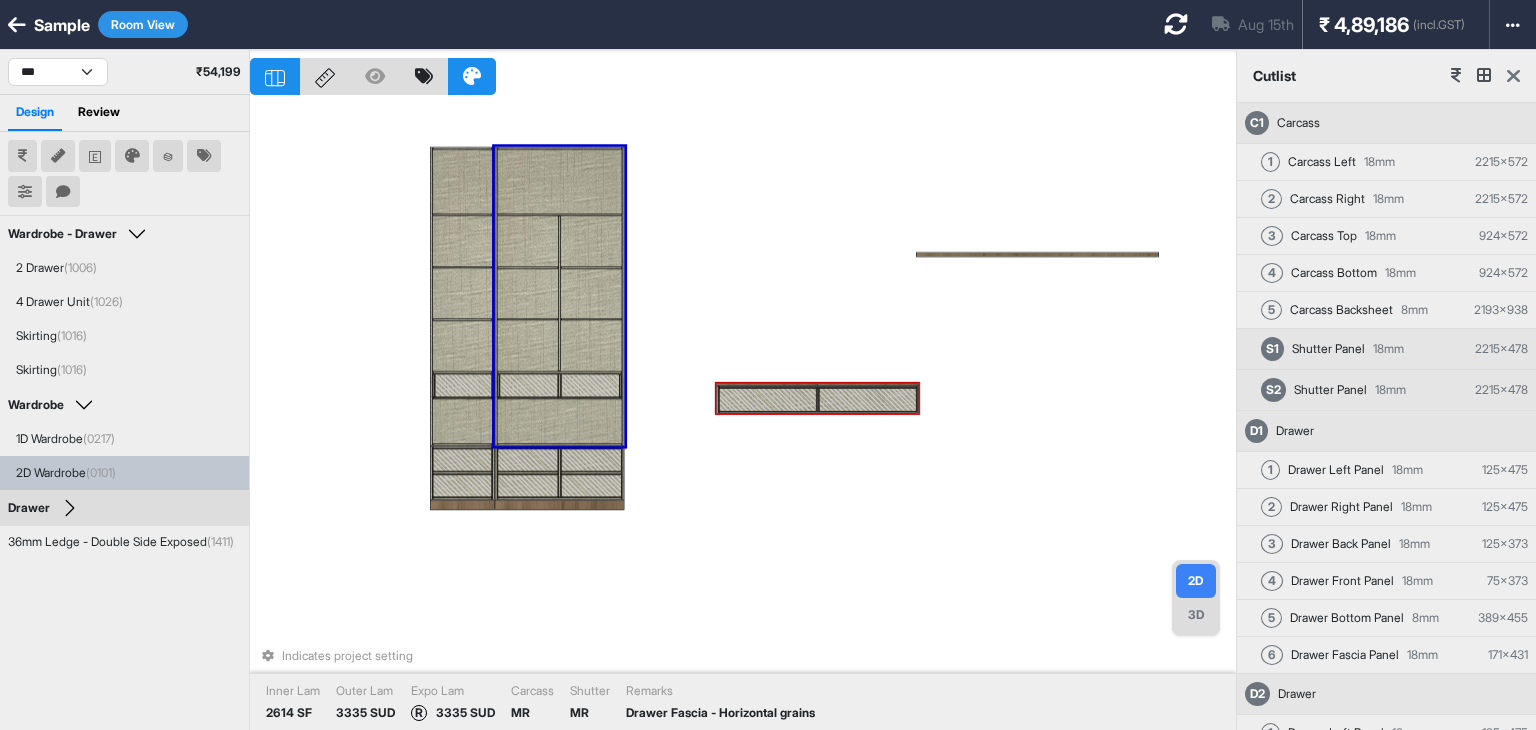 click on "Indicates project setting Inner Lam 2614 SF Outer Lam 3335 SUD Expo Lam R 3335 SUD Carcass MR Shutter MR Remarks Drawer Fascia  - Horizontal grains" at bounding box center (743, 415) 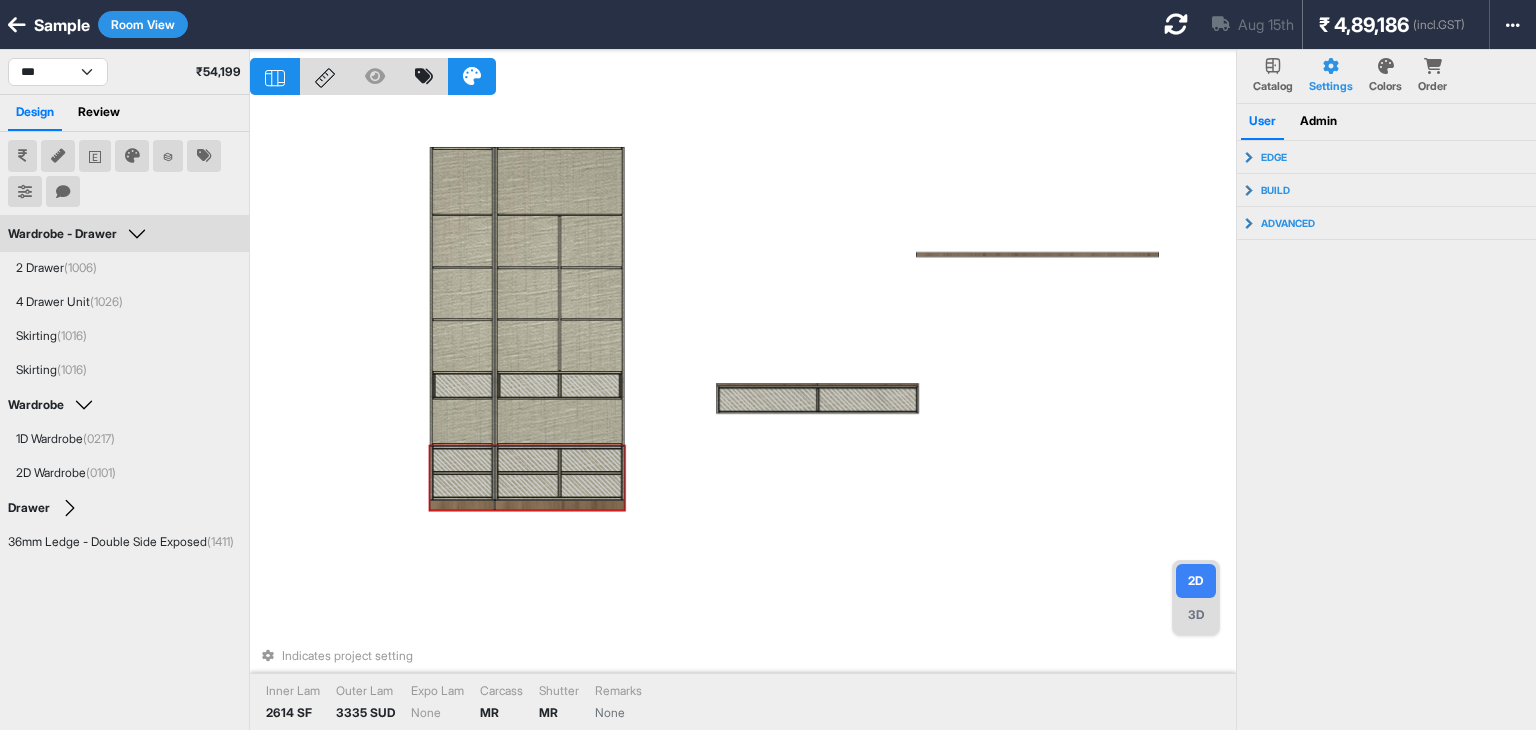 click at bounding box center [527, 459] 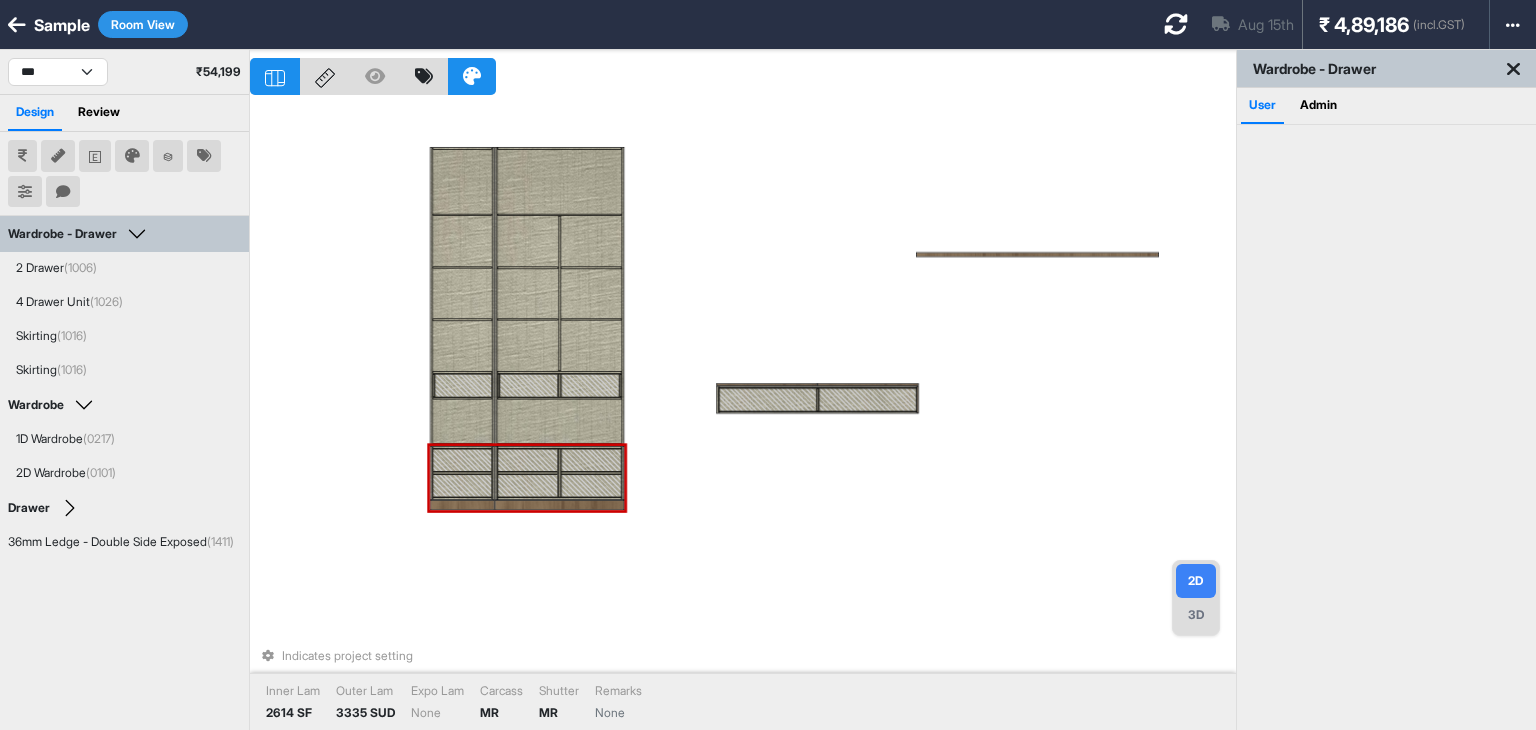 click at bounding box center [527, 459] 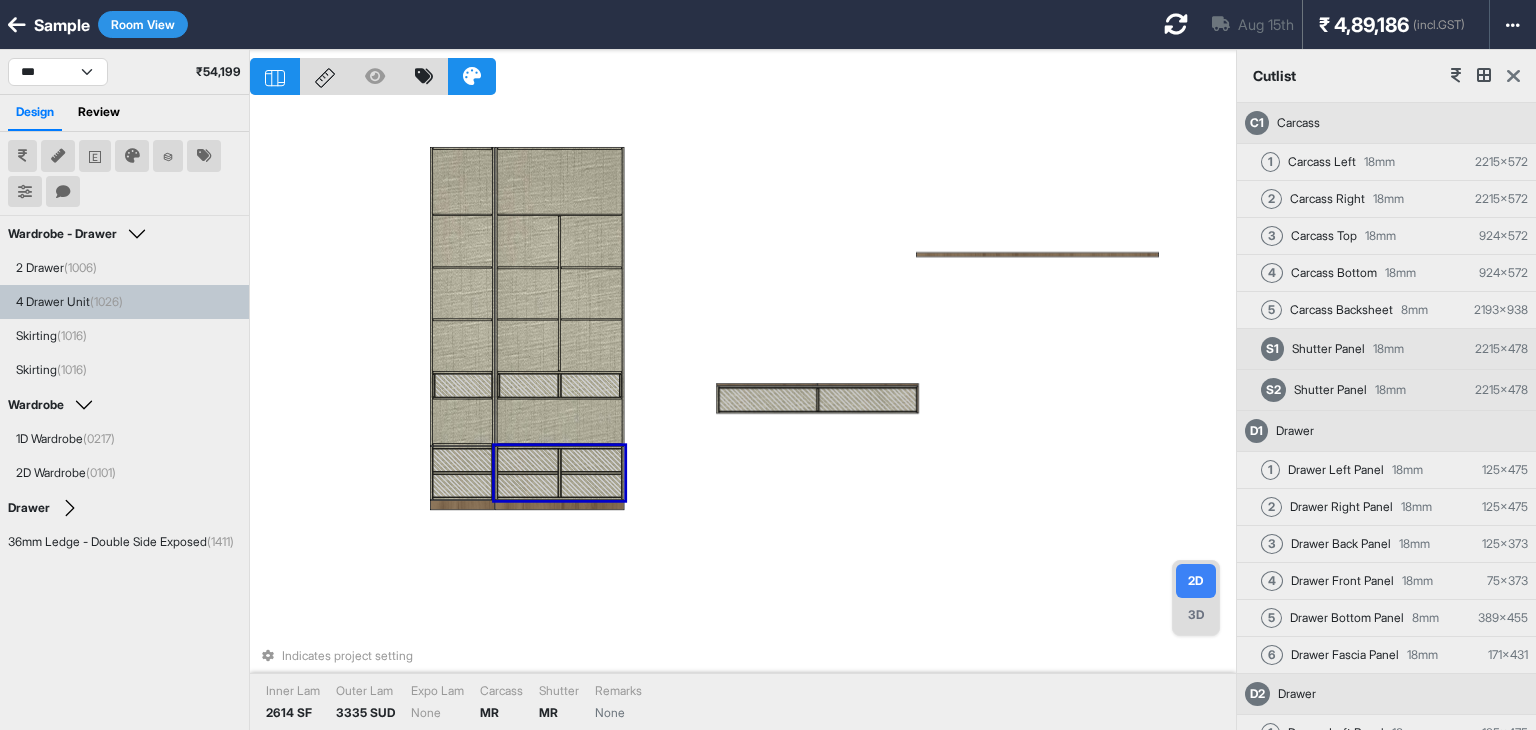 click on "Cutlist" at bounding box center (1386, 76) 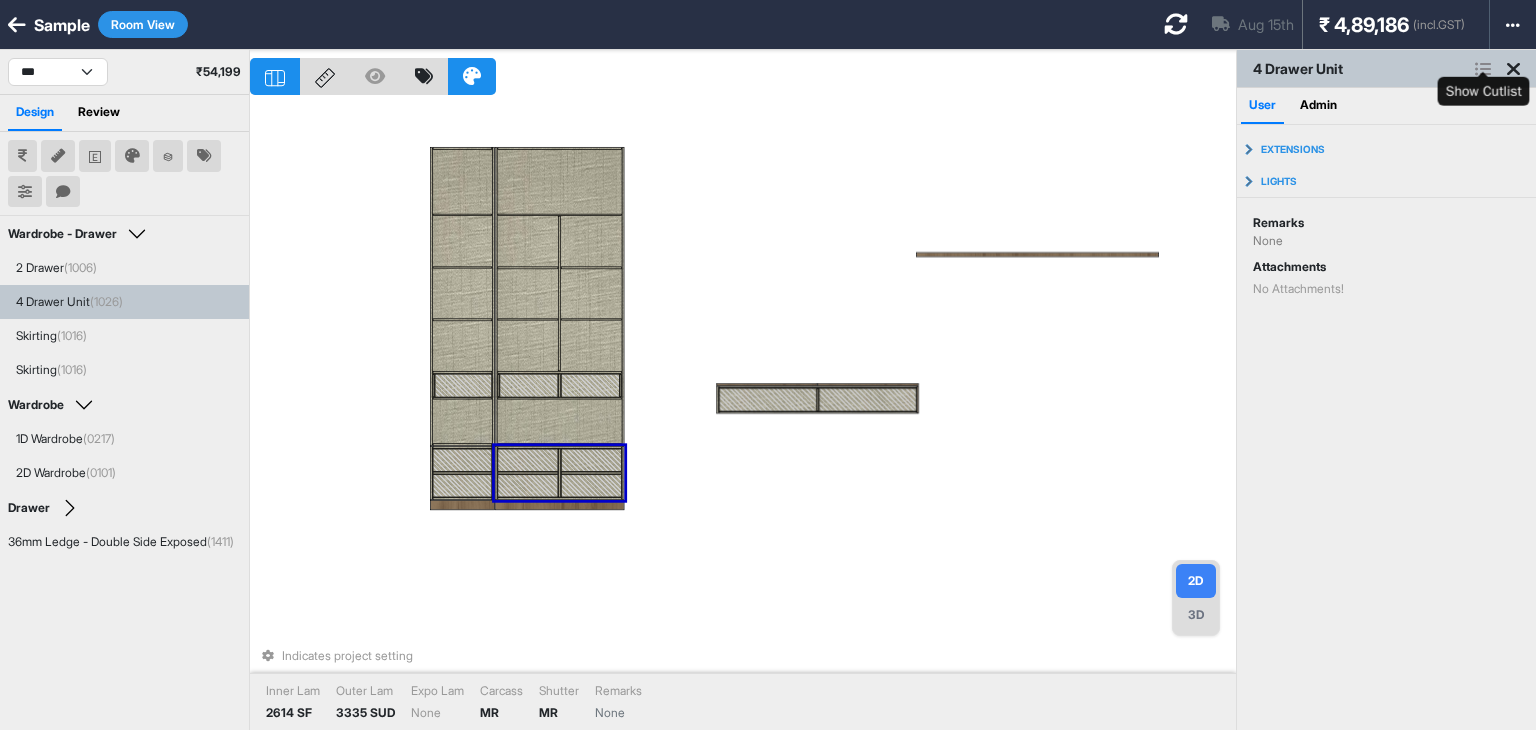 click at bounding box center (1483, 69) 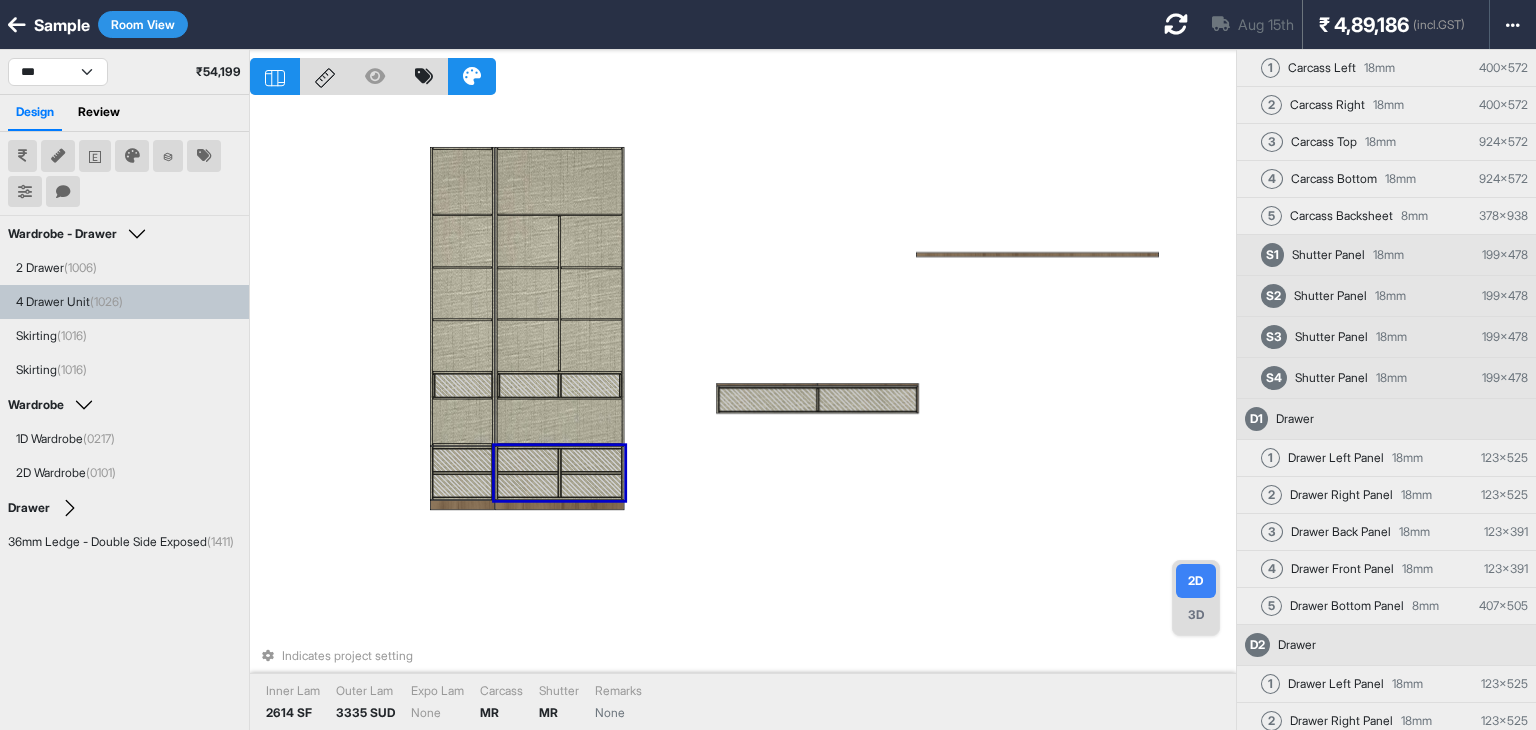scroll, scrollTop: 100, scrollLeft: 0, axis: vertical 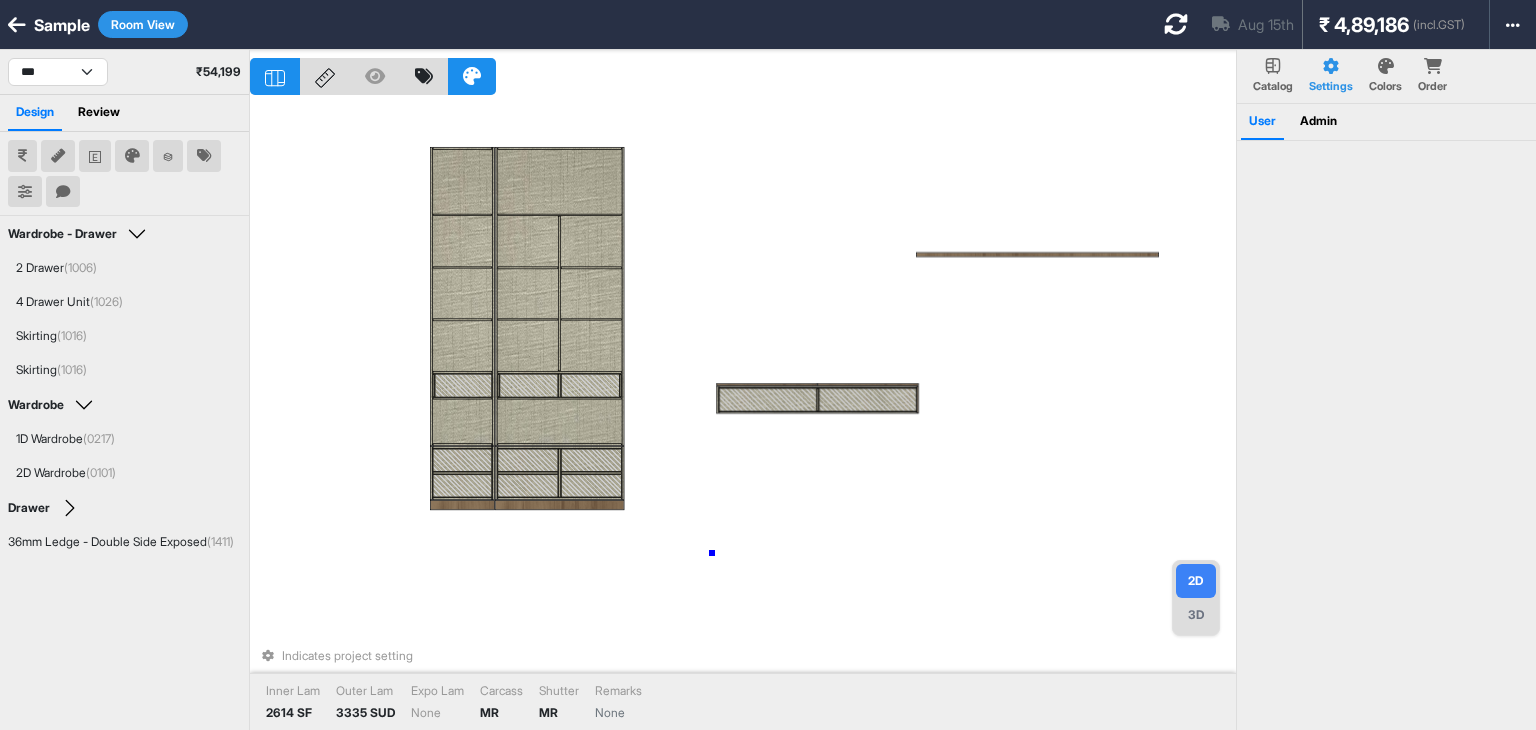 click on "Indicates project setting Inner Lam 2614 SF Outer Lam 3335 SUD Expo Lam None Carcass MR Shutter MR Remarks None" at bounding box center (743, 415) 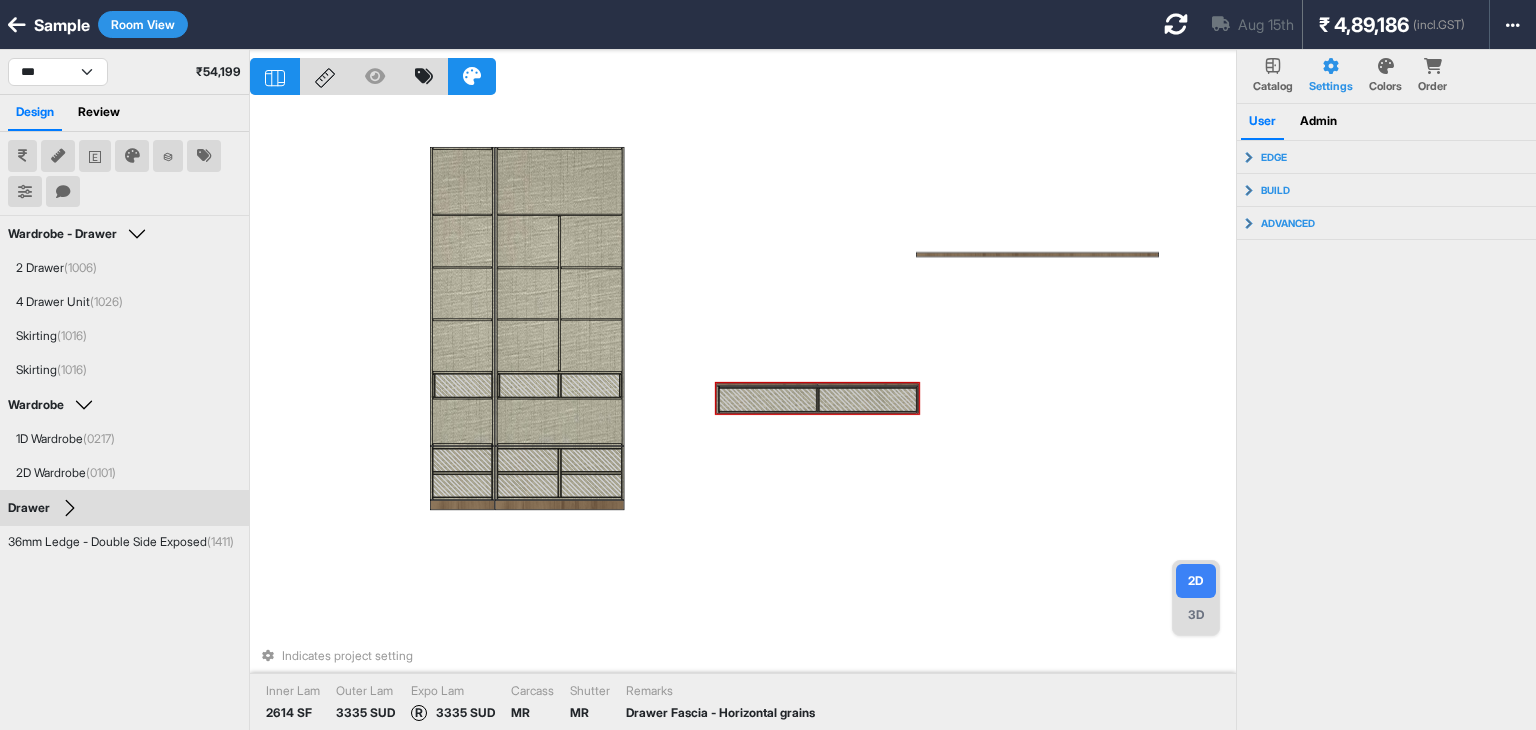 click at bounding box center (768, 399) 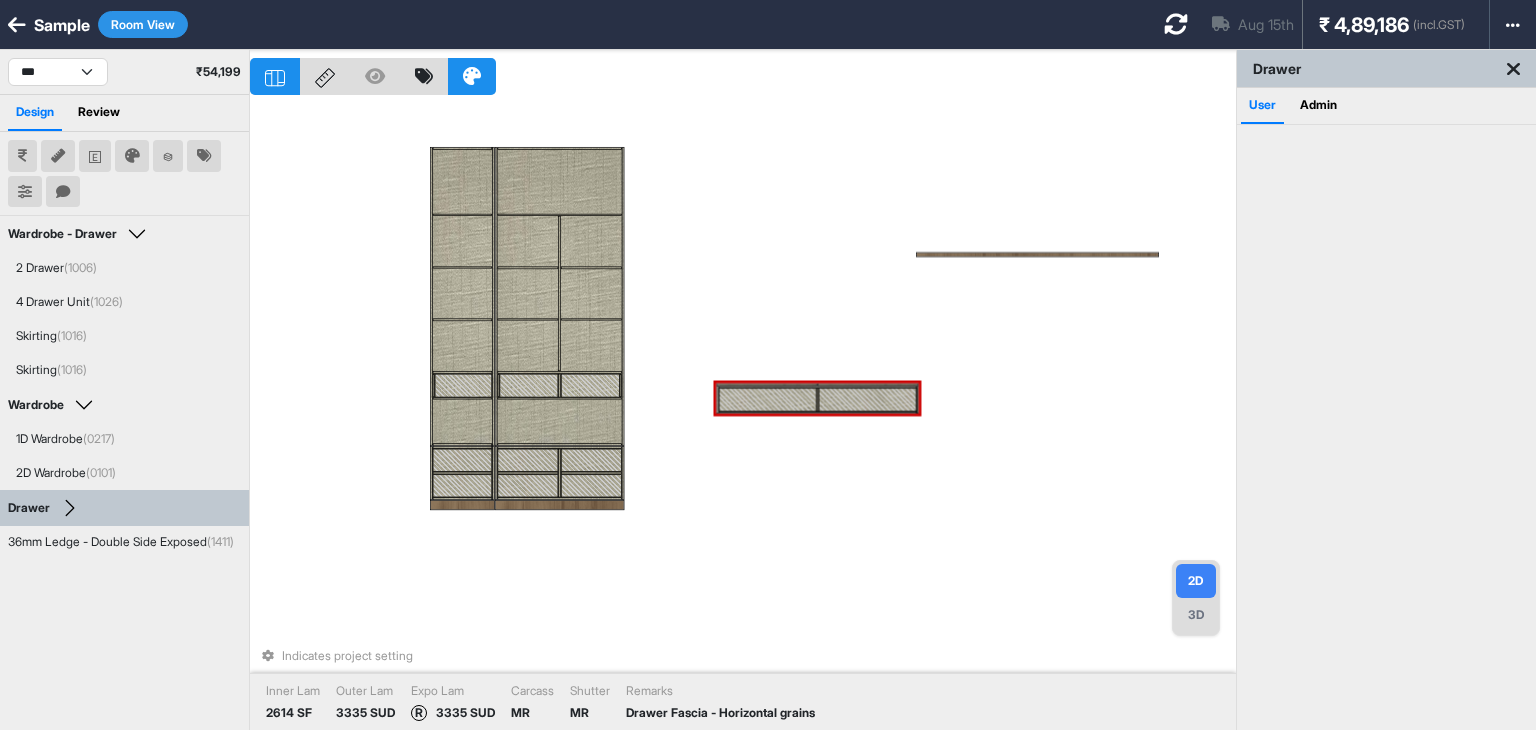 click at bounding box center [768, 399] 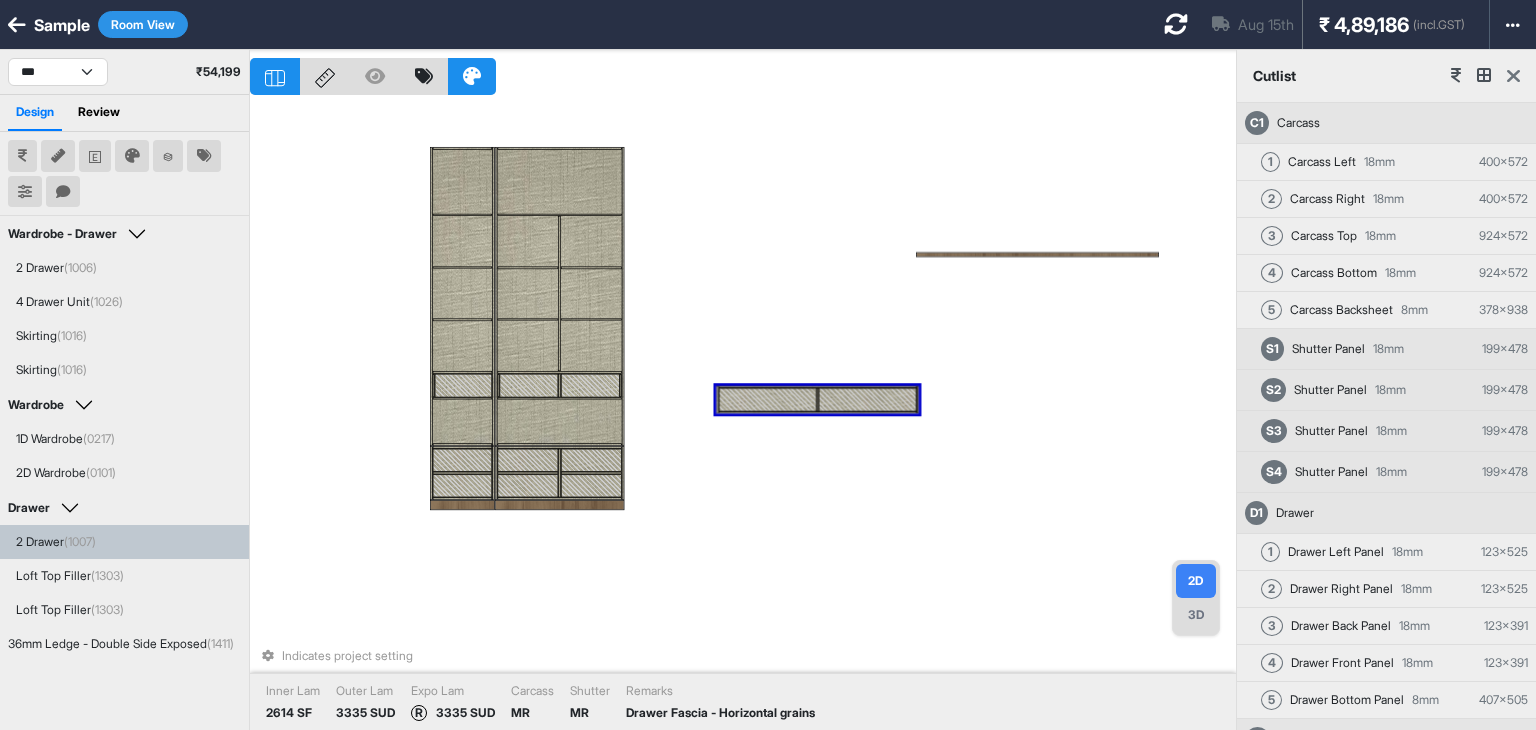 click at bounding box center [1513, 76] 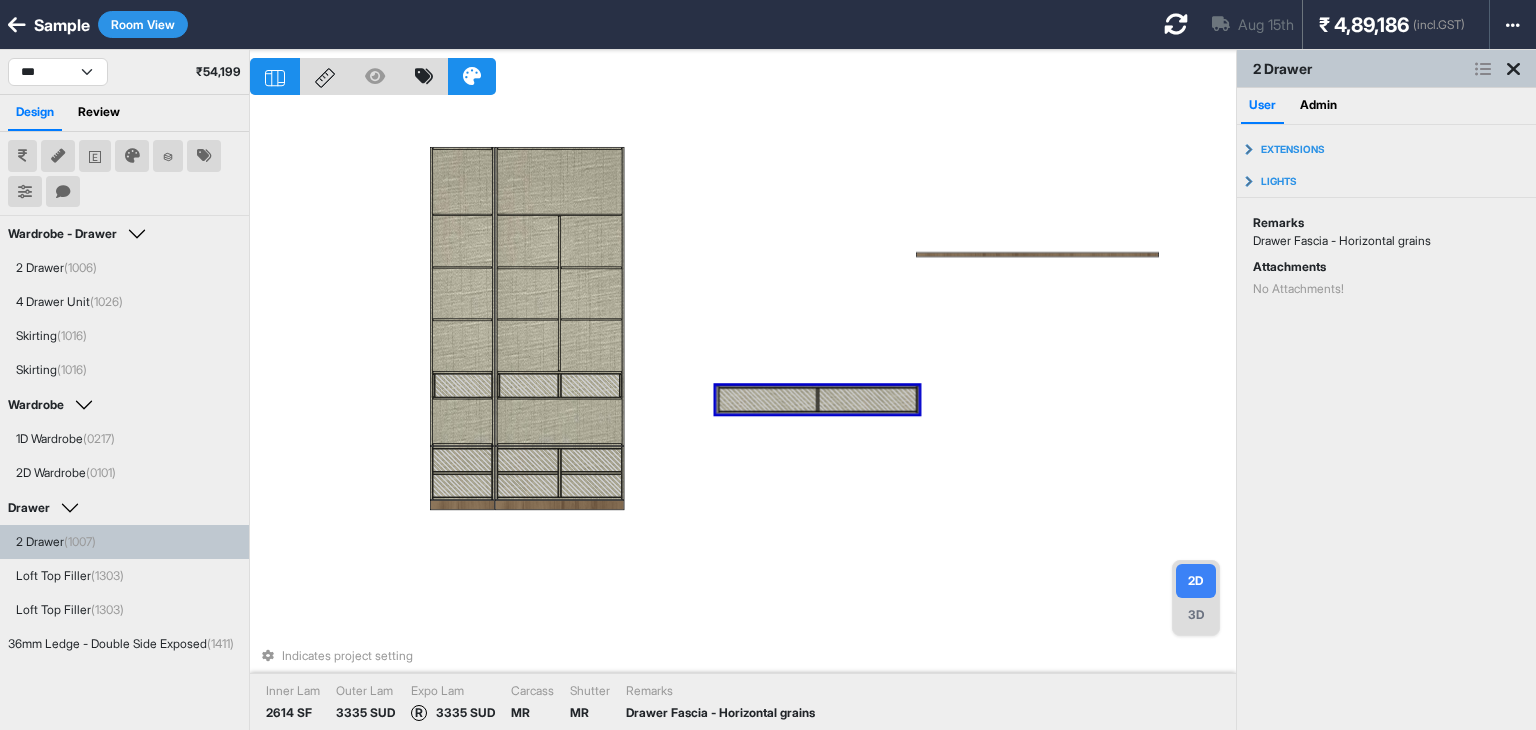 click at bounding box center [1483, 69] 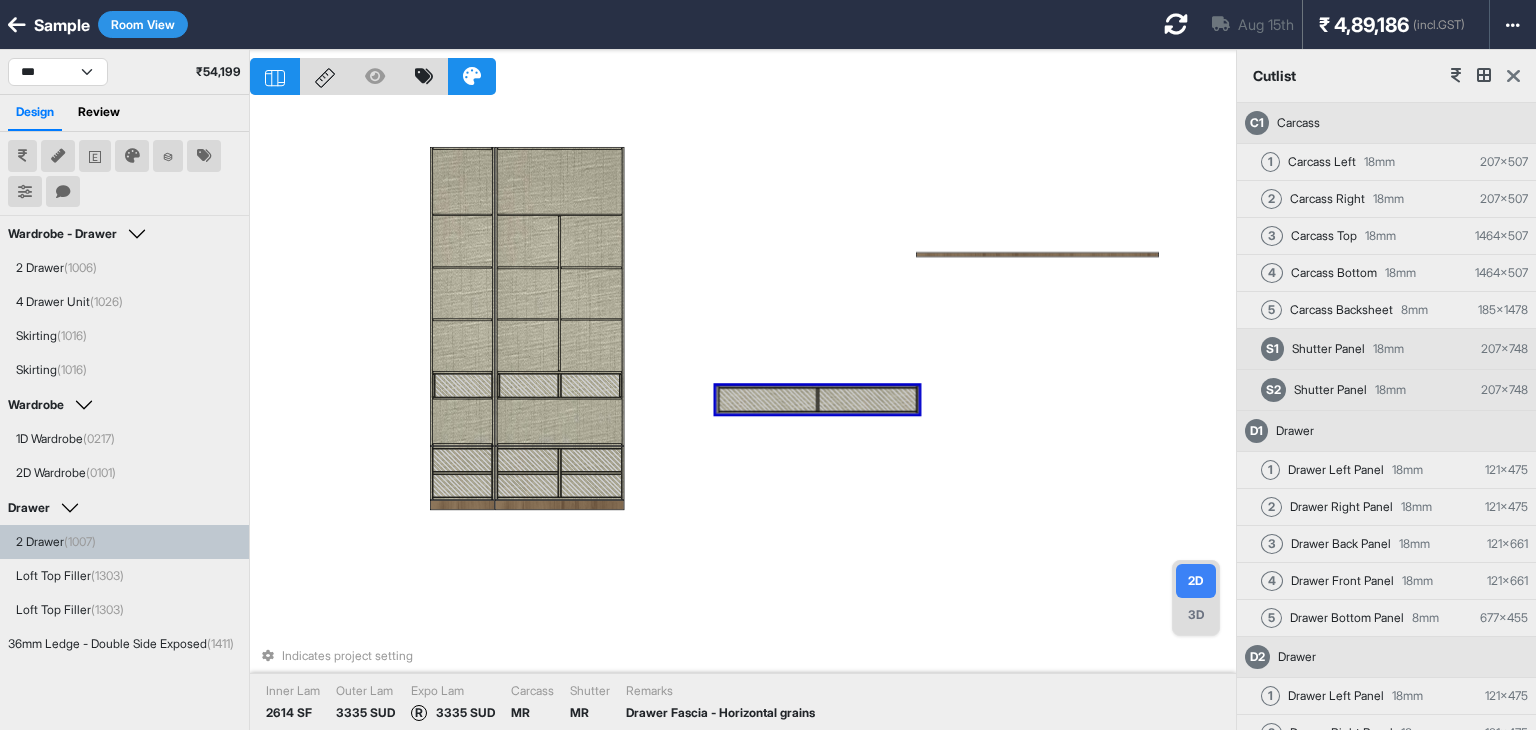 click on "Indicates project setting Inner Lam 2614 SF Outer Lam 3335 SUD Expo Lam R 3335 SUD Carcass MR Shutter MR Remarks Drawer Fascia  - Horizontal grains" at bounding box center (743, 415) 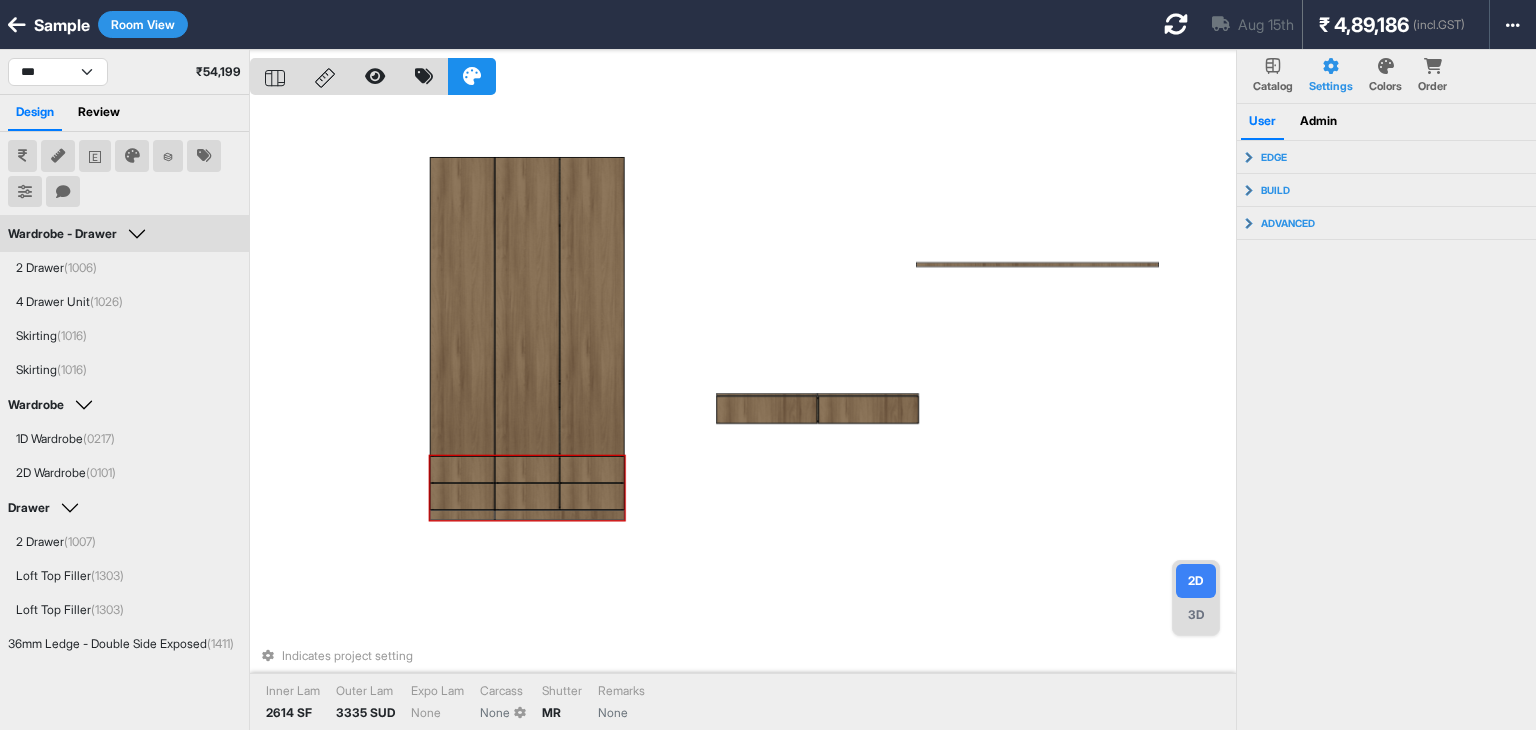 click at bounding box center (560, 515) 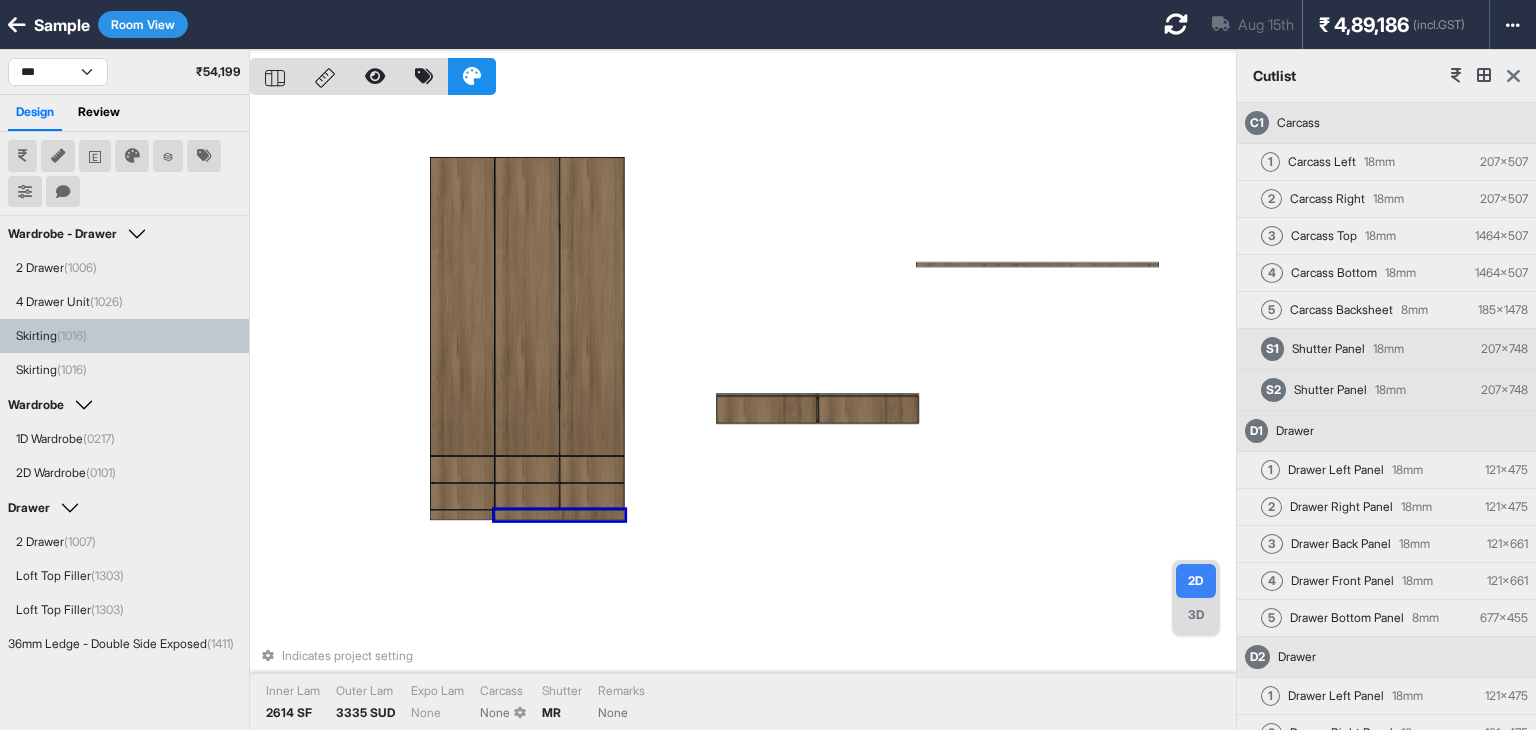 click on "Indicates project setting Inner Lam 2614 SF Outer Lam 3335 SUD Expo Lam None Carcass None Shutter MR Remarks None" at bounding box center [743, 415] 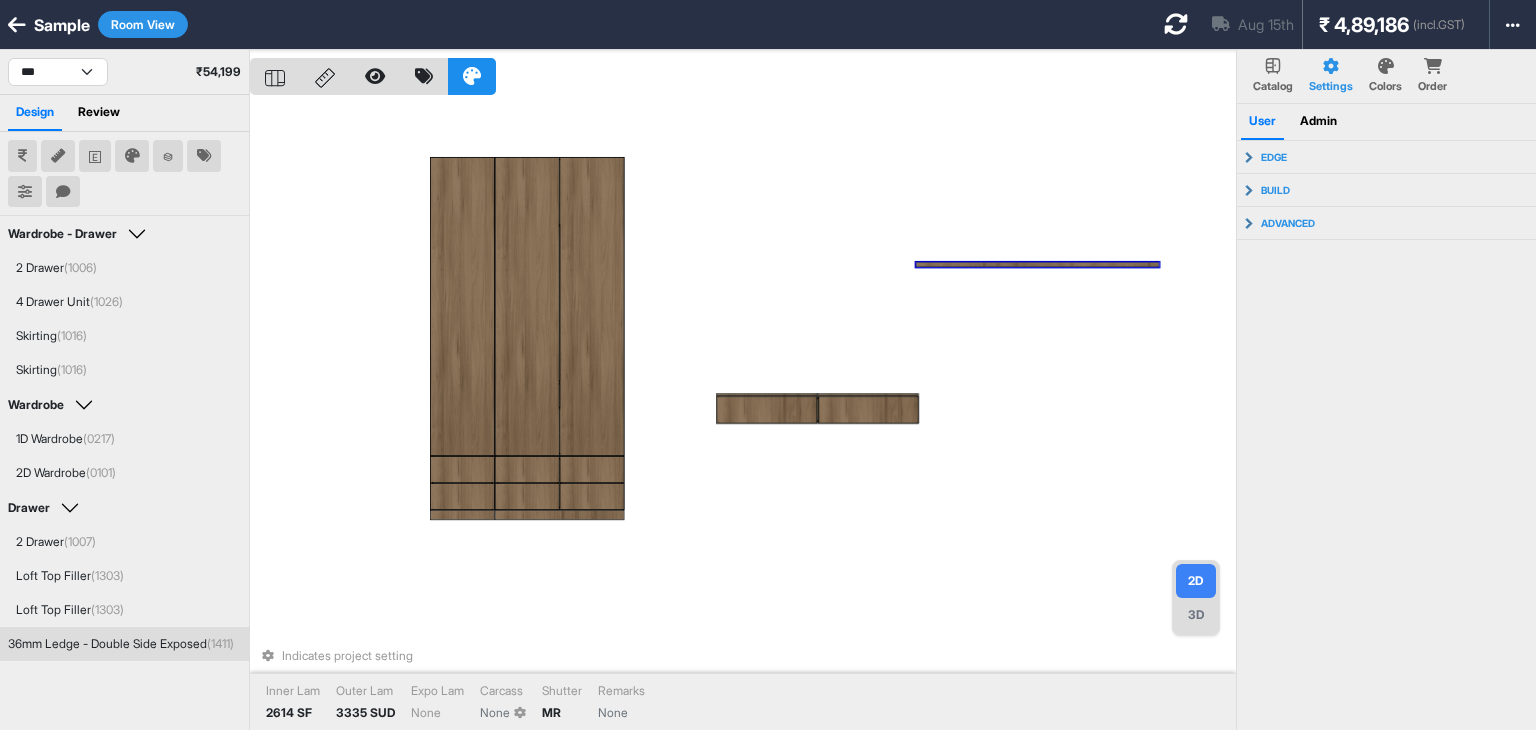 click at bounding box center (1037, 264) 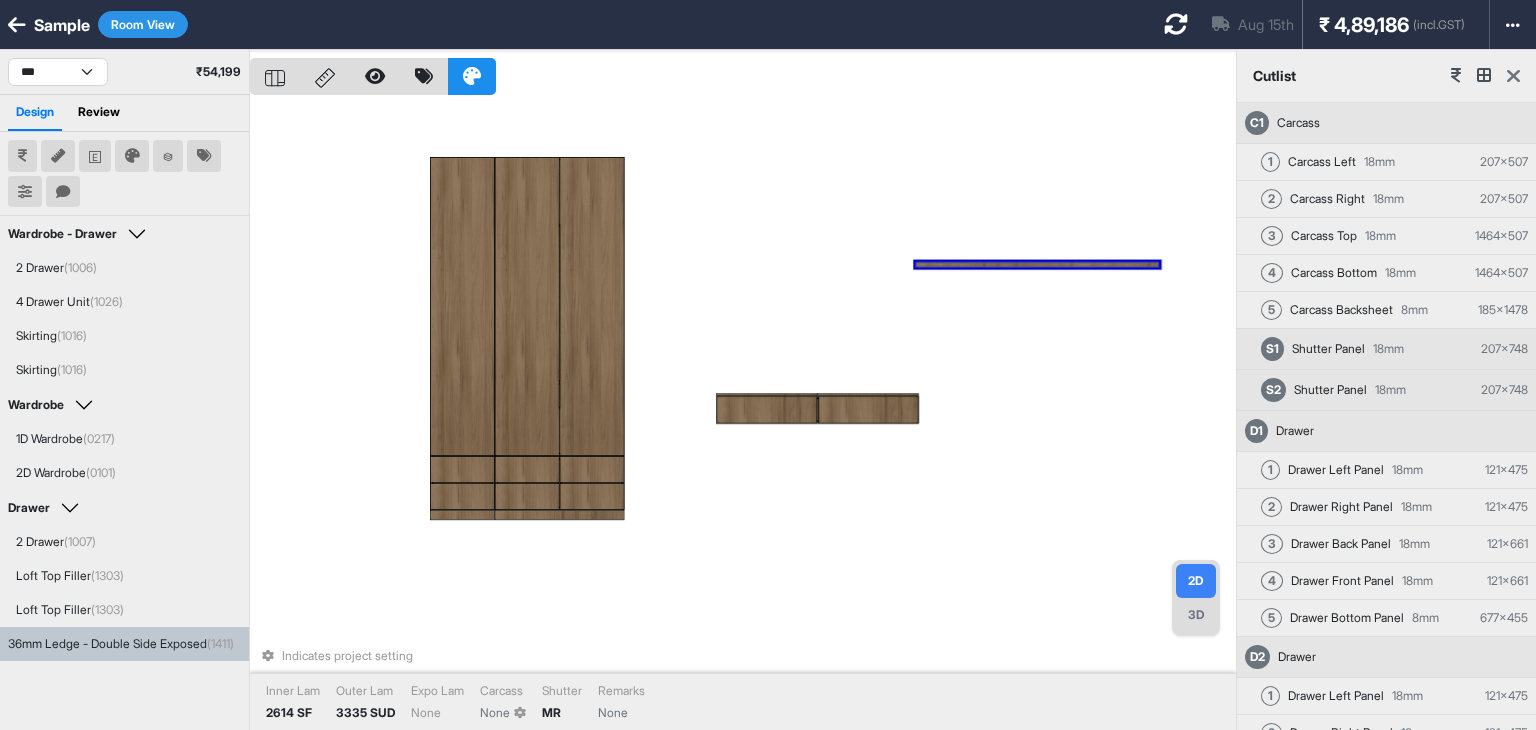 click at bounding box center (1513, 76) 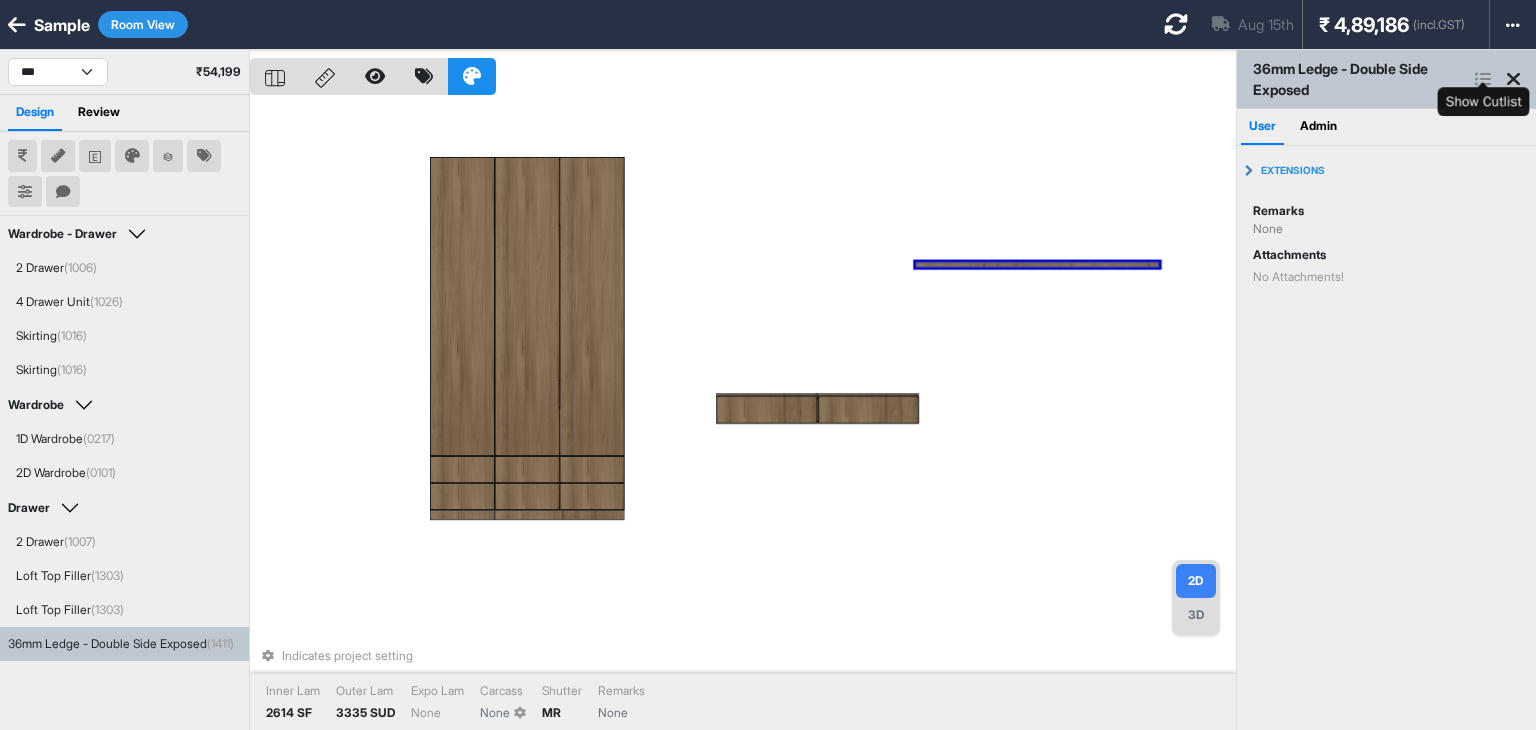 click at bounding box center [1483, 79] 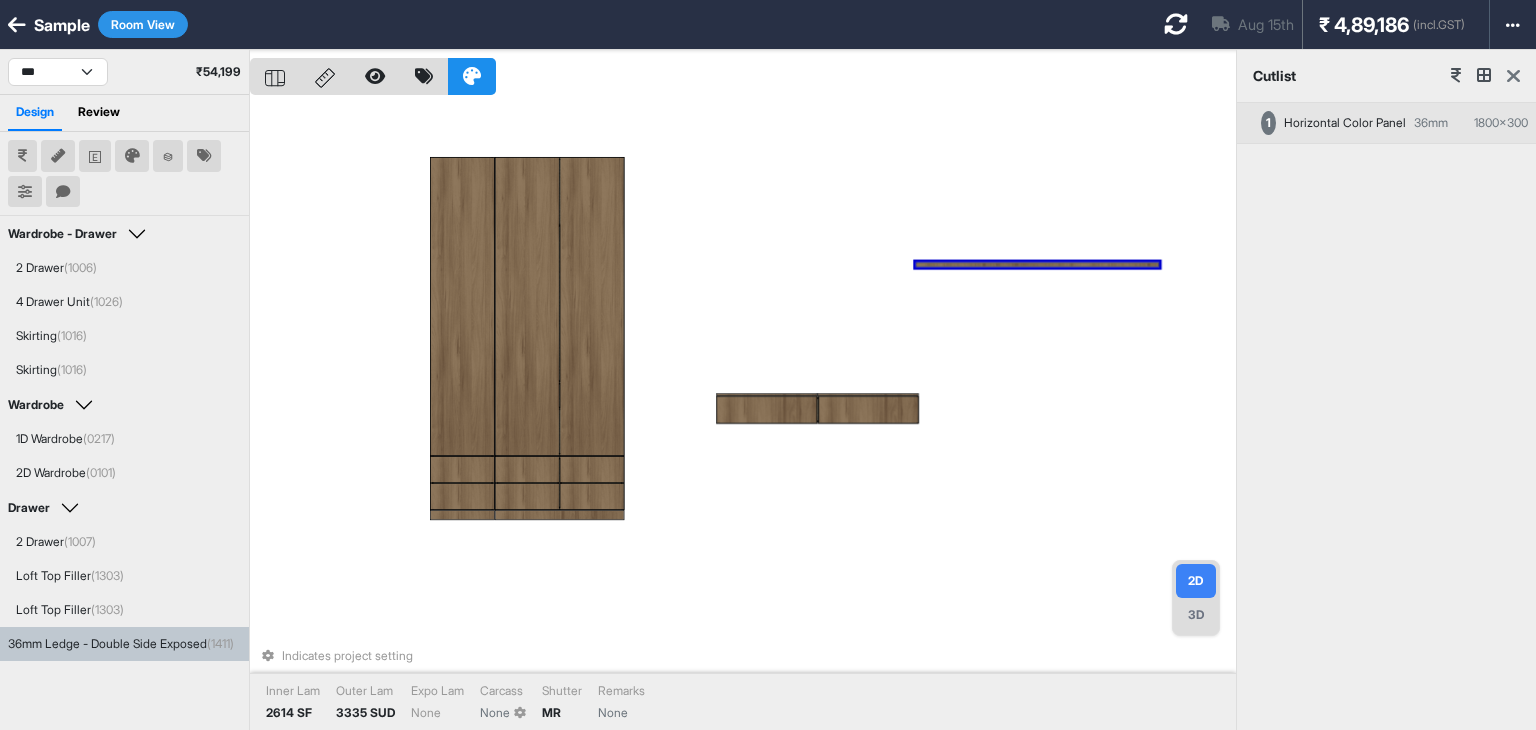 click at bounding box center (1513, 76) 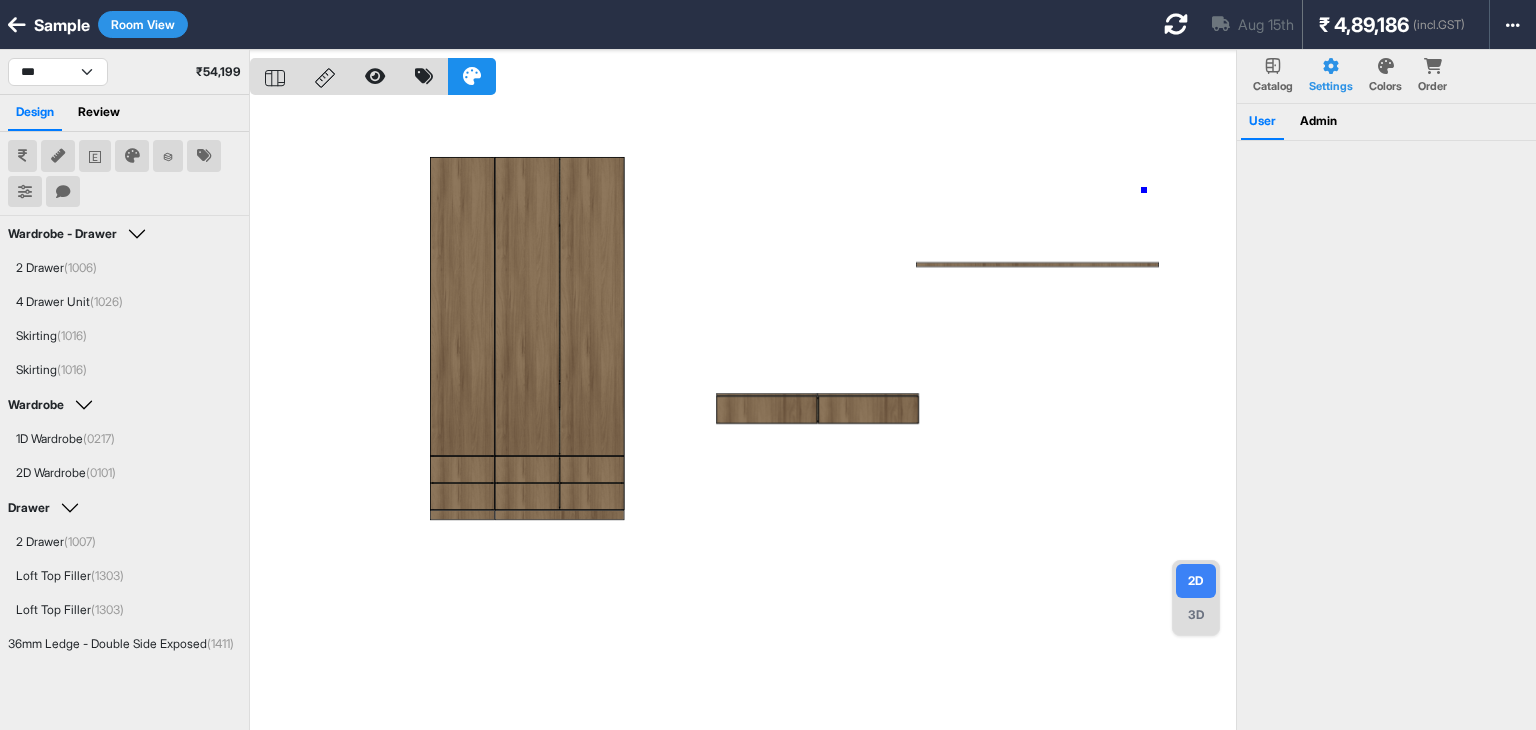 click at bounding box center (743, 415) 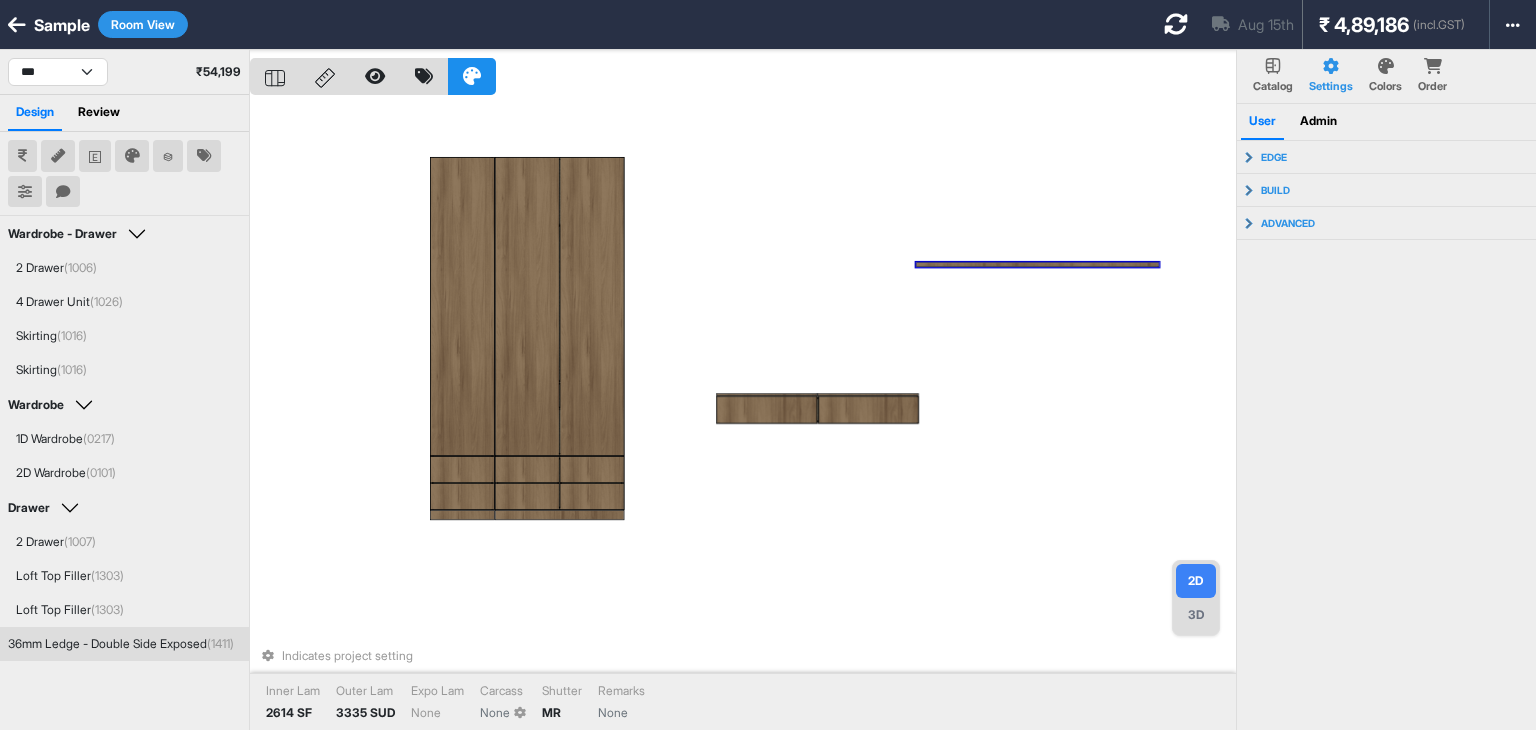 click at bounding box center [1037, 264] 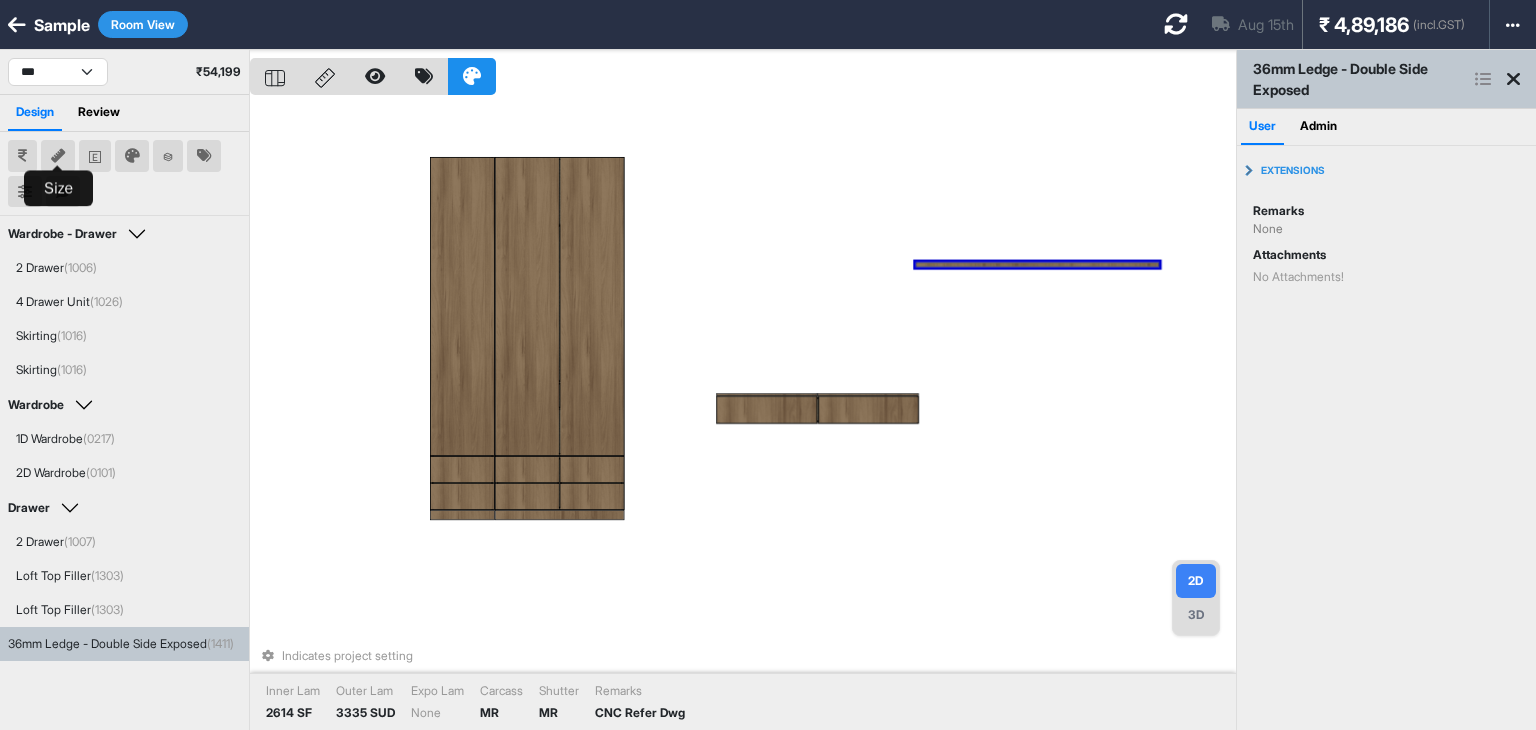 click at bounding box center [58, 156] 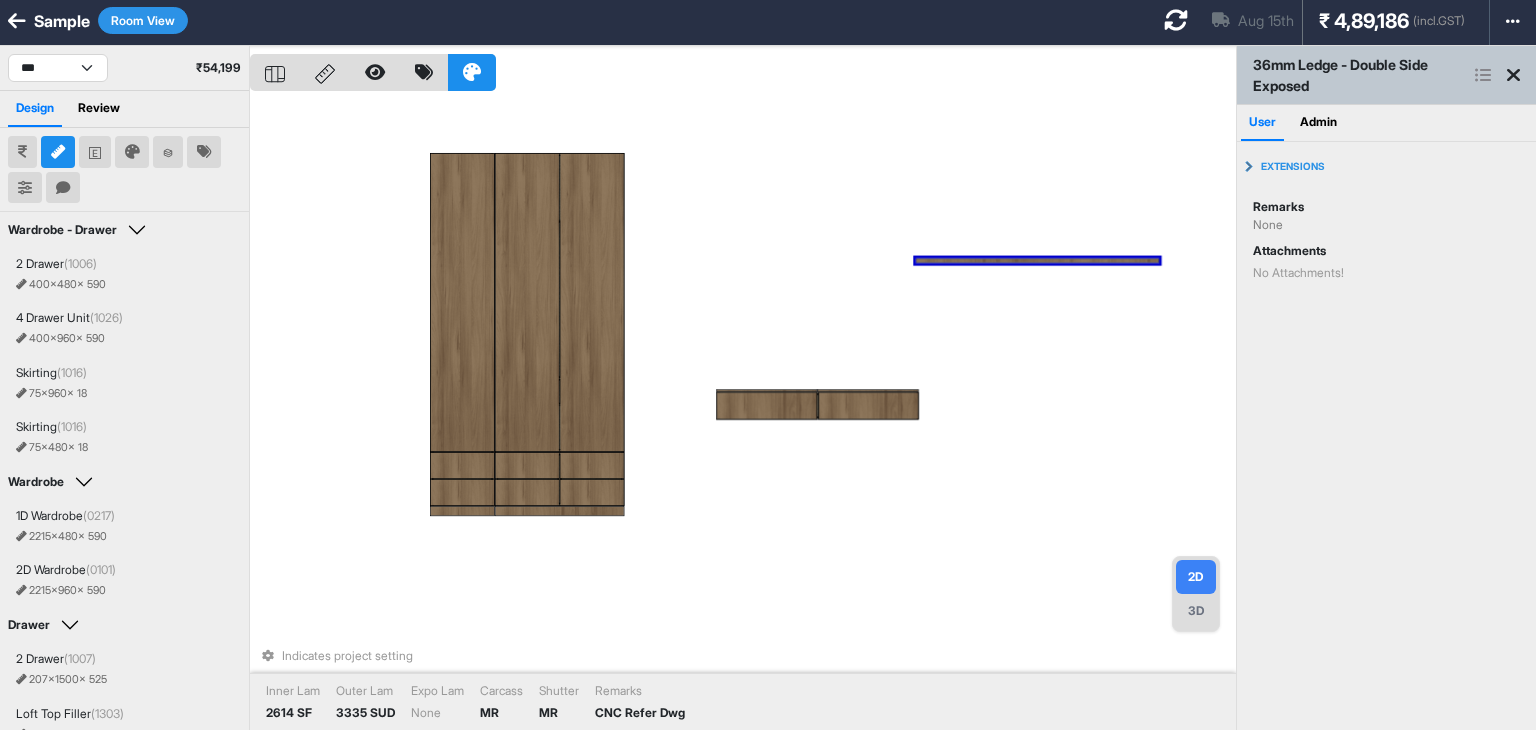 scroll, scrollTop: 0, scrollLeft: 0, axis: both 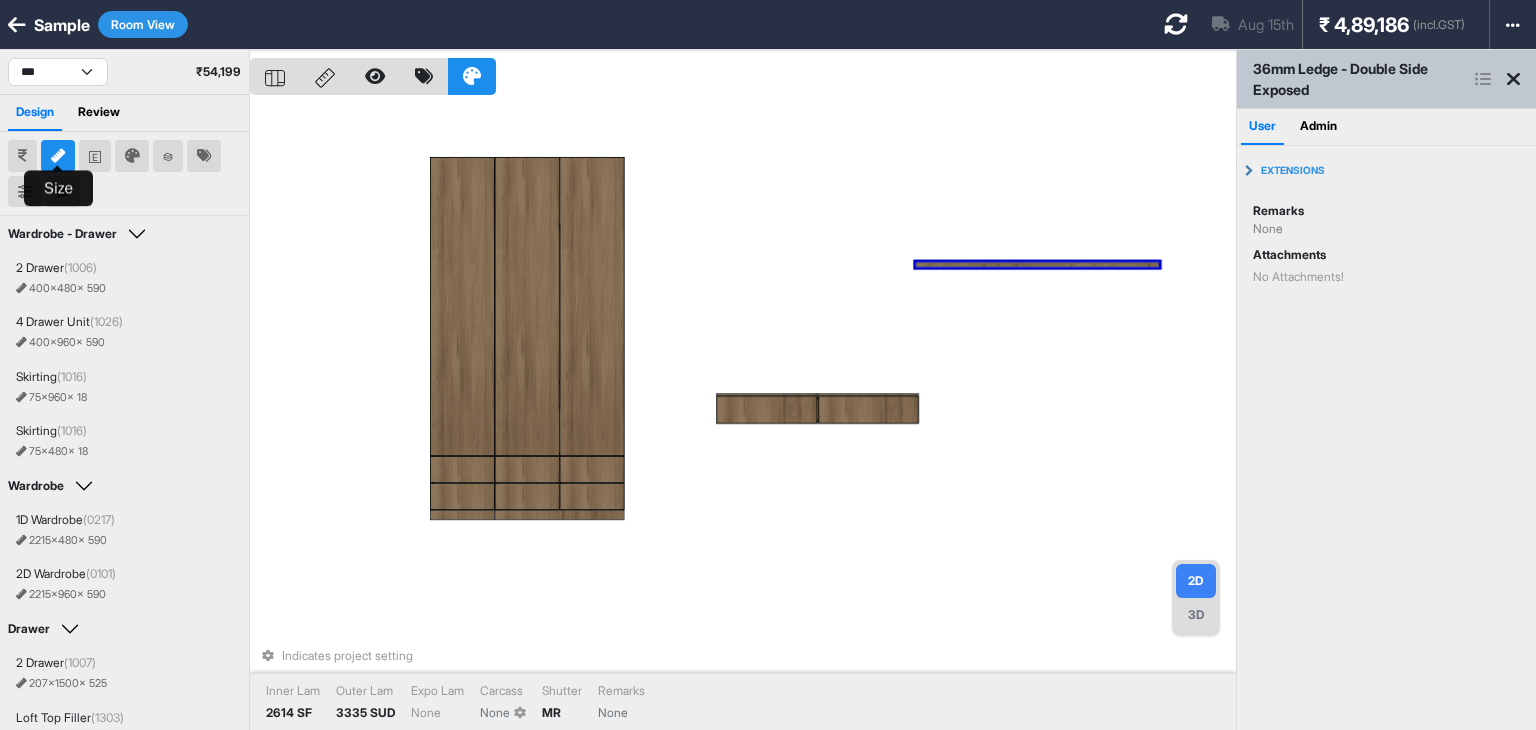 click on "Indicates project setting Inner Lam 2614 SF Outer Lam 3335 SUD Expo Lam None Carcass None Shutter MR Remarks None" at bounding box center (743, 415) 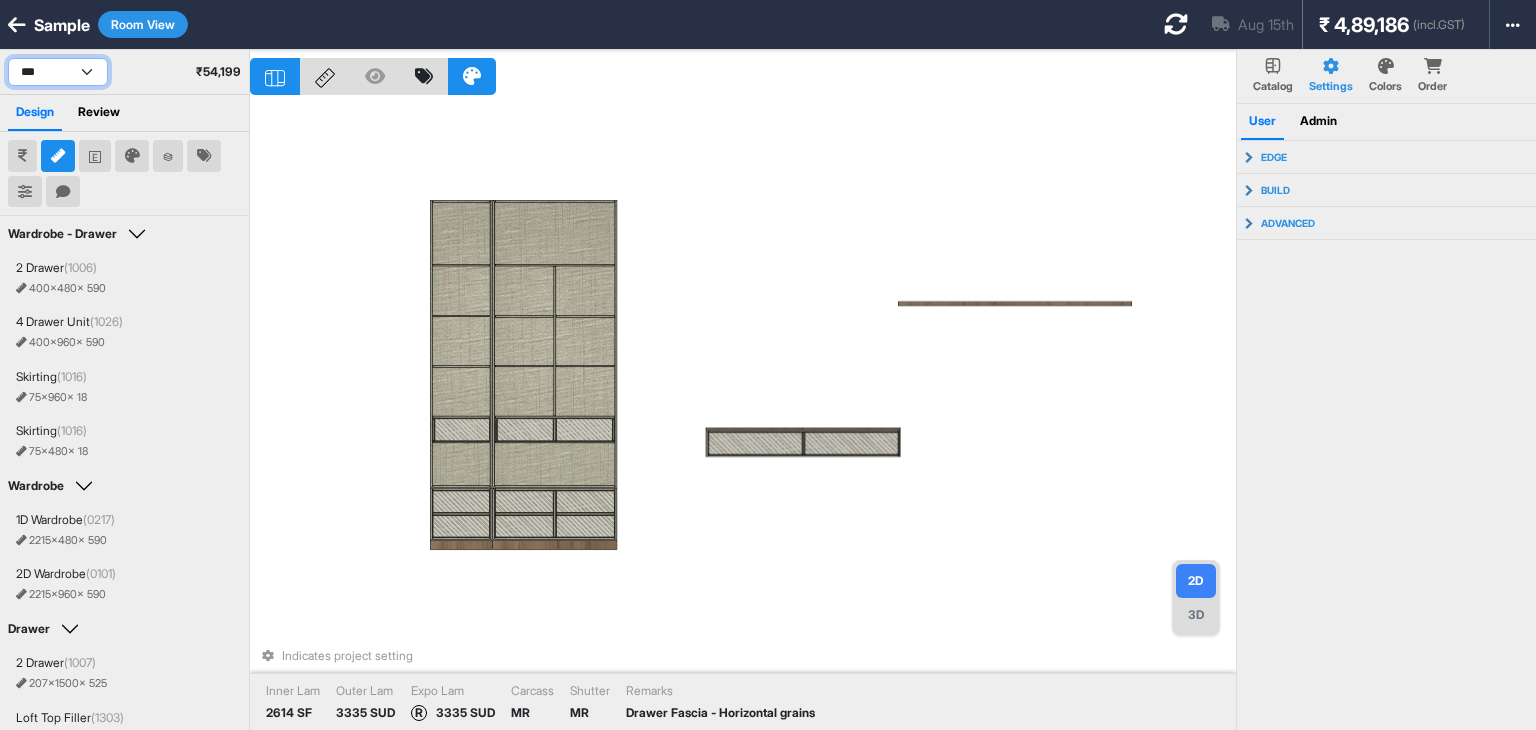 click on "**********" at bounding box center (58, 72) 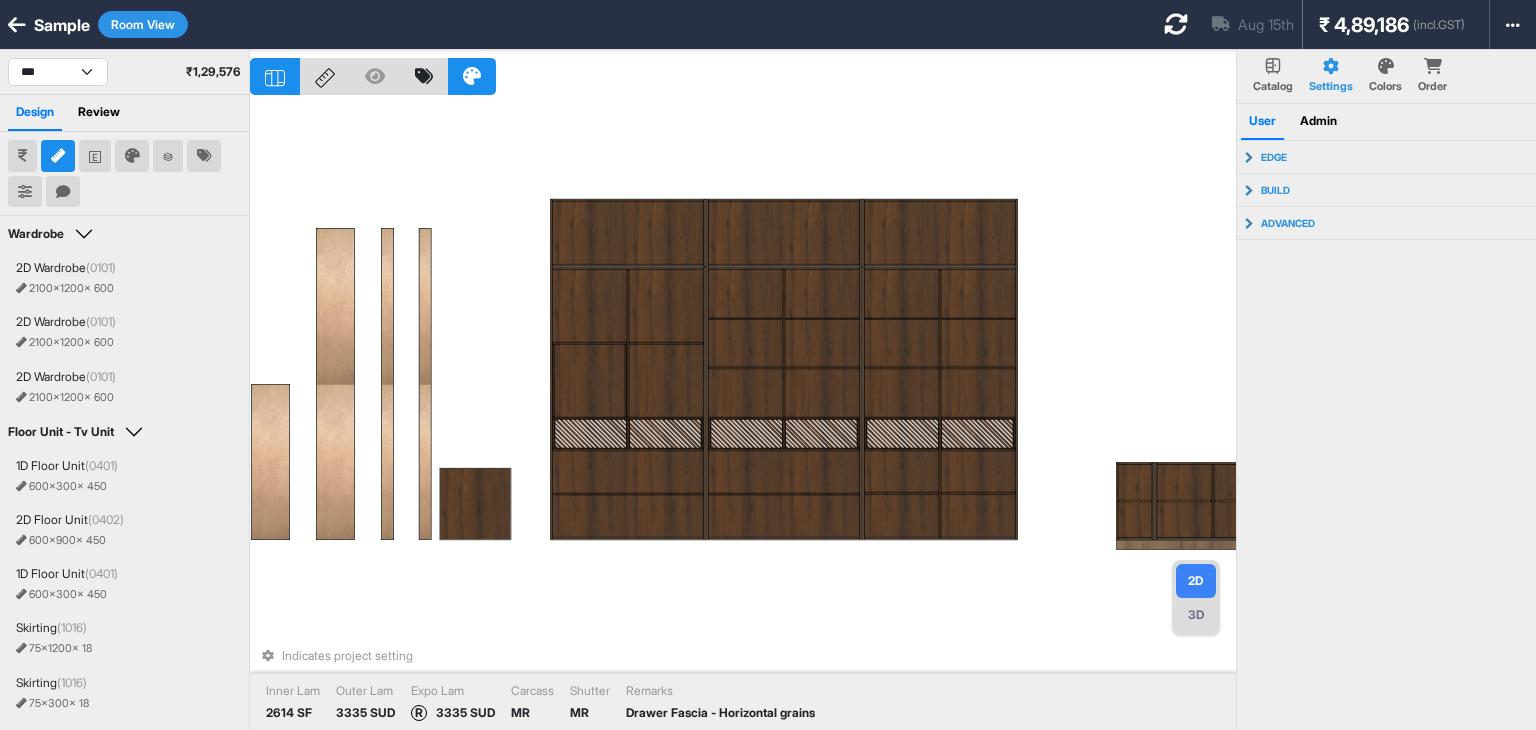 click on "Indicates project setting Inner Lam 2614 SF Outer Lam 3335 SUD Expo Lam R 3335 SUD Carcass MR Shutter MR Remarks Drawer Fascia  - Horizontal grains" at bounding box center (743, 415) 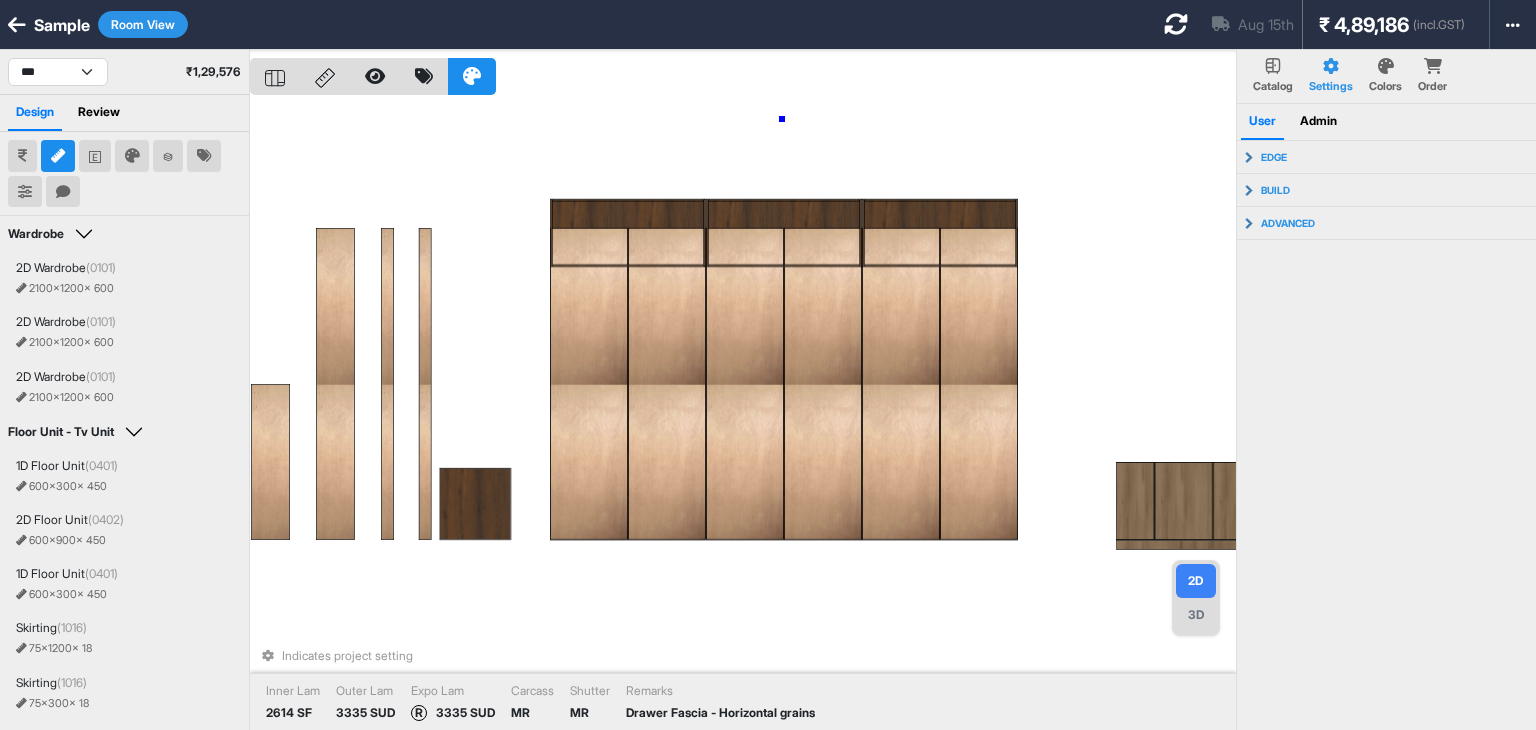 click on "Indicates project setting Inner Lam 2614 SF Outer Lam 3335 SUD Expo Lam R 3335 SUD Carcass MR Shutter MR Remarks Drawer Fascia  - Horizontal grains" at bounding box center (743, 415) 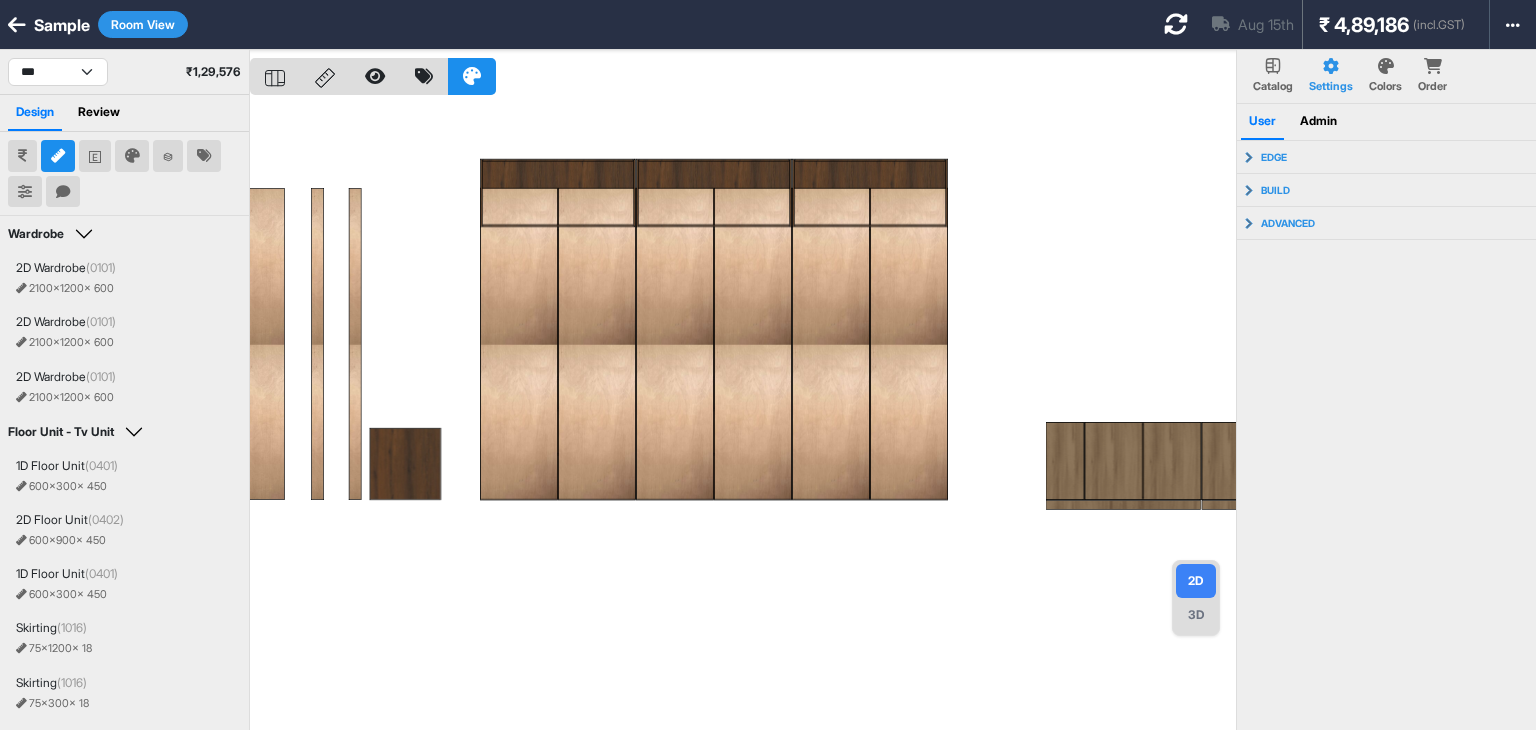 click at bounding box center (743, 415) 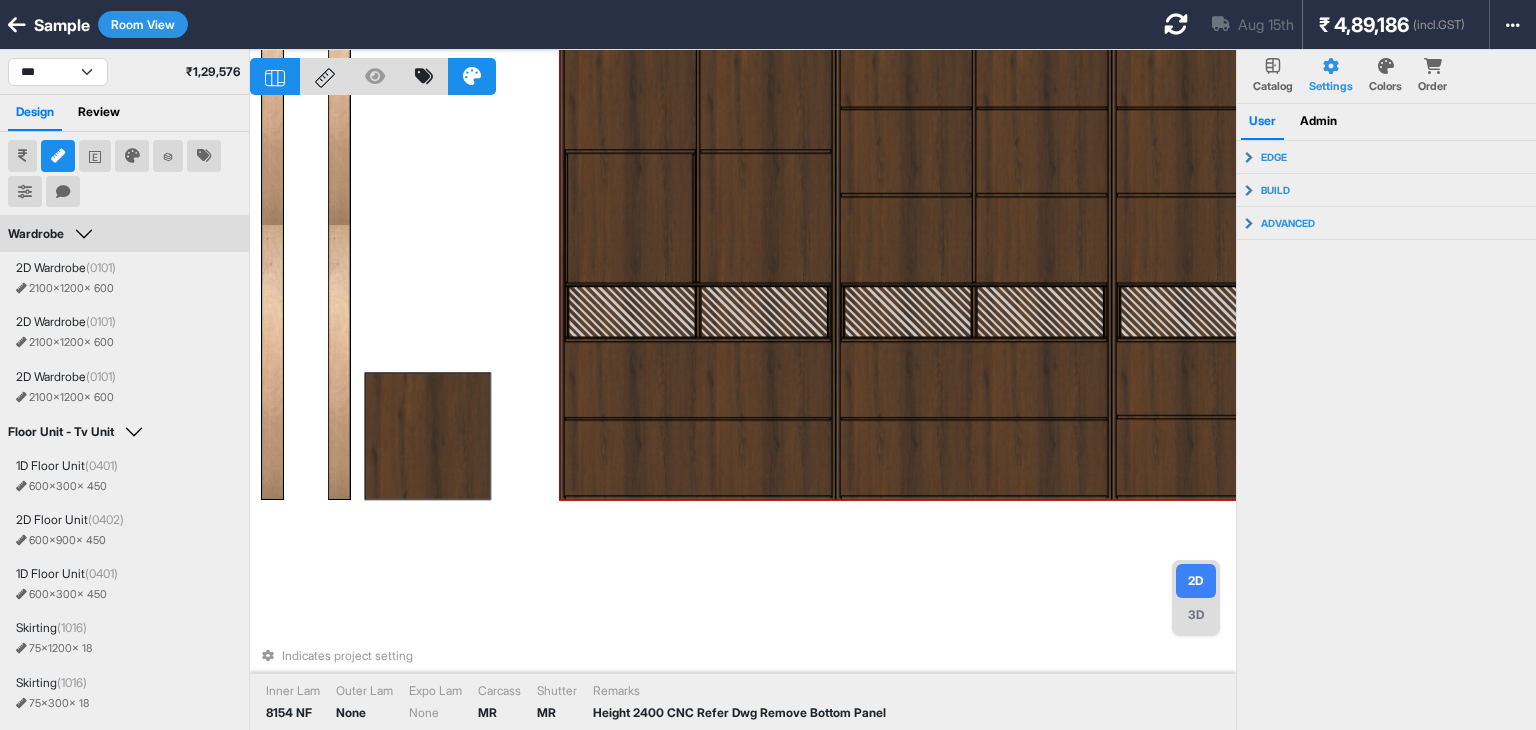 click at bounding box center [629, 218] 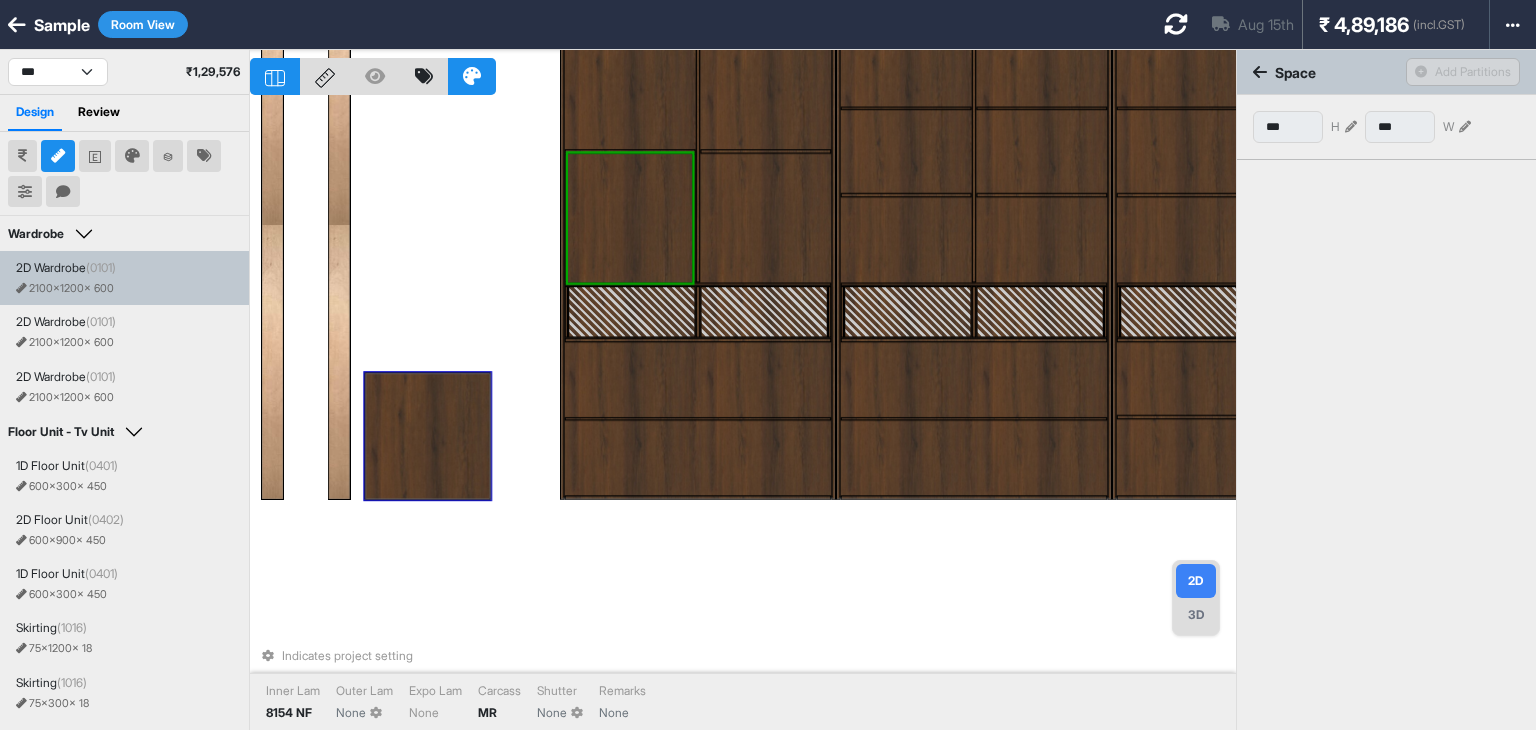 click at bounding box center [428, 436] 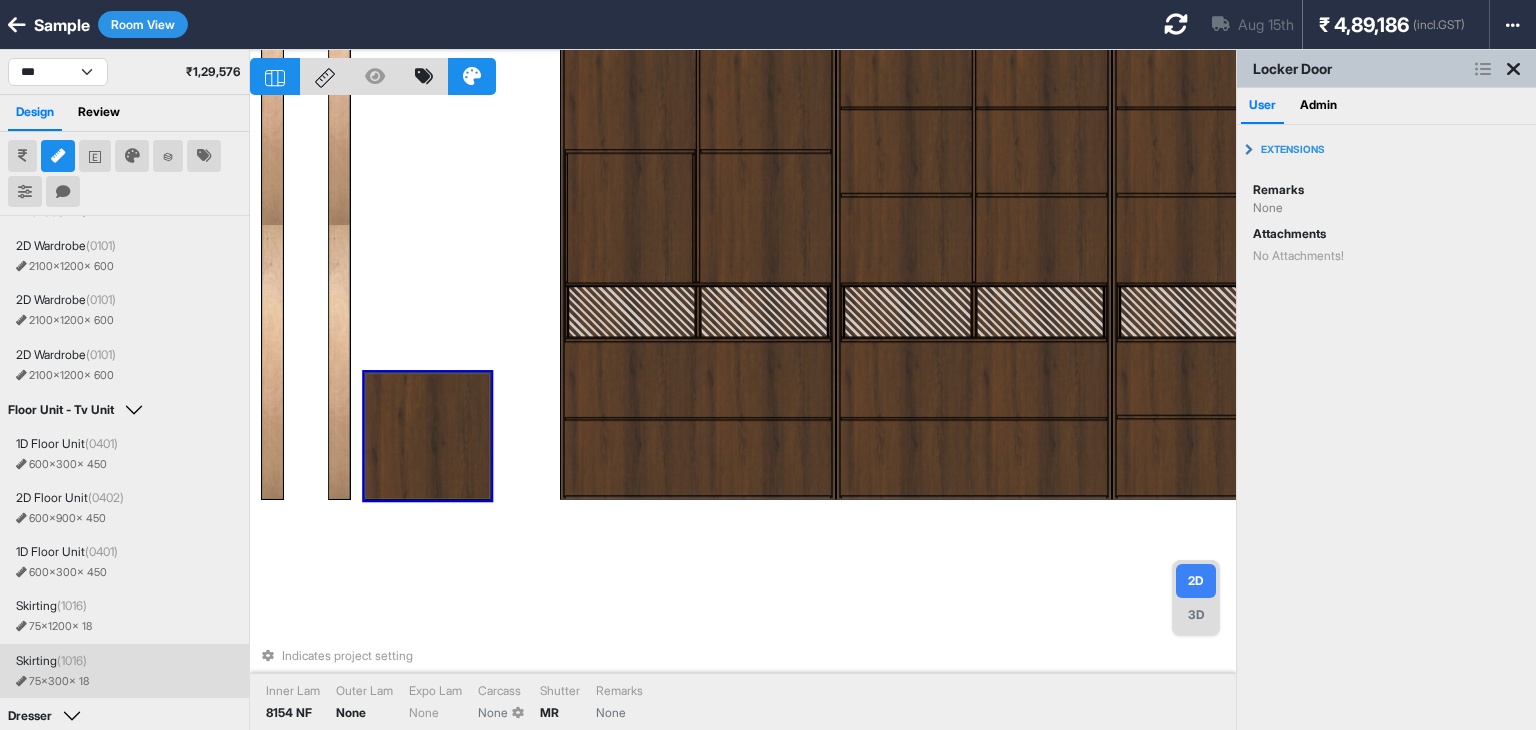 scroll, scrollTop: 0, scrollLeft: 0, axis: both 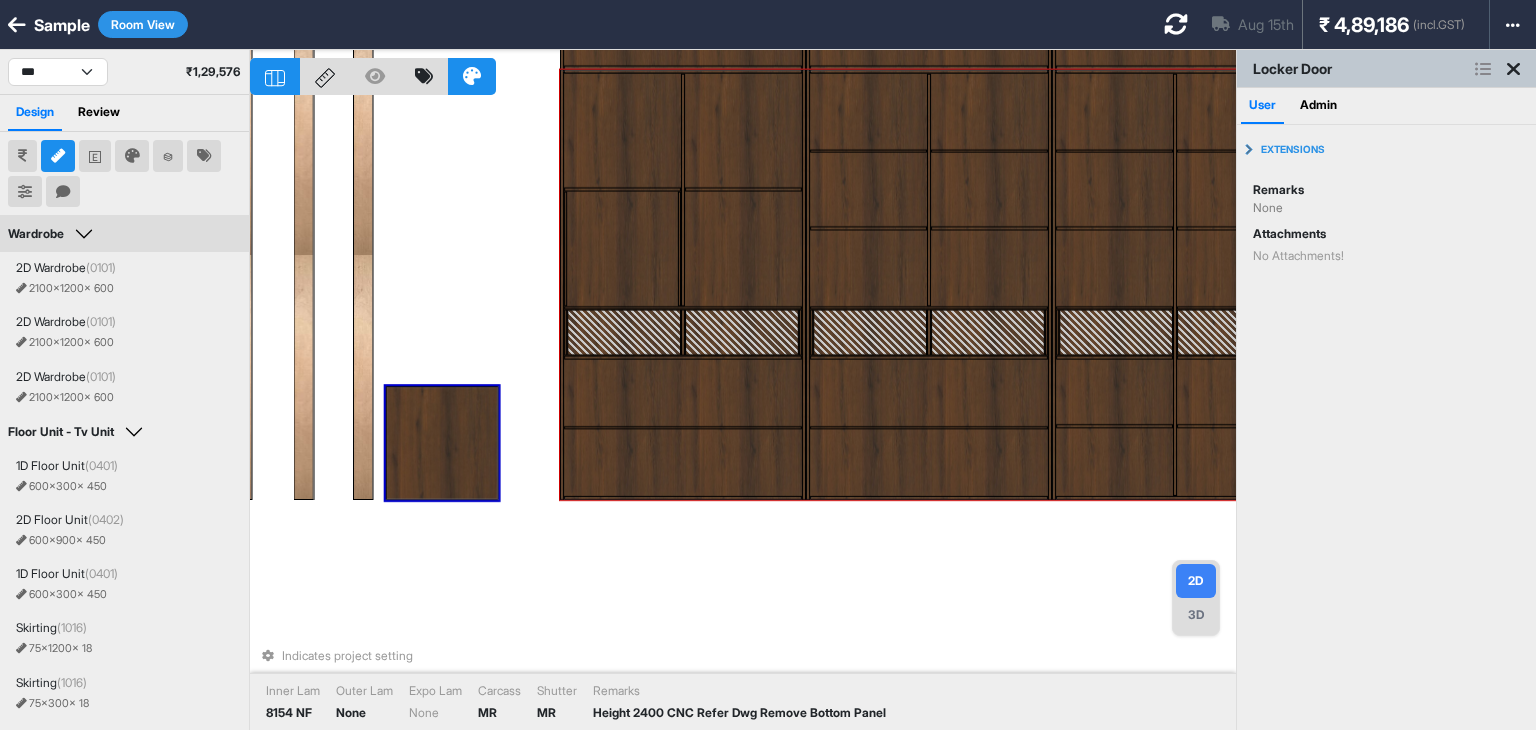click at bounding box center [622, 248] 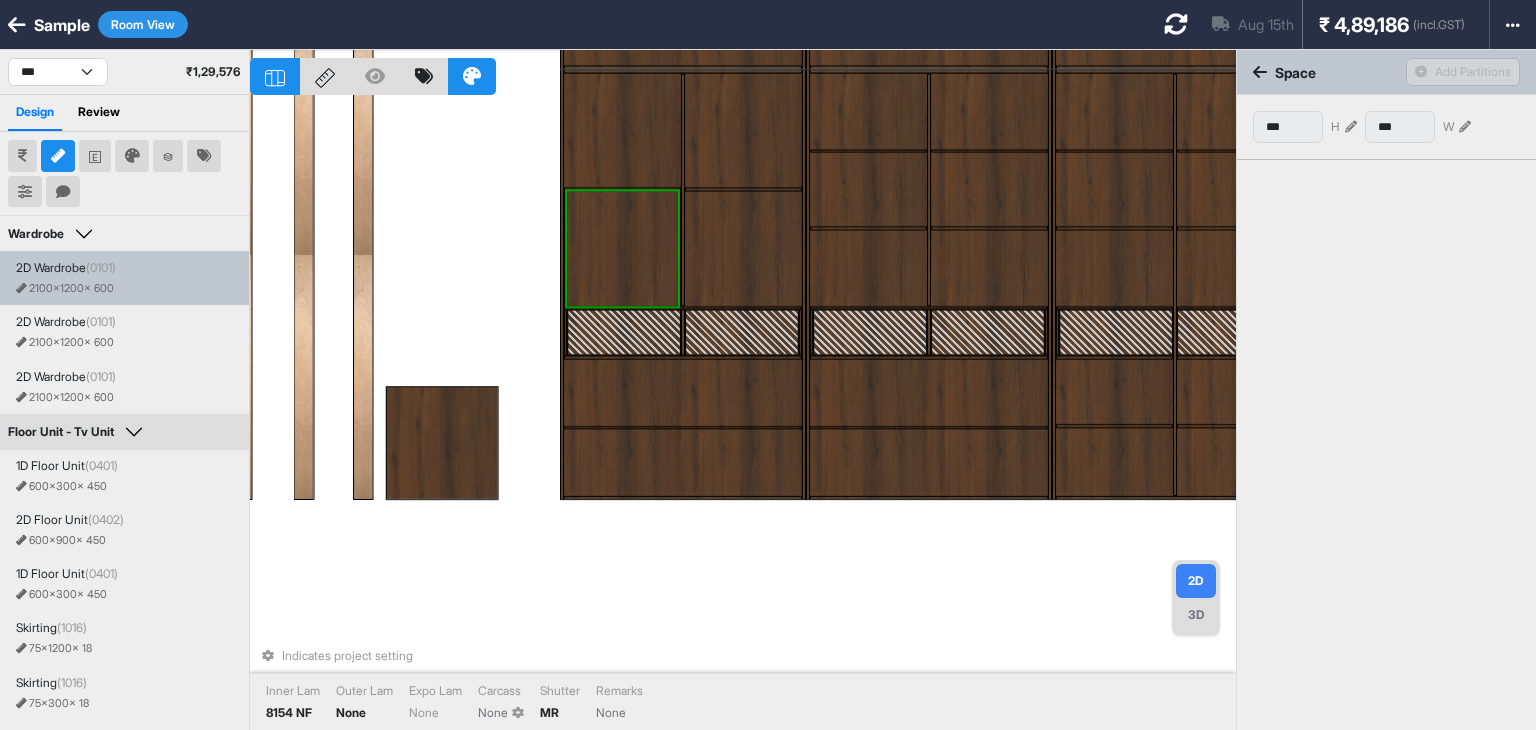 scroll, scrollTop: 223, scrollLeft: 0, axis: vertical 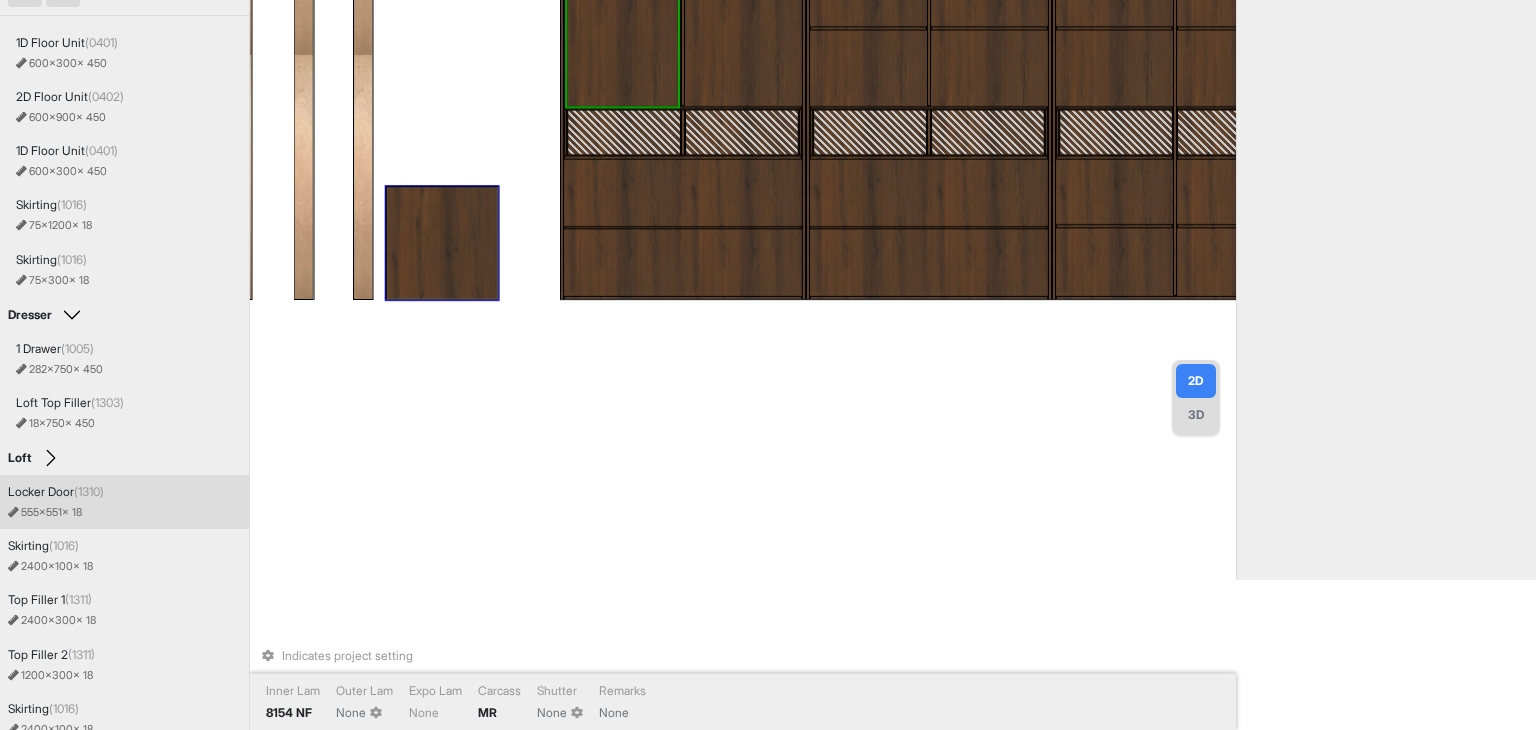 click at bounding box center (442, 243) 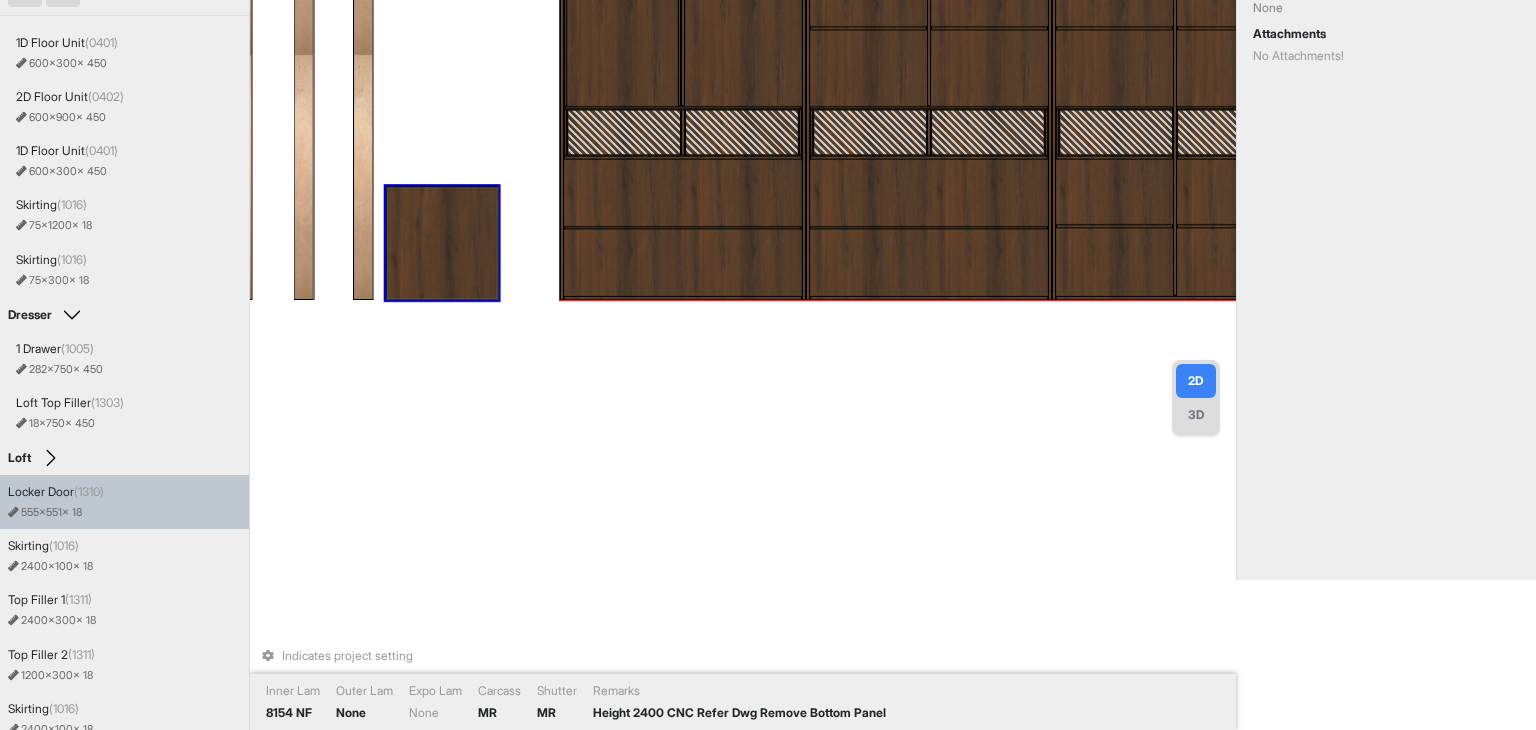 click at bounding box center (622, 48) 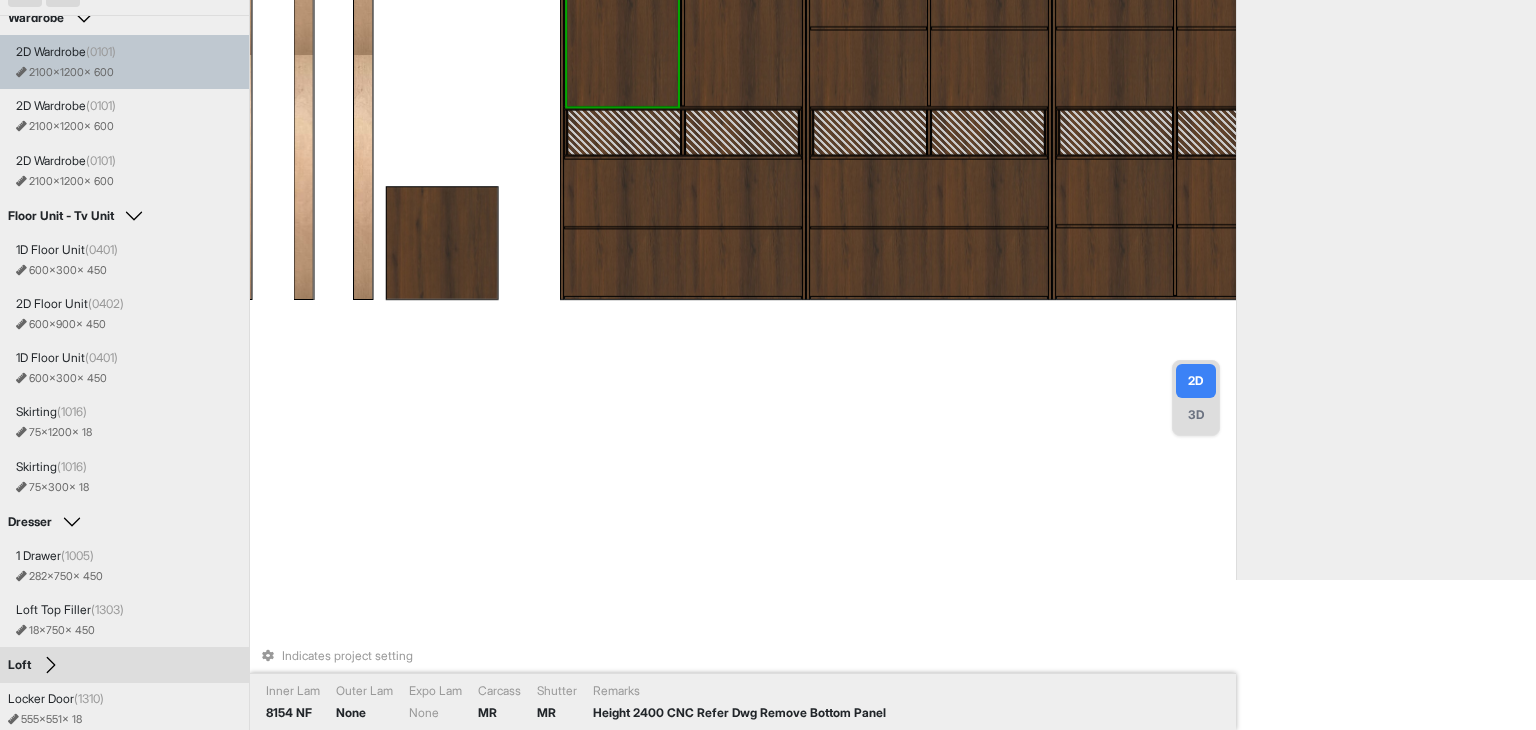 scroll, scrollTop: 0, scrollLeft: 0, axis: both 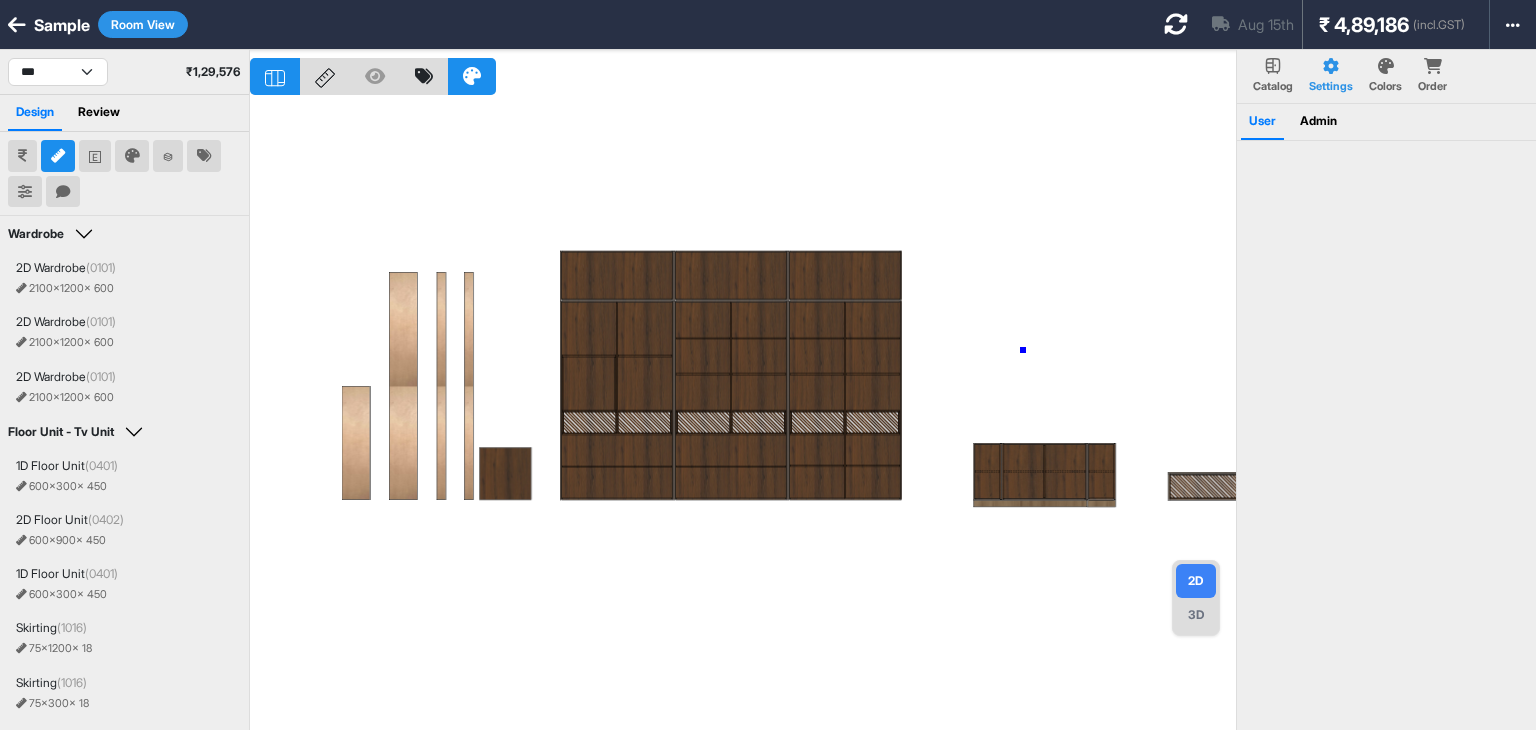 click at bounding box center [743, 415] 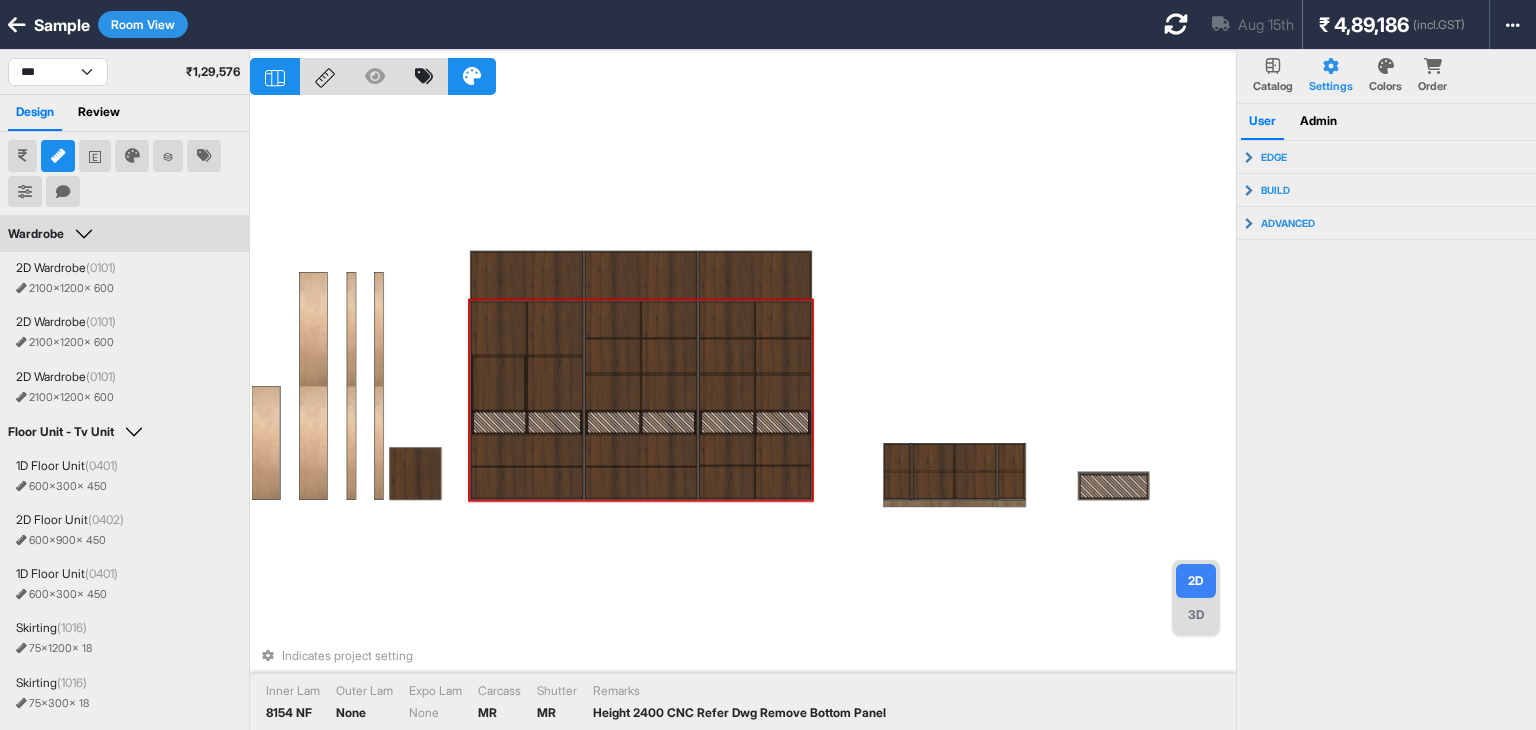 click at bounding box center (499, 328) 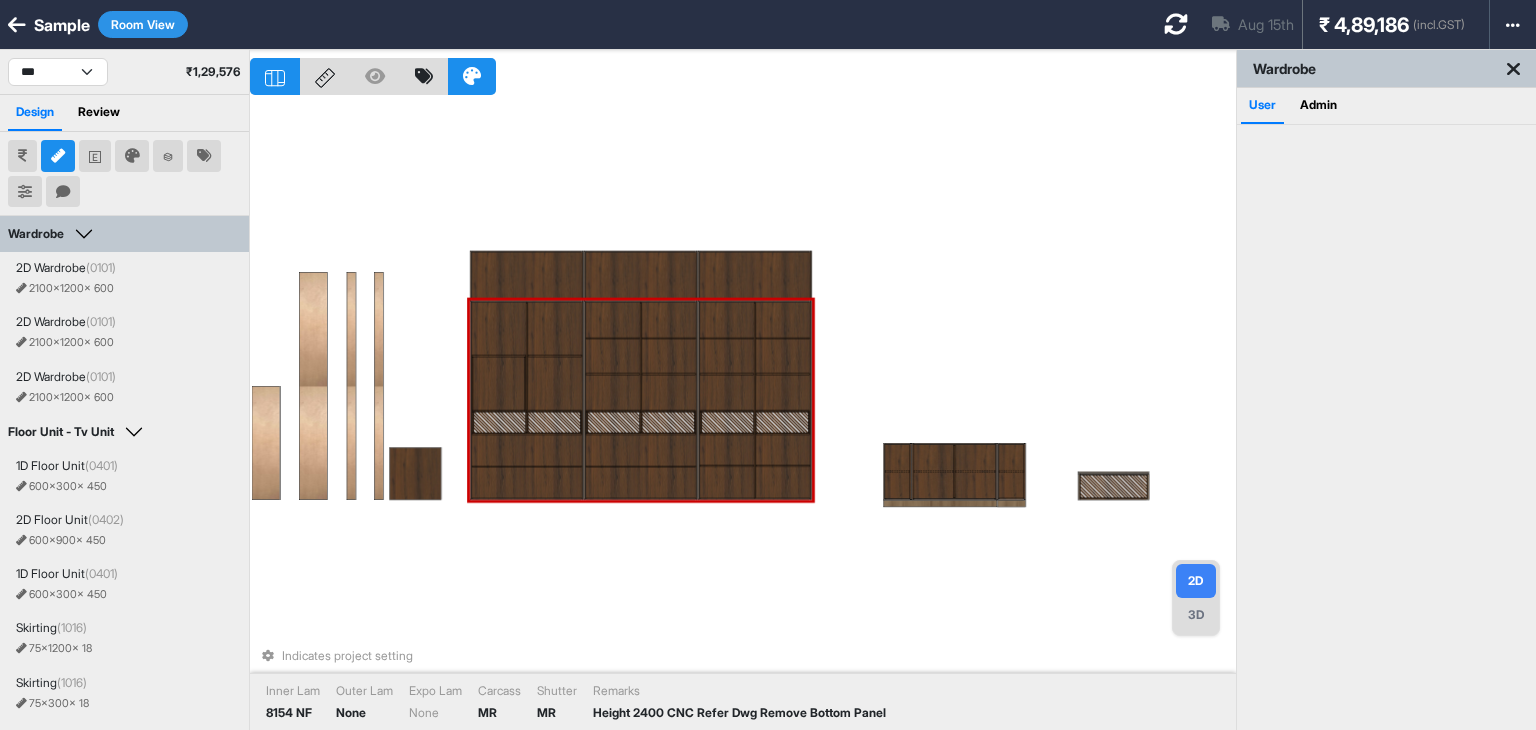 click at bounding box center (555, 328) 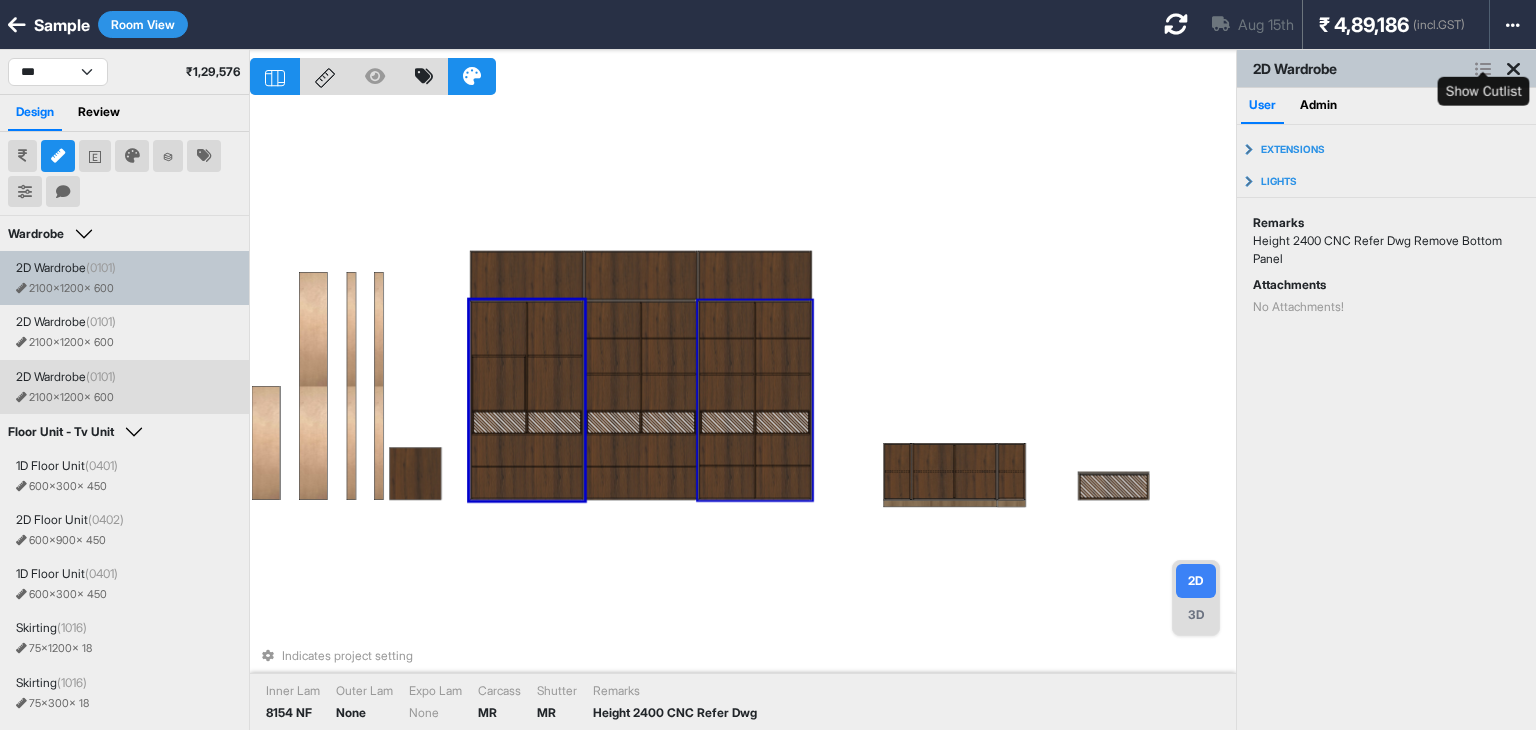 click at bounding box center (1483, 69) 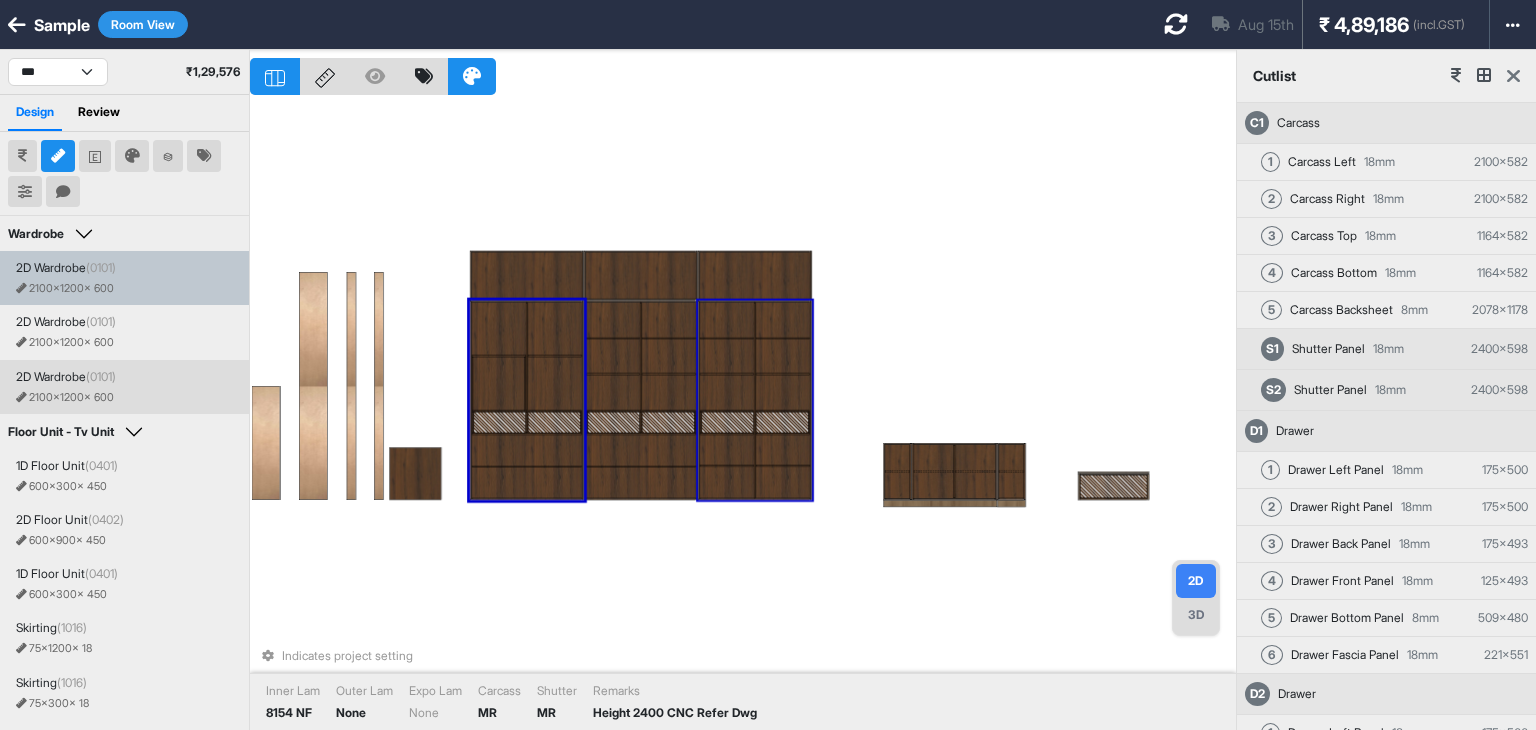 click at bounding box center (1513, 76) 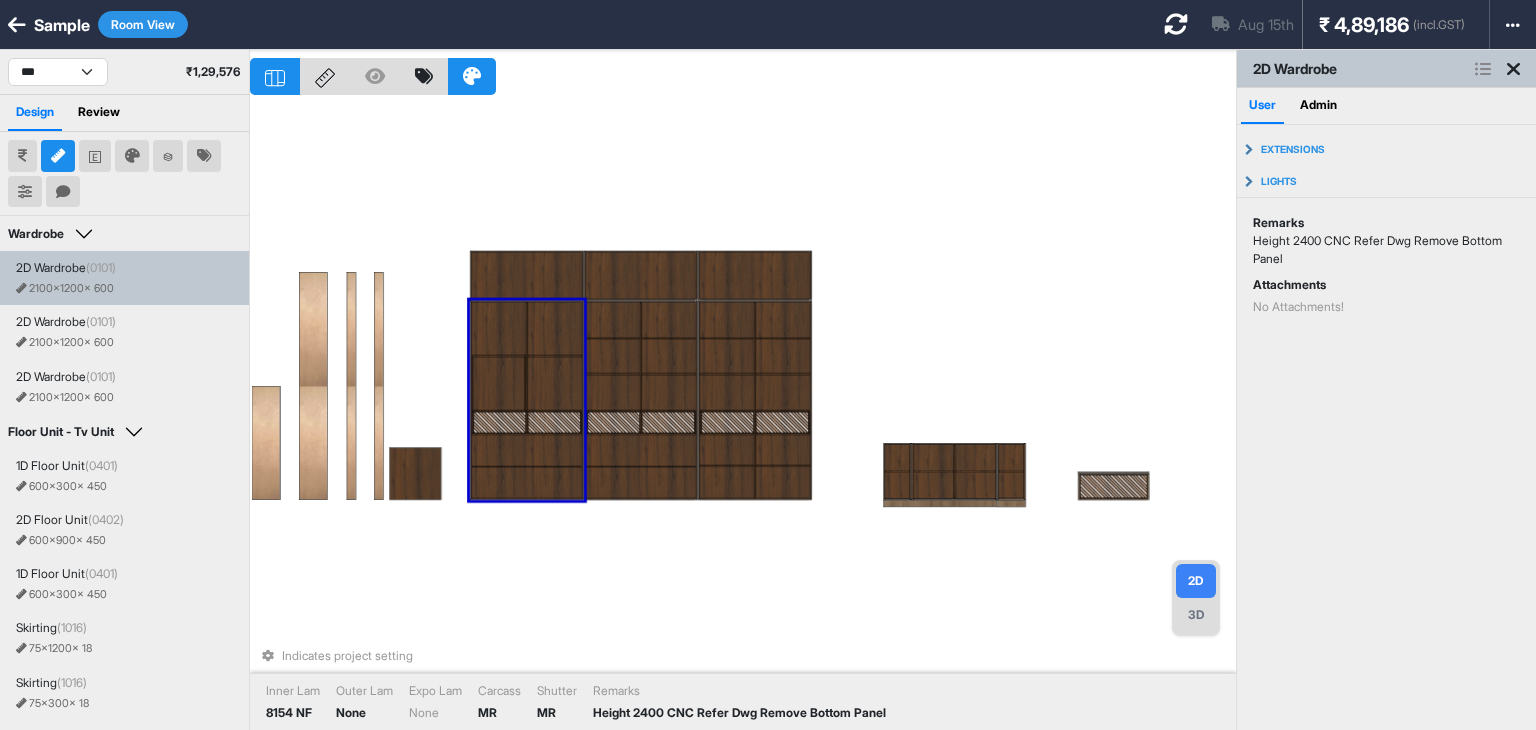 click on "Indicates project setting Inner Lam 8154 NF Outer Lam None Expo Lam None Carcass MR Shutter MR Remarks Height 2400
CNC Refer Dwg
Remove Bottom Panel" at bounding box center (743, 415) 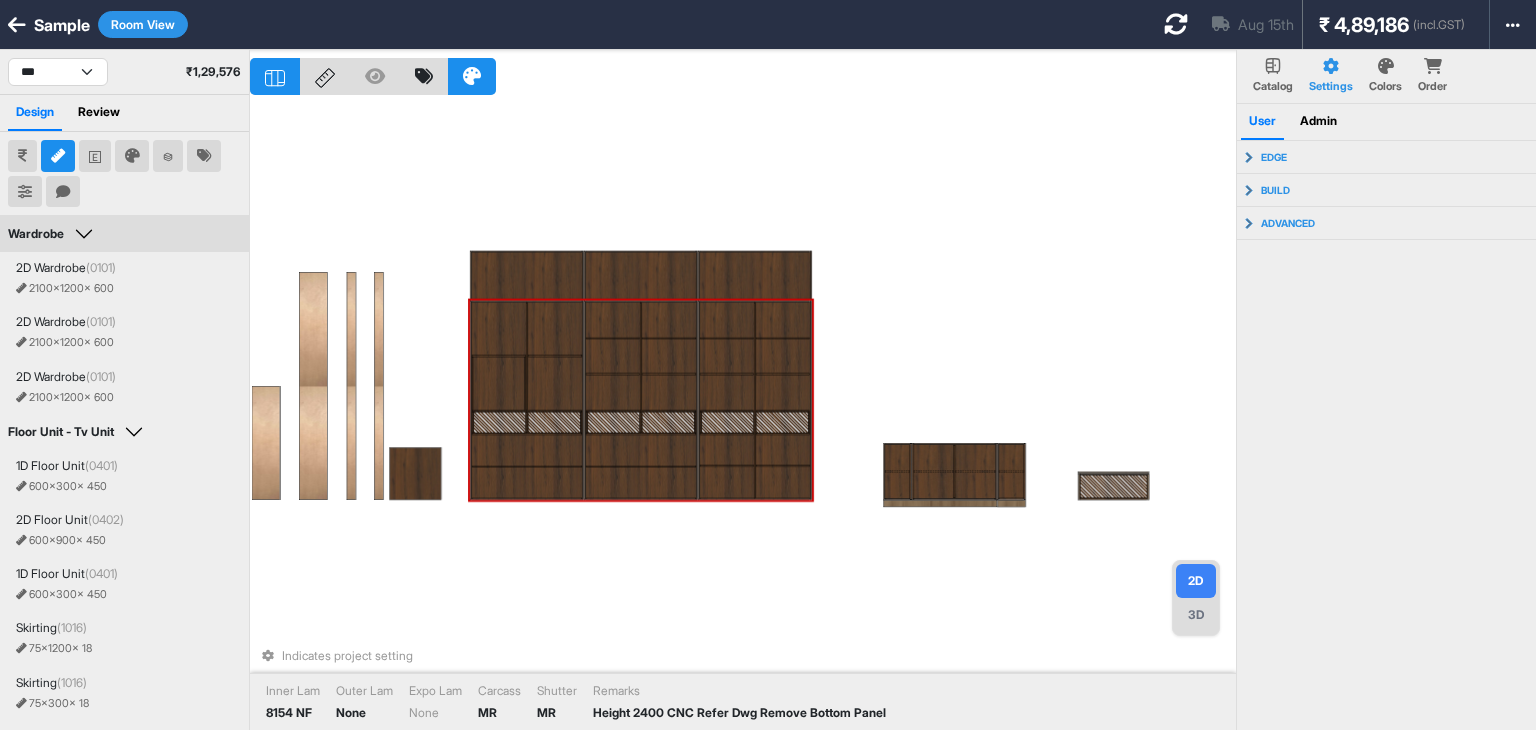 click on "Indicates project setting Inner Lam 8154 NF Outer Lam None Expo Lam None Carcass MR Shutter MR Remarks Height 2400
CNC Refer Dwg
Remove Bottom Panel" at bounding box center [743, 415] 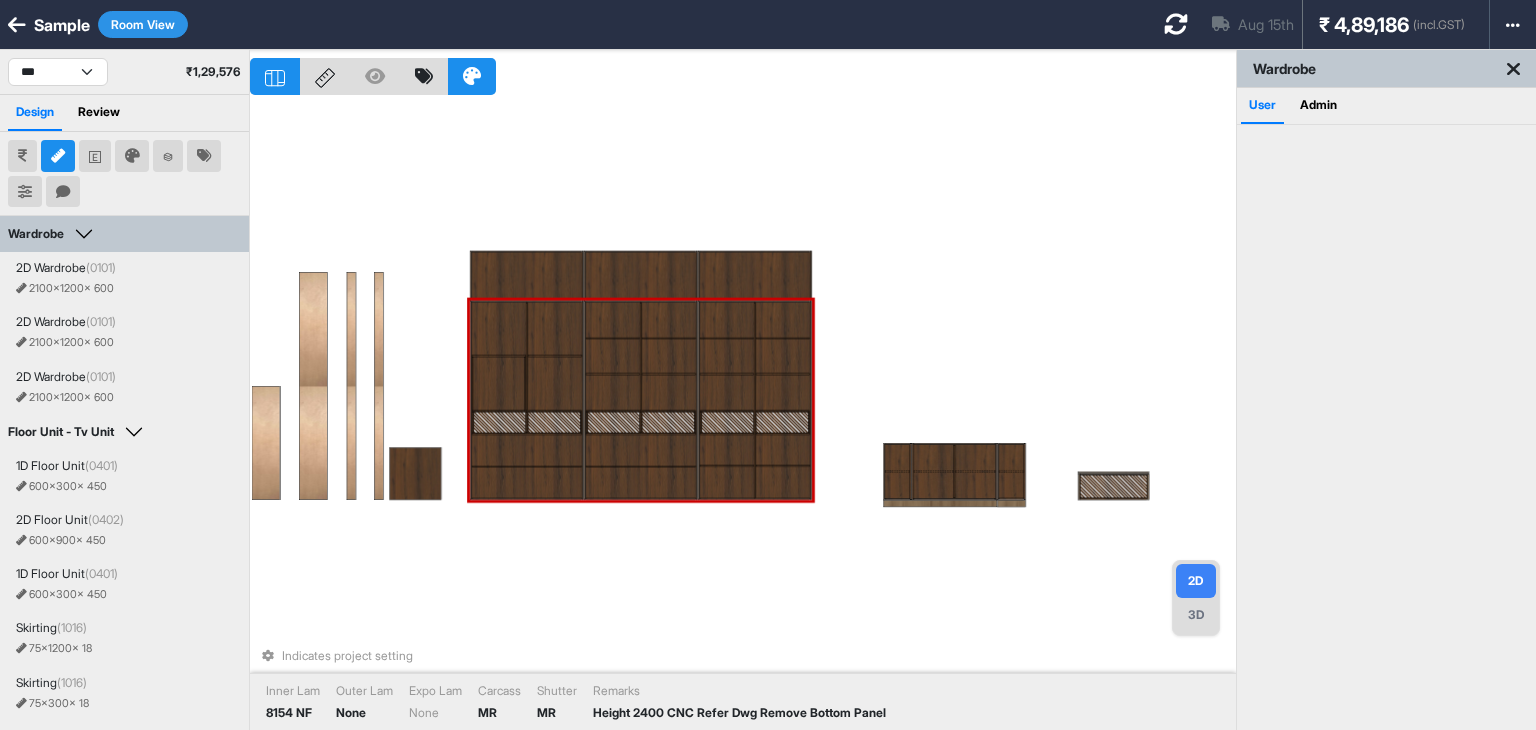 click at bounding box center (499, 328) 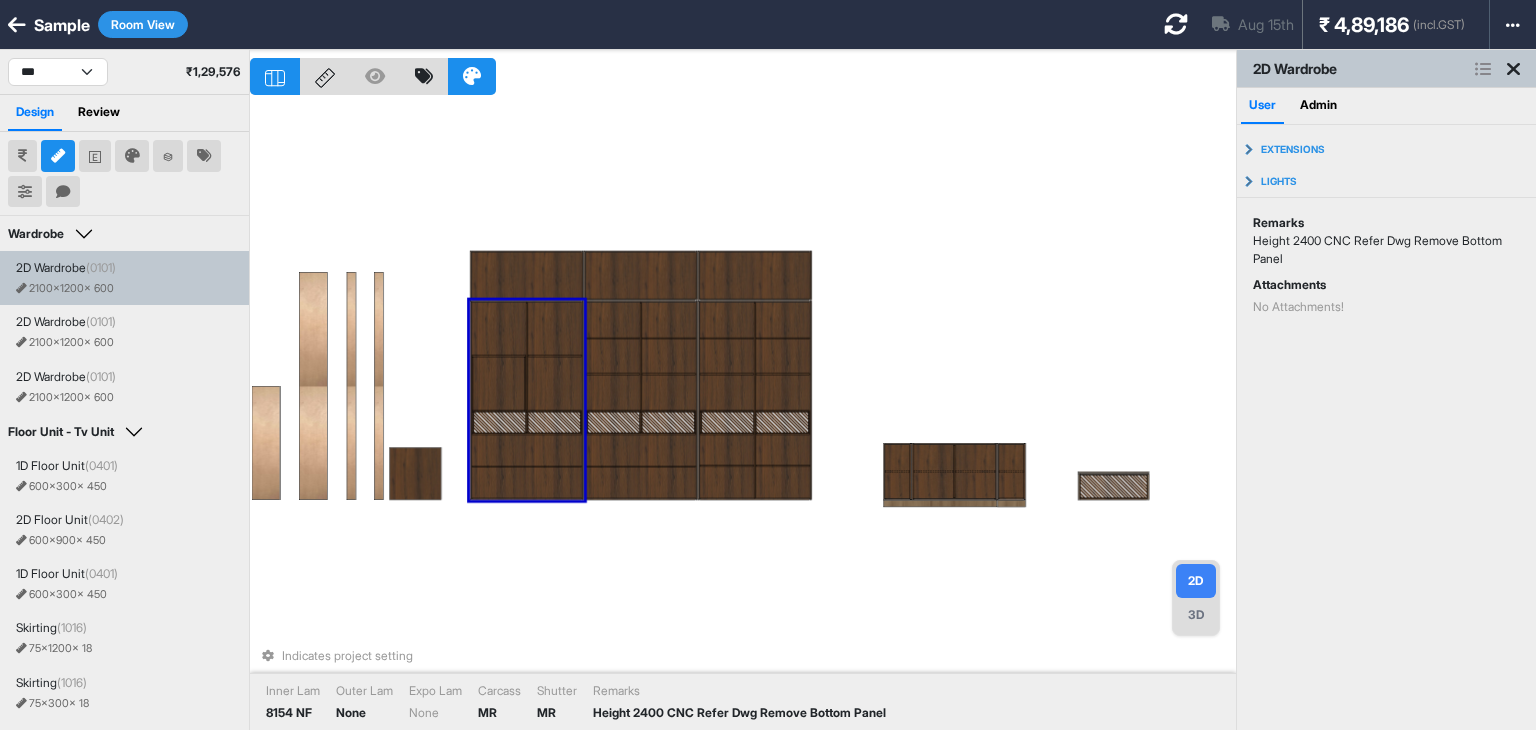 click on "Indicates project setting Inner Lam 8154 NF Outer Lam None Expo Lam None Carcass MR Shutter MR Remarks Height 2400
CNC Refer Dwg
Remove Bottom Panel" at bounding box center [743, 415] 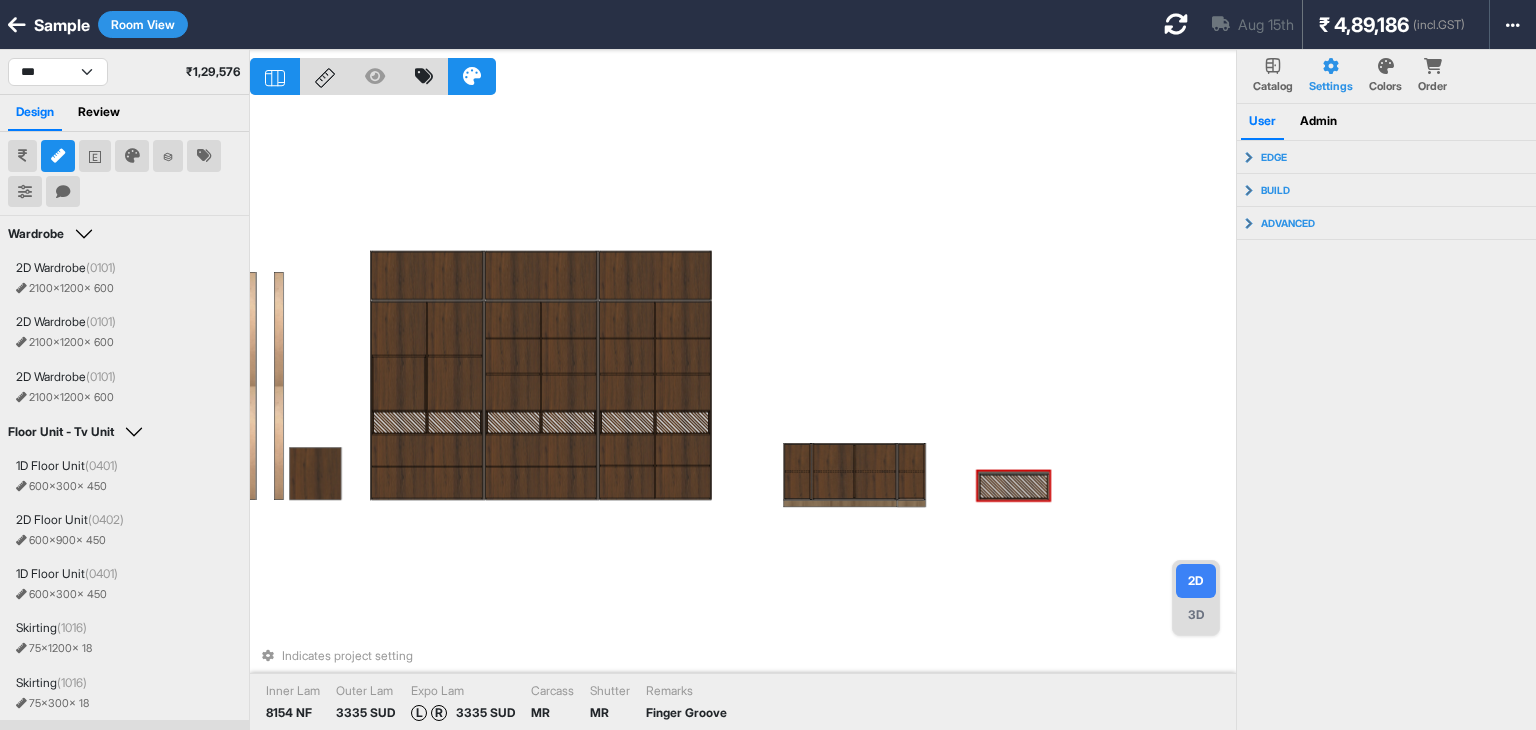 click at bounding box center (1014, 486) 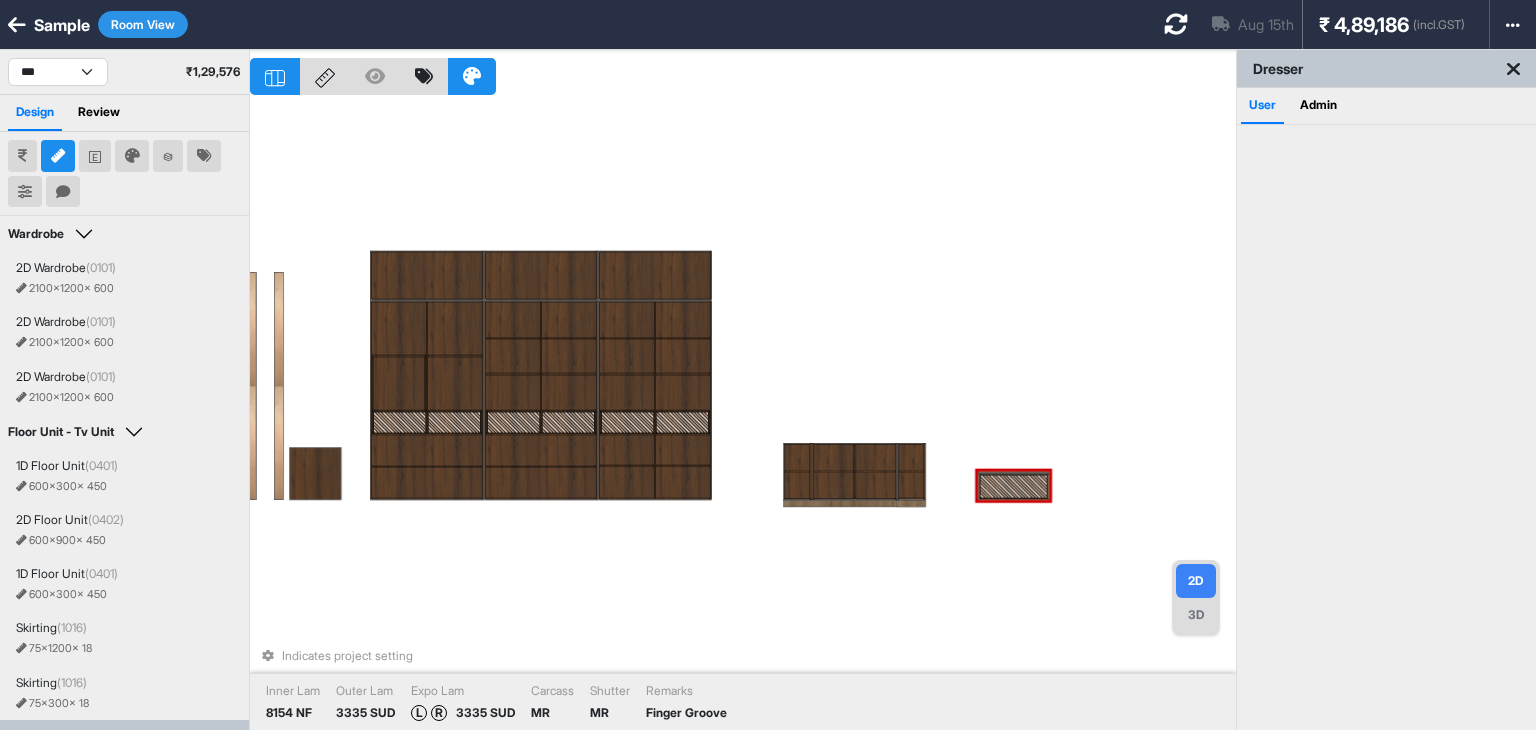 click at bounding box center [1014, 486] 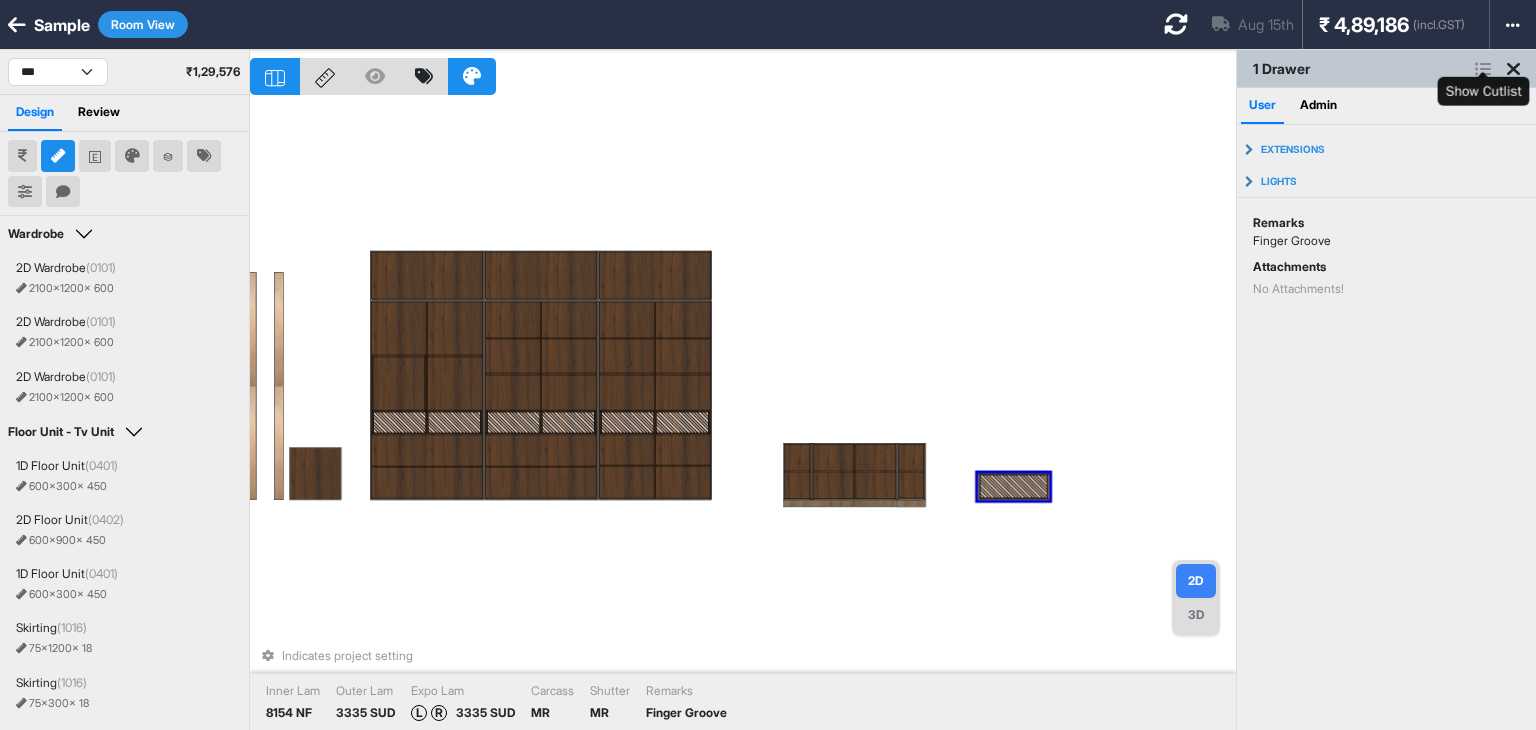 click at bounding box center (1483, 69) 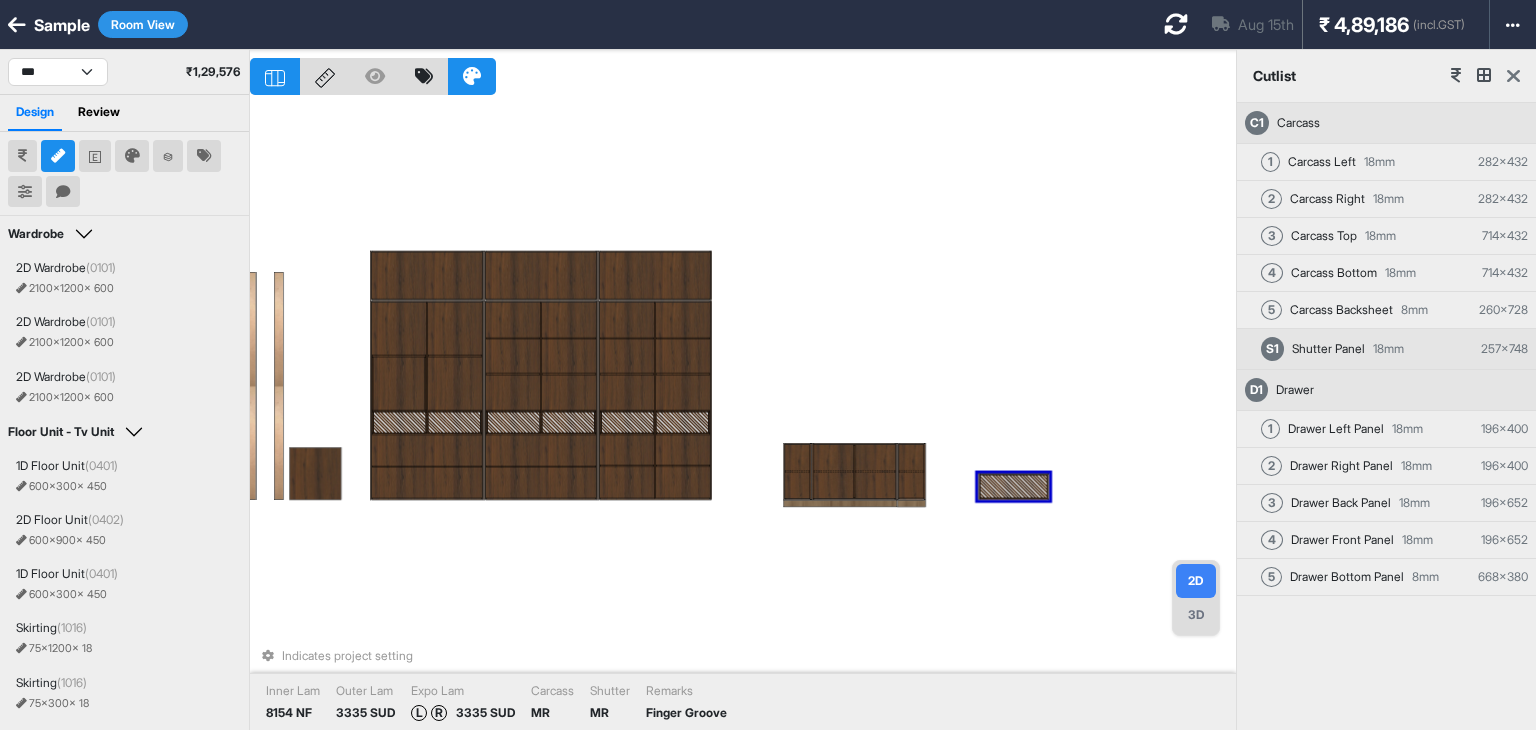 click on "Indicates project setting Inner Lam 8154 NF Outer Lam 3335 SUD Expo Lam L R 3335 SUD Carcass MR Shutter MR Remarks Finger Groove" at bounding box center (743, 415) 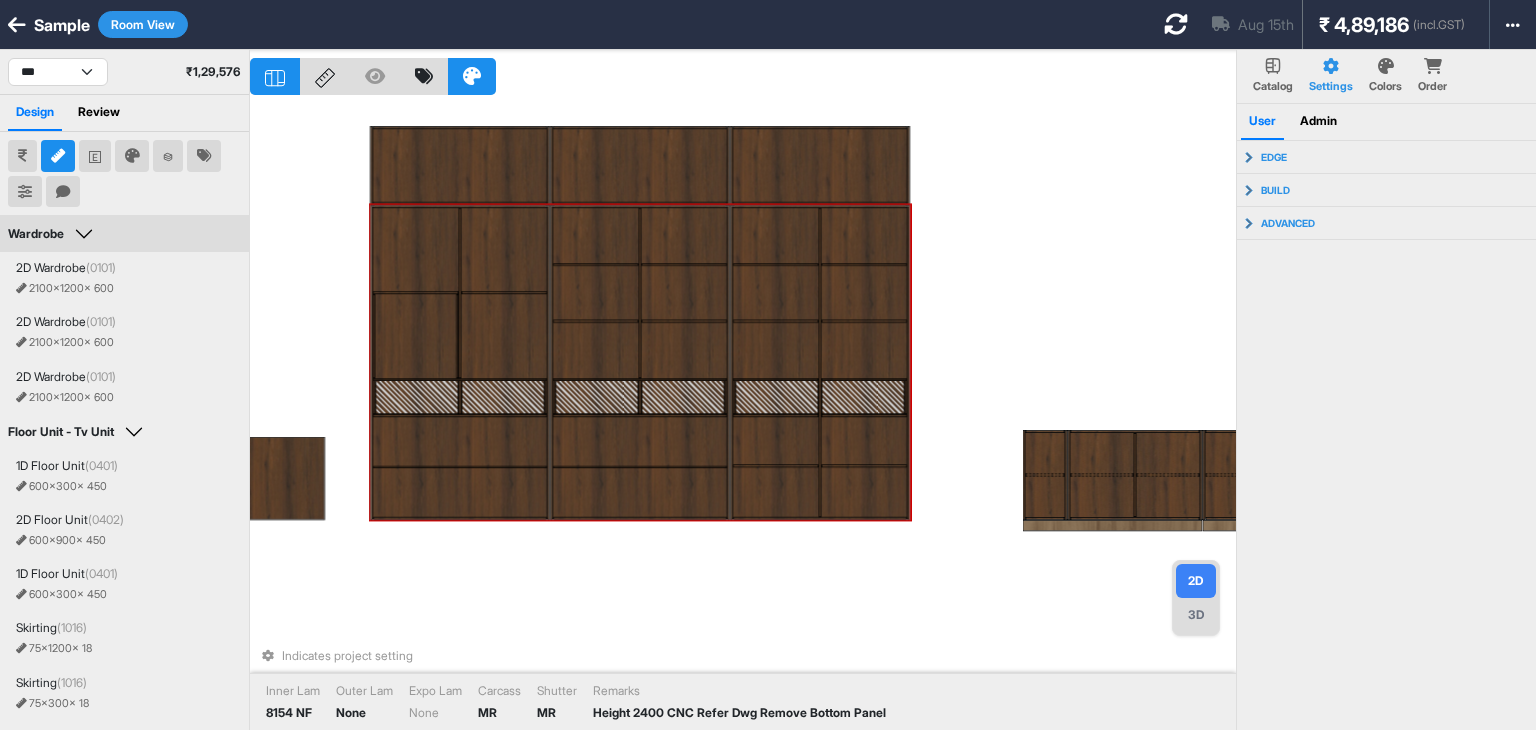 scroll, scrollTop: 0, scrollLeft: 0, axis: both 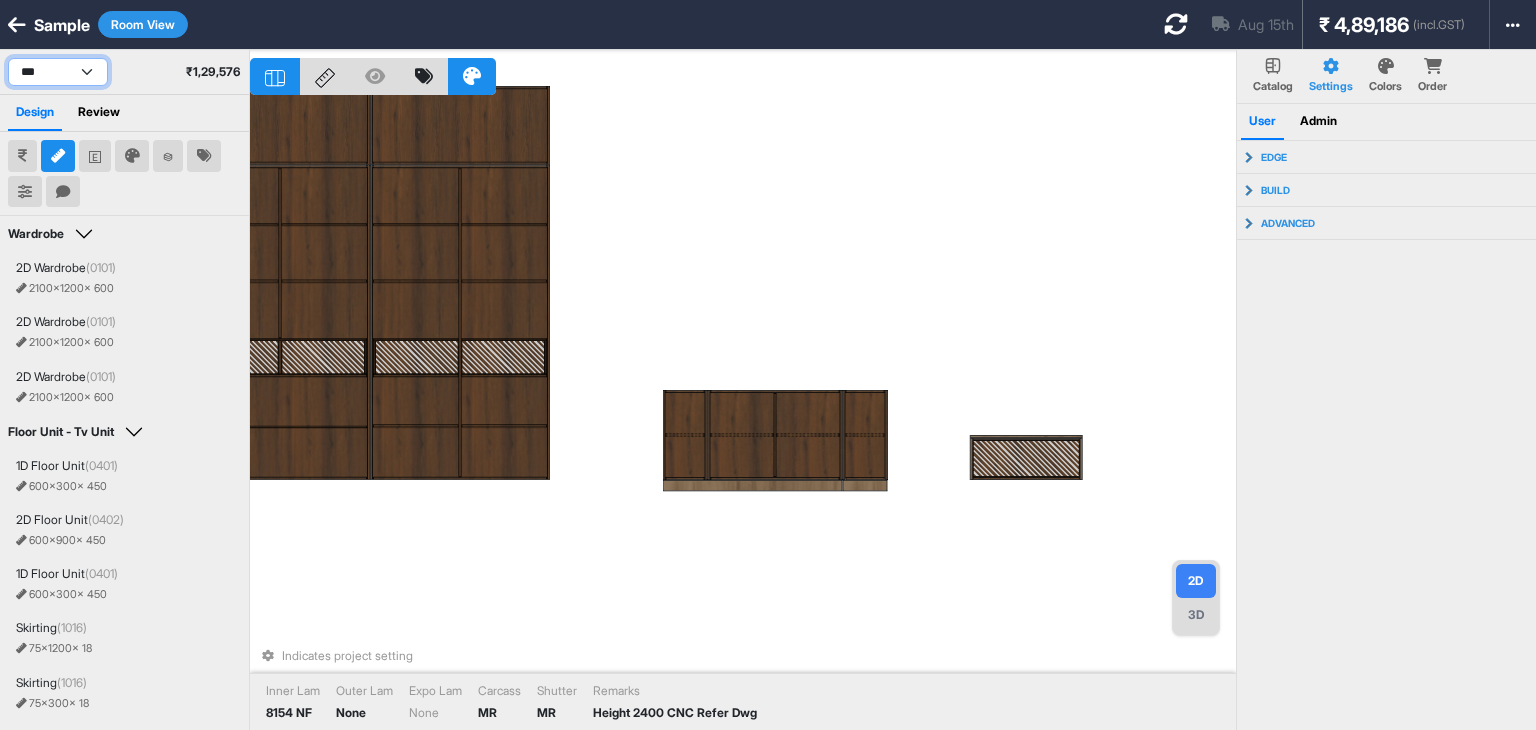 click on "**********" at bounding box center [58, 72] 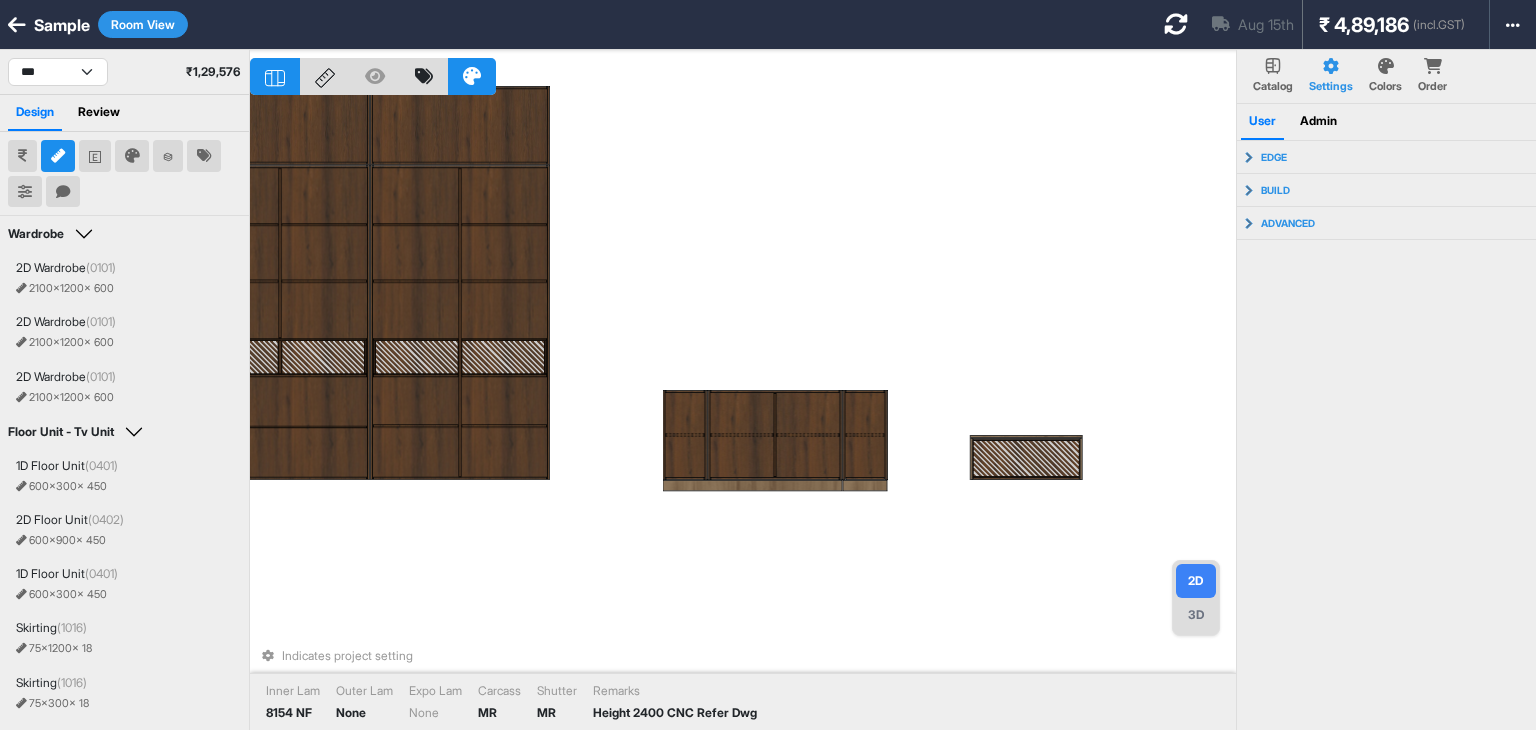 click on "Indicates project setting Inner Lam 8154 NF Outer Lam None Expo Lam None Carcass MR Shutter MR Remarks Height 2400
CNC Refer Dwg" at bounding box center (743, 415) 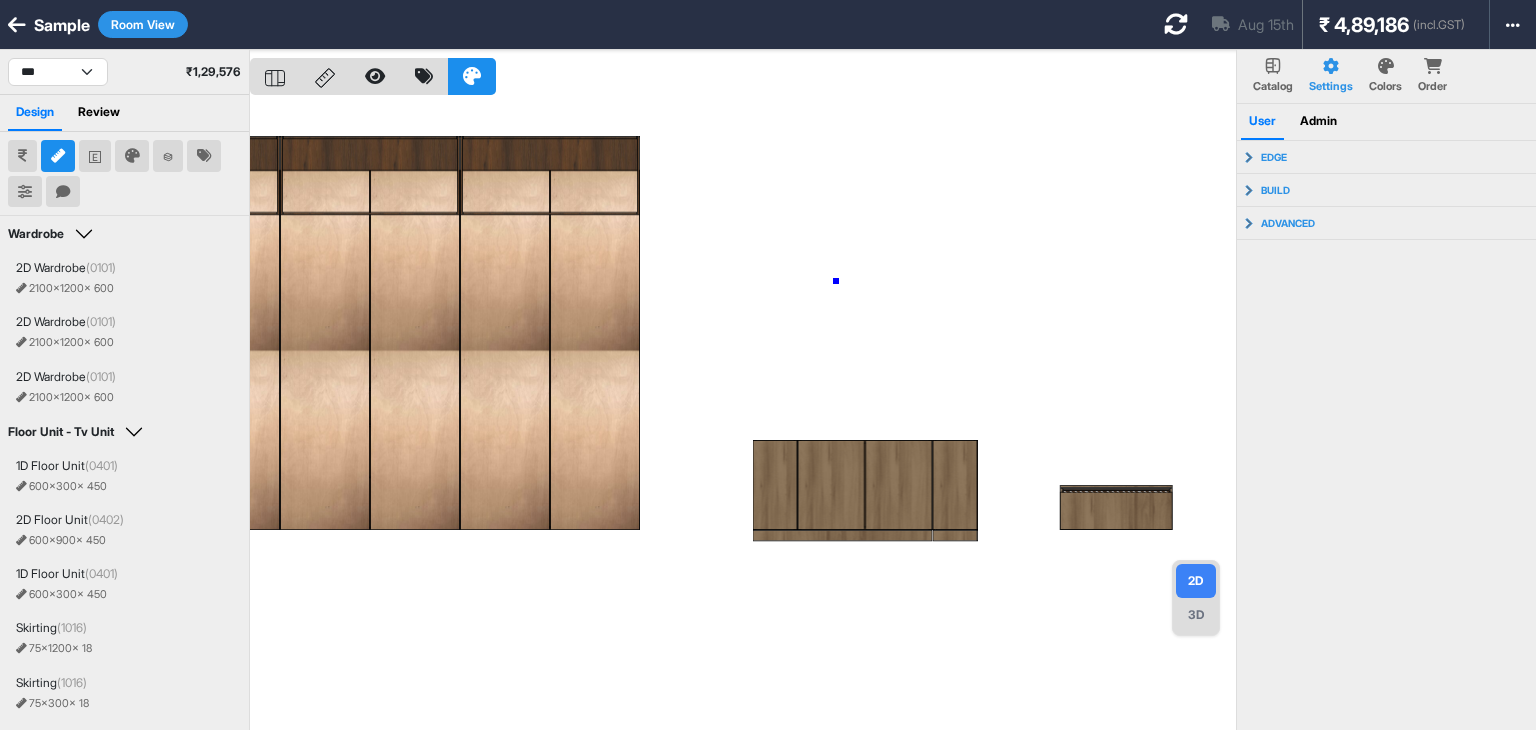 click at bounding box center [743, 415] 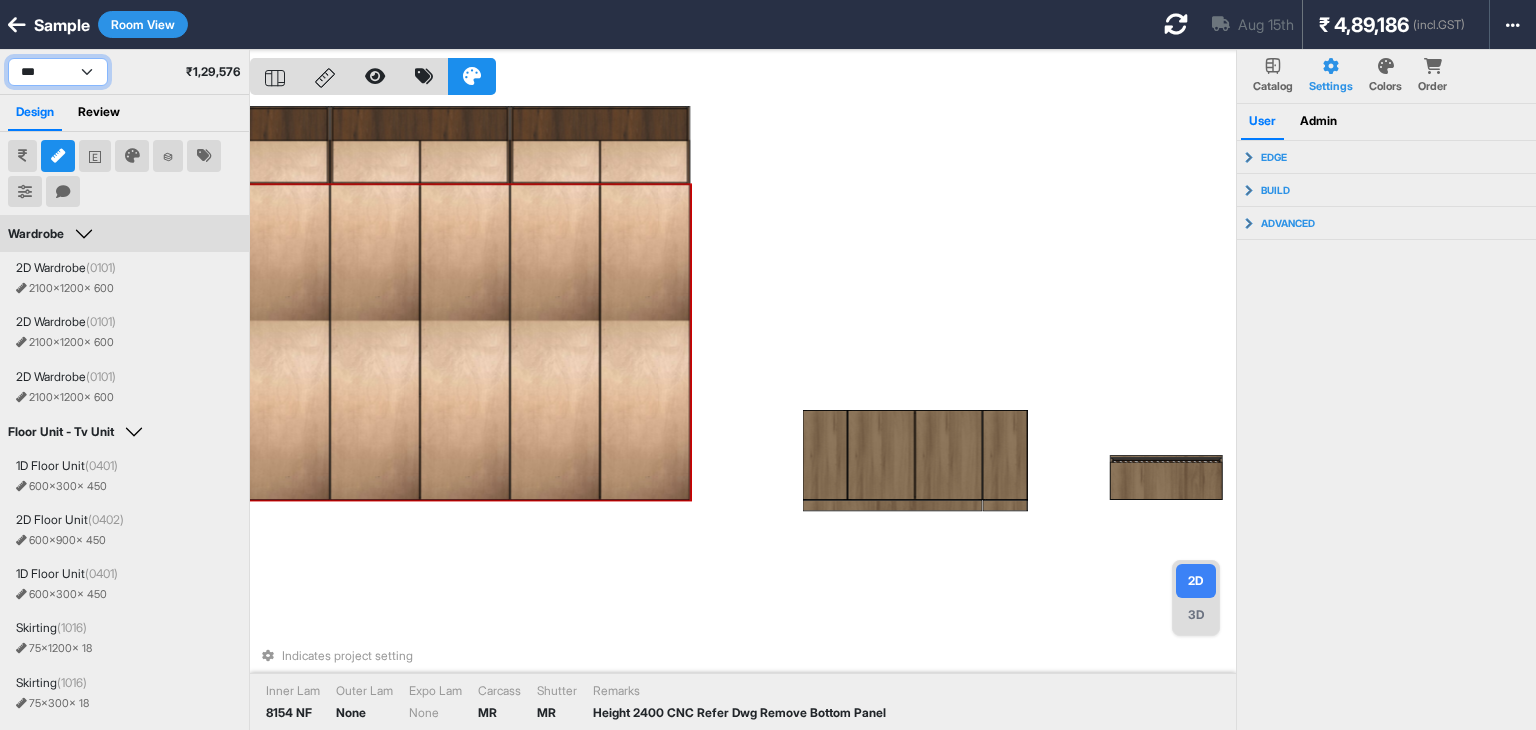 click on "**********" at bounding box center [58, 72] 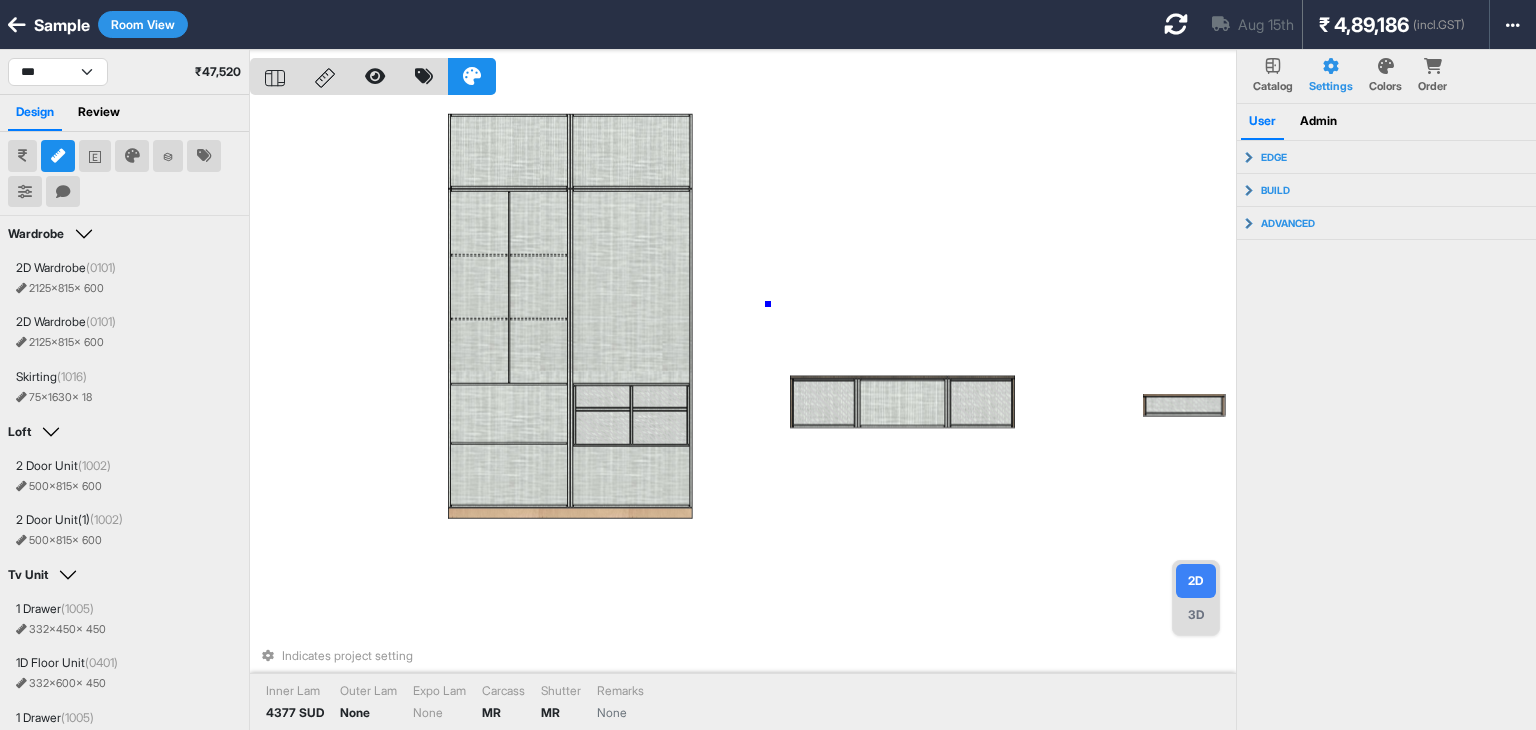 click on "Indicates project setting Inner Lam 4377 SUD Outer Lam None Expo Lam None Carcass MR Shutter MR Remarks None" at bounding box center [743, 415] 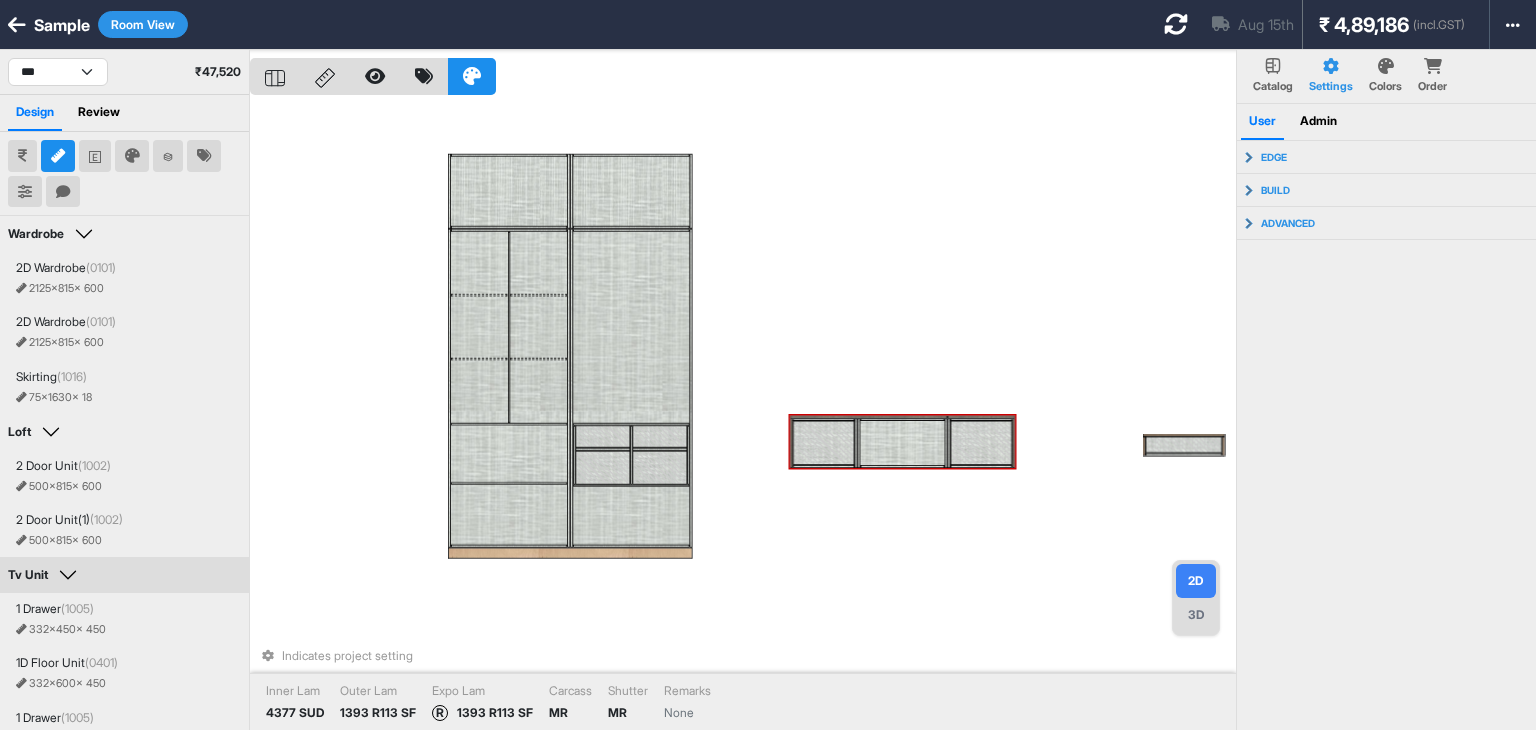 click on "3D" at bounding box center (1196, 615) 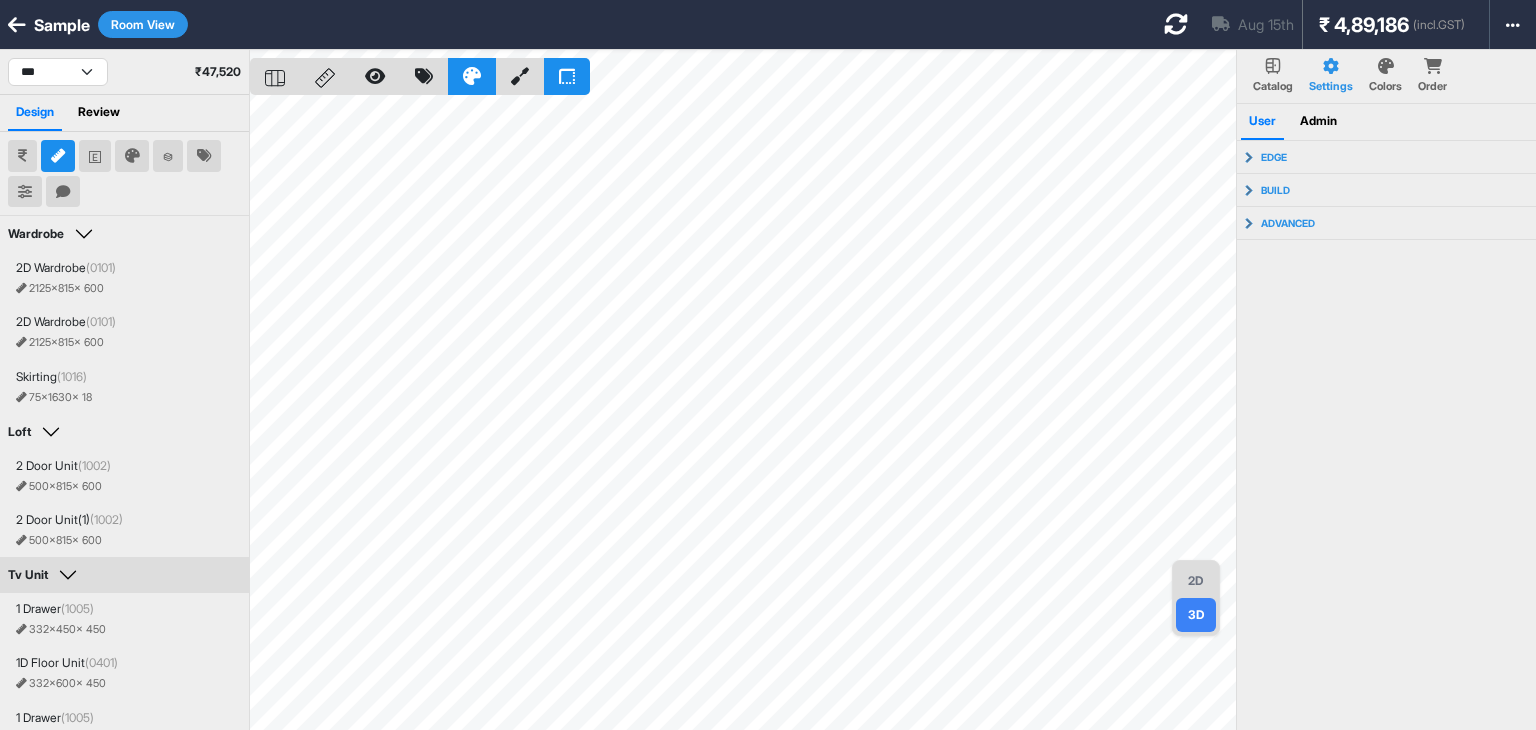 click on "2D" at bounding box center [1196, 581] 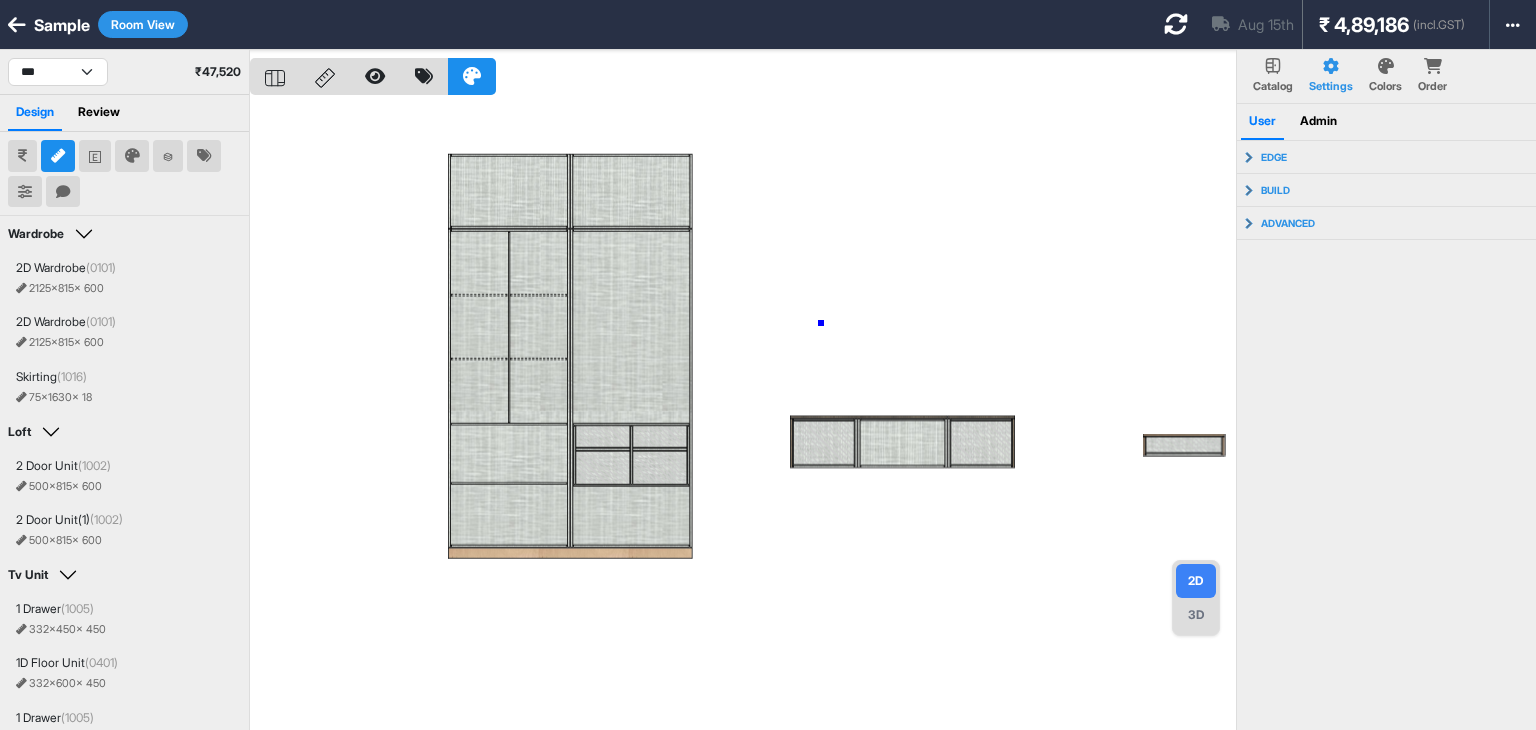 click at bounding box center (743, 415) 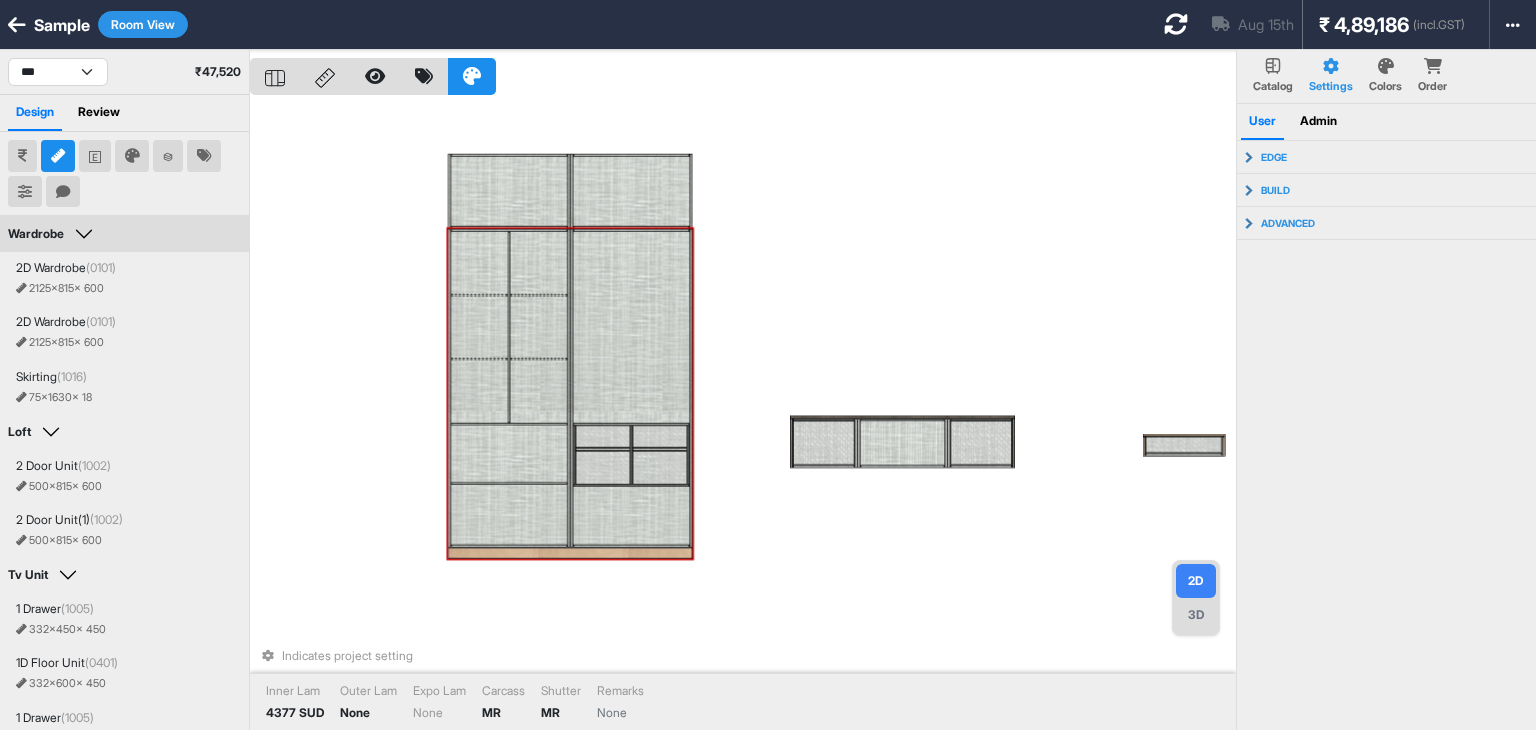 click at bounding box center [631, 326] 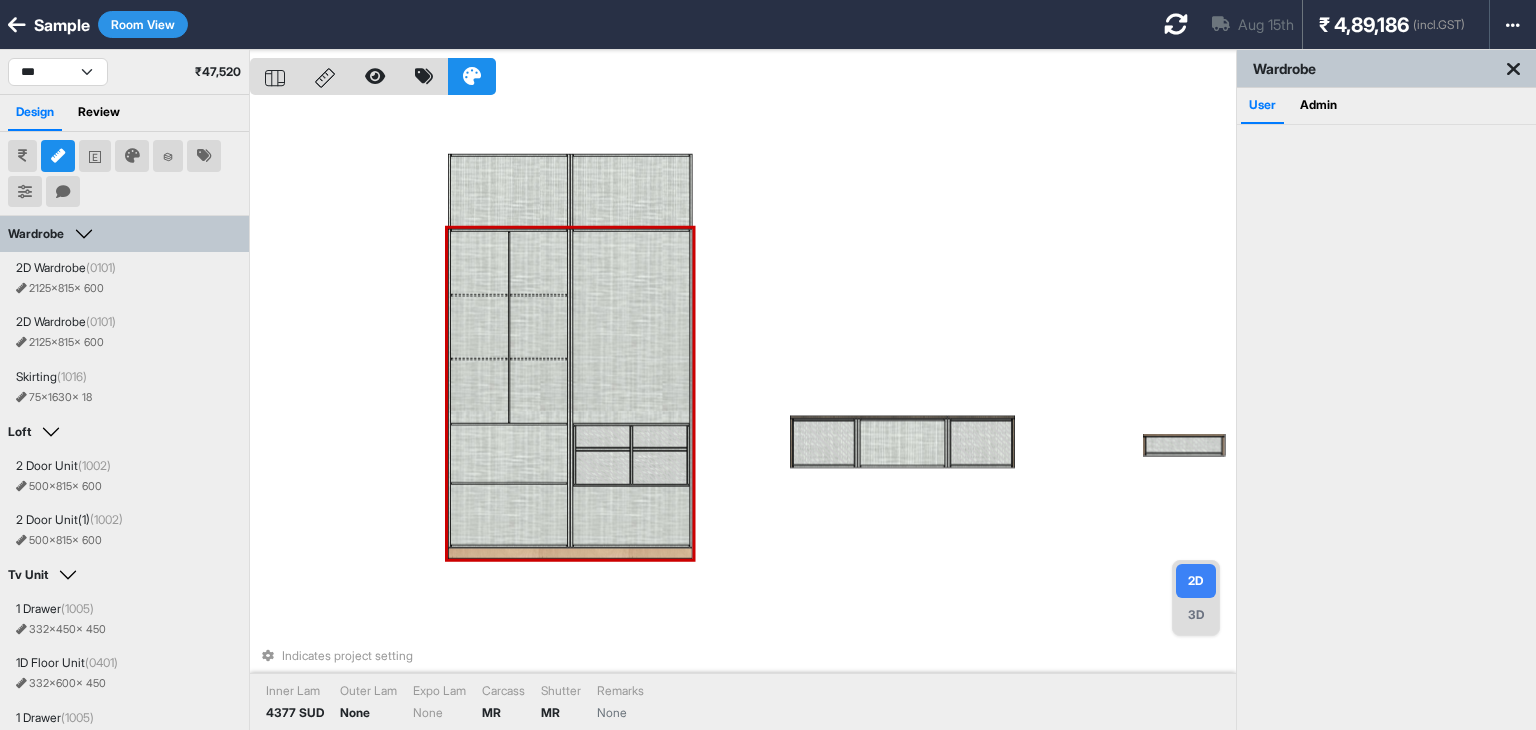 click at bounding box center [631, 326] 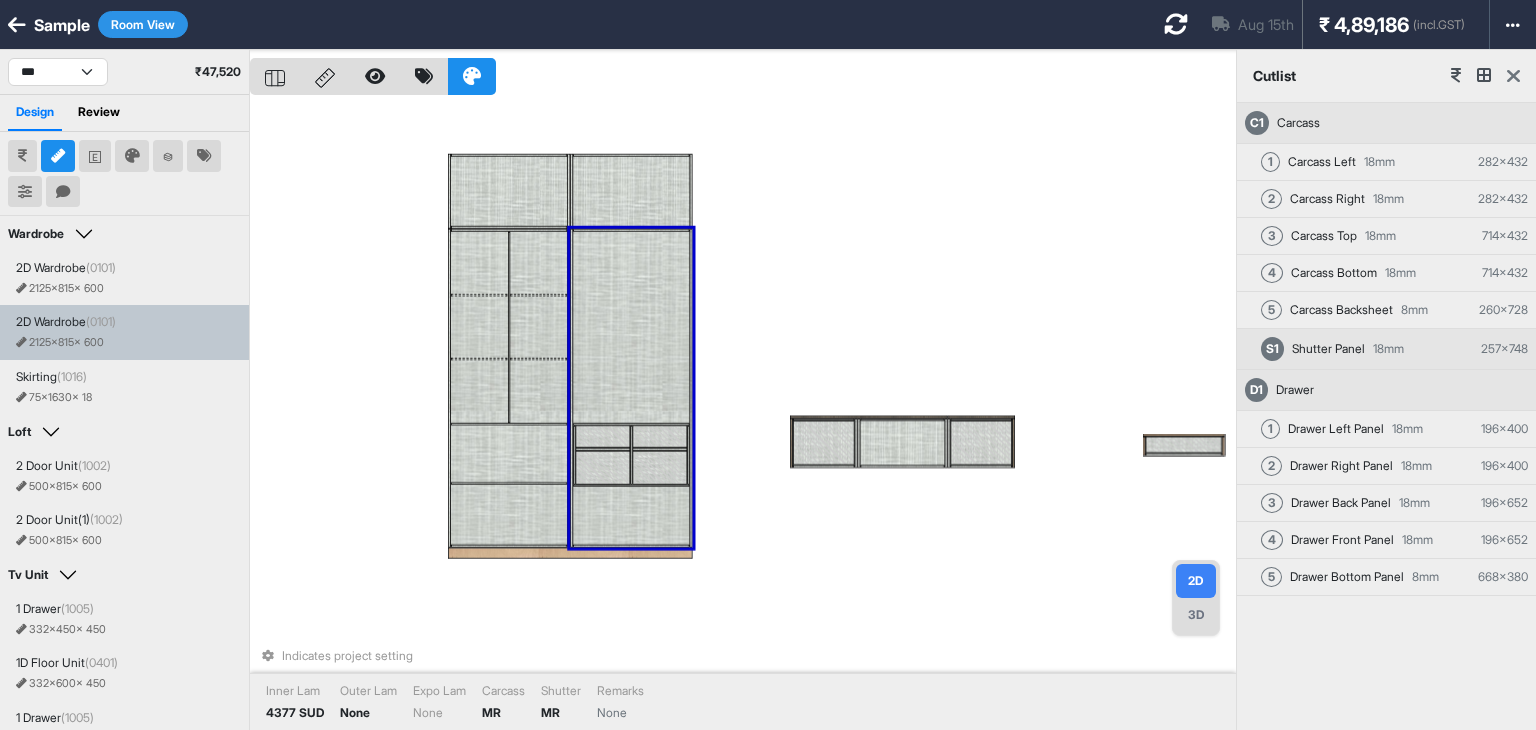 click at bounding box center (1485, 76) 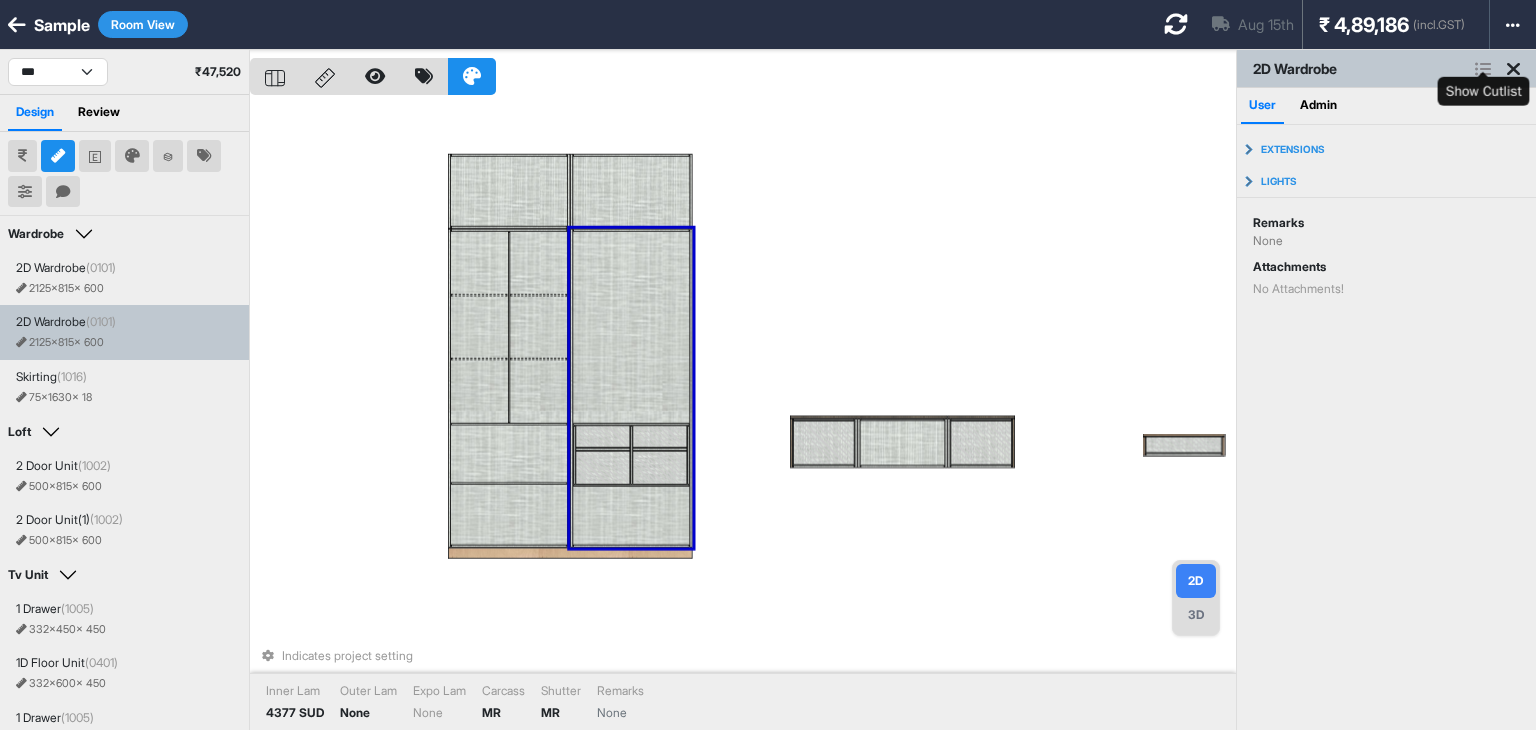 click at bounding box center [1483, 69] 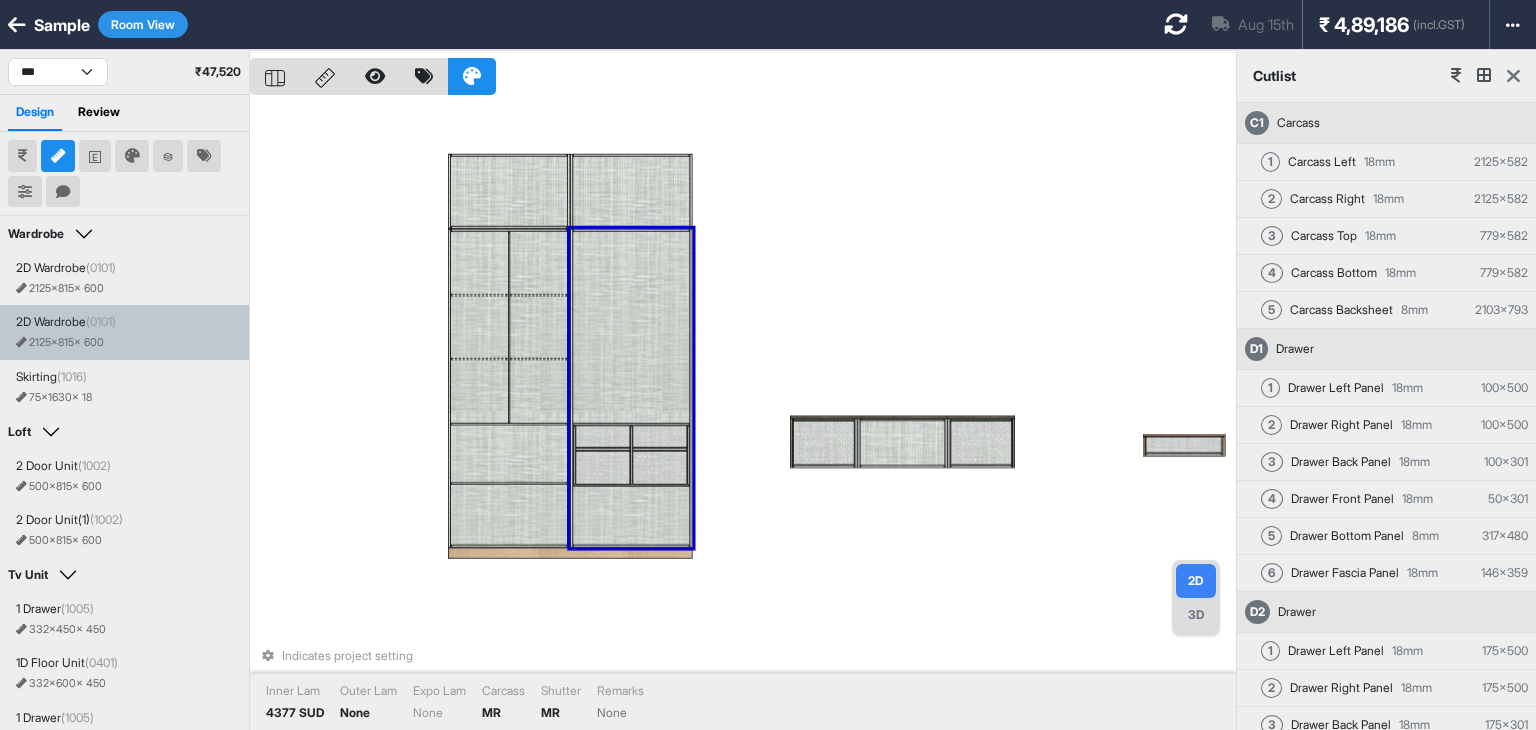 click at bounding box center [1513, 76] 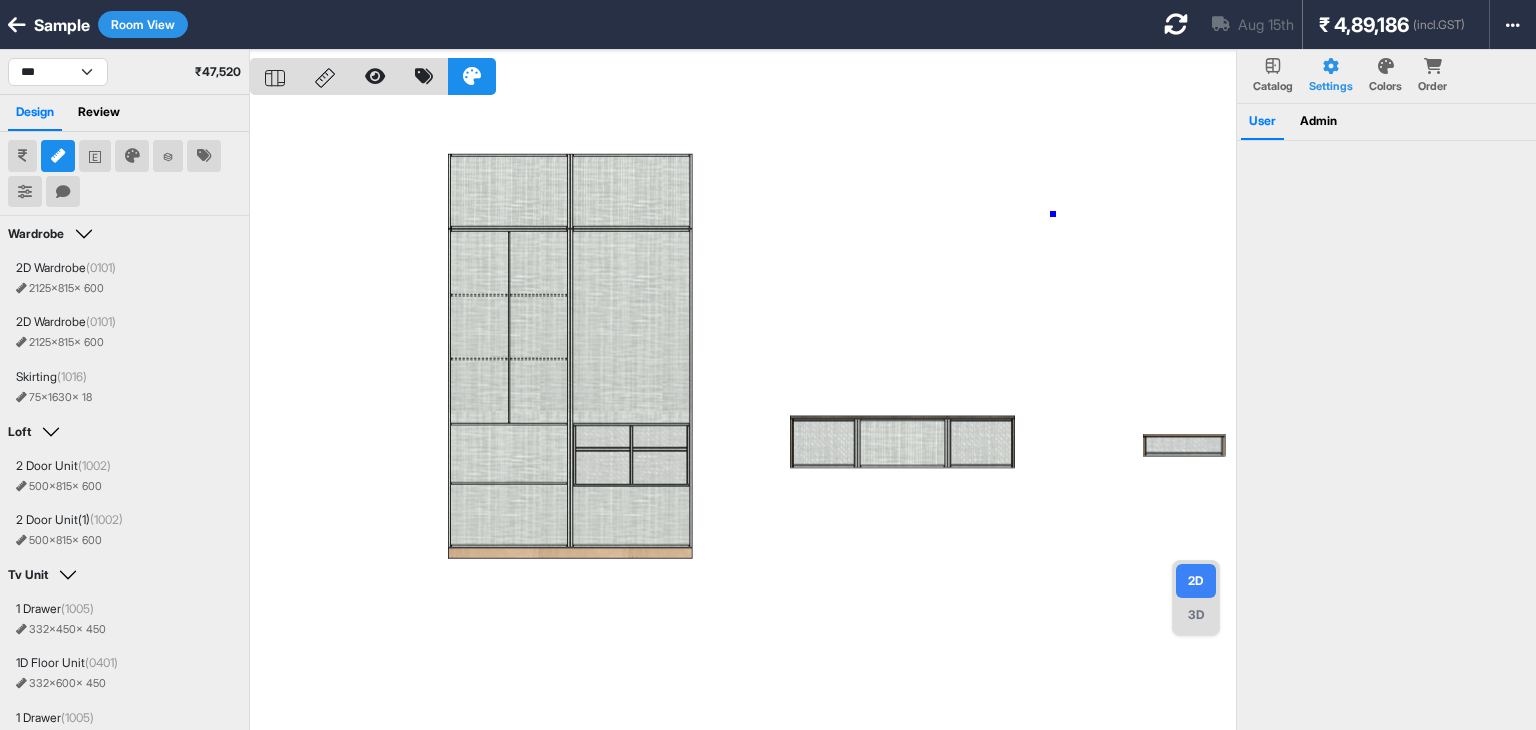 click at bounding box center (743, 415) 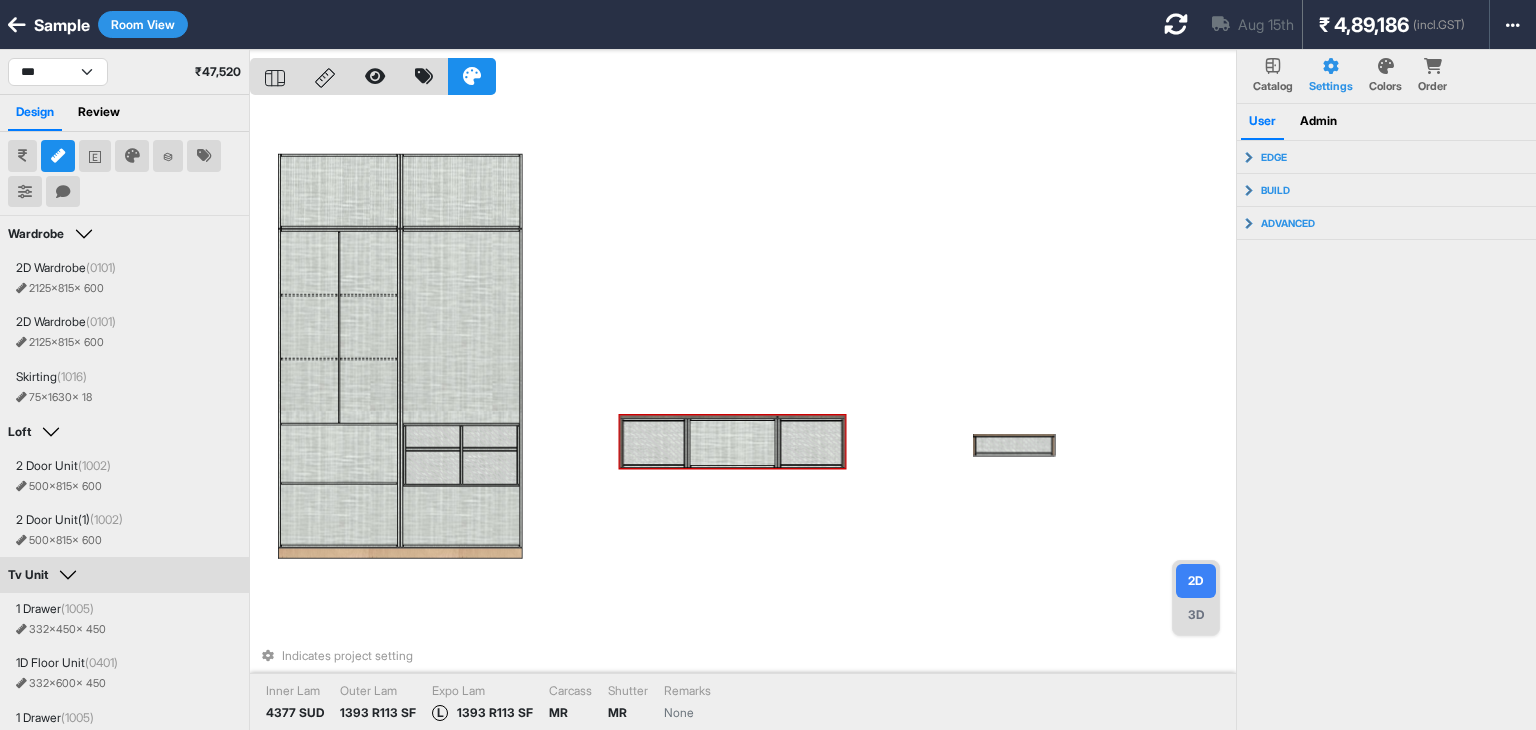 click at bounding box center (654, 443) 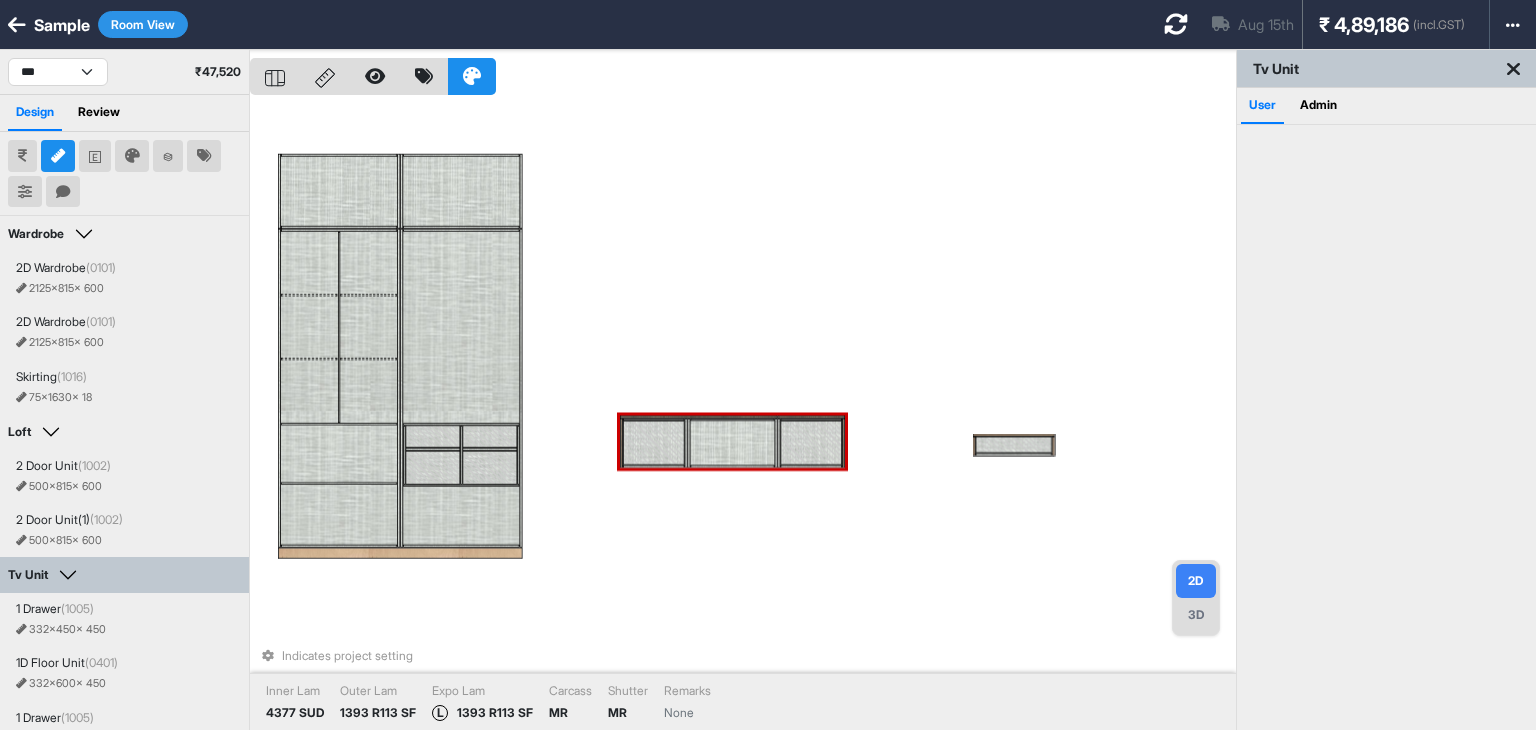 click at bounding box center [654, 443] 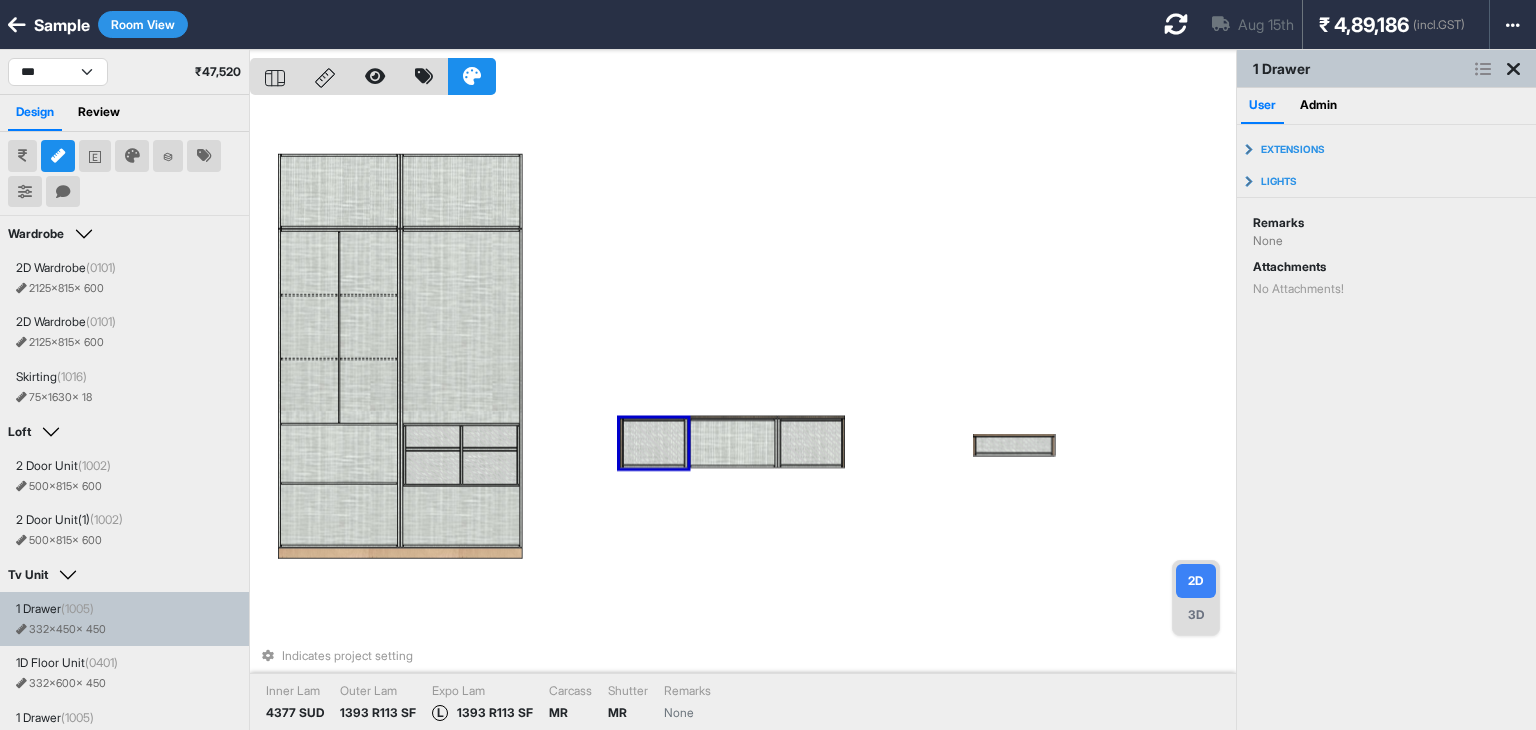 click at bounding box center (1483, 69) 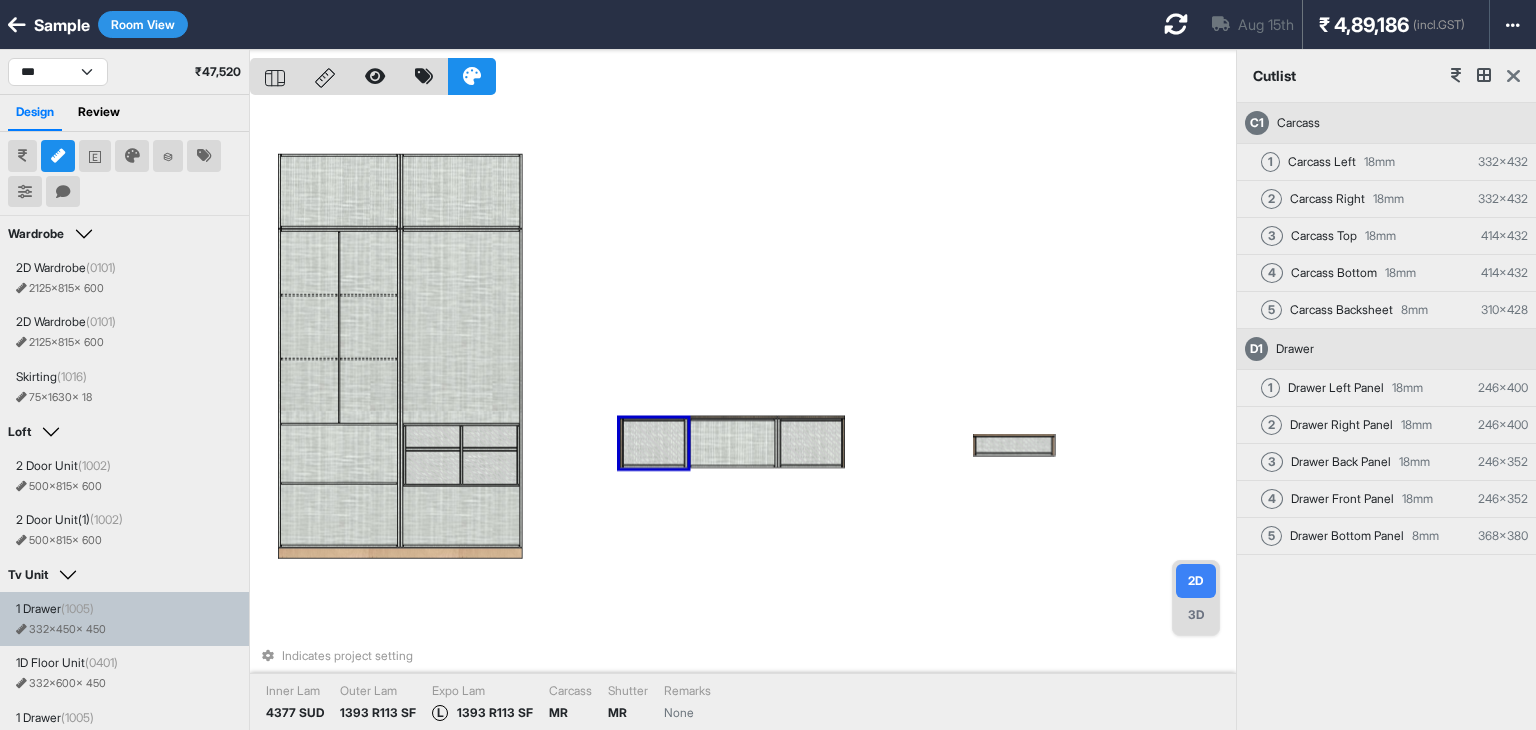 click at bounding box center (1513, 76) 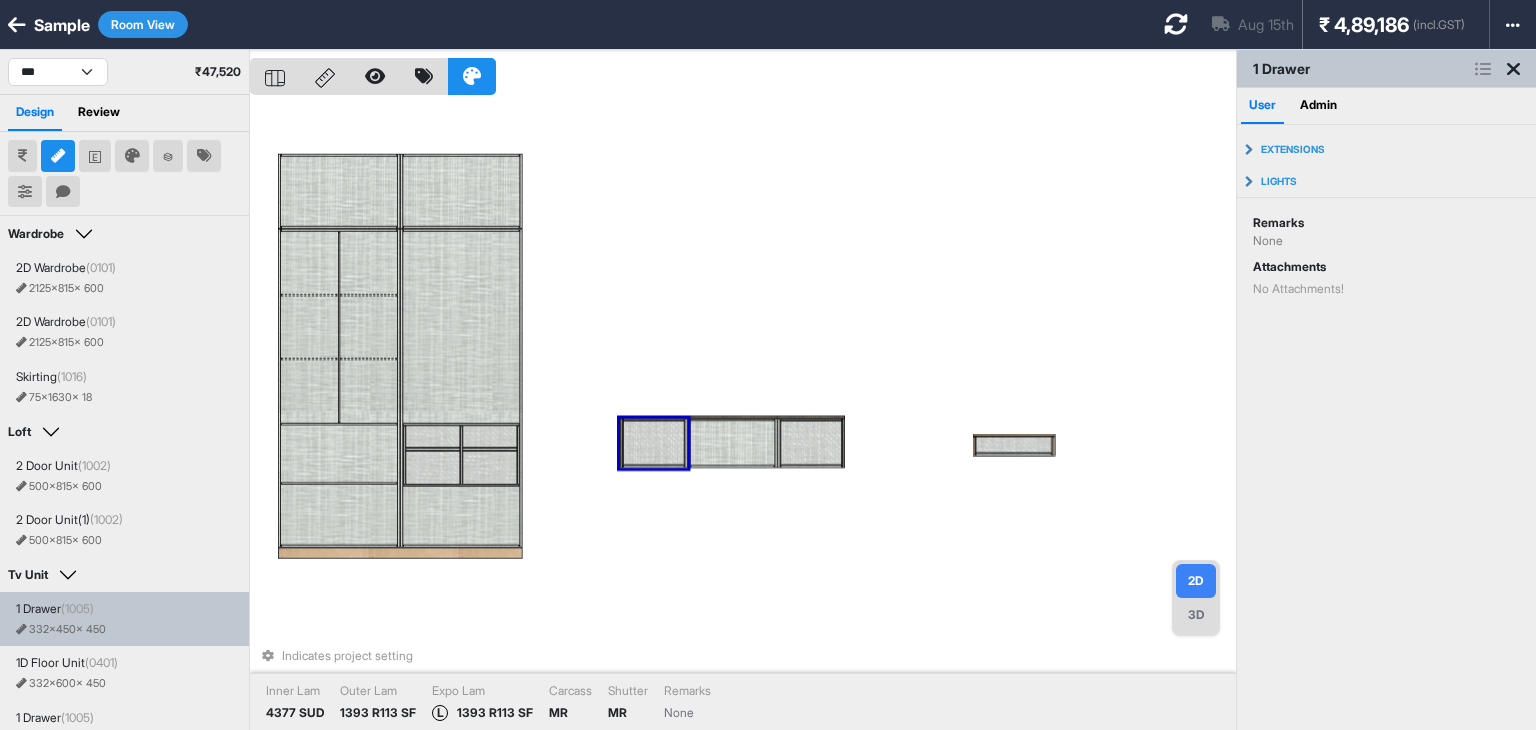 click on "Indicates project setting Inner Lam 4377 SUD Outer Lam 1393 R113 SF Expo Lam L 1393 R113 SF Carcass MR Shutter MR Remarks None" at bounding box center (743, 415) 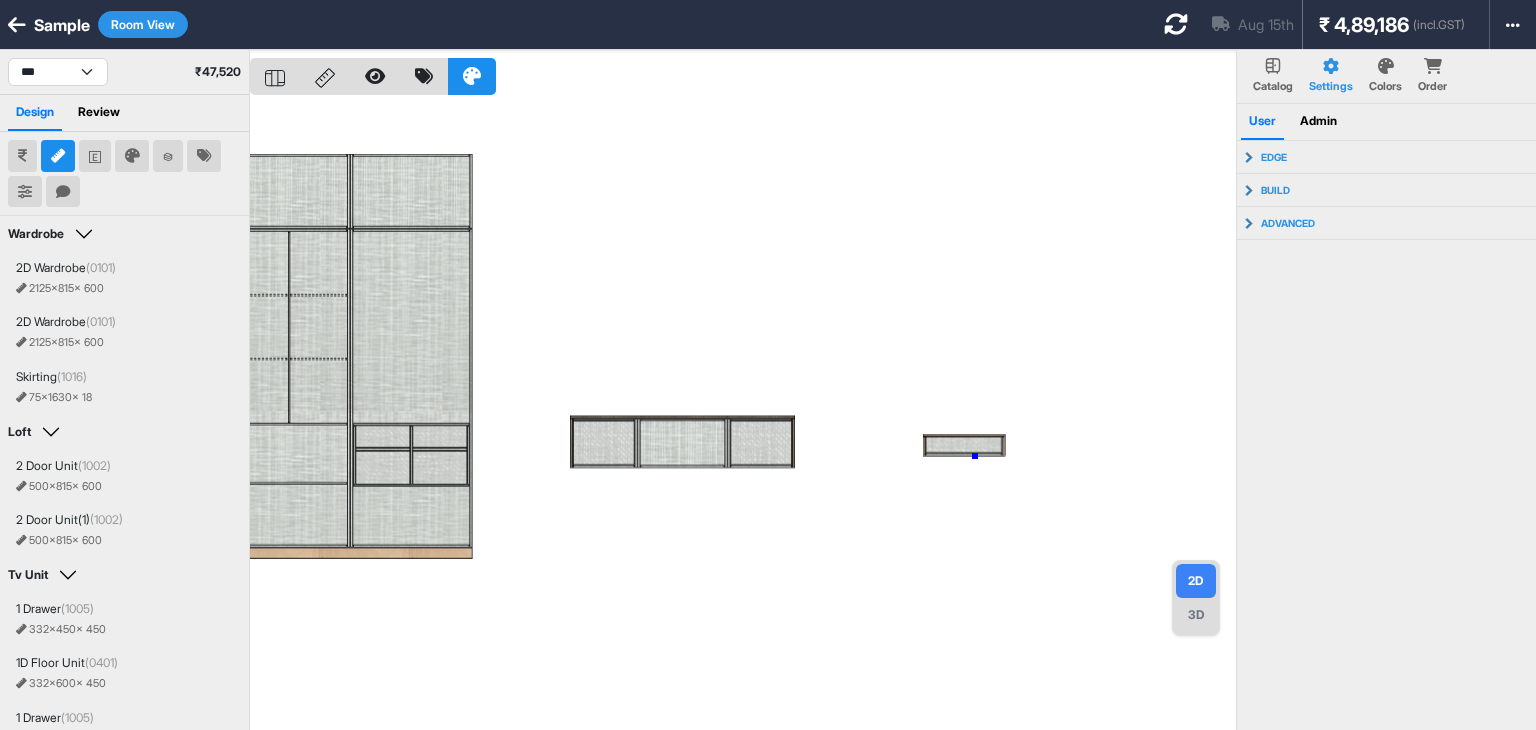 click at bounding box center [743, 415] 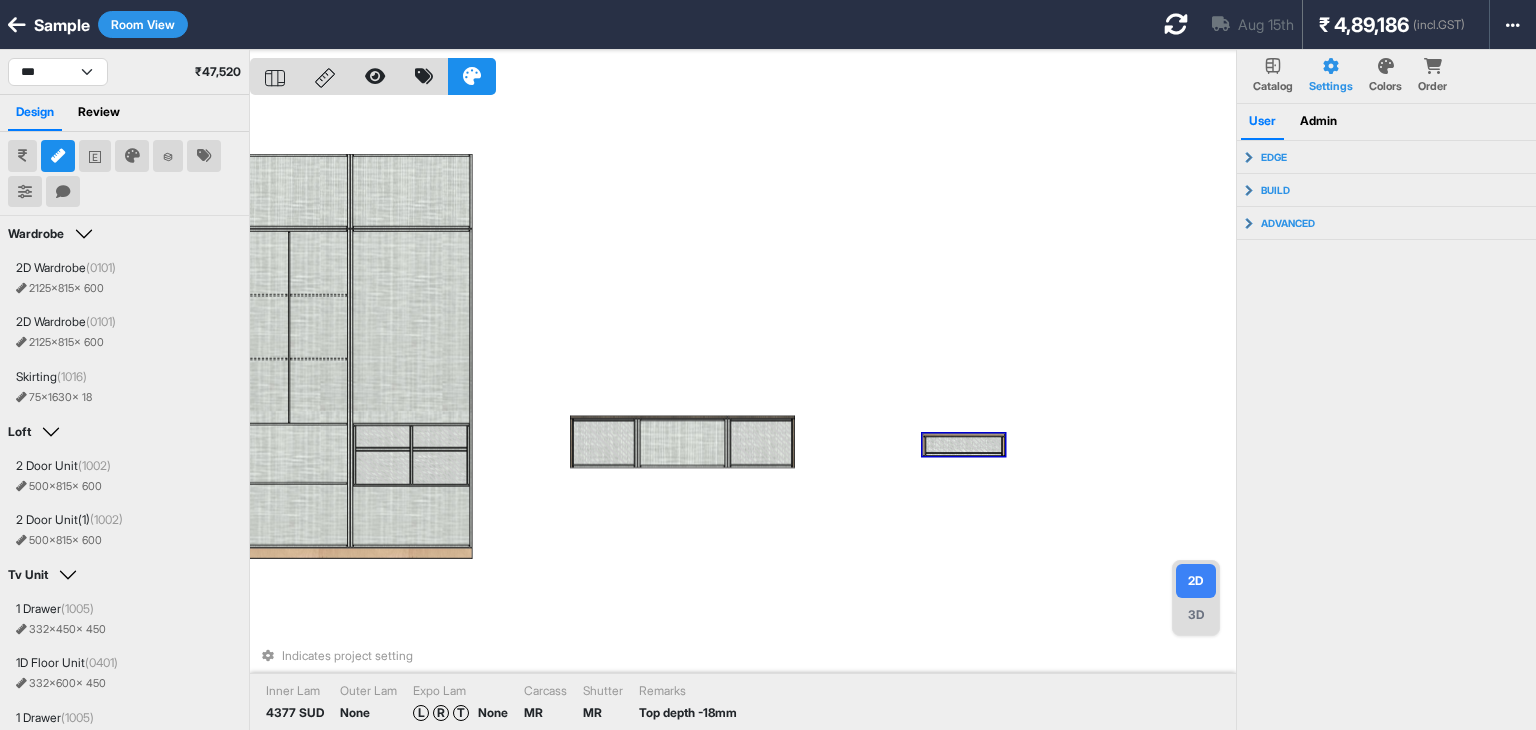 drag, startPoint x: 974, startPoint y: 456, endPoint x: 980, endPoint y: 441, distance: 16.155495 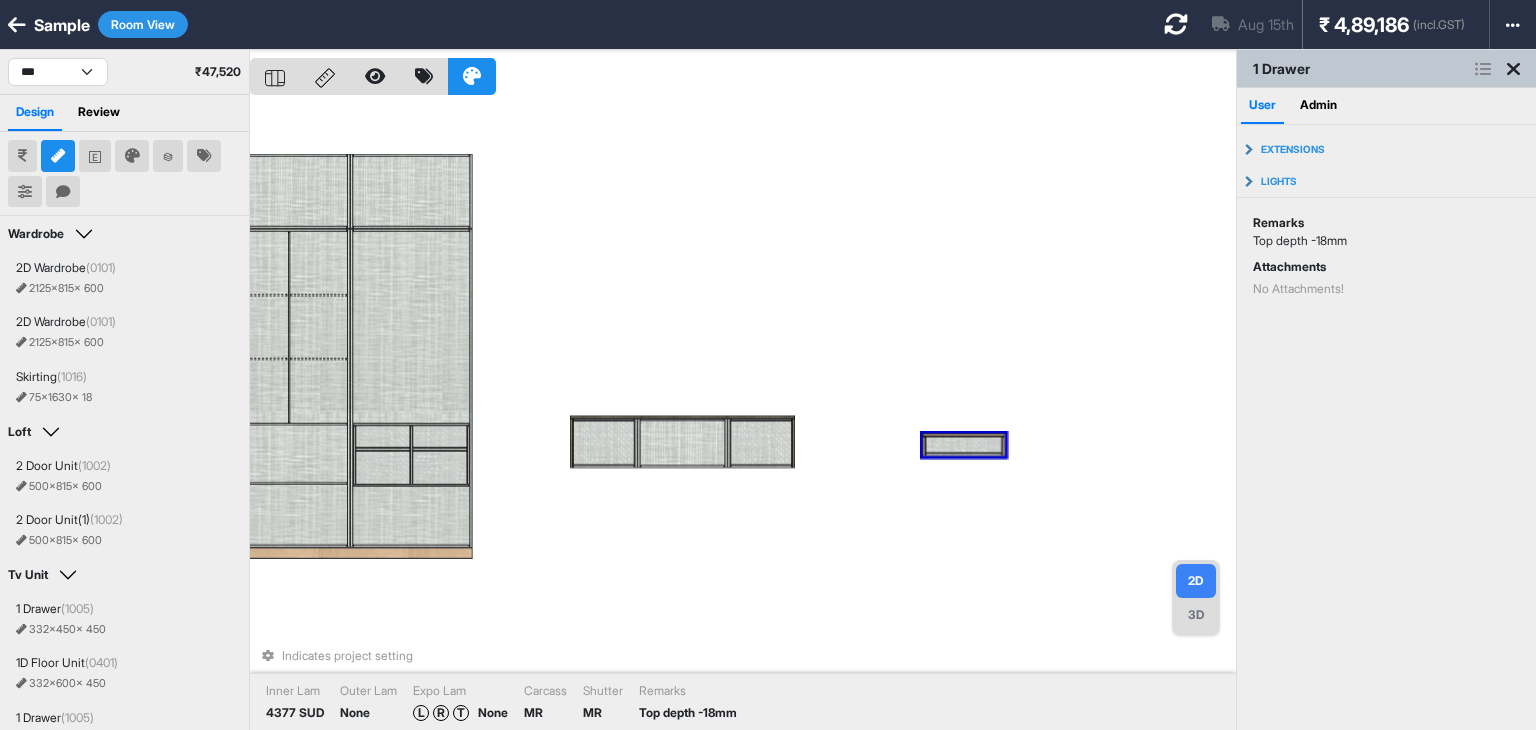click at bounding box center (1483, 69) 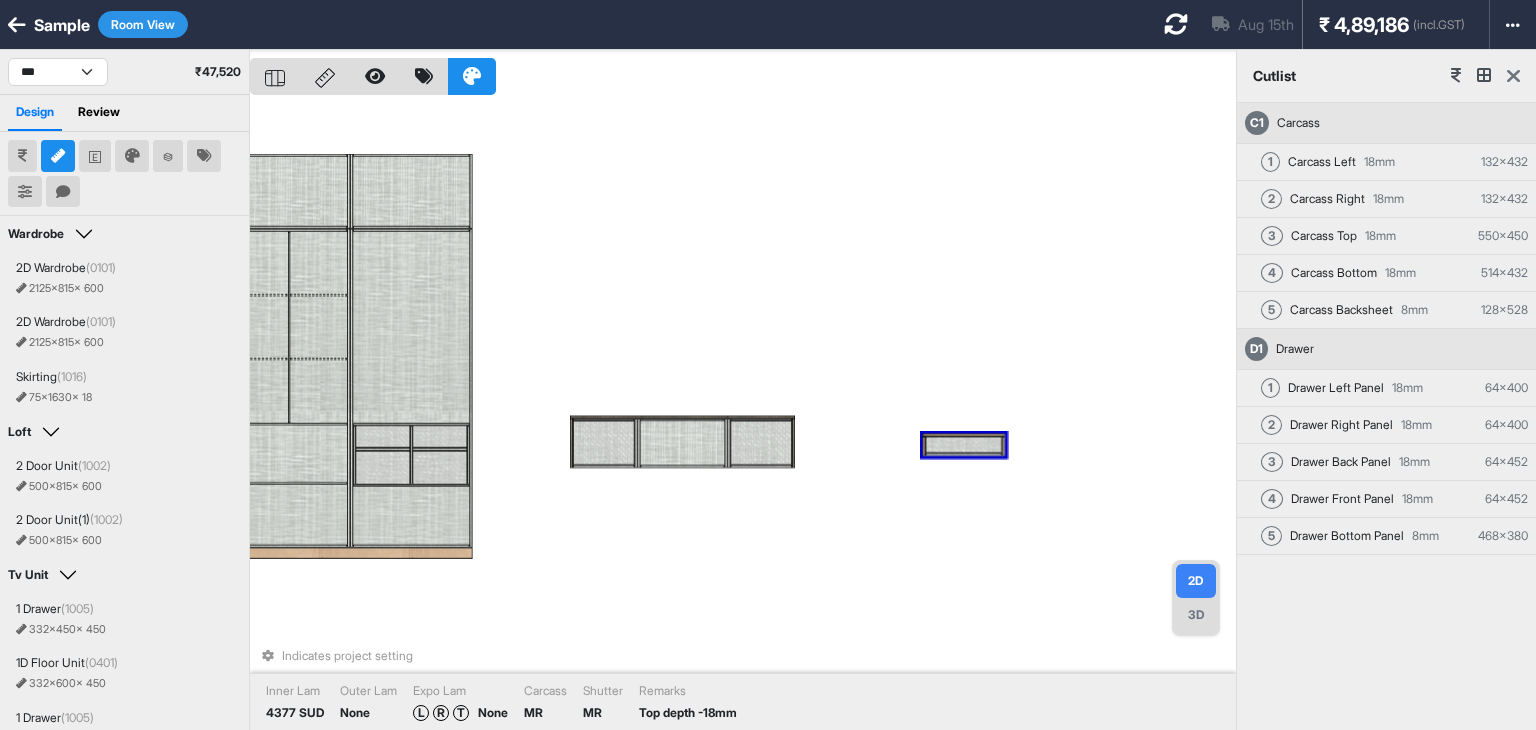 click on "Indicates project setting Inner Lam 4377 SUD Outer Lam None Expo Lam L R T None Carcass MR Shutter MR Remarks Top depth -18mm" at bounding box center (743, 415) 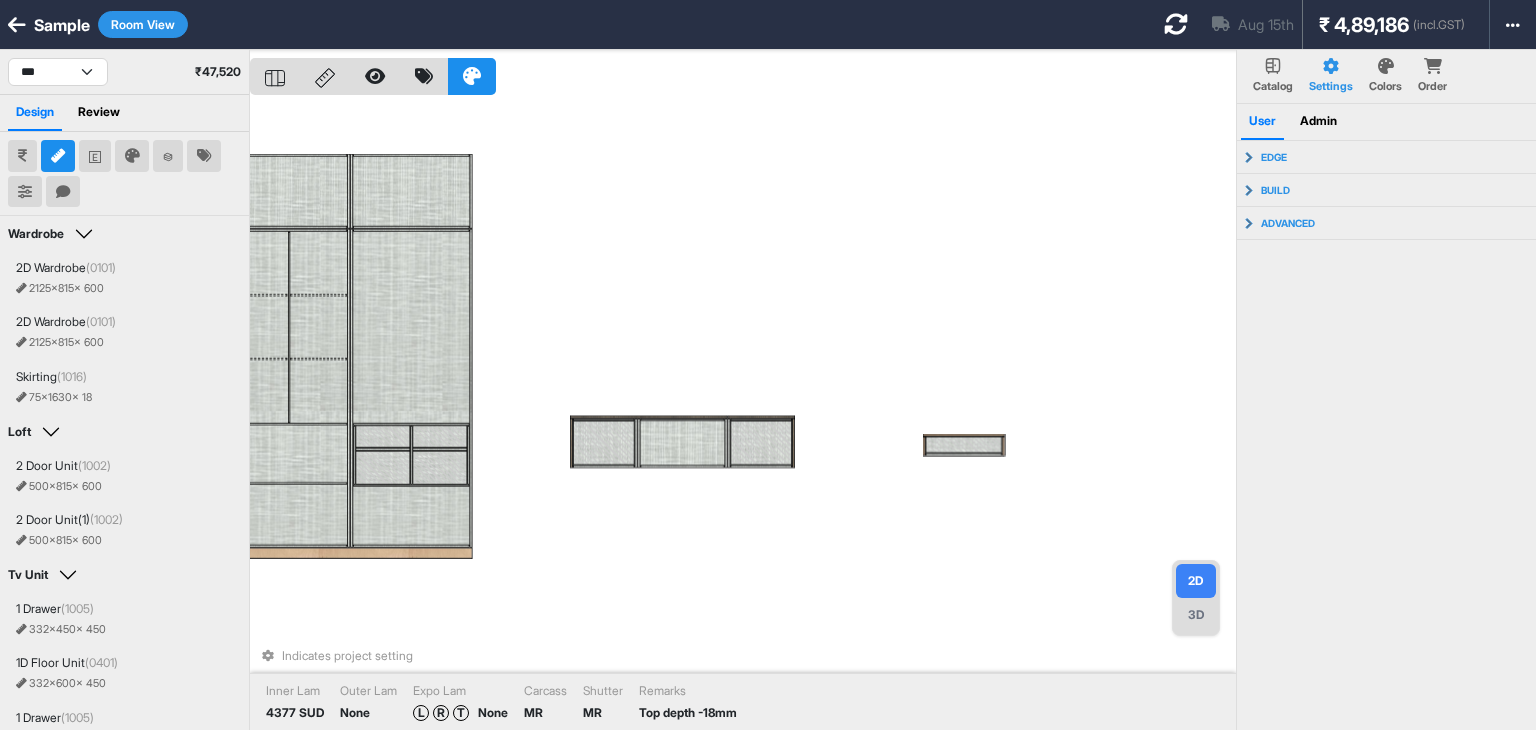 click on "Indicates project setting Inner Lam 4377 SUD Outer Lam None Expo Lam L R T None Carcass MR Shutter MR Remarks Top depth -18mm" at bounding box center [743, 415] 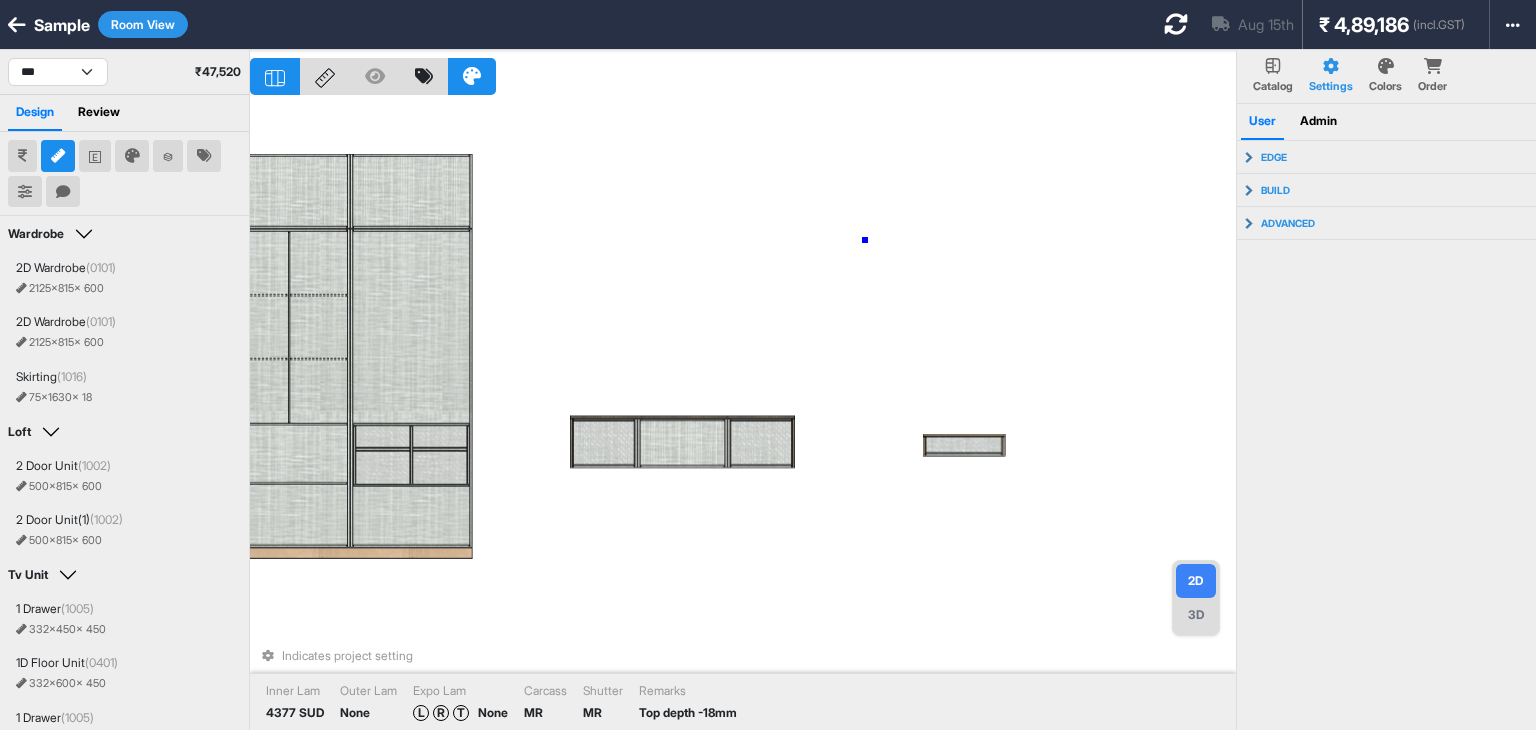 click on "Indicates project setting Inner Lam 4377 SUD Outer Lam None Expo Lam L R T None Carcass MR Shutter MR Remarks Top depth -18mm" at bounding box center [743, 415] 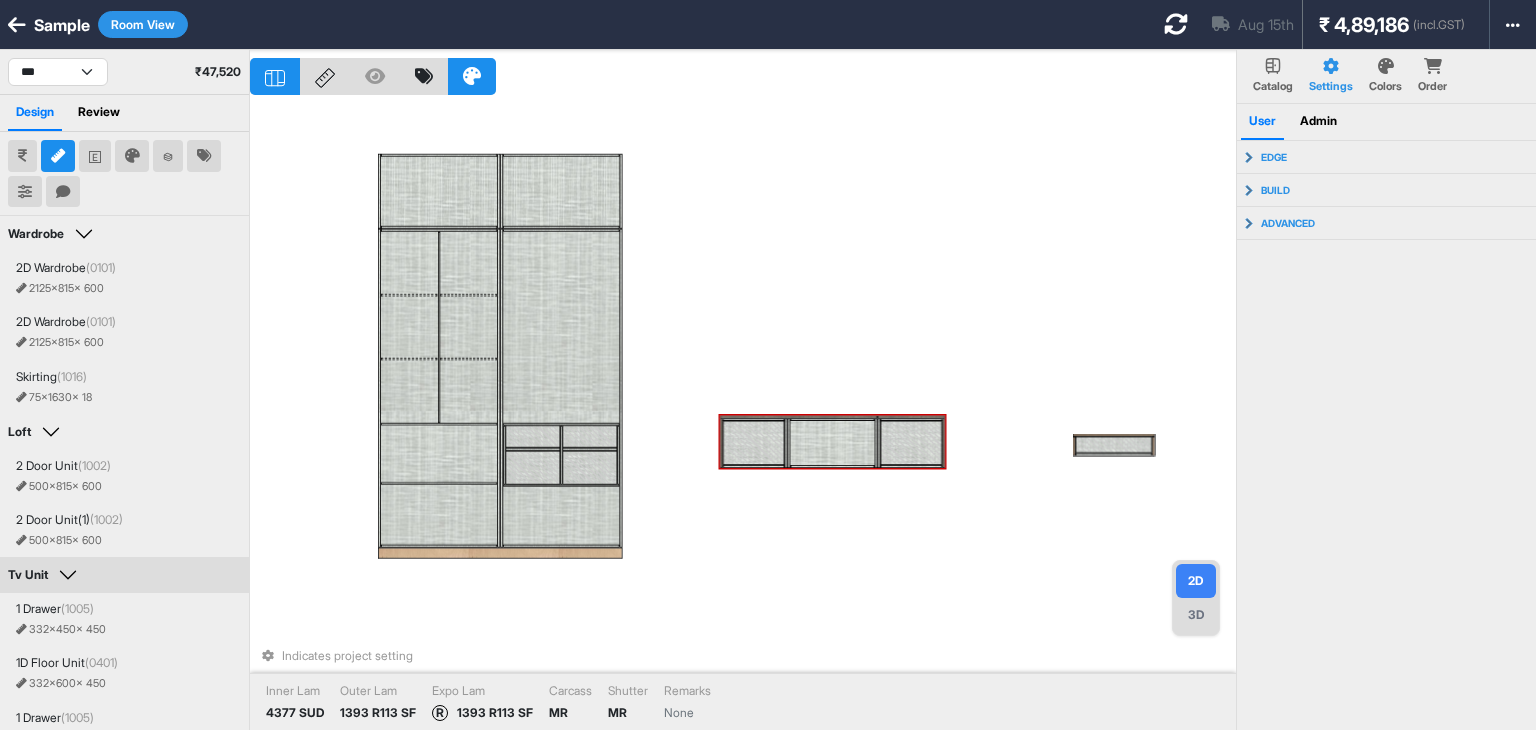 click on "3D" at bounding box center (1196, 615) 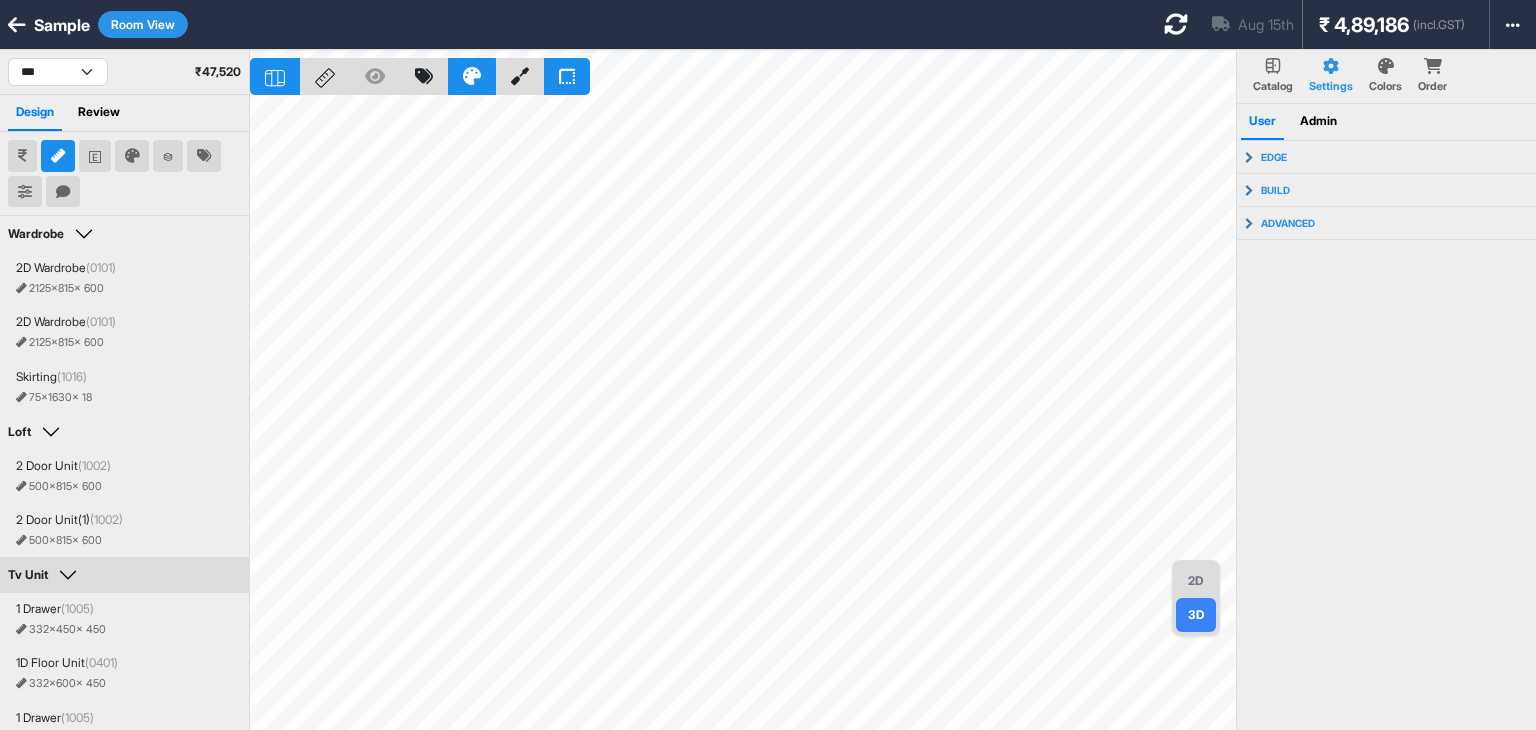 click on "2D" at bounding box center [1196, 581] 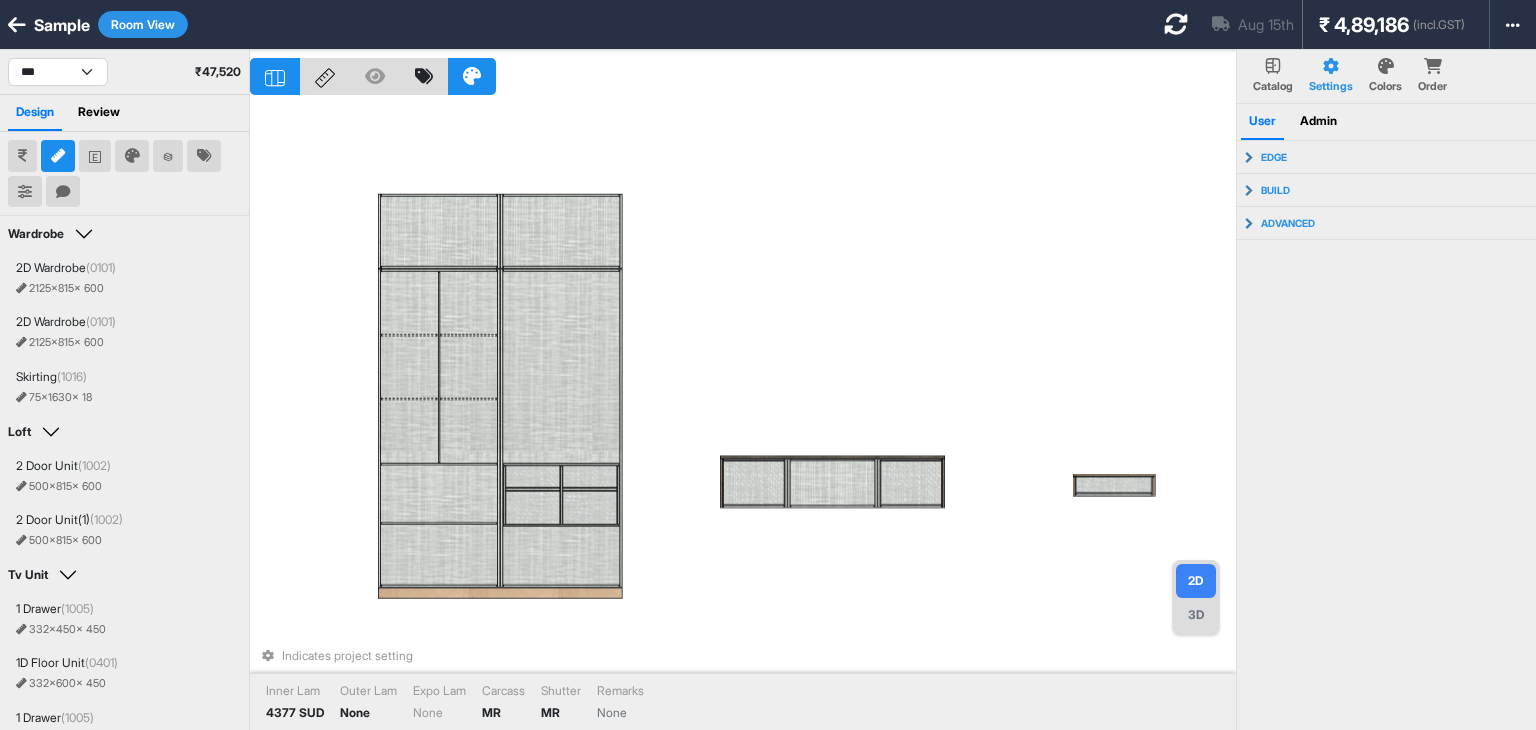 click on "**********" at bounding box center [124, 72] 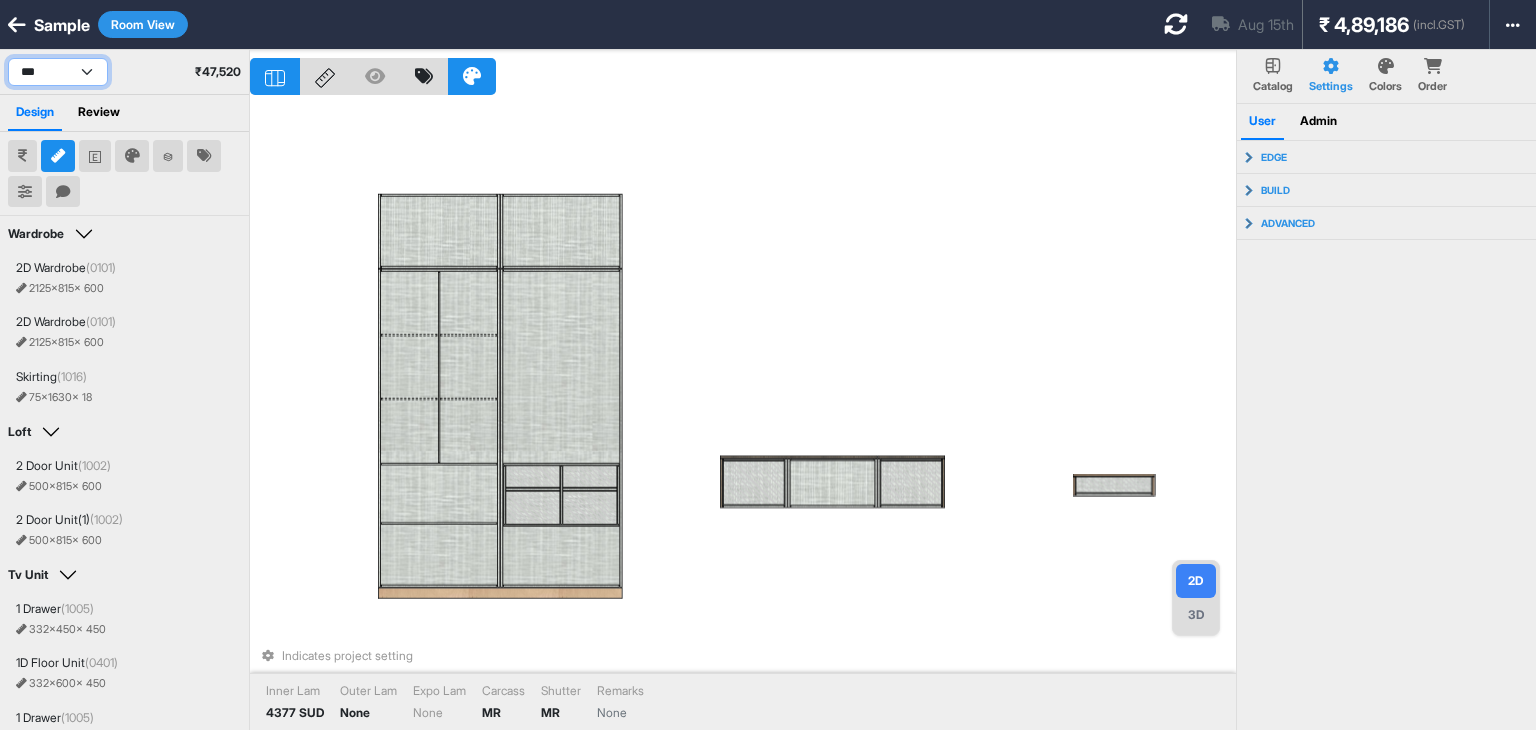 click on "**********" at bounding box center [58, 72] 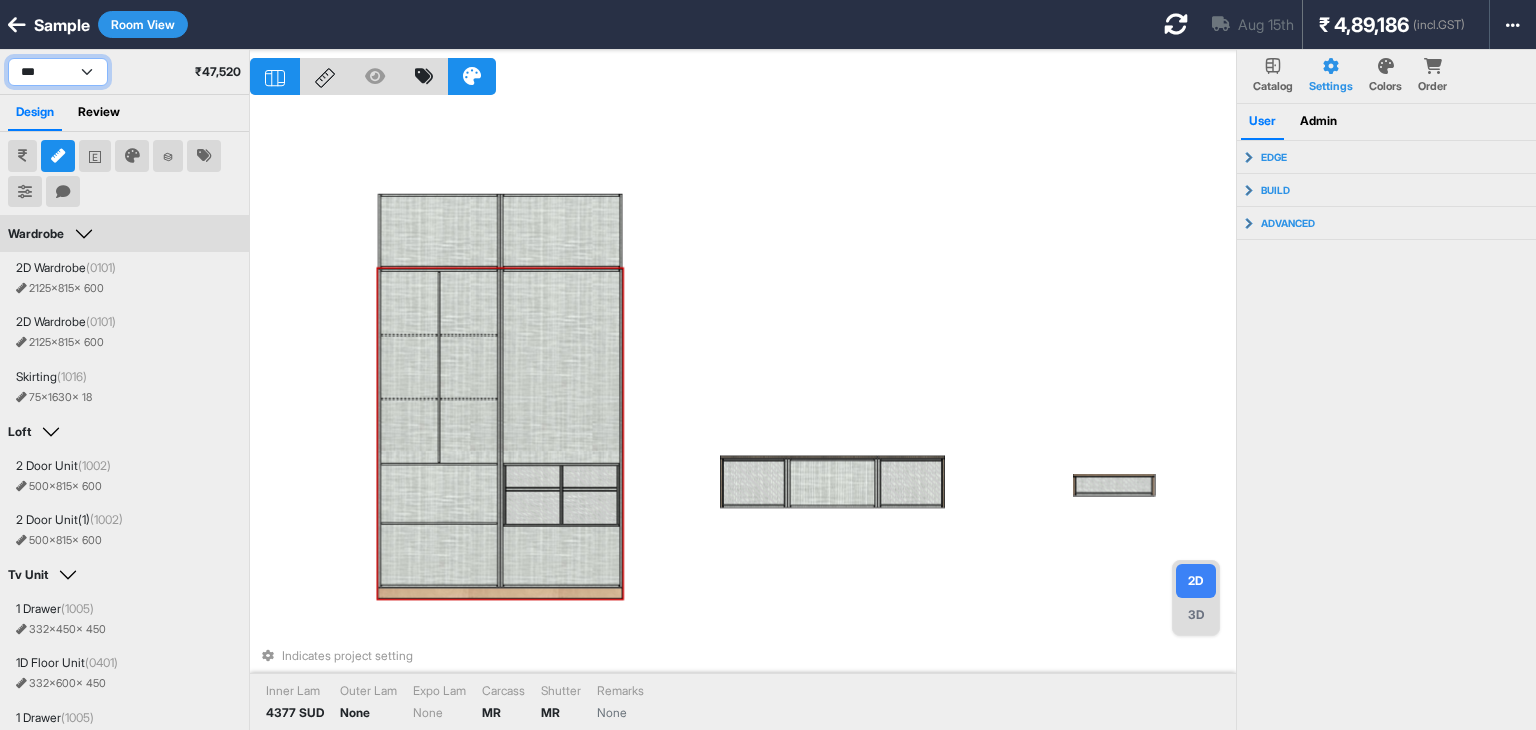 select on "****" 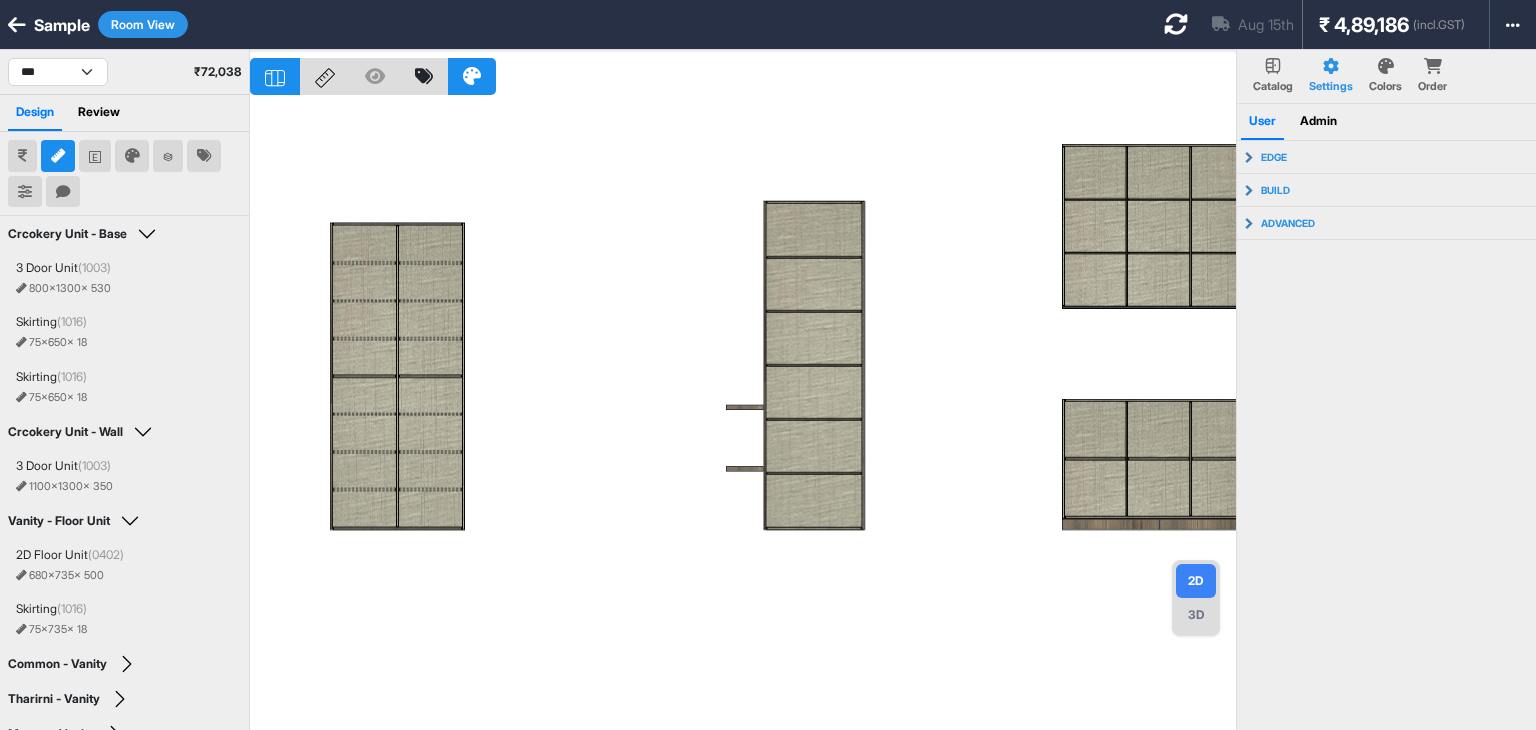 click at bounding box center (743, 415) 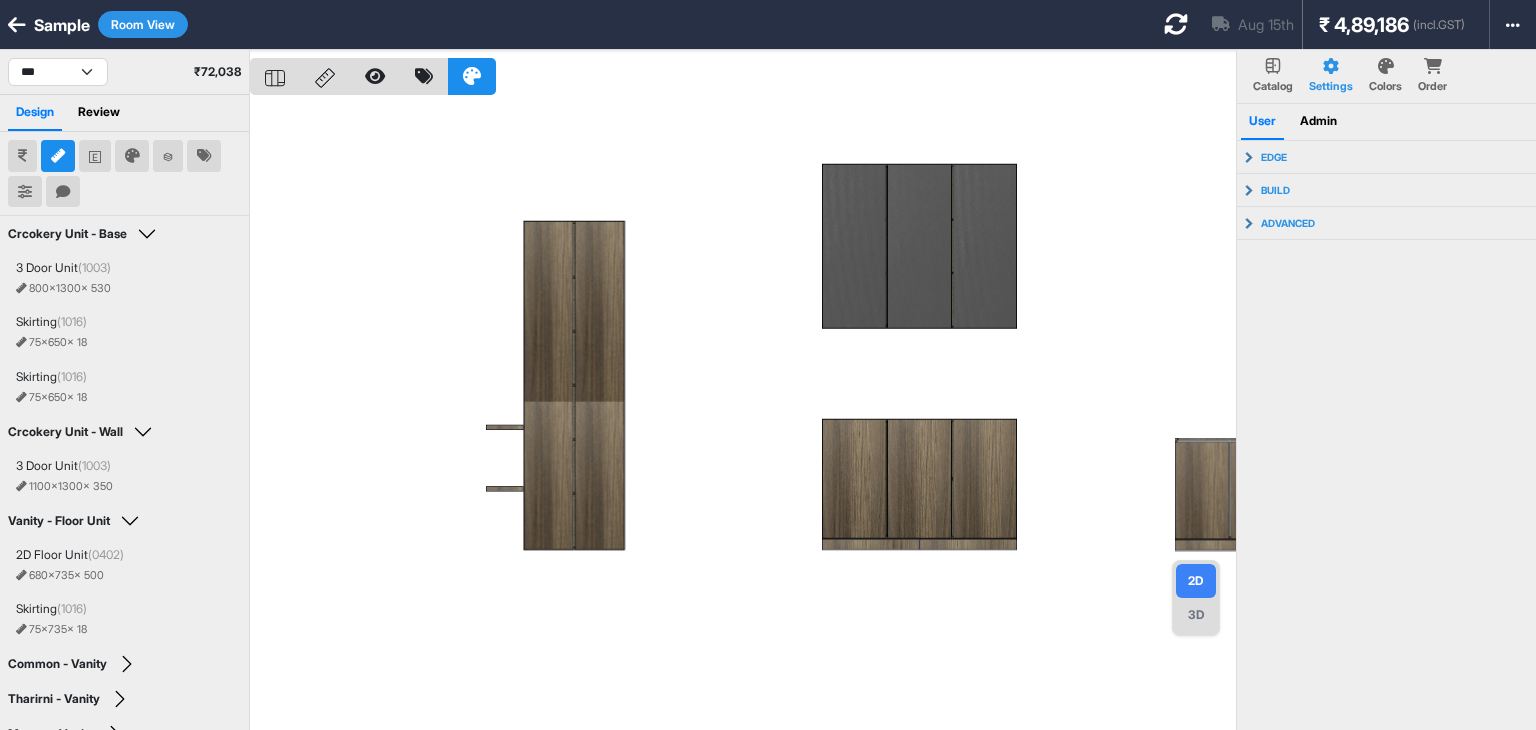 click at bounding box center (743, 415) 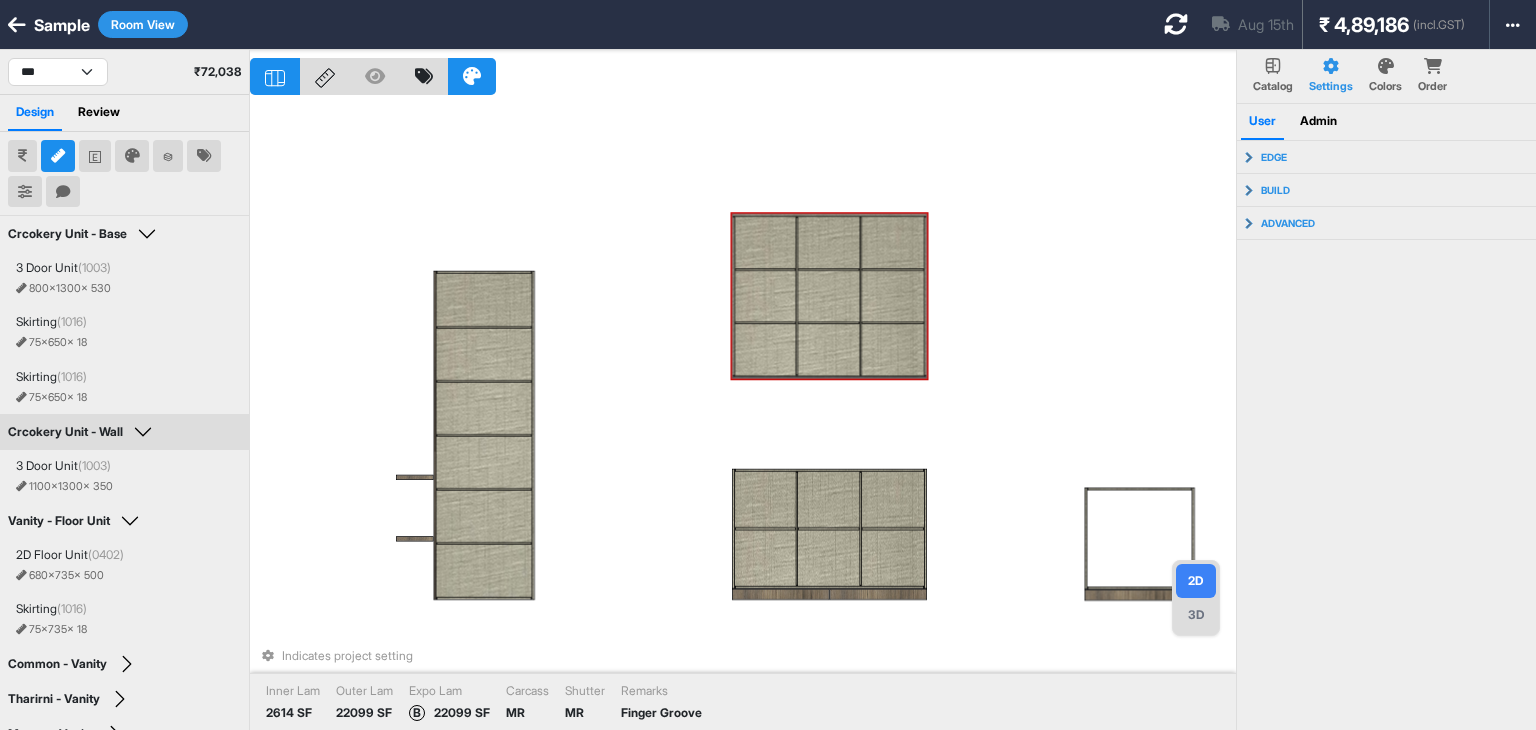 click at bounding box center (860, 296) 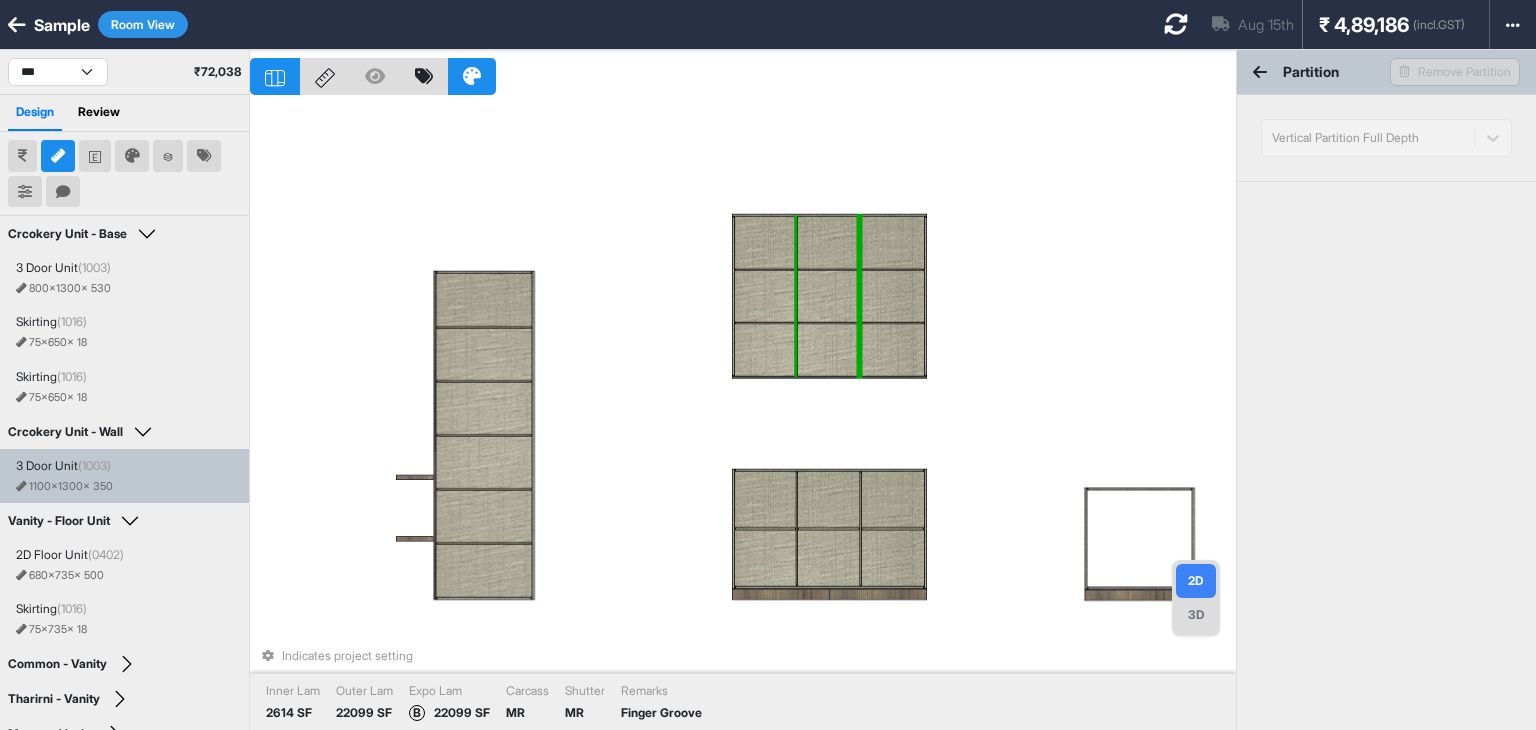 click at bounding box center (797, 296) 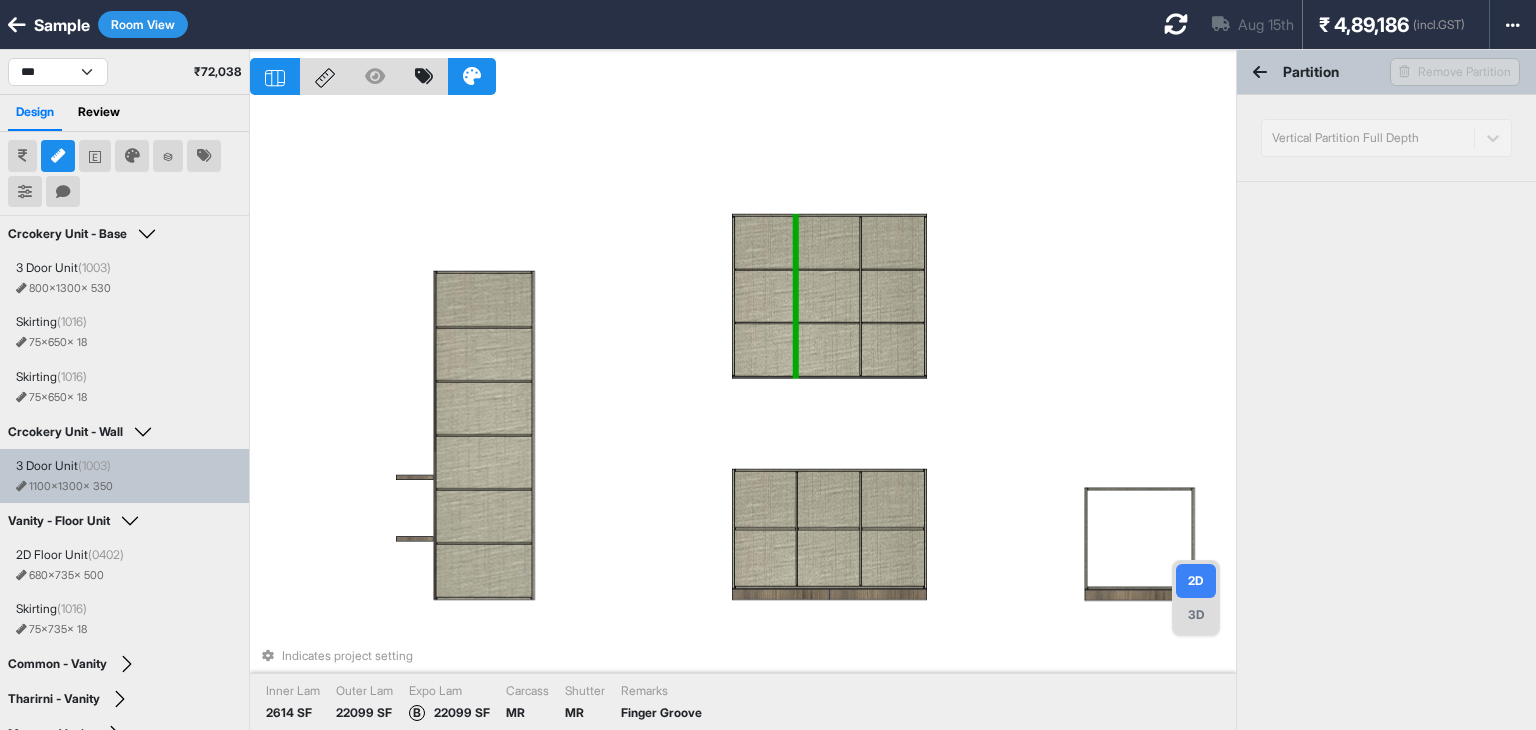 click on "Indicates project setting Inner Lam 2614 SF Outer Lam 22099 SF Expo Lam B 22099 SF Carcass MR Shutter MR Remarks Finger Groove" at bounding box center (743, 415) 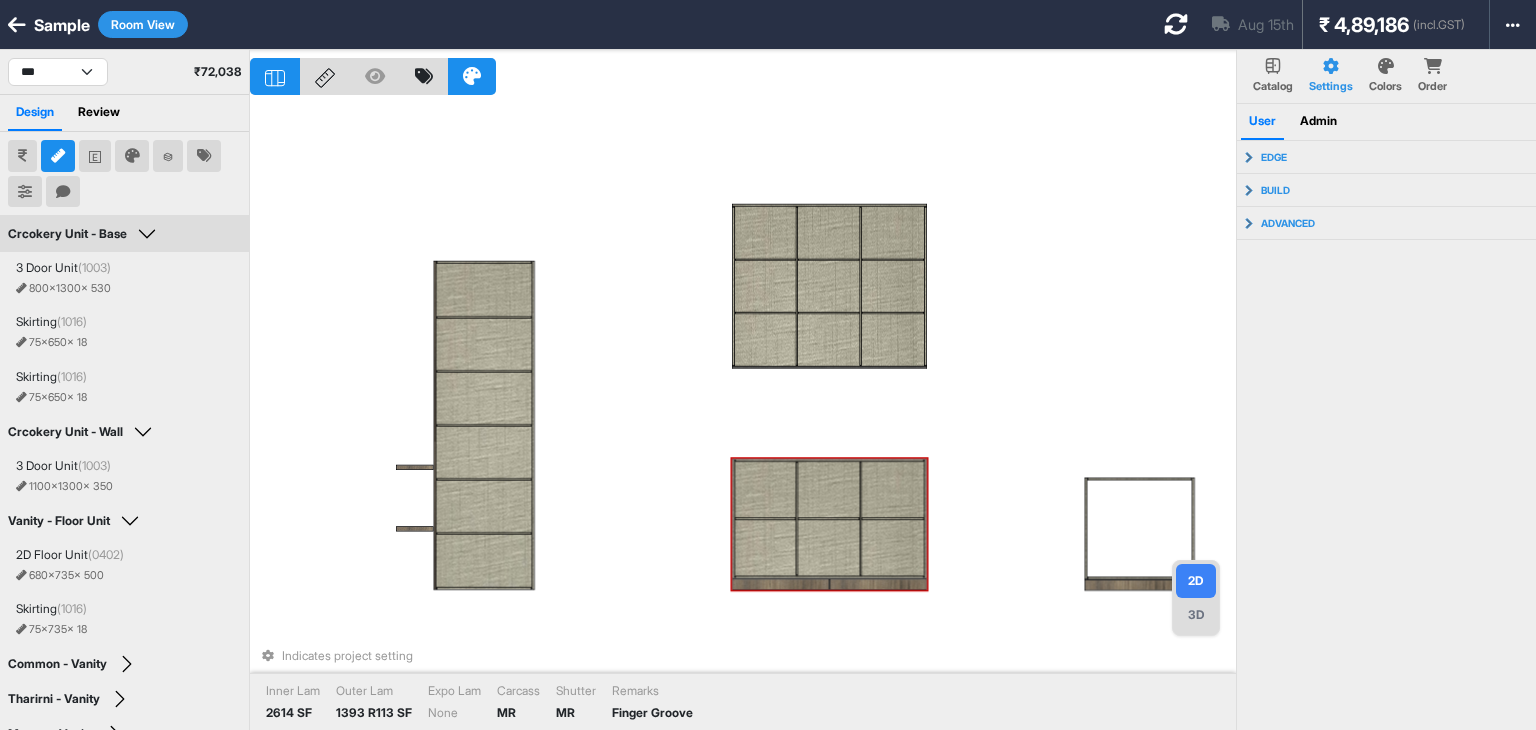 click at bounding box center (860, 518) 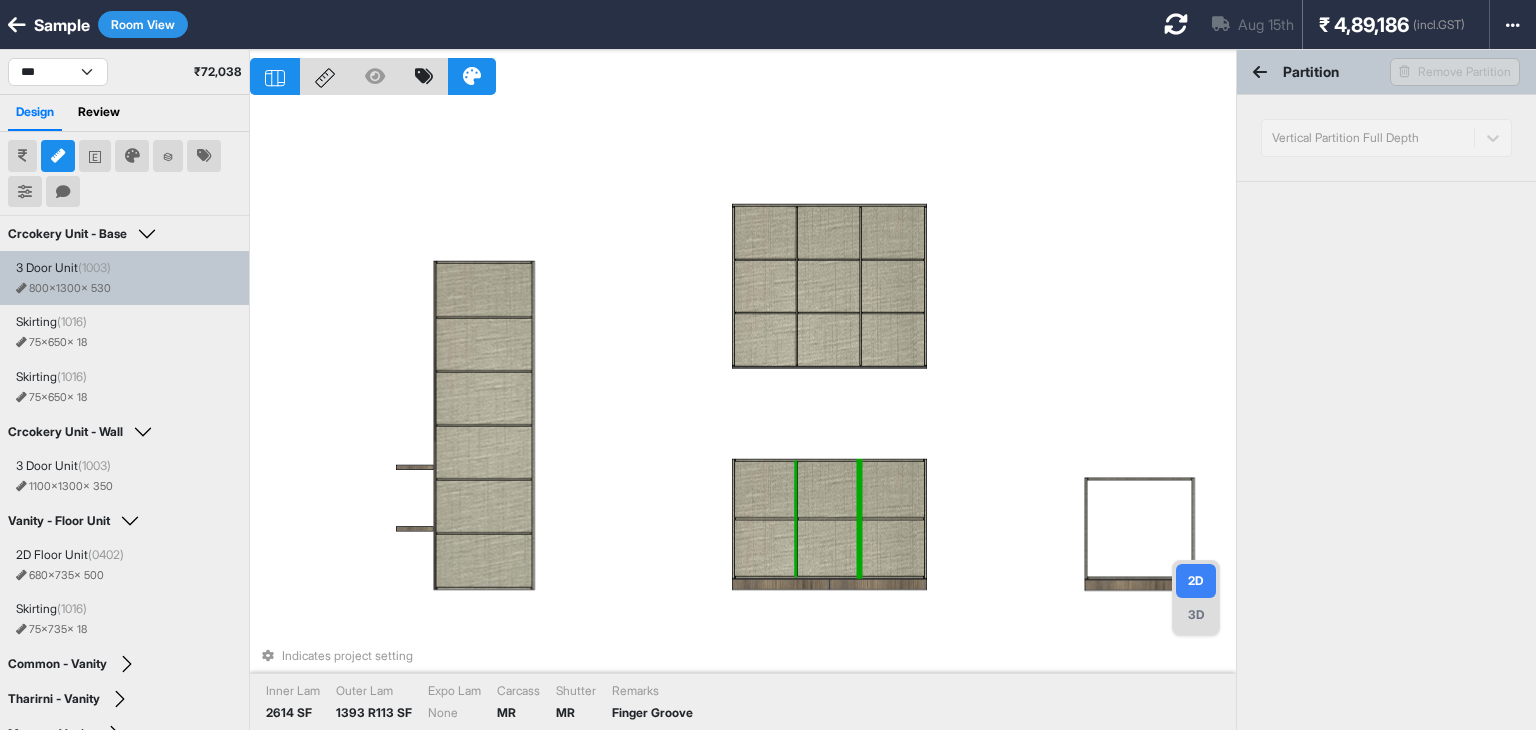 click at bounding box center [797, 518] 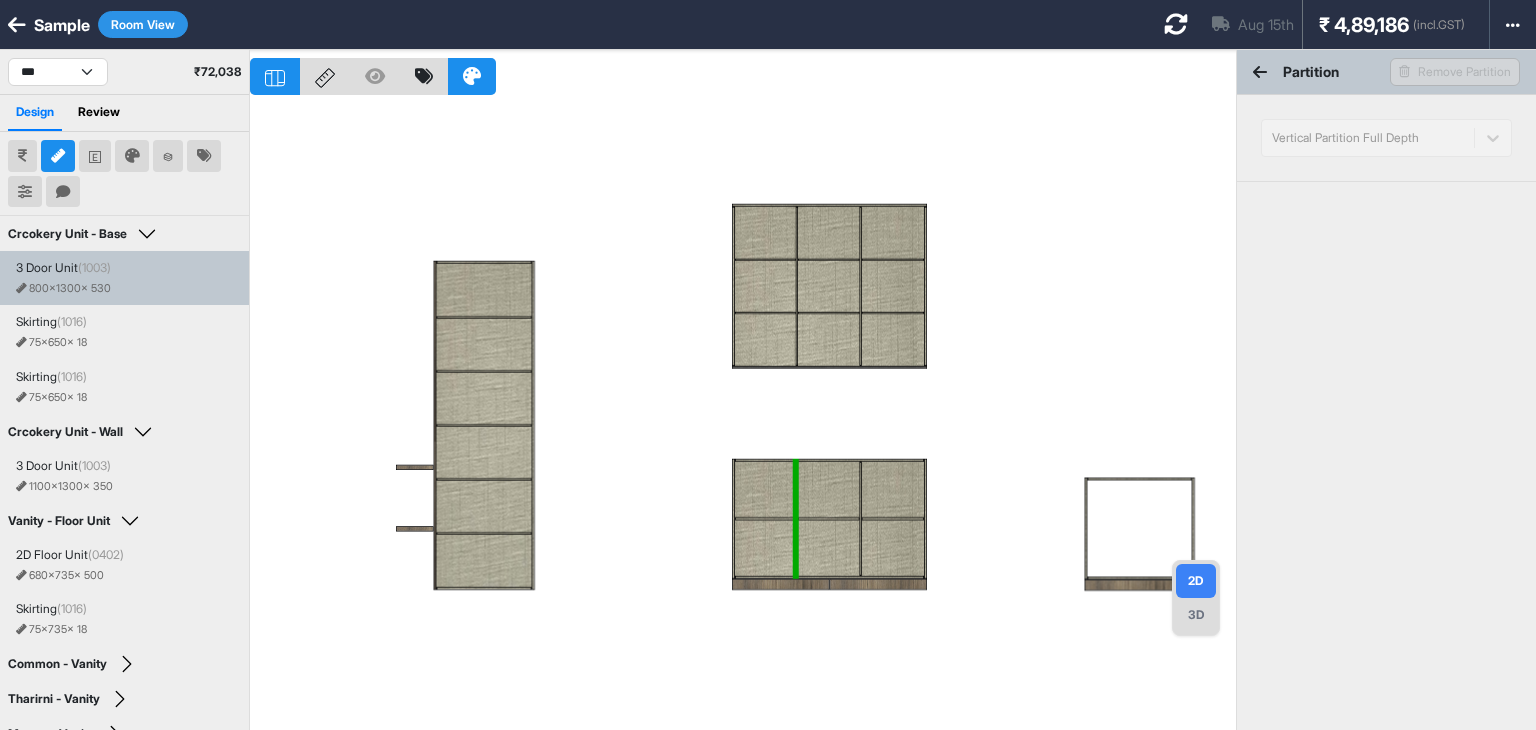 click at bounding box center (743, 415) 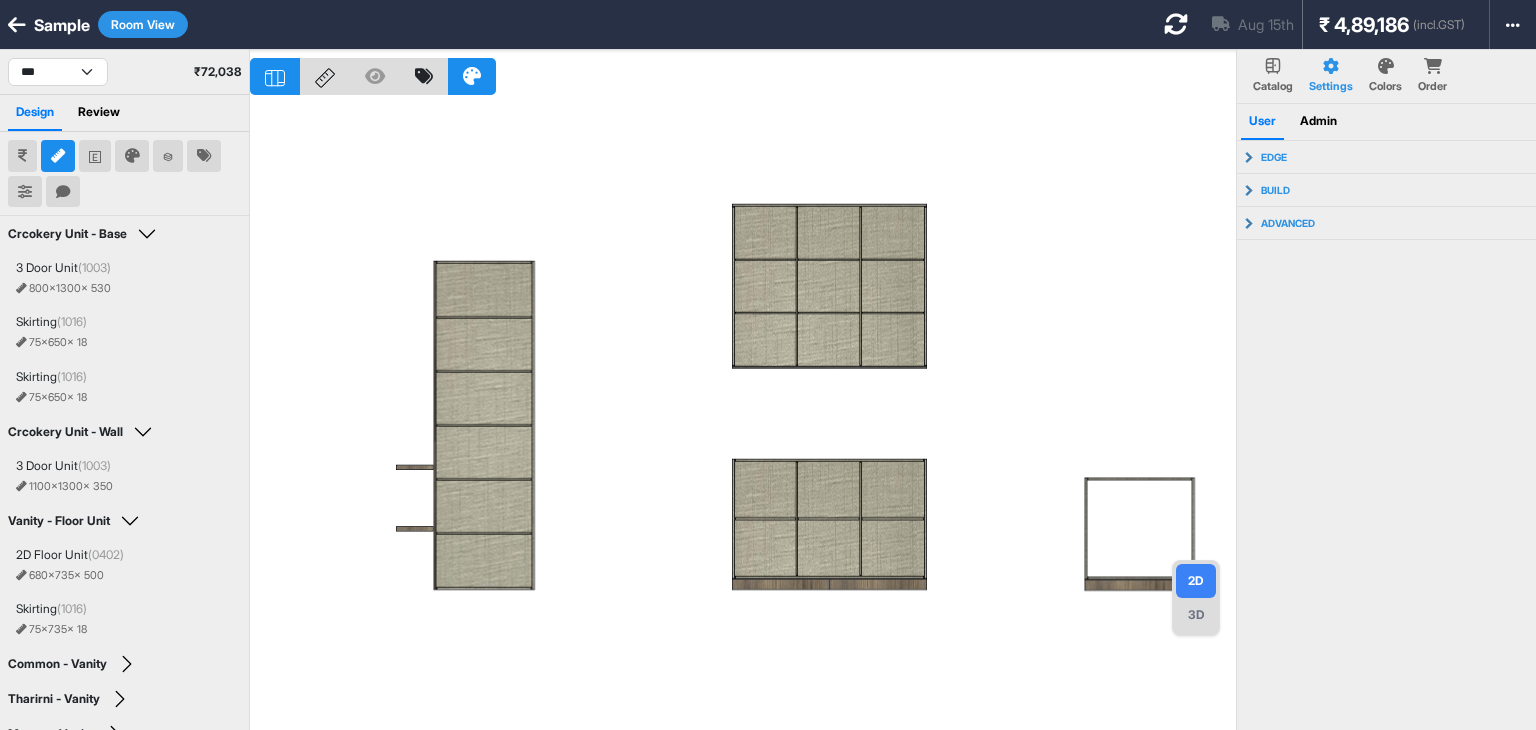 click at bounding box center (743, 415) 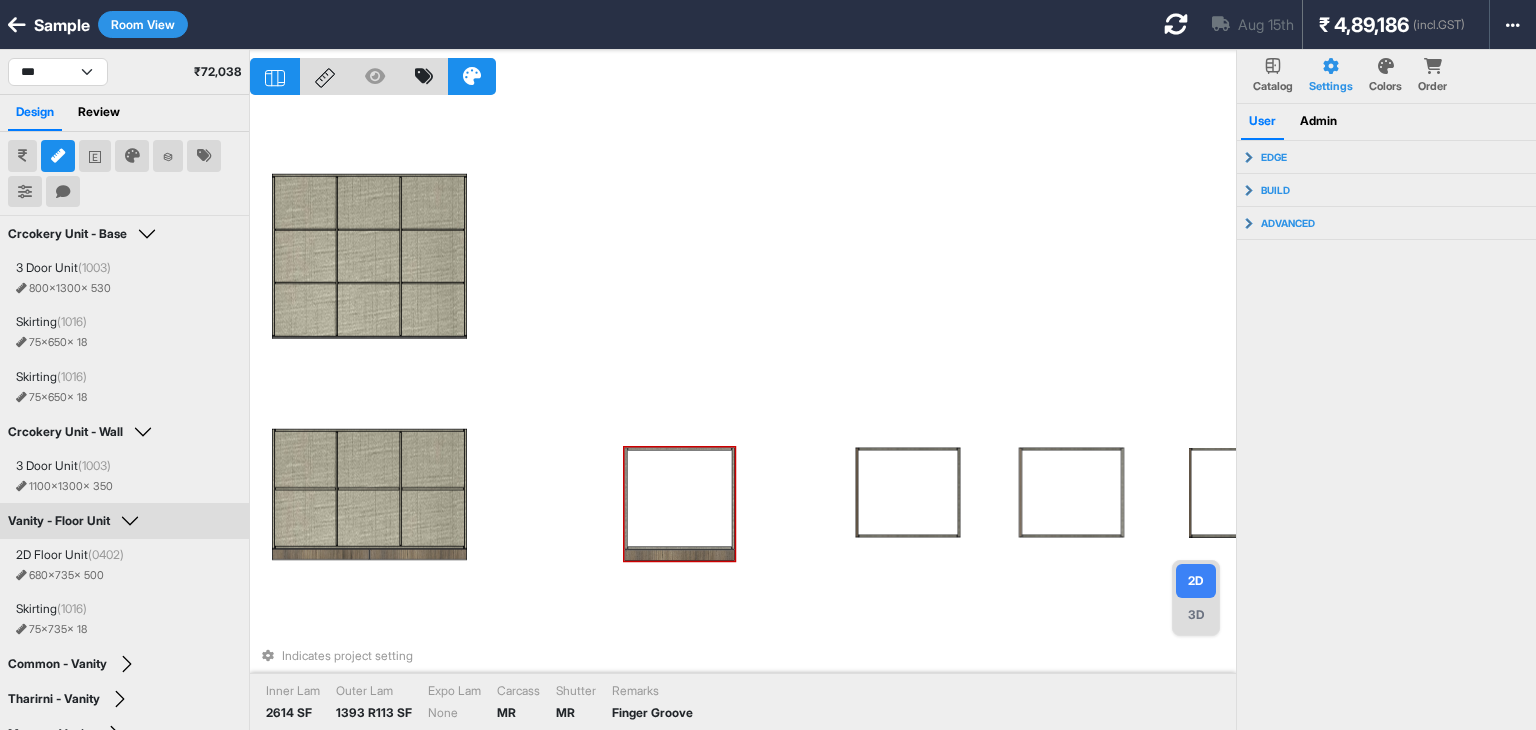 click on "Indicates project setting Inner Lam 2614 SF Outer Lam 1393 R113 SF Expo Lam None Carcass MR Shutter MR Remarks Finger Groove" at bounding box center [743, 415] 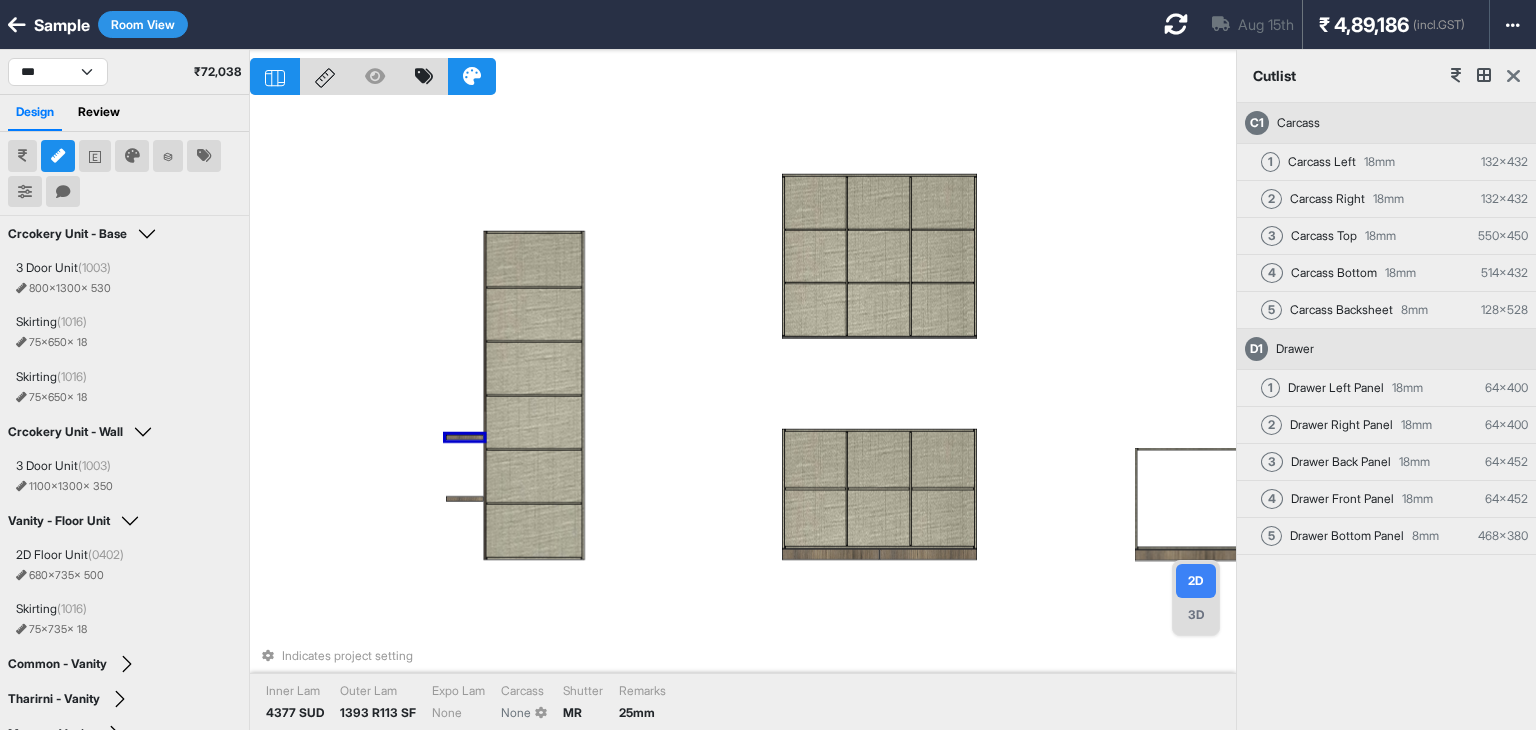 click at bounding box center (465, 437) 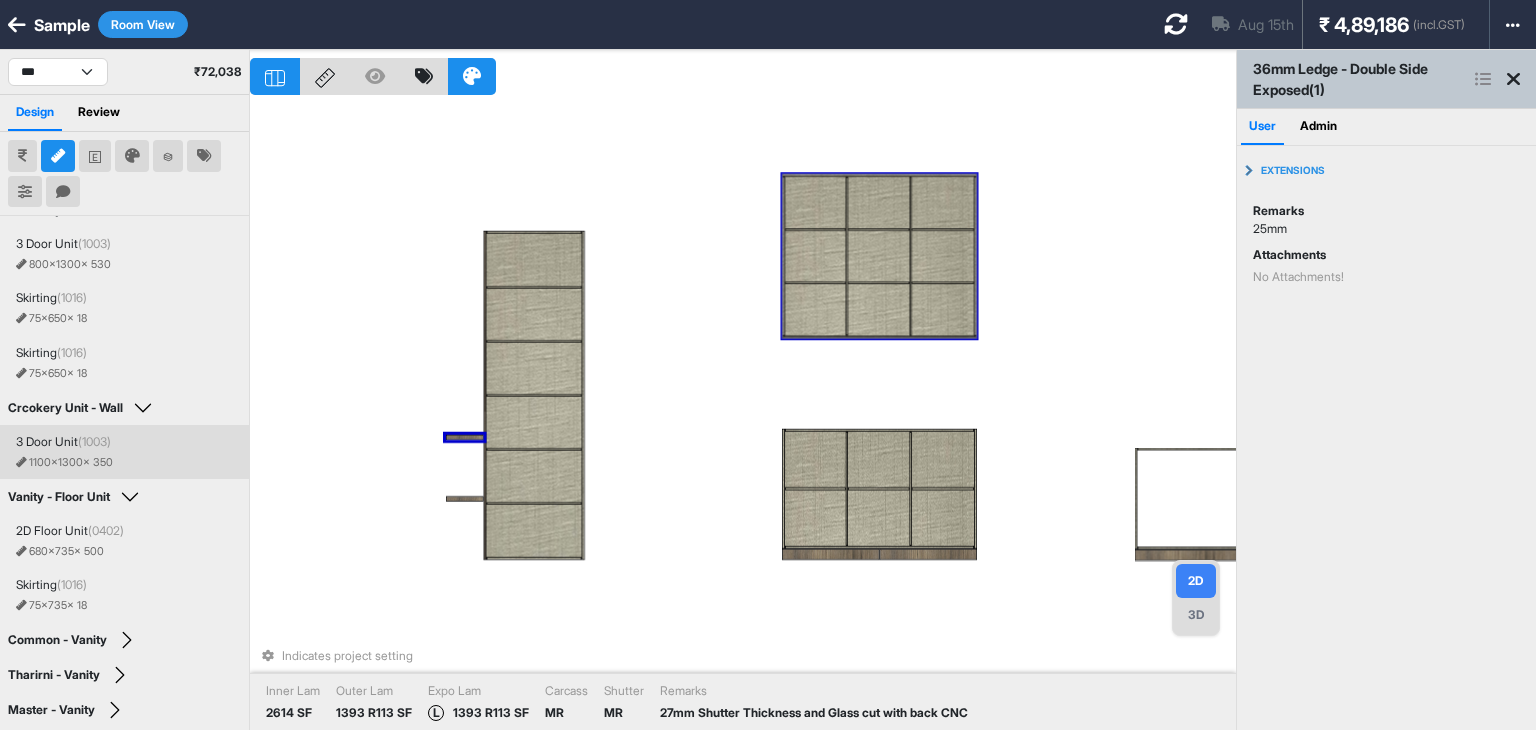 scroll, scrollTop: 58, scrollLeft: 0, axis: vertical 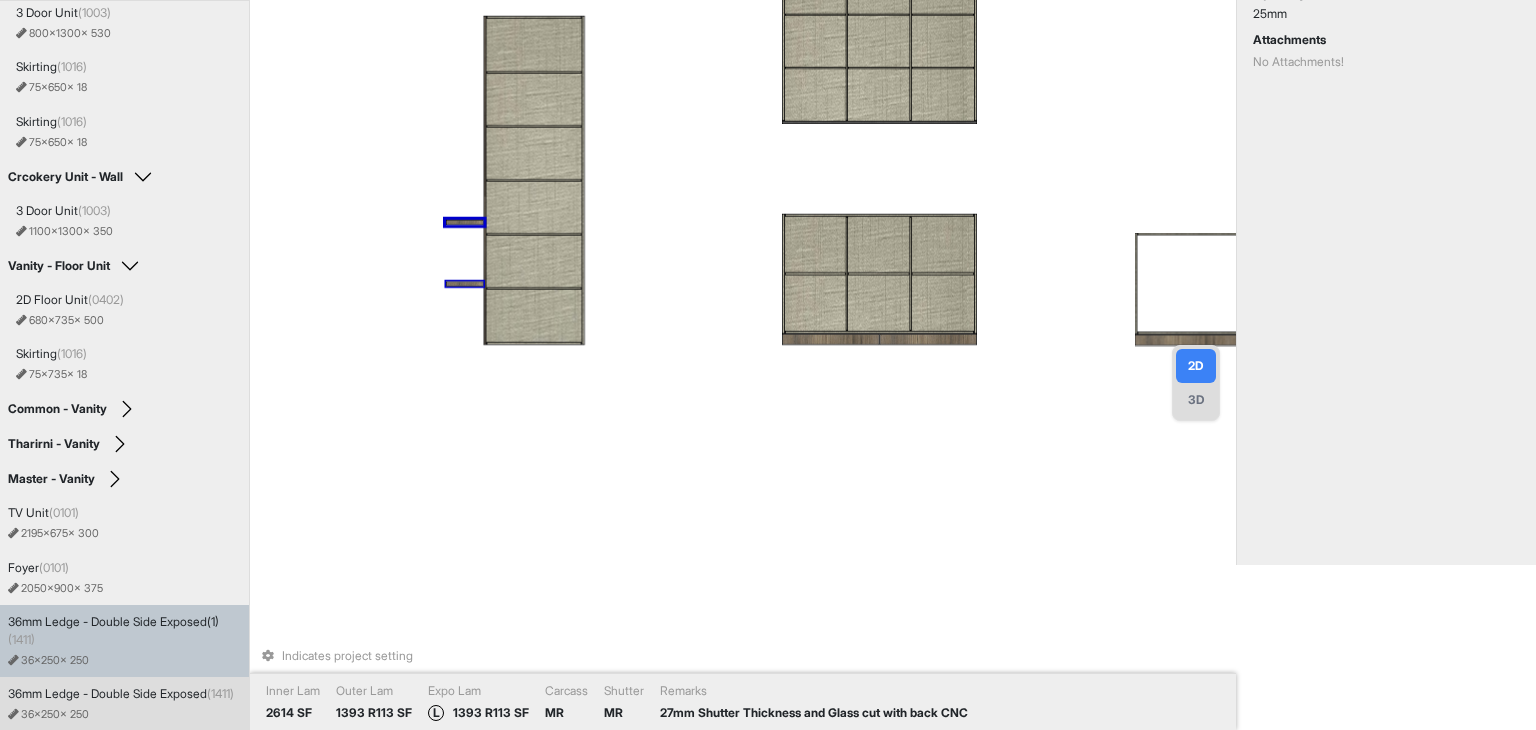 click on "36mm Ledge - Double Side Exposed  (1411)" at bounding box center [121, 694] 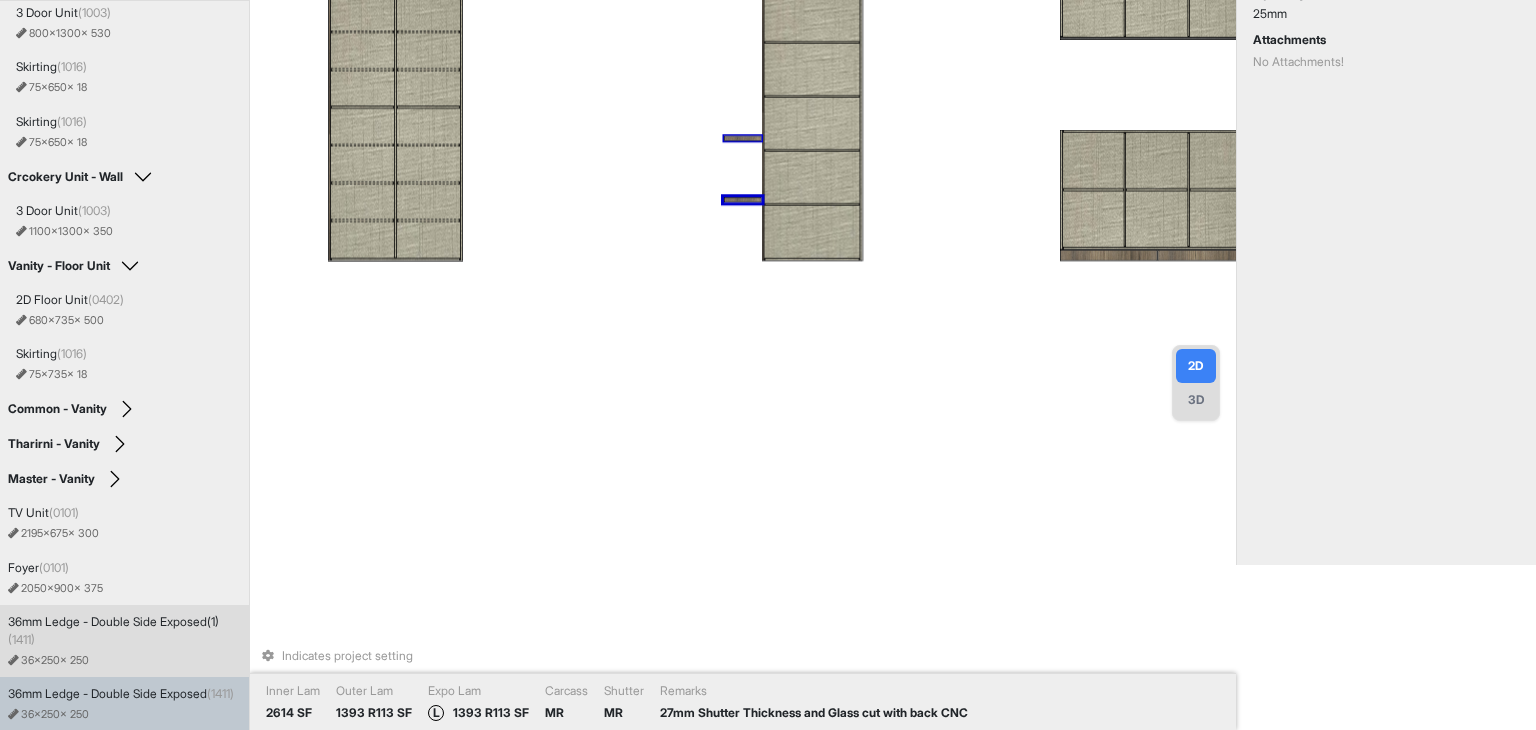 click on "36mm Ledge - Double Side Exposed(1)  (1411)" at bounding box center (124, 631) 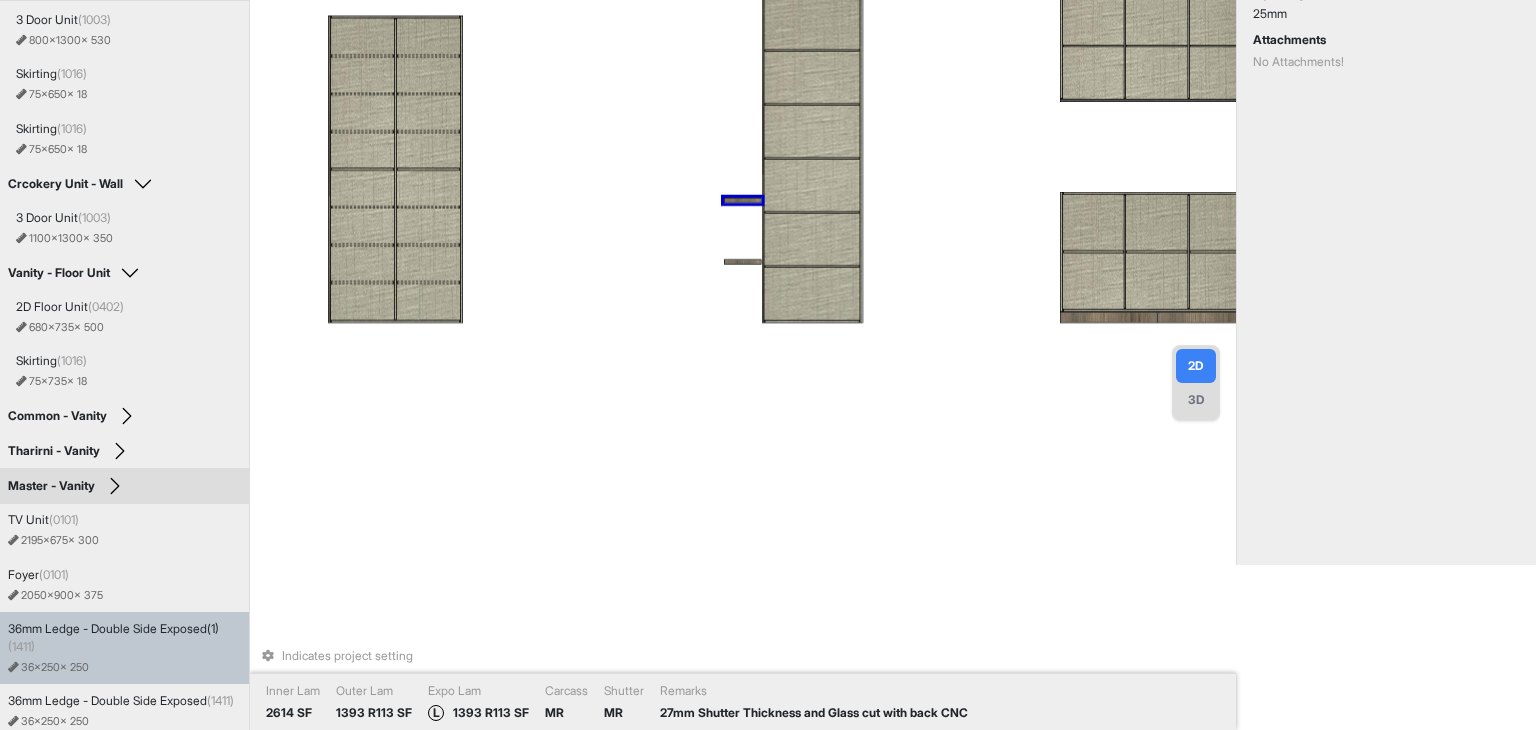 scroll, scrollTop: 0, scrollLeft: 0, axis: both 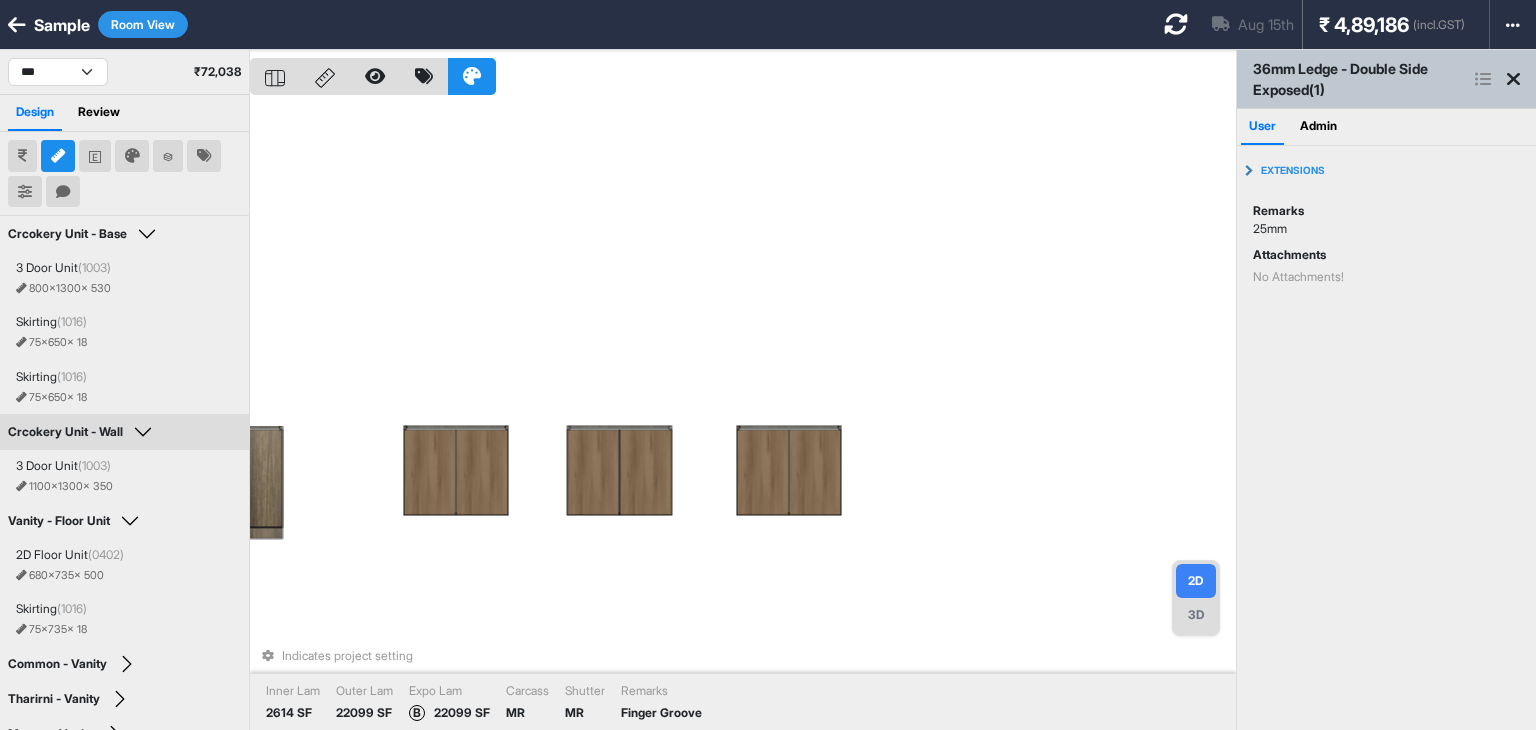 click on "Indicates project setting Inner Lam 2614 SF Outer Lam 22099 SF Expo Lam B 22099 SF Carcass MR Shutter MR Remarks Finger Groove" at bounding box center [743, 415] 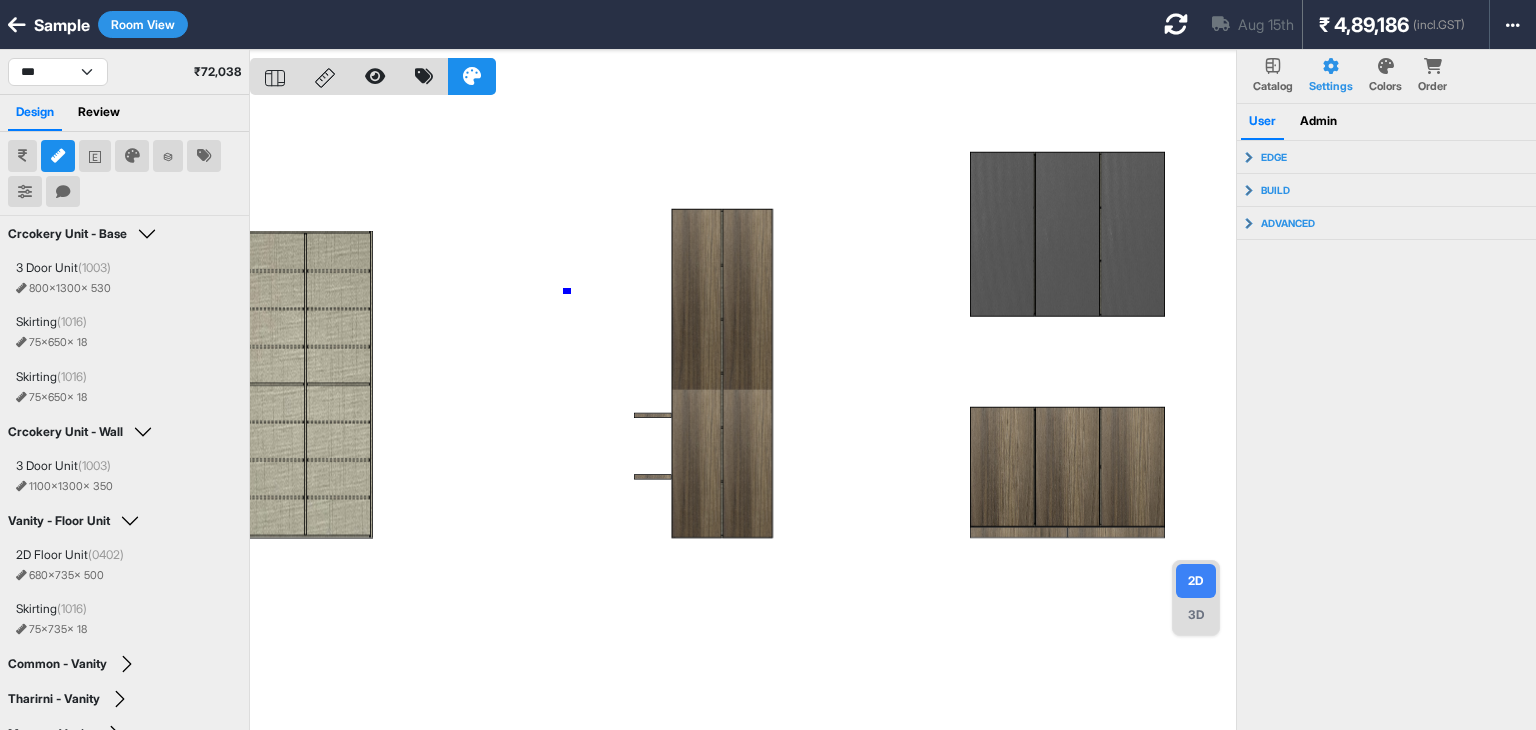click at bounding box center (743, 415) 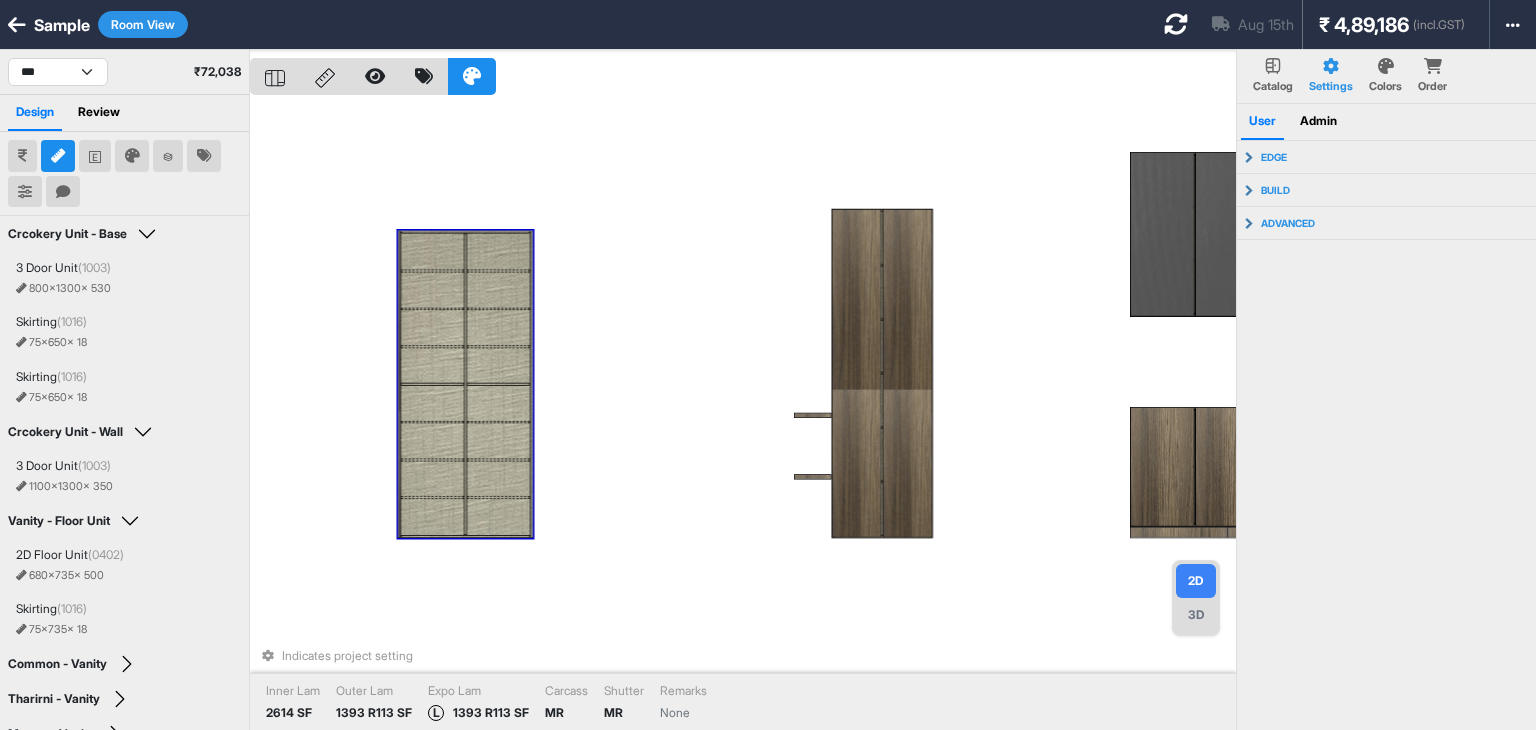 click on "Indicates project setting Inner Lam 2614 SF Outer Lam 1393 R113 SF Expo Lam L 1393 R113 SF Carcass MR Shutter MR Remarks None" at bounding box center (743, 415) 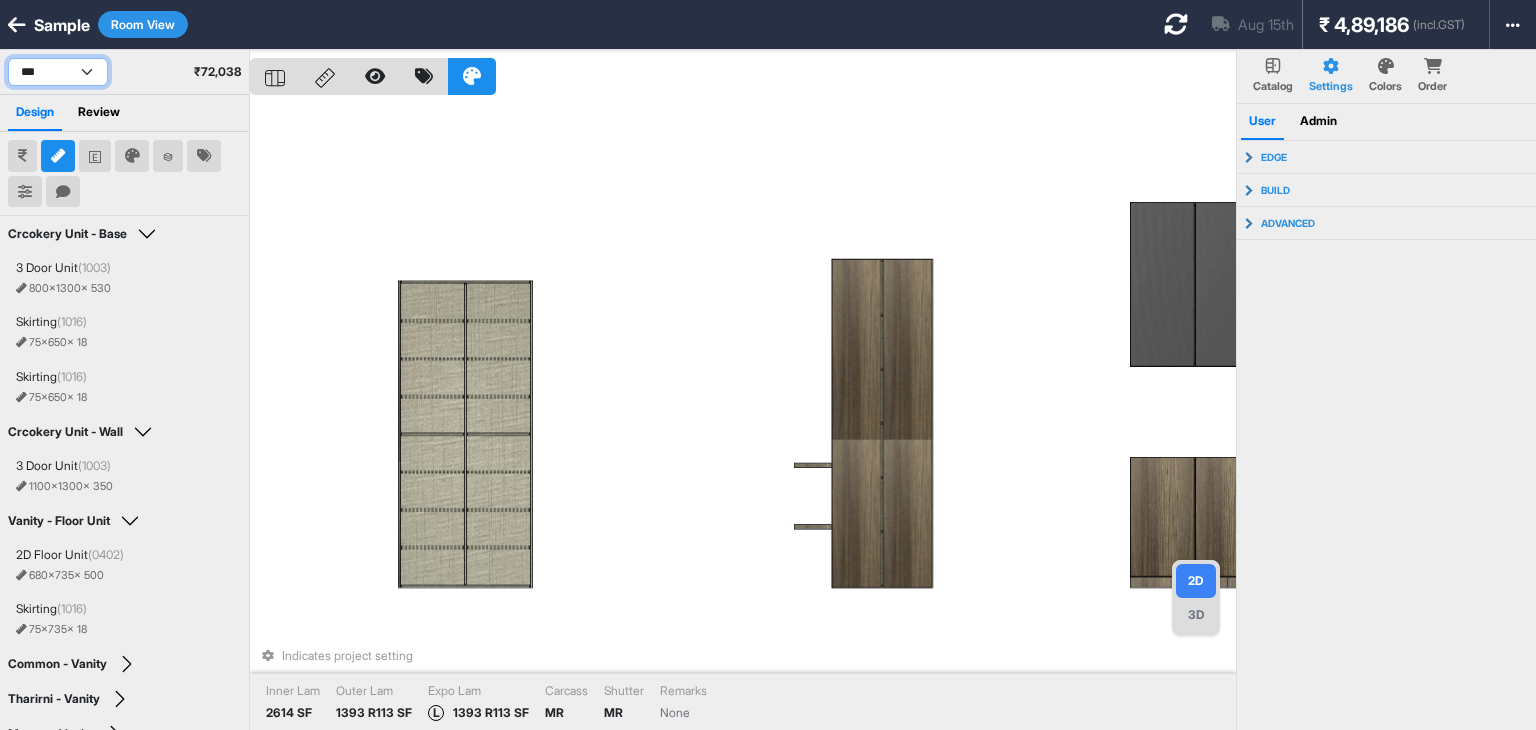 click on "**********" at bounding box center (58, 72) 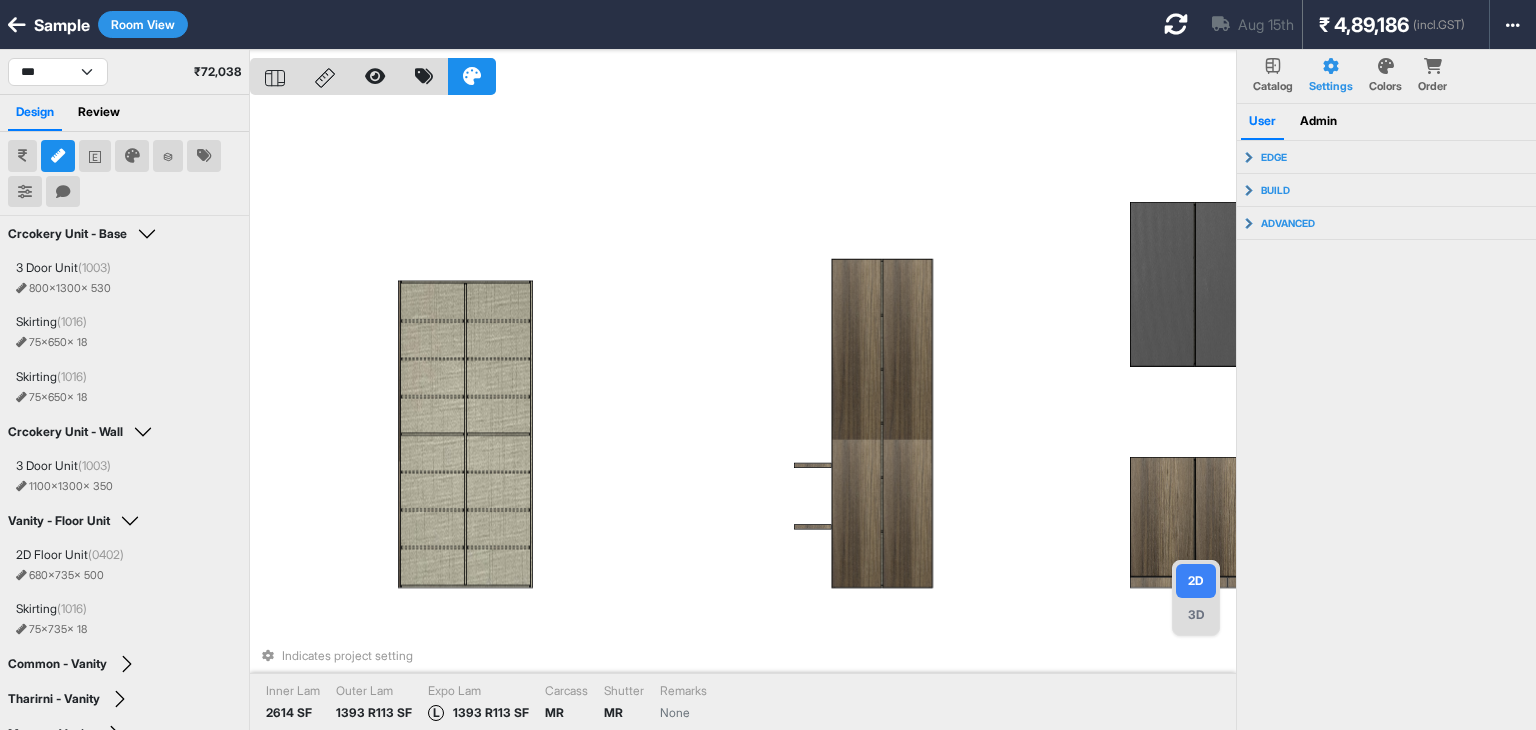 select on "****" 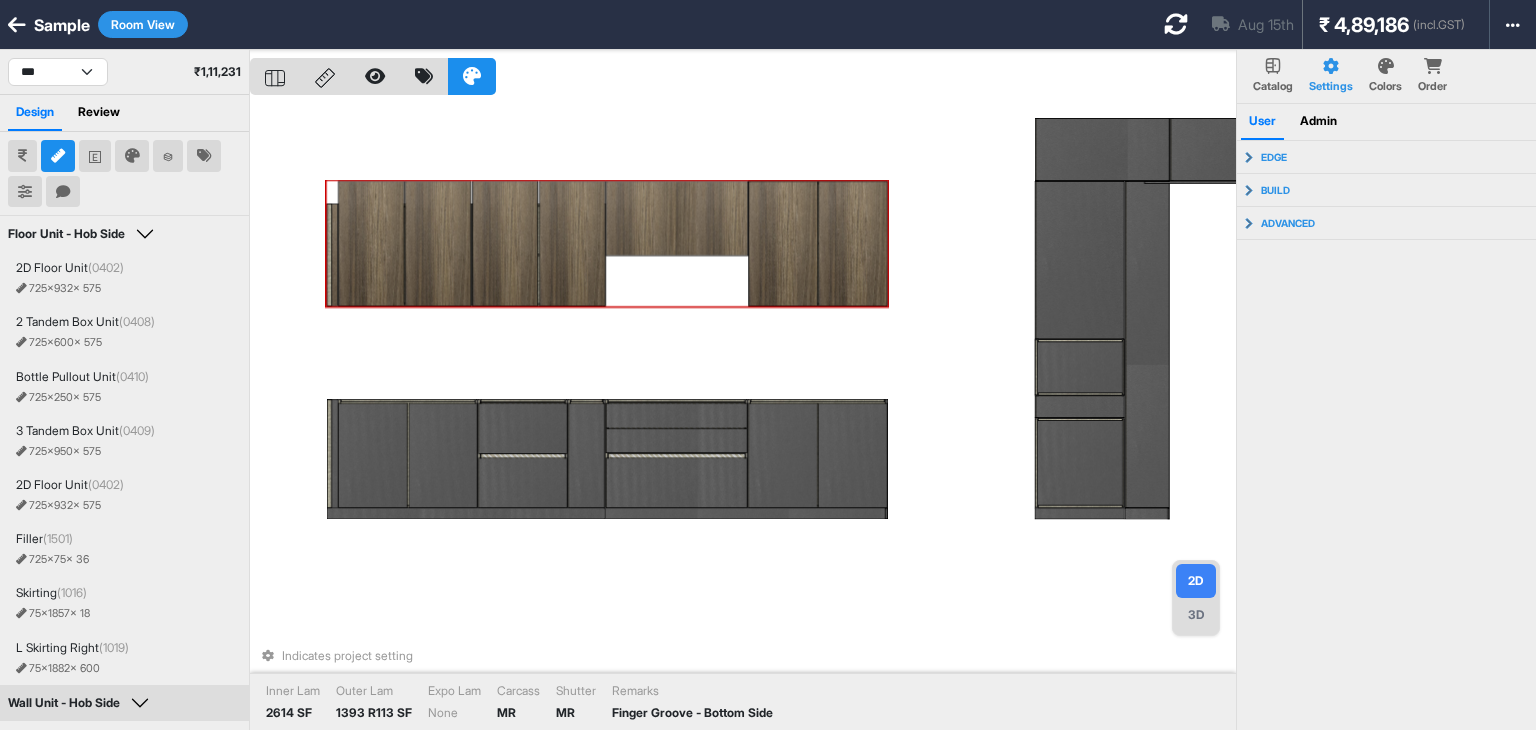 click at bounding box center [372, 243] 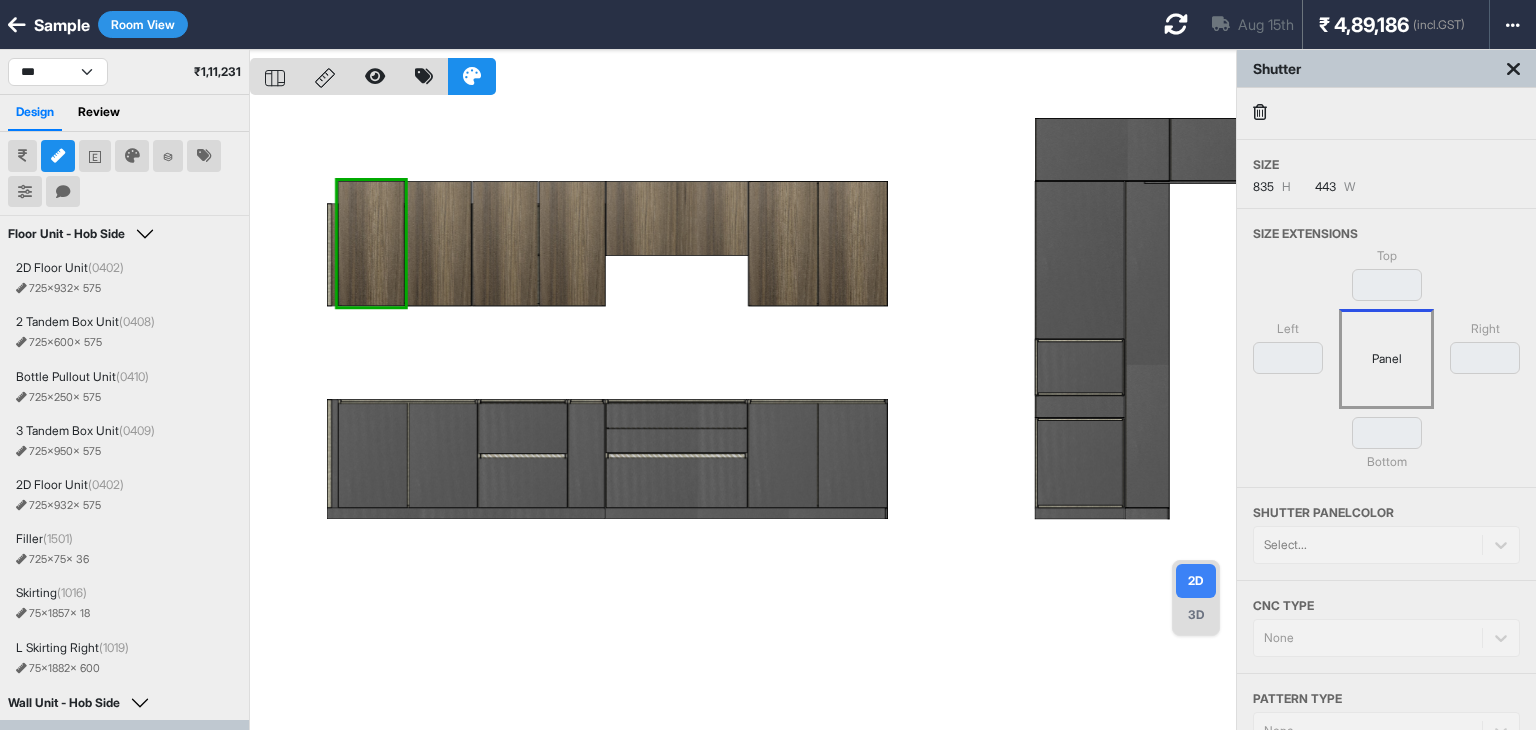 click at bounding box center [743, 415] 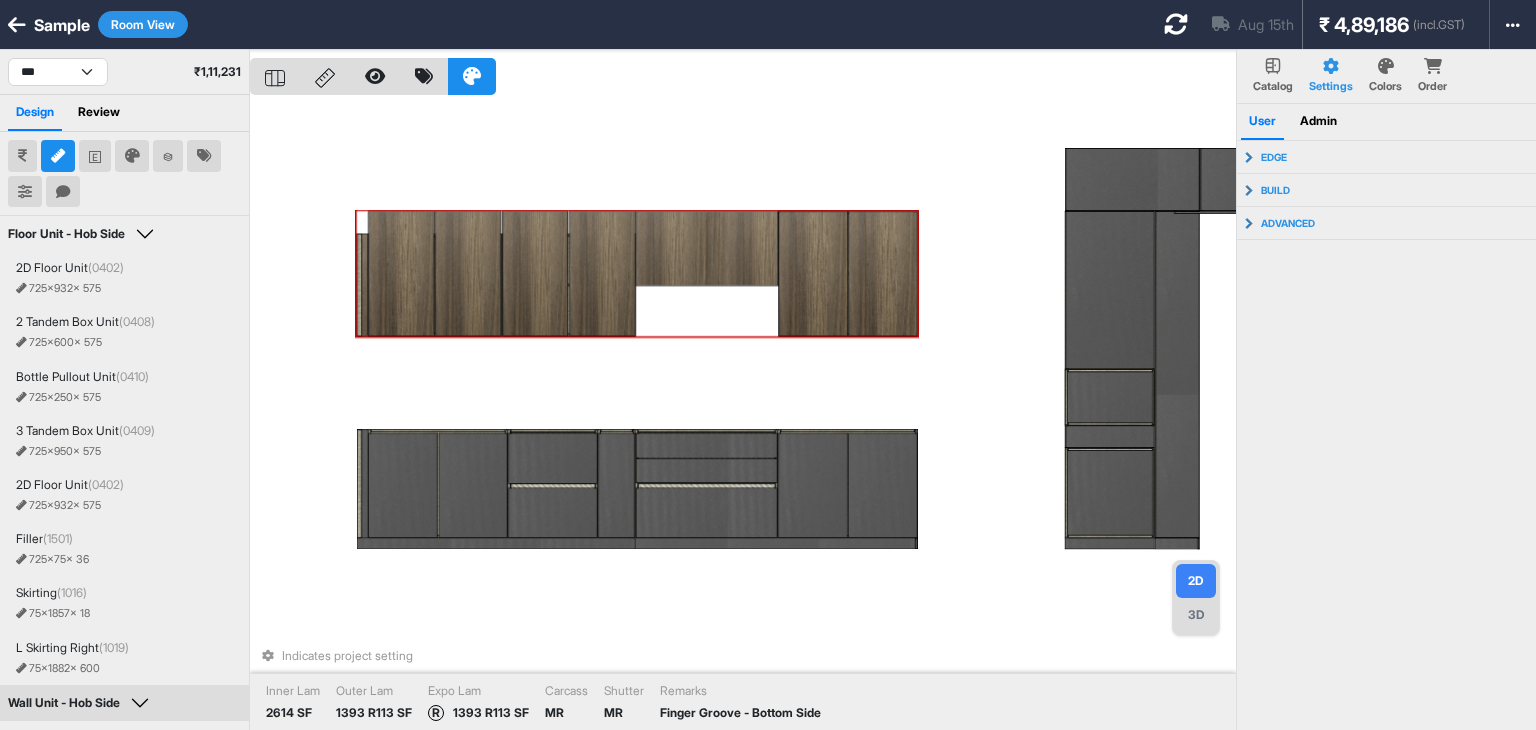 click on "Indicates project setting Inner Lam 2614 SF Outer Lam 1393 R113 SF Expo Lam R 1393 R113 SF Carcass MR Shutter MR Remarks Finger Groove - Bottom Side" at bounding box center (743, 415) 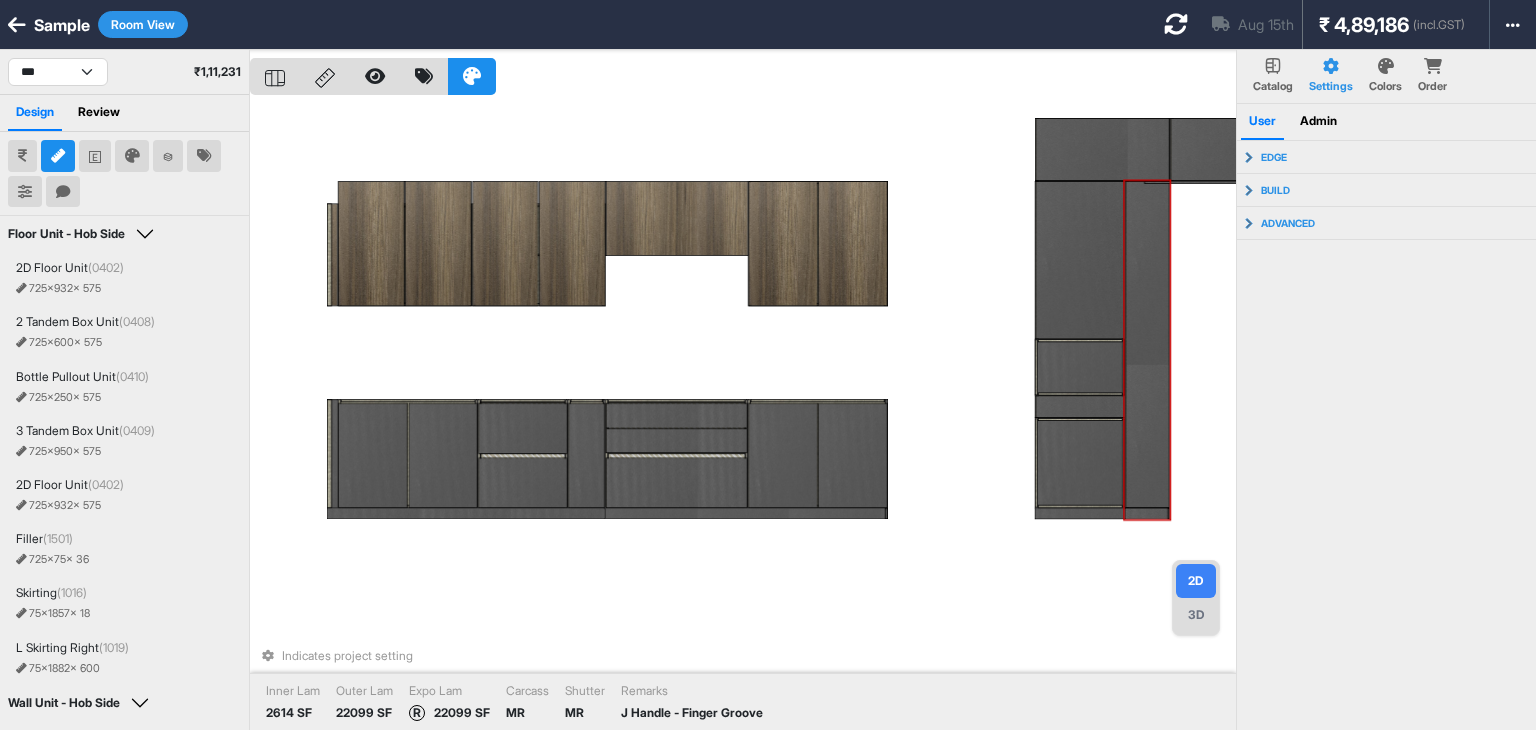click on "Indicates project setting Inner Lam 2614 SF Outer Lam 22099 SF Expo Lam R 22099 SF Carcass MR Shutter MR Remarks J Handle - Finger Groove" at bounding box center (743, 415) 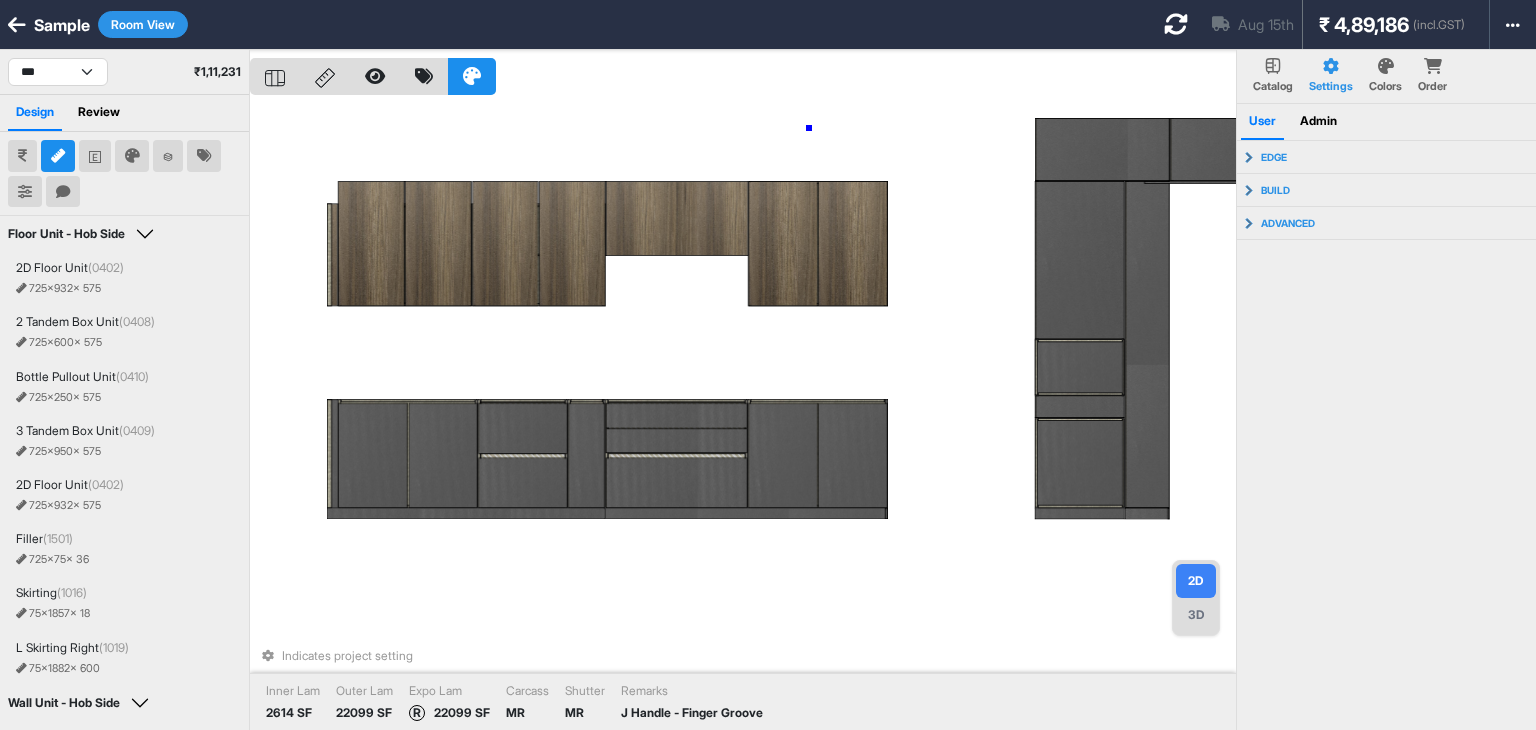 click on "Indicates project setting Inner Lam 2614 SF Outer Lam 22099 SF Expo Lam R 22099 SF Carcass MR Shutter MR Remarks J Handle - Finger Groove" at bounding box center (743, 415) 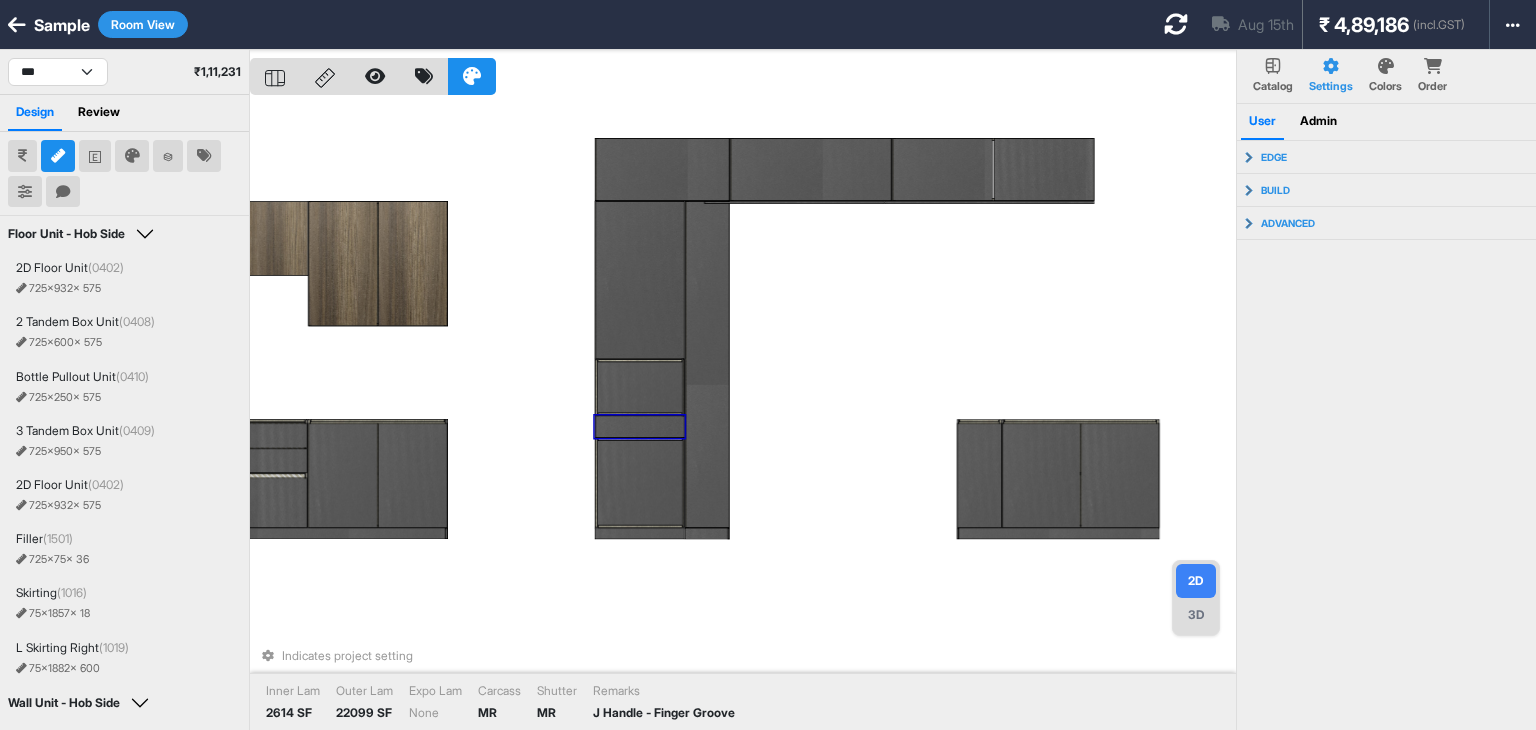click at bounding box center [641, 426] 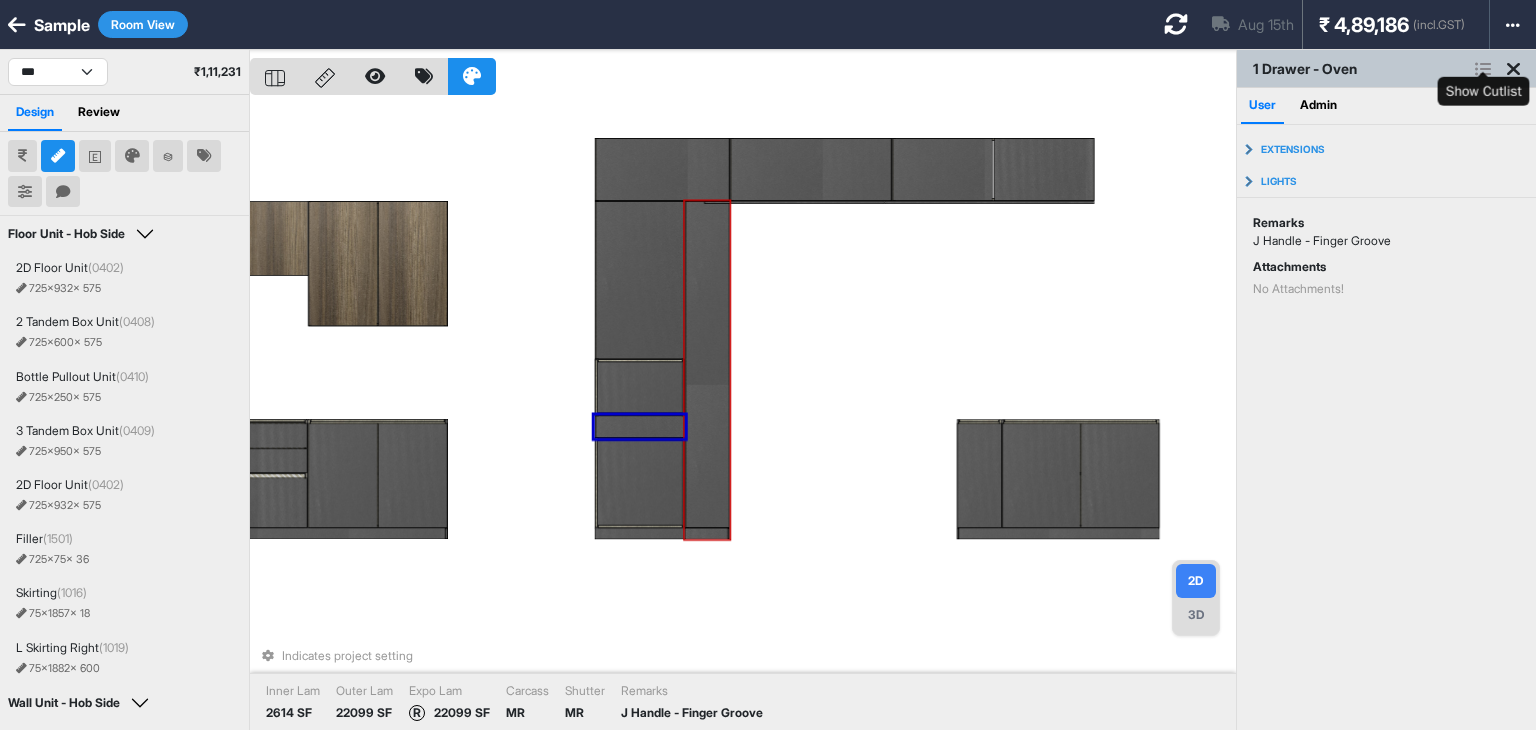 click at bounding box center [1483, 69] 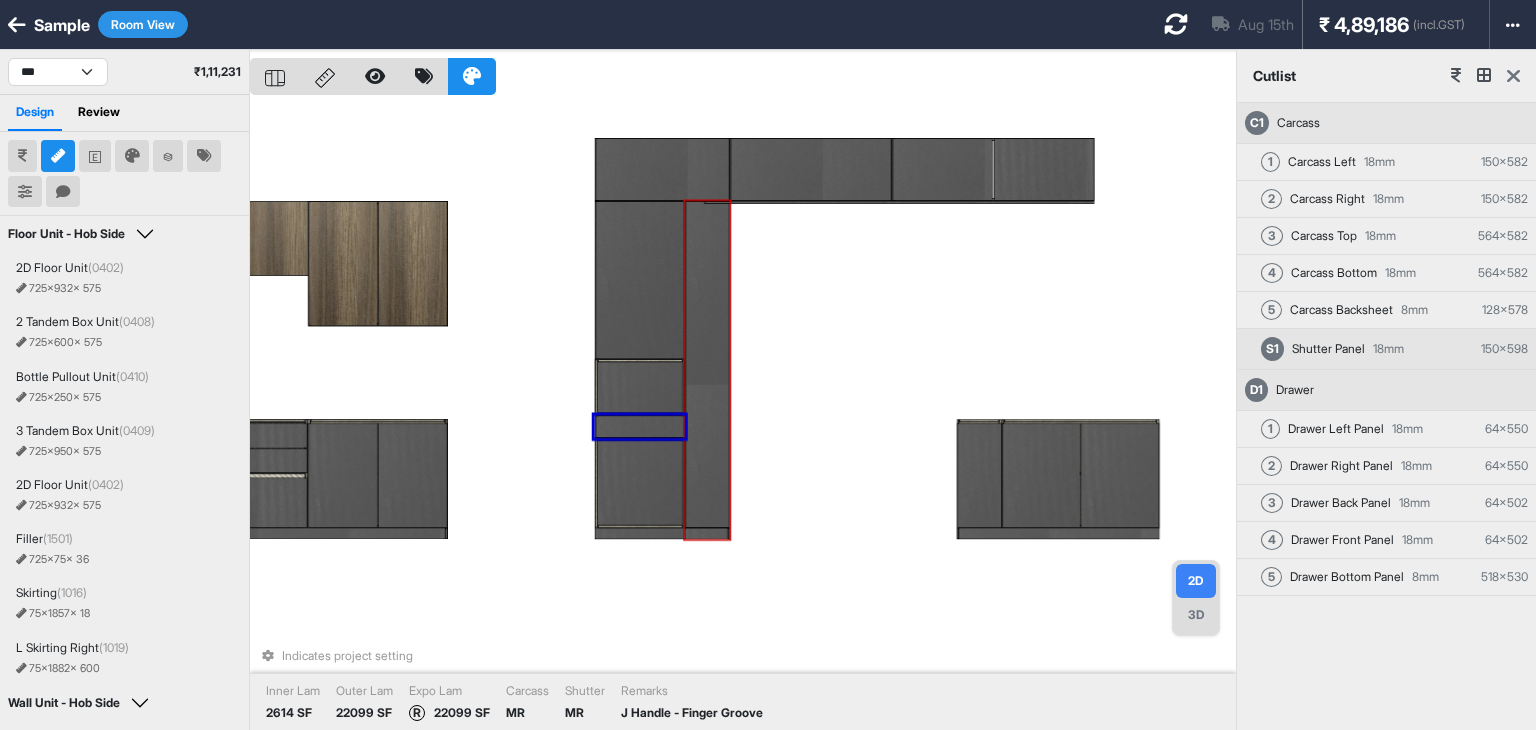 click at bounding box center (1513, 76) 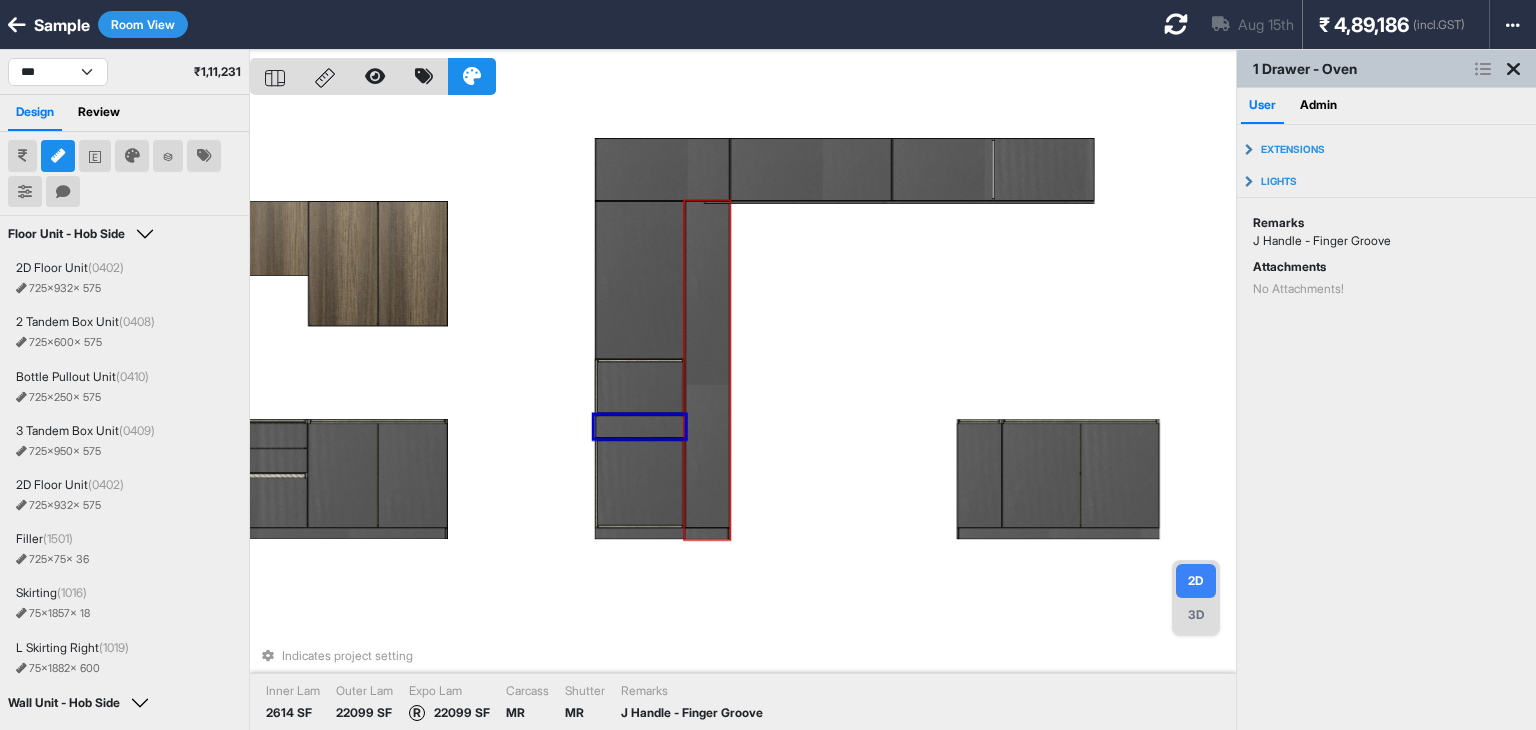 click on "Indicates project setting Inner Lam 2614 SF Outer Lam 22099 SF Expo Lam R 22099 SF Carcass MR Shutter MR Remarks J Handle - Finger Groove" at bounding box center (743, 415) 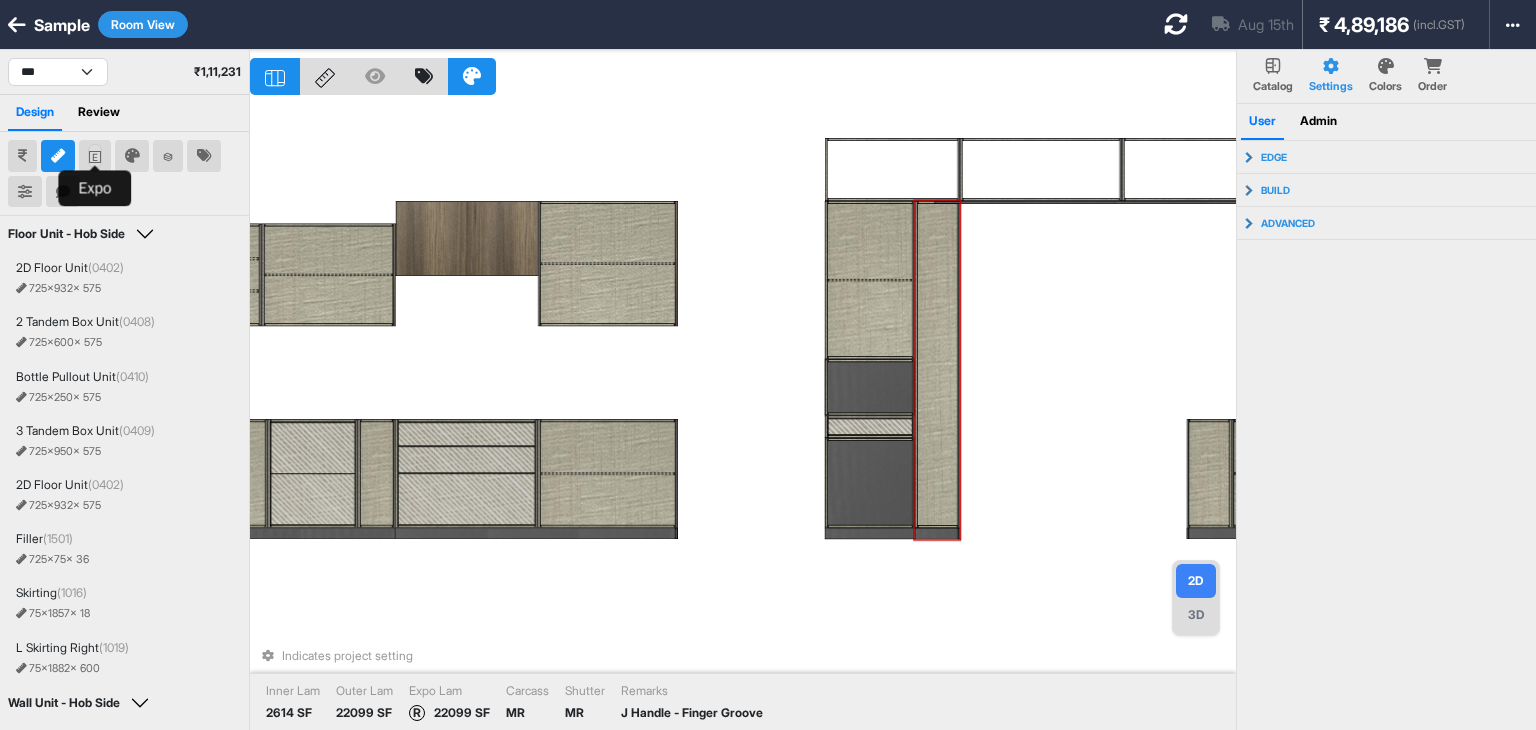 click at bounding box center (95, 156) 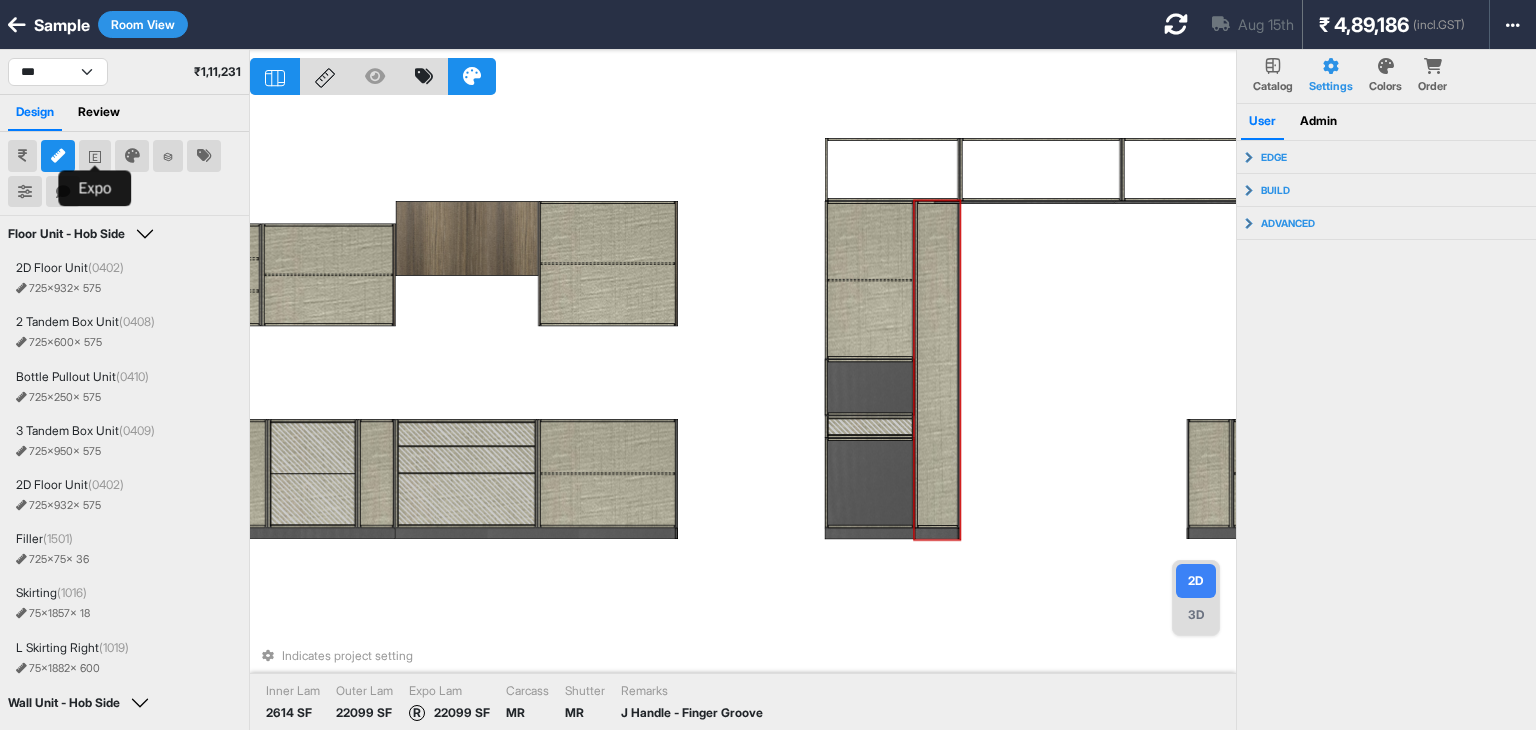 type 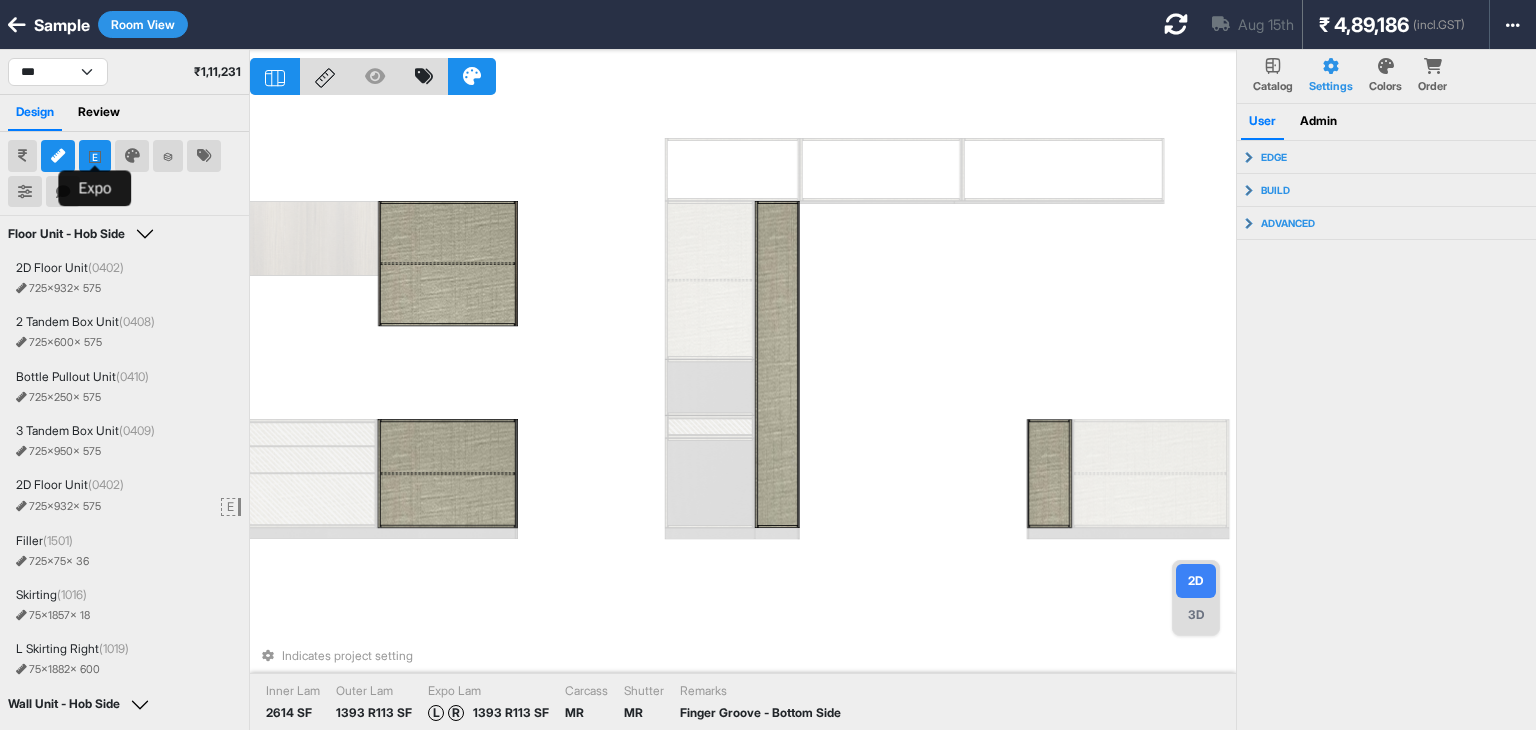 click at bounding box center [124, 173] 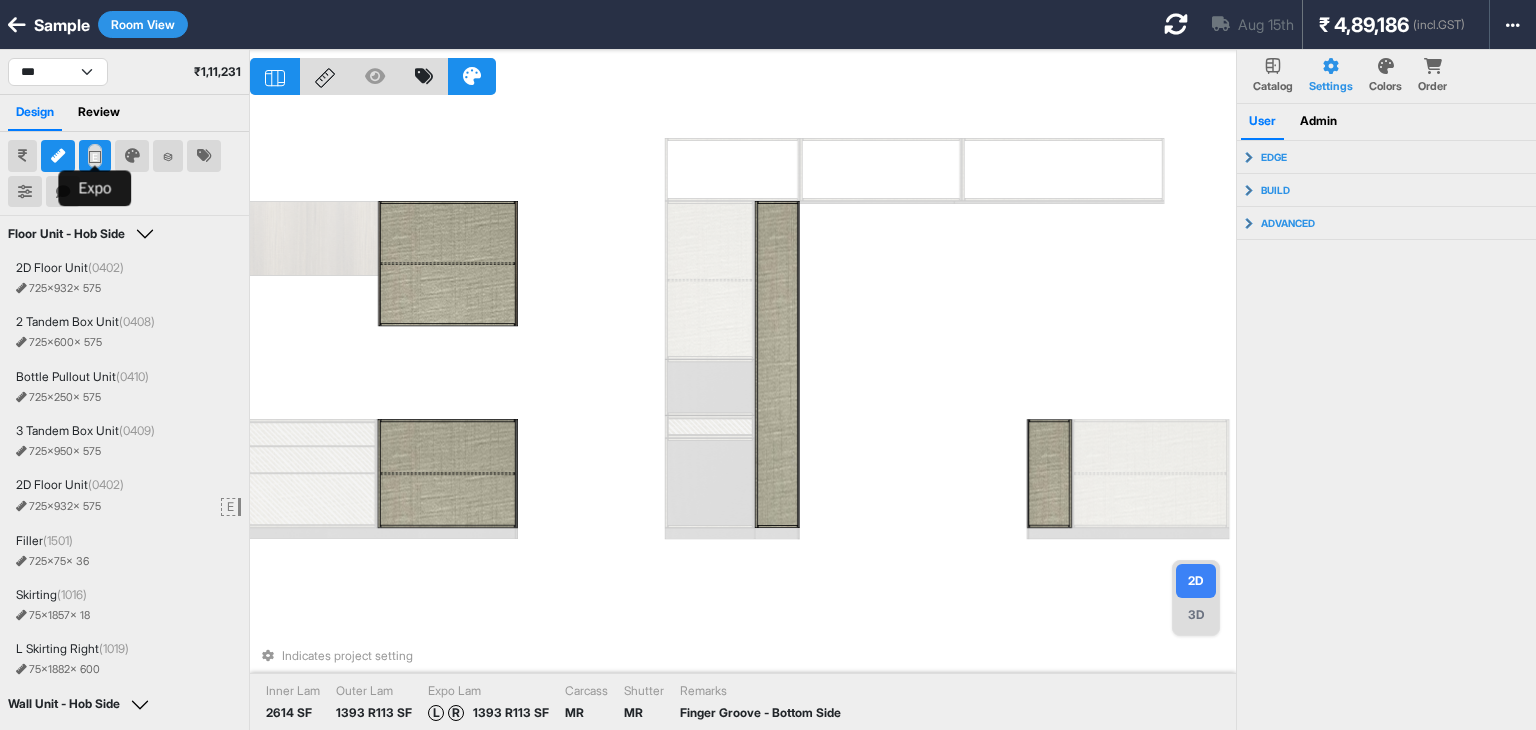 click 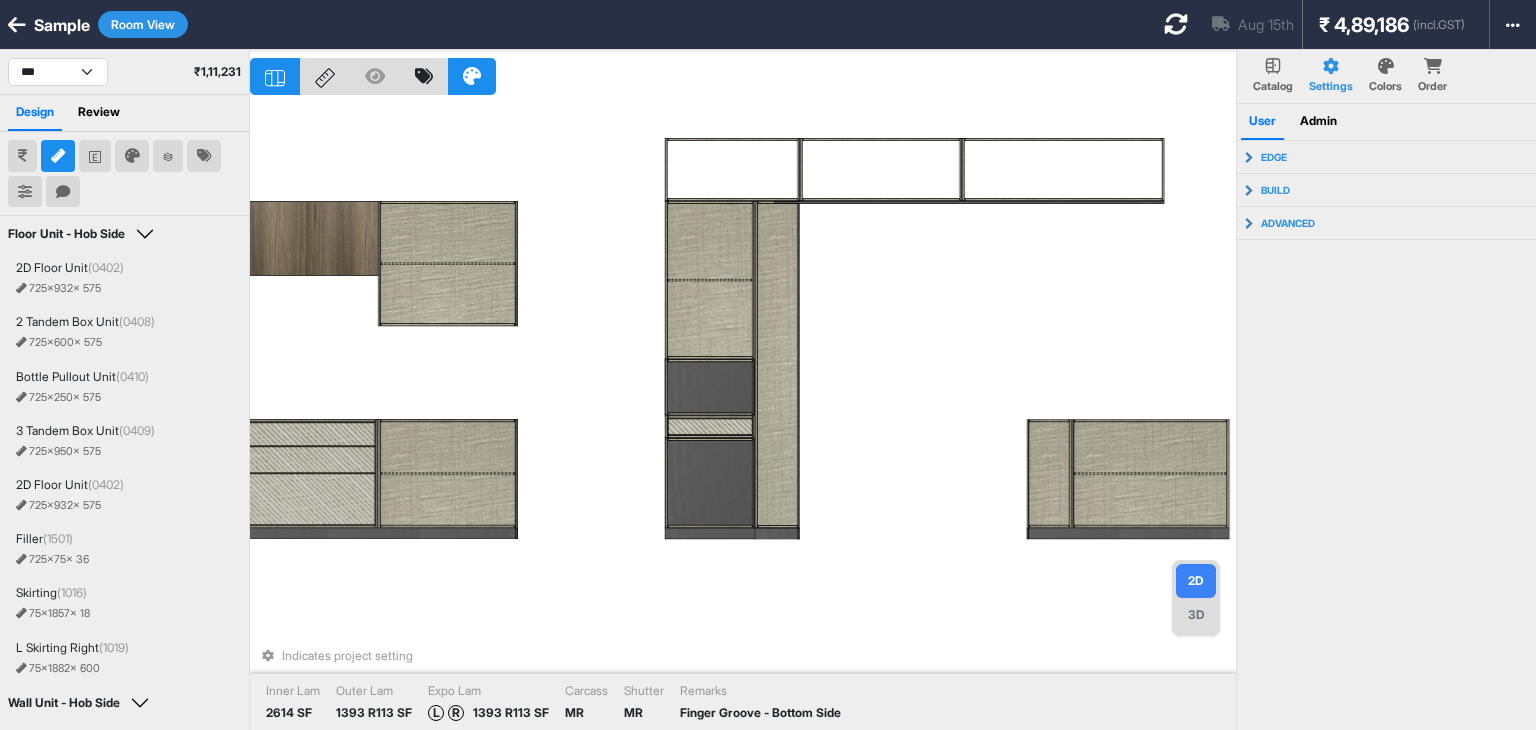 click at bounding box center [58, 156] 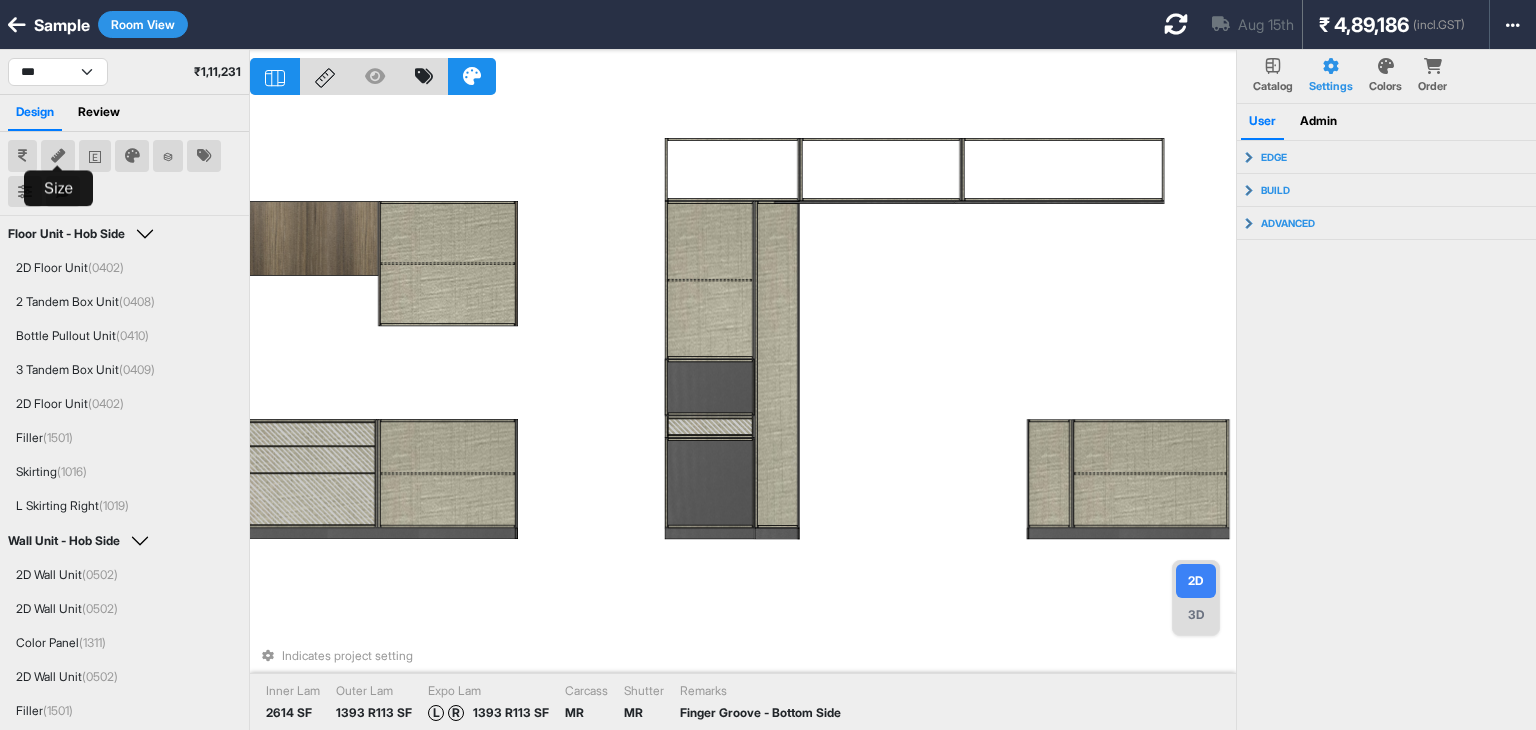 click on "Indicates project setting Inner Lam 2614 SF Outer Lam 1393 R113 SF Expo Lam L R 1393 R113 SF Carcass MR Shutter MR Remarks Finger Groove - Bottom Side" at bounding box center [743, 415] 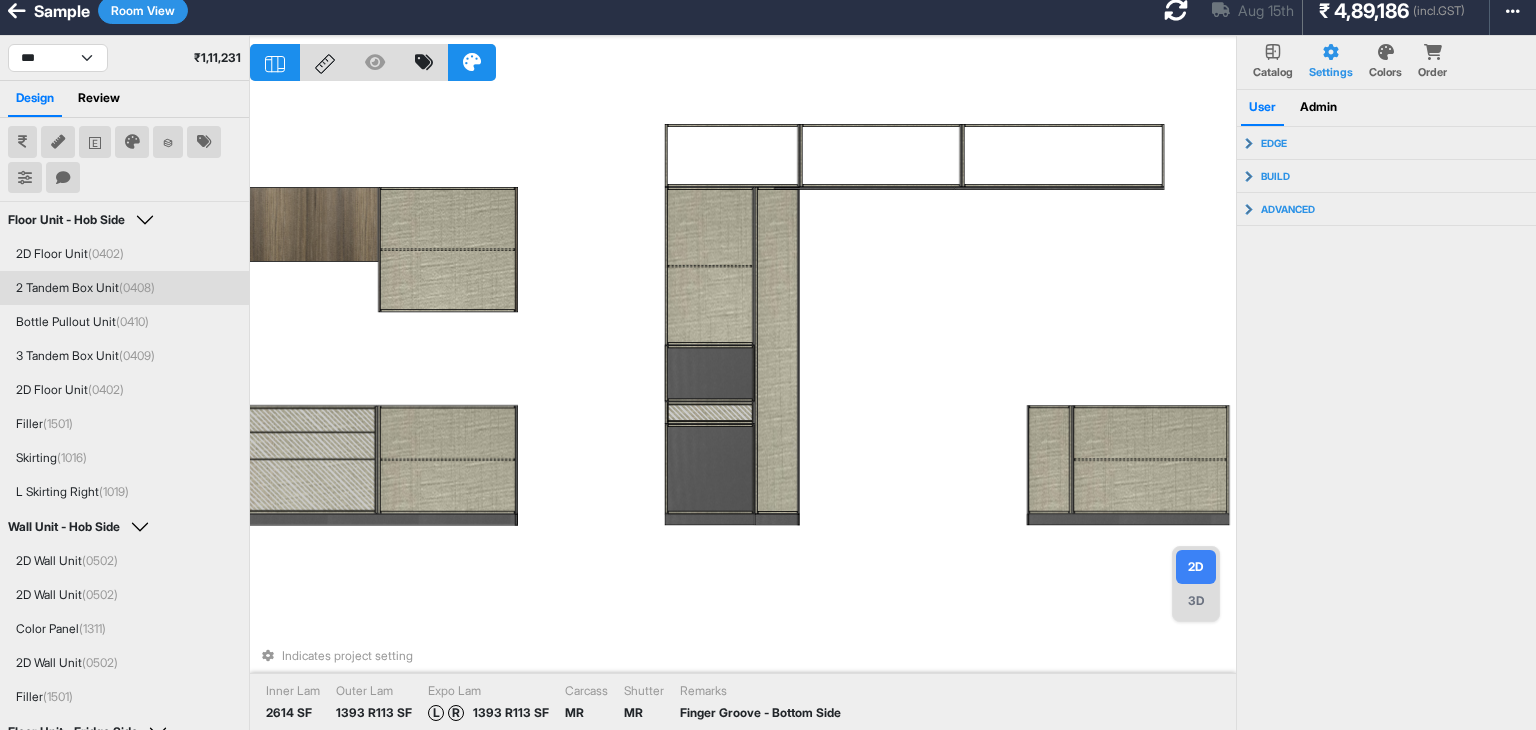 scroll, scrollTop: 0, scrollLeft: 0, axis: both 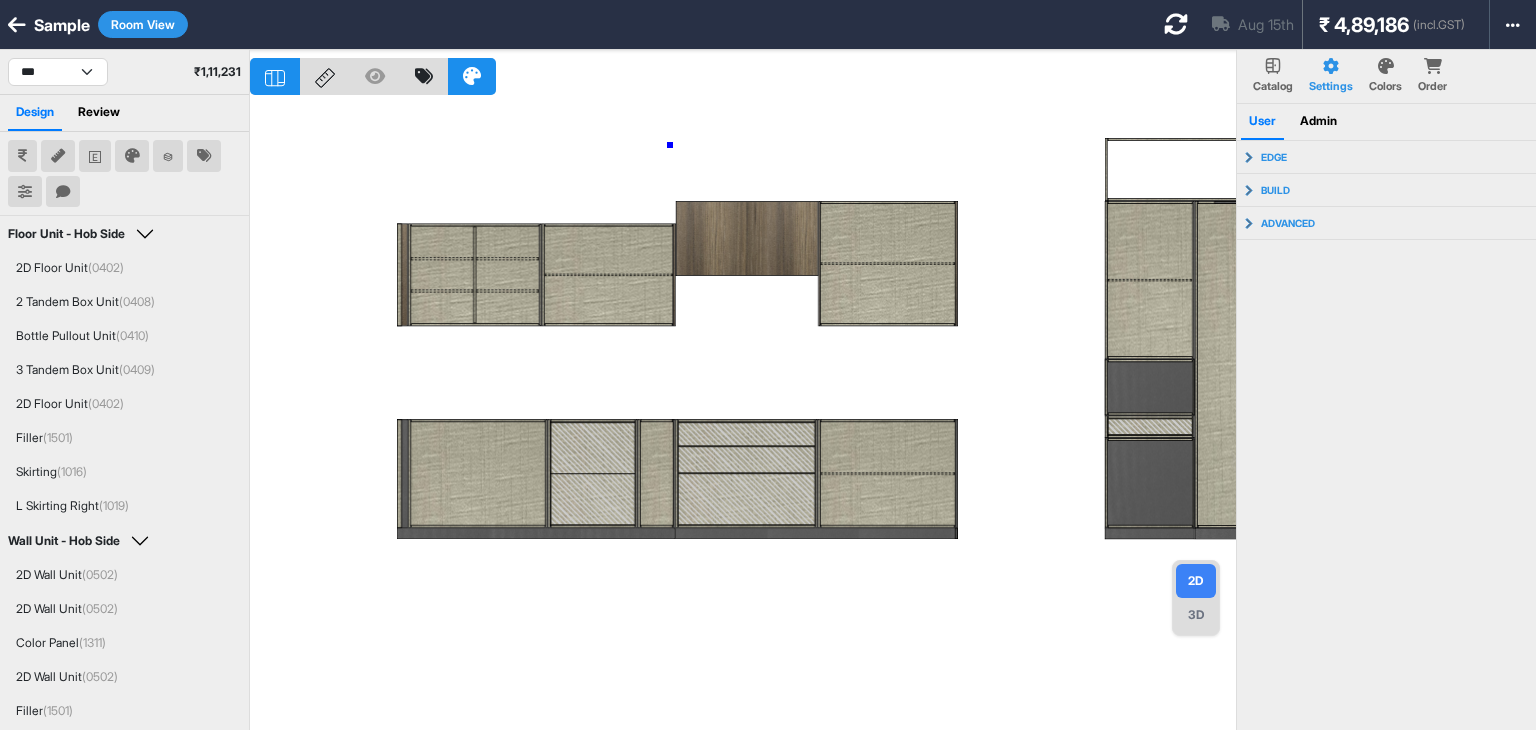 click at bounding box center [743, 415] 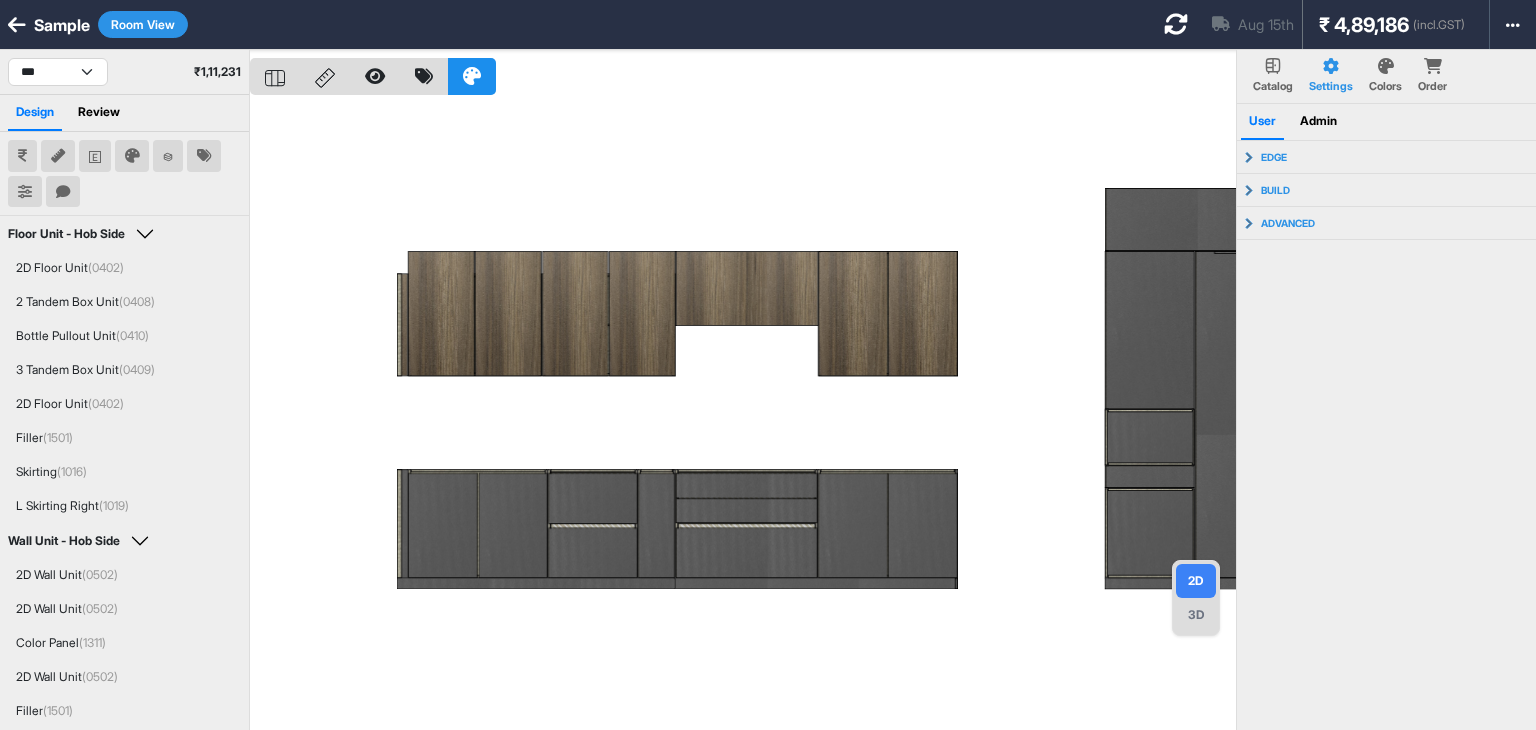 click at bounding box center [743, 415] 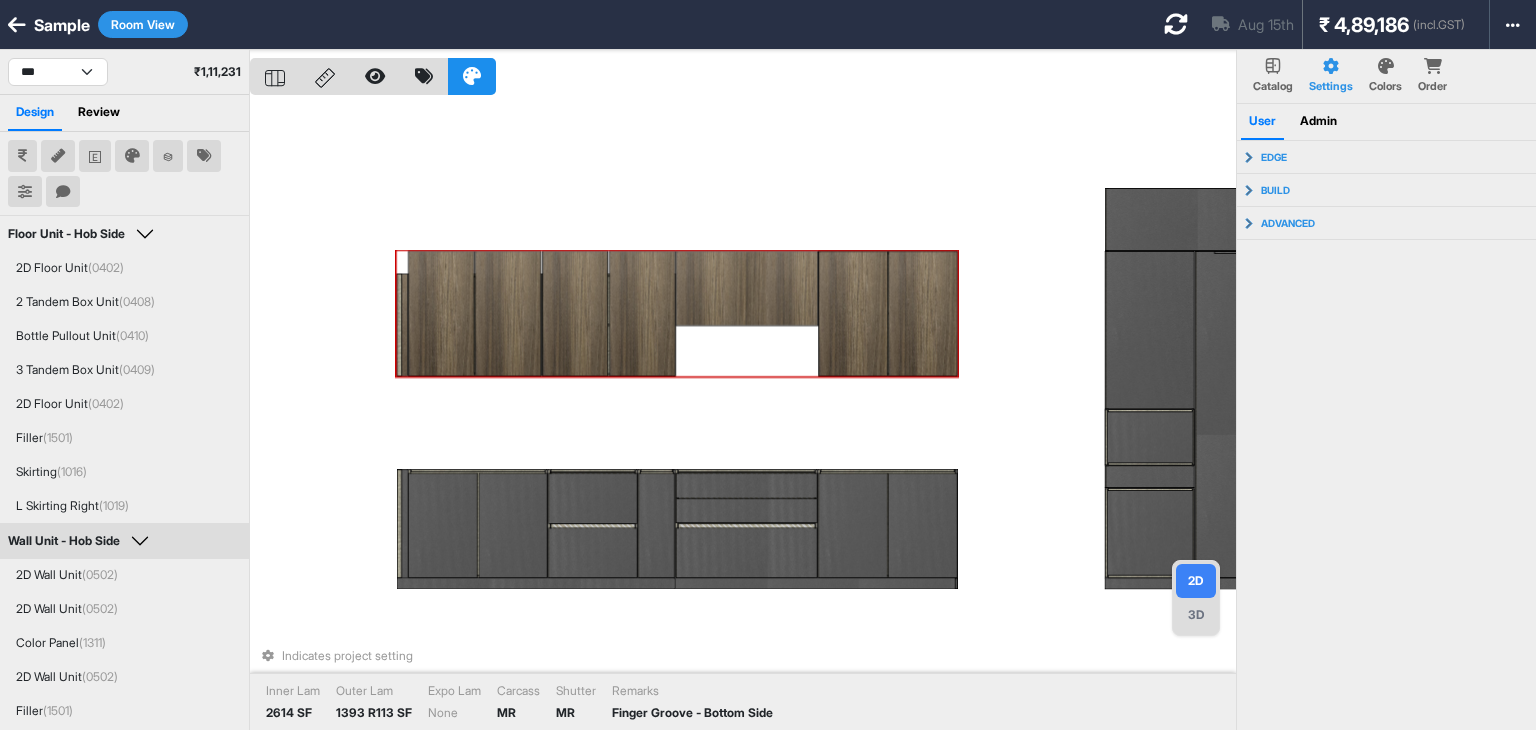 click at bounding box center (442, 313) 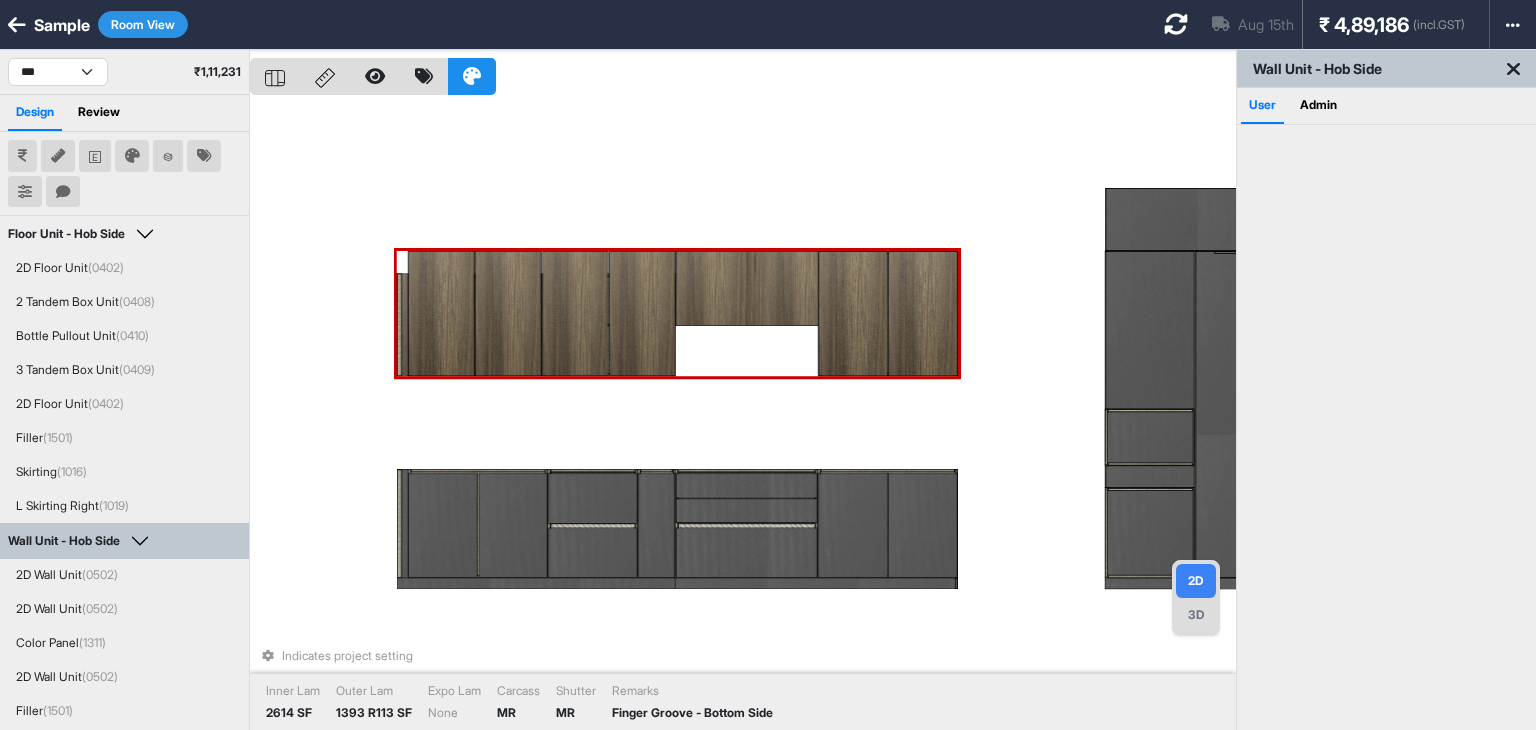 click at bounding box center (442, 313) 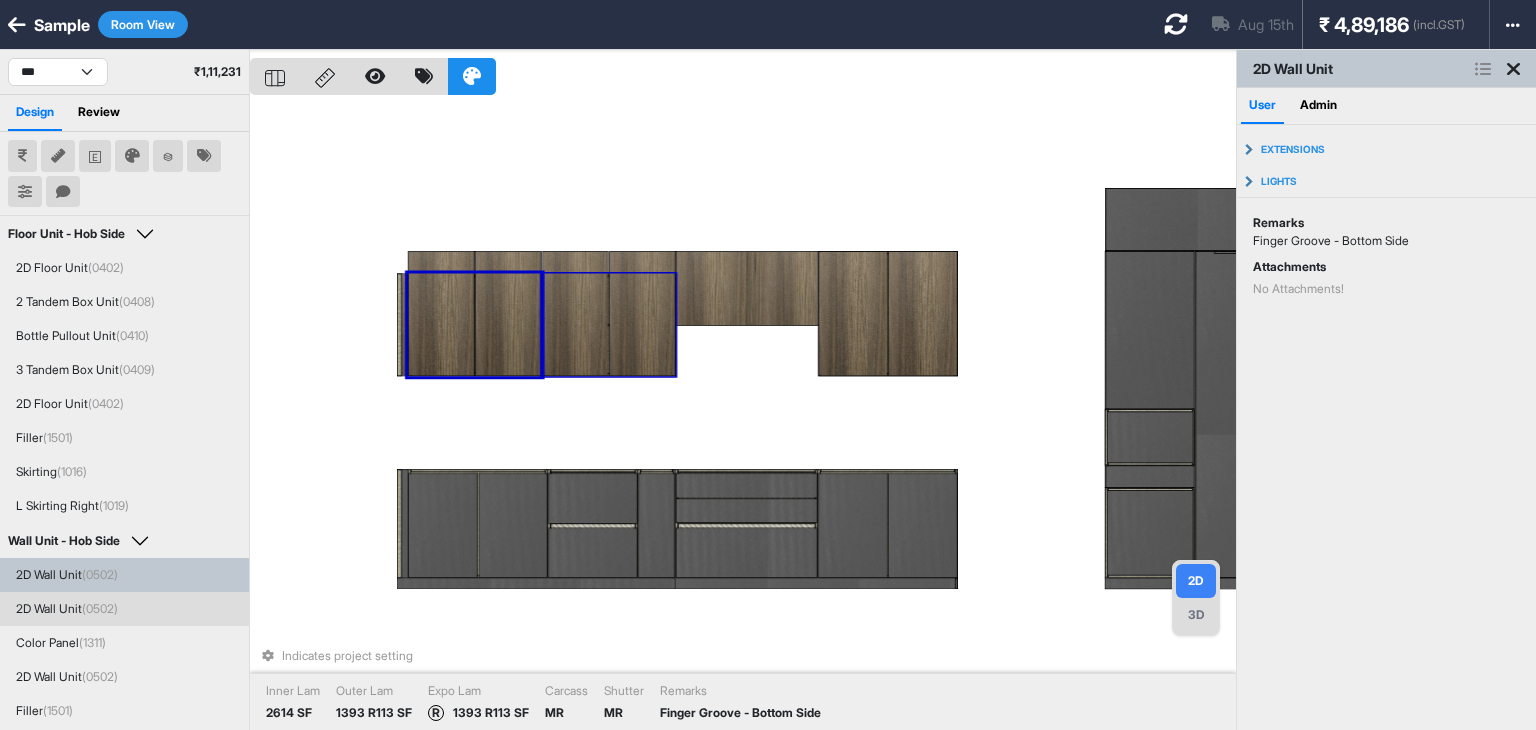 click on "Indicates project setting Inner Lam 2614 SF Outer Lam 1393 R113 SF Expo Lam R 1393 R113 SF Carcass MR Shutter MR Remarks Finger Groove - Bottom Side" at bounding box center [743, 415] 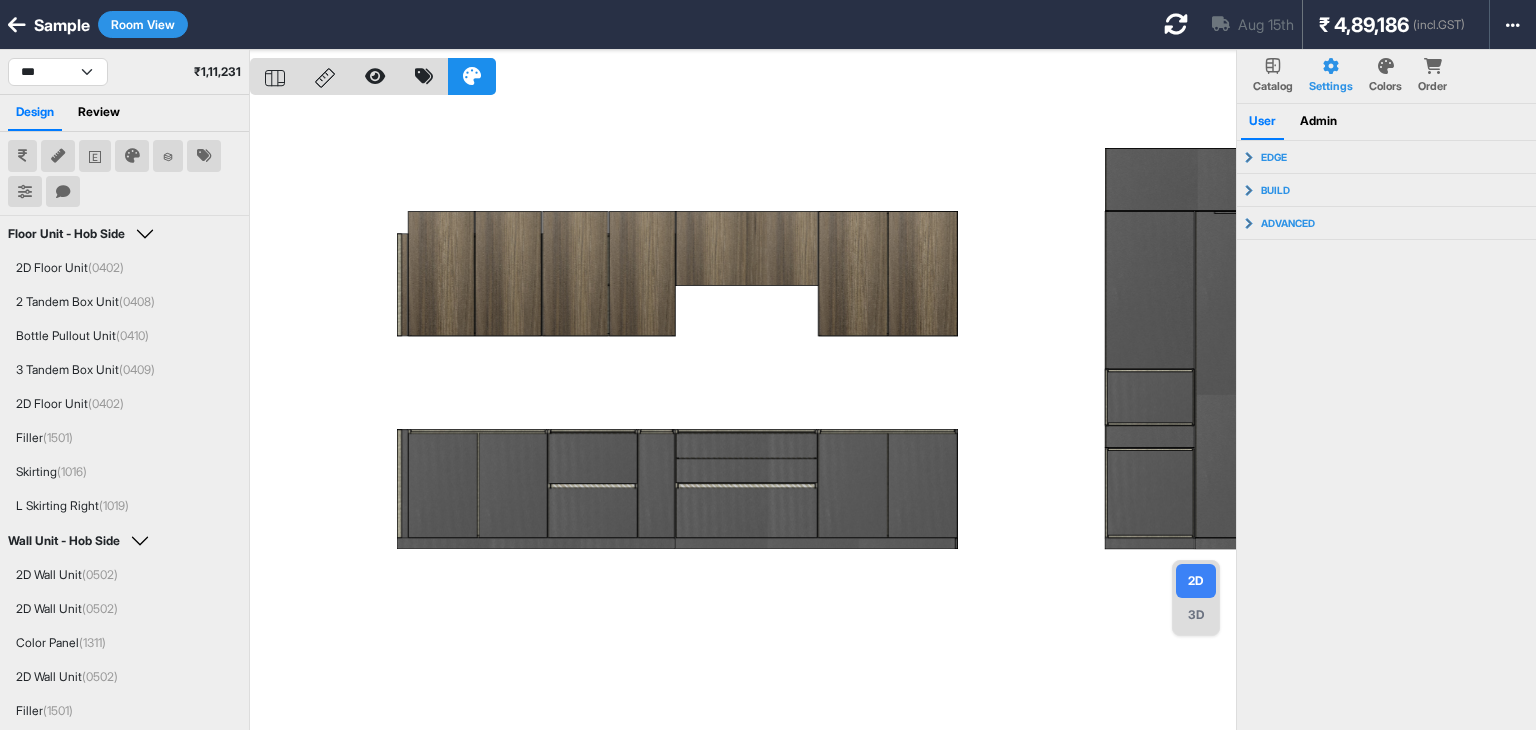 click at bounding box center (743, 415) 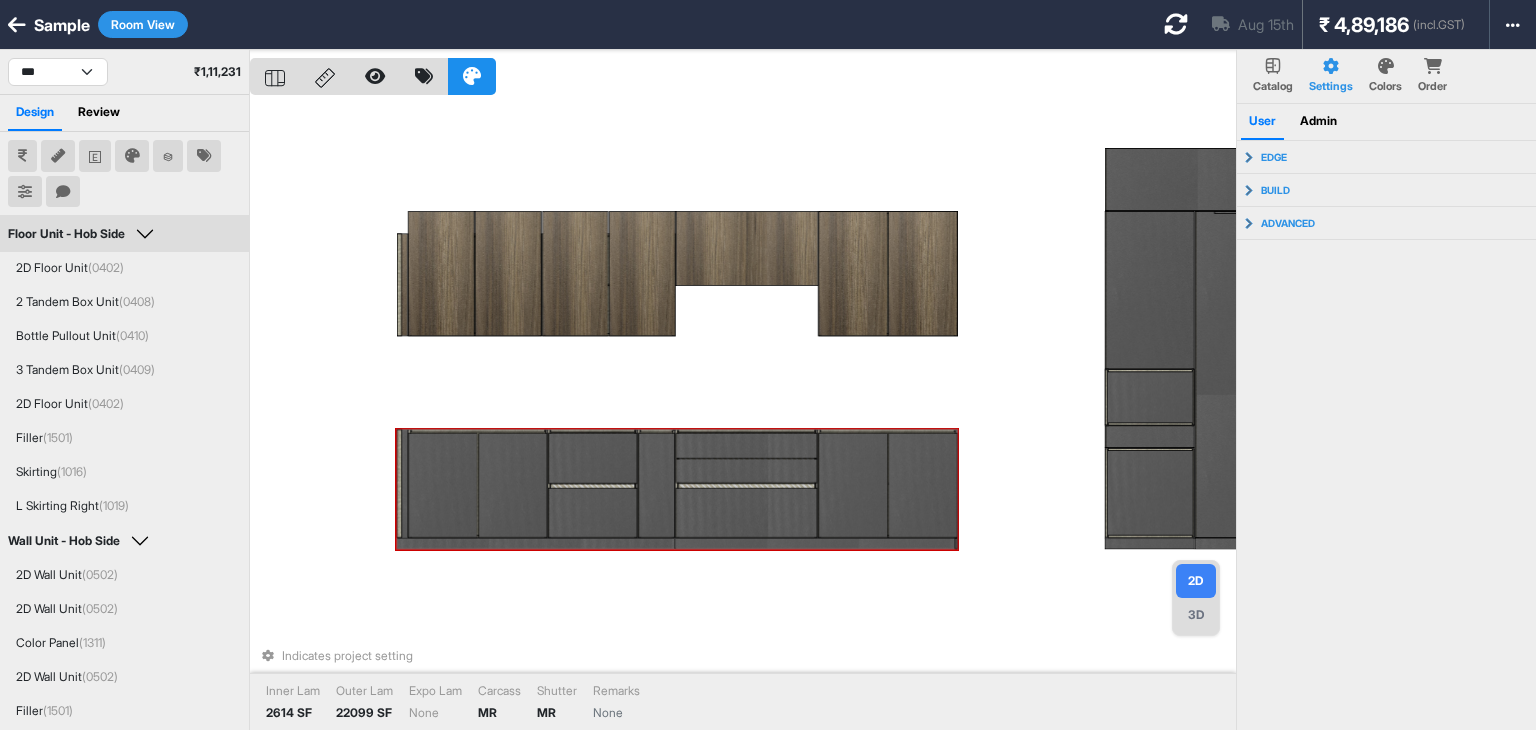 click at bounding box center [593, 512] 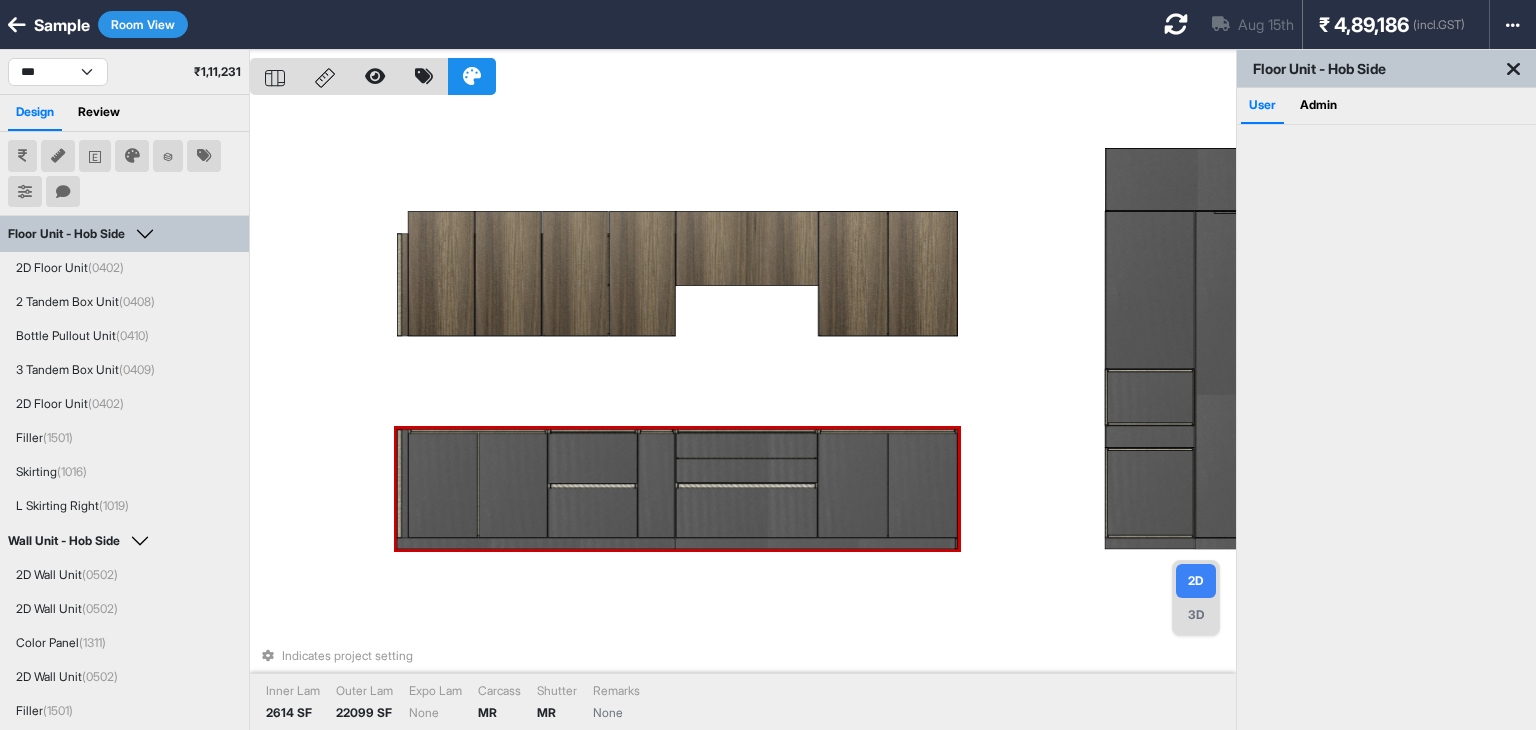 click at bounding box center (593, 511) 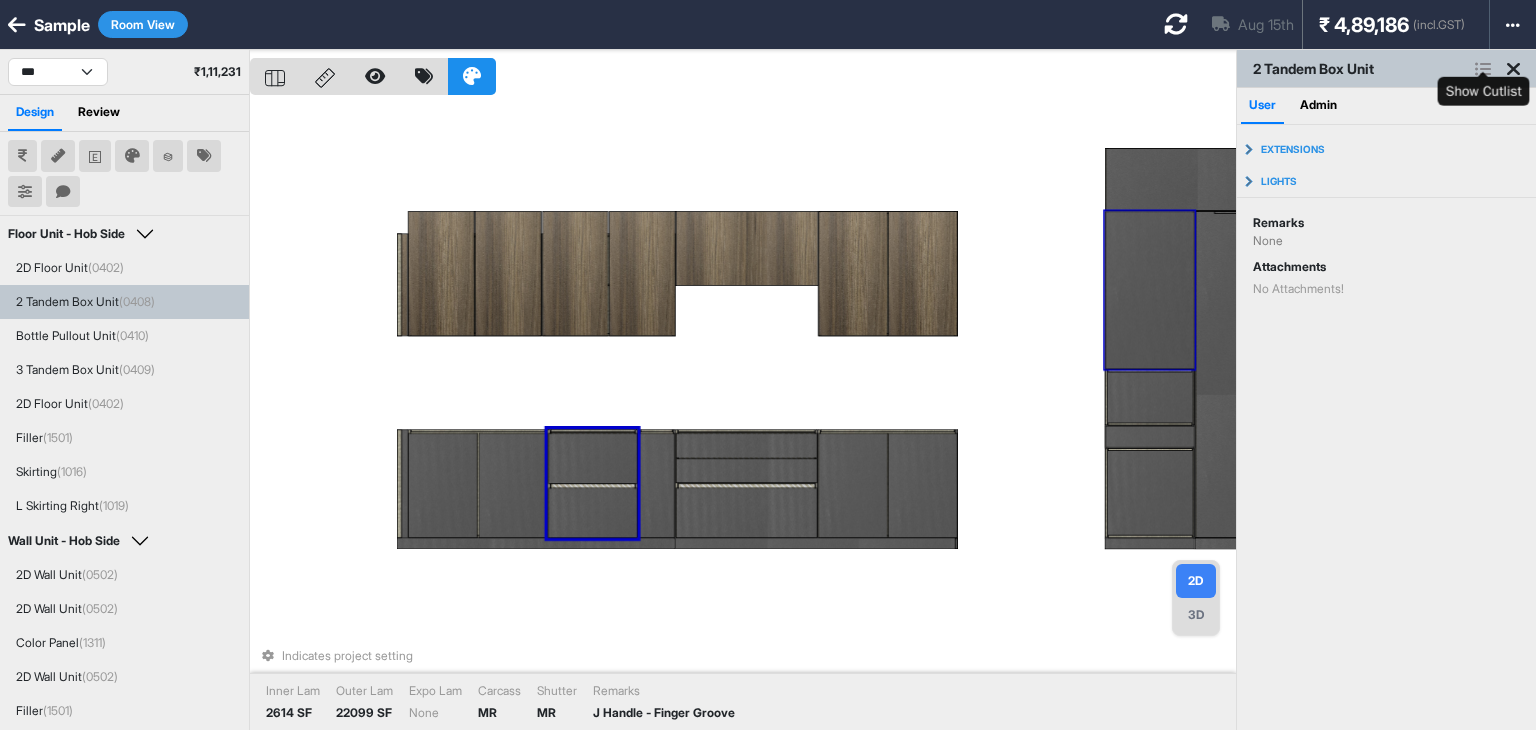click at bounding box center [1483, 69] 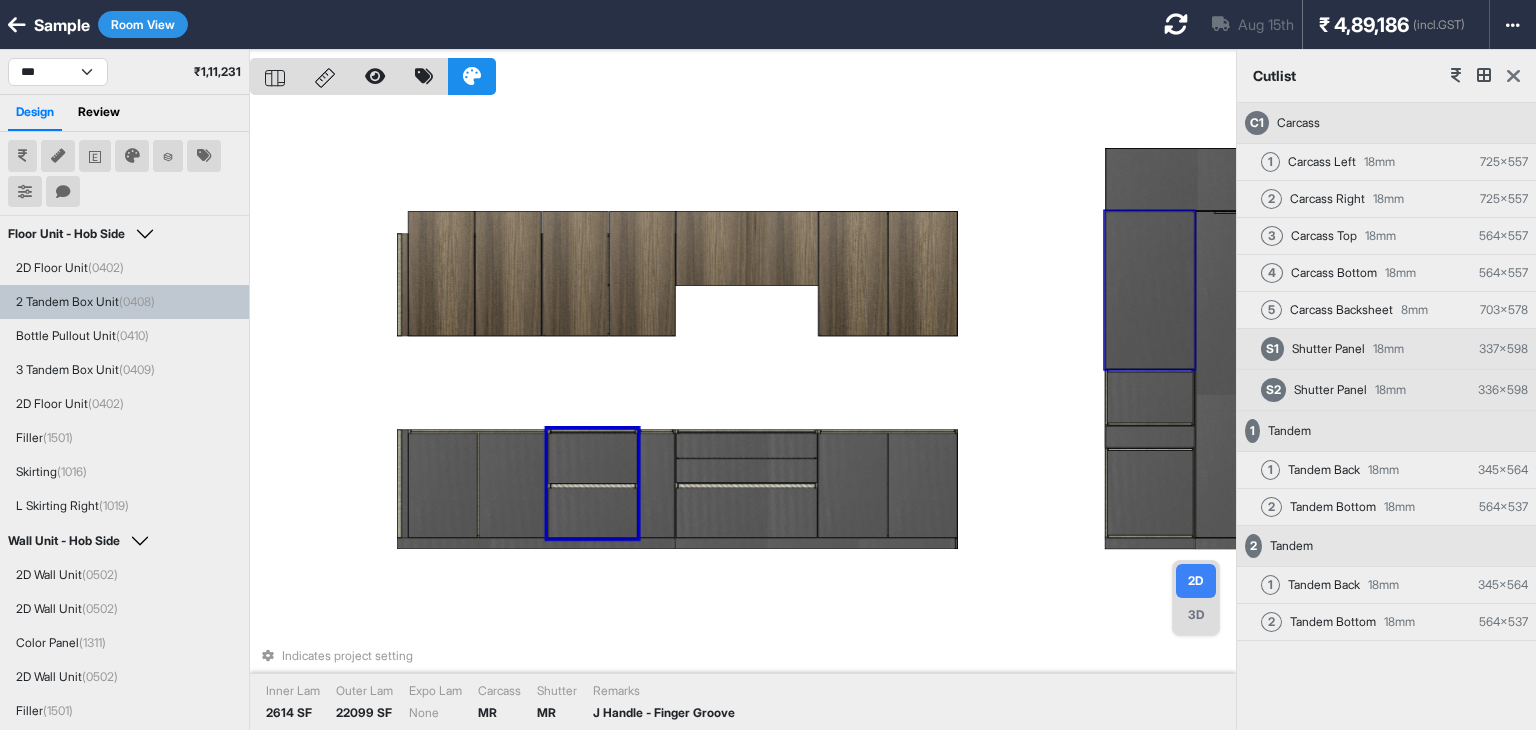 click at bounding box center [1513, 76] 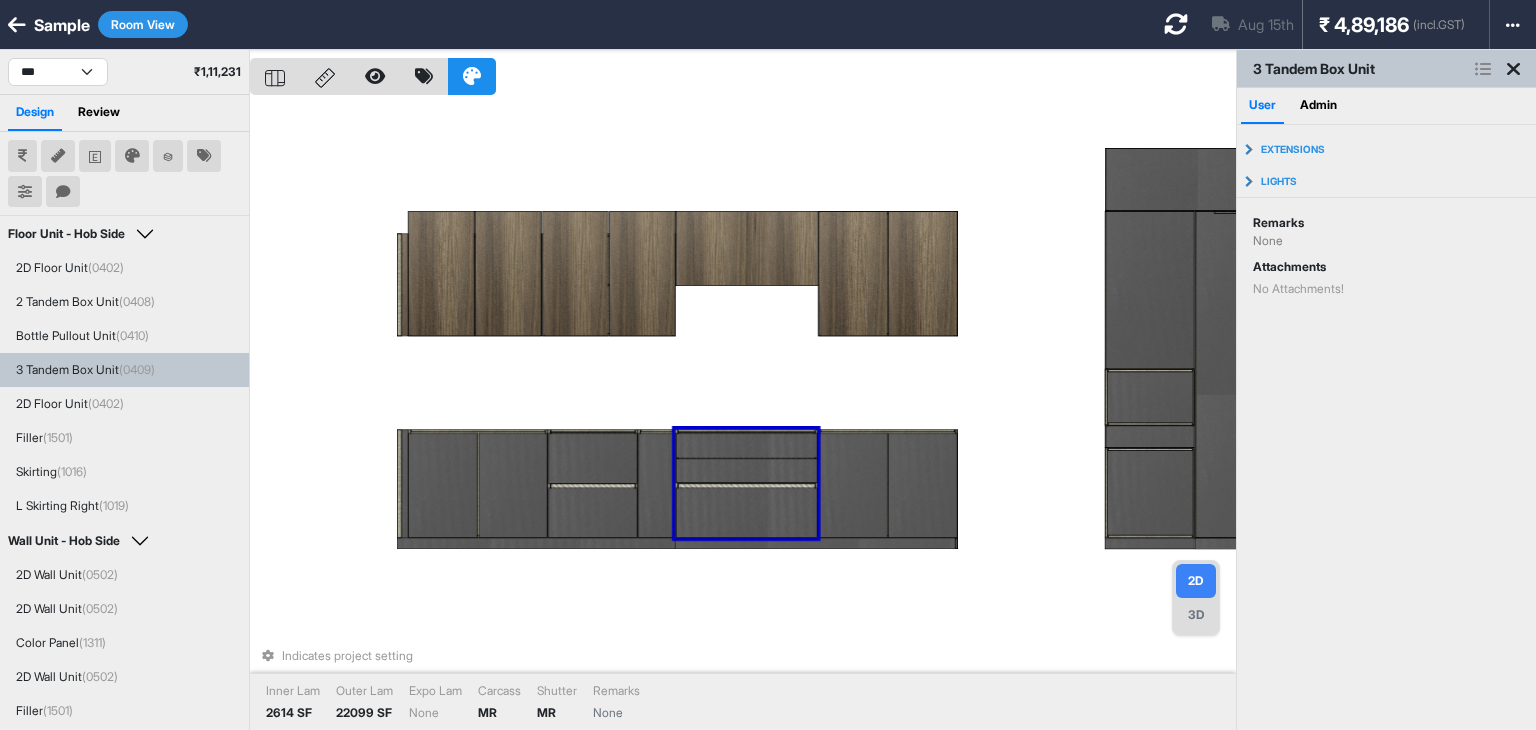 click at bounding box center (747, 469) 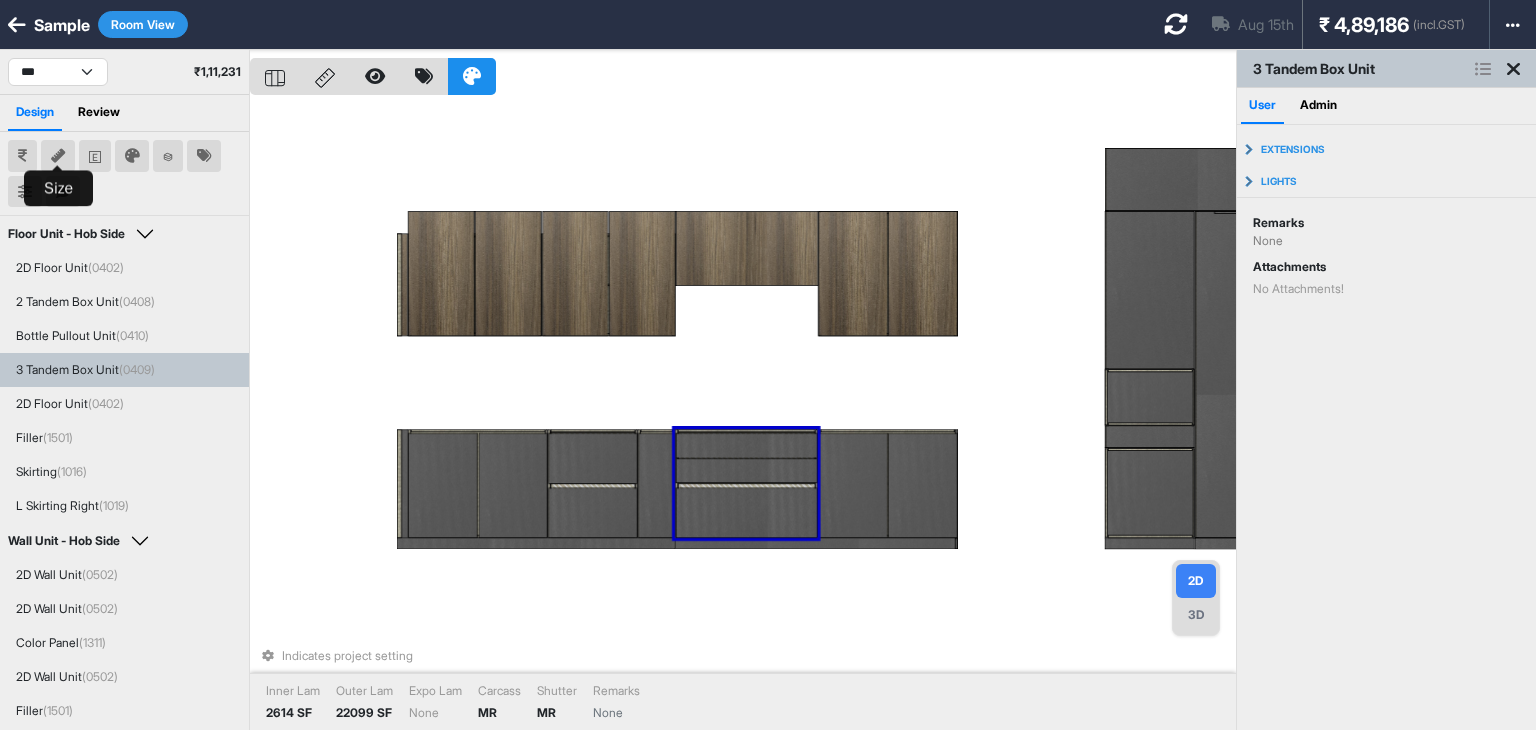 click at bounding box center (58, 156) 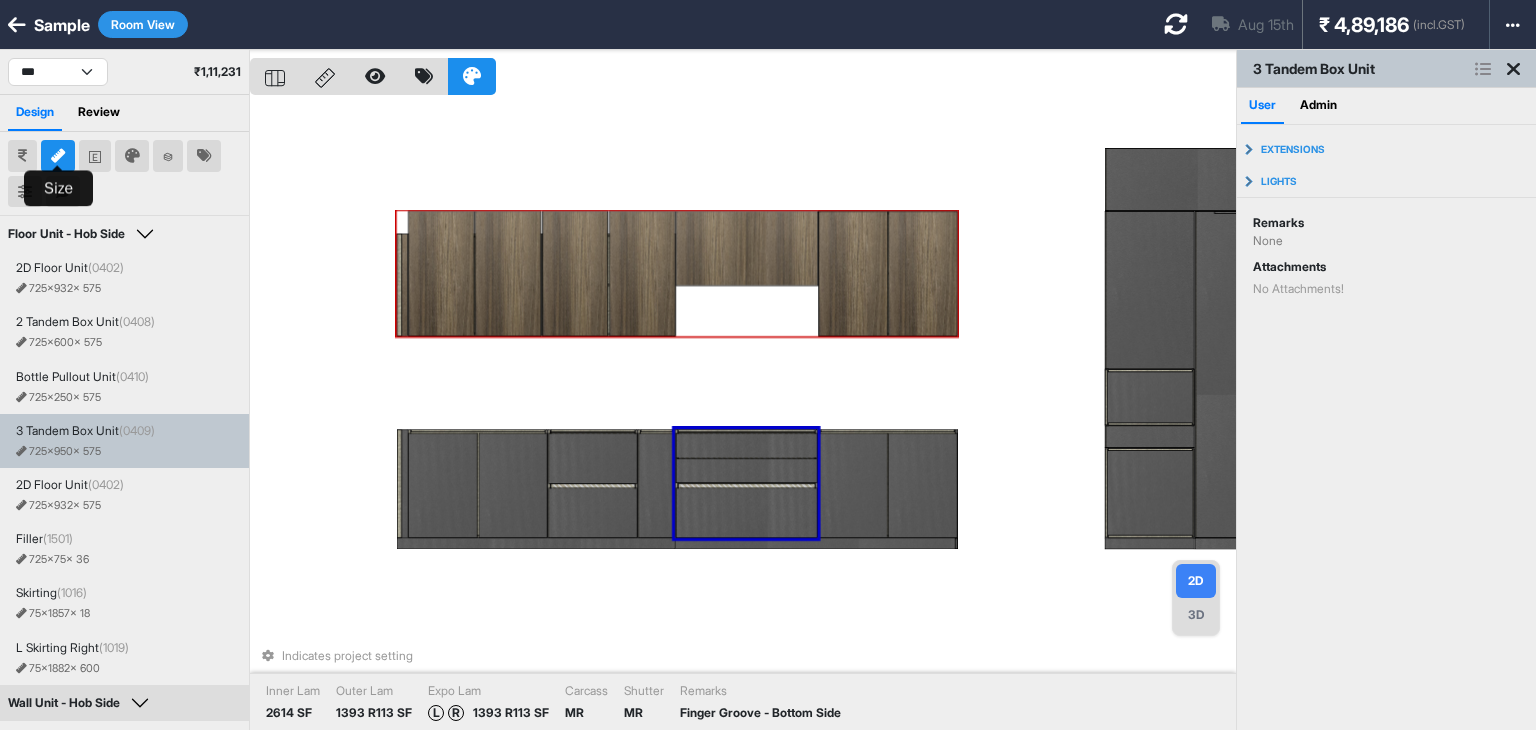 type 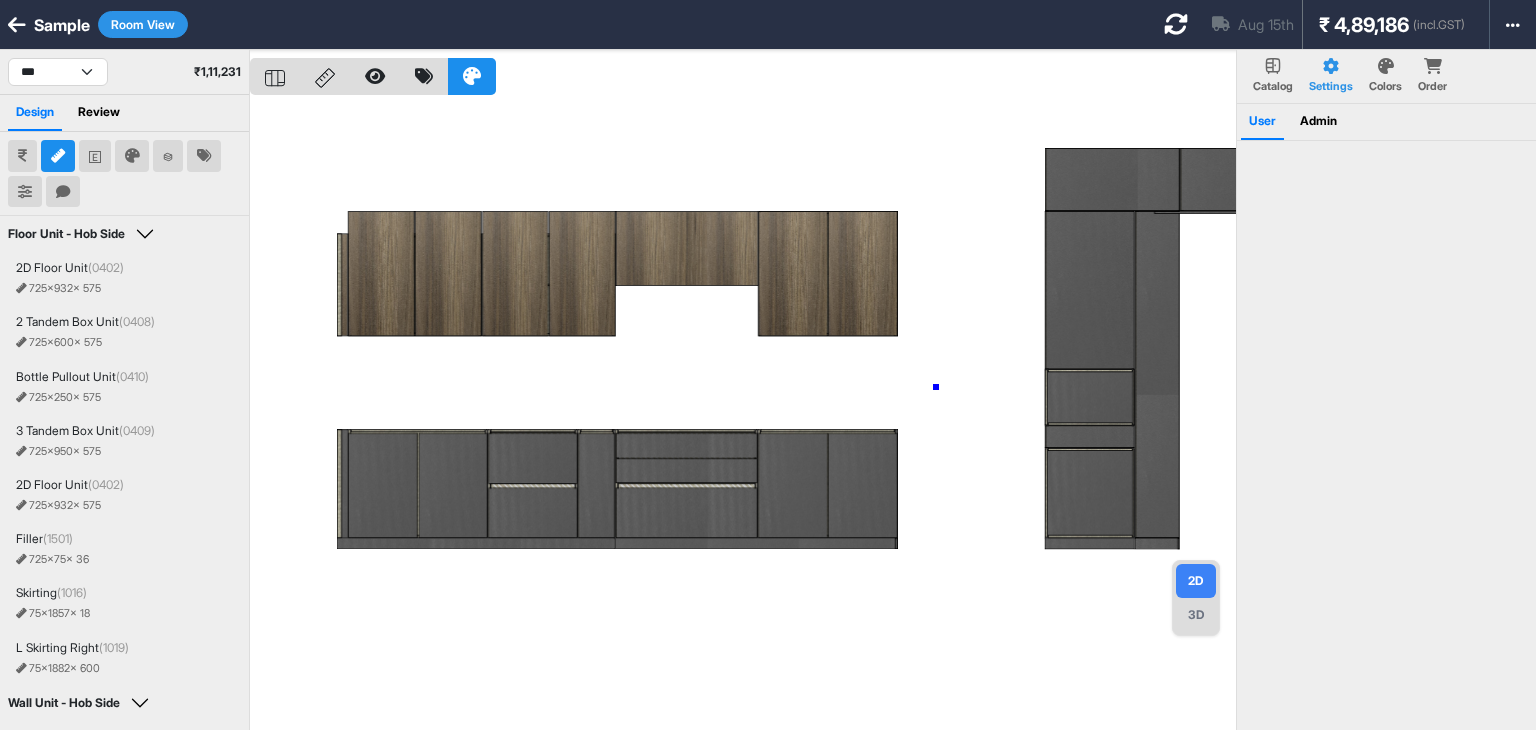 click at bounding box center (743, 415) 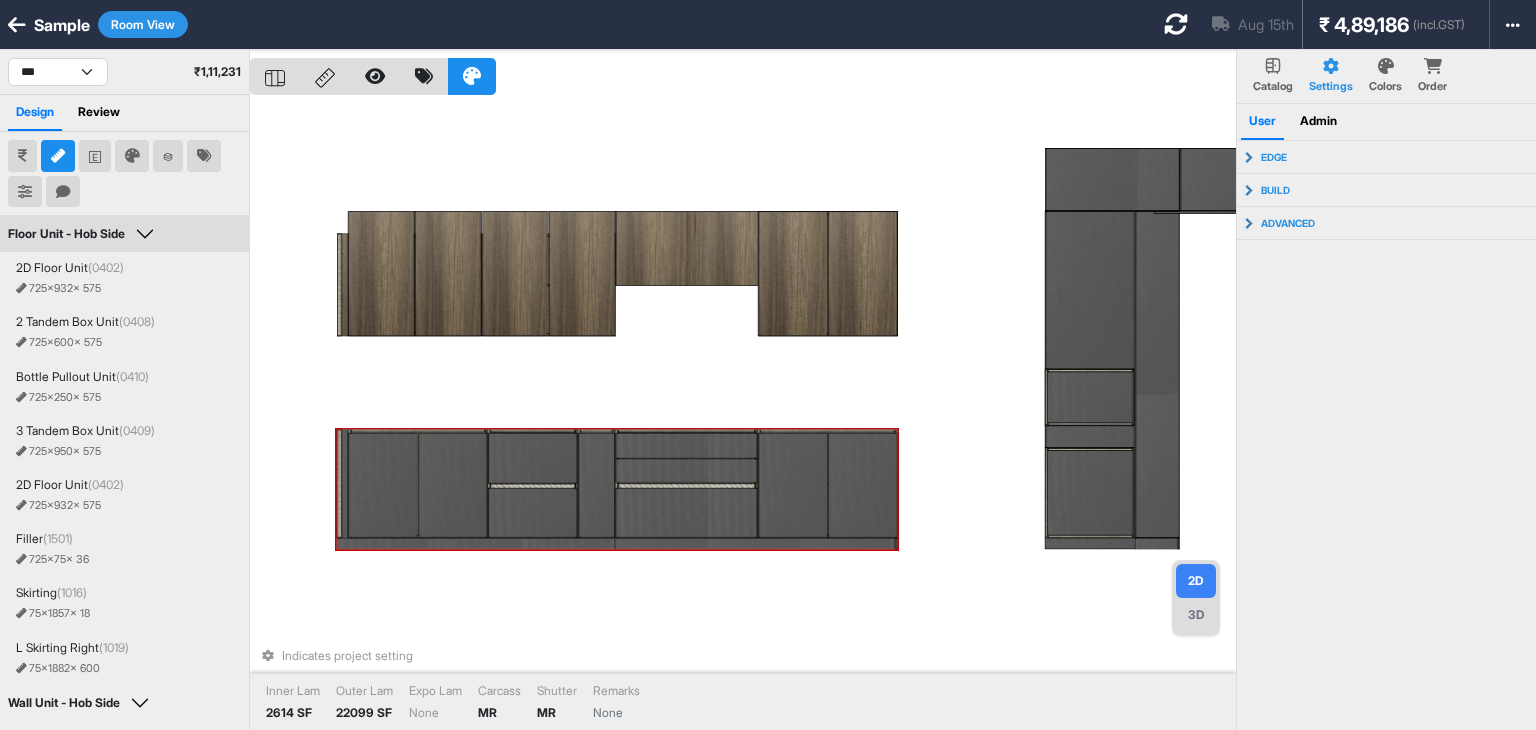 click at bounding box center (596, 485) 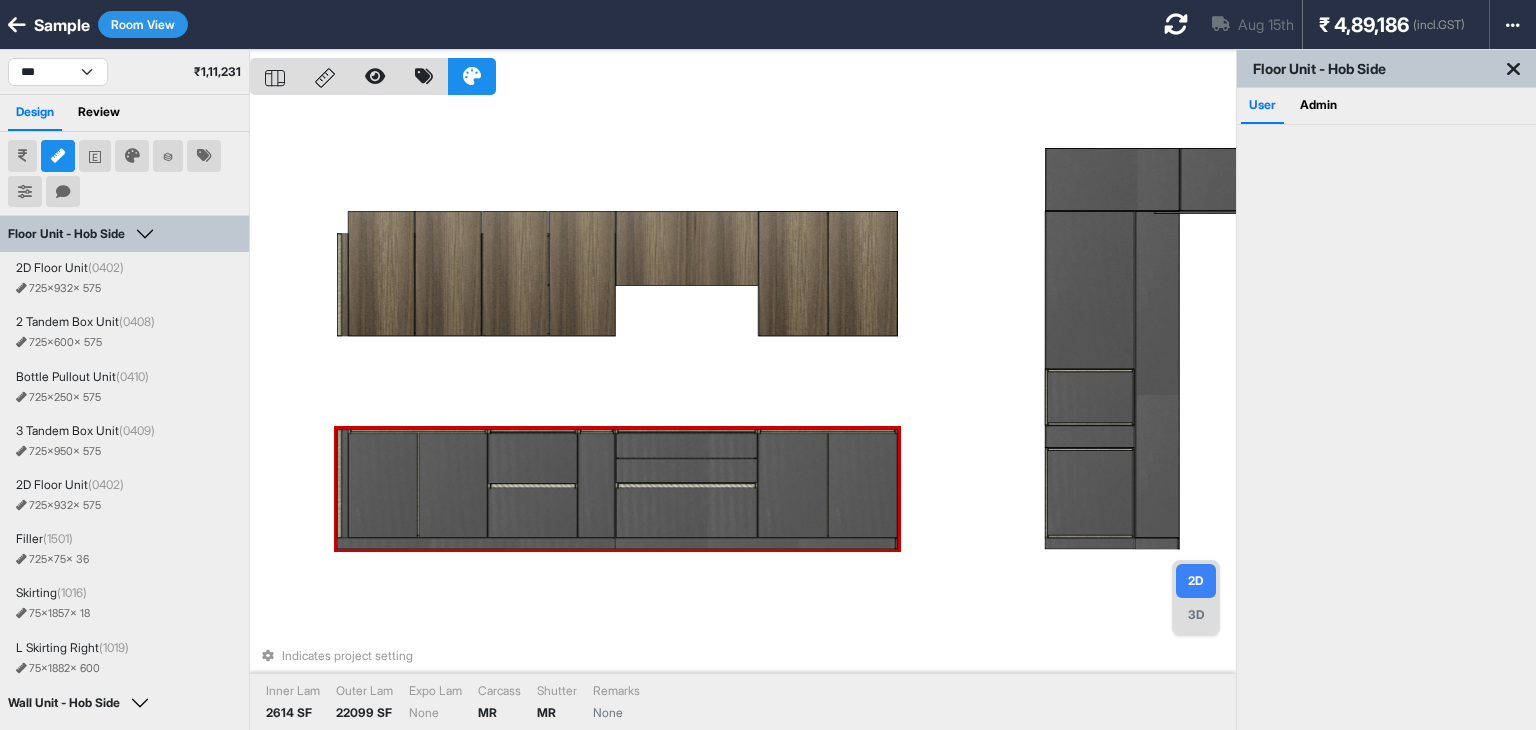click at bounding box center (596, 485) 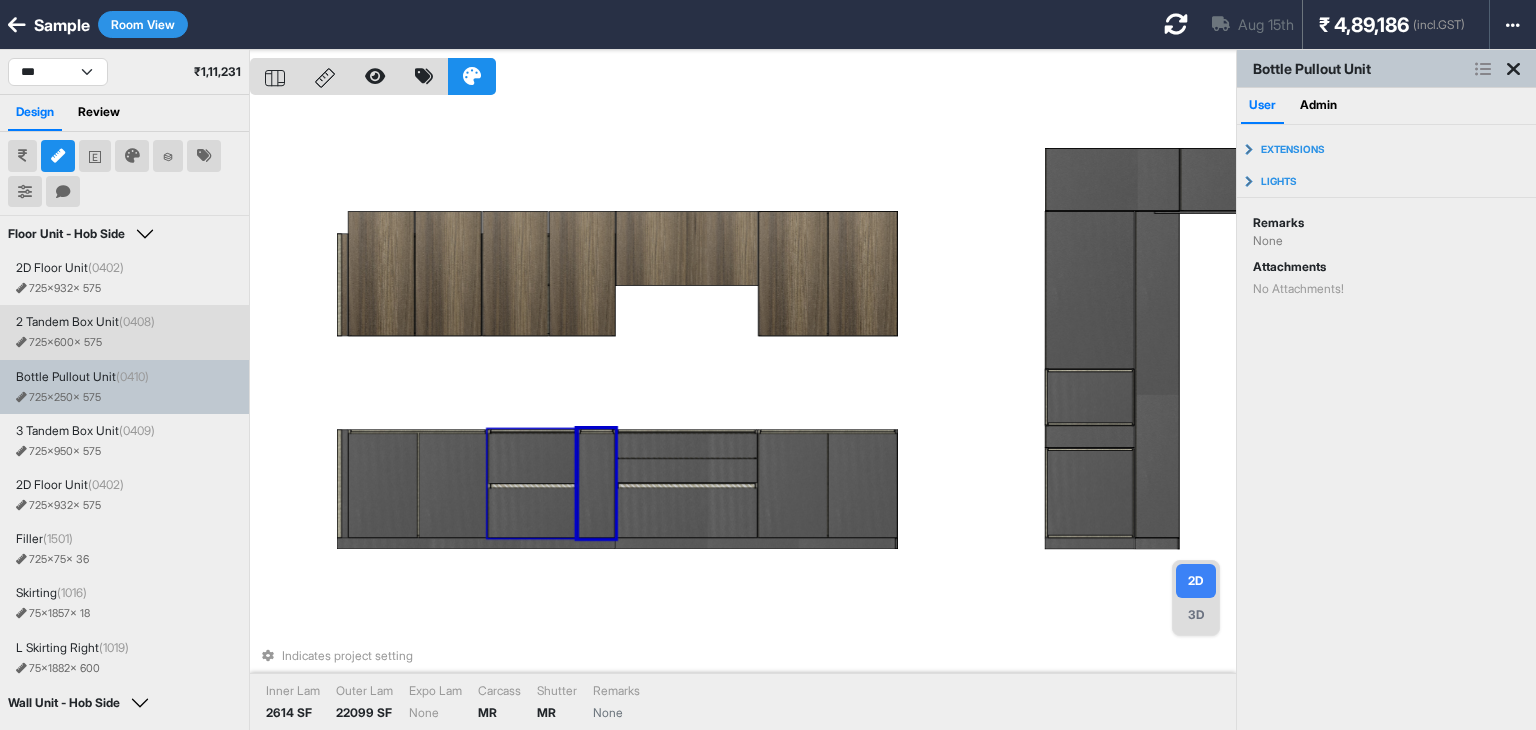 click on "Indicates project setting Inner Lam 2614 SF Outer Lam 22099 SF Expo Lam None Carcass MR Shutter MR Remarks None" at bounding box center (743, 415) 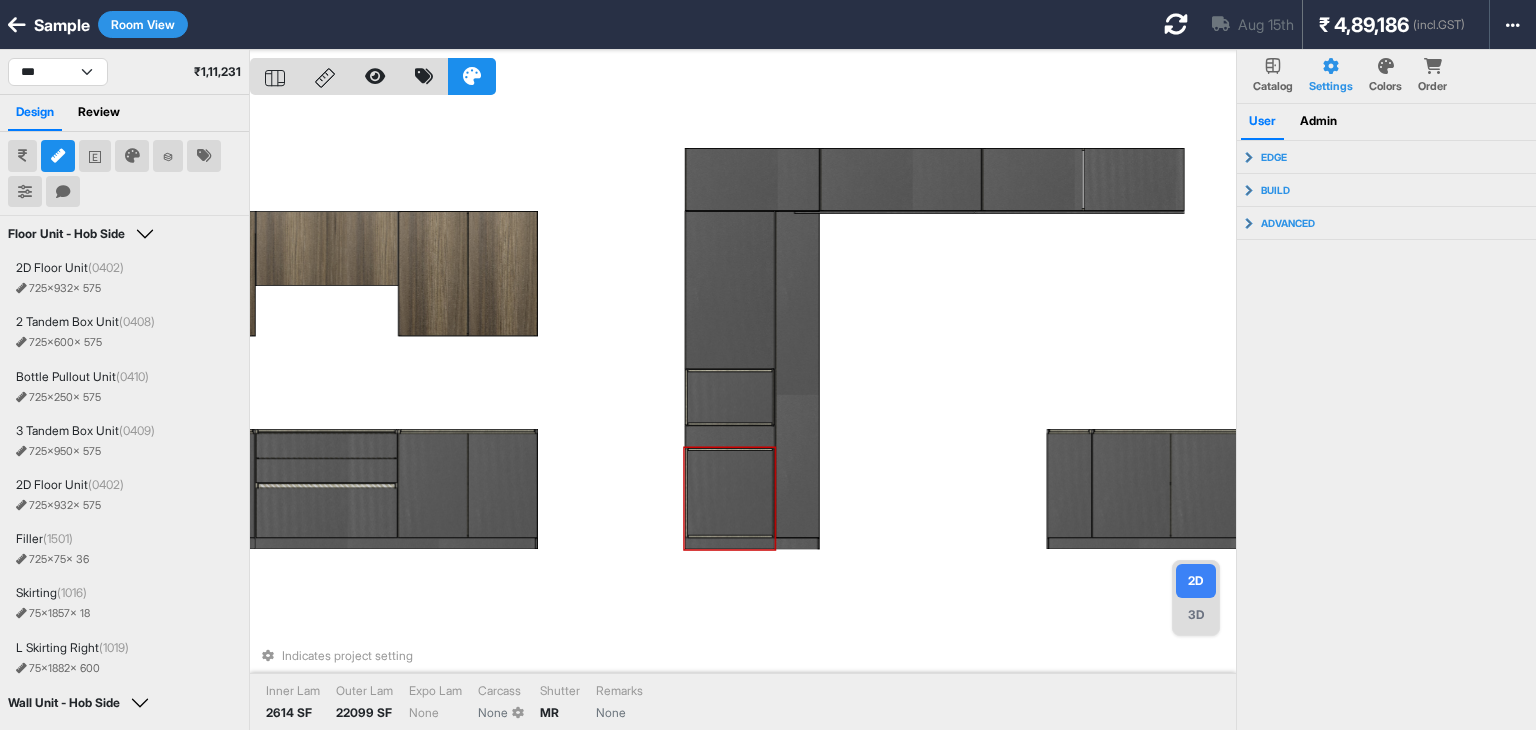click at bounding box center [730, 493] 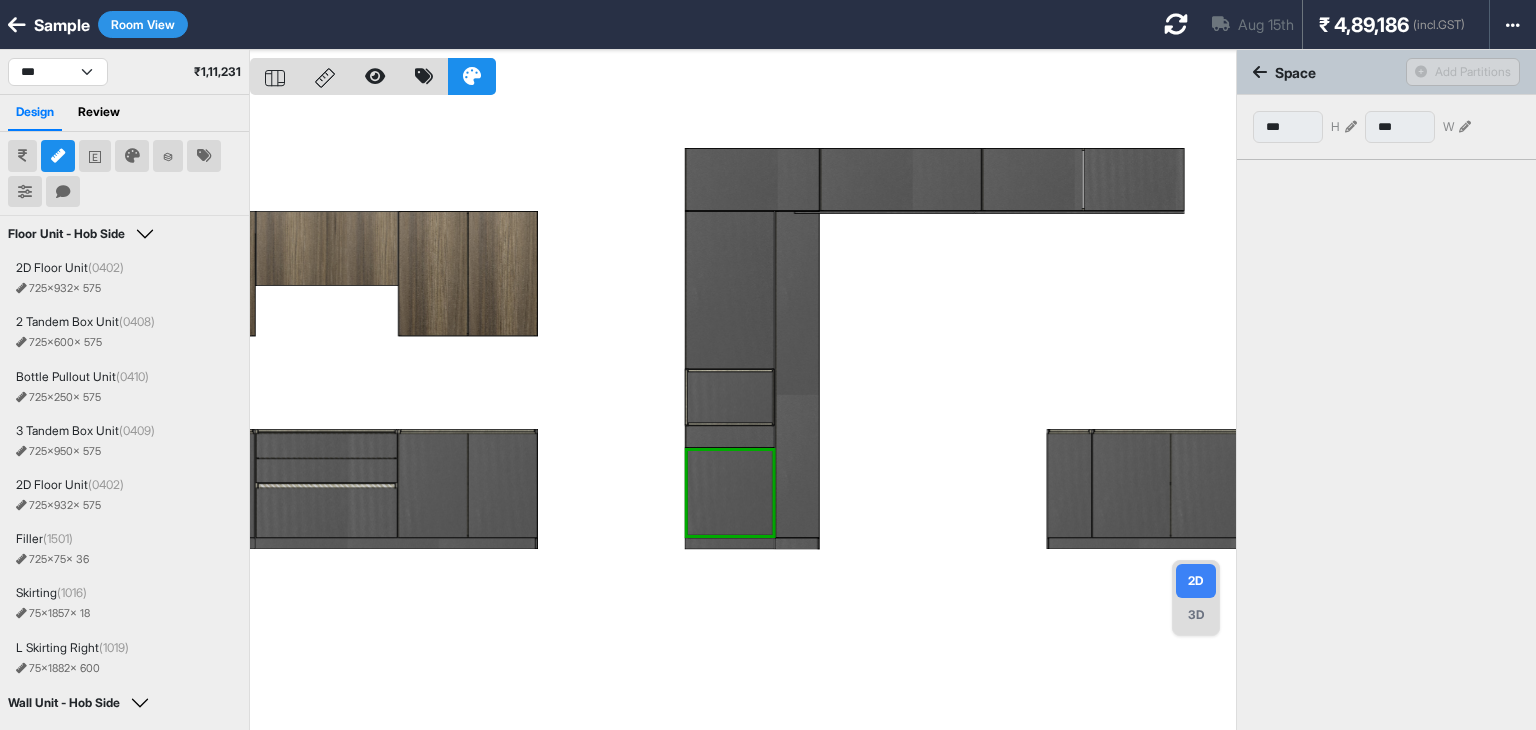 click at bounding box center (743, 415) 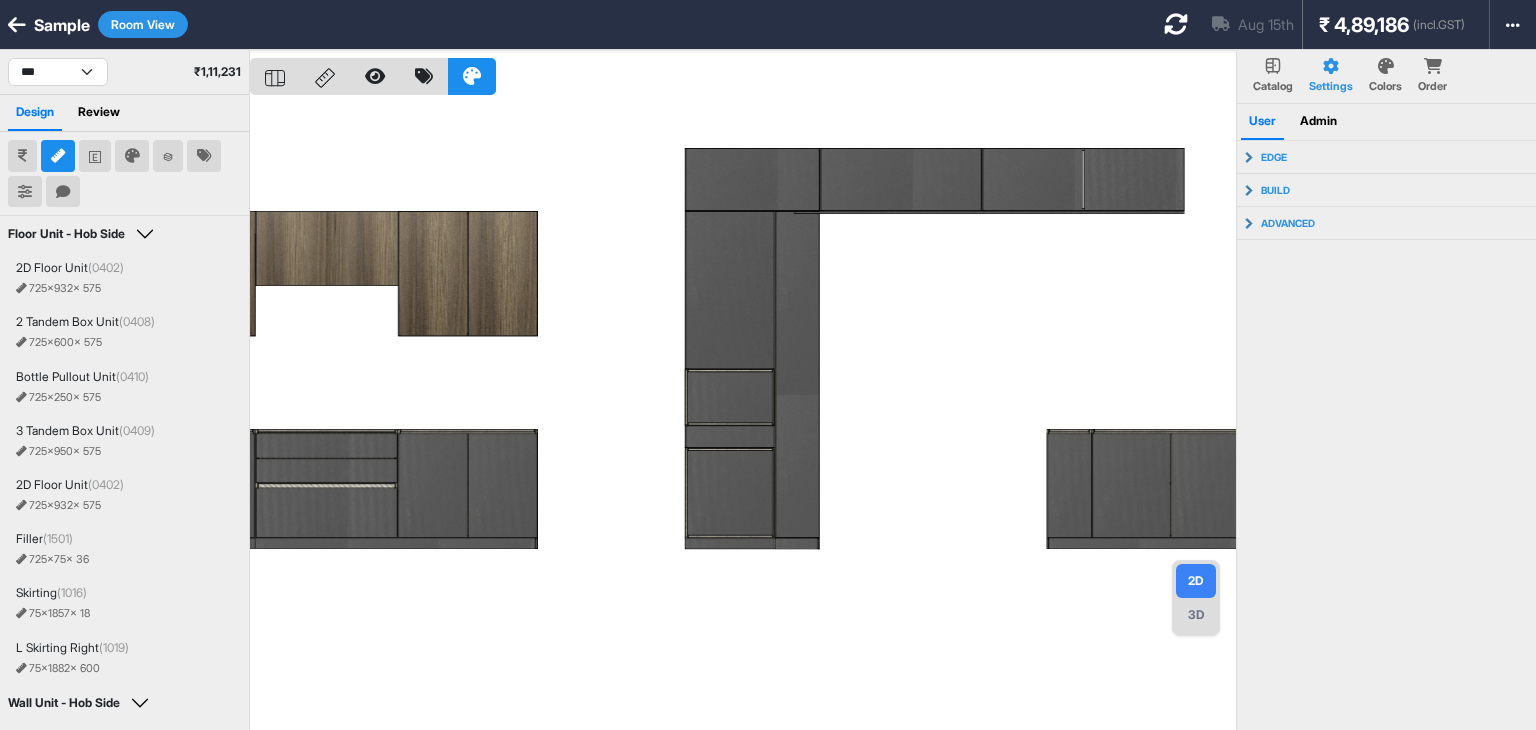 click at bounding box center [743, 415] 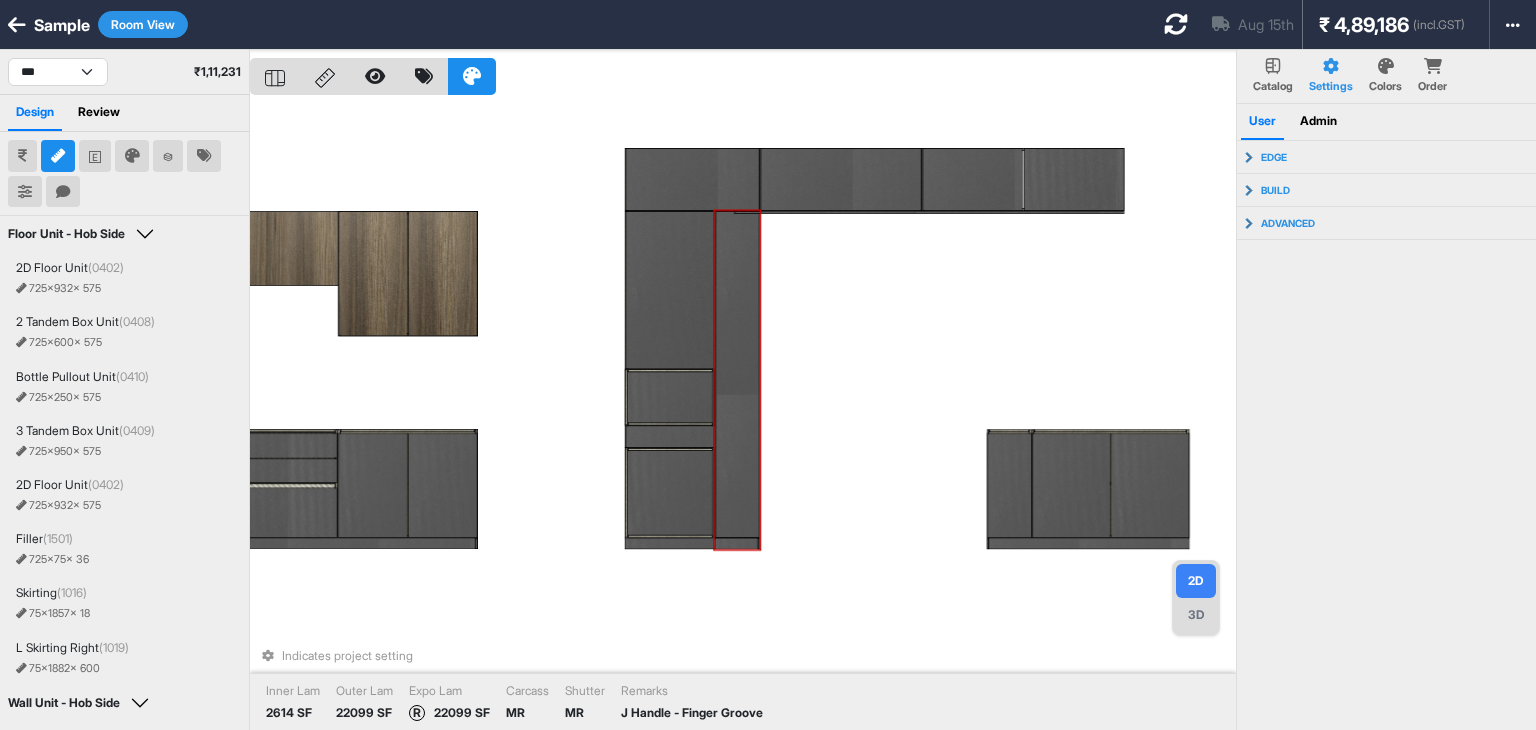 click at bounding box center (738, 374) 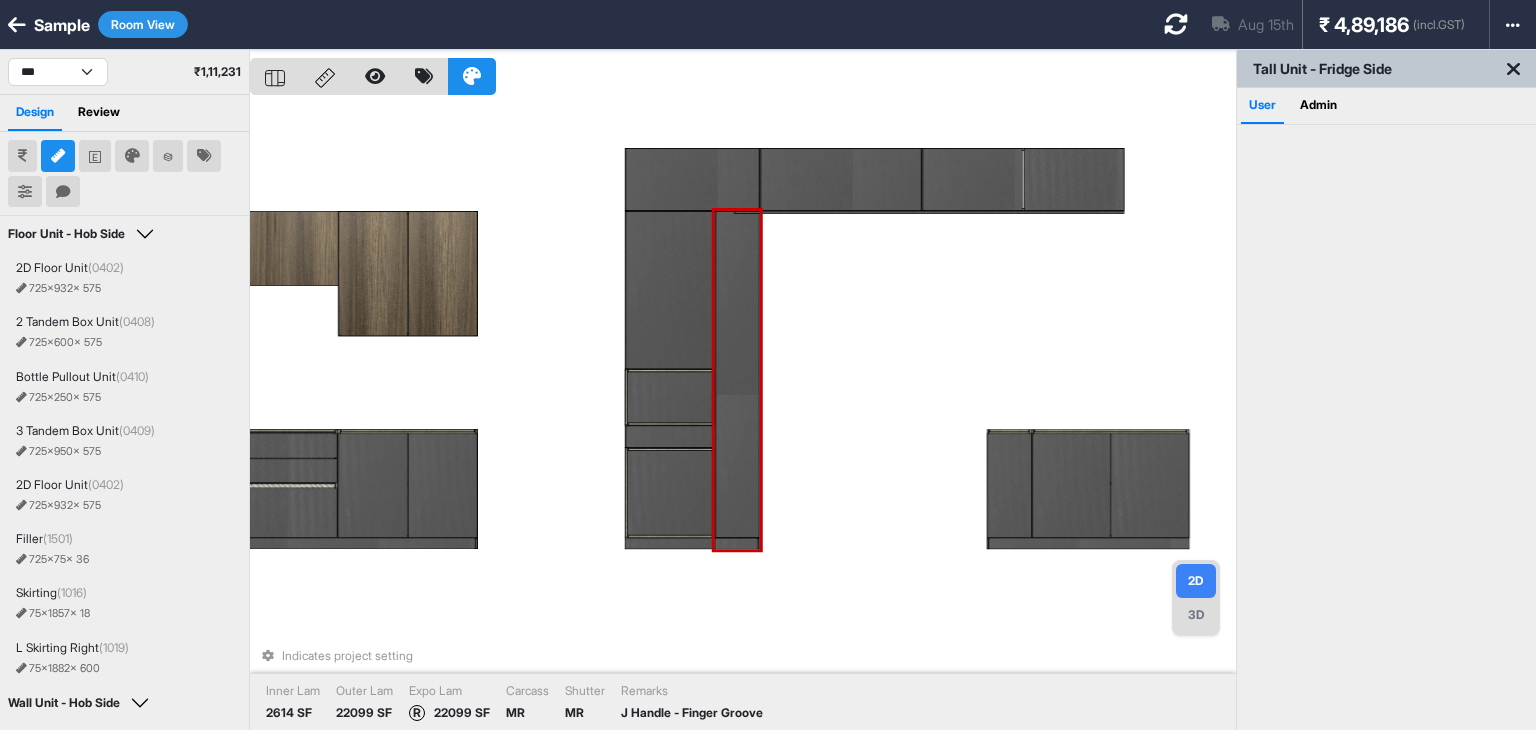 click at bounding box center [738, 374] 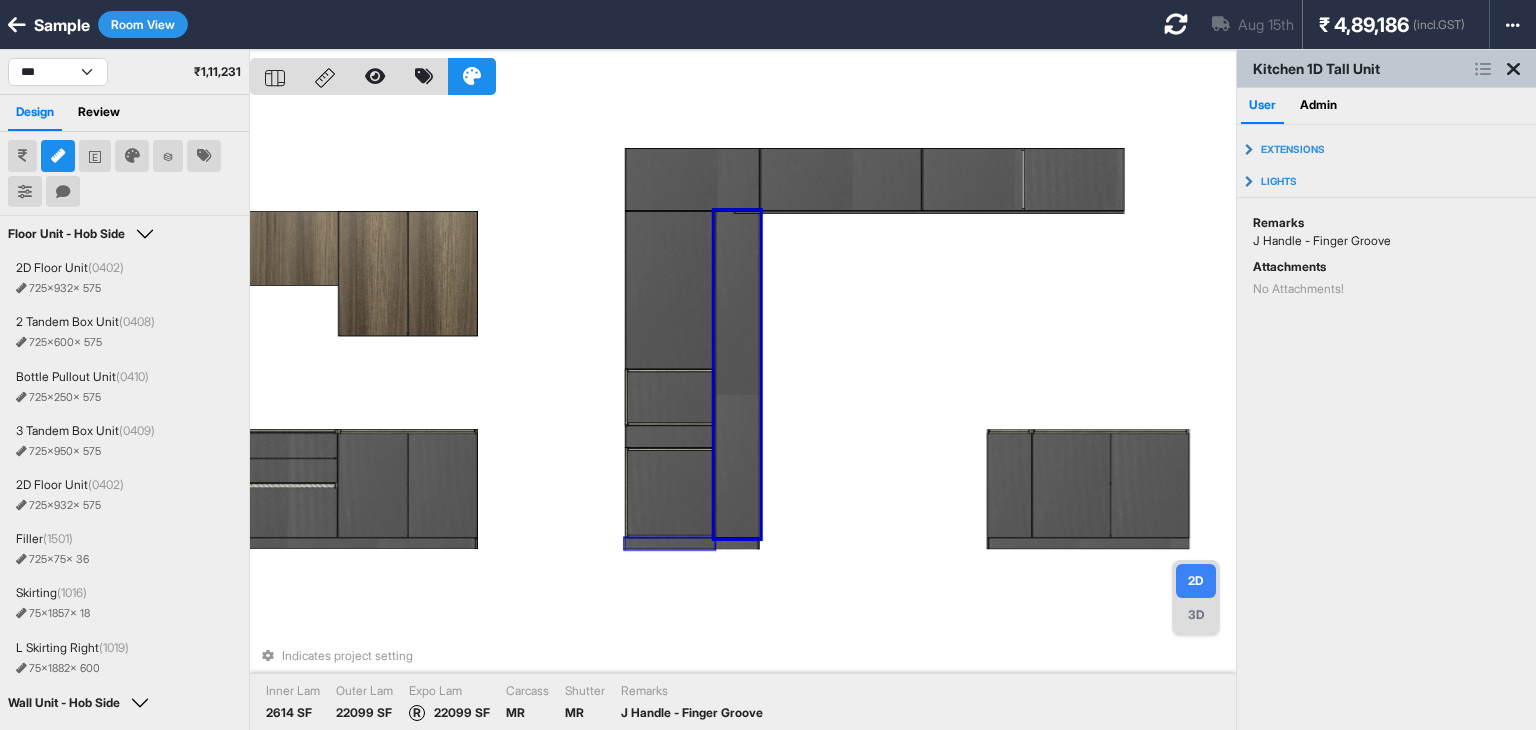 scroll, scrollTop: 672, scrollLeft: 0, axis: vertical 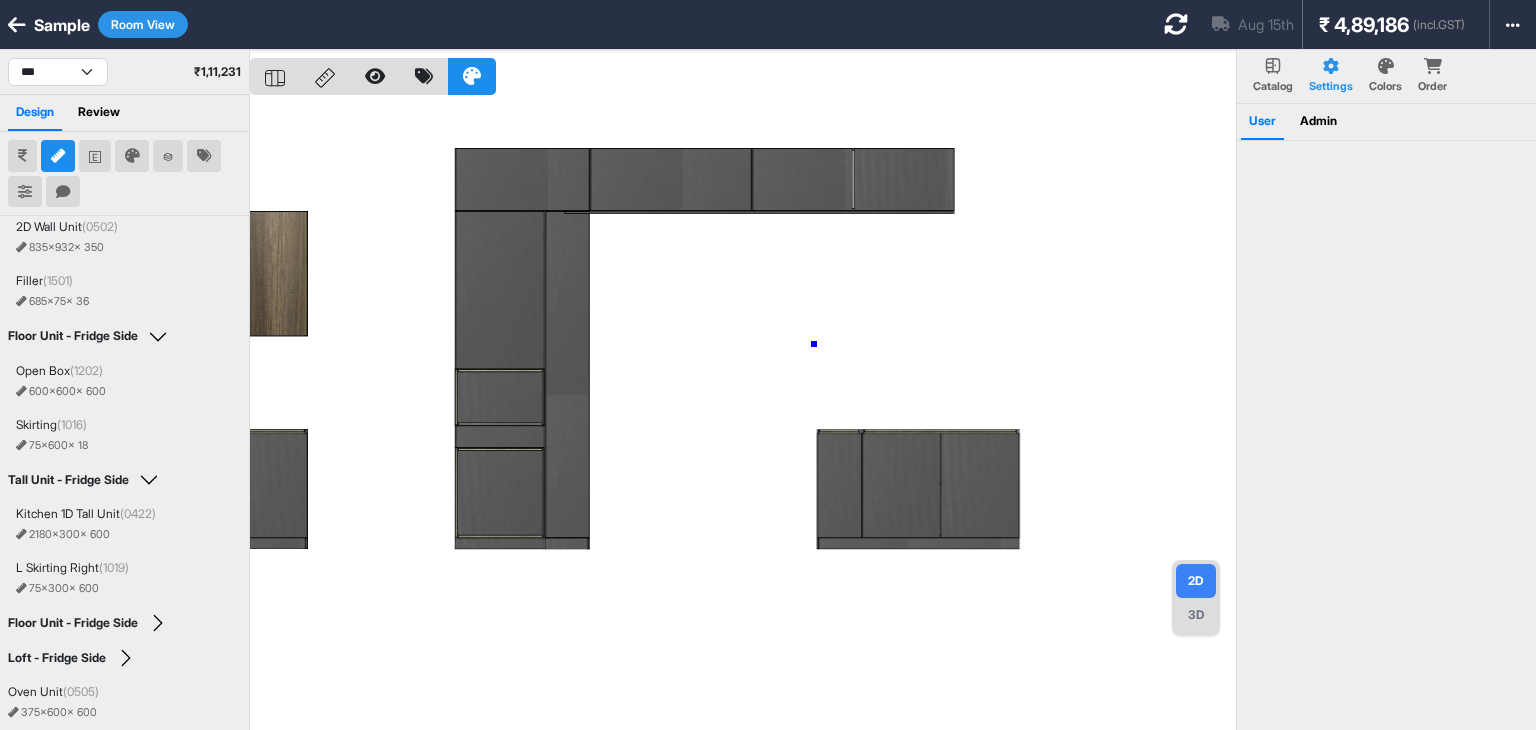 click at bounding box center [743, 415] 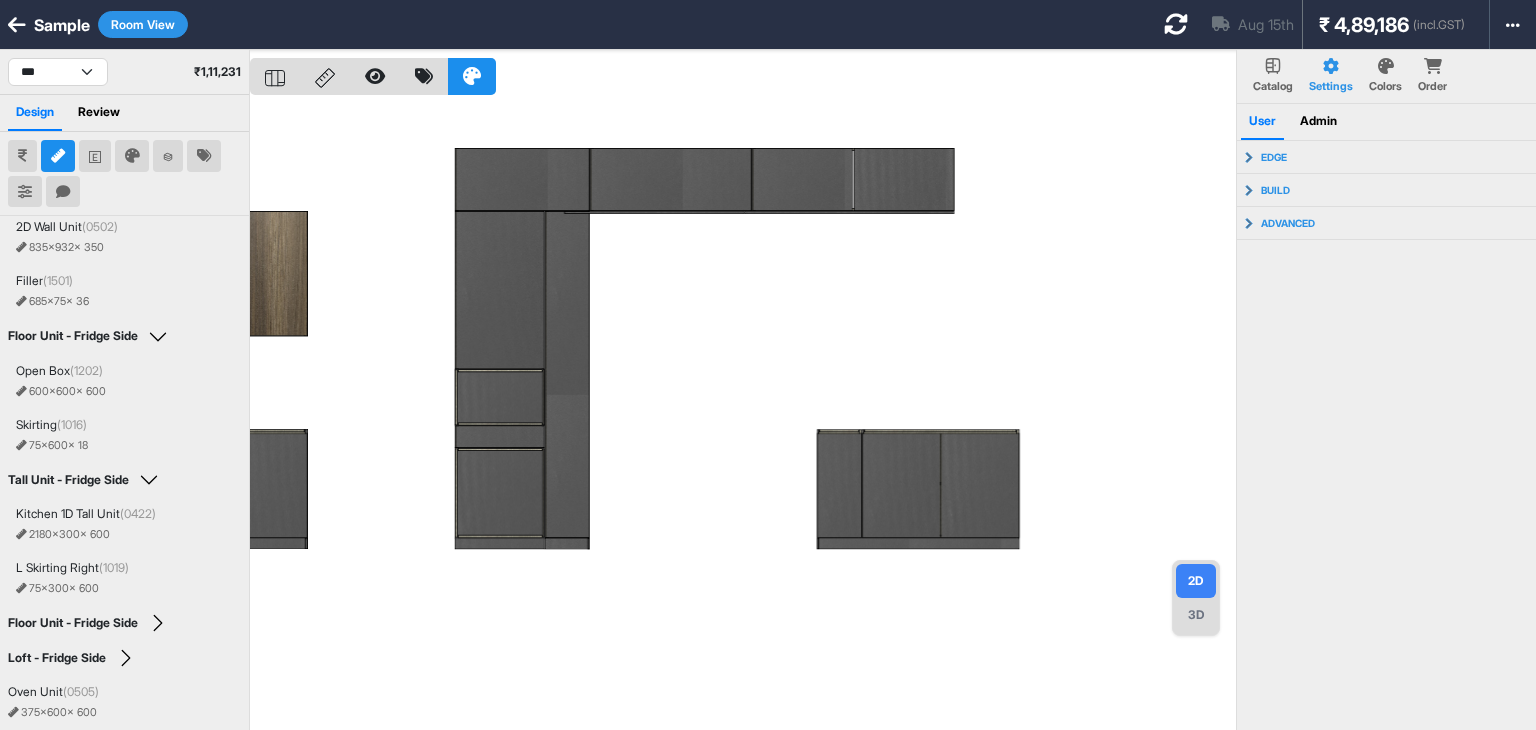 click at bounding box center [743, 415] 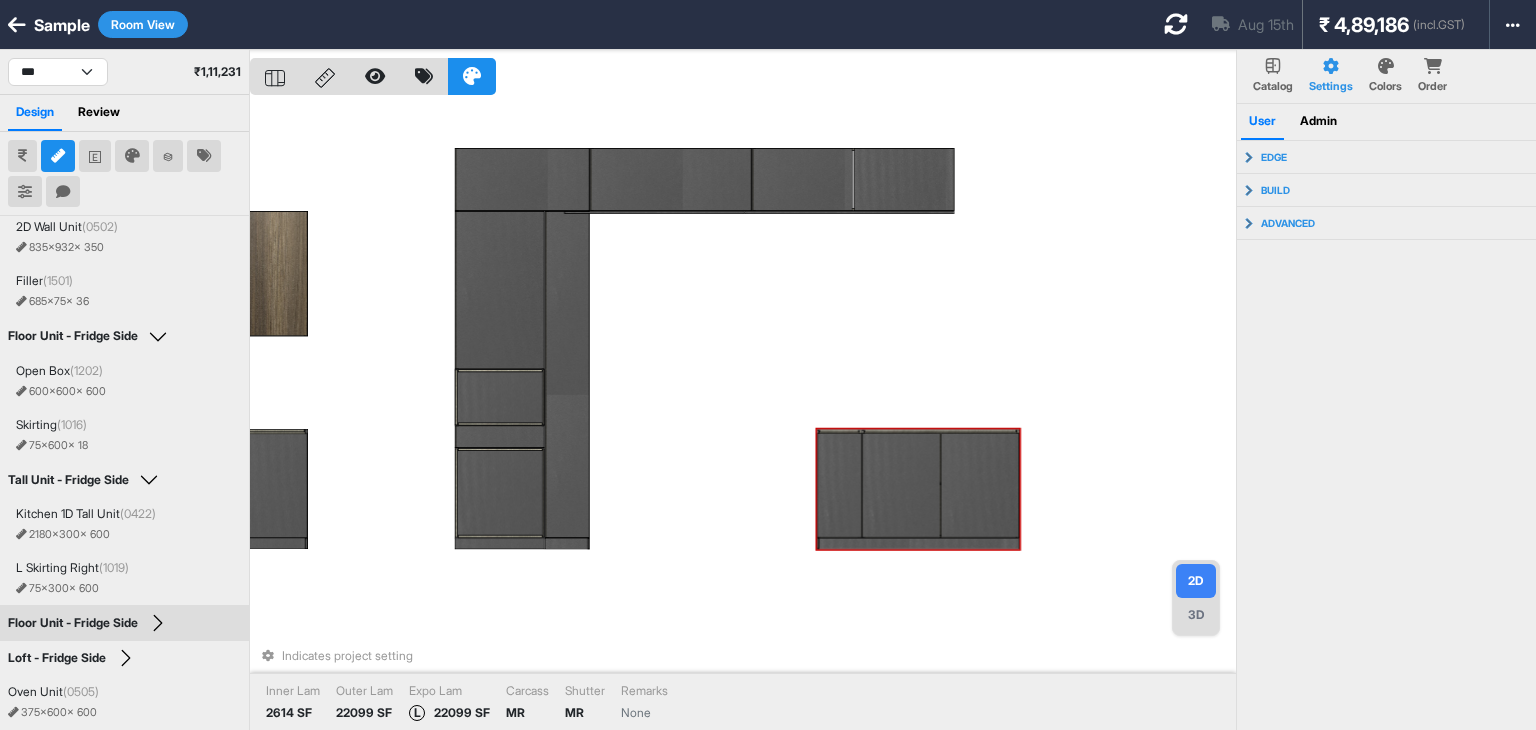 click on "Indicates project setting Inner Lam 2614 SF Outer Lam 22099 SF Expo Lam L 22099 SF Carcass MR Shutter MR Remarks None" at bounding box center (743, 415) 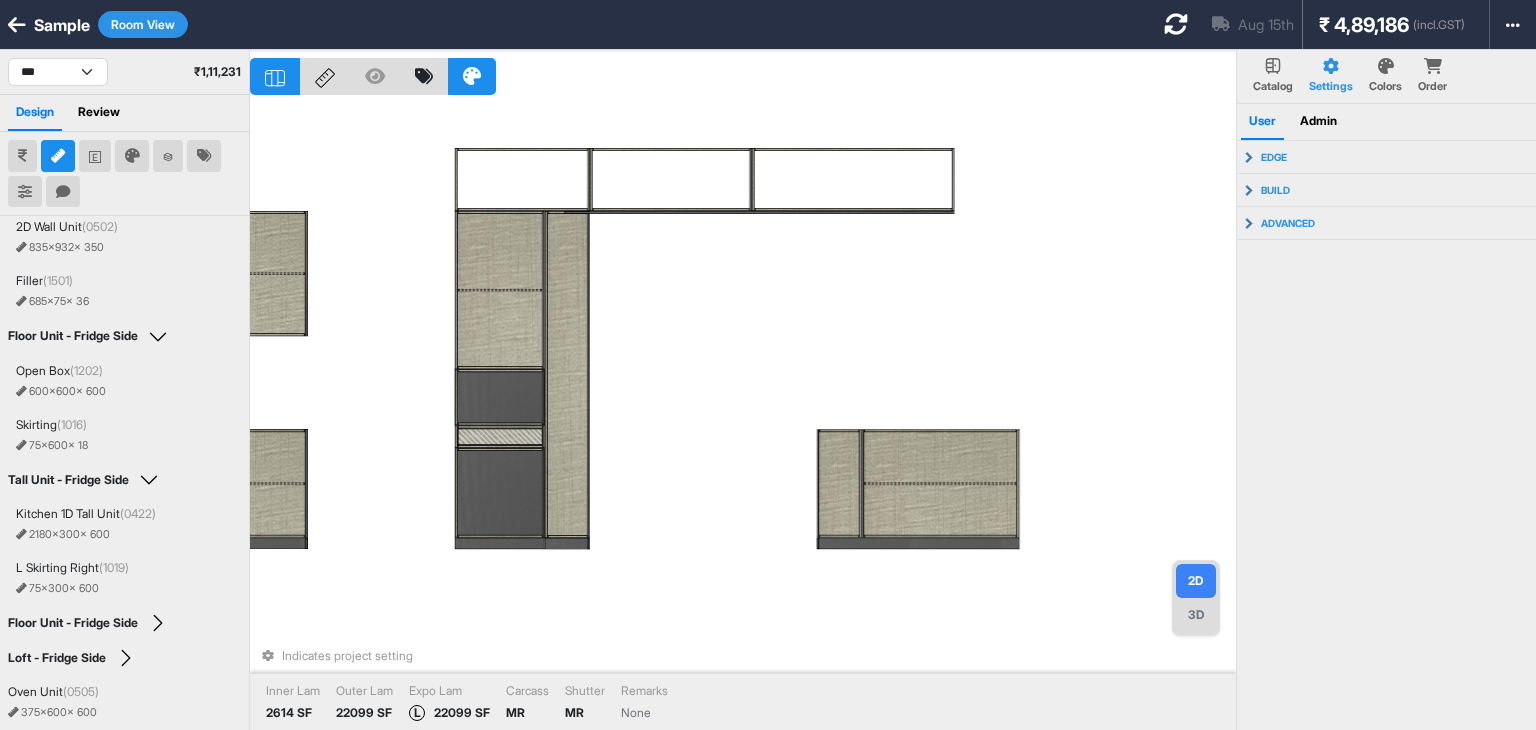 click on "Indicates project setting Inner Lam 2614 SF Outer Lam 22099 SF Expo Lam L 22099 SF Carcass MR Shutter MR Remarks None" at bounding box center (743, 415) 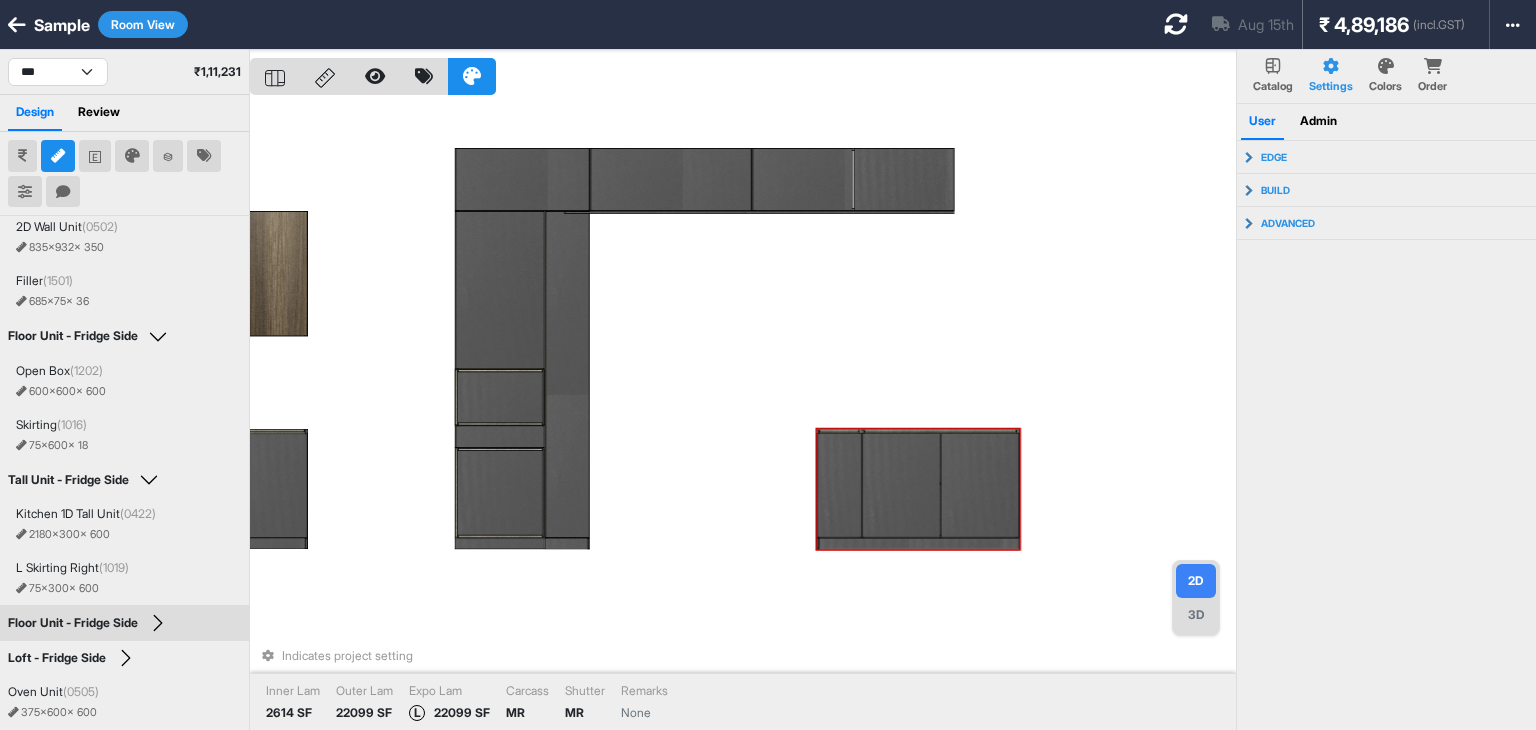 click at bounding box center [839, 485] 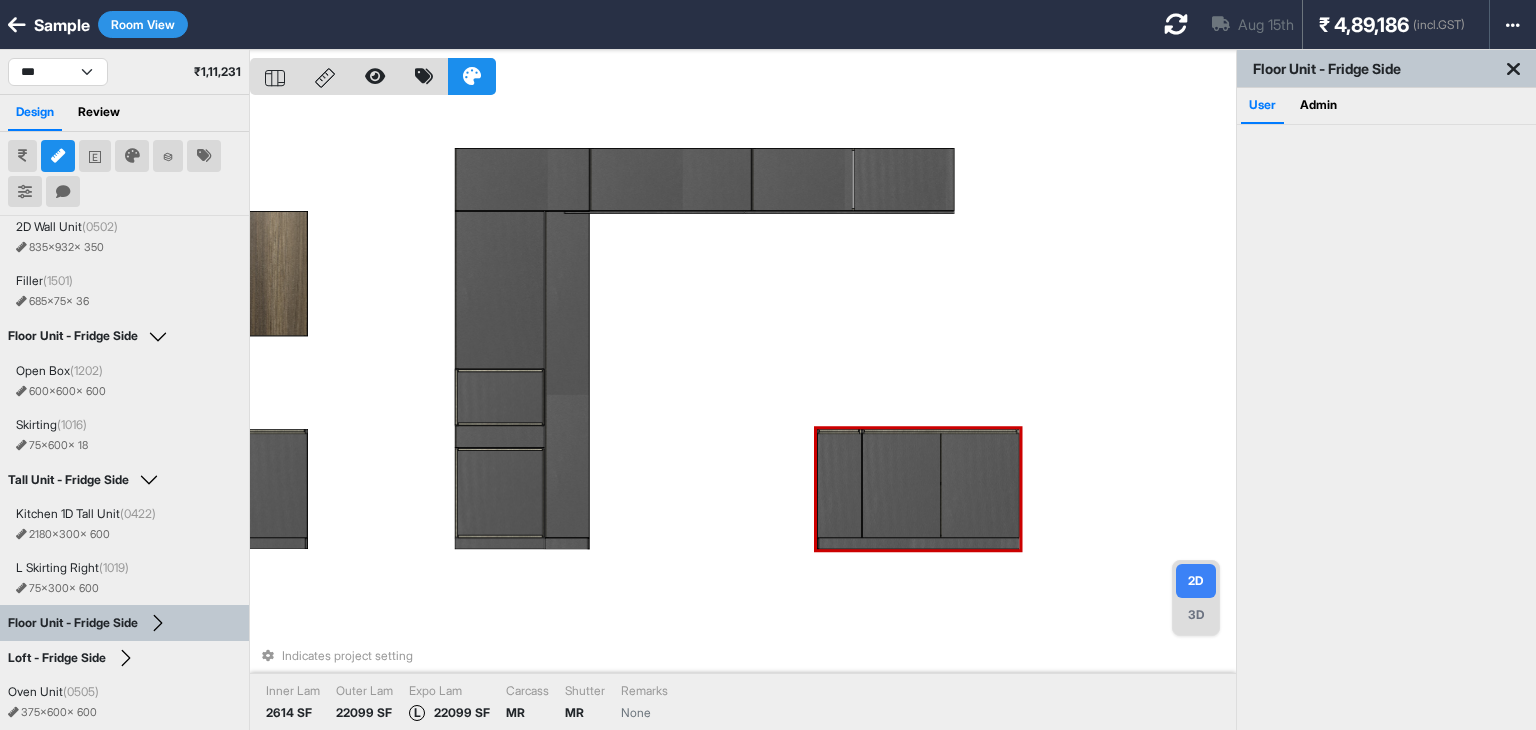 click at bounding box center (839, 485) 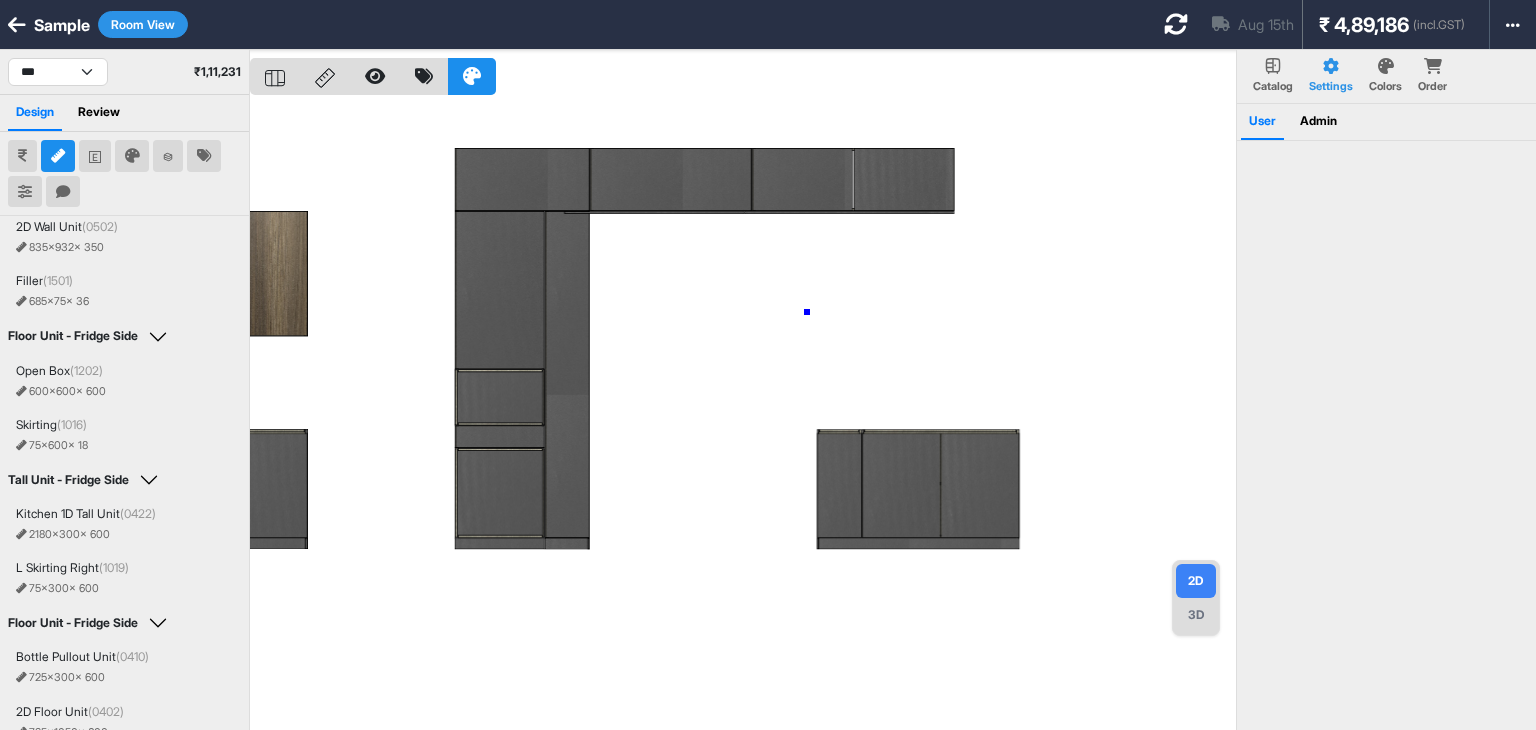 click at bounding box center (743, 415) 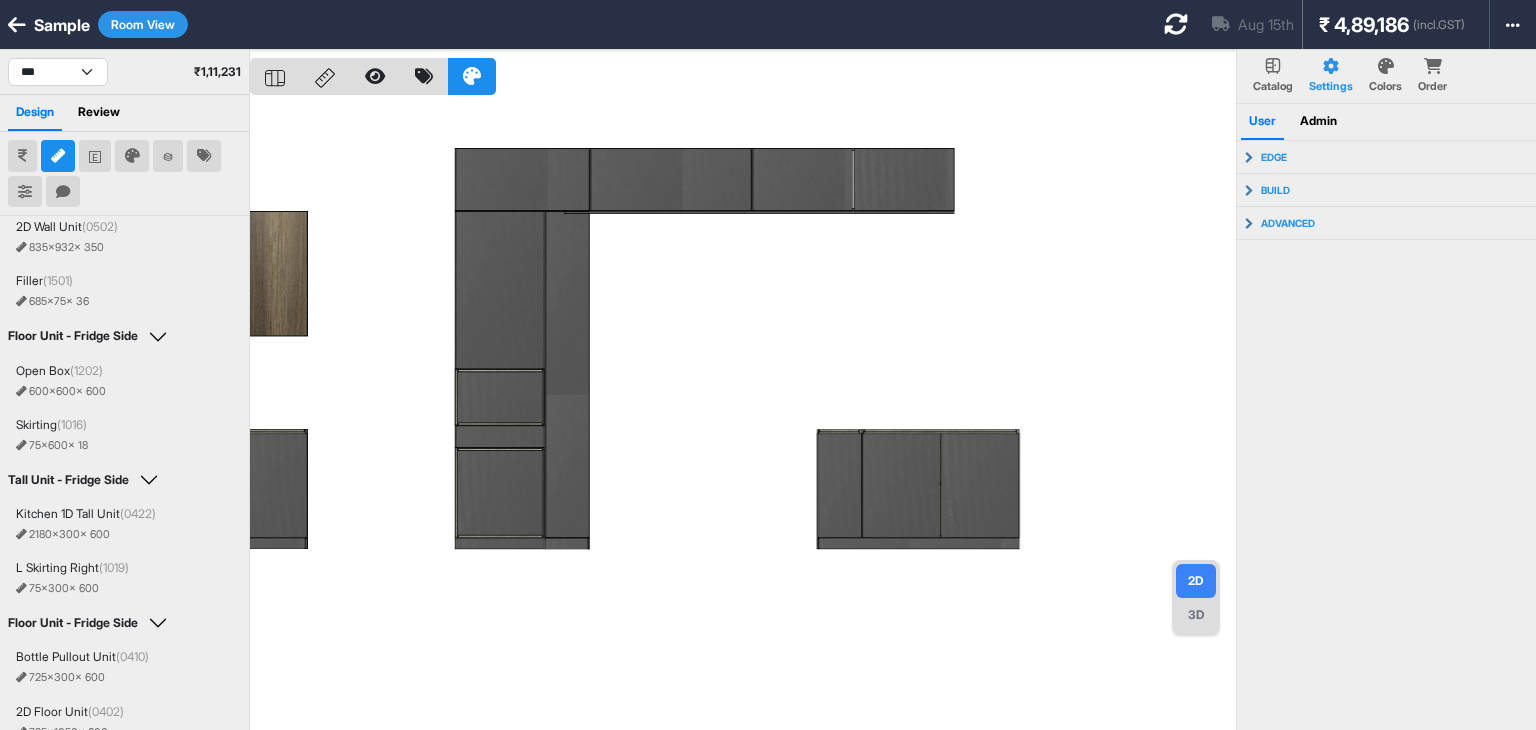click at bounding box center [743, 415] 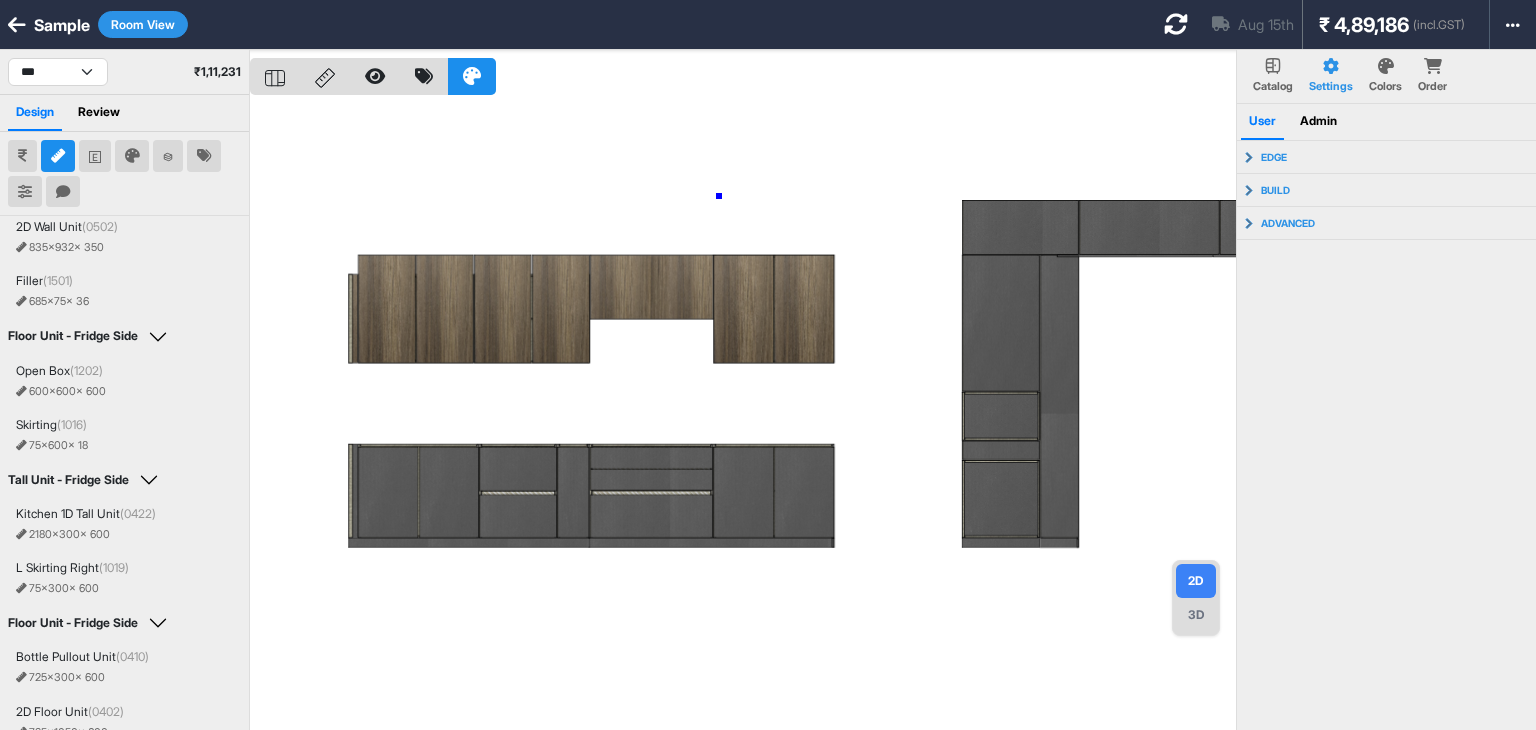 click at bounding box center [743, 415] 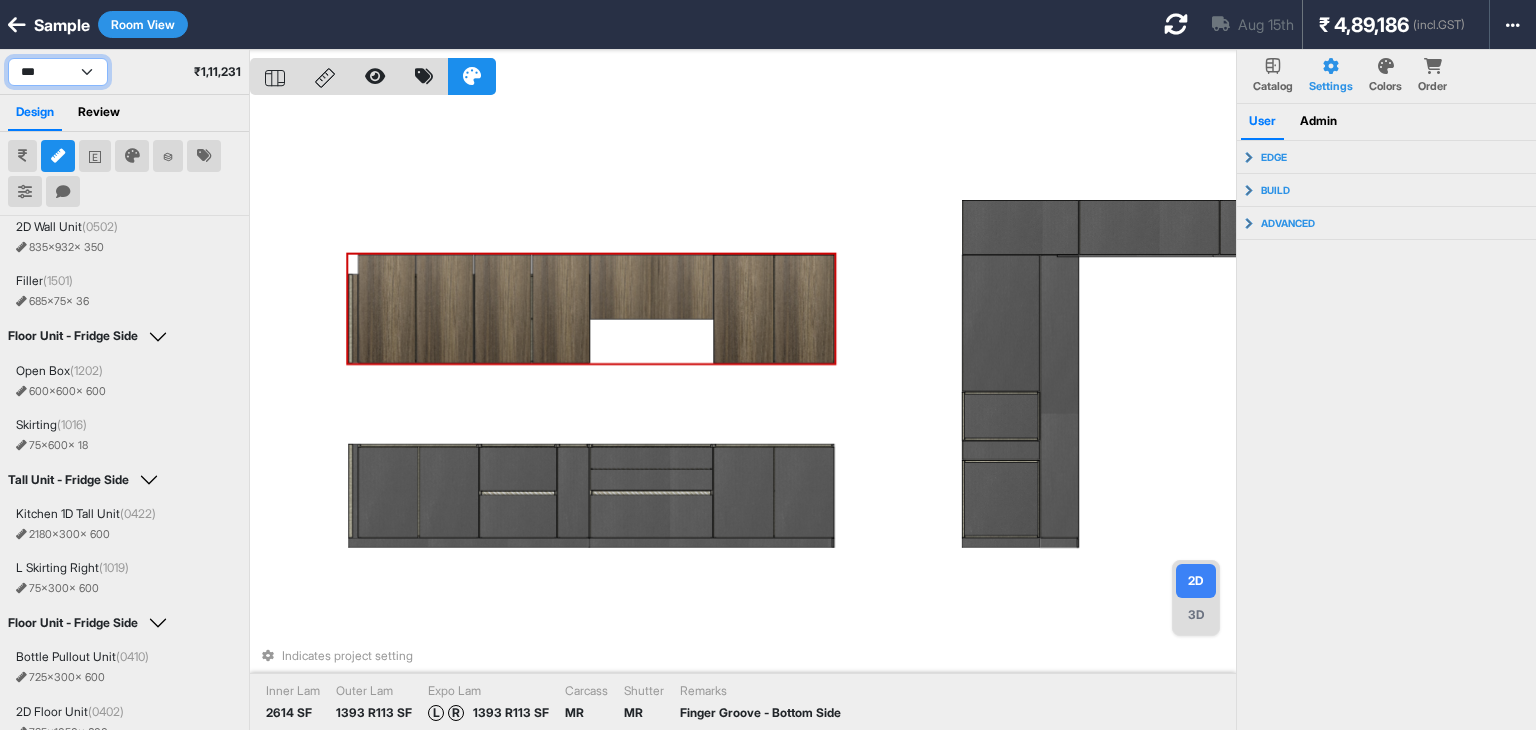 click on "**********" at bounding box center [58, 72] 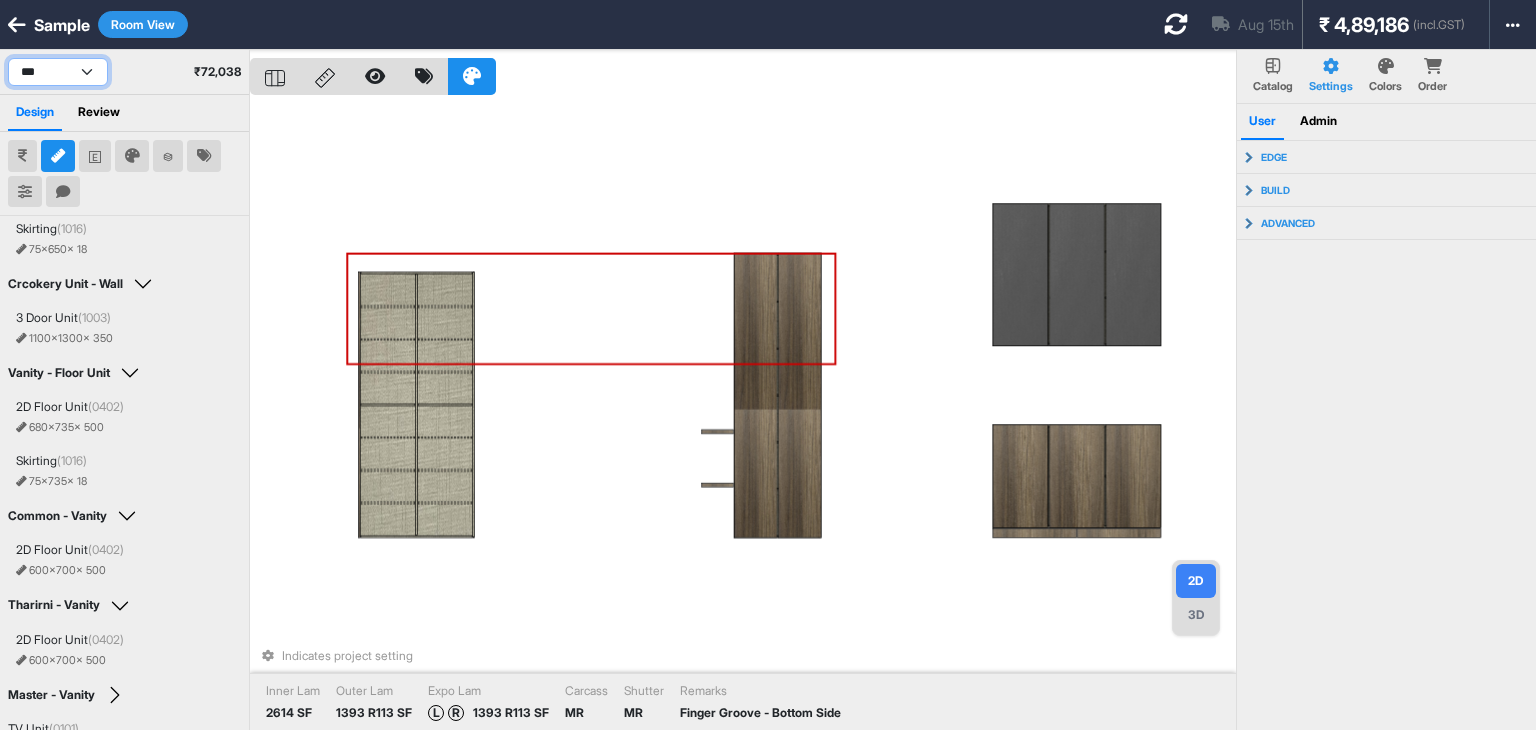 scroll, scrollTop: 167, scrollLeft: 0, axis: vertical 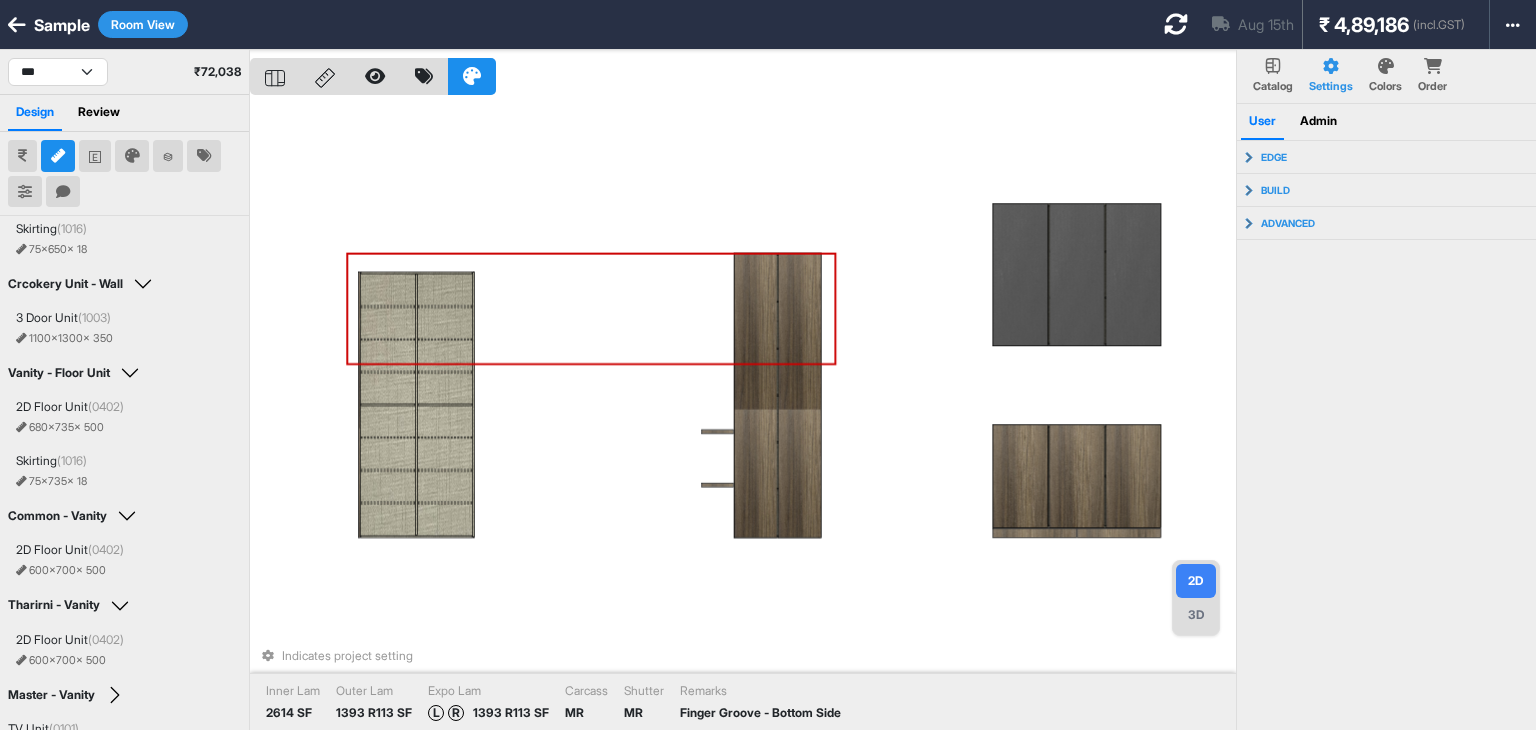 click on "Indicates project setting Inner Lam 2614 SF Outer Lam 1393 R113 SF Expo Lam L R 1393 R113 SF Carcass MR Shutter MR Remarks Finger Groove - Bottom Side" at bounding box center (743, 415) 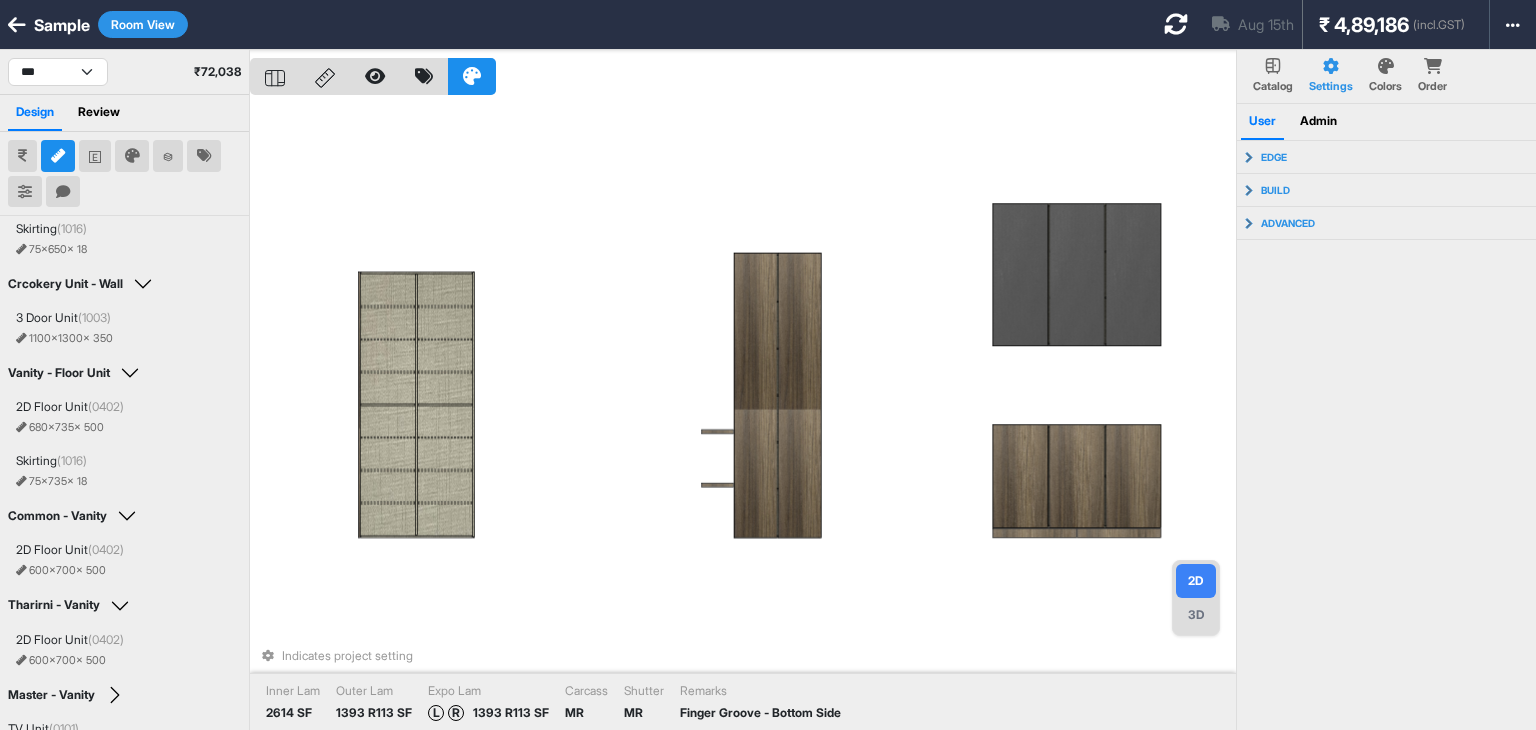 click on "Indicates project setting Inner Lam 2614 SF Outer Lam 1393 R113 SF Expo Lam L R 1393 R113 SF Carcass MR Shutter MR Remarks Finger Groove - Bottom Side" at bounding box center (743, 415) 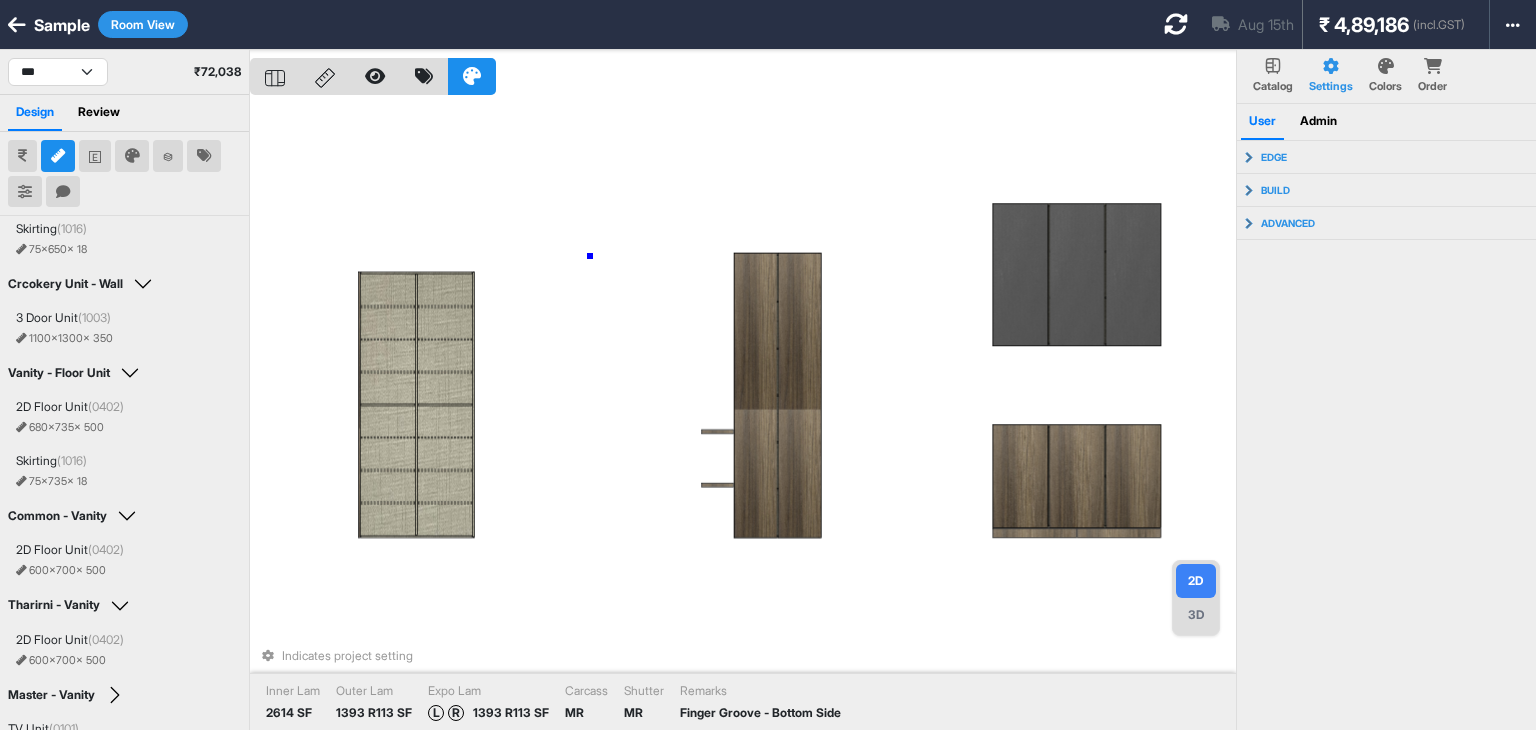 click on "Indicates project setting Inner Lam 2614 SF Outer Lam 1393 R113 SF Expo Lam L R 1393 R113 SF Carcass MR Shutter MR Remarks Finger Groove - Bottom Side" at bounding box center [743, 415] 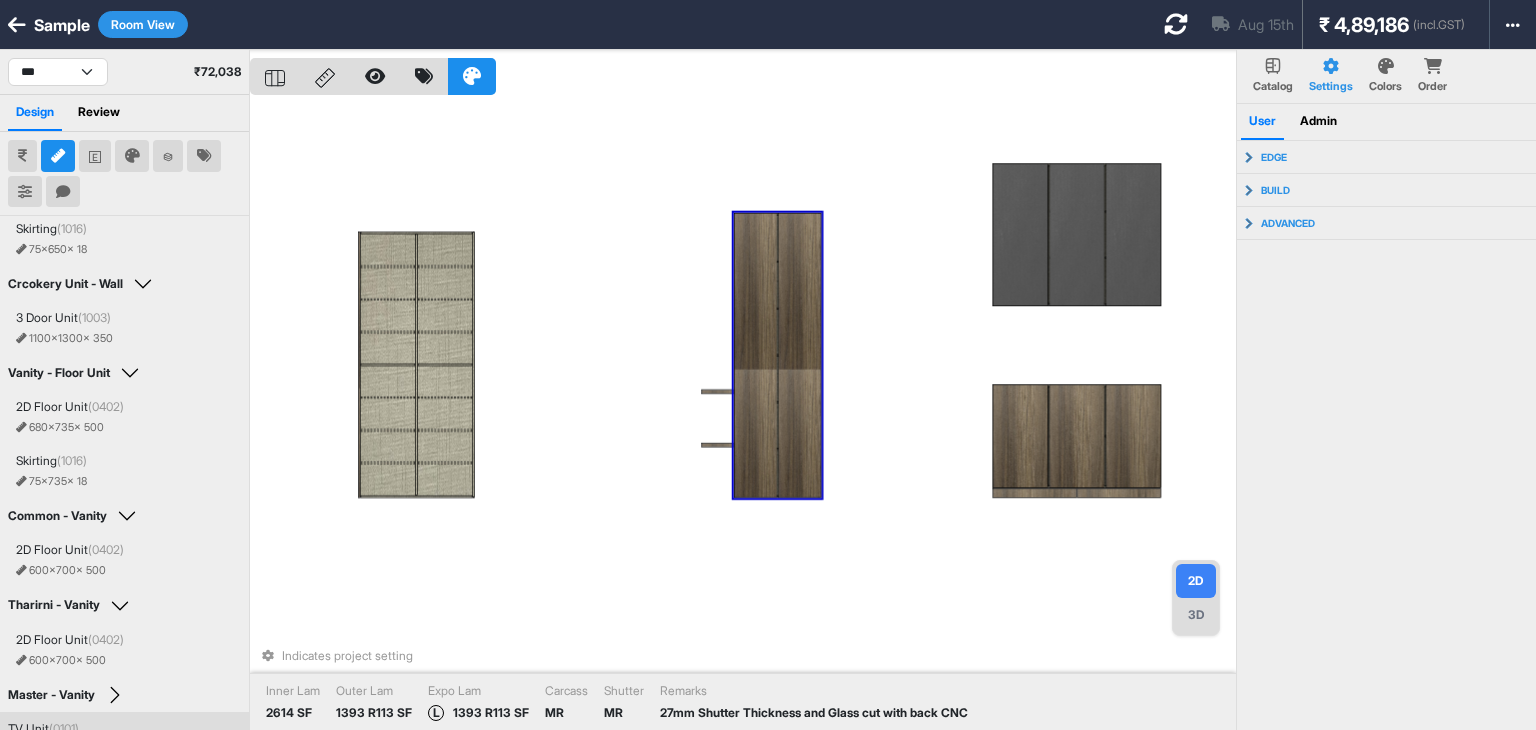 click on "Indicates project setting Inner Lam 2614 SF Outer Lam 1393 R113 SF Expo Lam L 1393 R113 SF Carcass MR Shutter MR Remarks 27mm Shutter Thickness and Glass cut with back CNC" at bounding box center (743, 415) 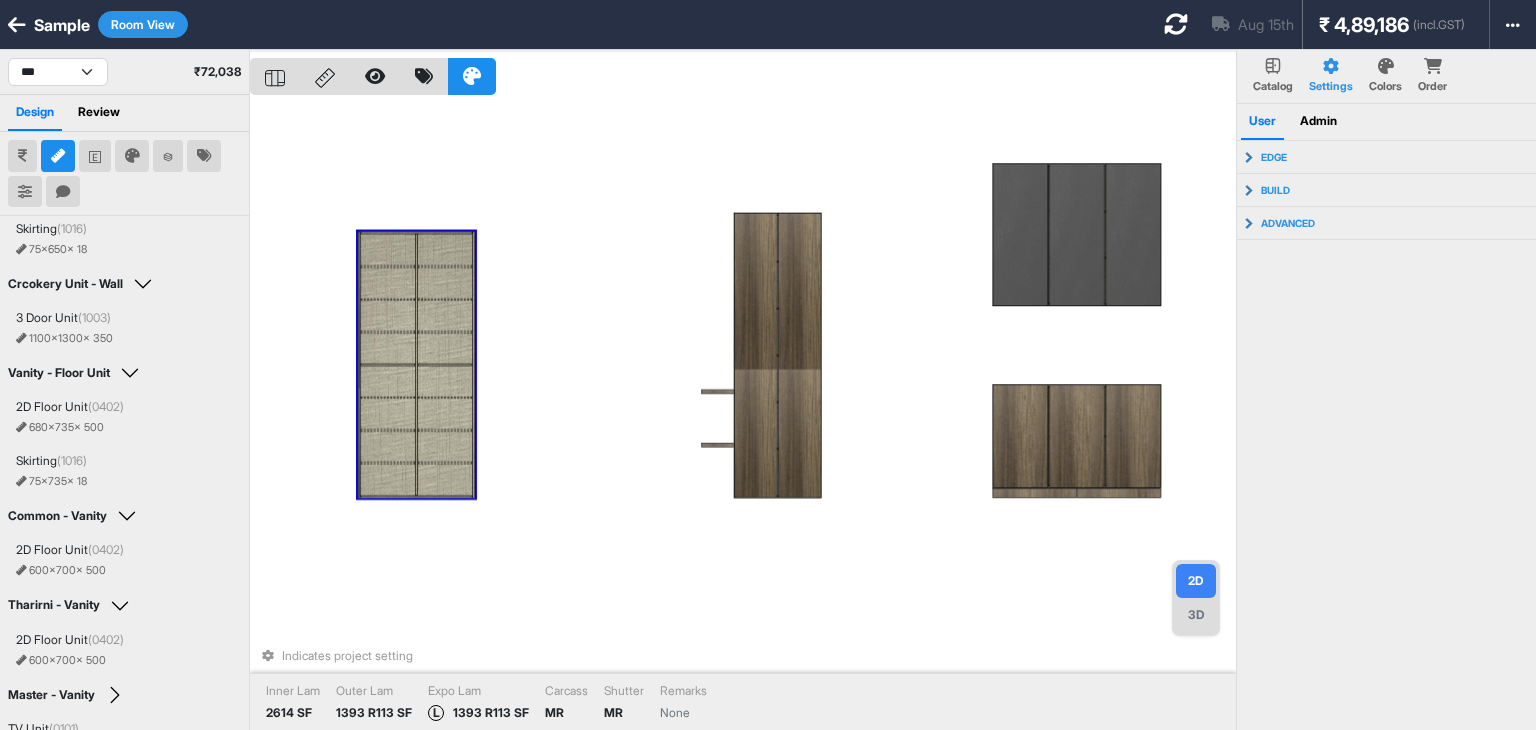 click at bounding box center (743, 72) 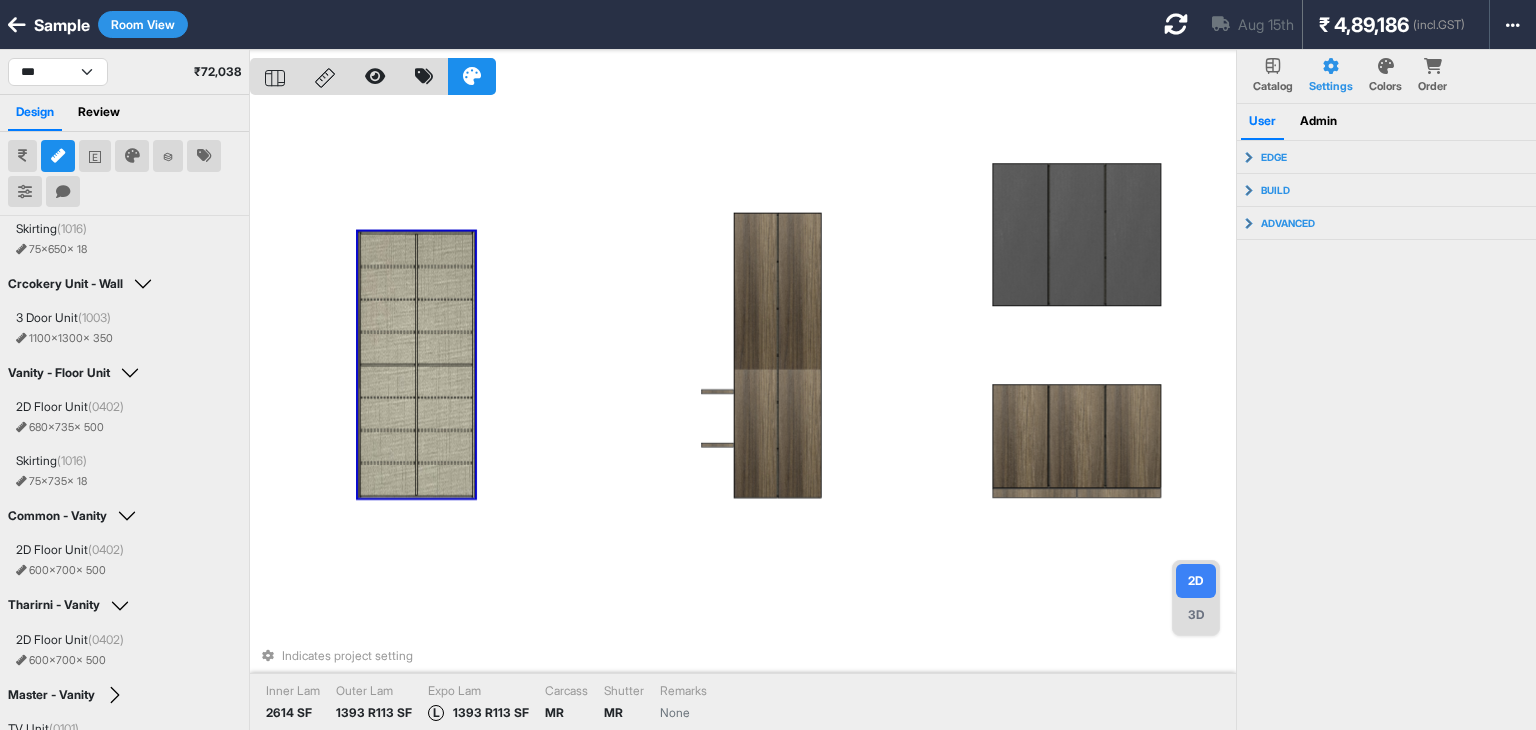 click on "**********" at bounding box center (124, 72) 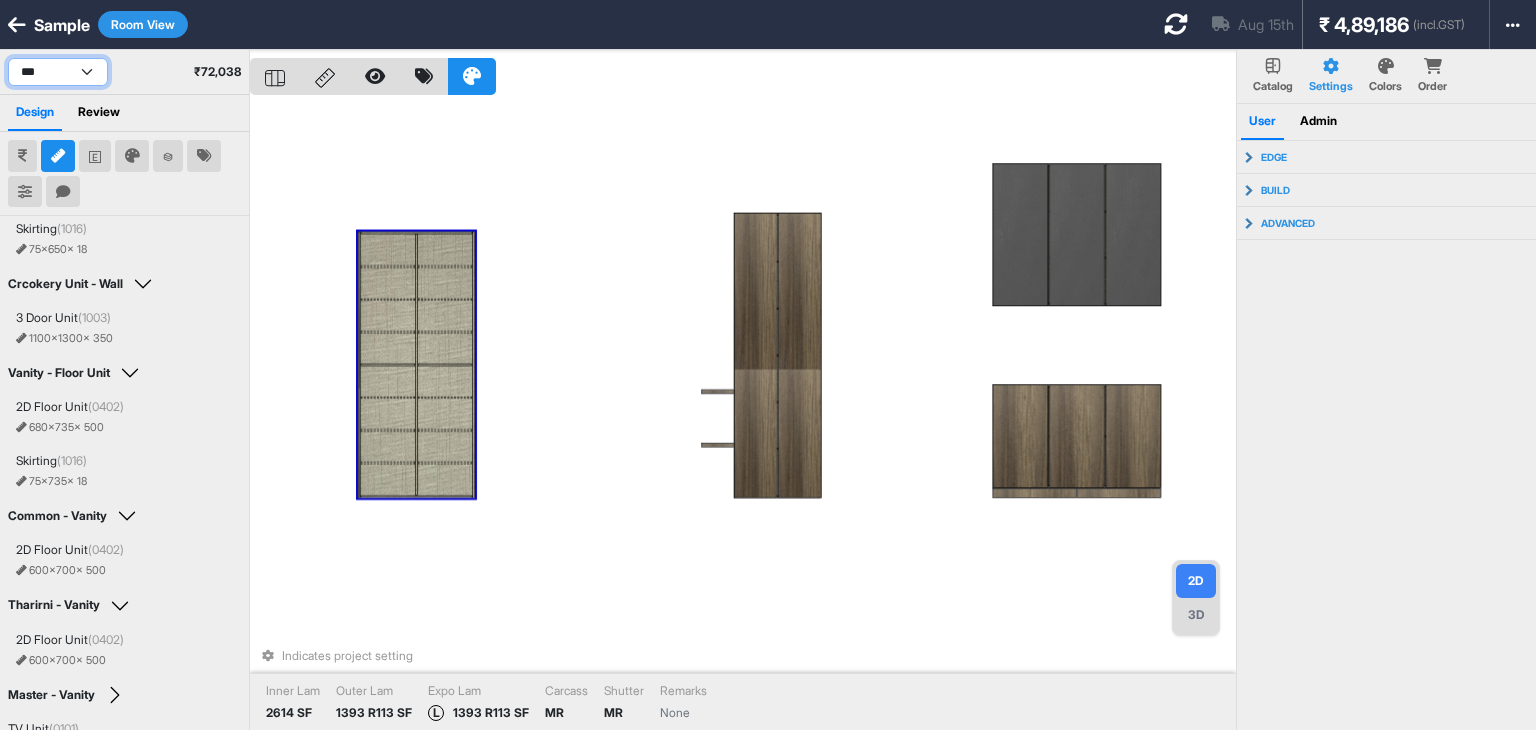 click on "**********" at bounding box center (58, 72) 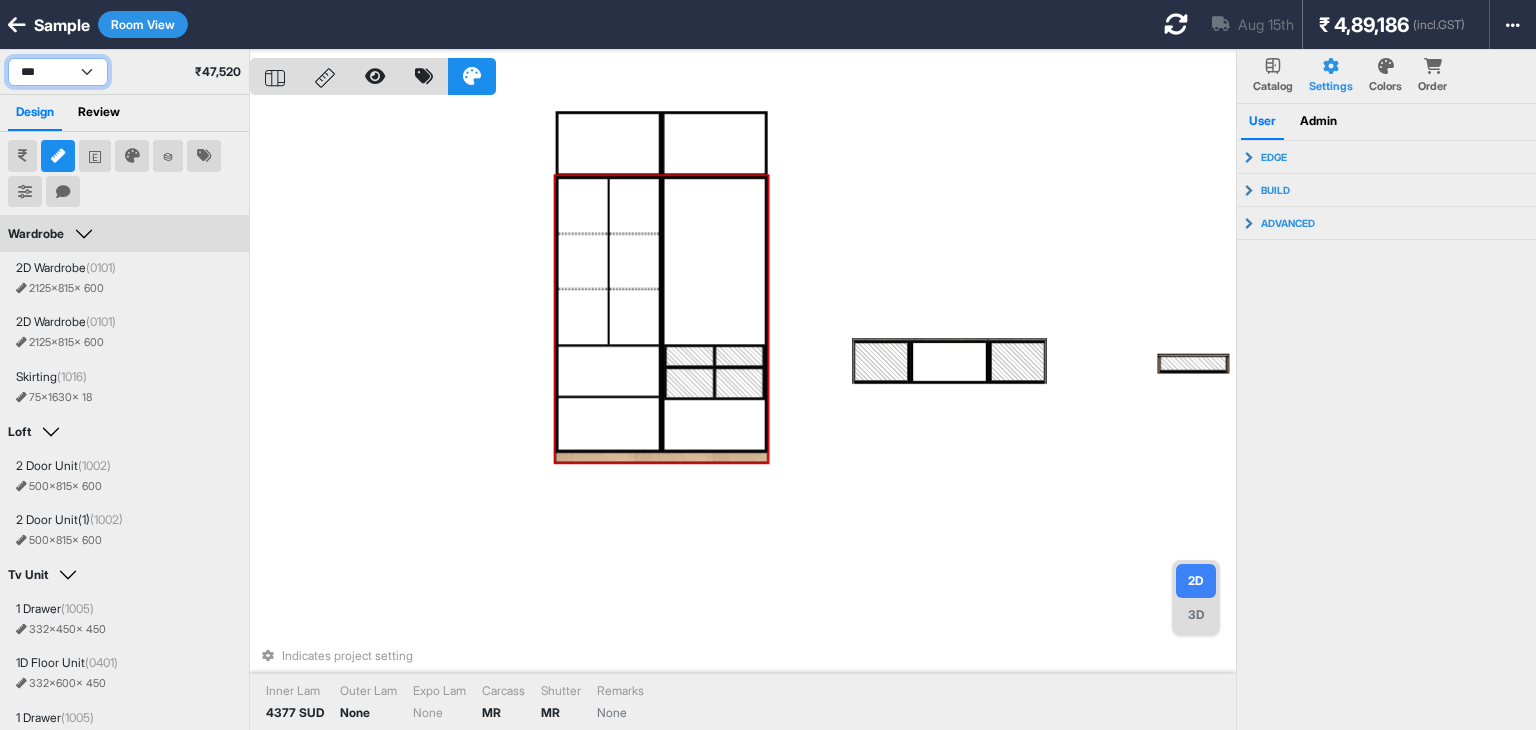 scroll, scrollTop: 0, scrollLeft: 0, axis: both 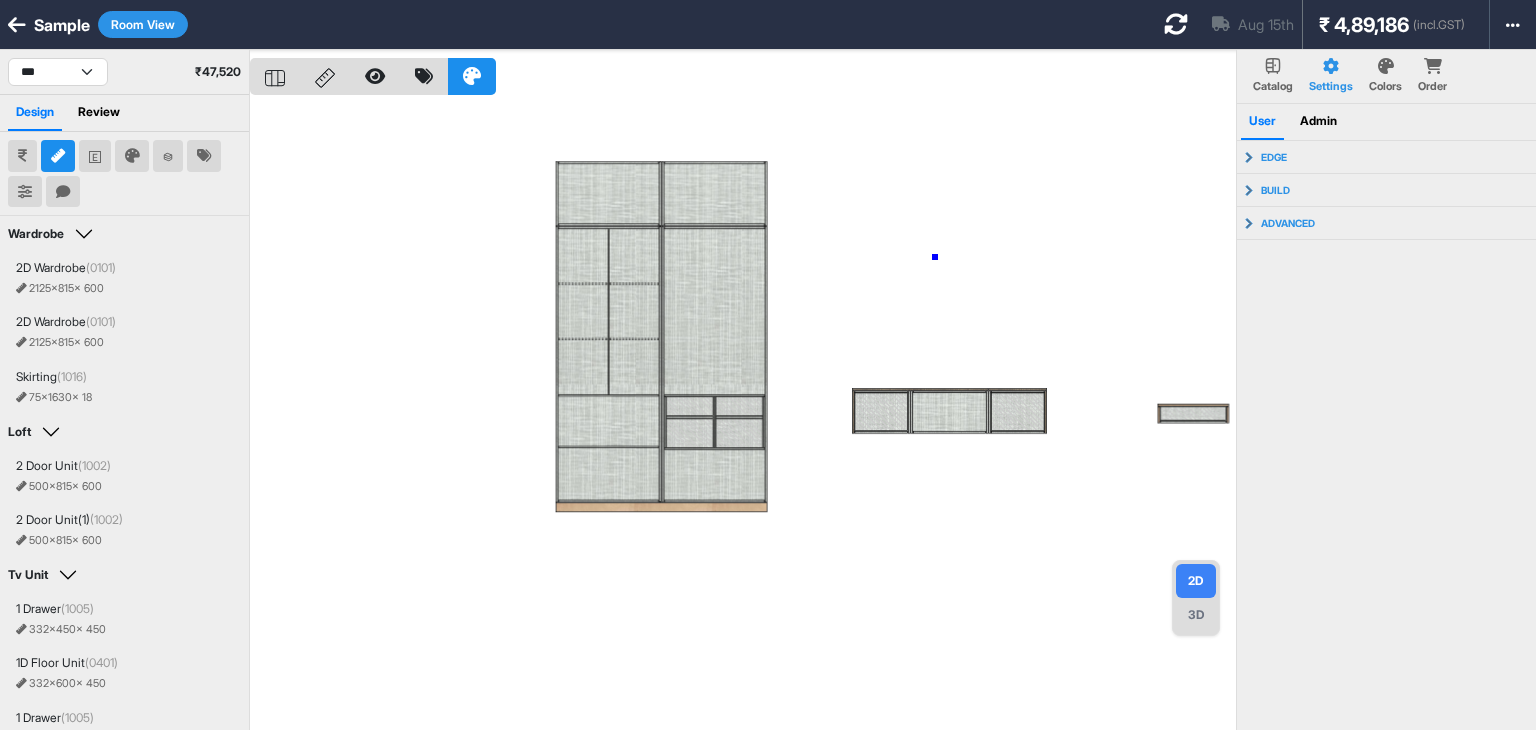 click at bounding box center (743, 415) 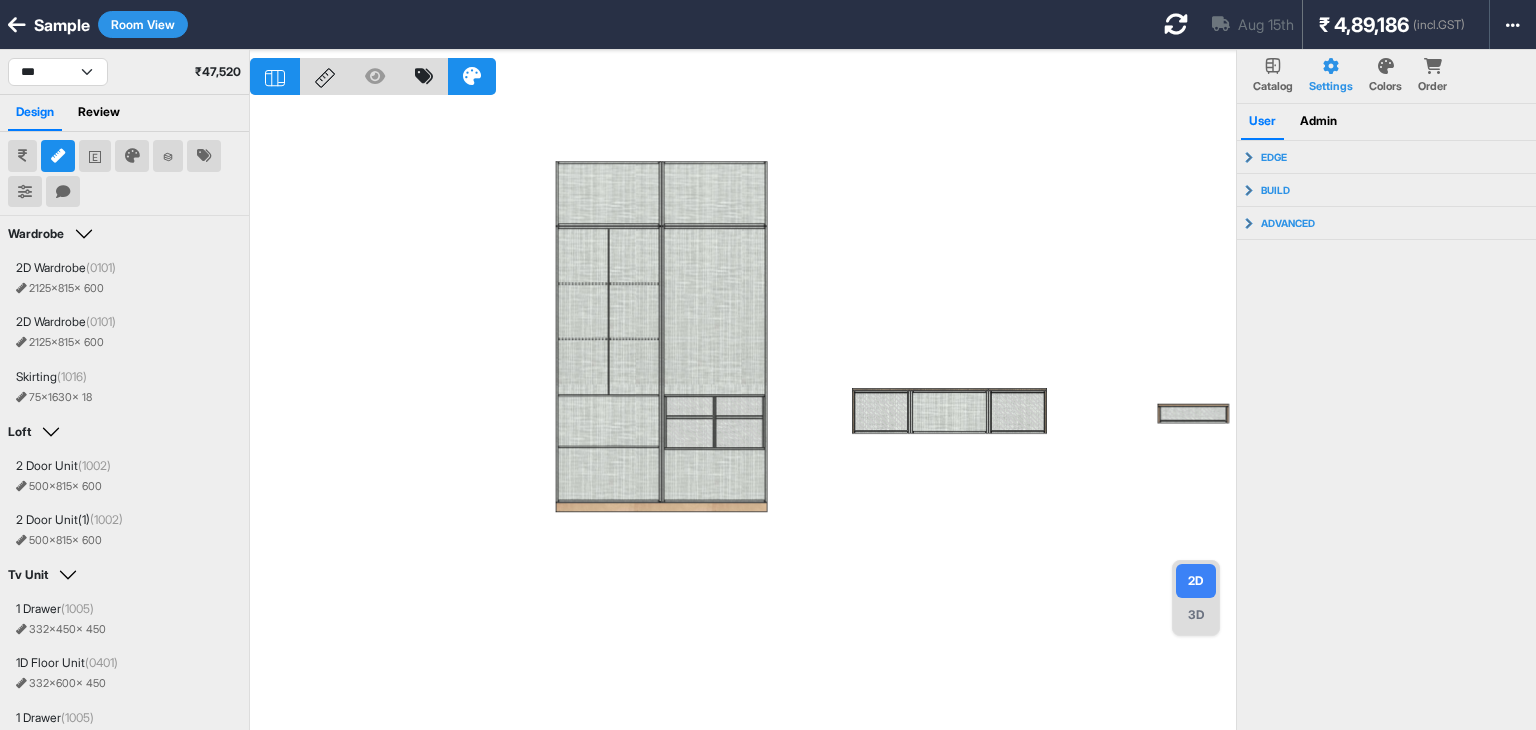 click at bounding box center (743, 415) 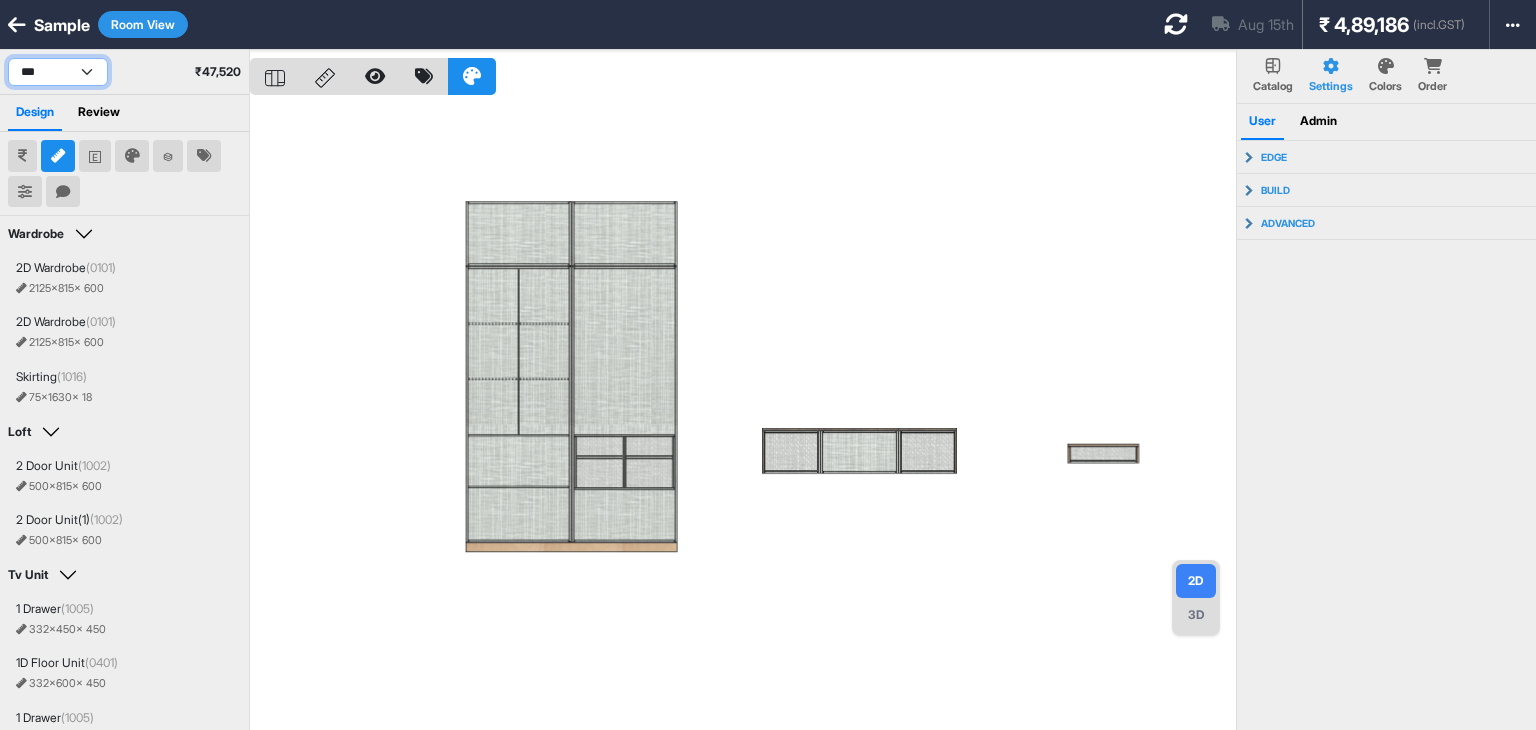 click on "**********" at bounding box center (58, 72) 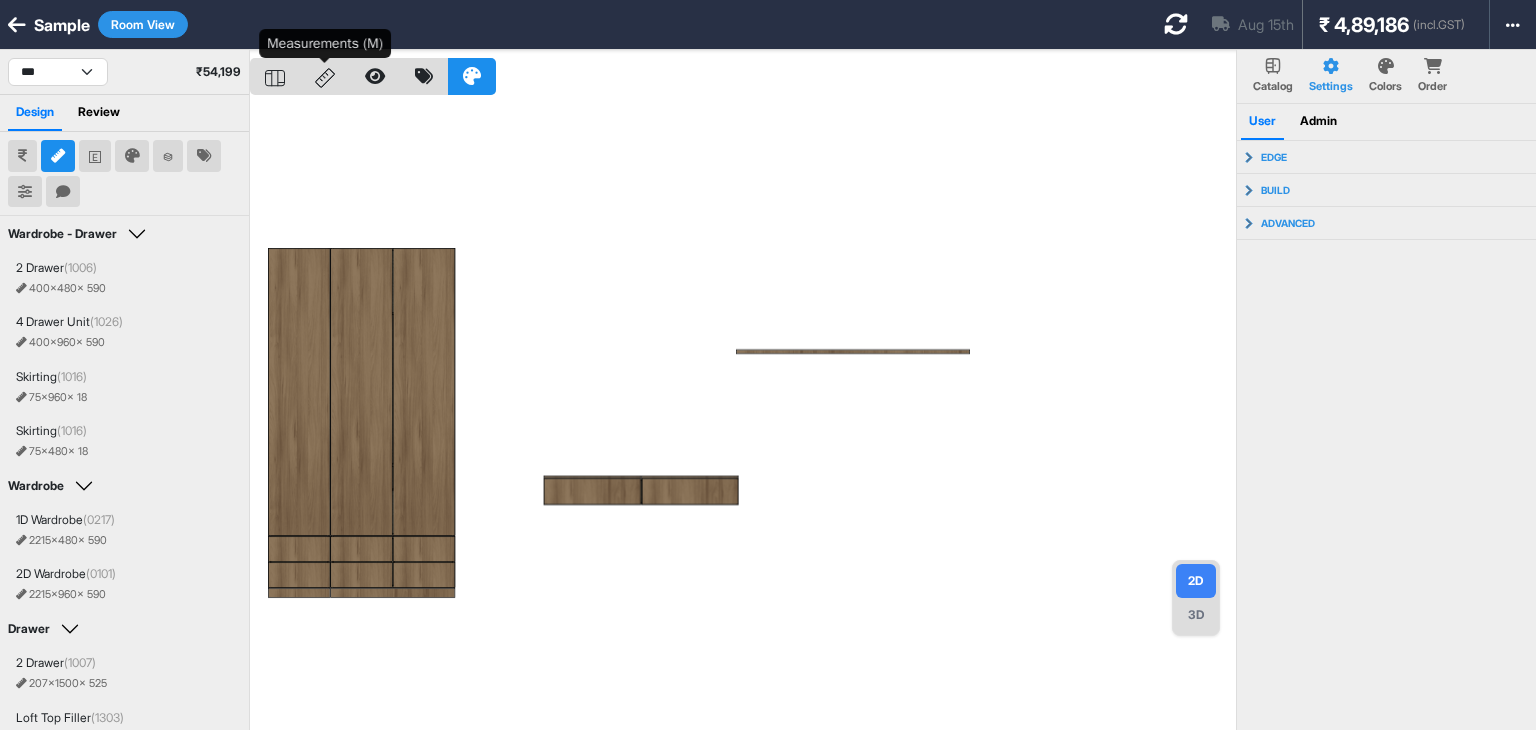 click 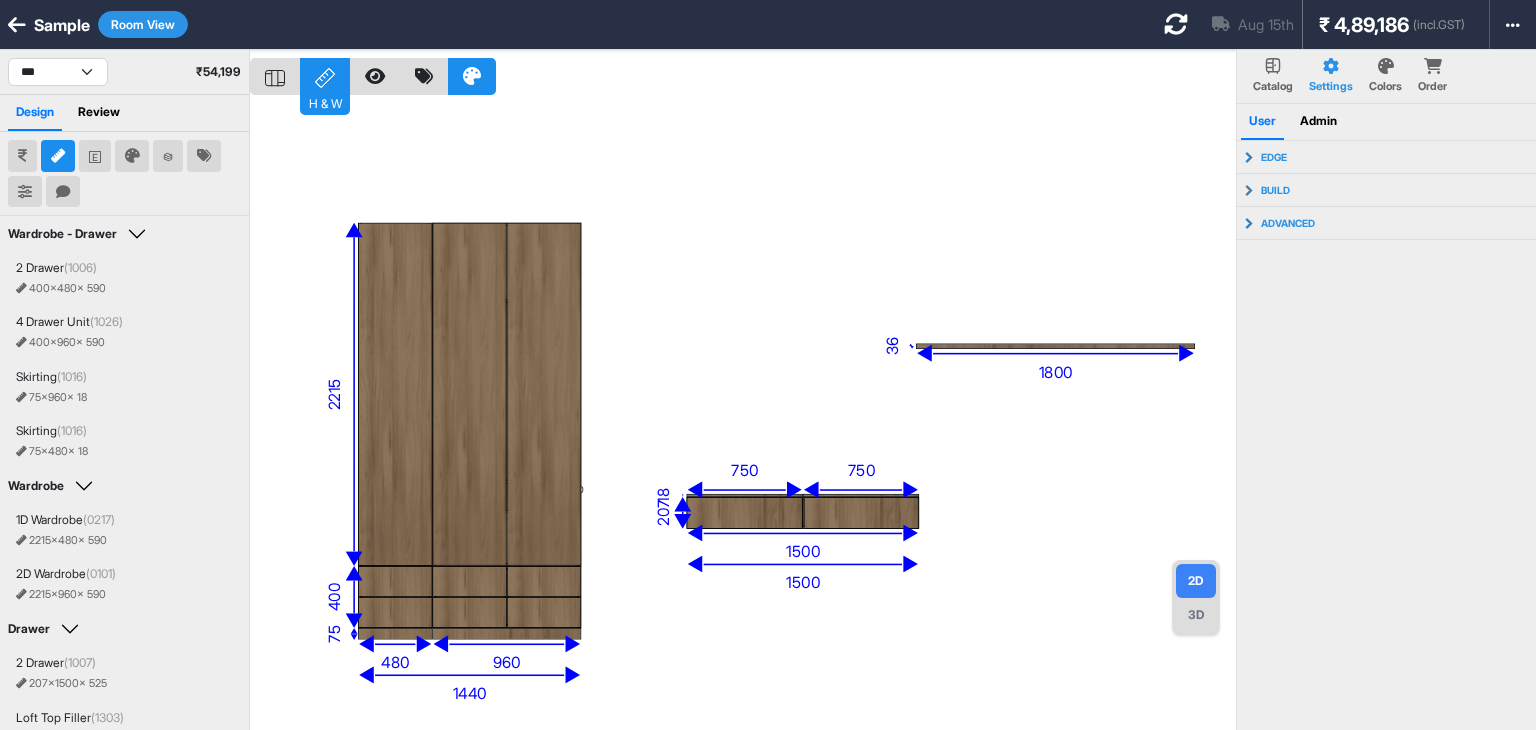 click on "**********" at bounding box center (124, 72) 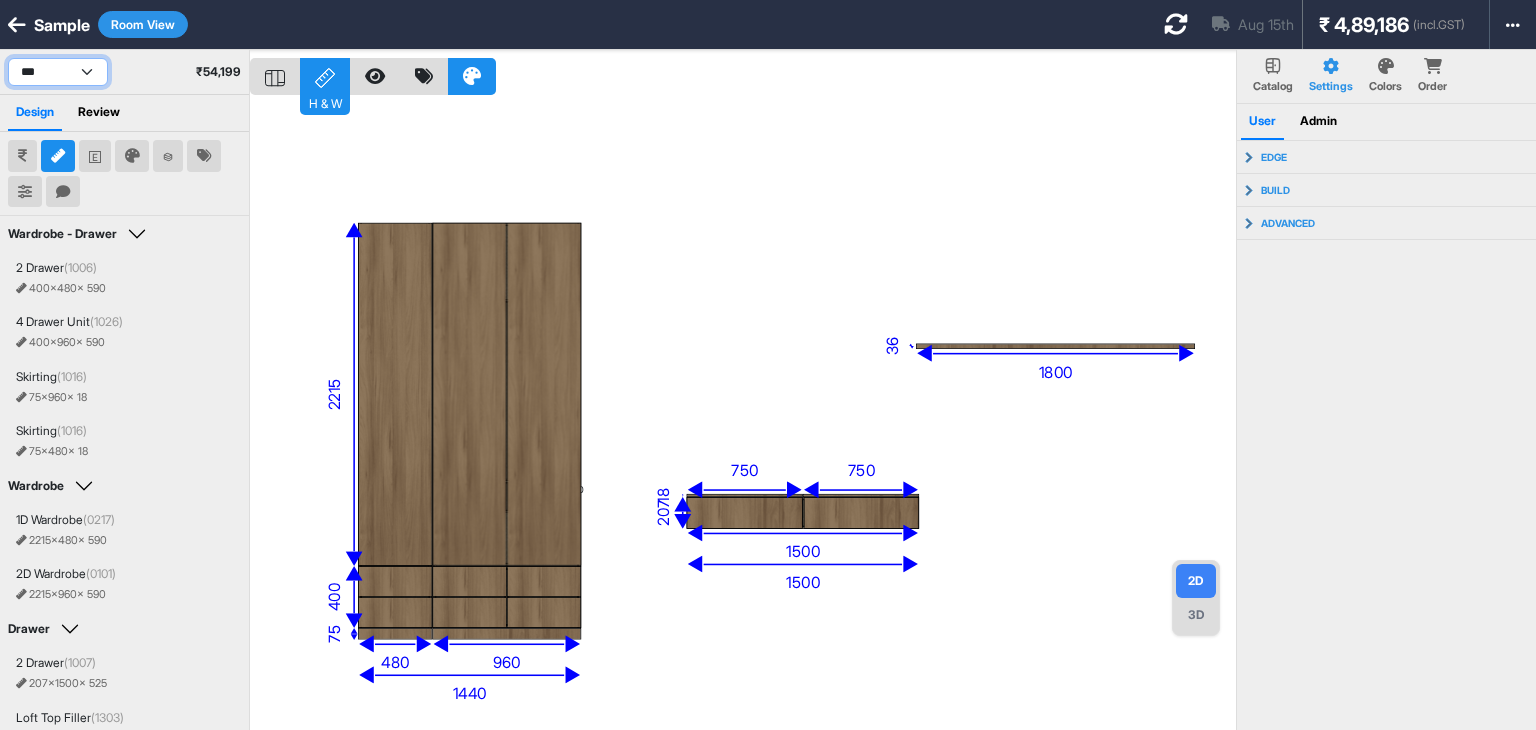 click on "**********" at bounding box center (58, 72) 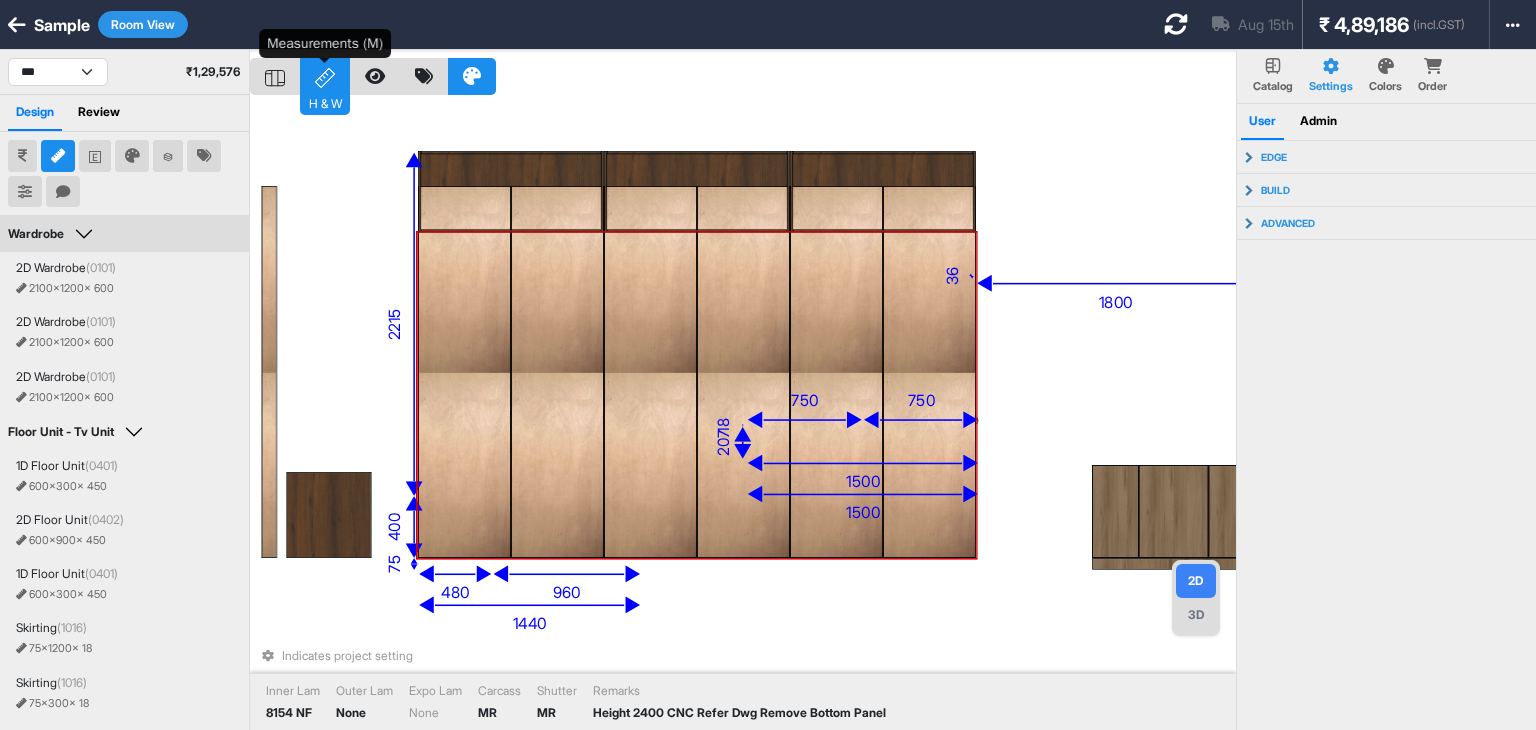 click on "H & W" at bounding box center (325, 102) 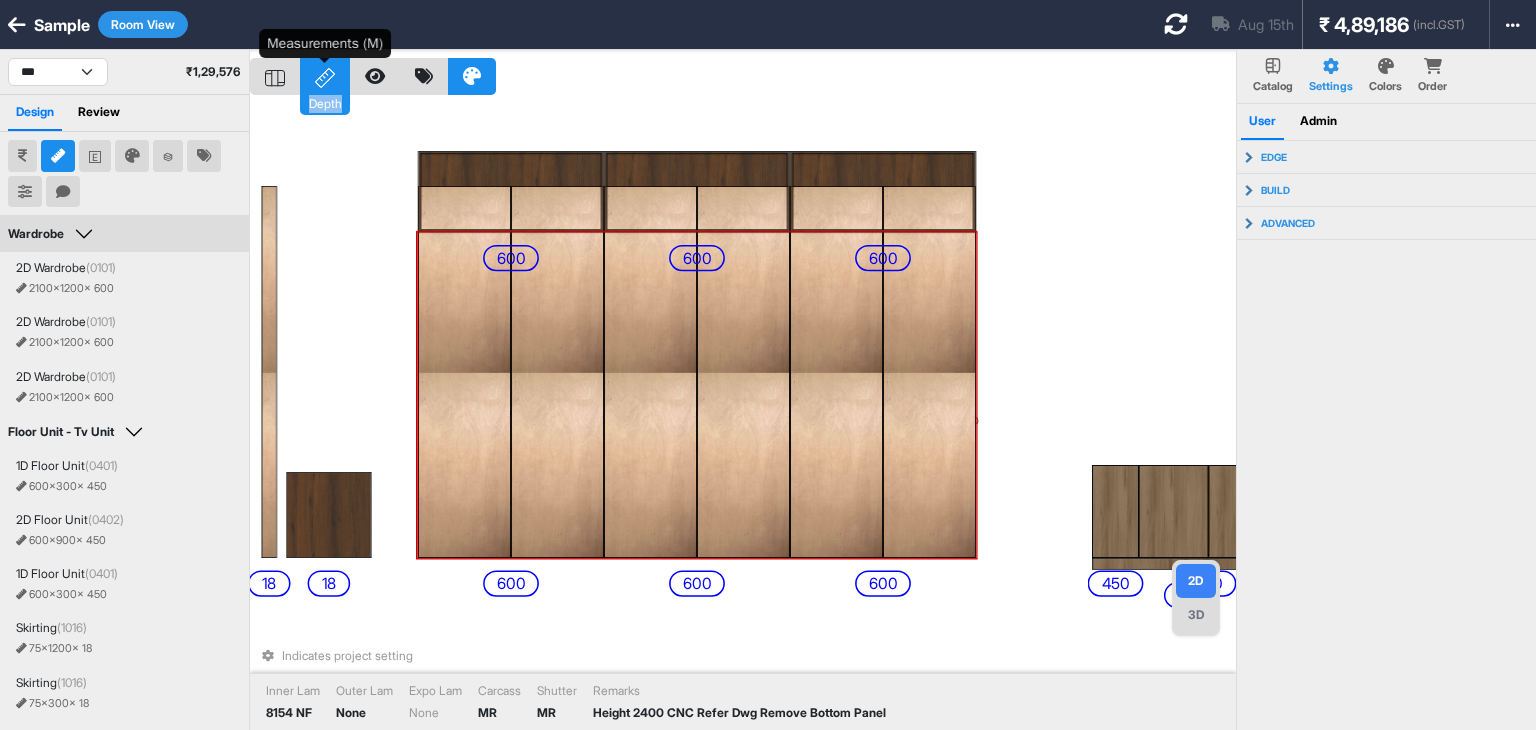 click on "Depth" at bounding box center [325, 102] 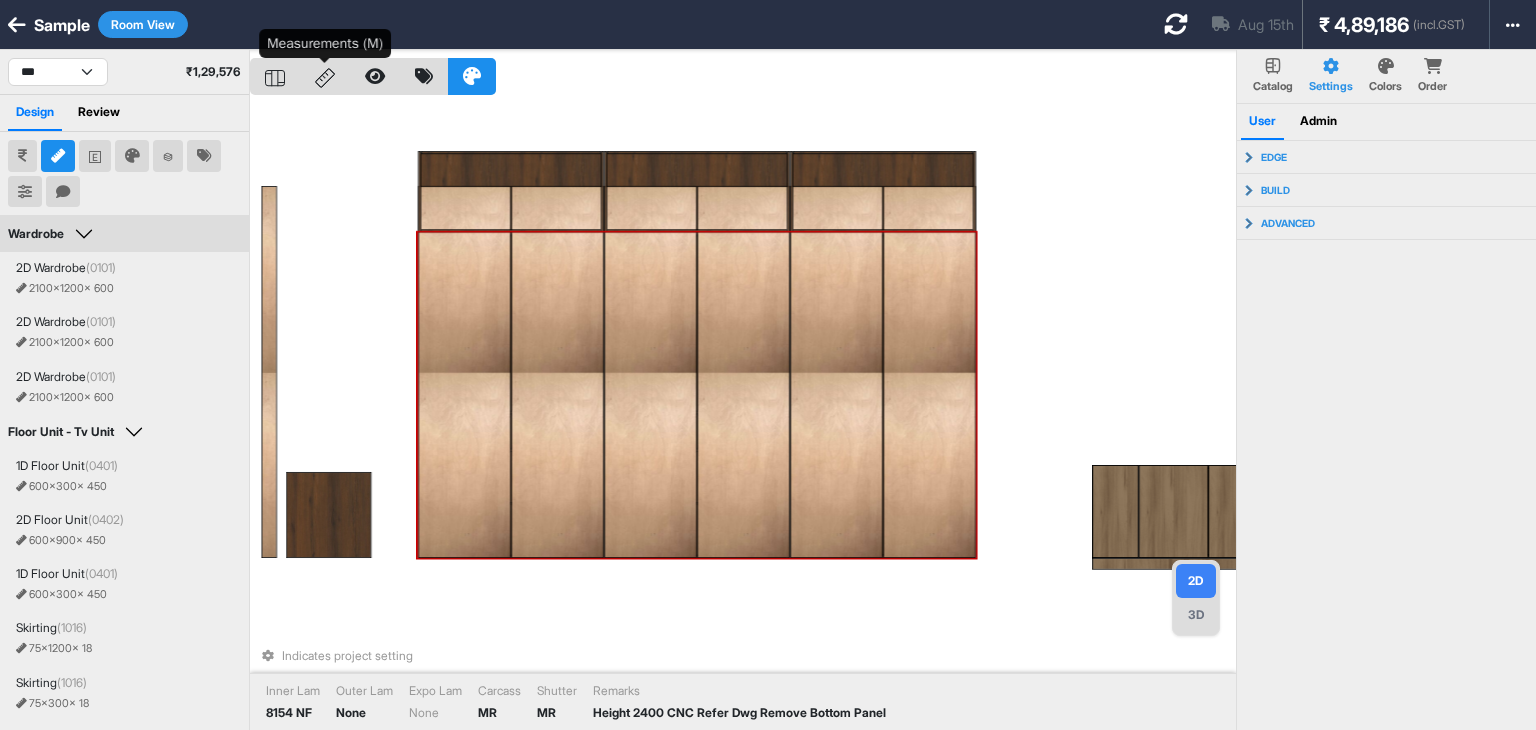 click at bounding box center [325, 76] 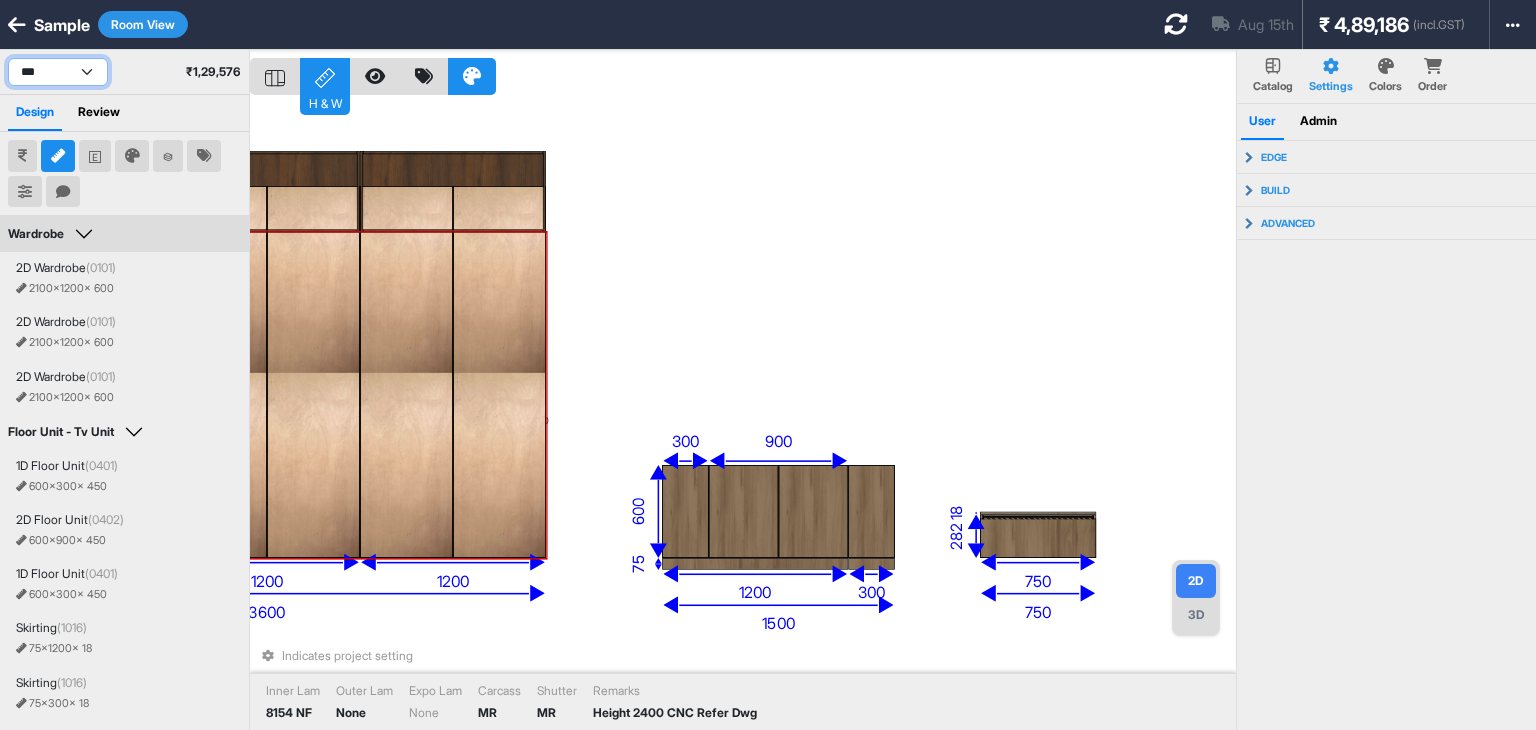 click on "**********" at bounding box center (58, 72) 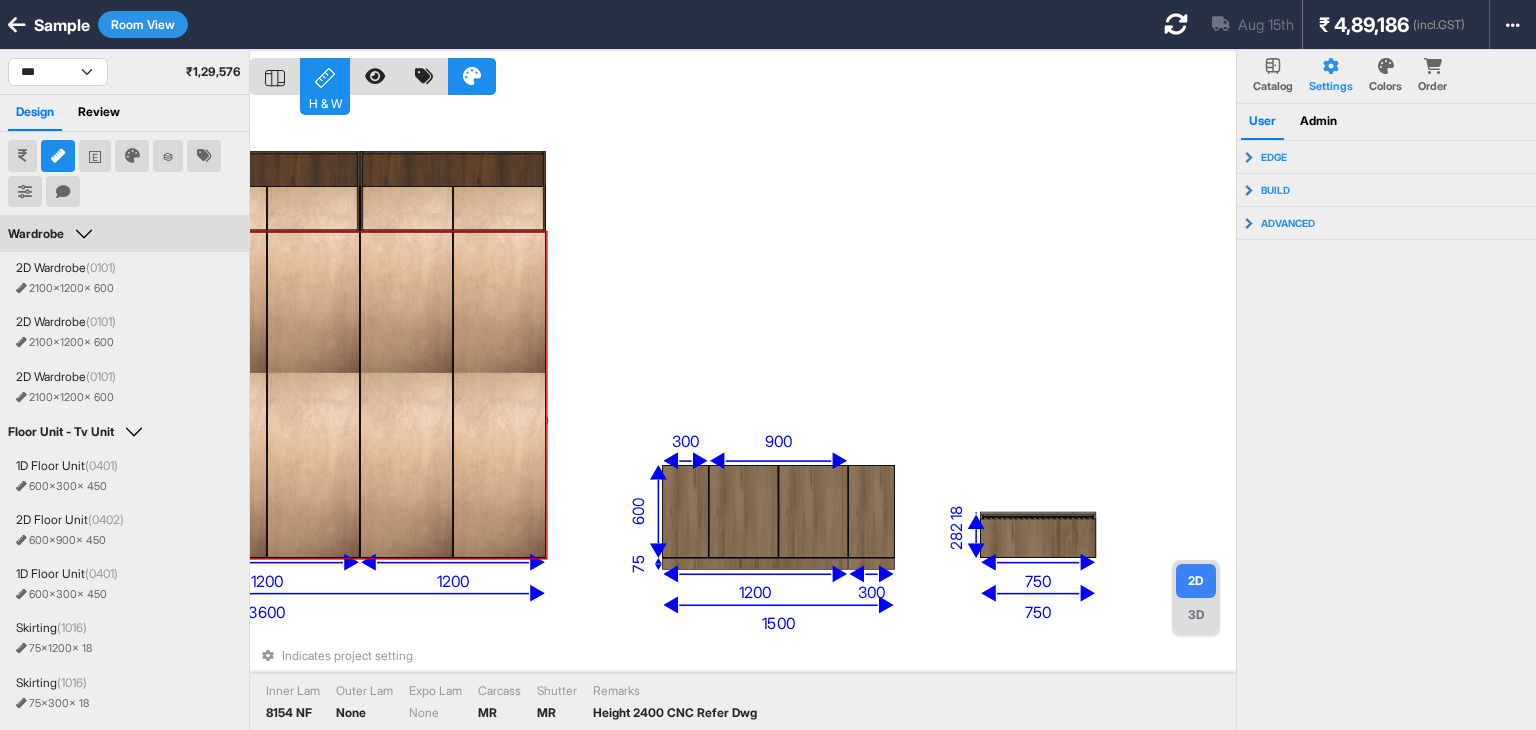 select on "****" 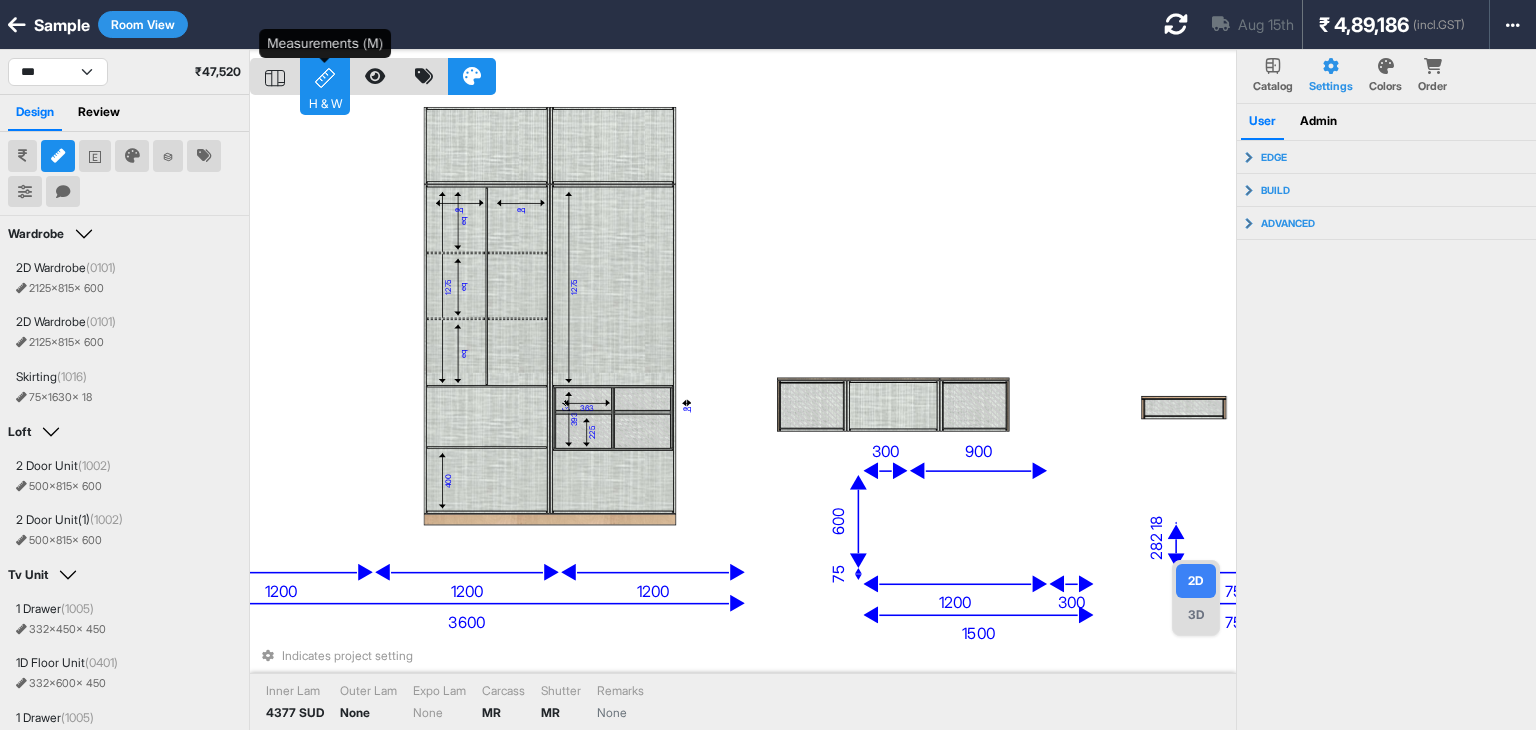 click on "H & W" at bounding box center [325, 76] 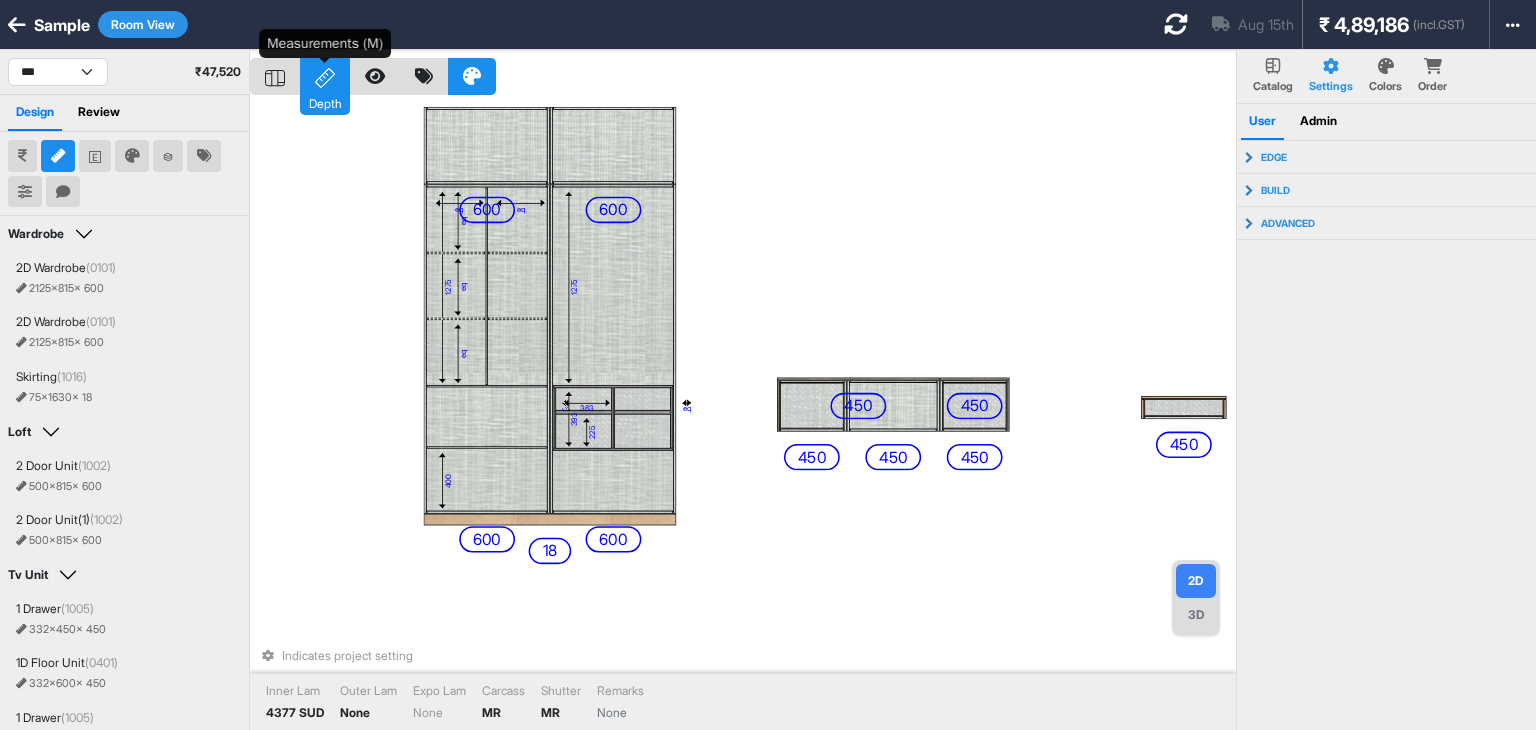 click on "Depth" at bounding box center [325, 76] 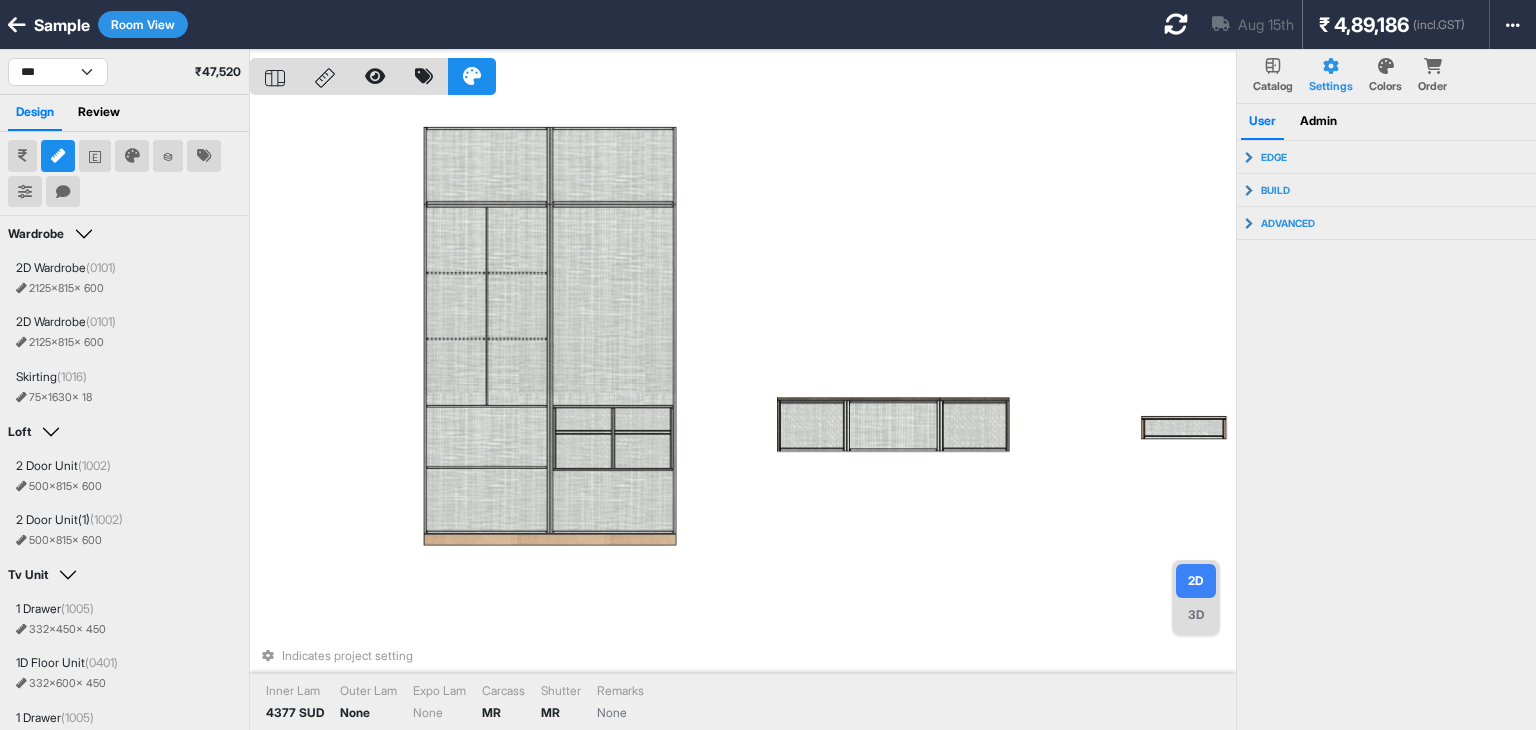 click at bounding box center [325, 76] 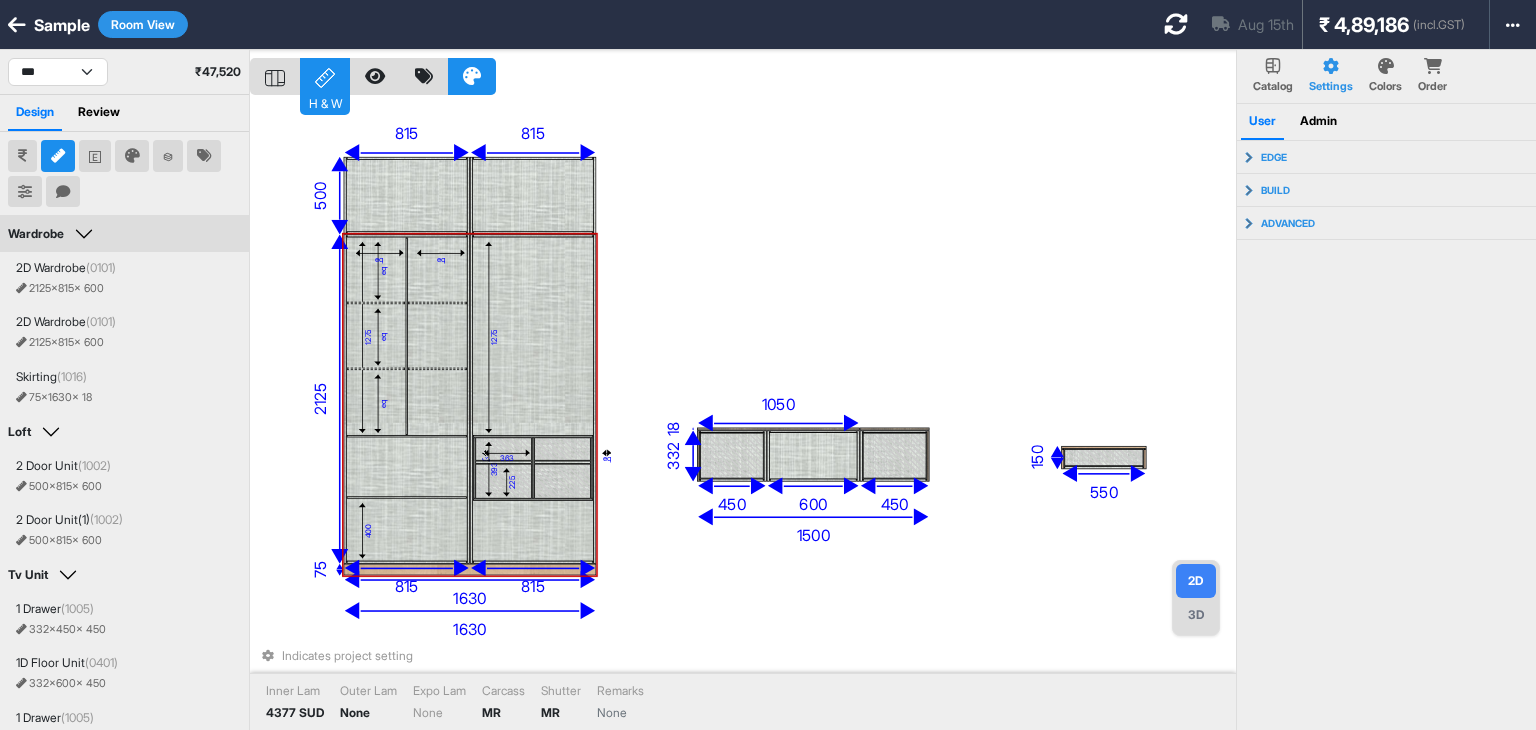 scroll, scrollTop: 0, scrollLeft: 0, axis: both 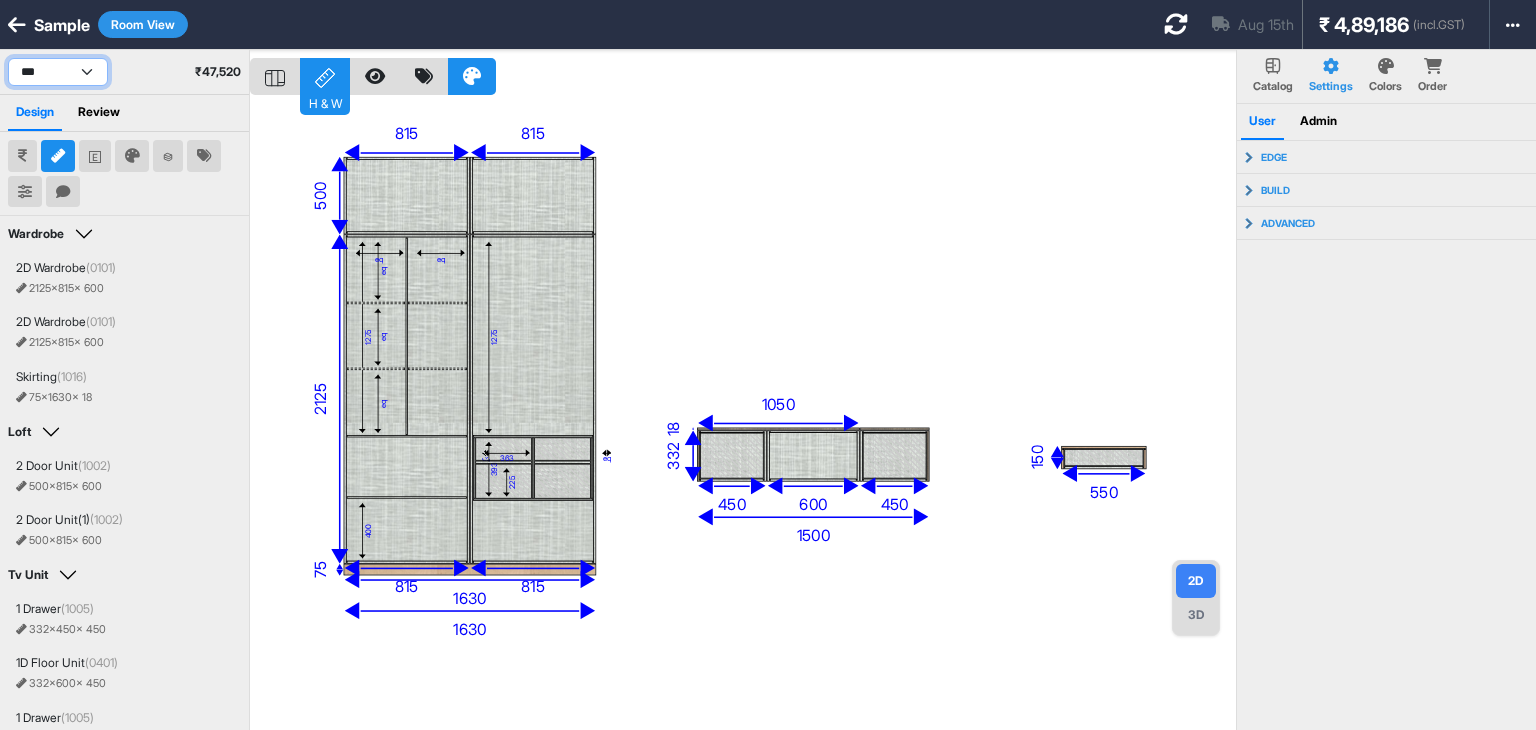 click on "**********" at bounding box center [58, 72] 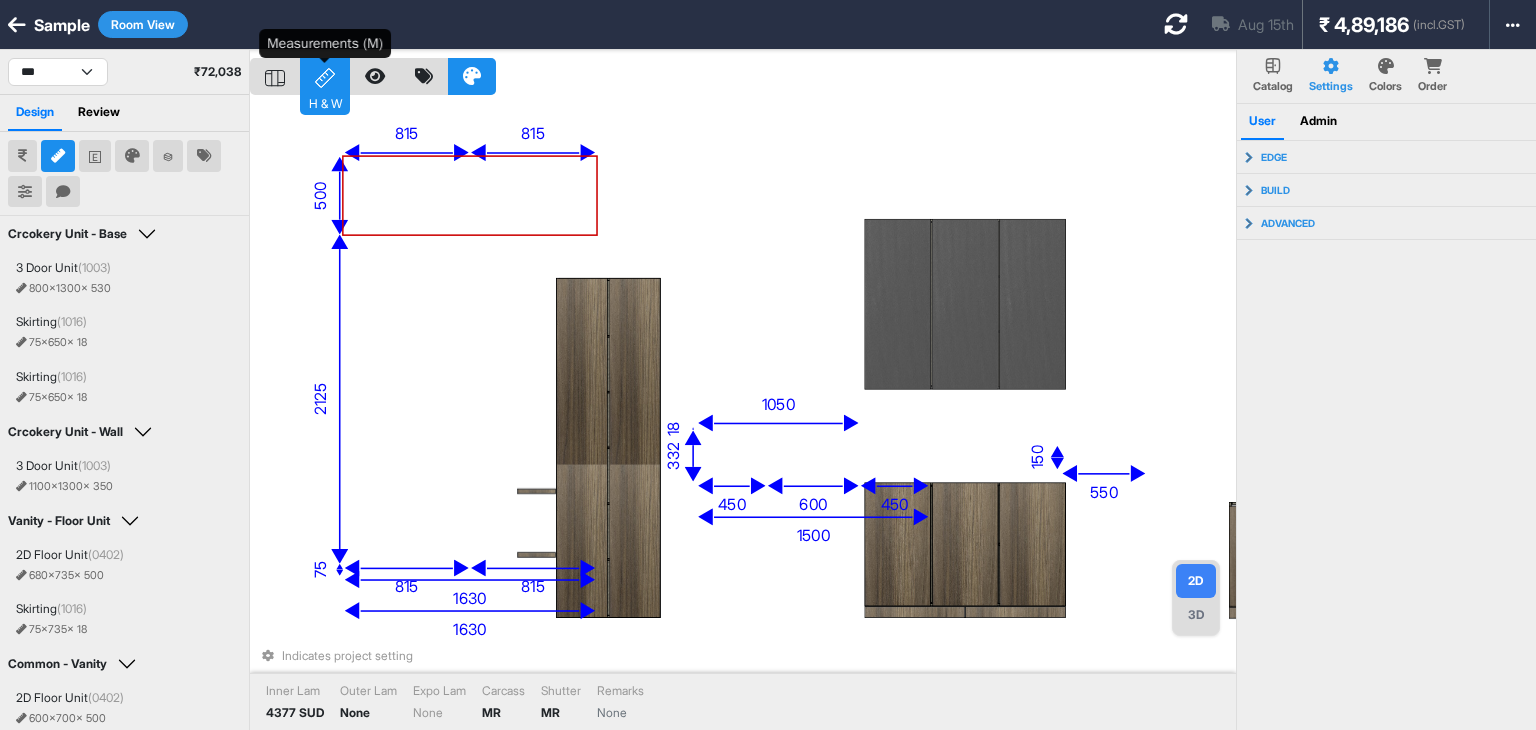 click on "H & W" at bounding box center (325, 76) 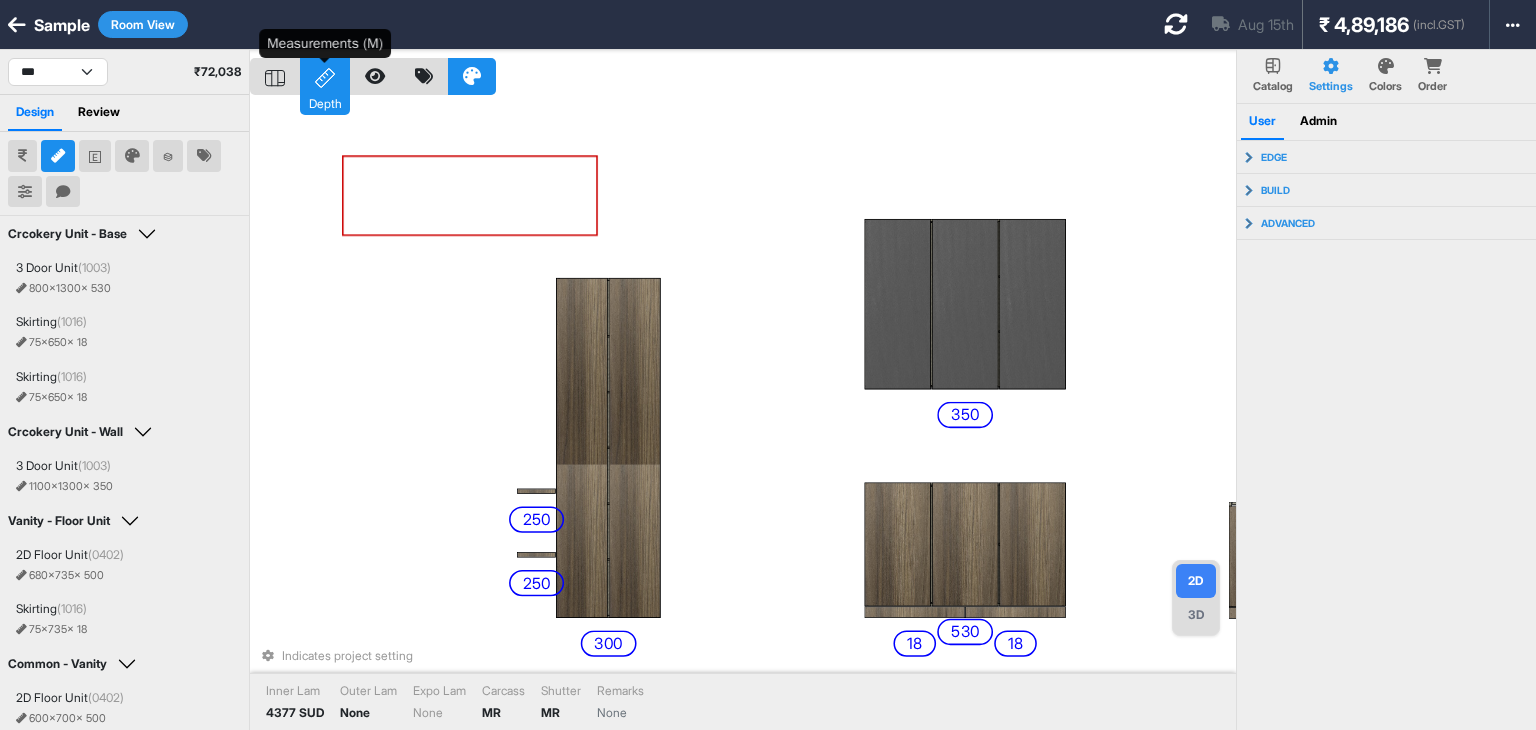 click on "Depth" at bounding box center [325, 76] 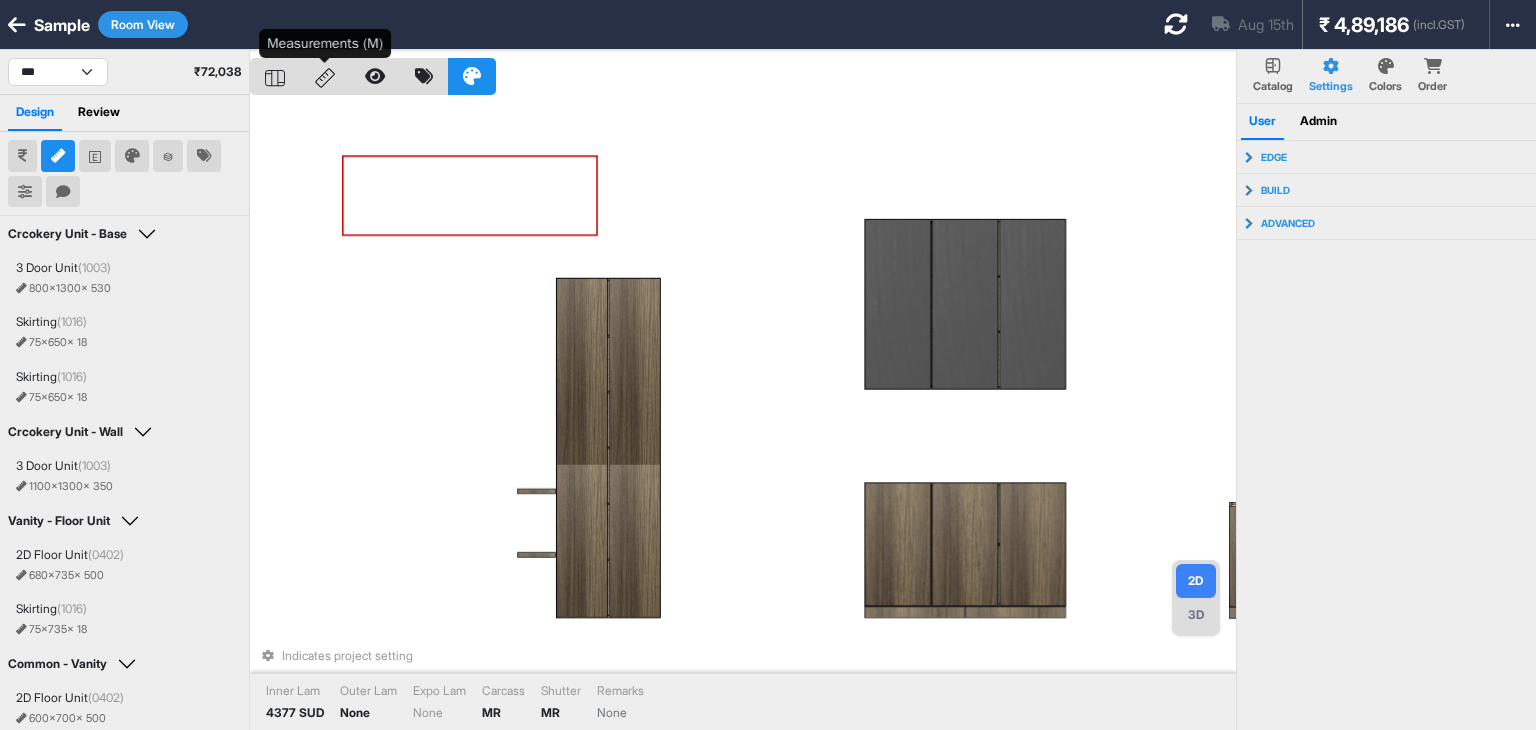 click at bounding box center [325, 76] 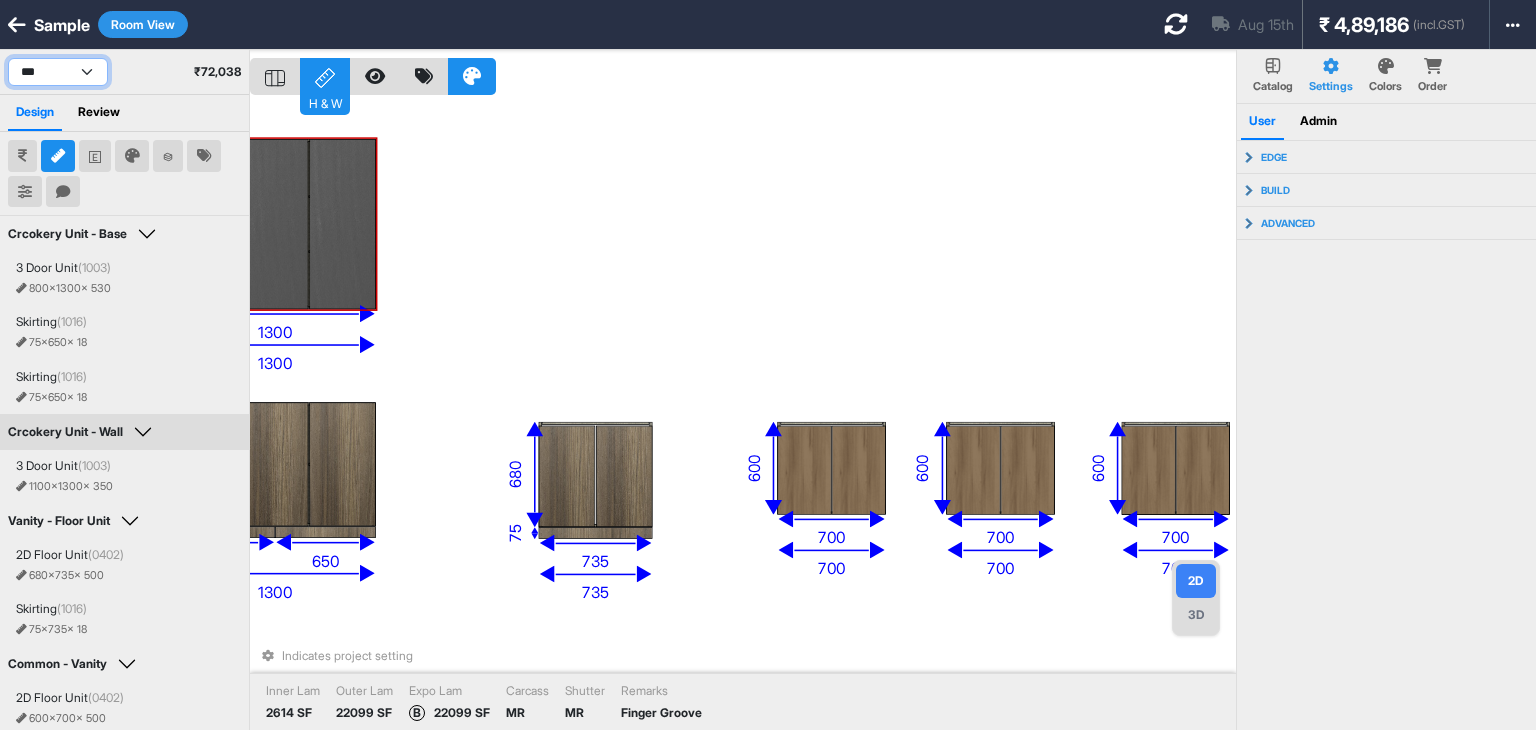 click on "**********" at bounding box center [58, 72] 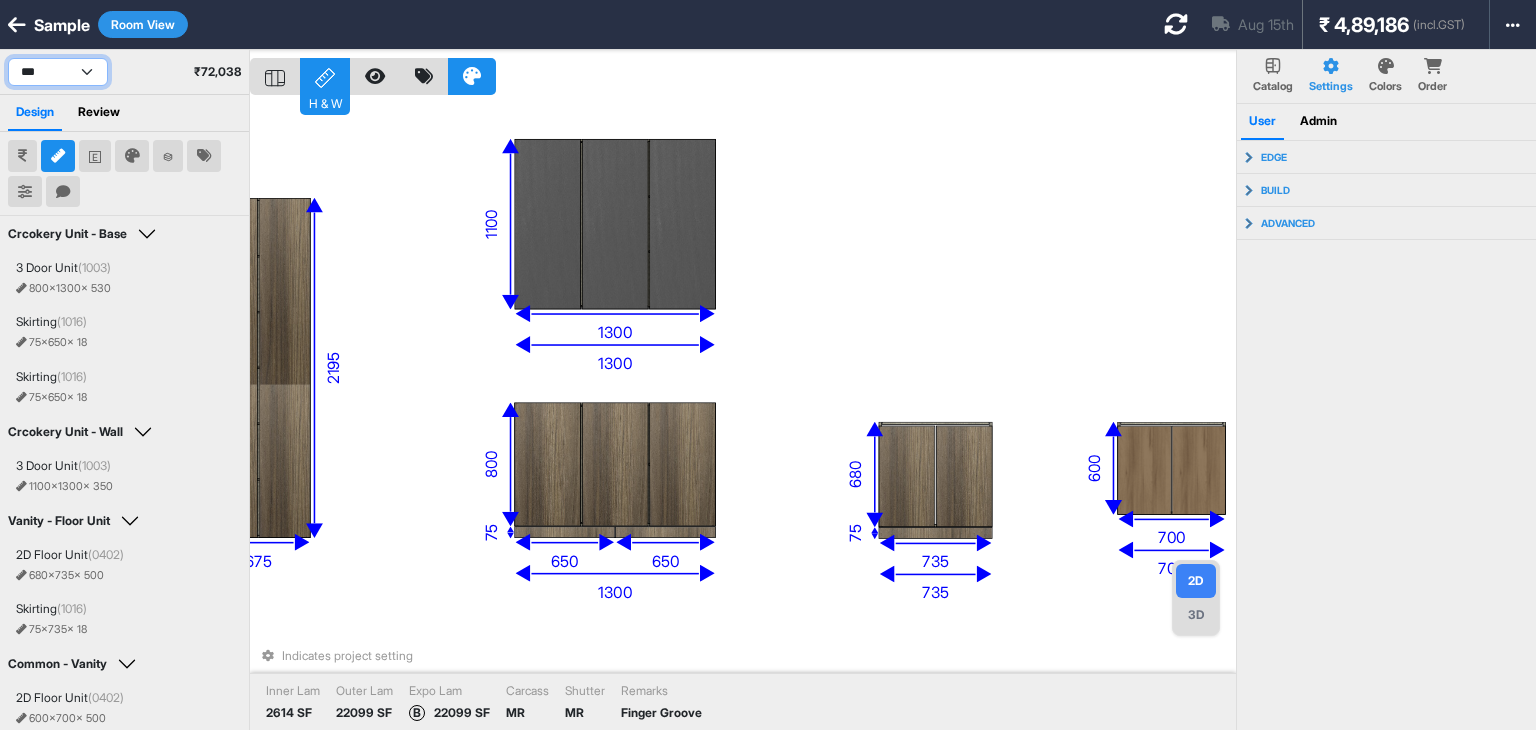 select on "****" 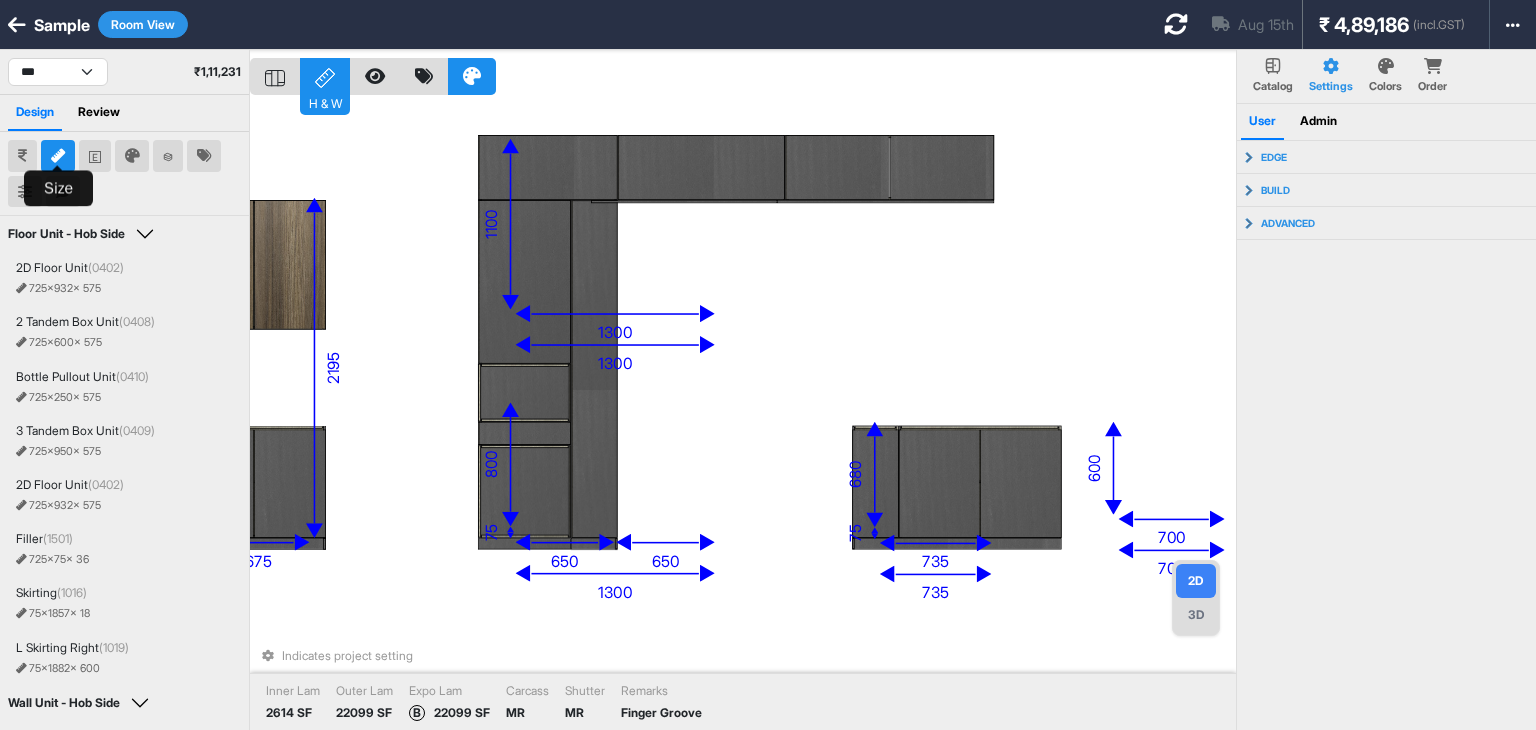 click at bounding box center (58, 156) 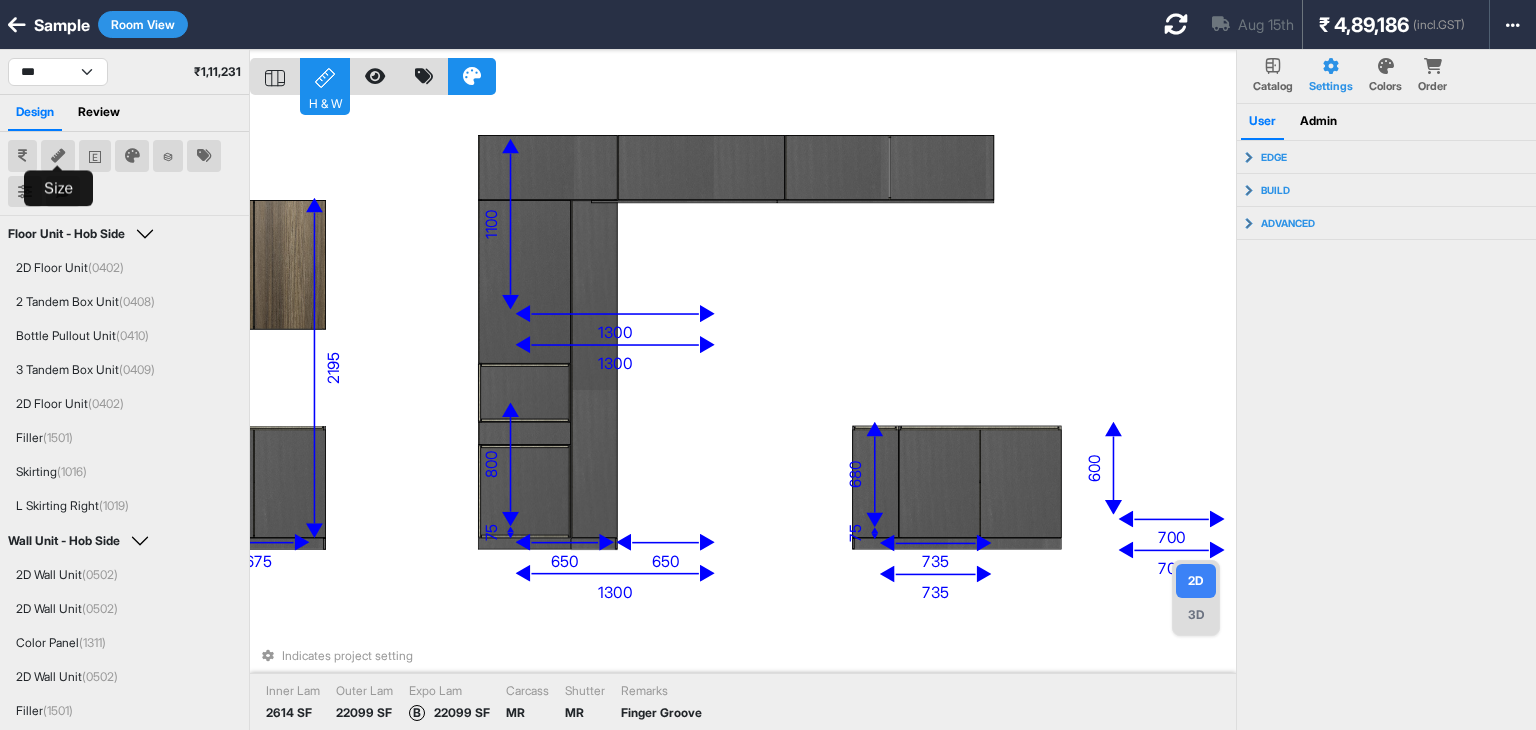 click at bounding box center [58, 156] 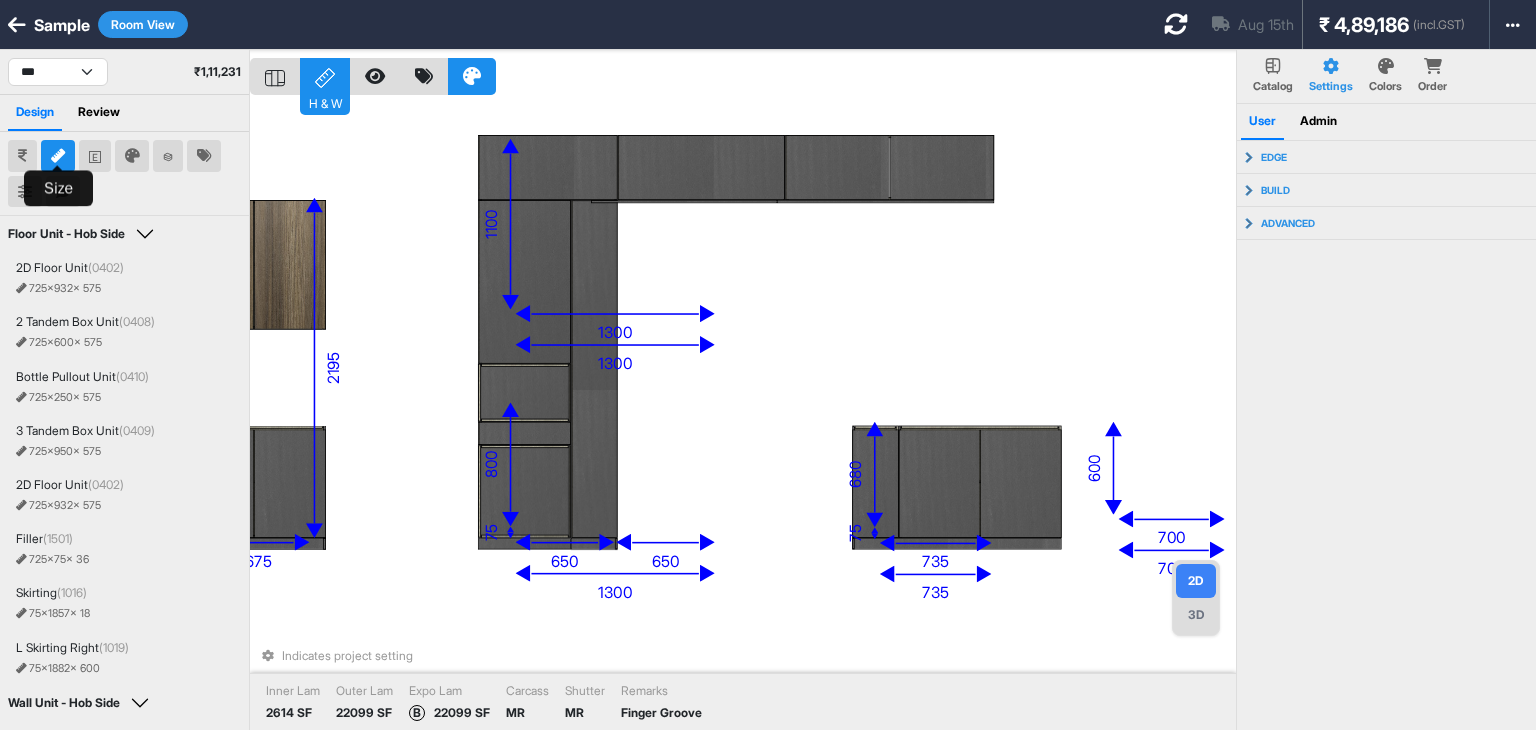 click at bounding box center (58, 156) 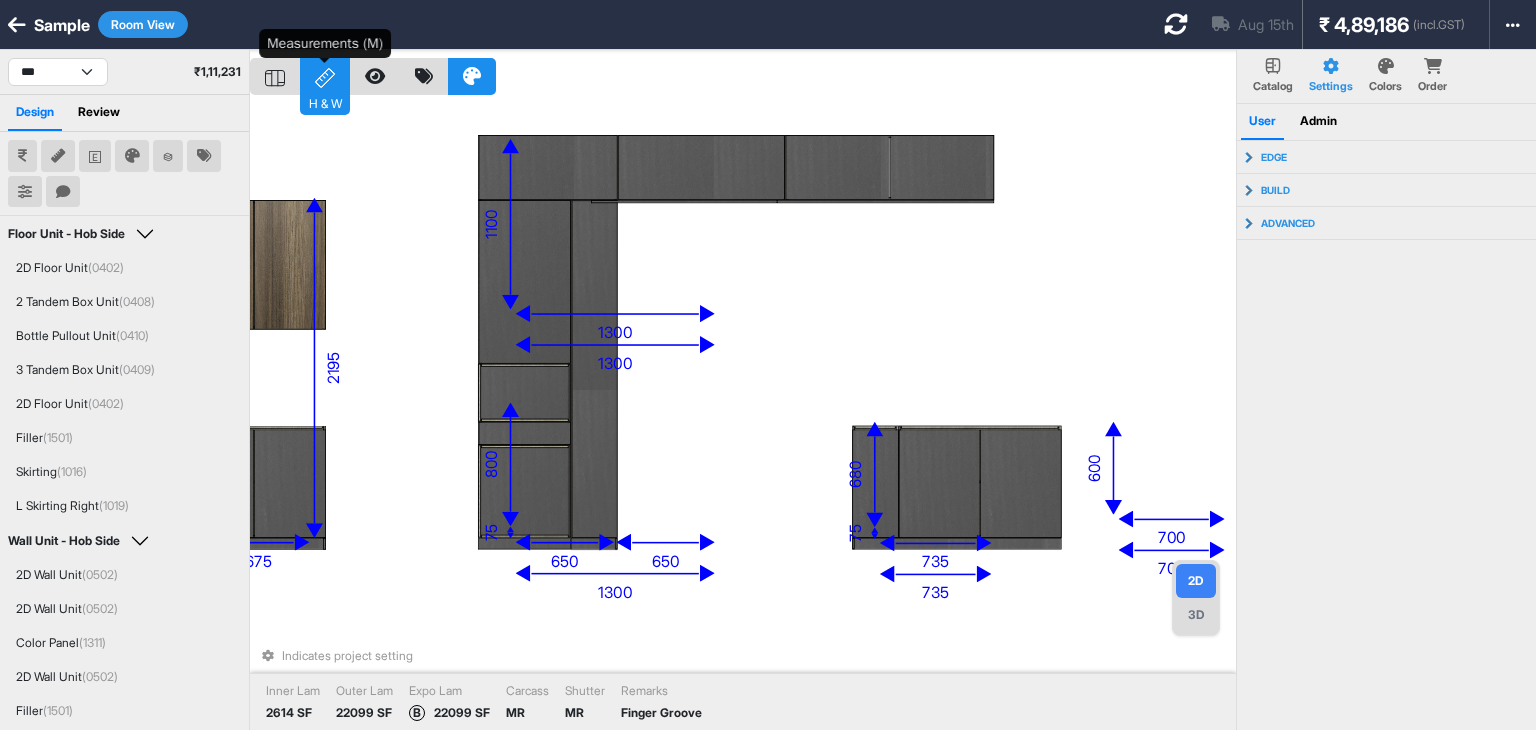 click 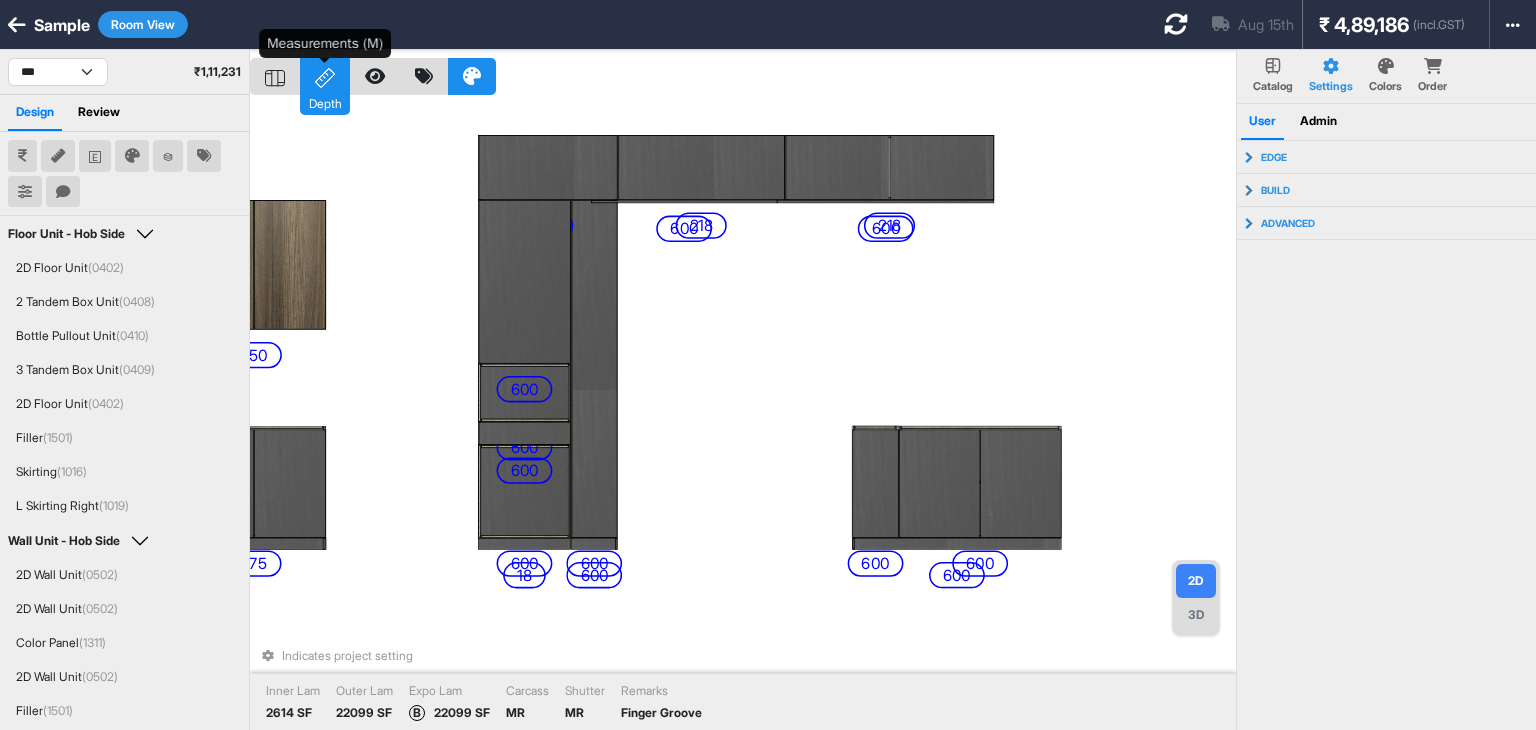 click 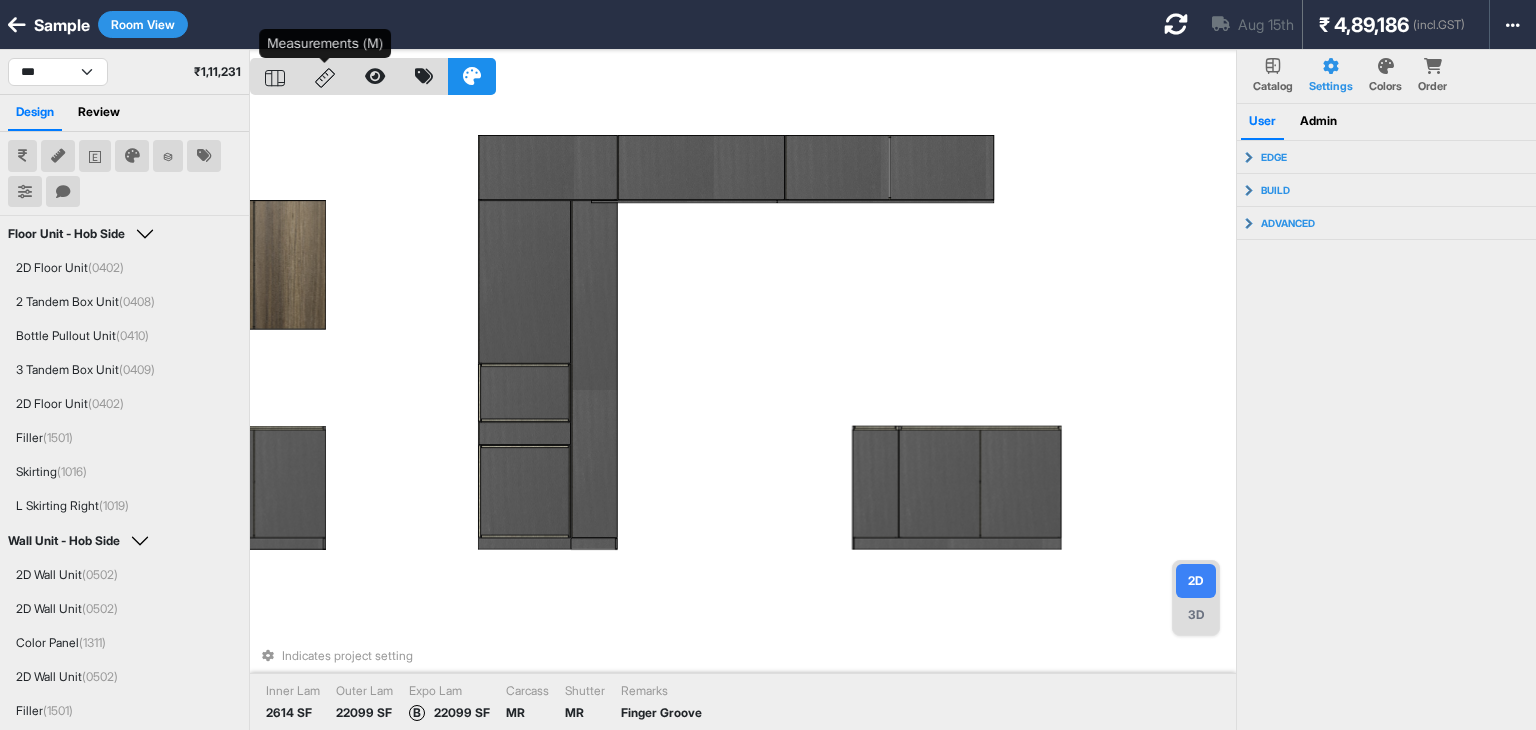click 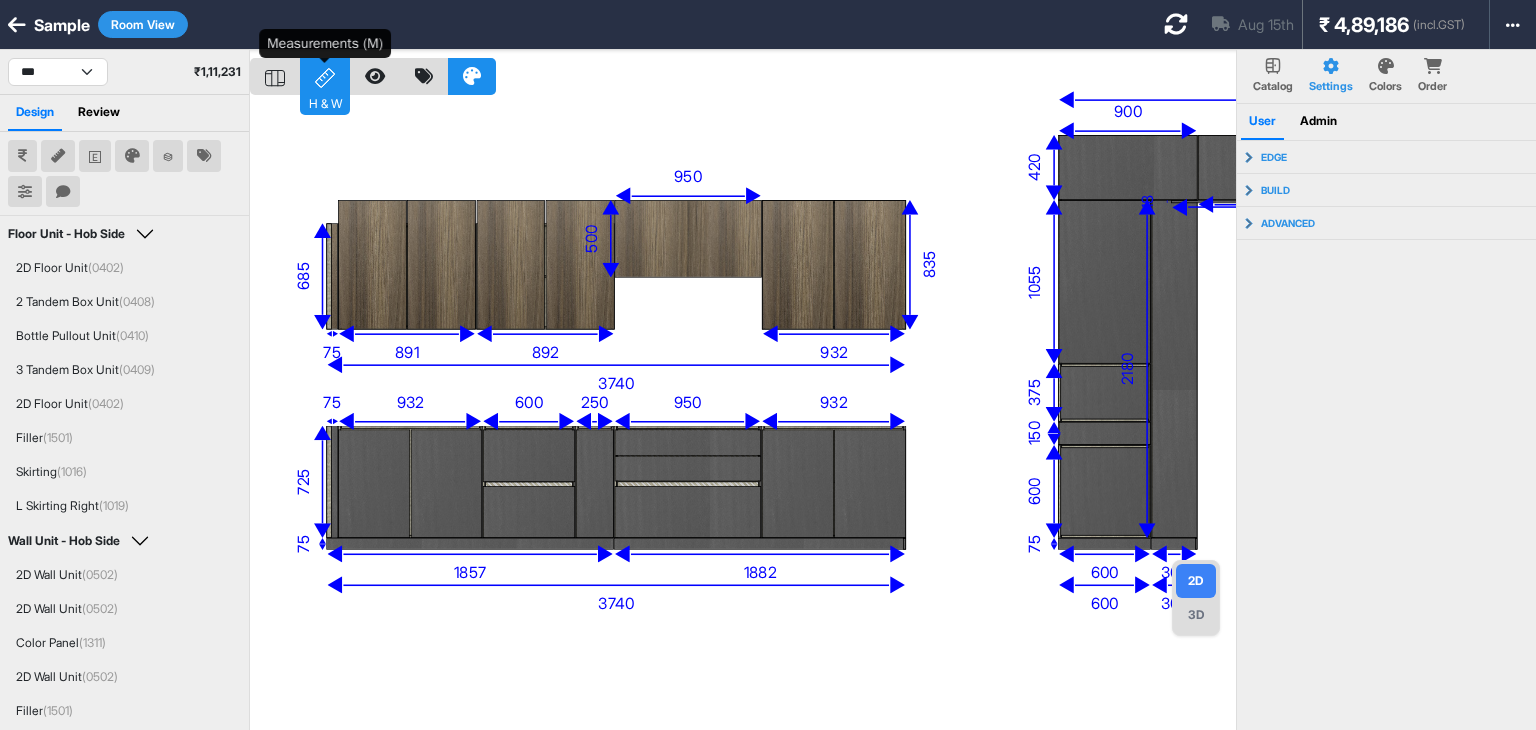 click on "H & W" at bounding box center (325, 102) 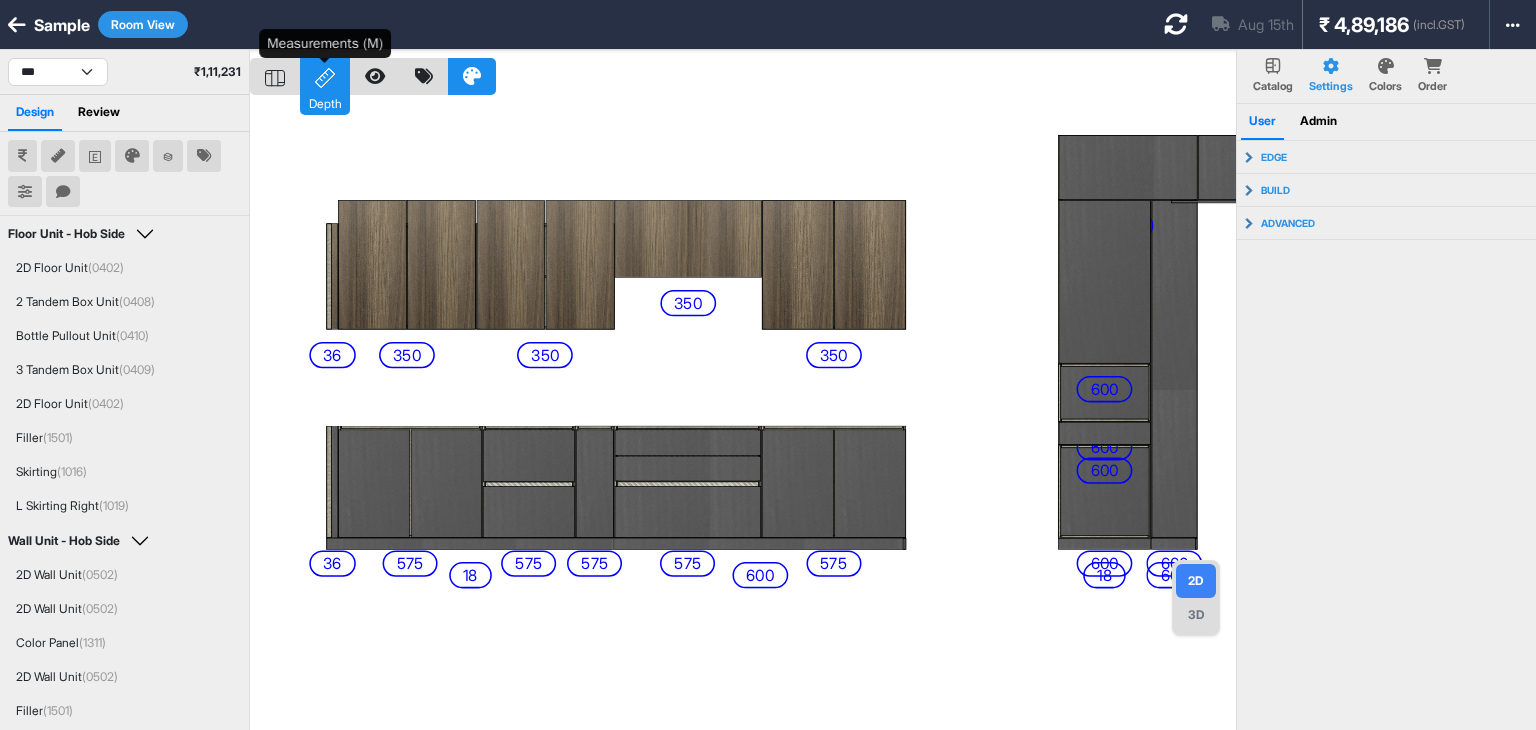 click on "Depth" at bounding box center [325, 102] 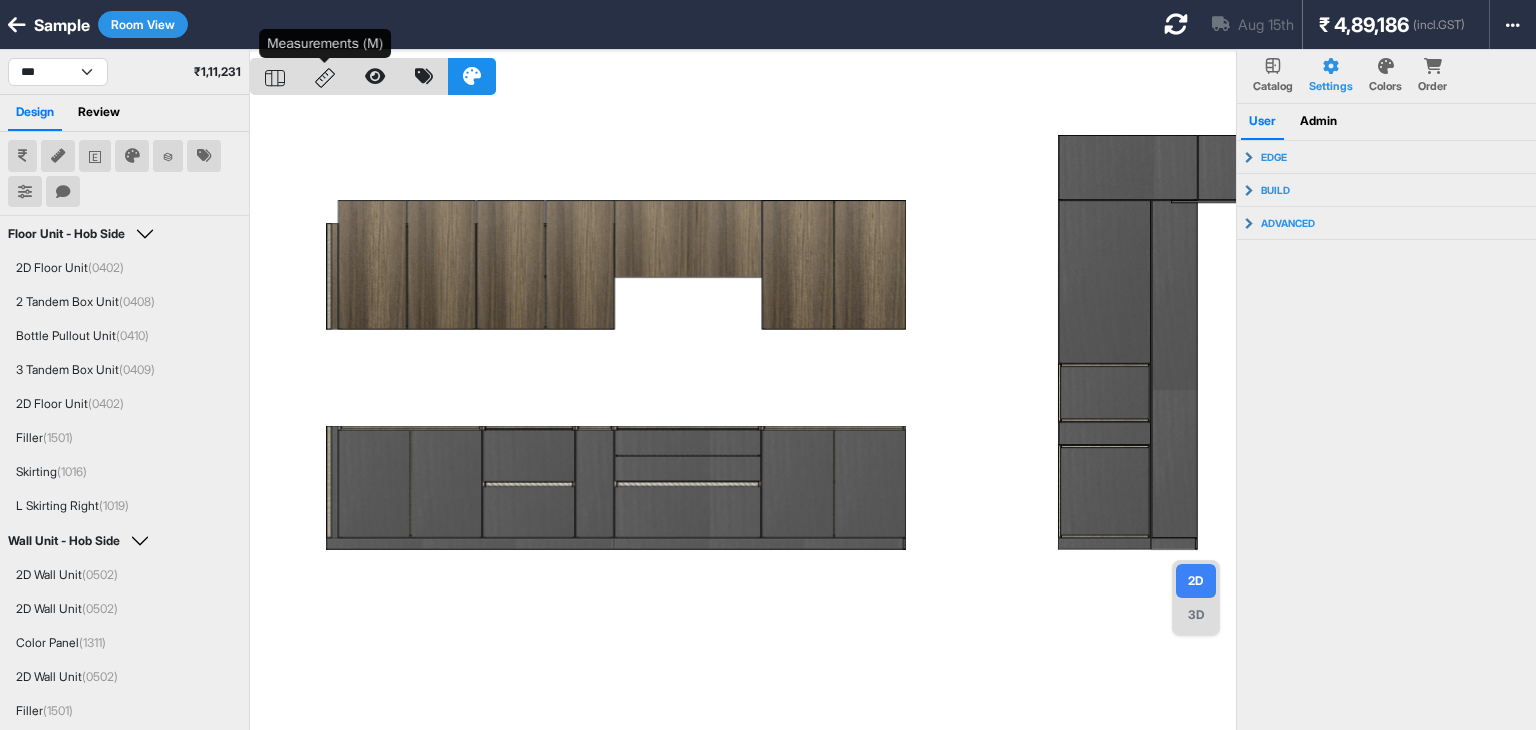click 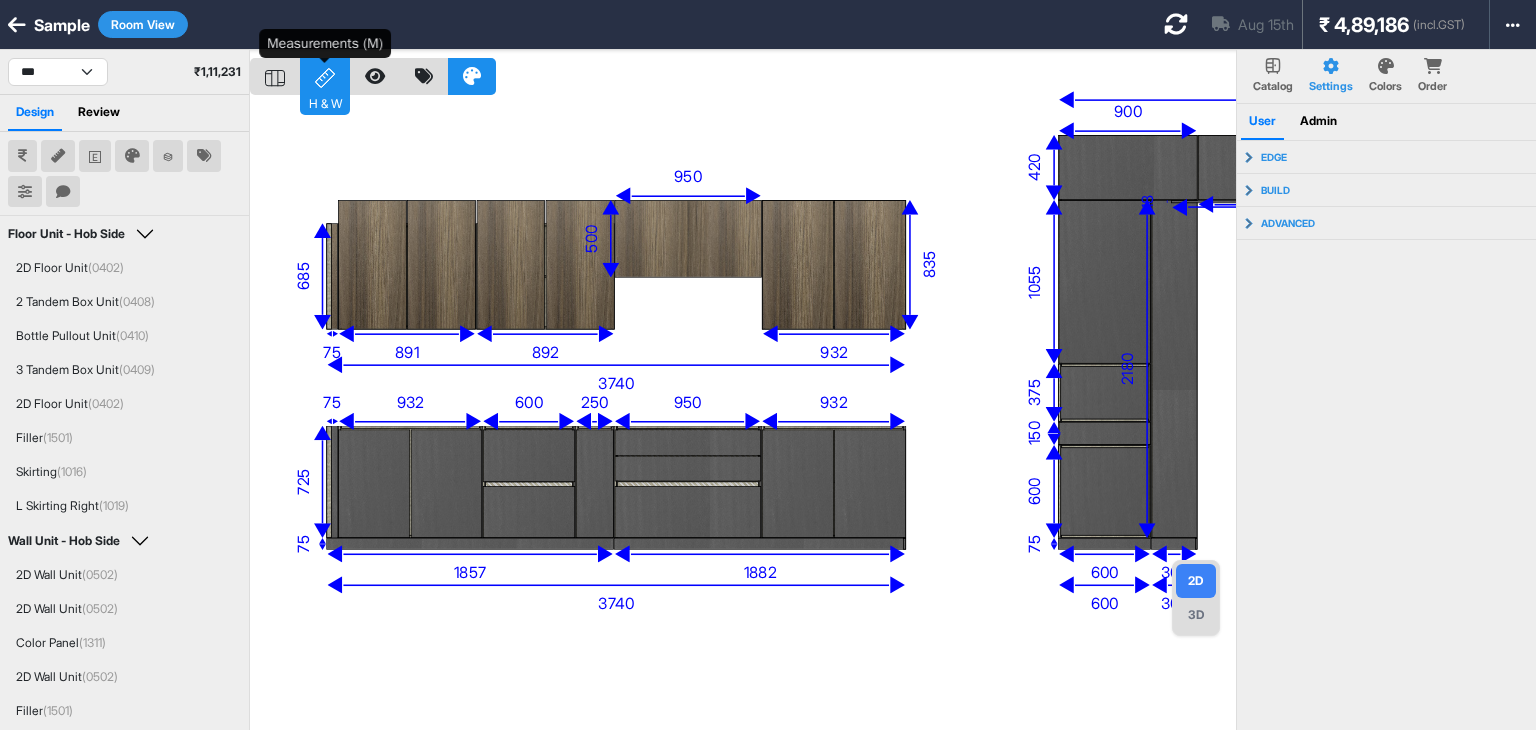 scroll, scrollTop: 50, scrollLeft: 0, axis: vertical 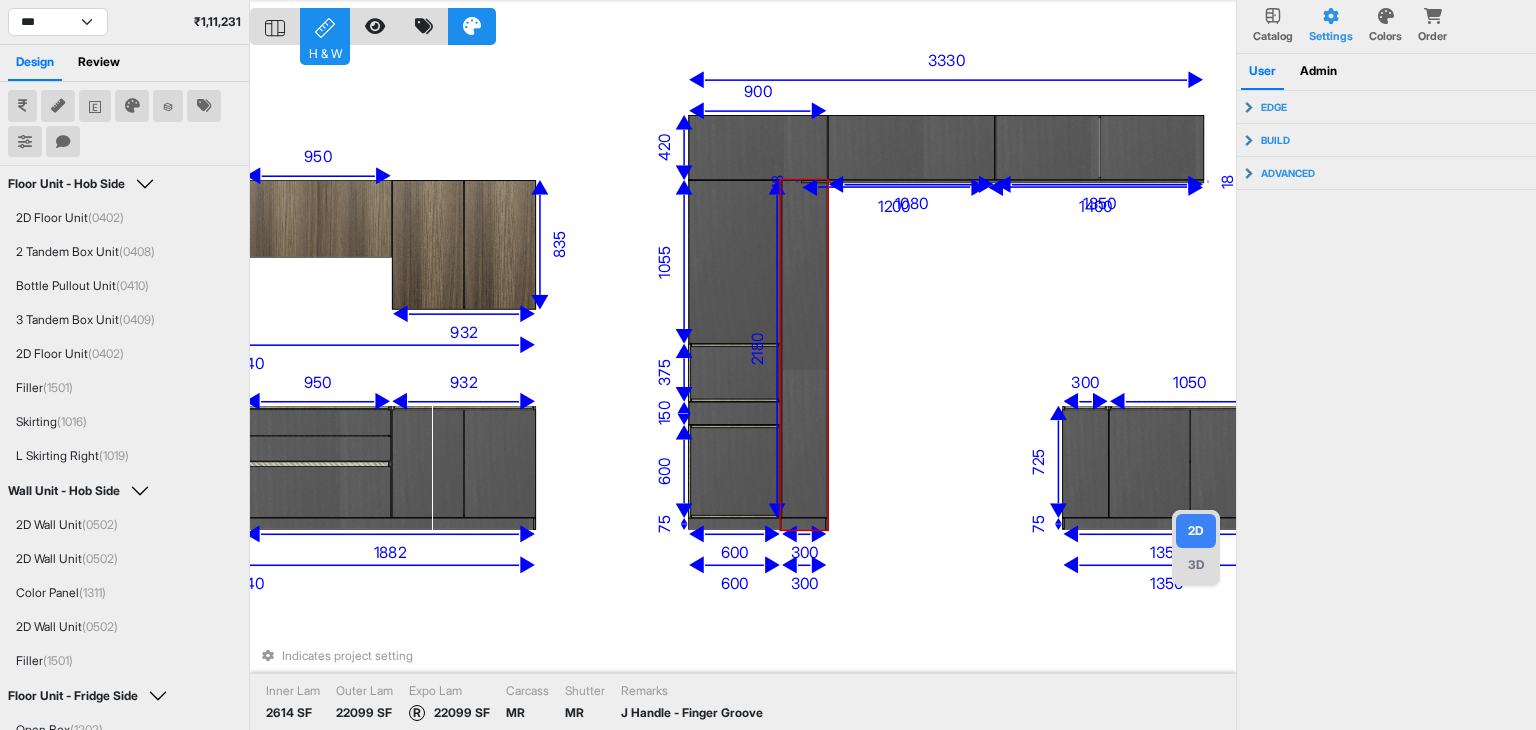 click at bounding box center (805, 349) 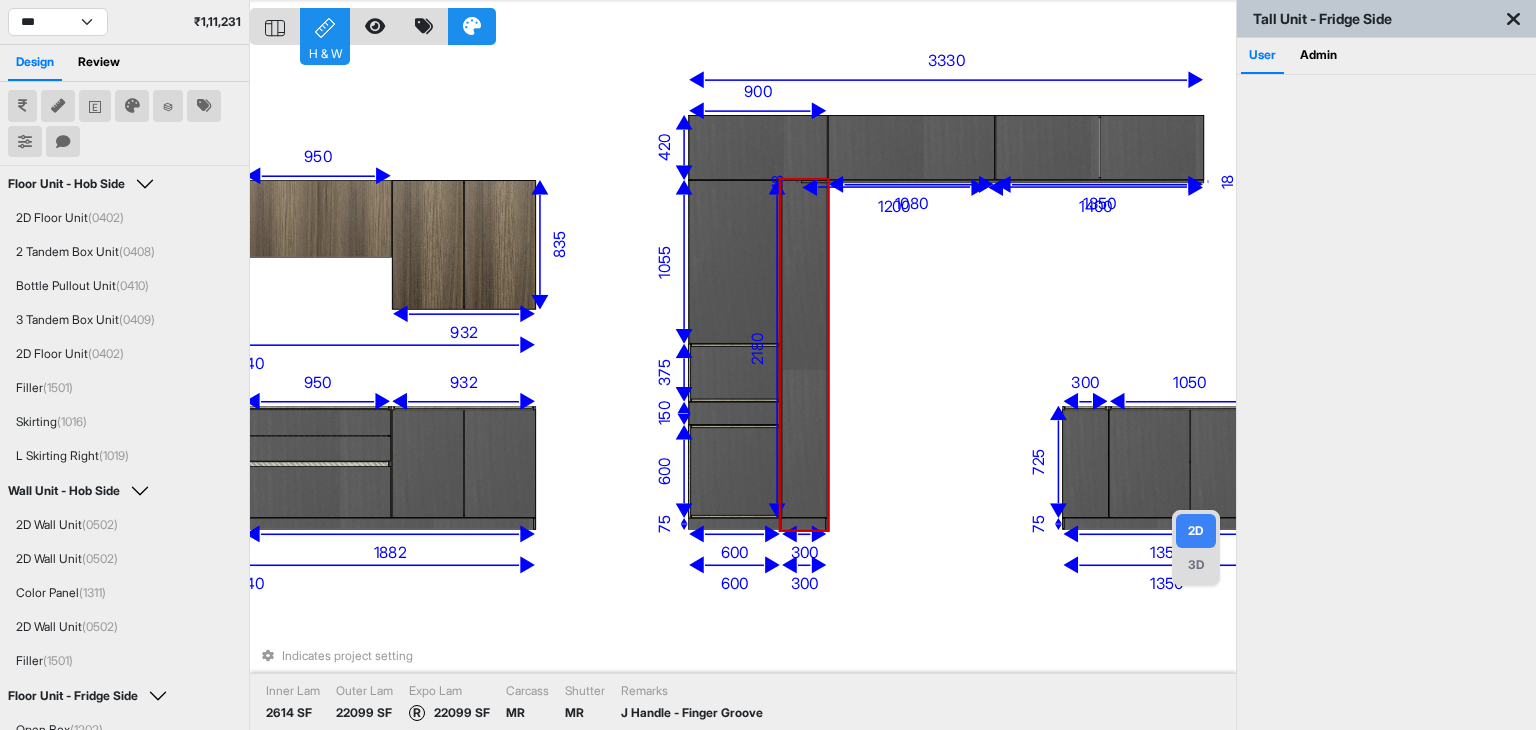 click at bounding box center [805, 349] 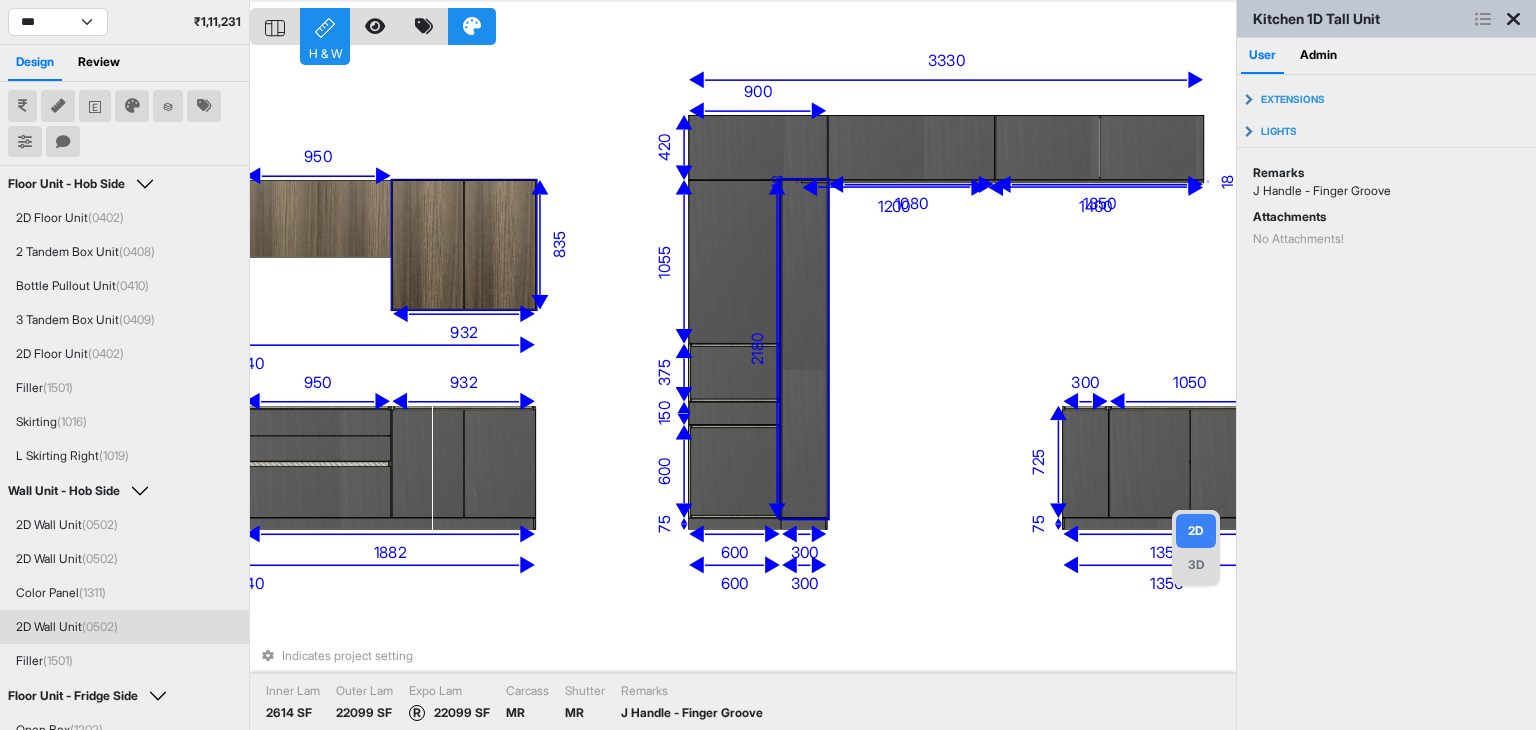 scroll, scrollTop: 330, scrollLeft: 0, axis: vertical 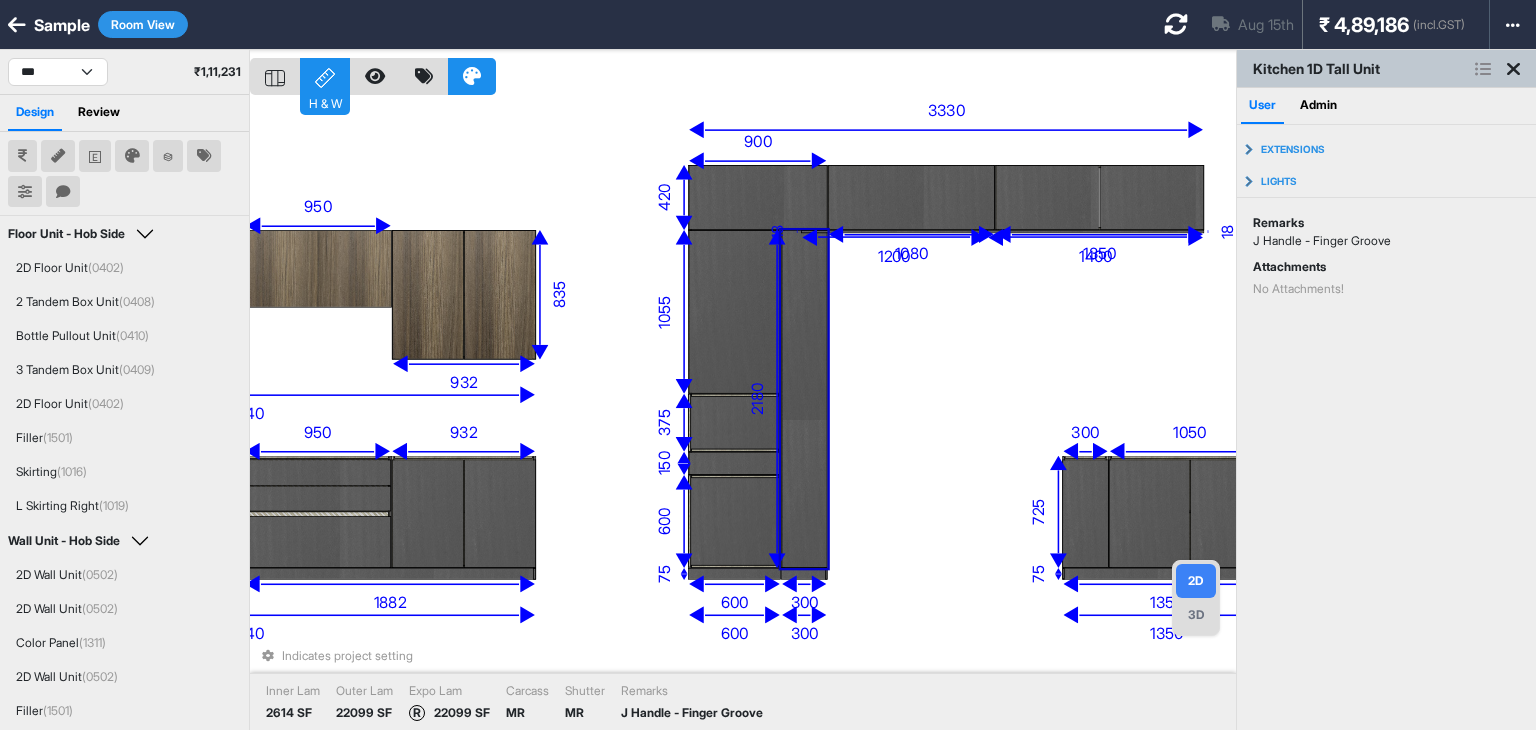 click at bounding box center [58, 156] 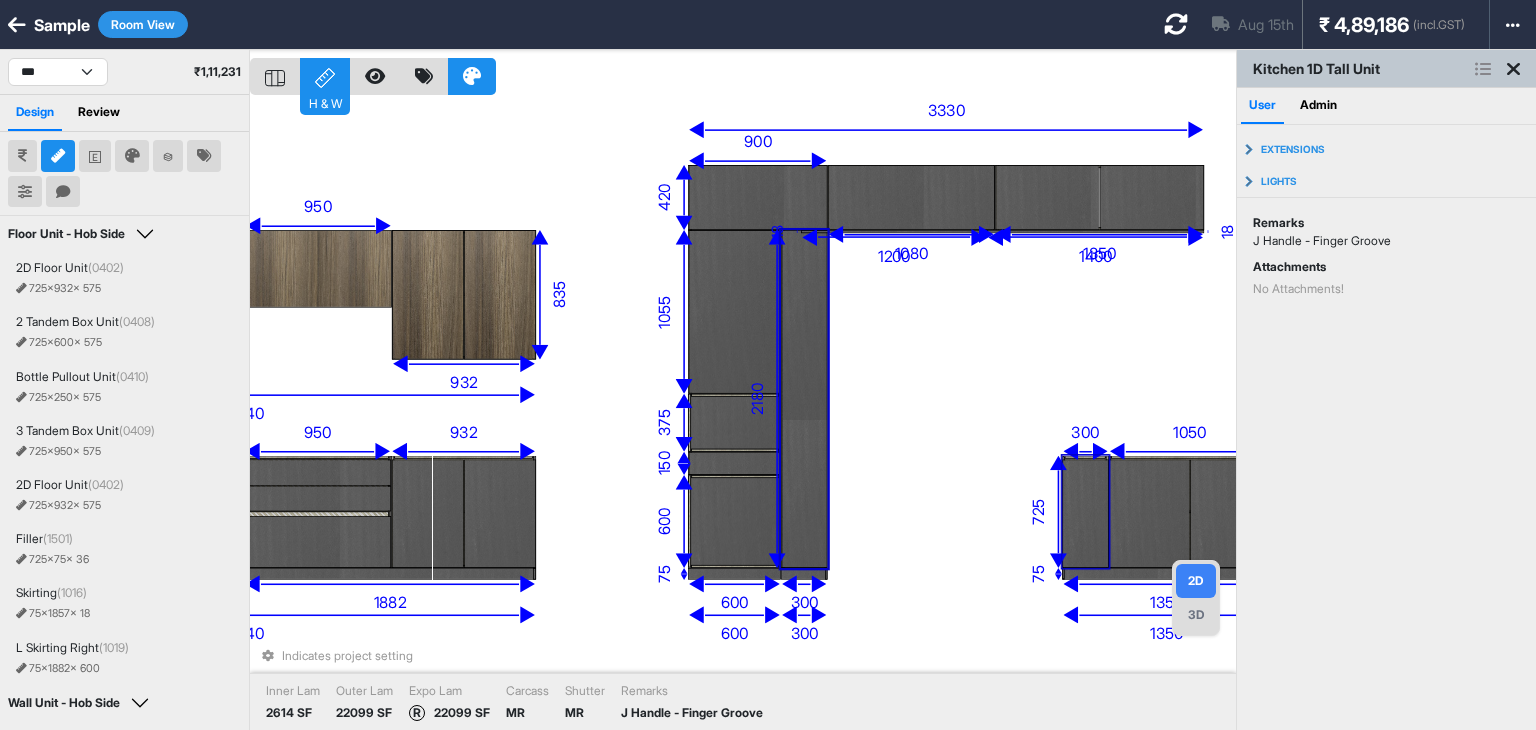 scroll, scrollTop: 835, scrollLeft: 0, axis: vertical 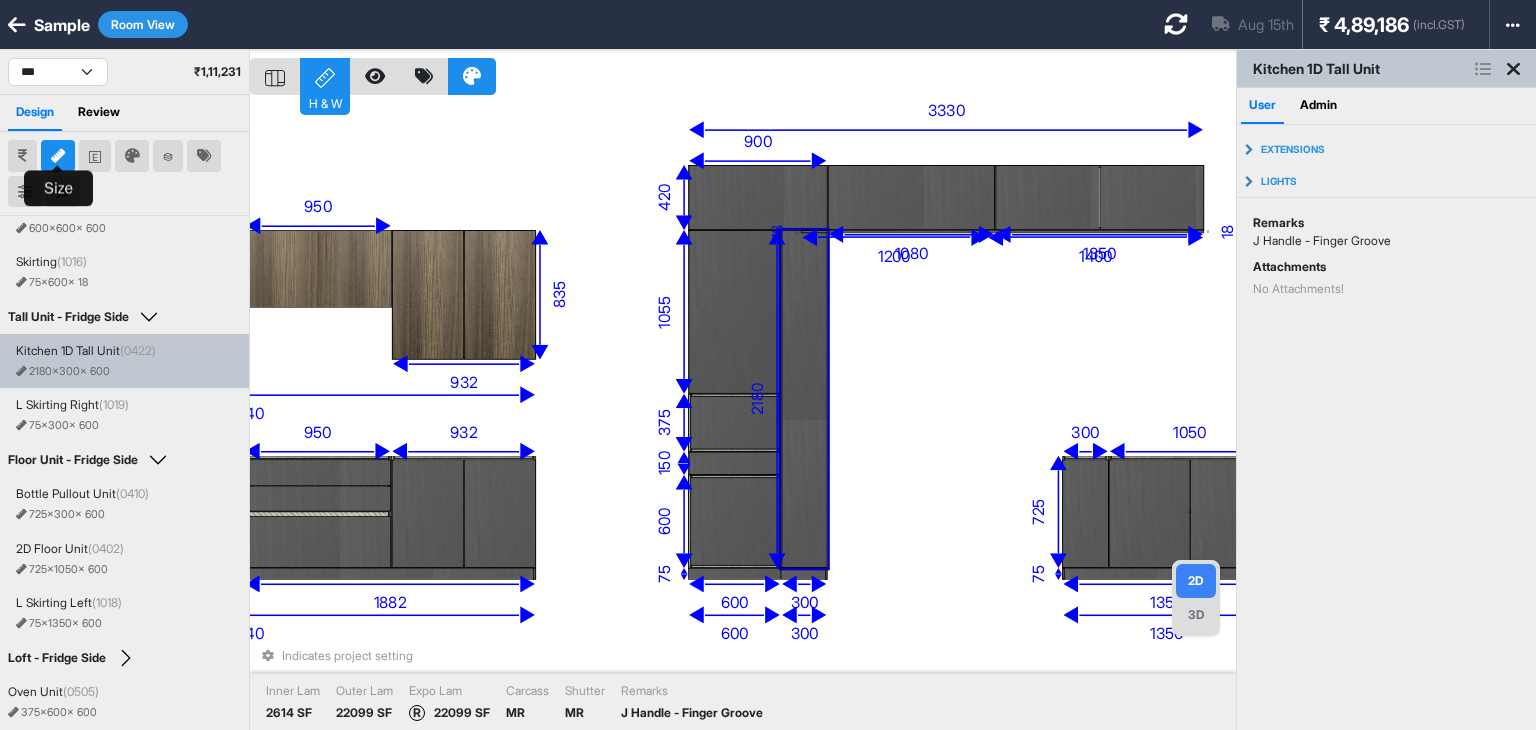 type 